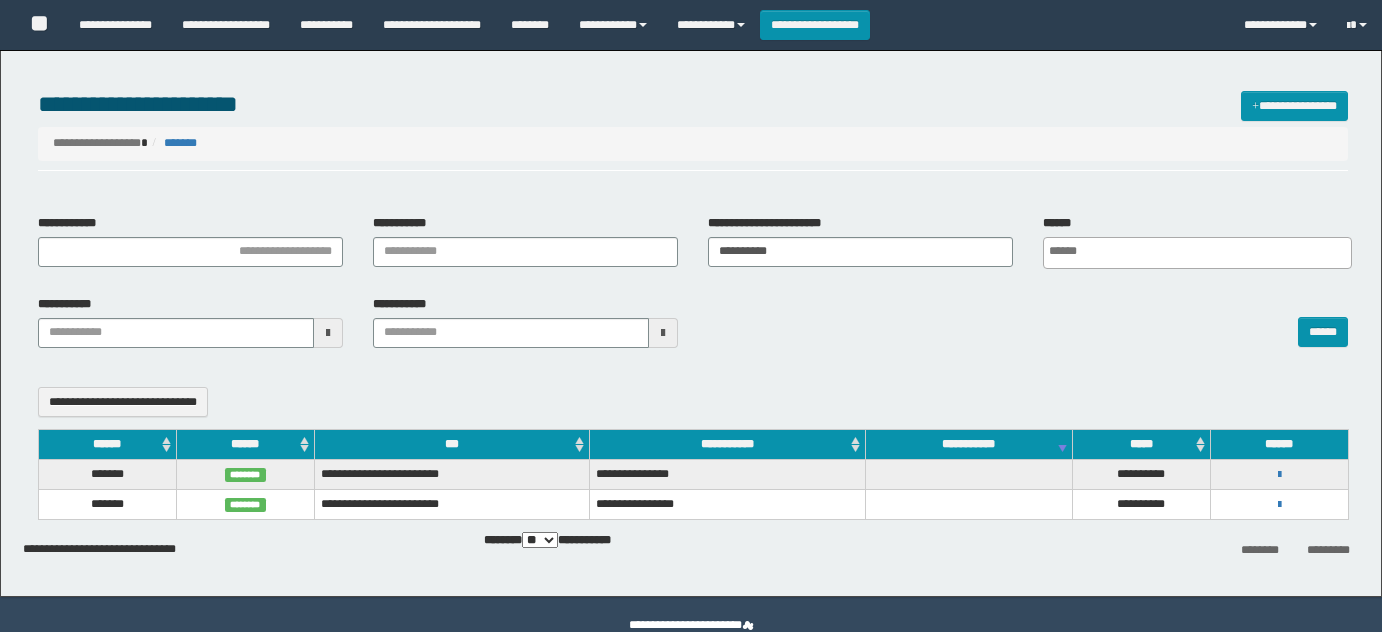 select 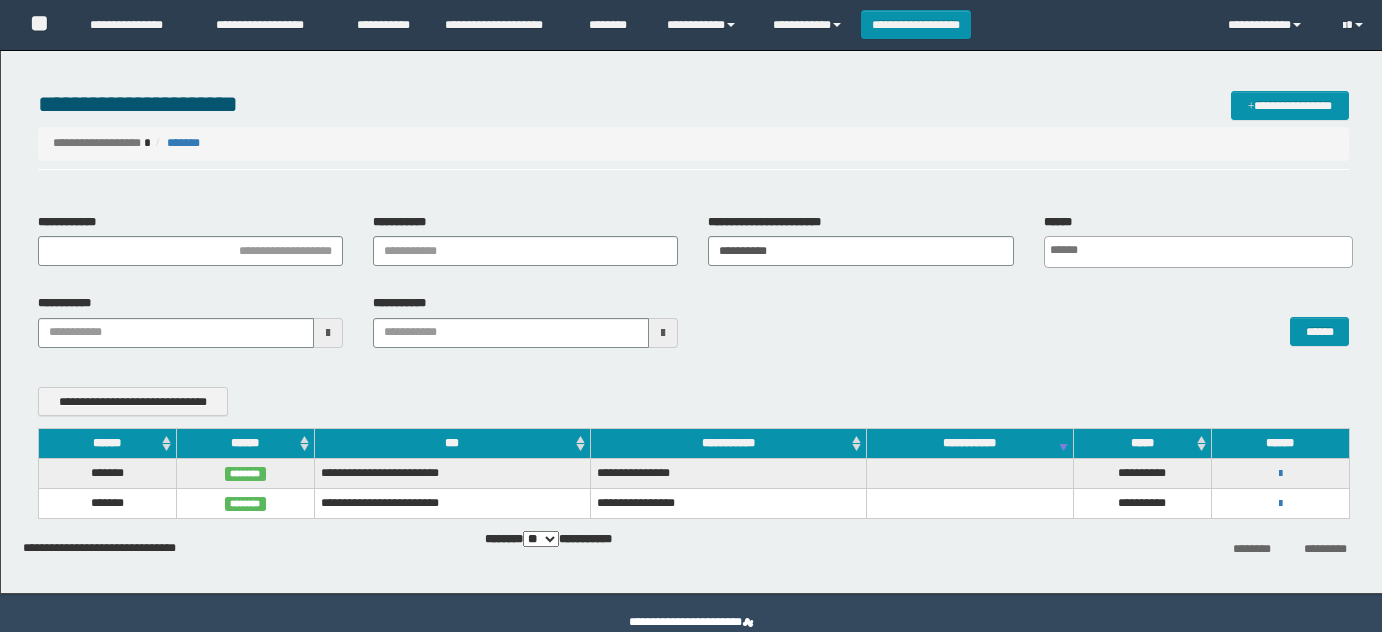 scroll, scrollTop: 0, scrollLeft: 0, axis: both 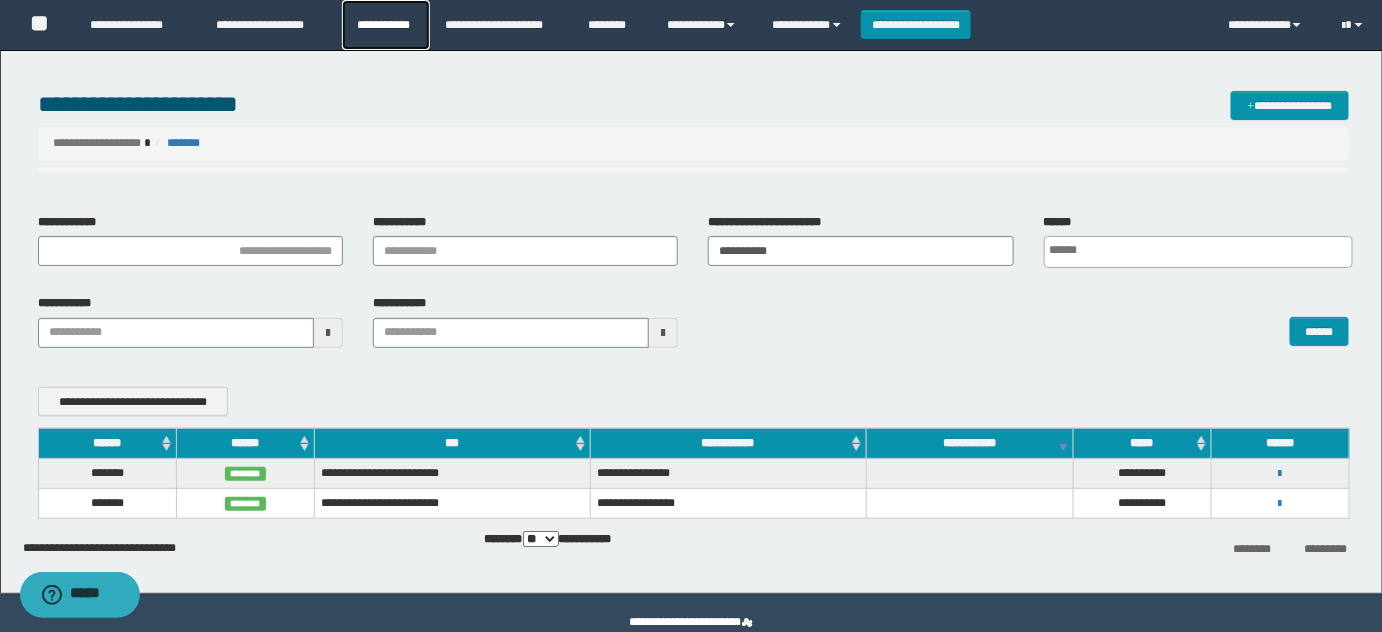 click on "**********" at bounding box center [386, 25] 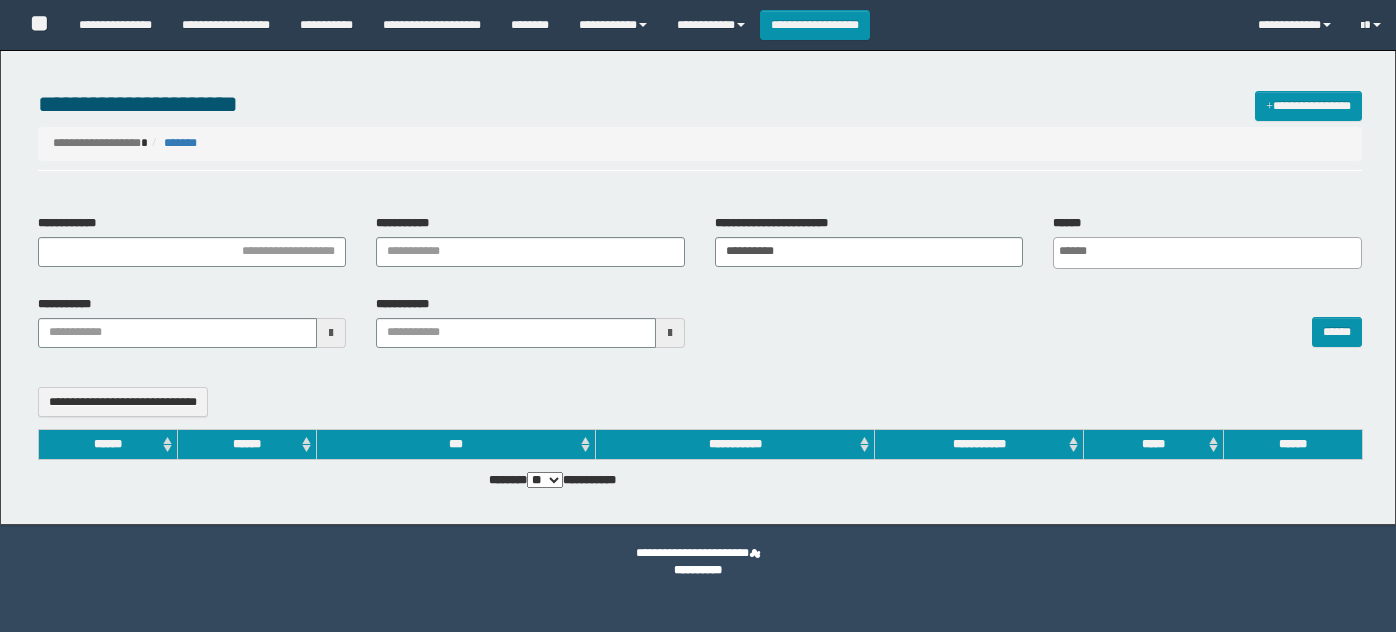 select 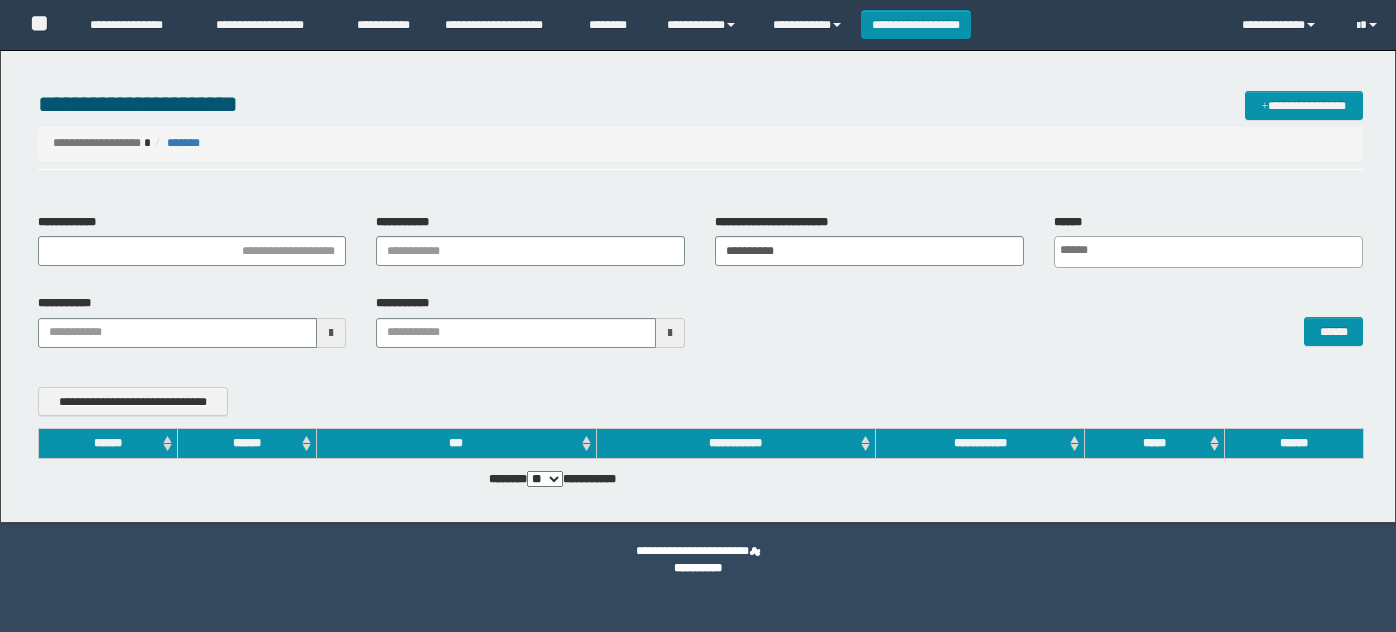 scroll, scrollTop: 0, scrollLeft: 0, axis: both 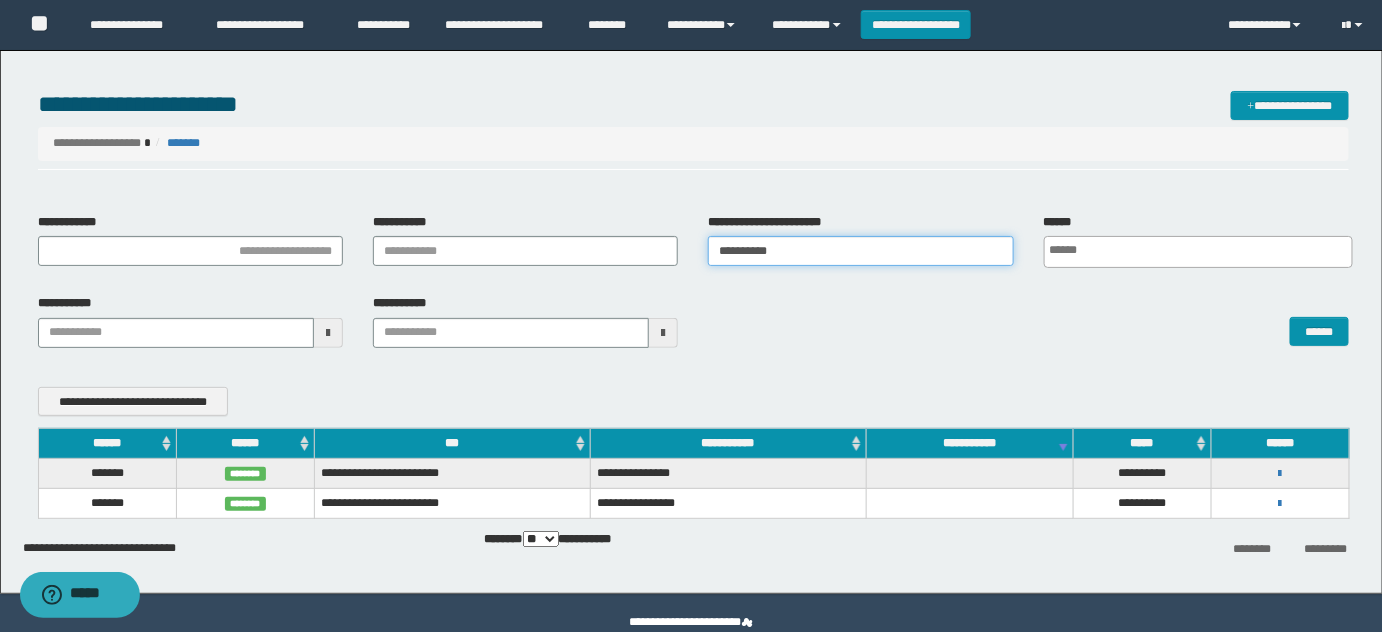 drag, startPoint x: 824, startPoint y: 248, endPoint x: 445, endPoint y: 252, distance: 379.02112 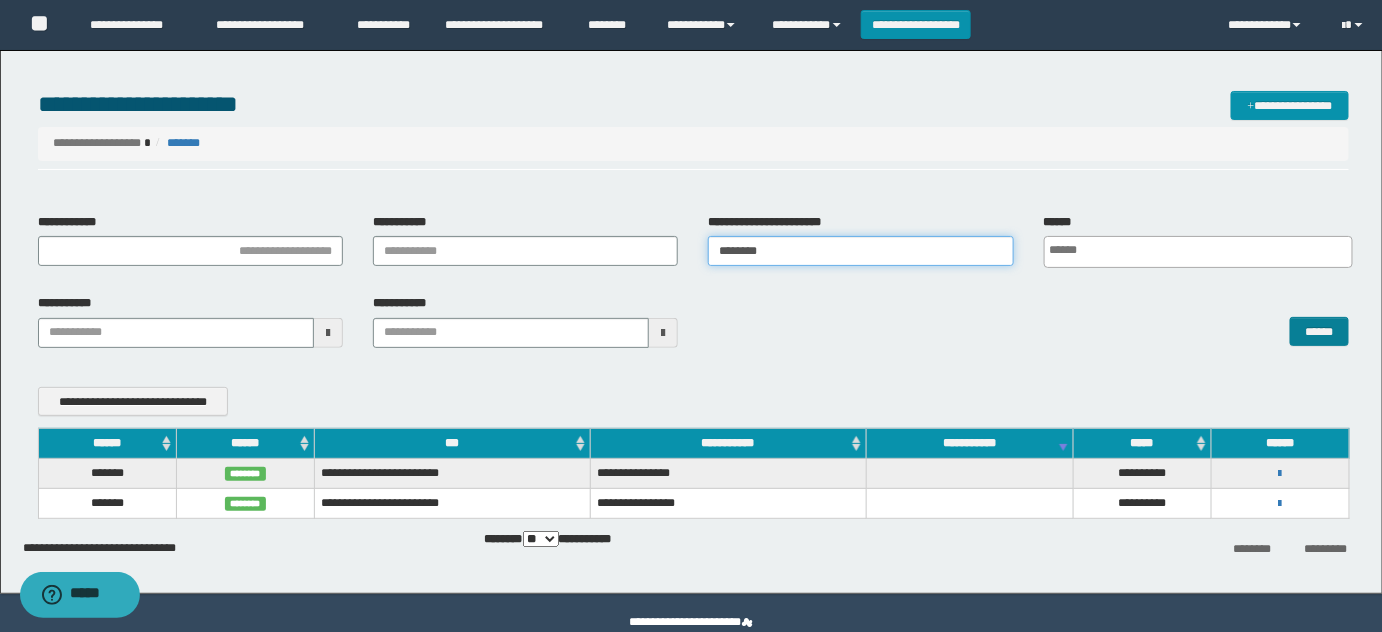 type on "********" 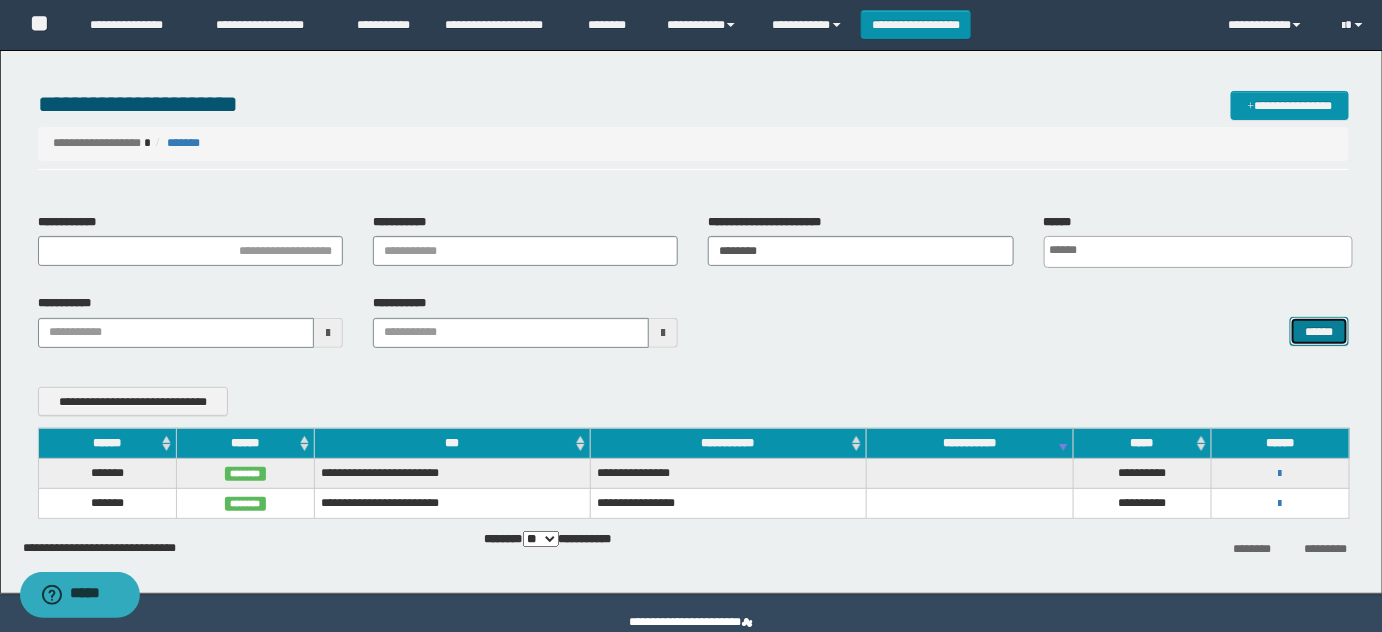 click on "******" at bounding box center [1319, 331] 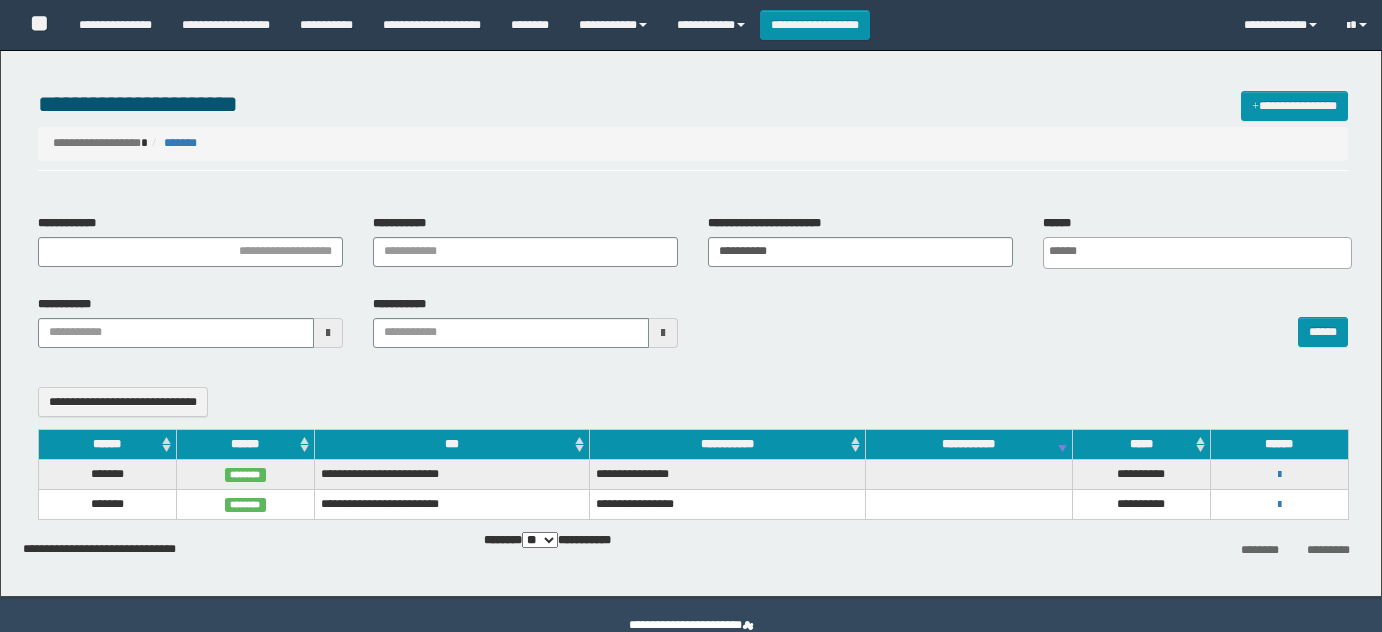 select 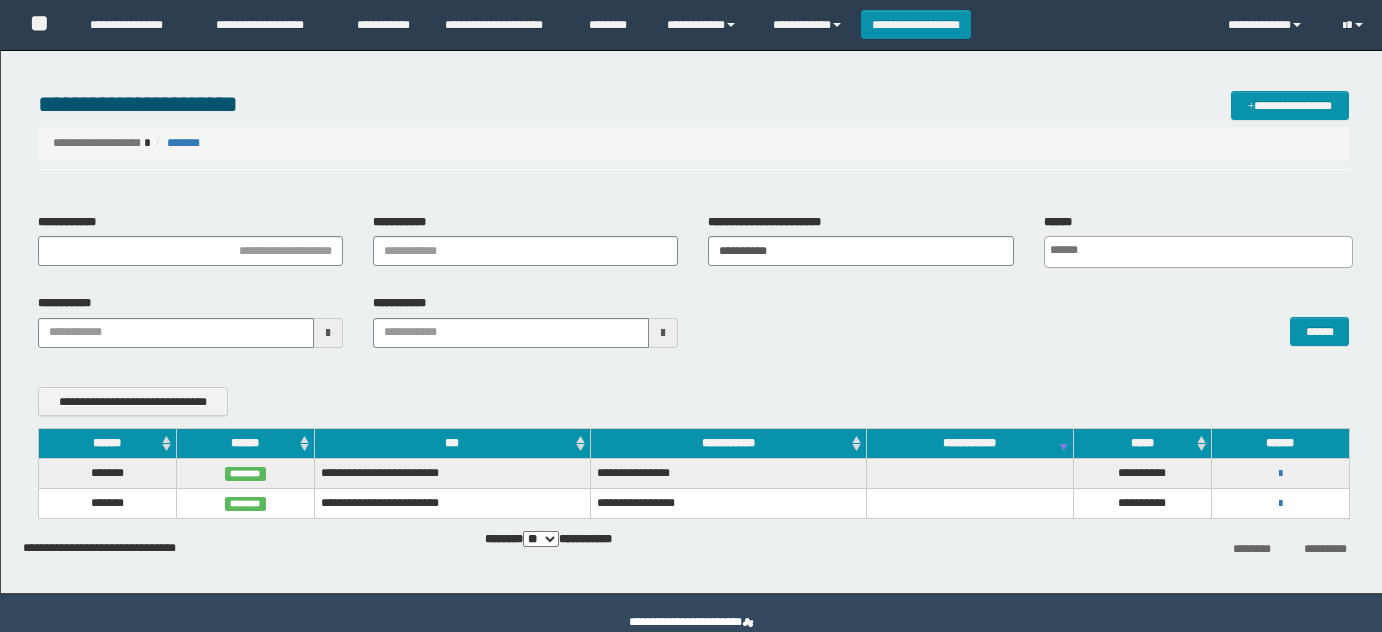 scroll, scrollTop: 0, scrollLeft: 0, axis: both 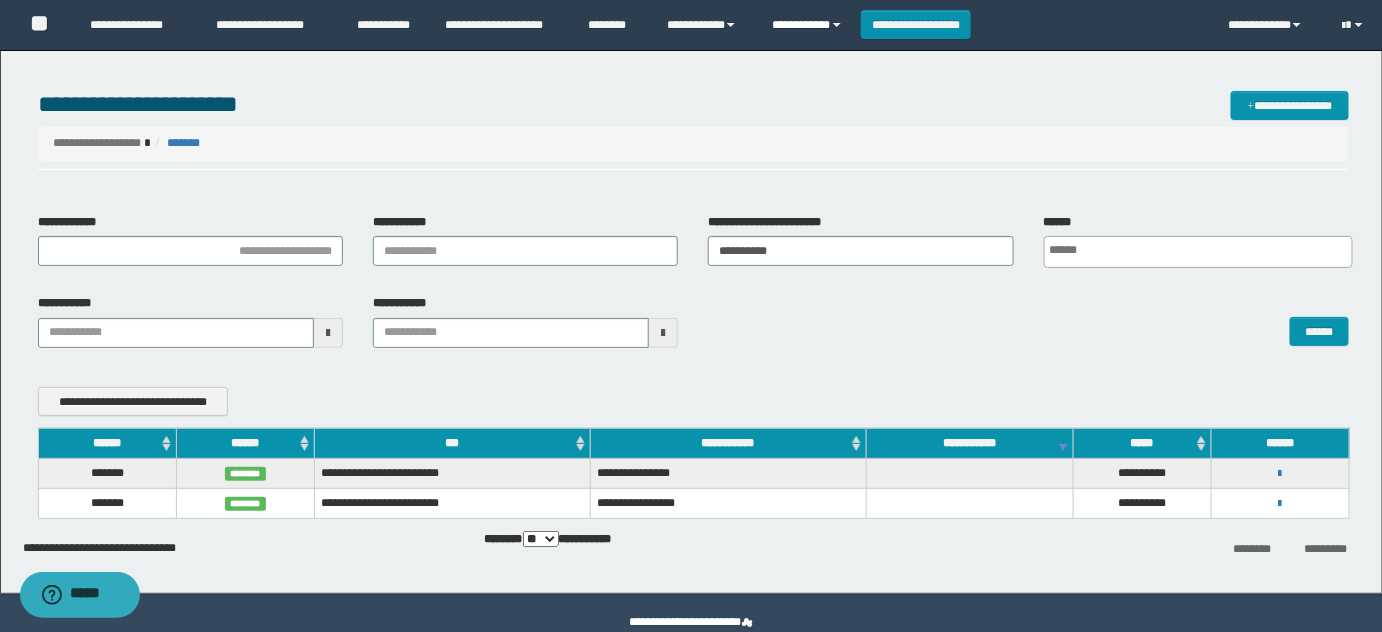 click on "**********" at bounding box center [809, 25] 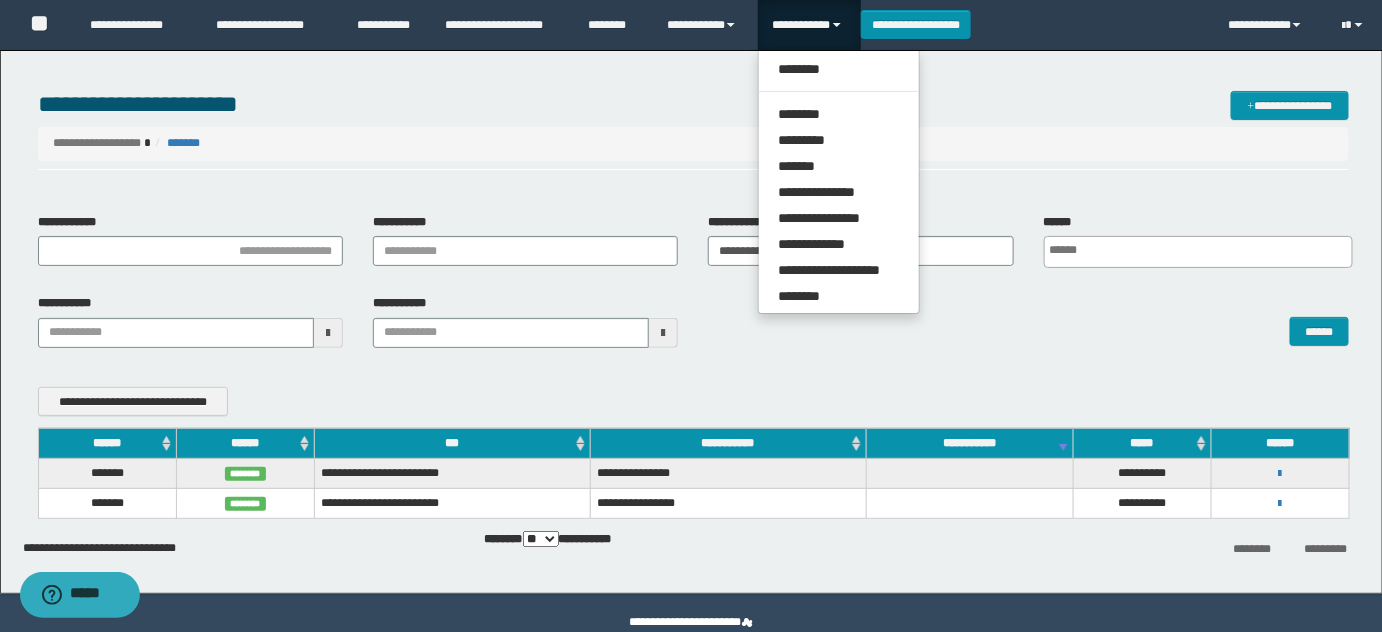 click on "**********" at bounding box center (694, 130) 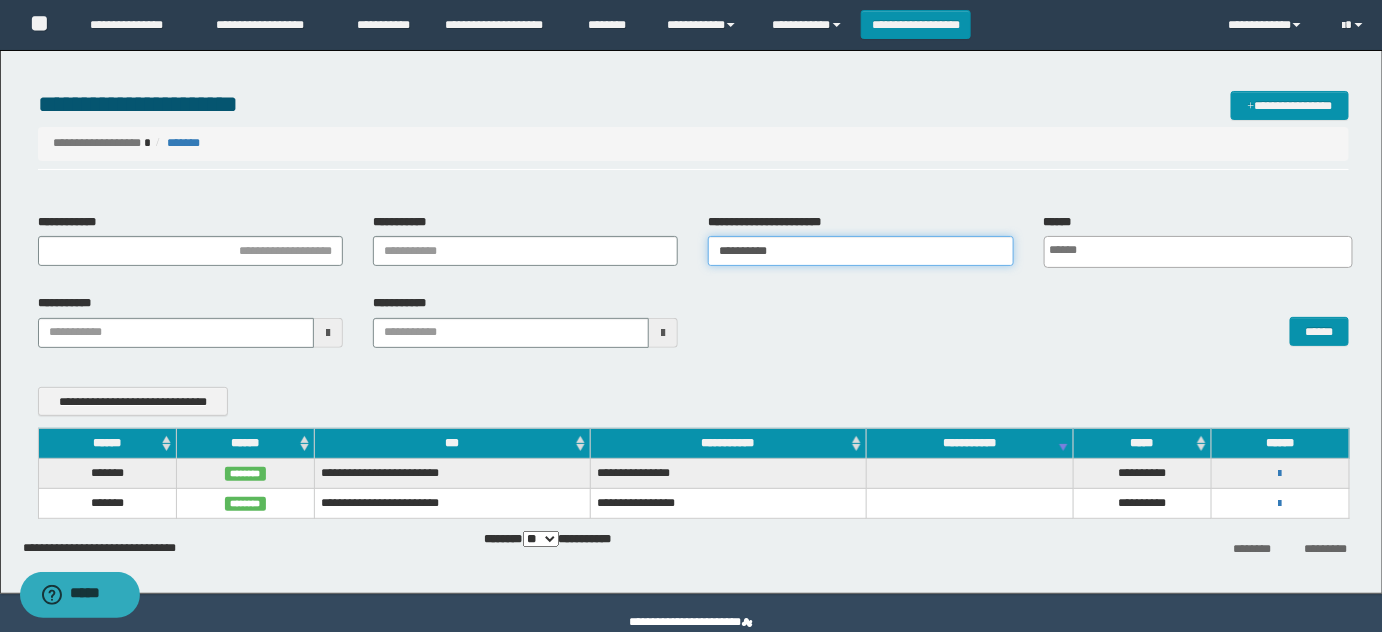 drag, startPoint x: 808, startPoint y: 252, endPoint x: 689, endPoint y: 274, distance: 121.016525 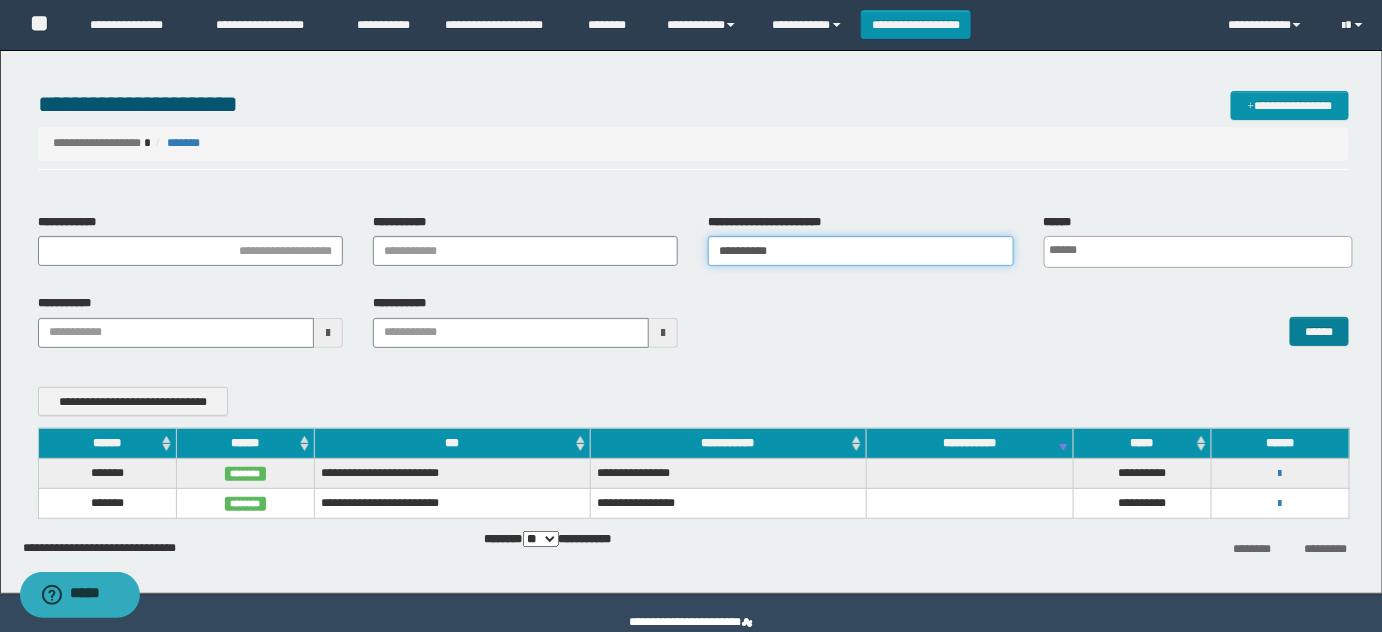 paste 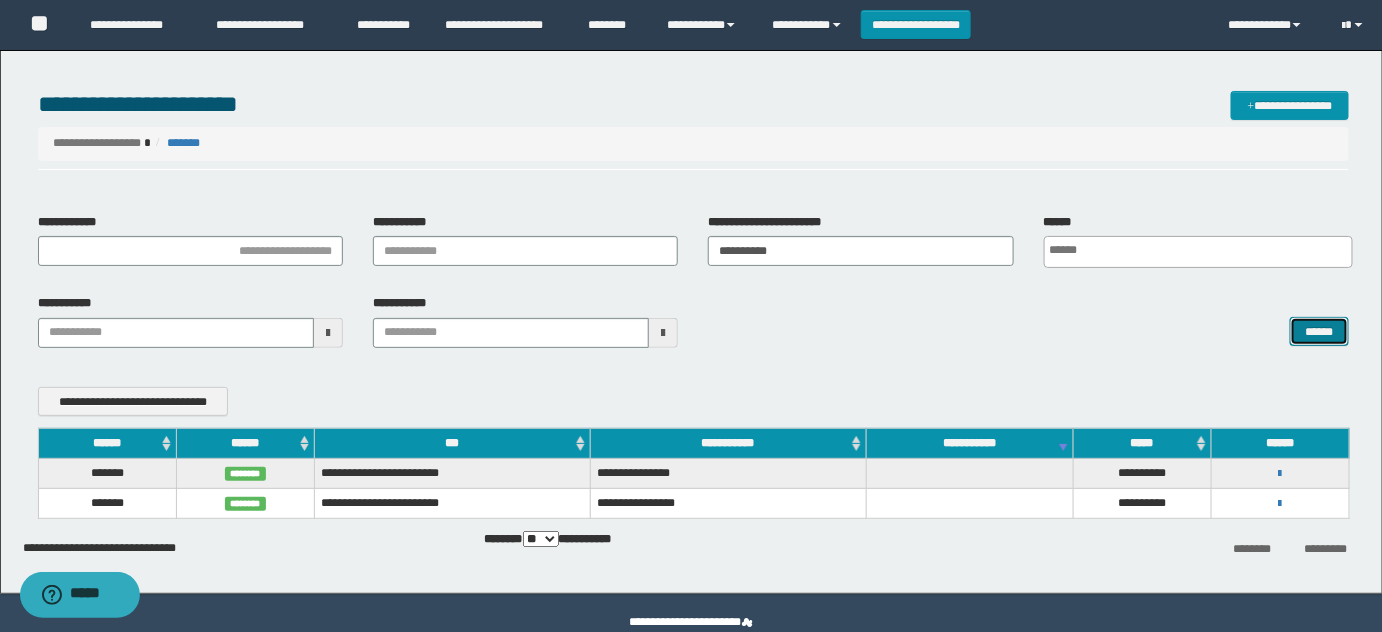 click on "******" at bounding box center [1319, 331] 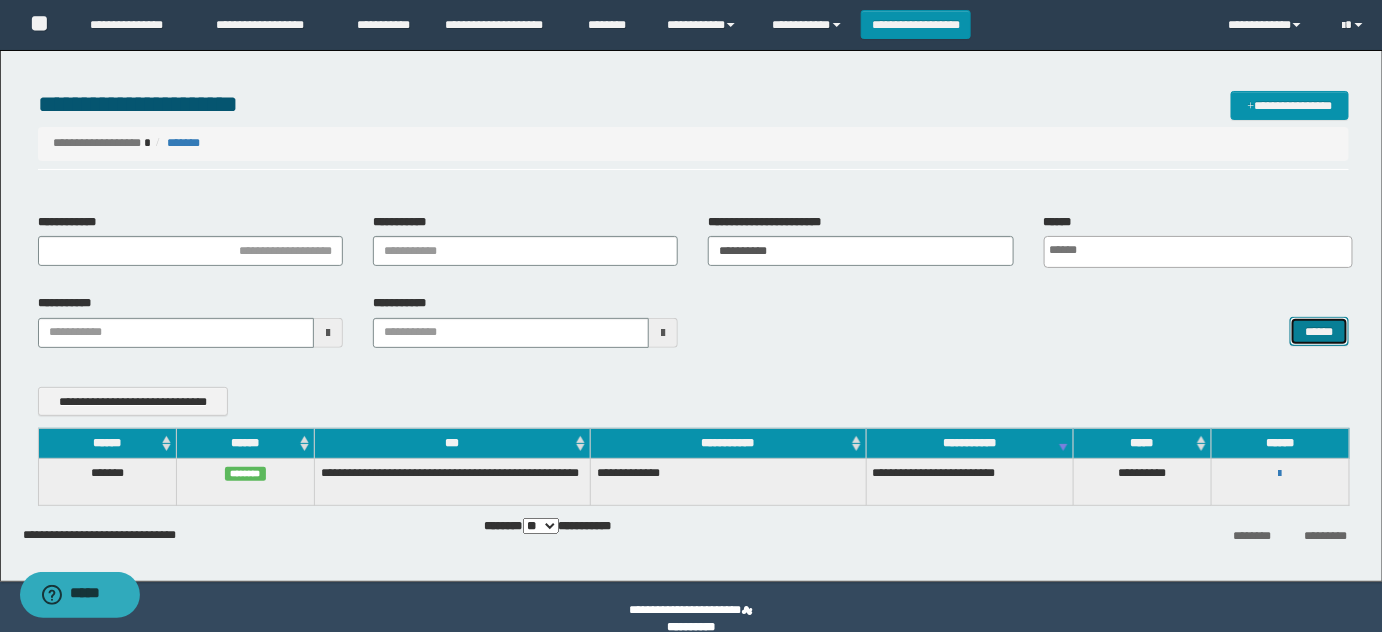 scroll, scrollTop: 24, scrollLeft: 0, axis: vertical 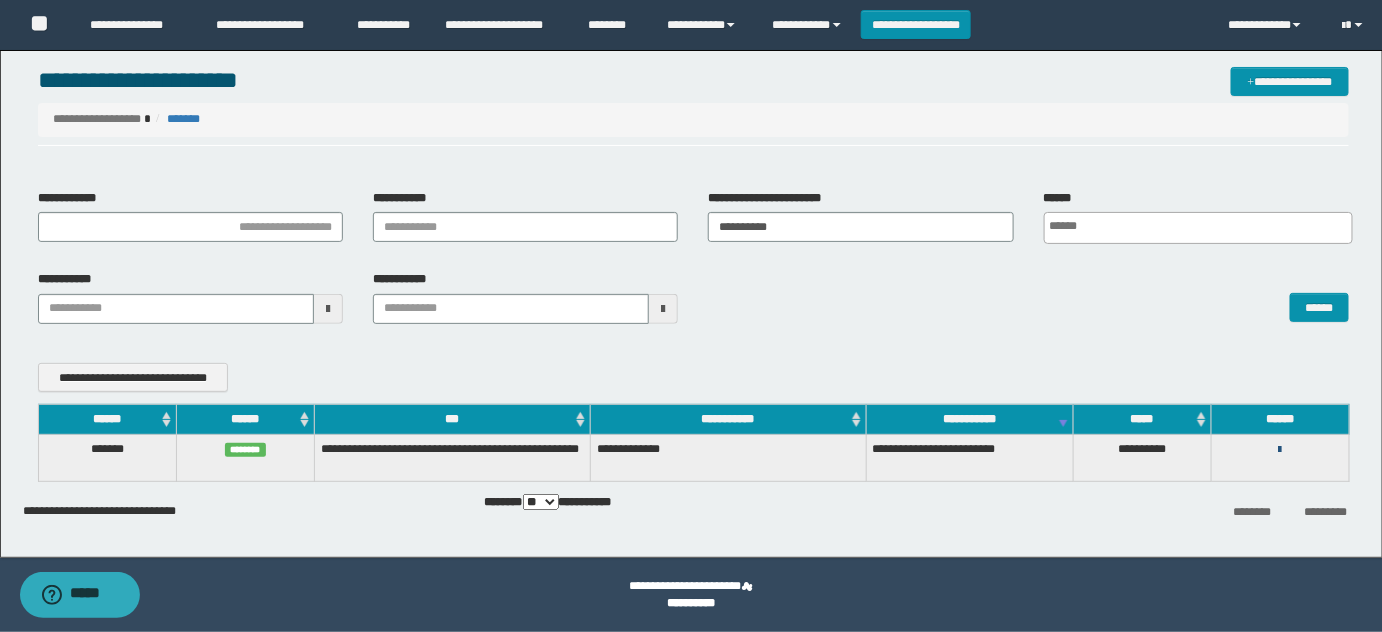click at bounding box center (1280, 450) 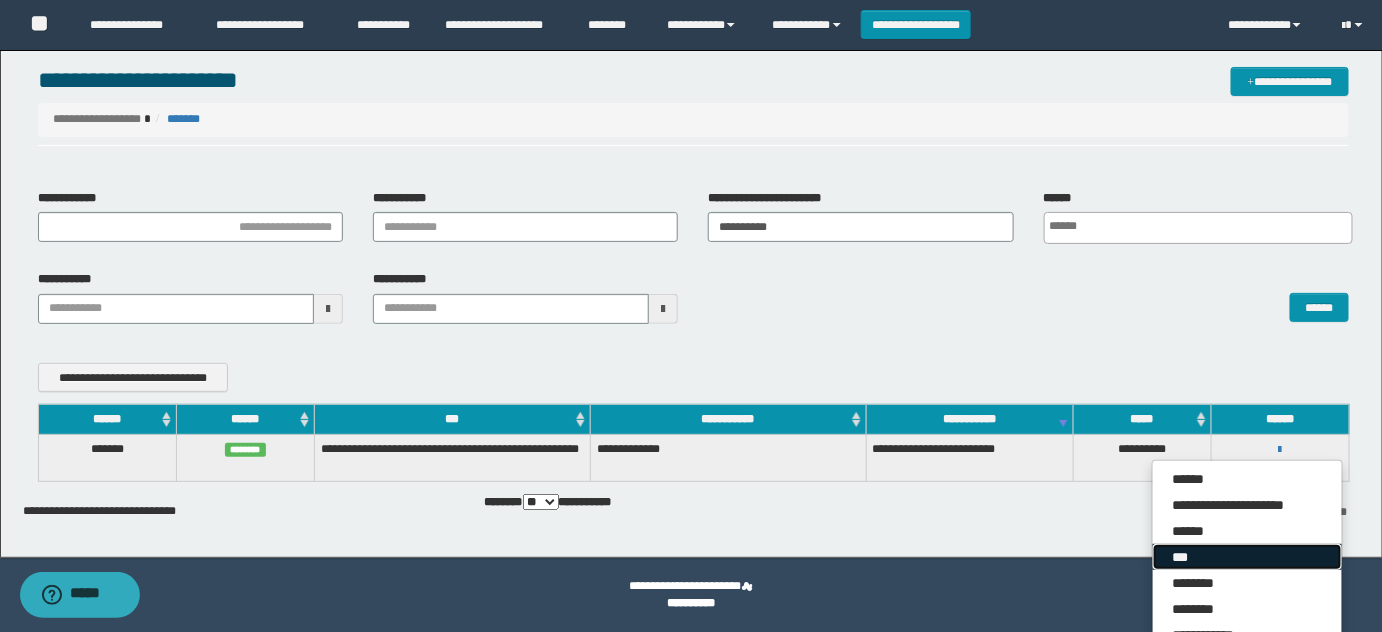 click on "***" at bounding box center (1247, 557) 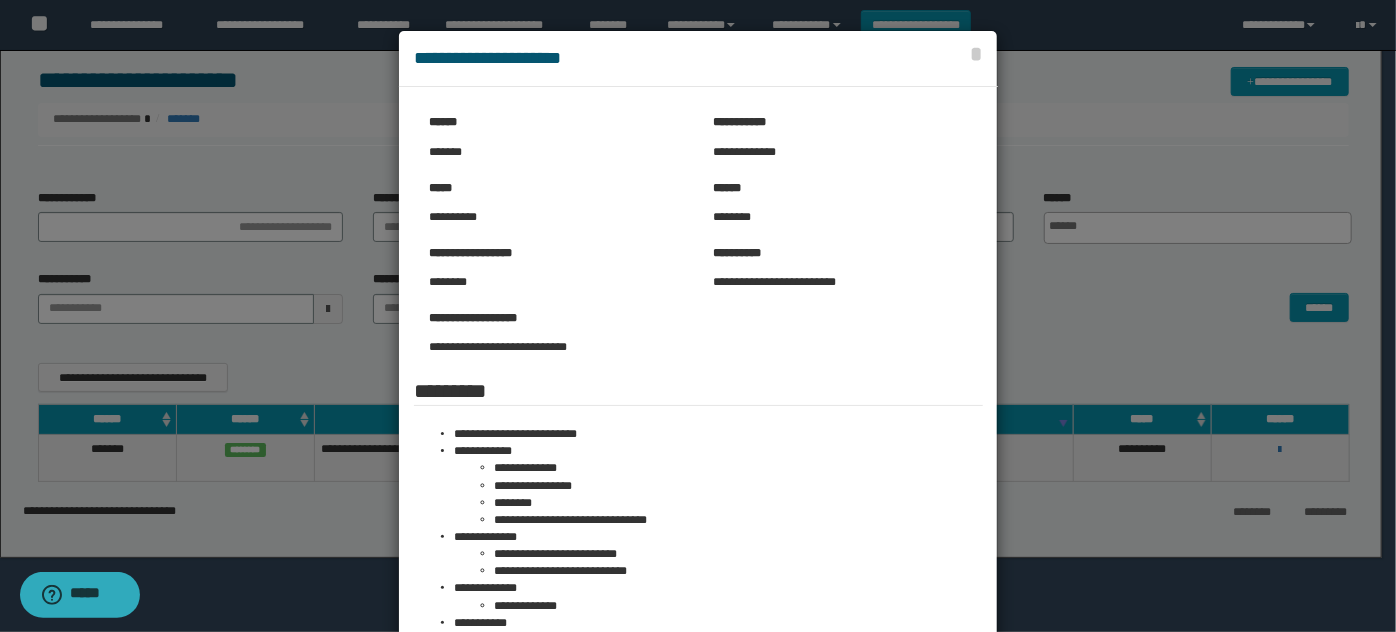 click at bounding box center [698, 459] 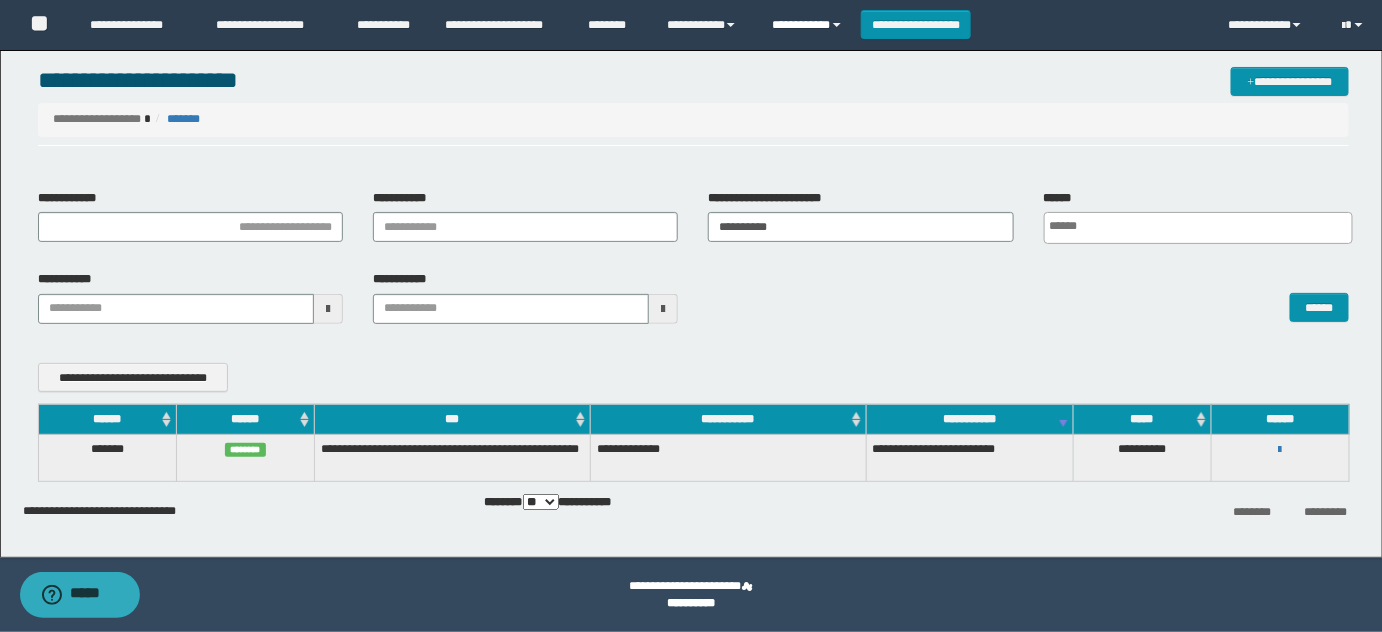 click on "**********" at bounding box center [809, 25] 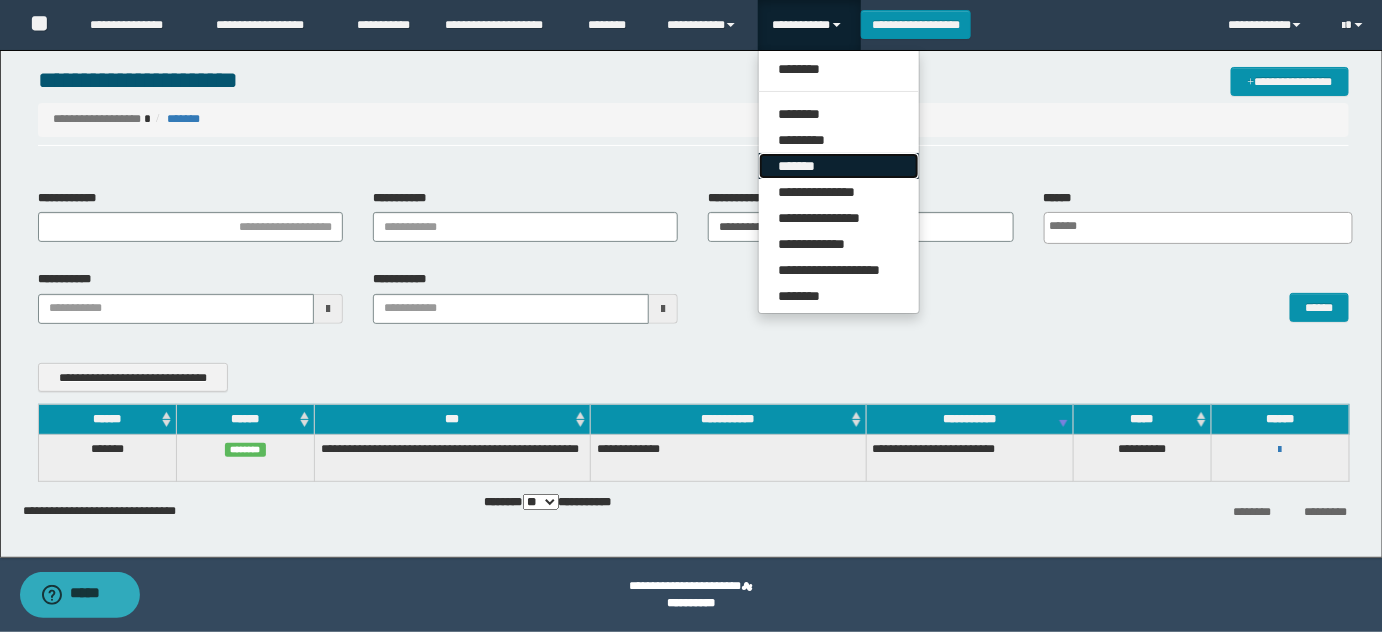 click on "*******" at bounding box center [839, 166] 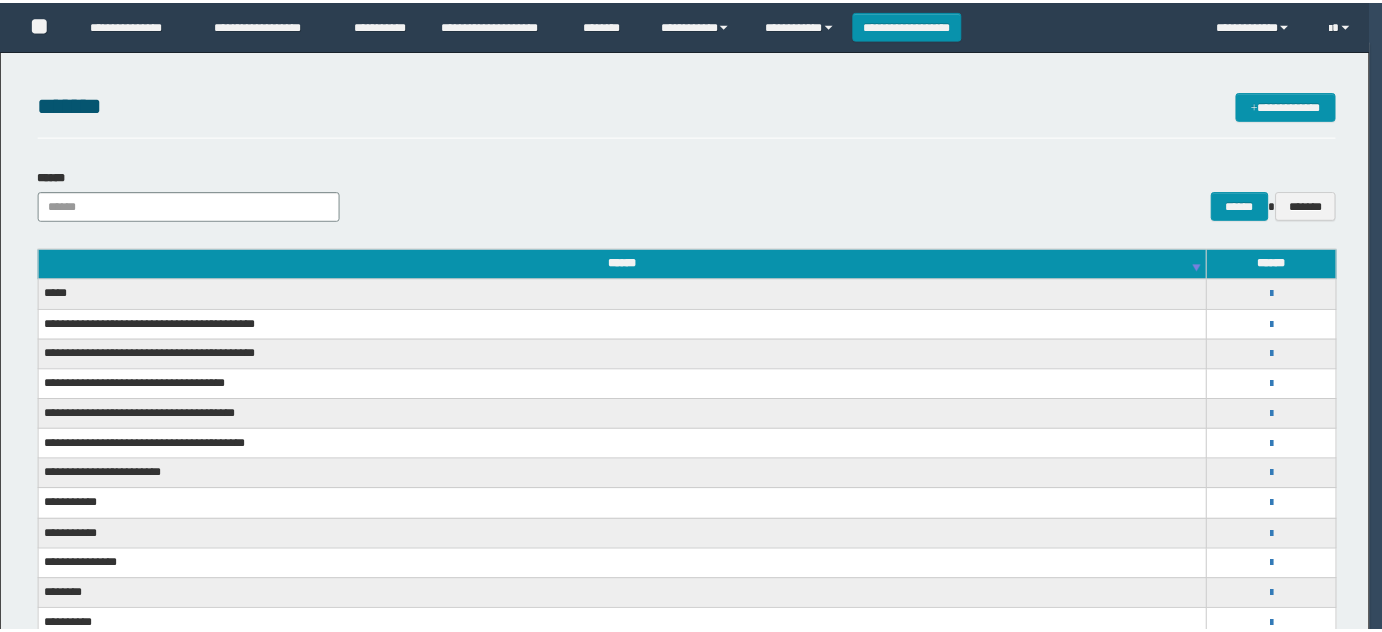 scroll, scrollTop: 0, scrollLeft: 0, axis: both 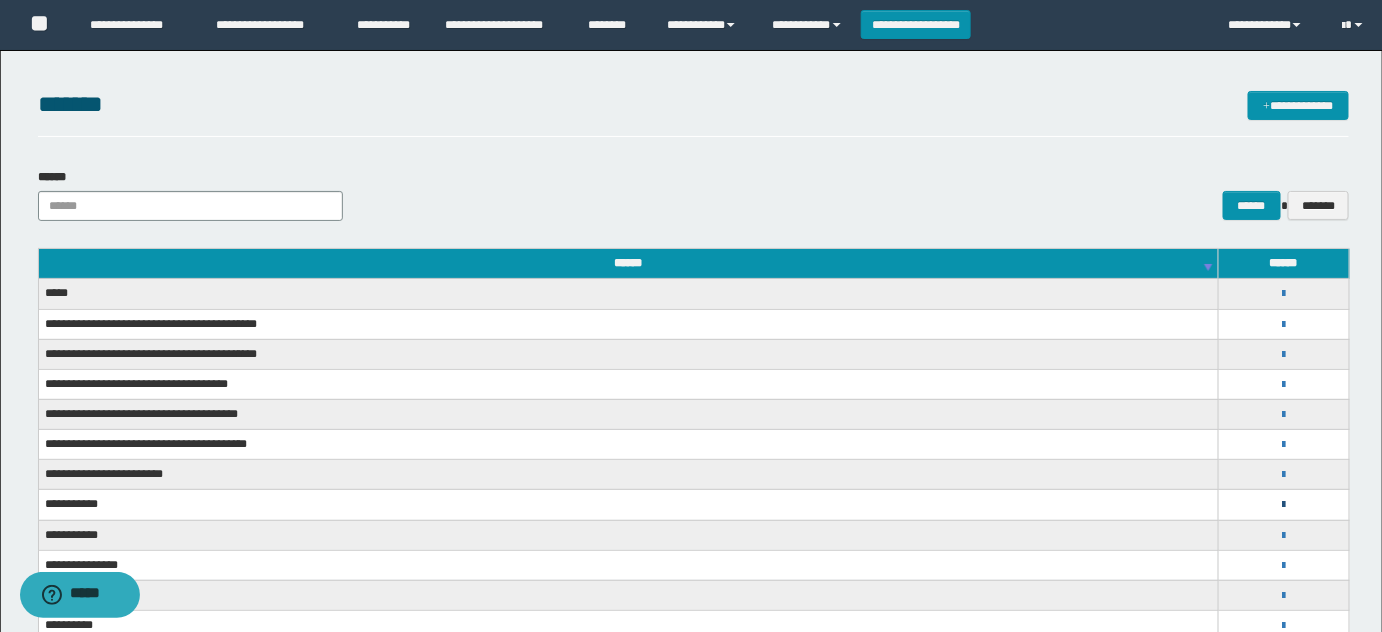 click at bounding box center (1283, 505) 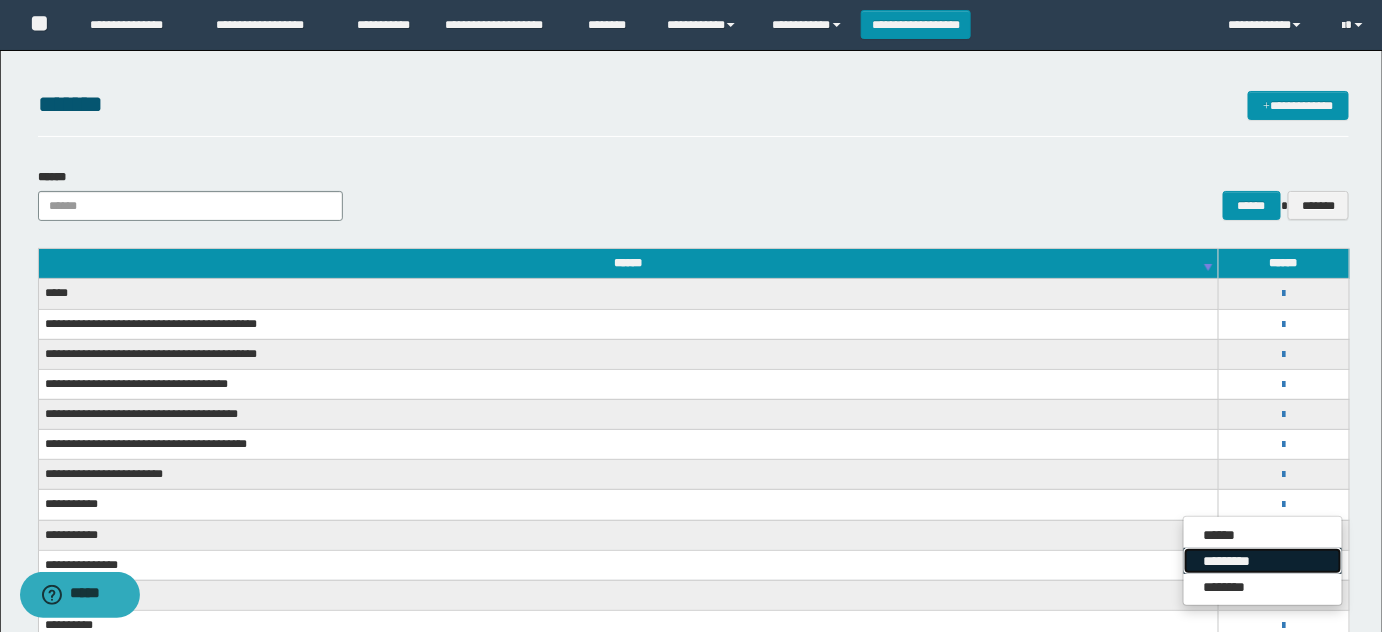 click on "*********" at bounding box center [1263, 561] 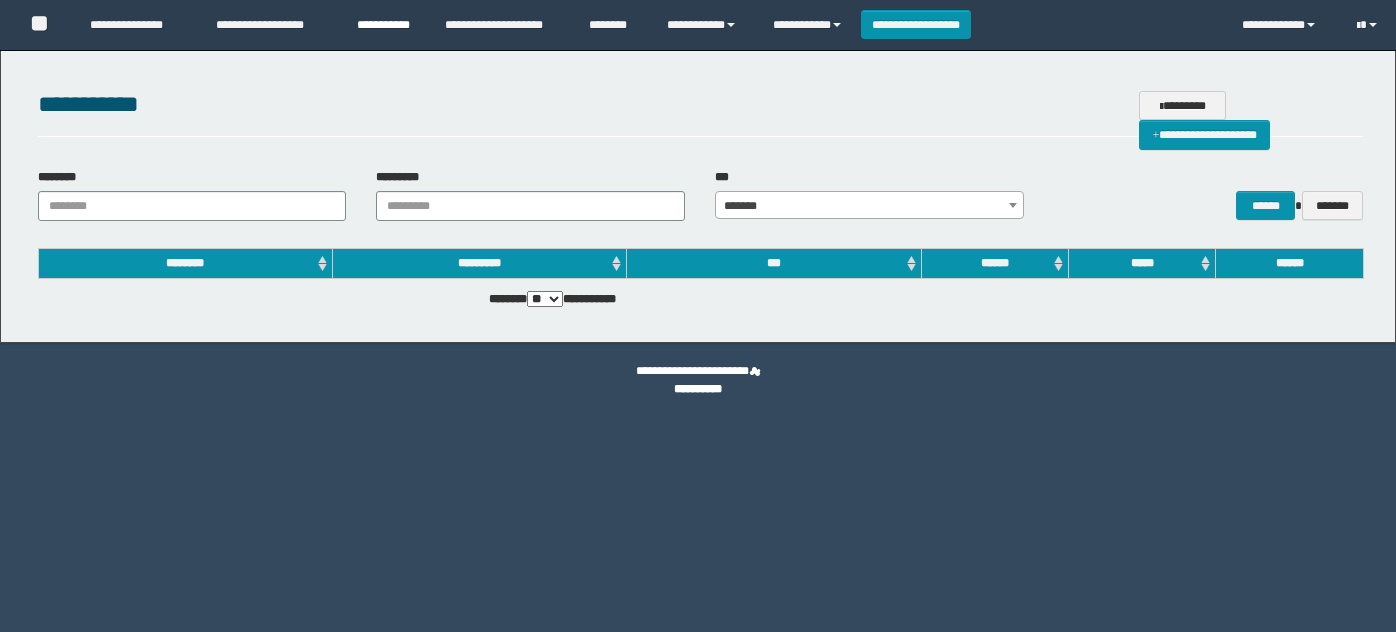 scroll, scrollTop: 0, scrollLeft: 0, axis: both 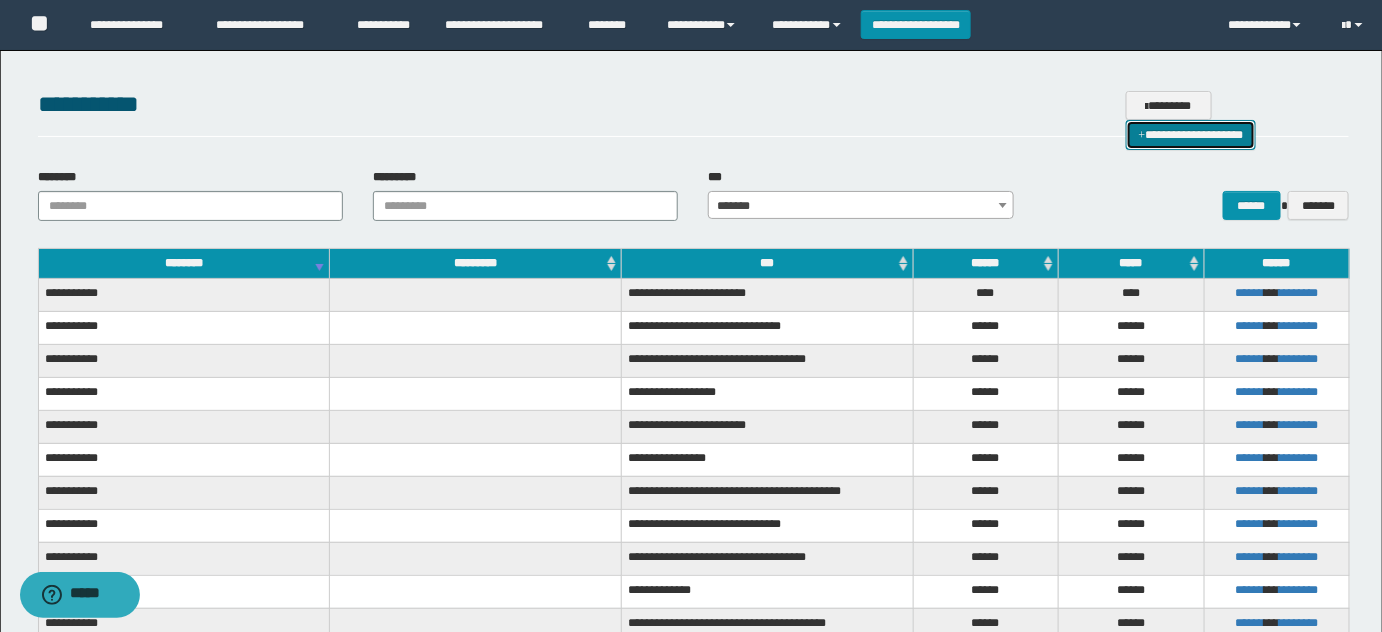 click on "**********" at bounding box center [1191, 134] 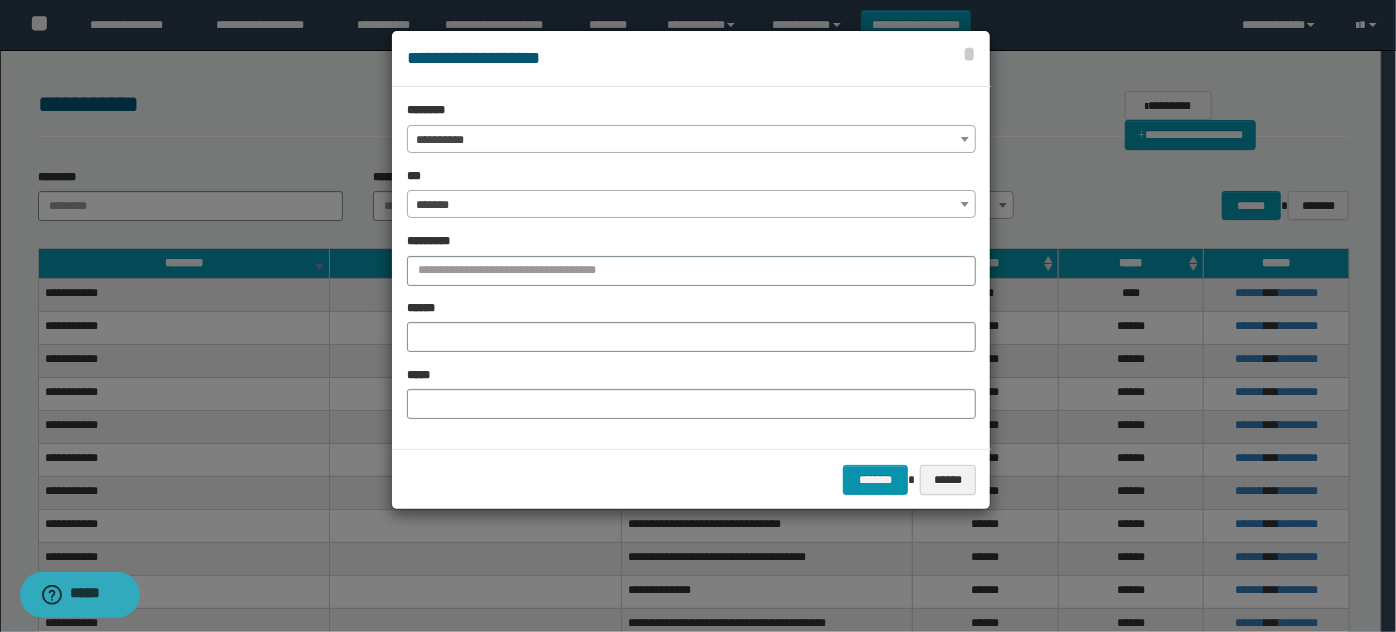click on "**********" at bounding box center [691, 140] 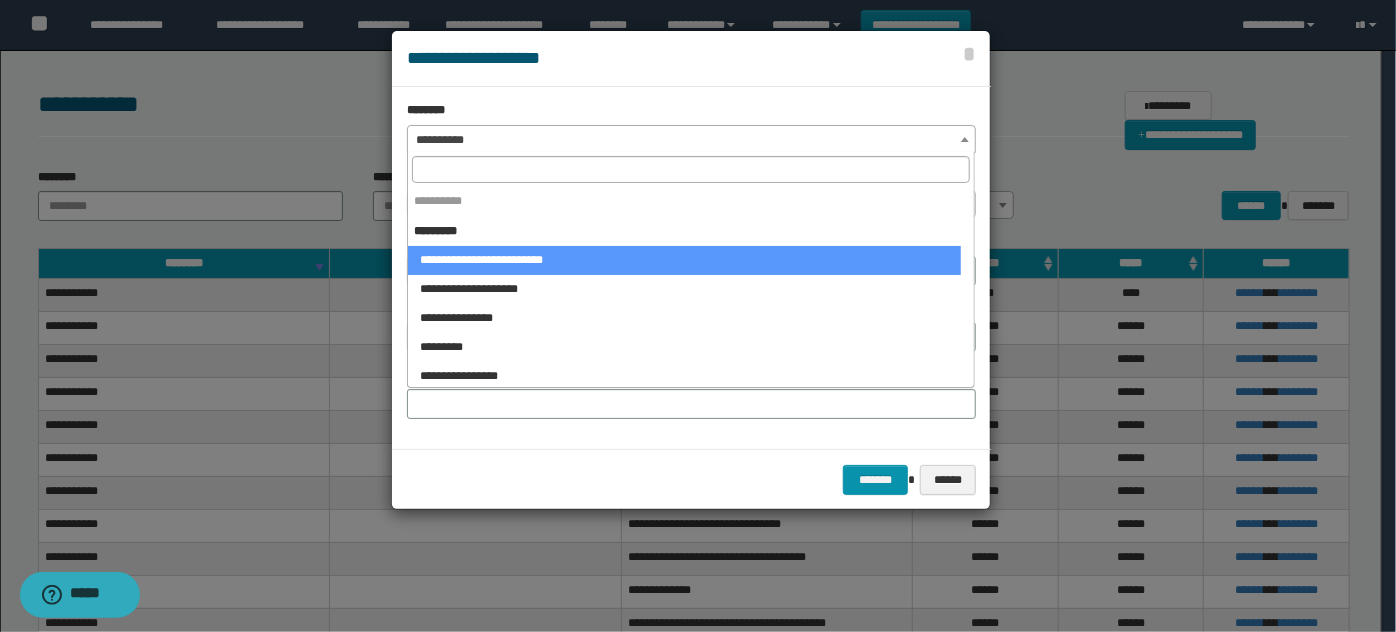 click at bounding box center [691, 169] 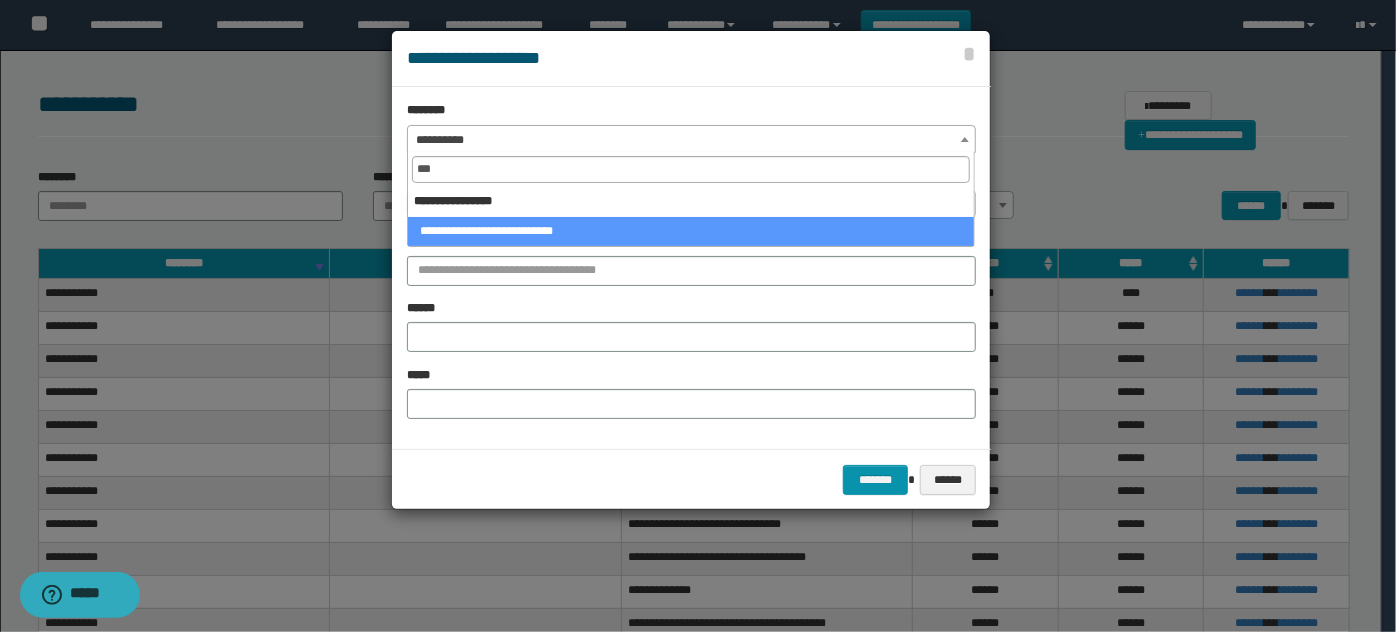 type on "***" 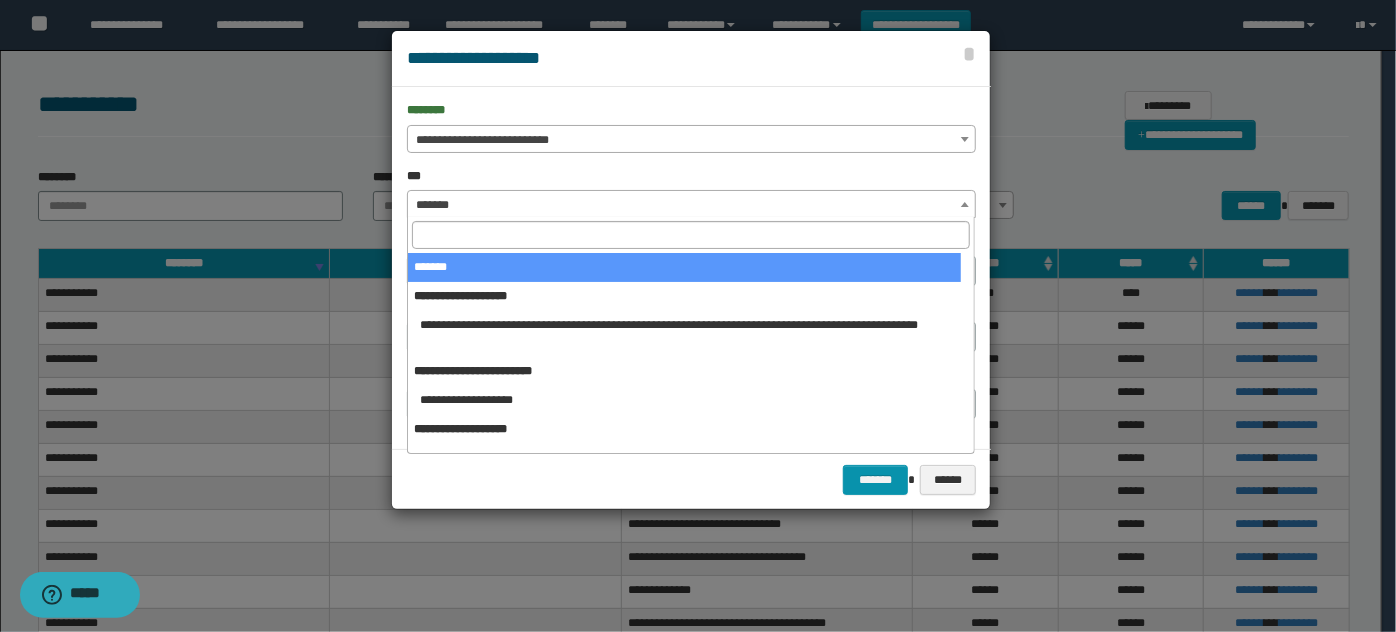 click on "*******" at bounding box center (691, 205) 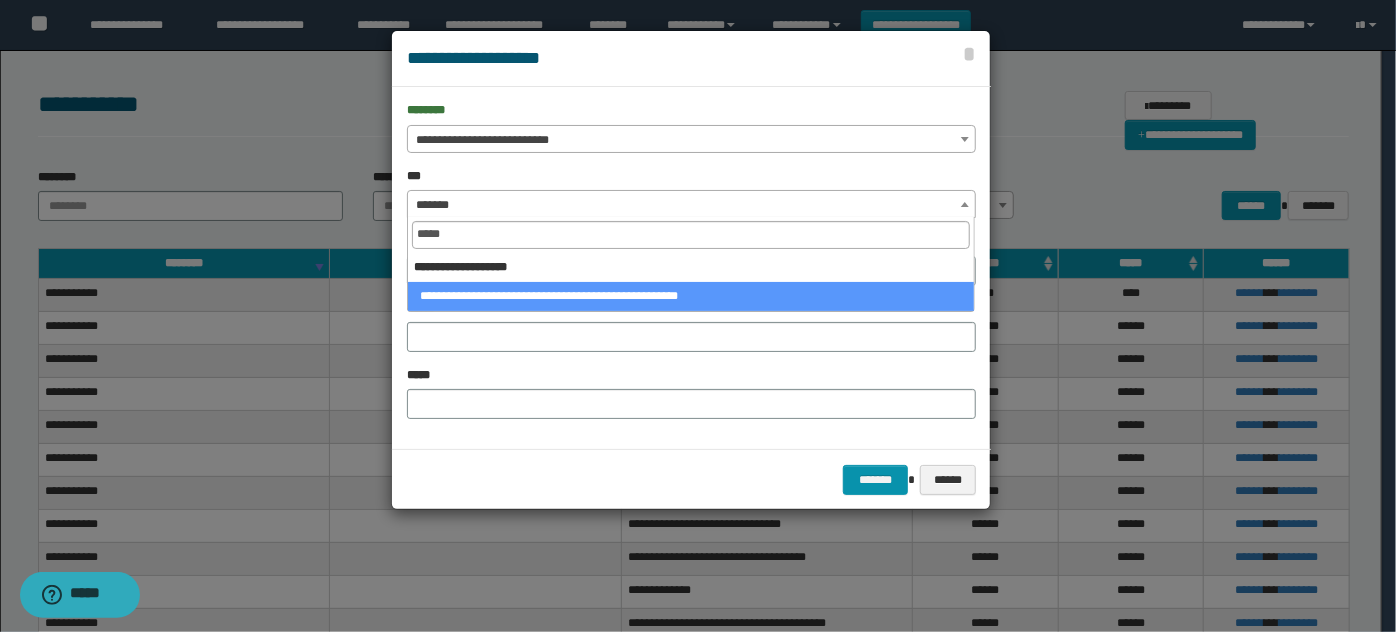 type on "*****" 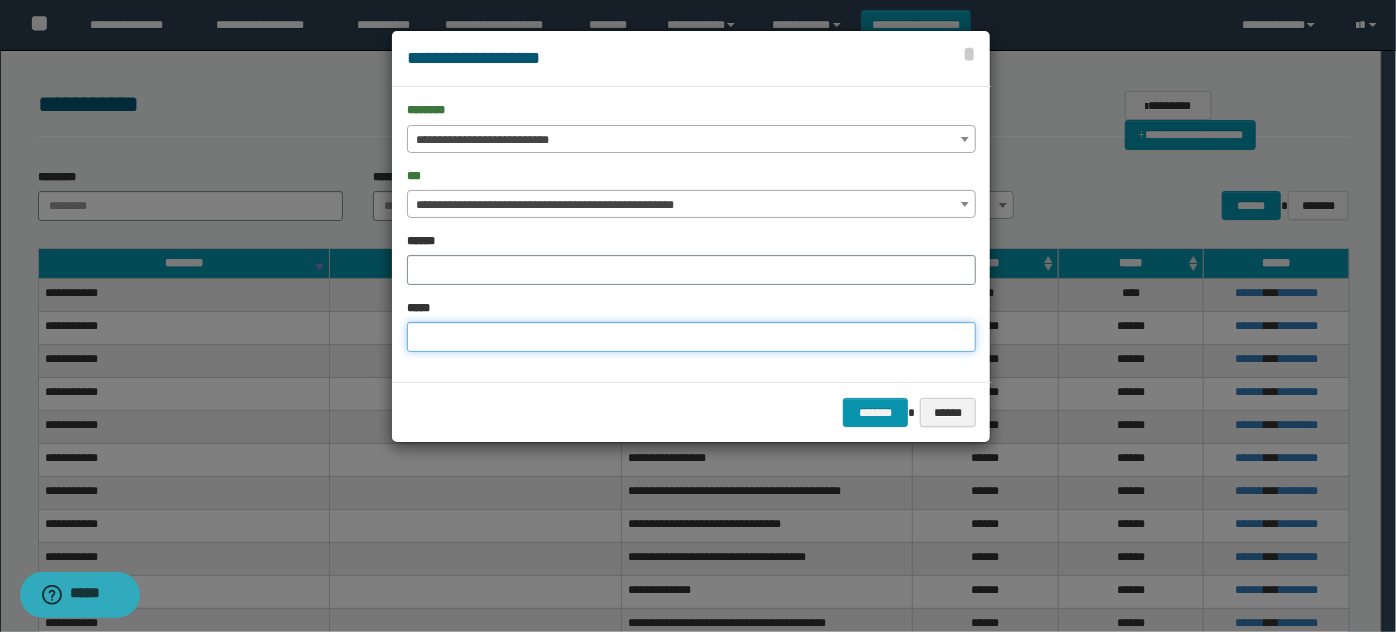 click on "*****" at bounding box center [691, 337] 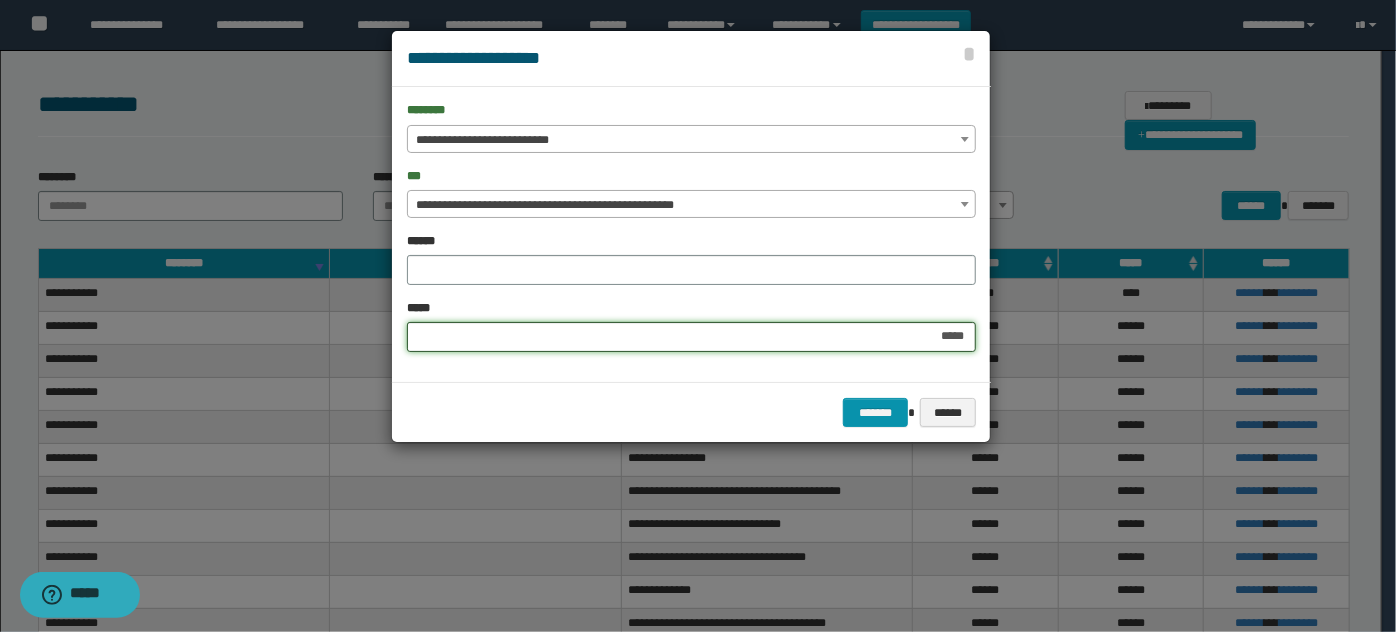 type on "******" 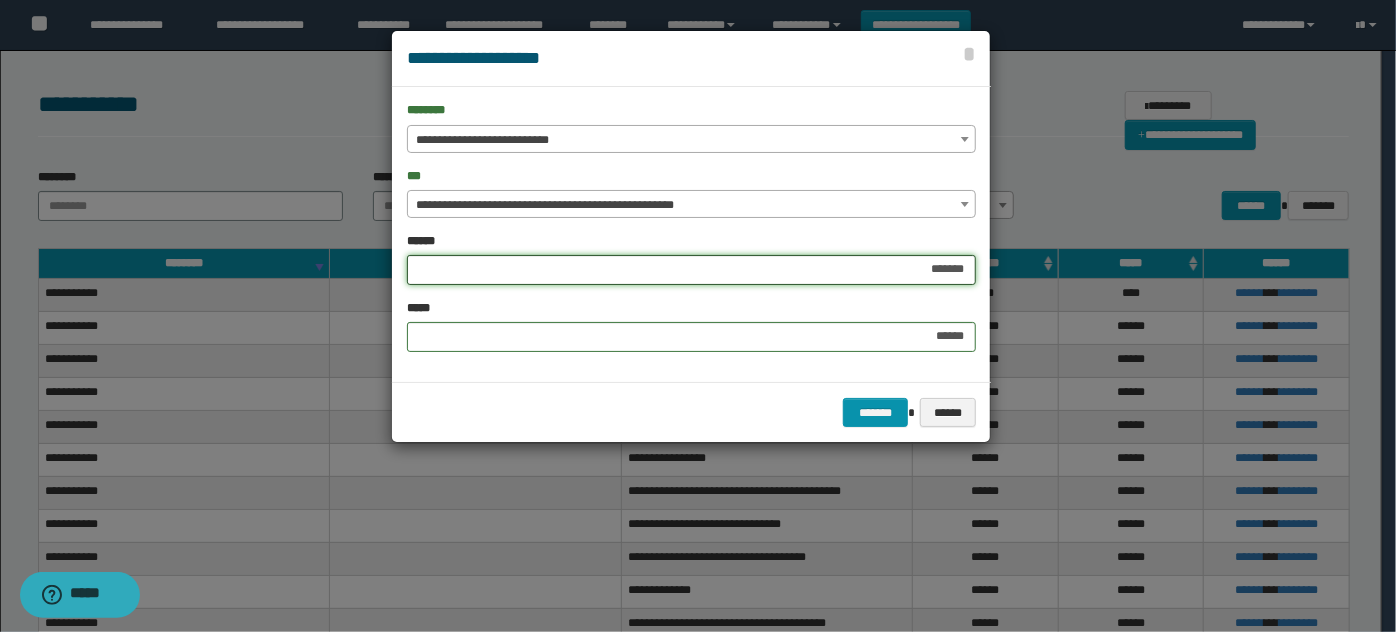 type on "******" 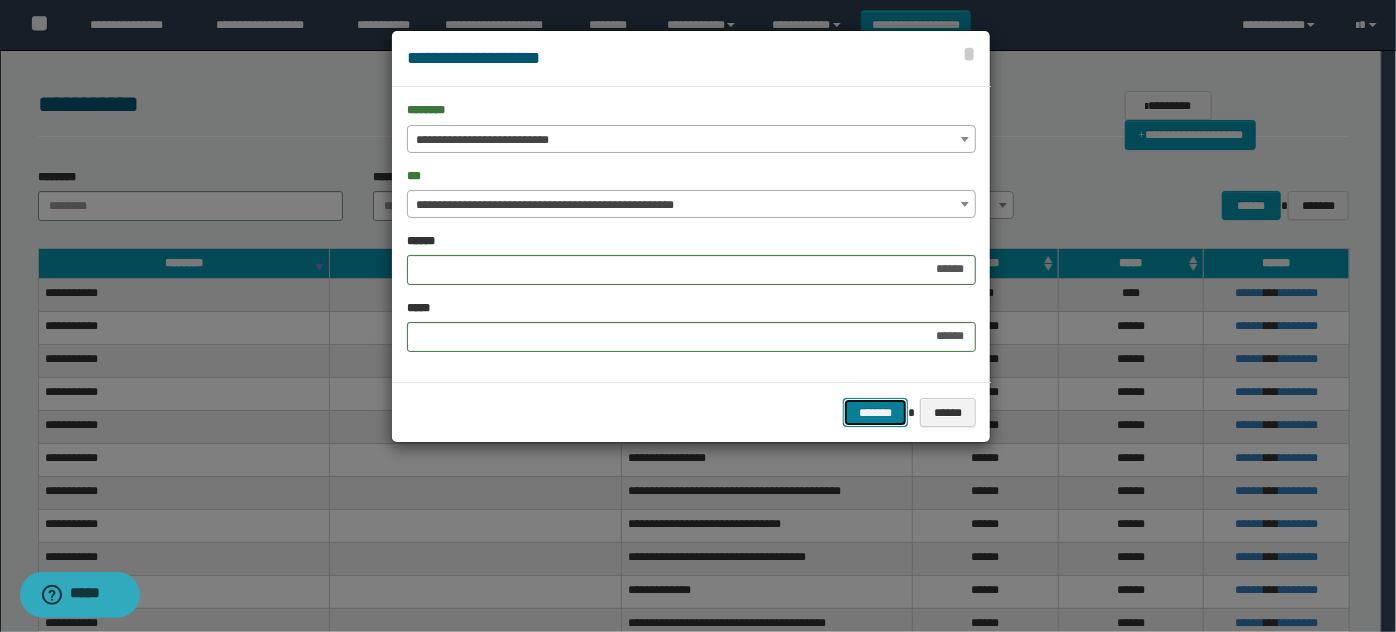 click on "*******" at bounding box center (875, 412) 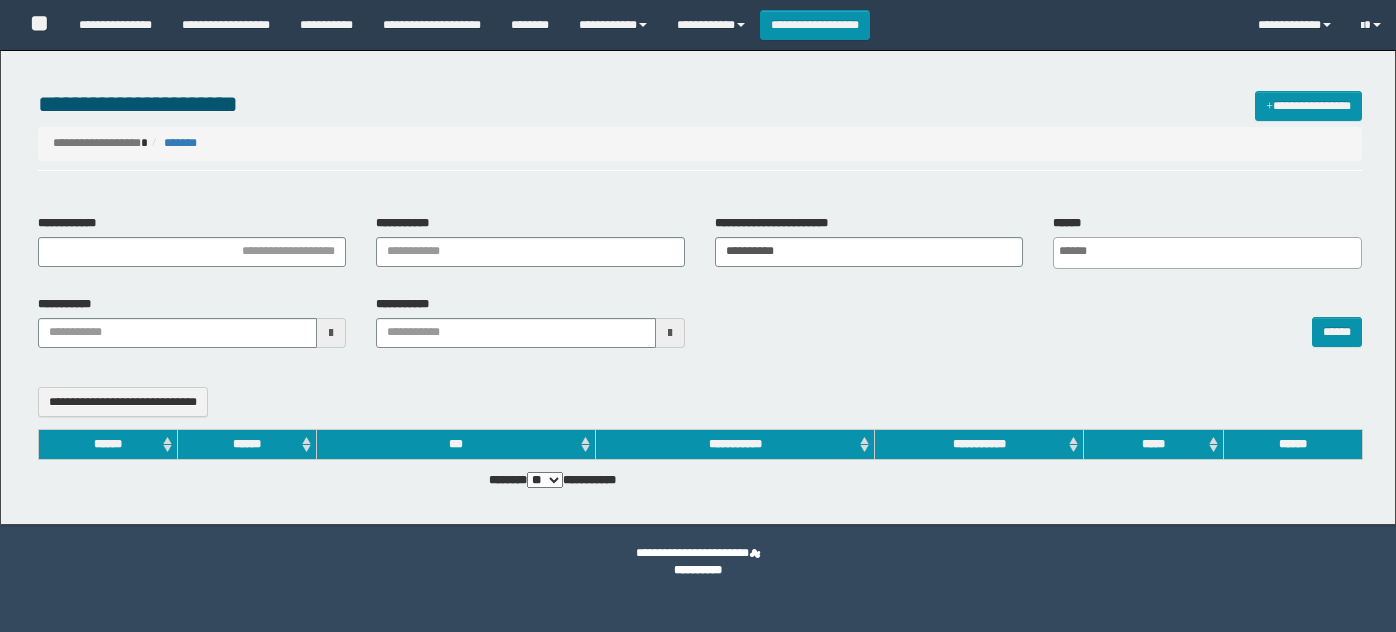 select 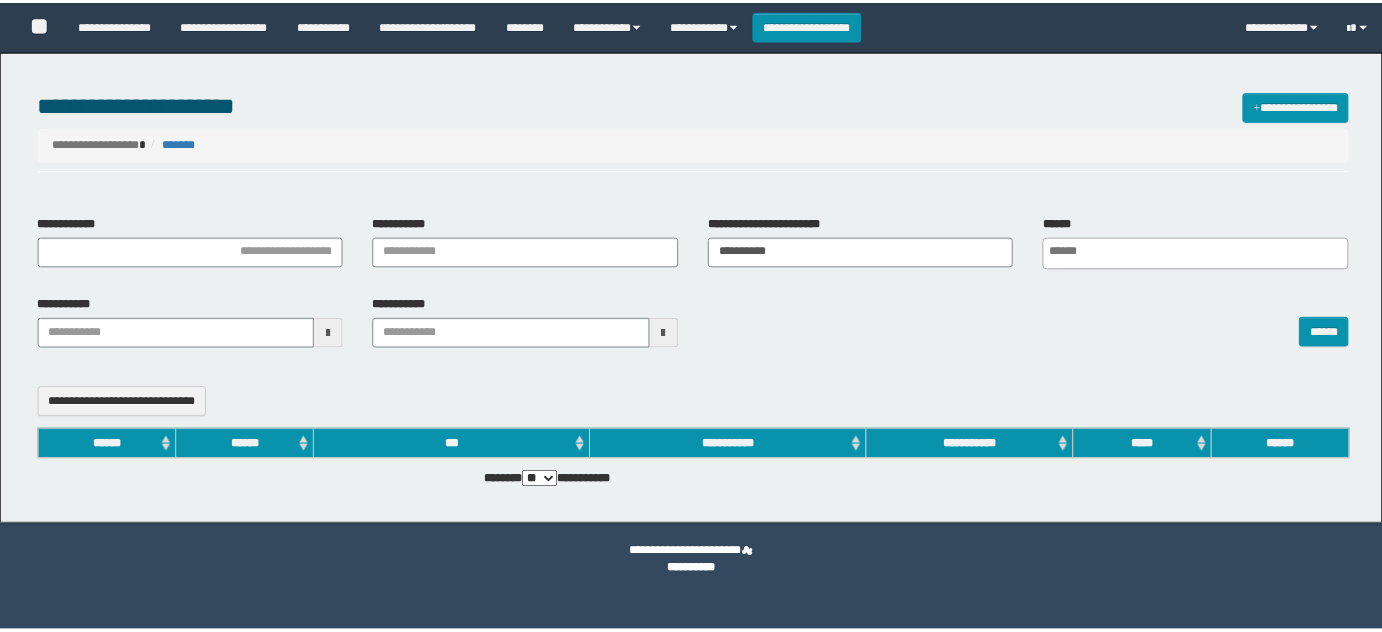 scroll, scrollTop: 0, scrollLeft: 0, axis: both 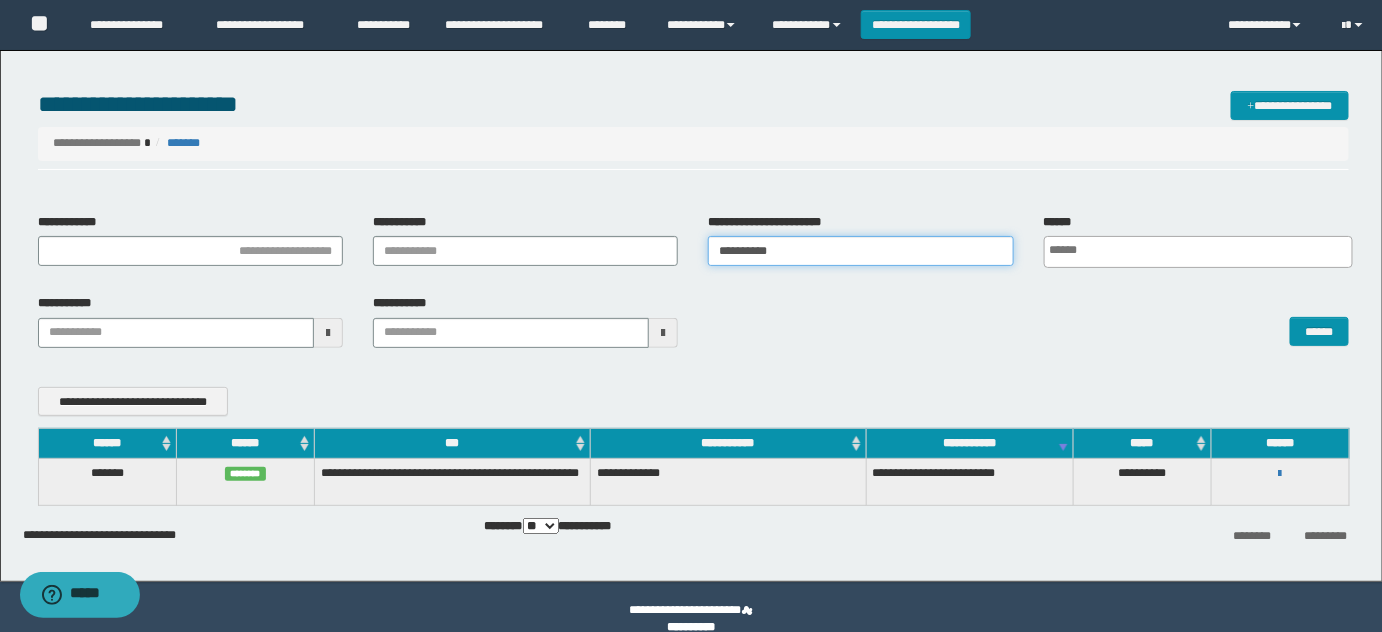 drag, startPoint x: 816, startPoint y: 247, endPoint x: 854, endPoint y: 298, distance: 63.600315 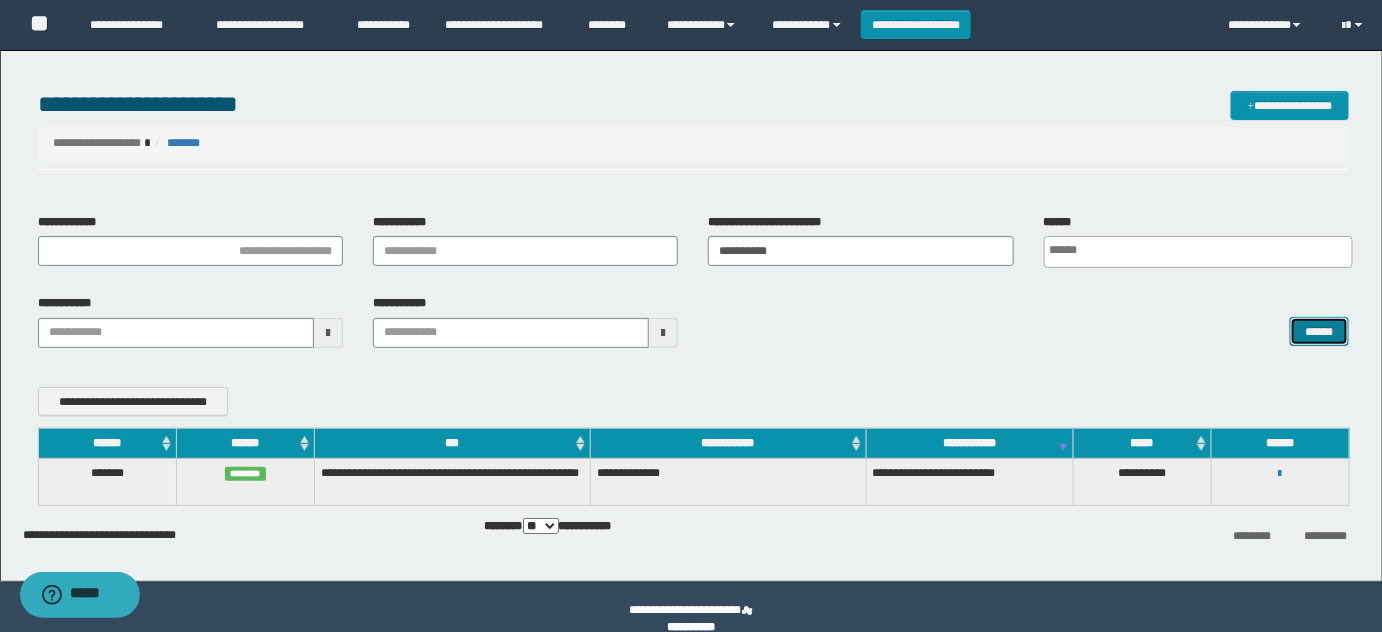 click on "******" at bounding box center (1319, 331) 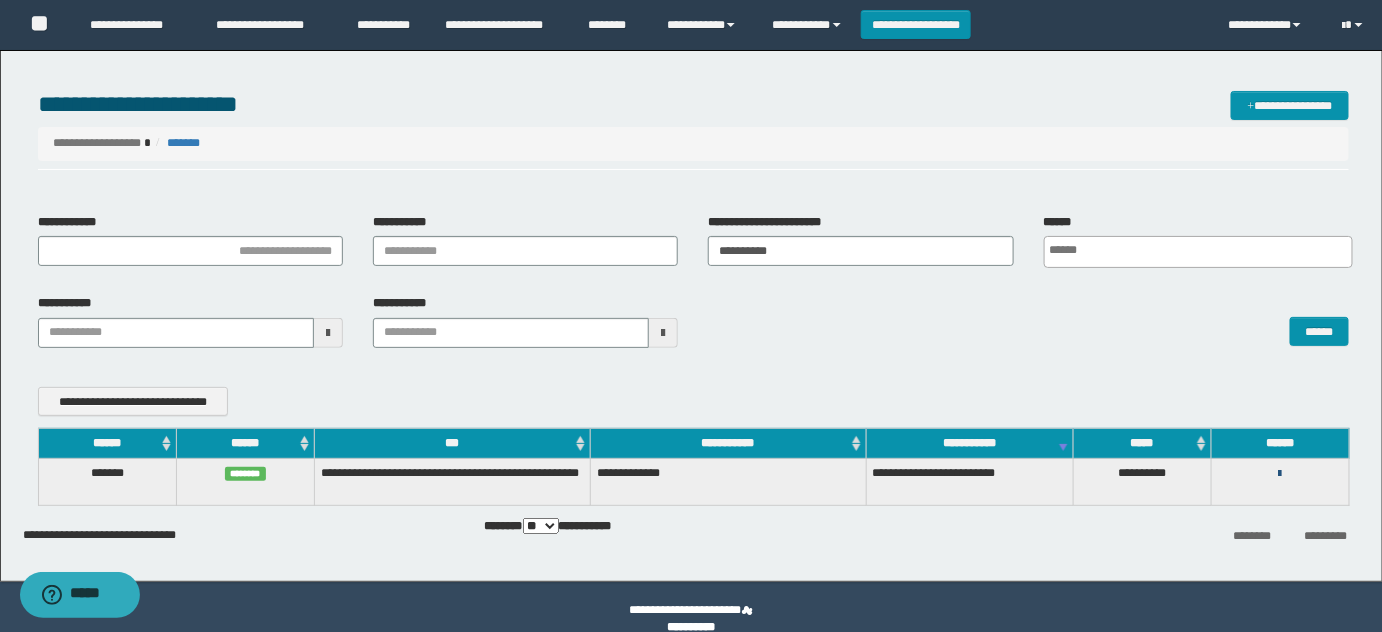 click at bounding box center (1280, 474) 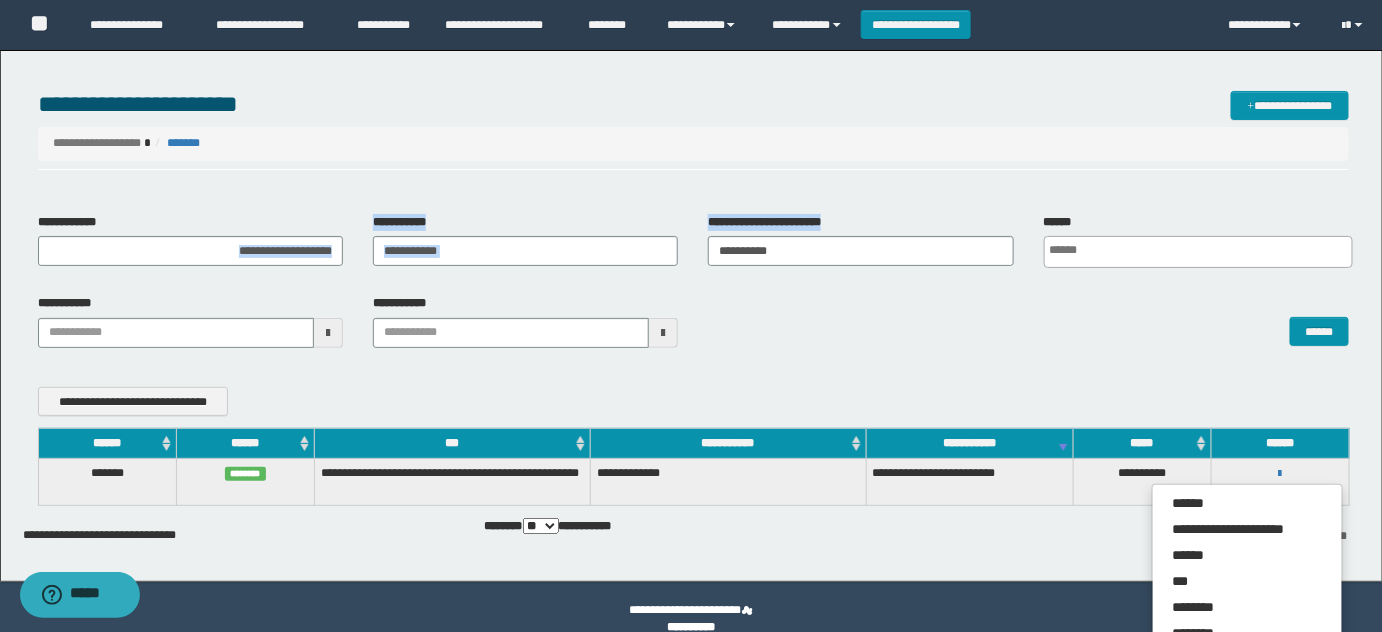 drag, startPoint x: 877, startPoint y: 267, endPoint x: 348, endPoint y: 267, distance: 529 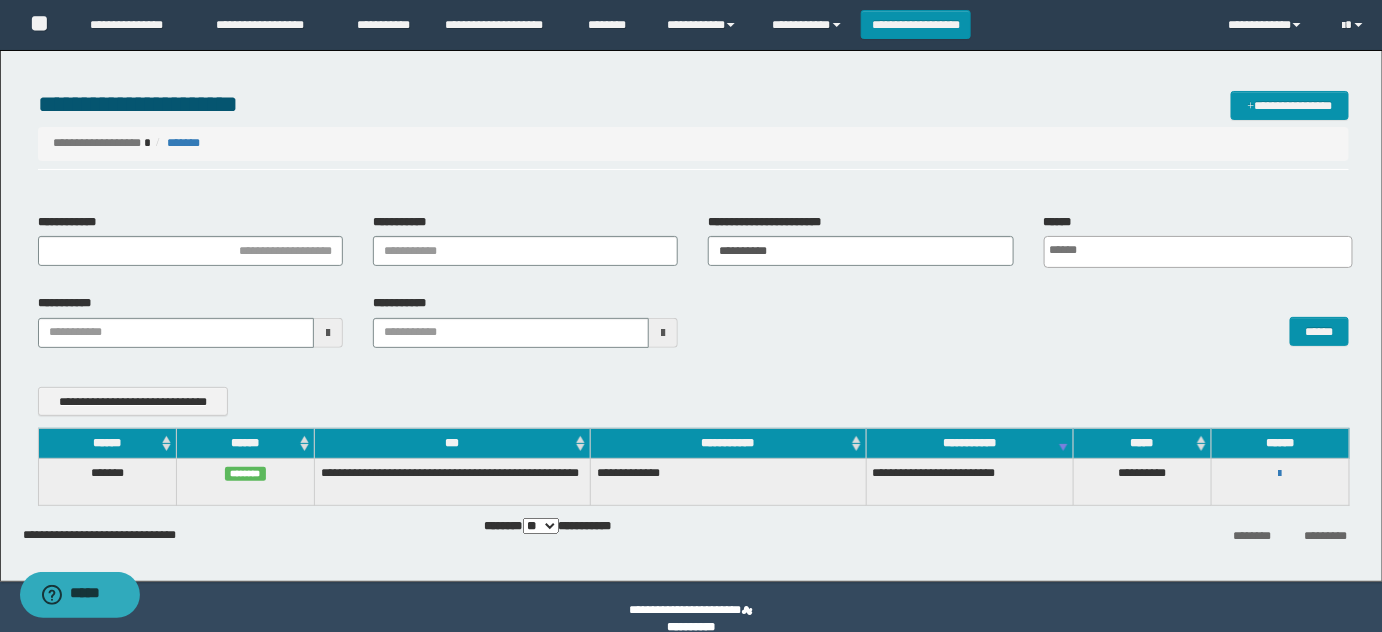 click on "******" at bounding box center [1028, 320] 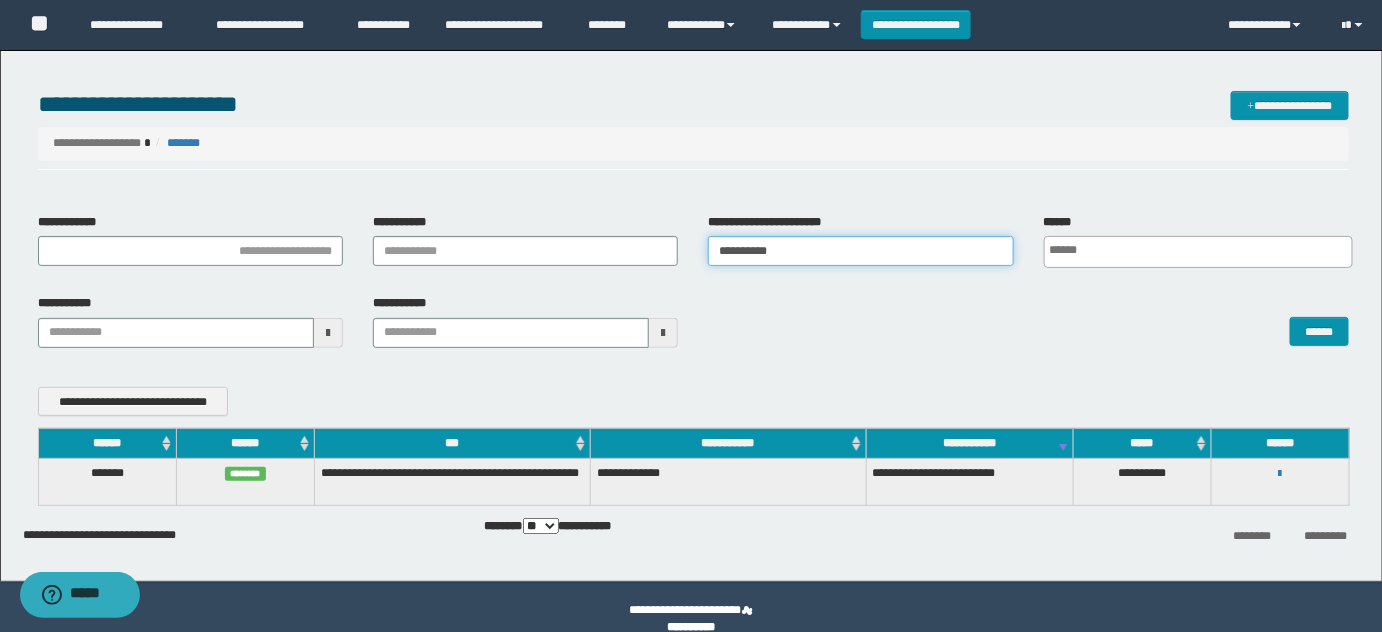 drag, startPoint x: 814, startPoint y: 261, endPoint x: 841, endPoint y: 330, distance: 74.094536 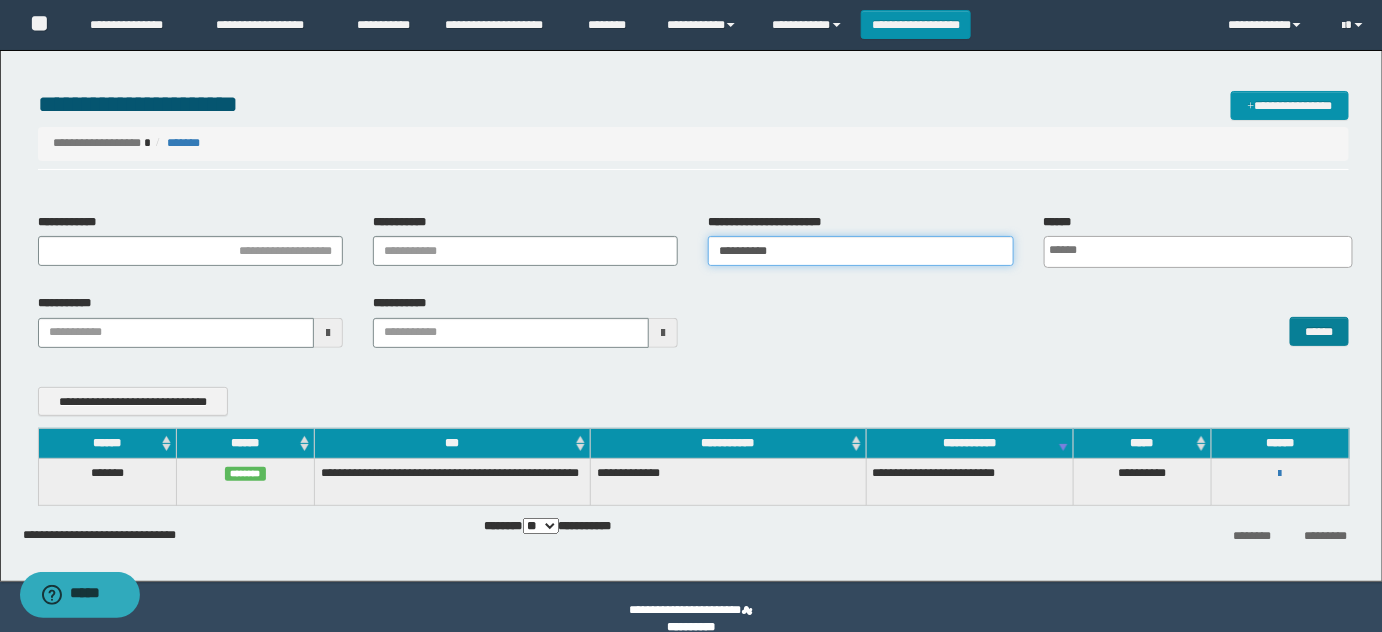 type on "**********" 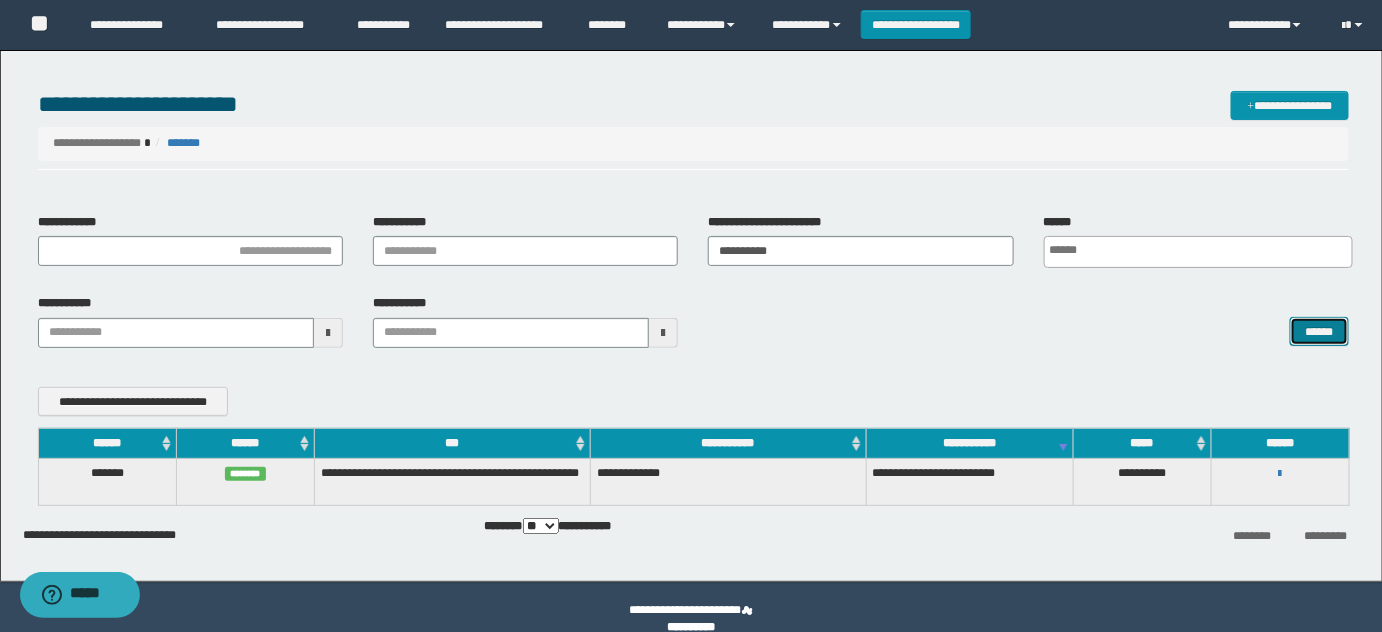 click on "******" at bounding box center [1319, 331] 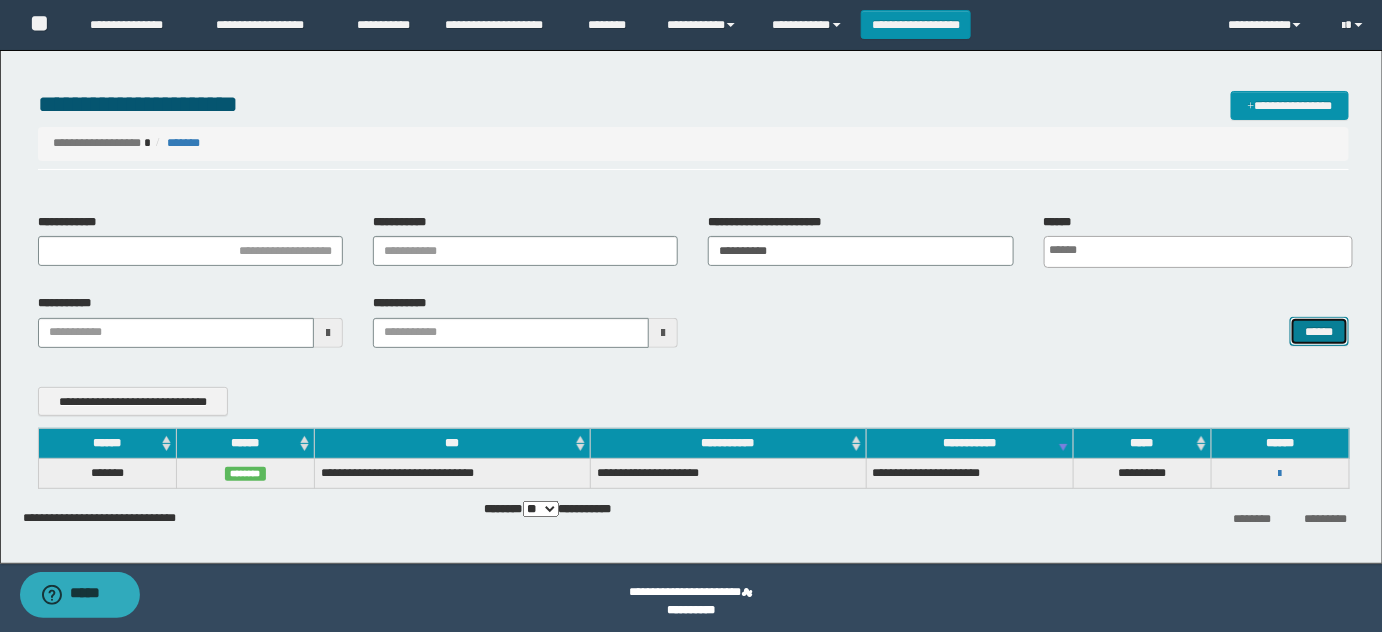 type 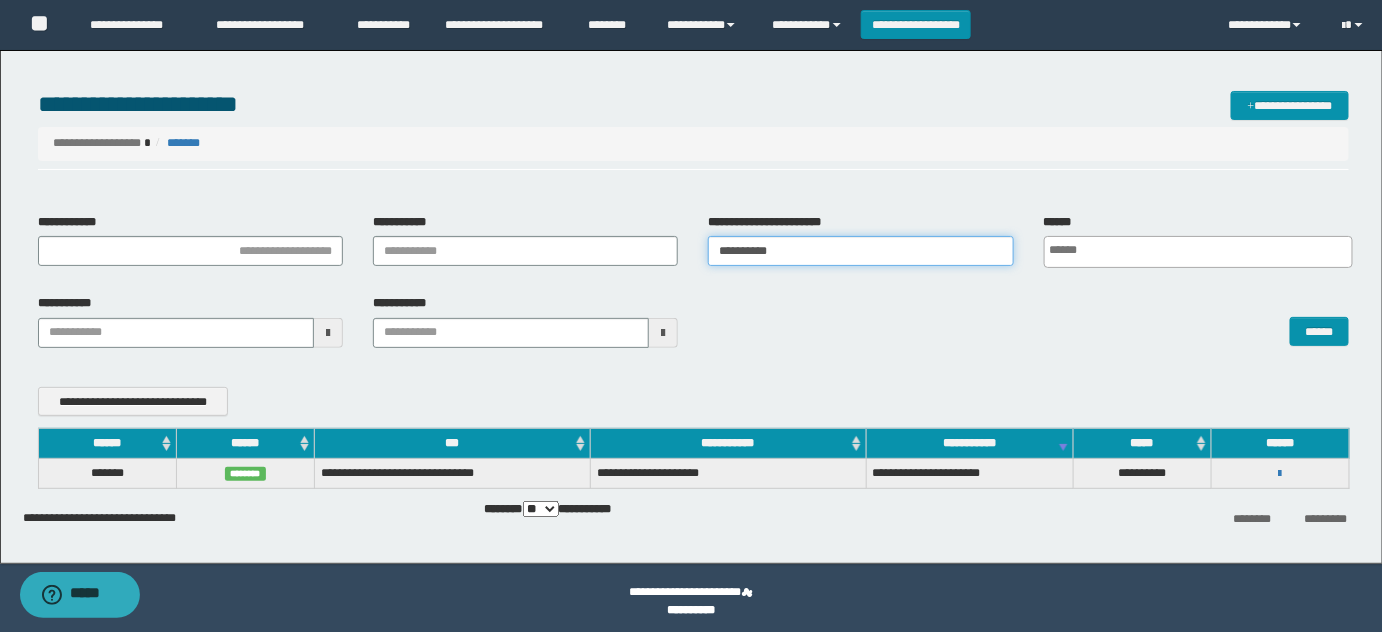 drag, startPoint x: 831, startPoint y: 257, endPoint x: 778, endPoint y: 283, distance: 59.03389 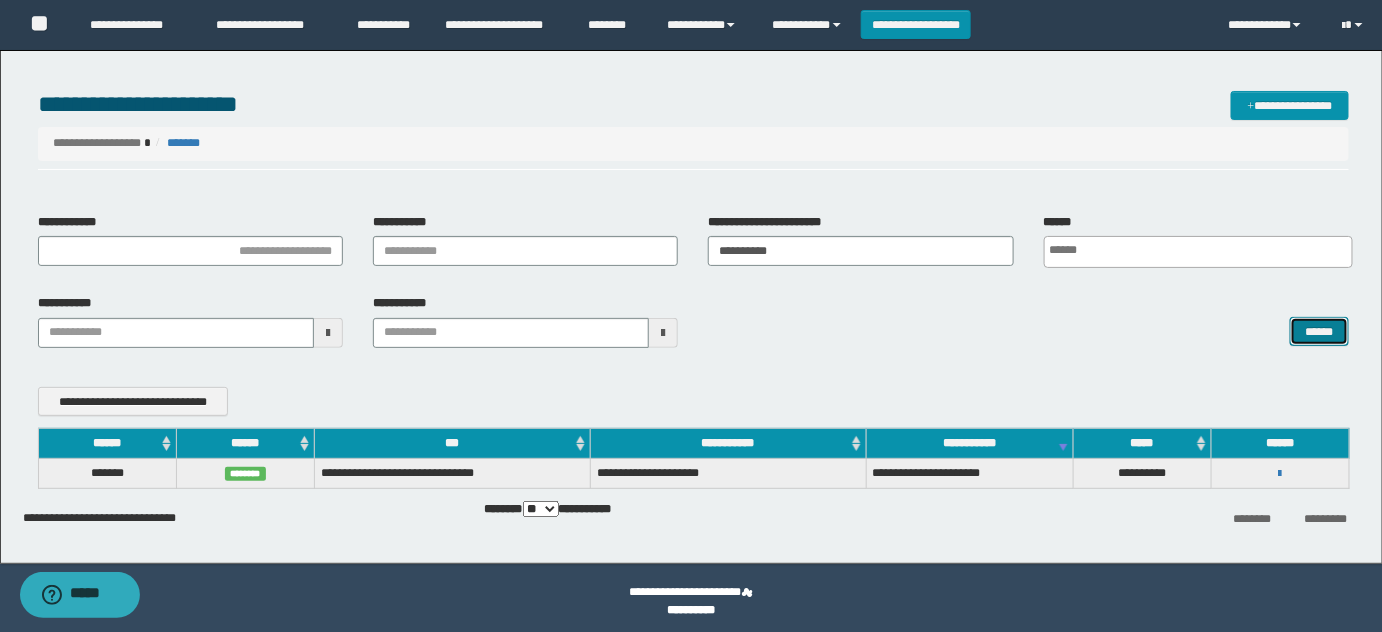 click on "******" at bounding box center [1319, 331] 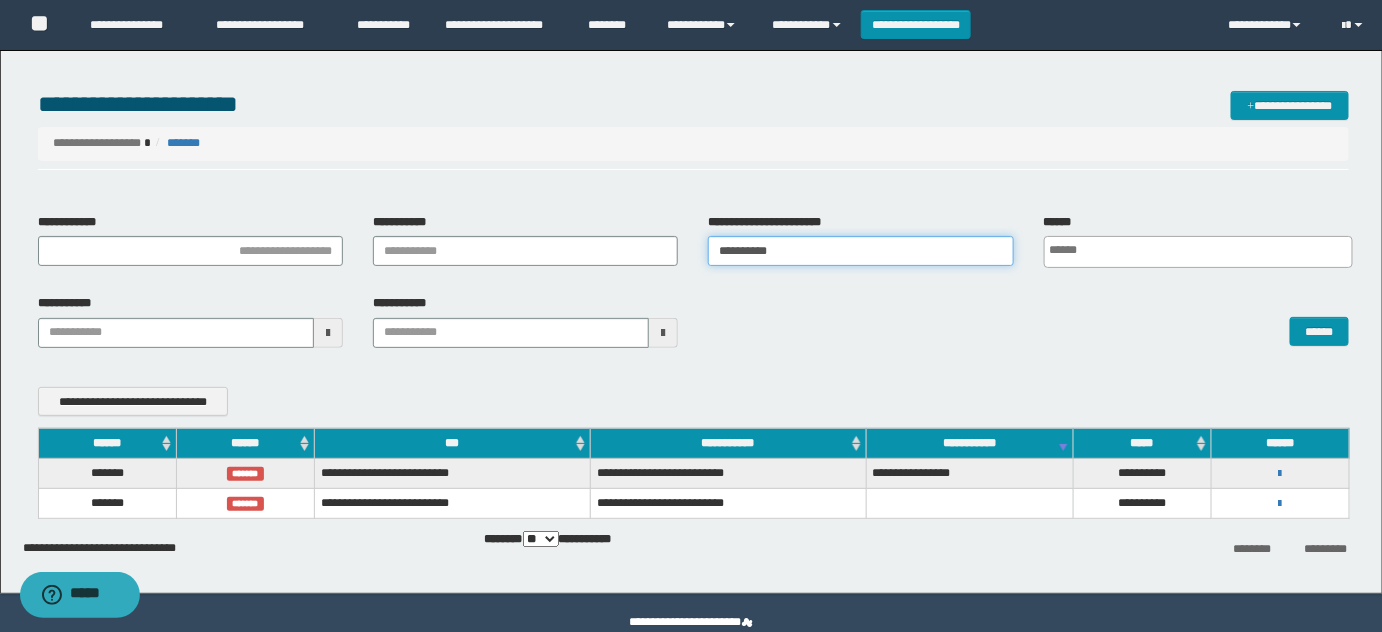 drag, startPoint x: 899, startPoint y: 250, endPoint x: 298, endPoint y: 224, distance: 601.56213 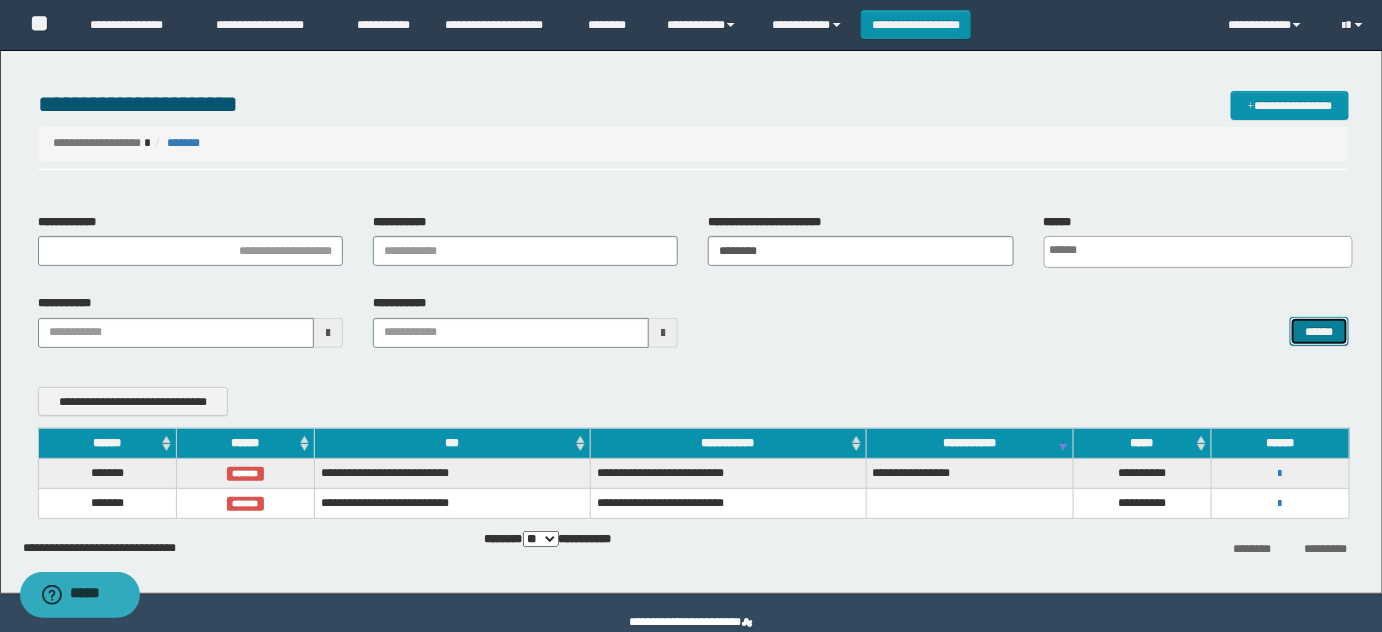 click on "******" at bounding box center (1319, 331) 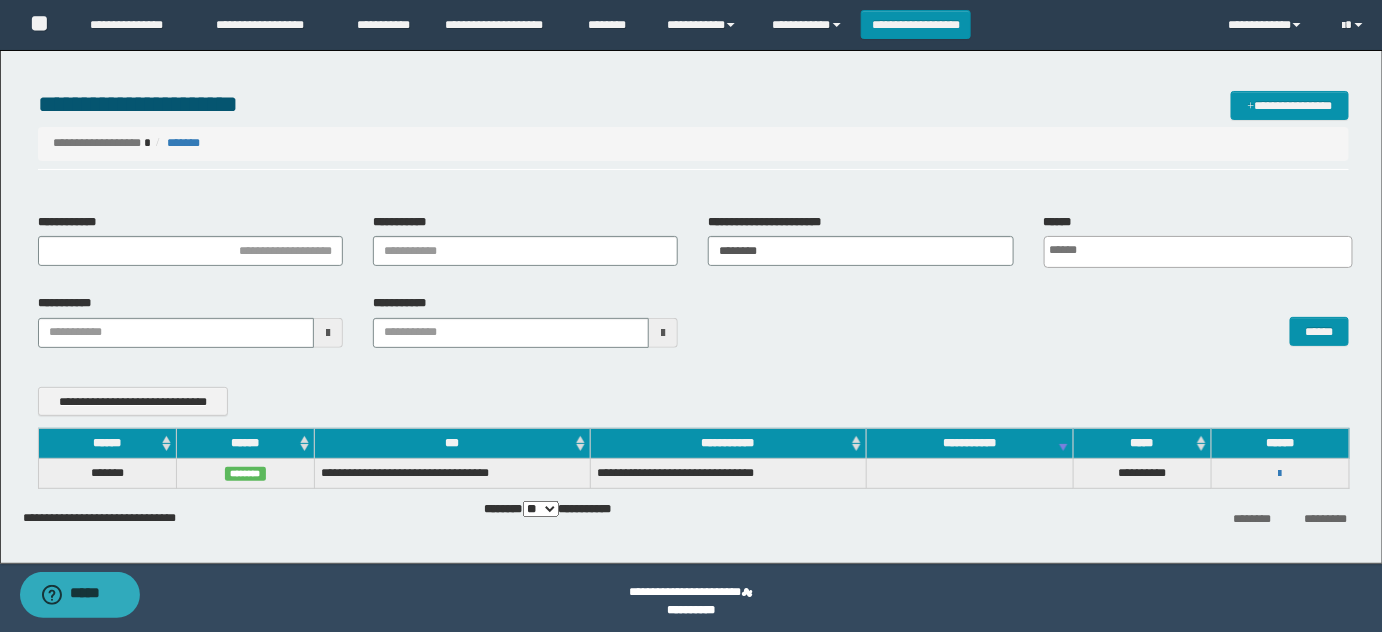 click on "**********" at bounding box center [1280, 474] 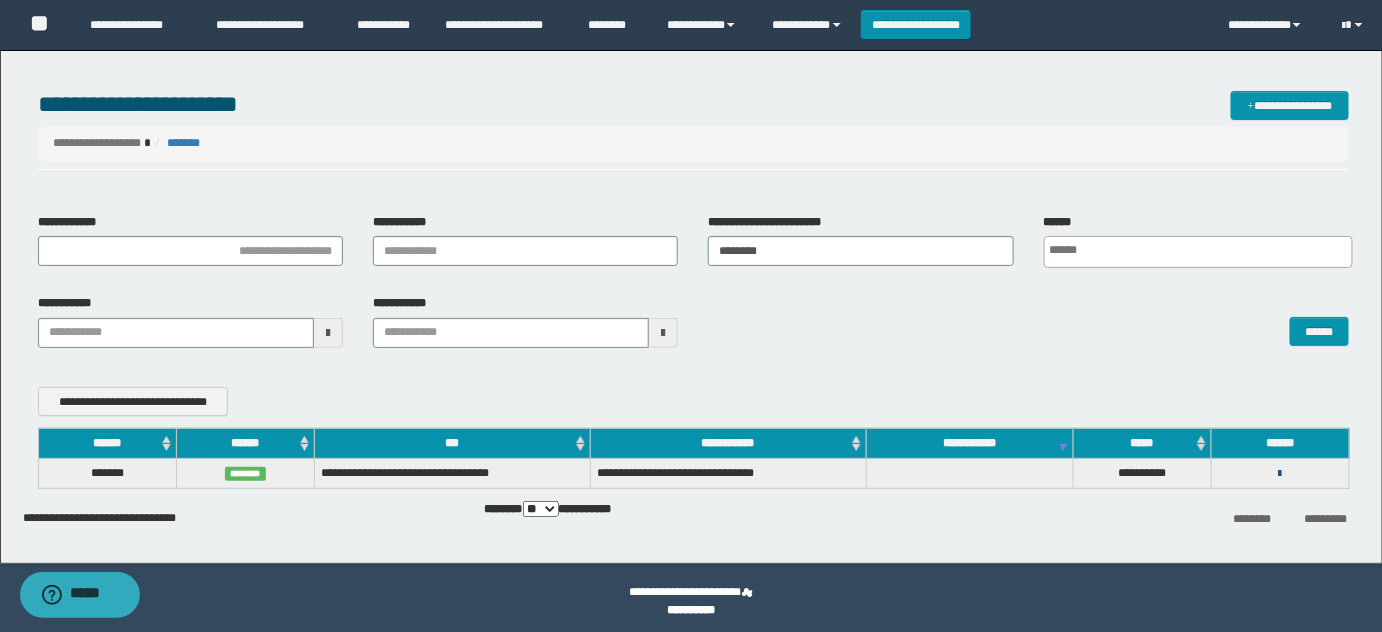 click at bounding box center [1280, 474] 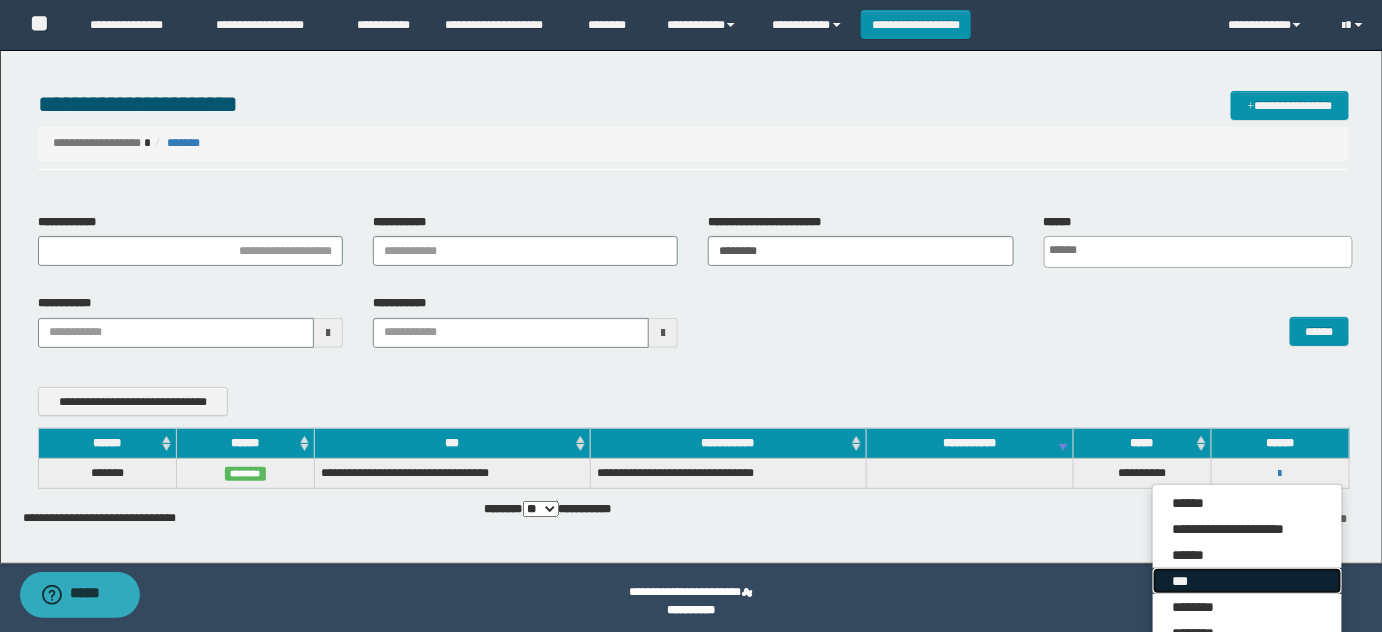 click on "***" at bounding box center [1247, 581] 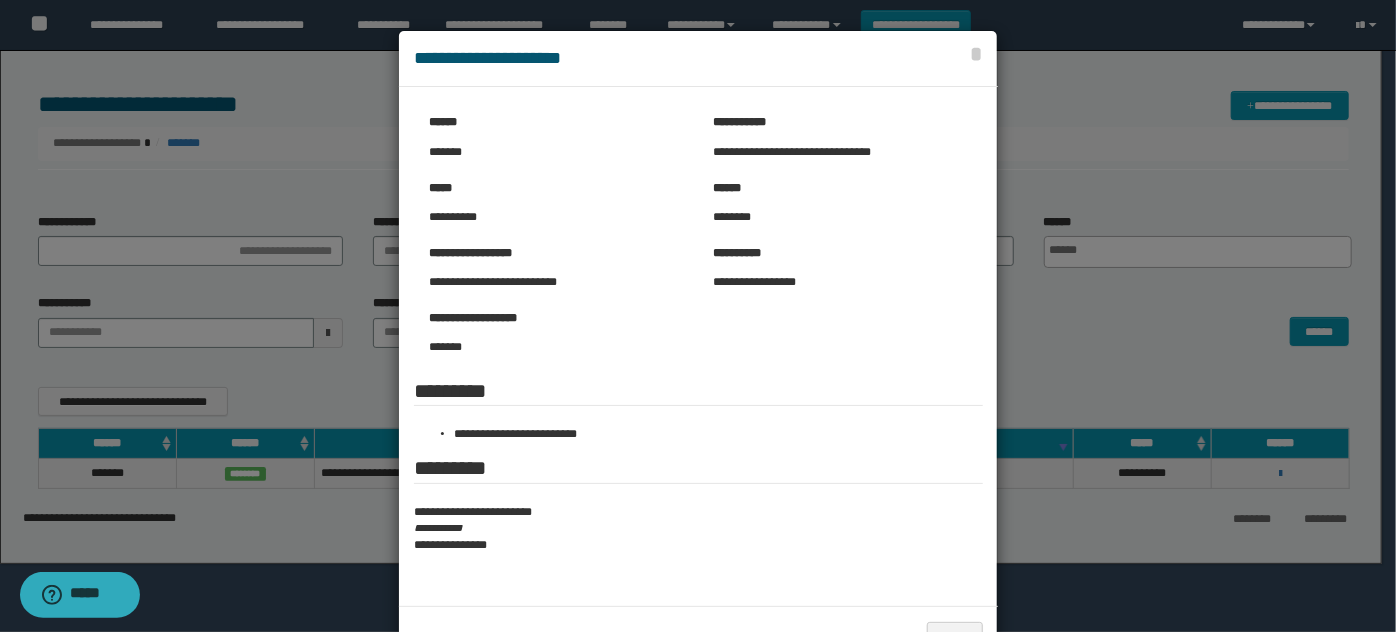 click at bounding box center [698, 348] 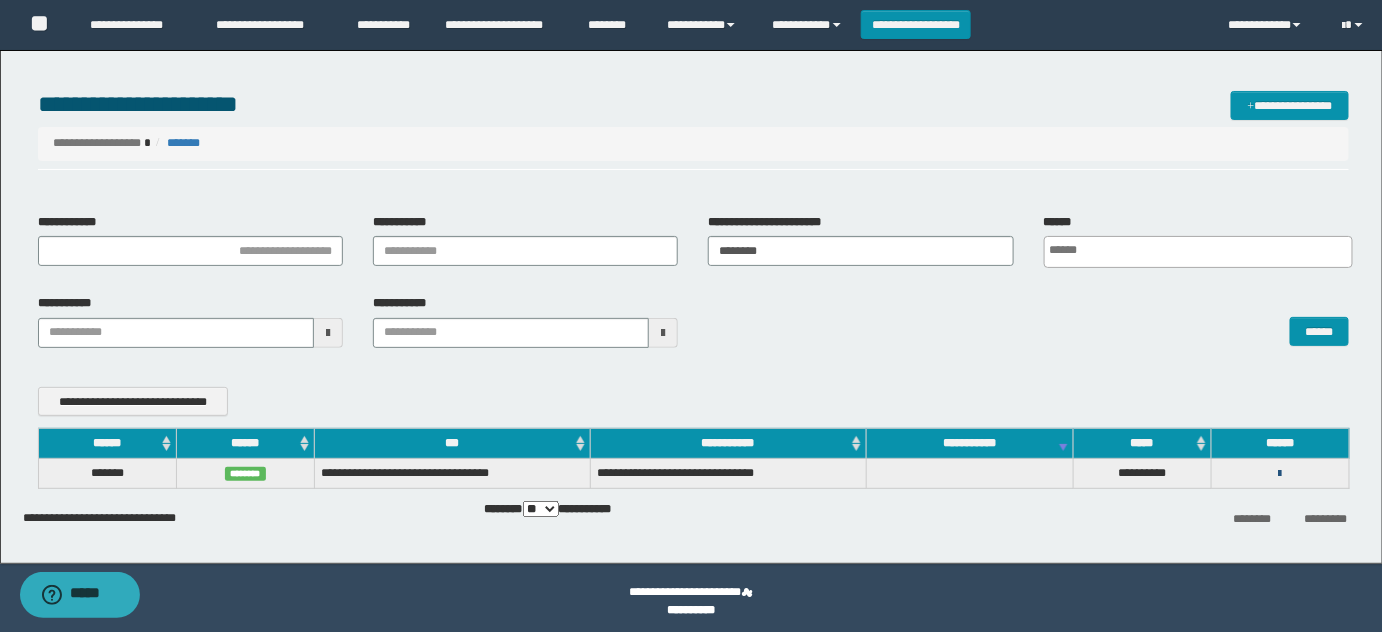 click at bounding box center [1280, 474] 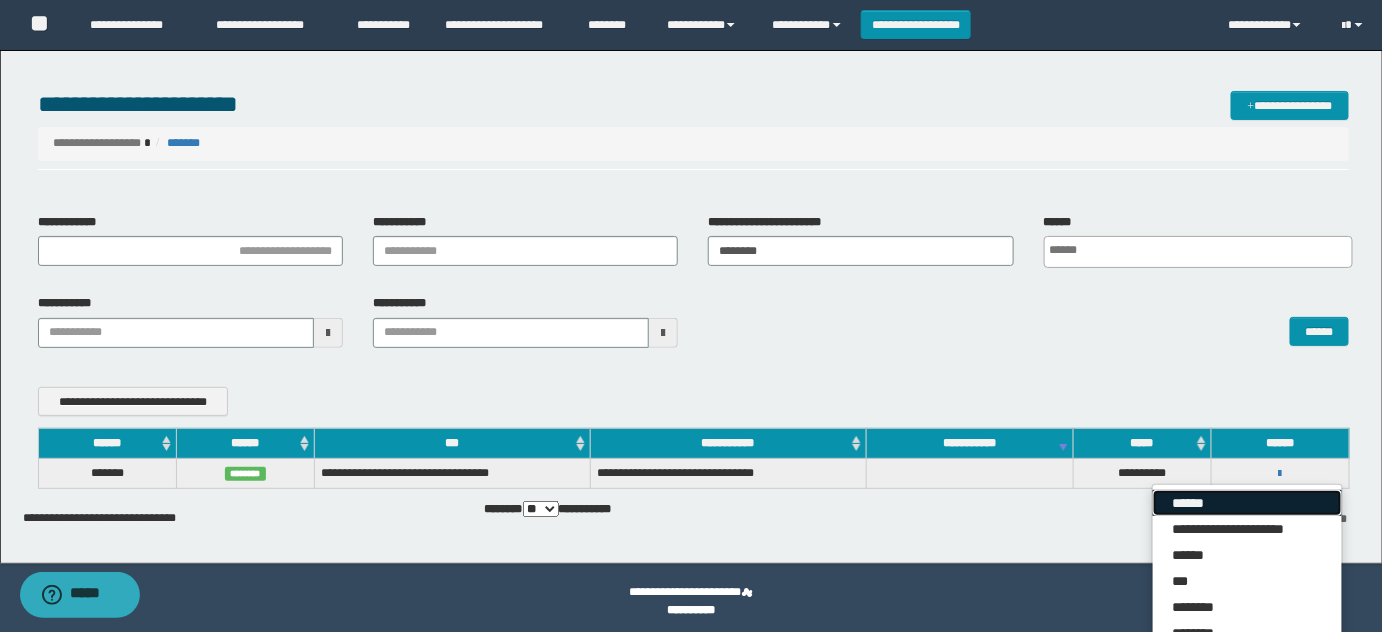 click on "******" at bounding box center [1247, 503] 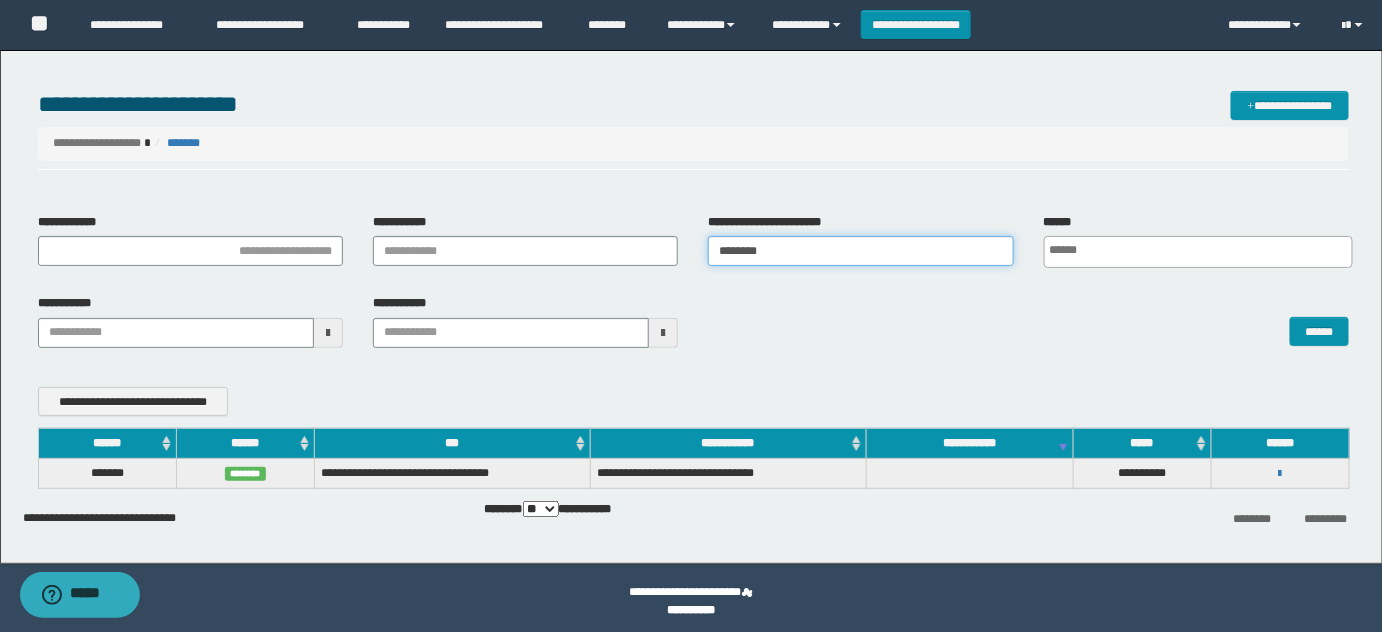 drag, startPoint x: 840, startPoint y: 246, endPoint x: 497, endPoint y: 252, distance: 343.05246 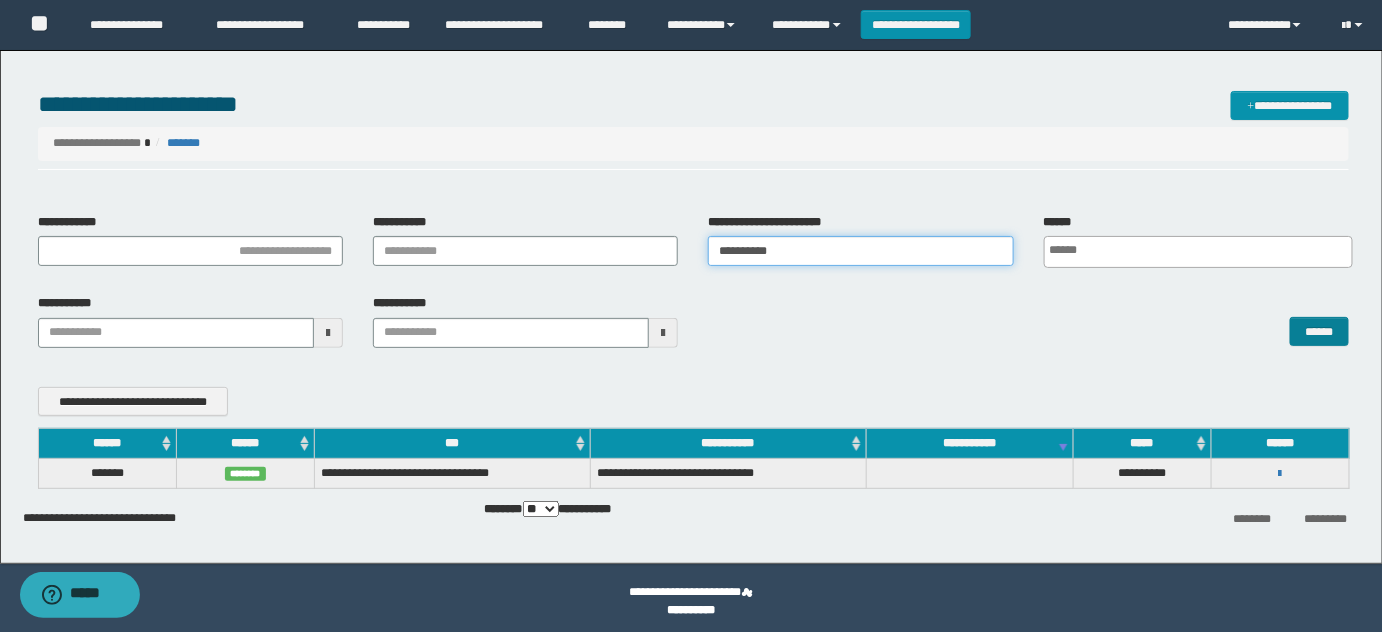 type on "**********" 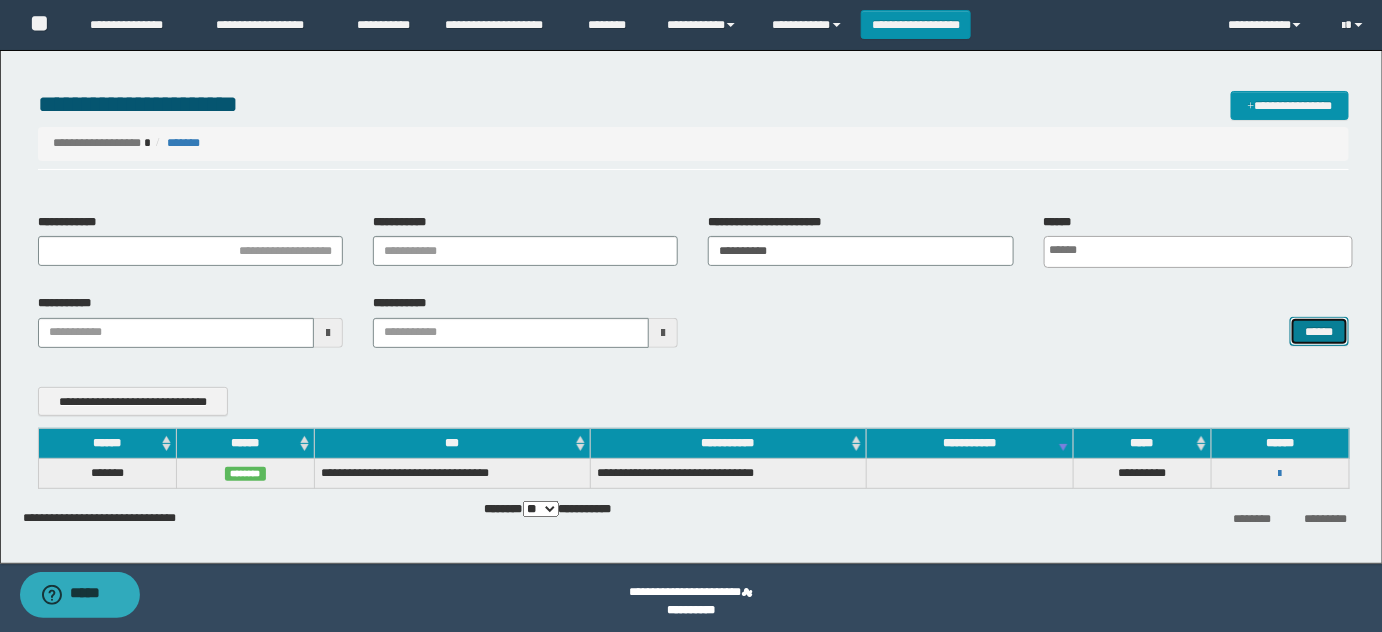click on "******" at bounding box center (1319, 331) 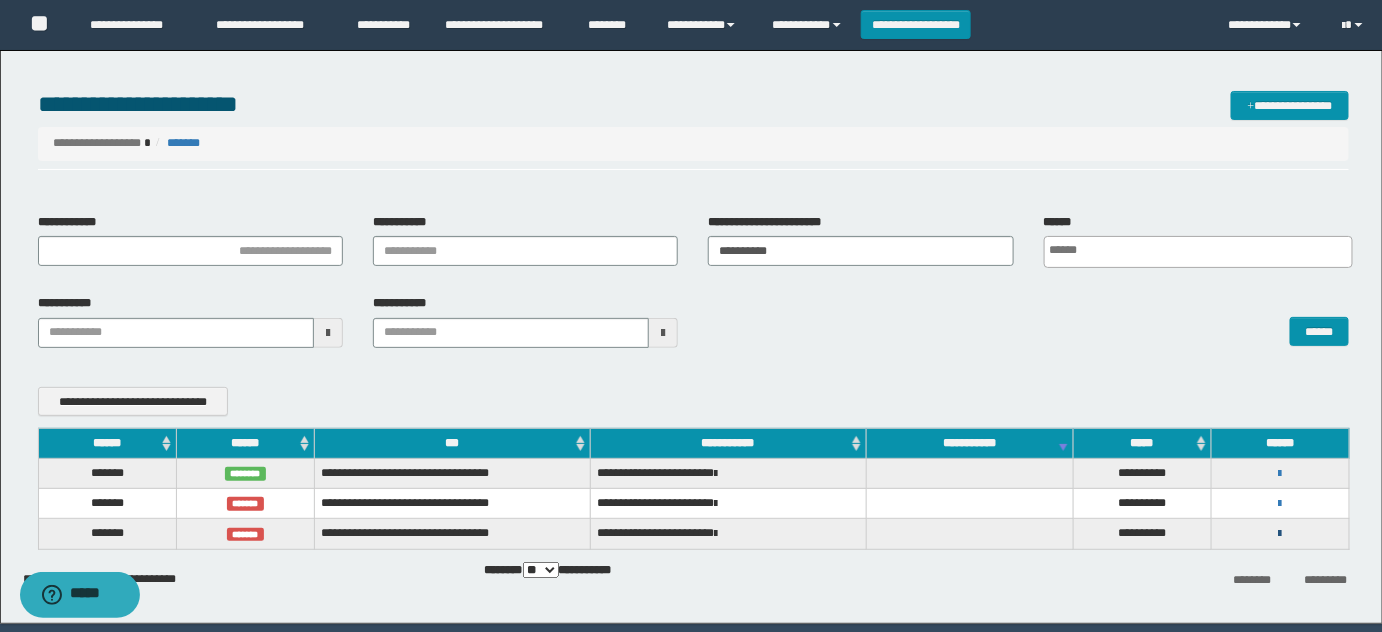 click at bounding box center (1280, 534) 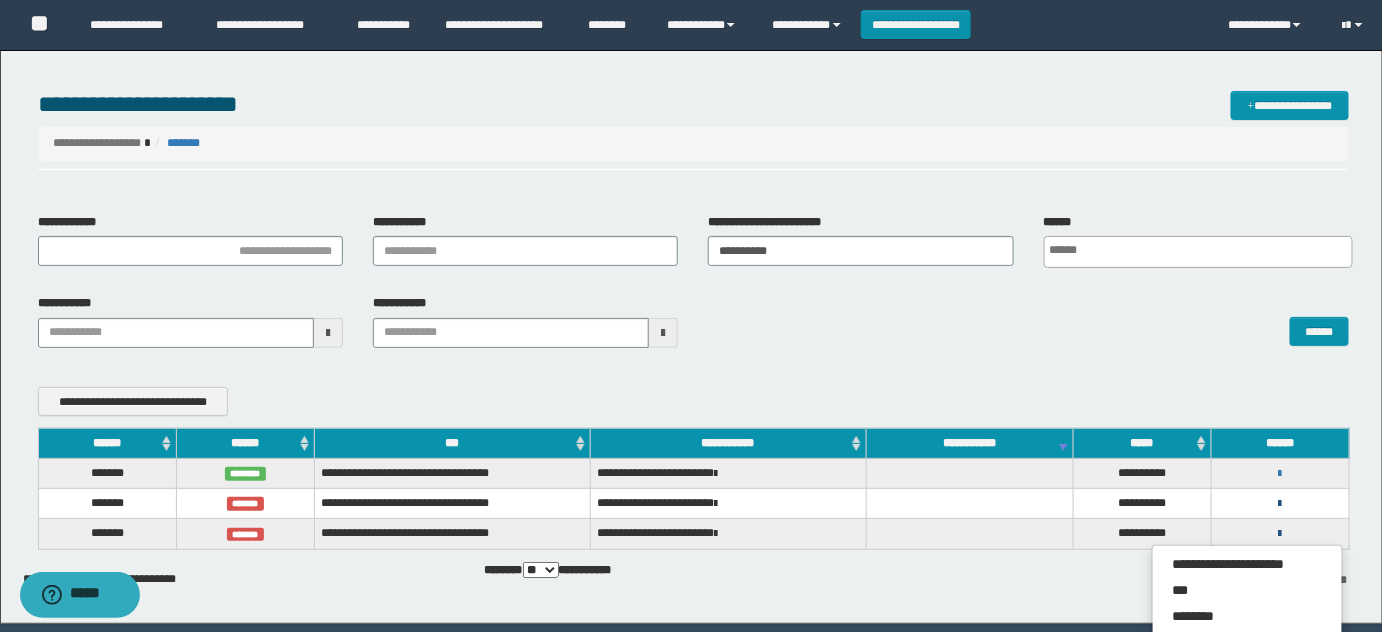 scroll, scrollTop: 66, scrollLeft: 0, axis: vertical 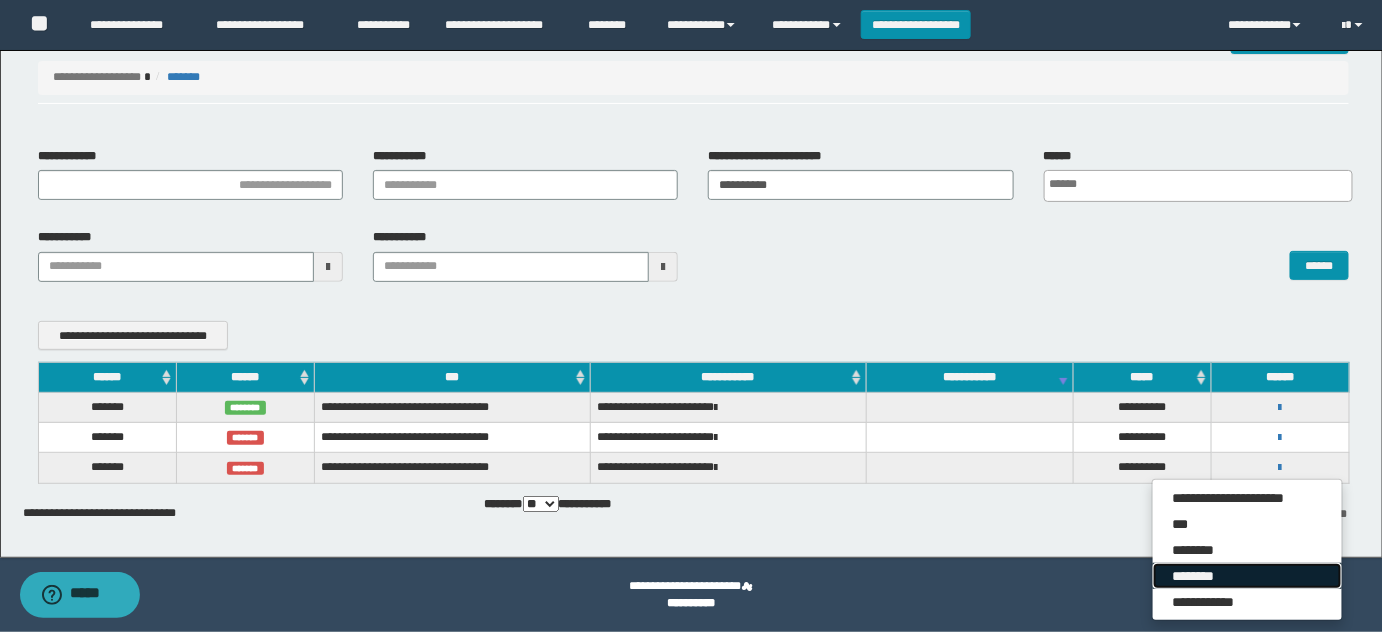 click on "********" at bounding box center [1247, 576] 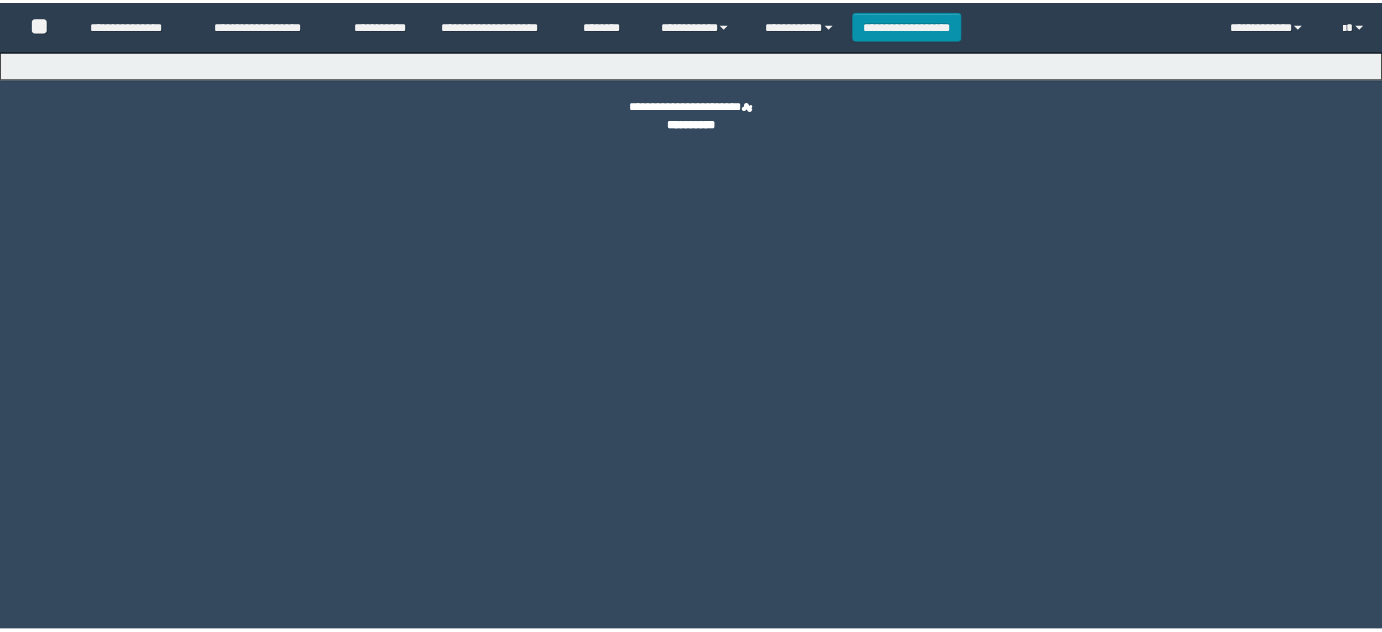 scroll, scrollTop: 0, scrollLeft: 0, axis: both 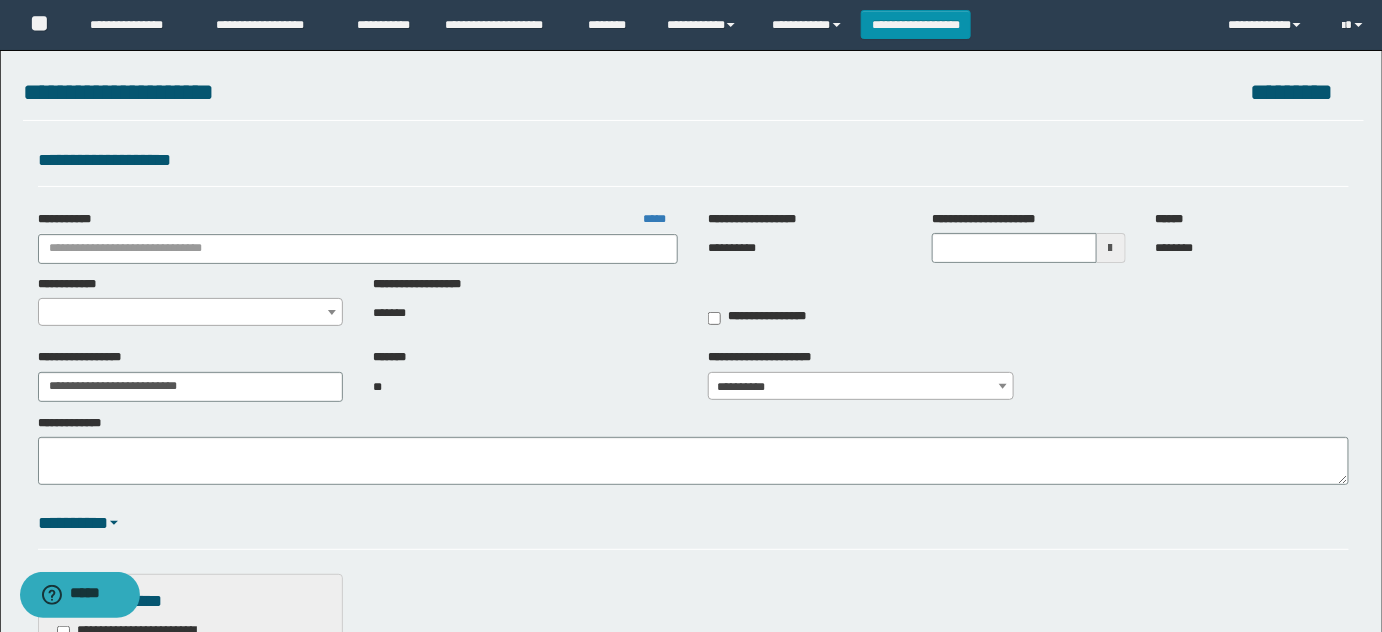 type on "**********" 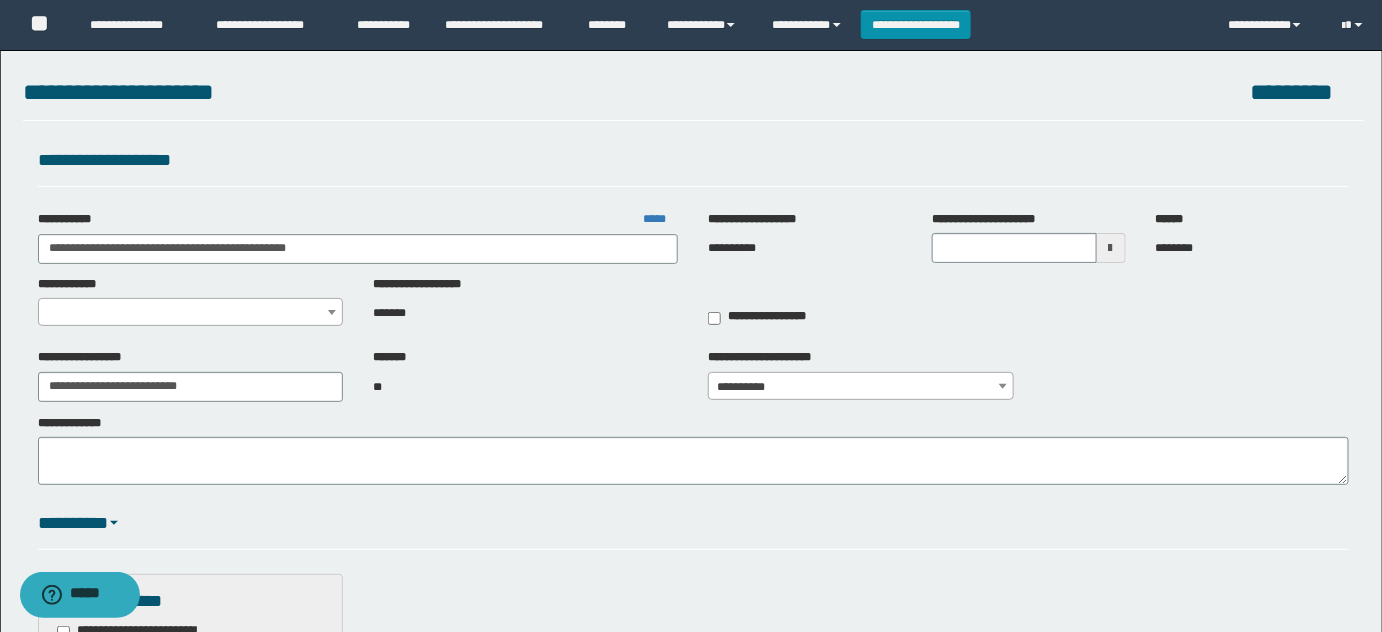 select on "**" 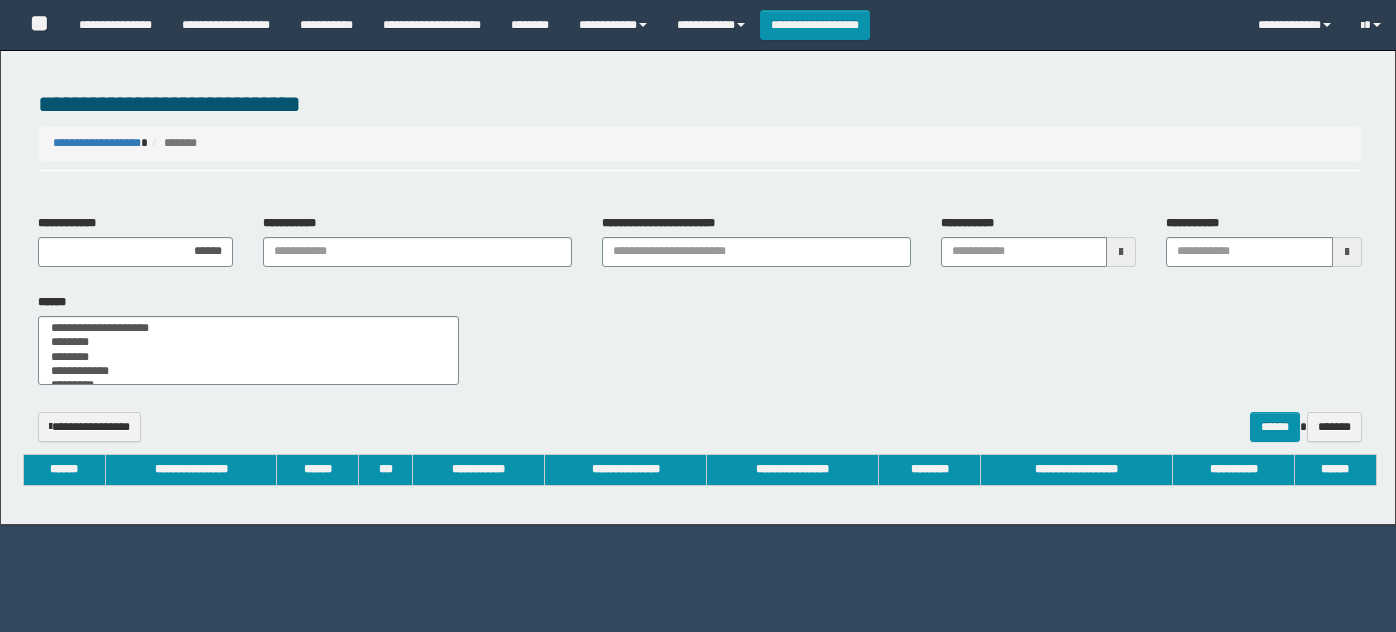 select 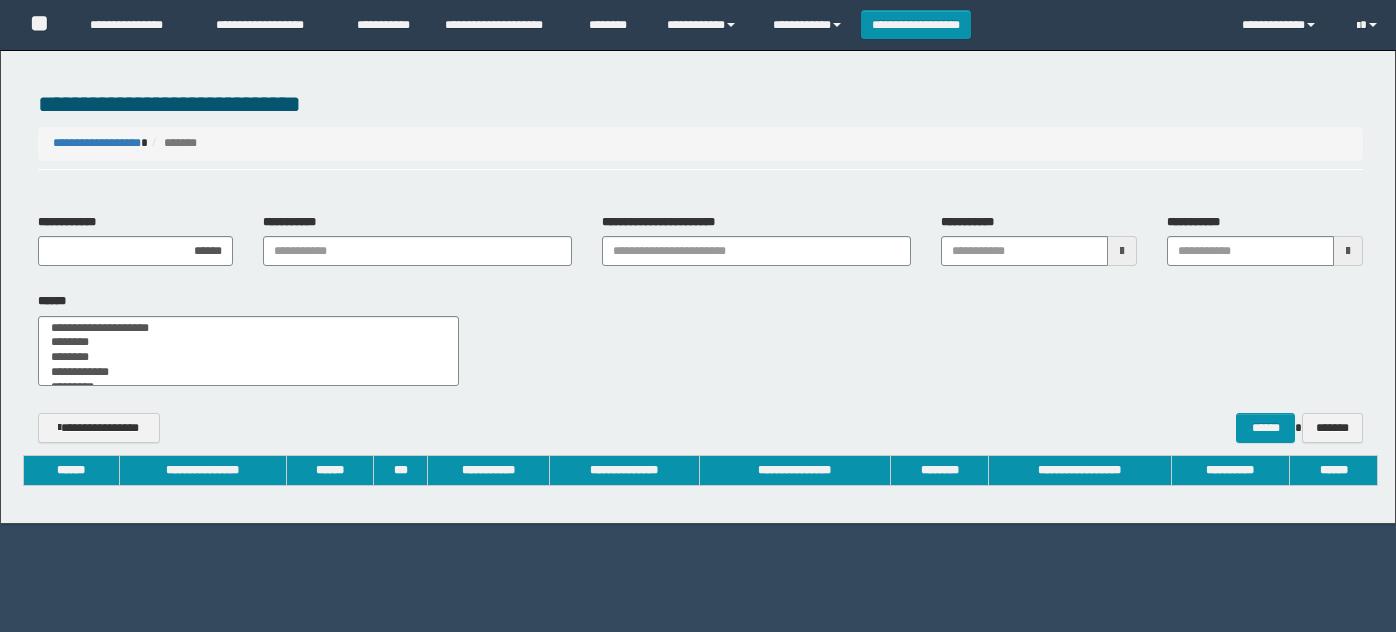 scroll, scrollTop: 0, scrollLeft: 0, axis: both 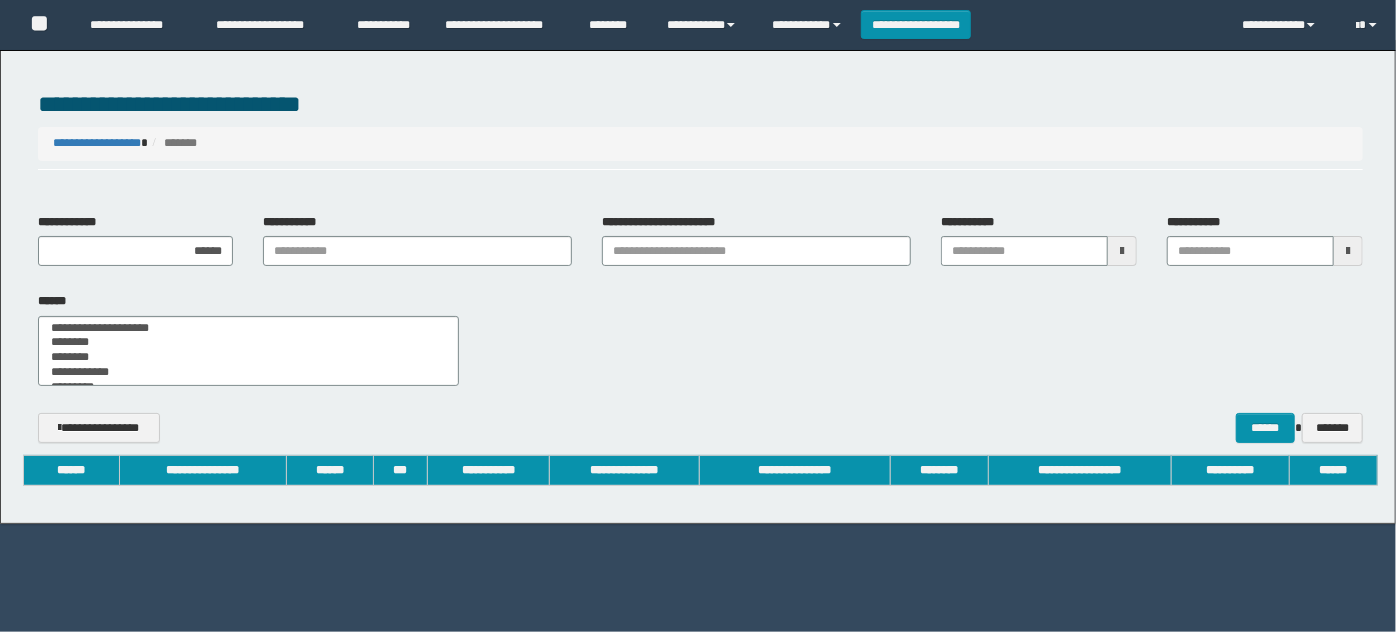 type on "******" 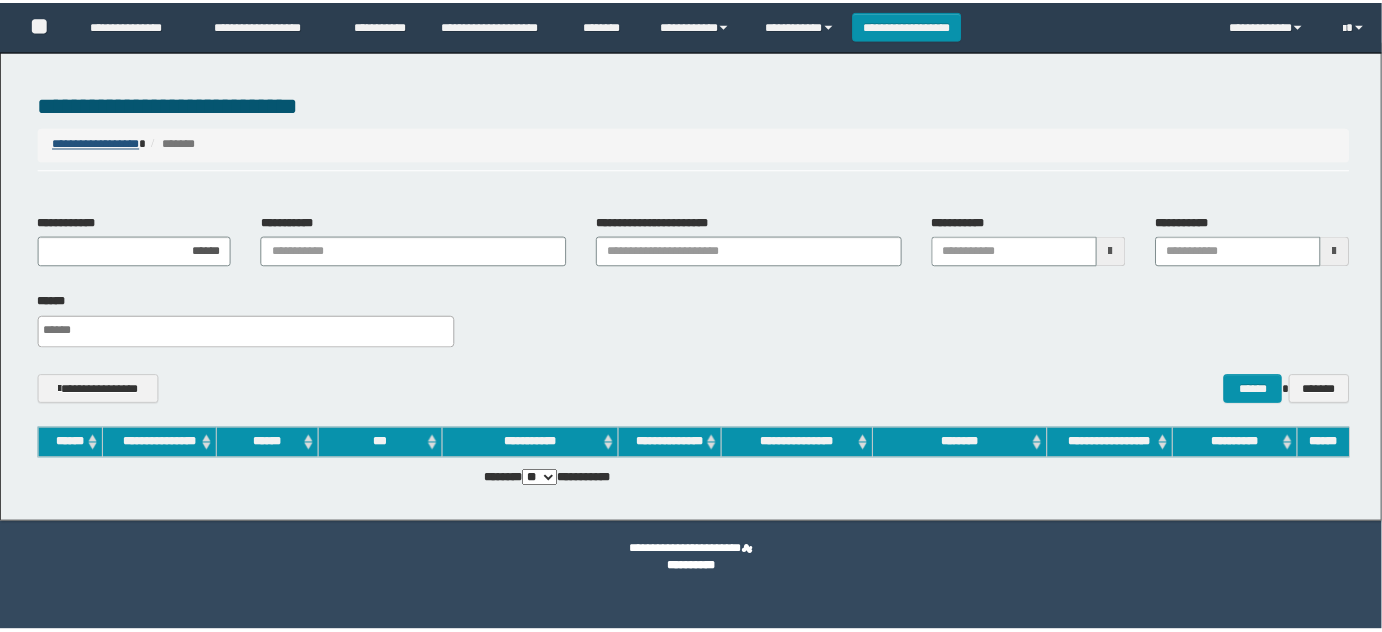 scroll, scrollTop: 0, scrollLeft: 0, axis: both 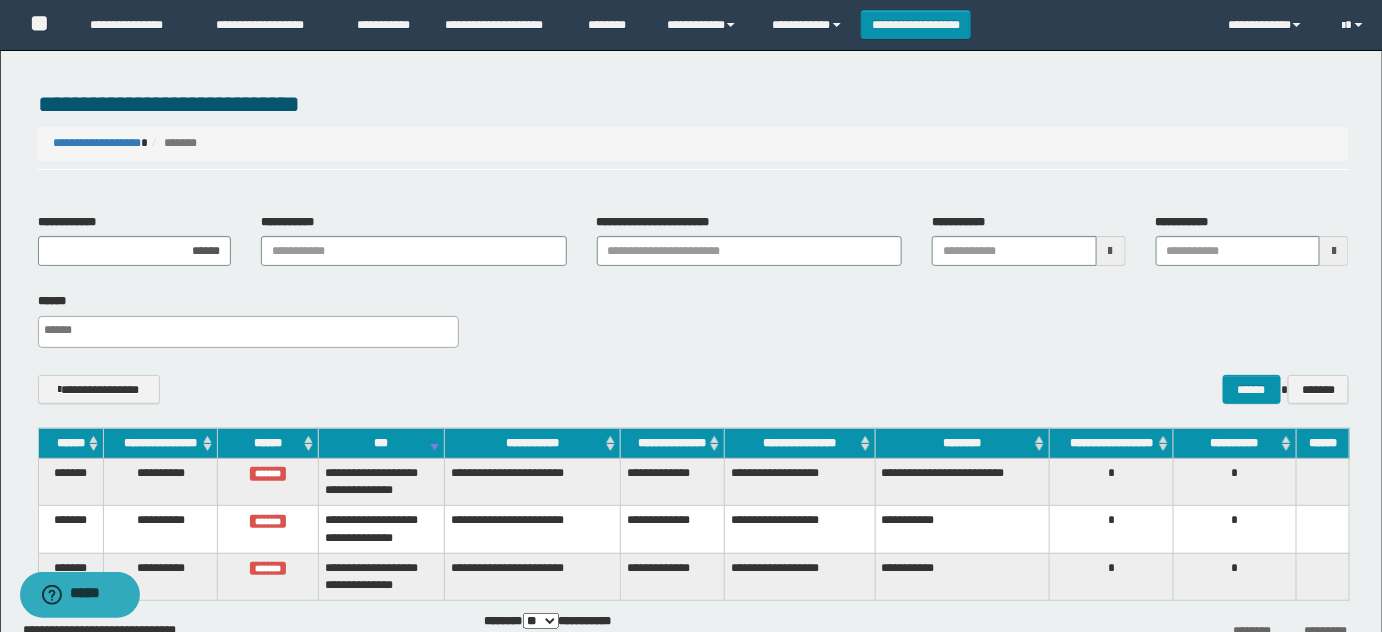 click on "**********" at bounding box center (97, 143) 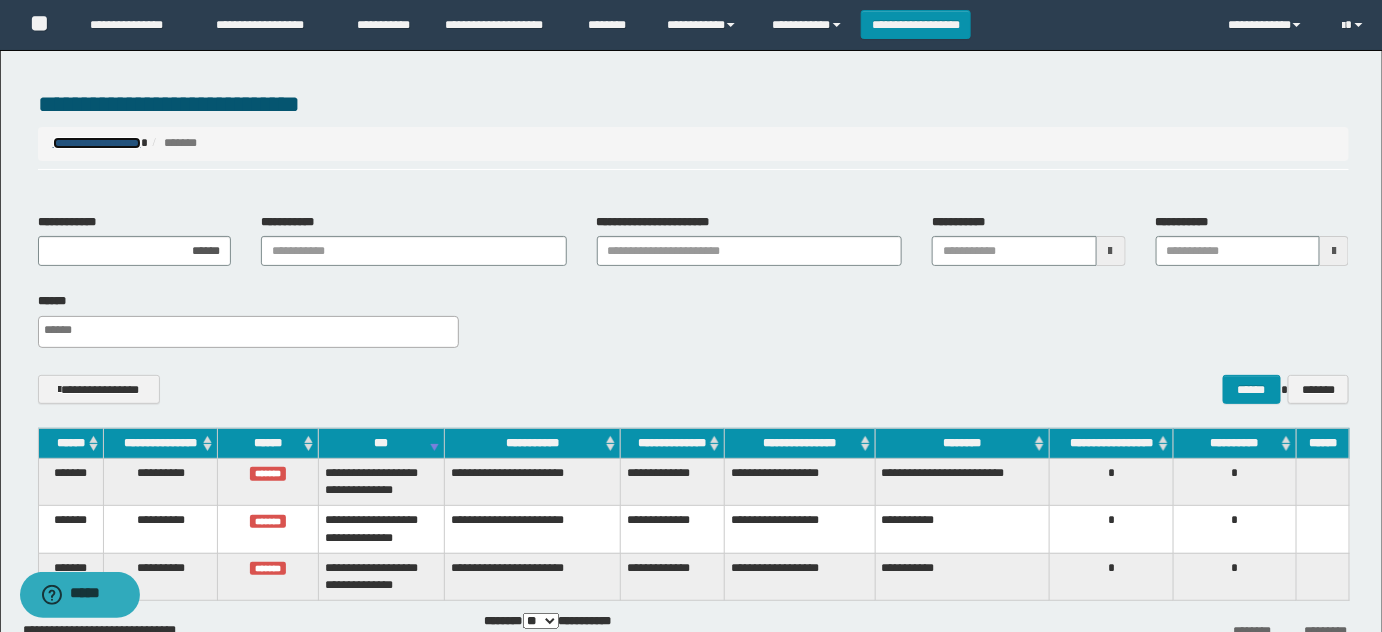 click on "**********" at bounding box center (97, 143) 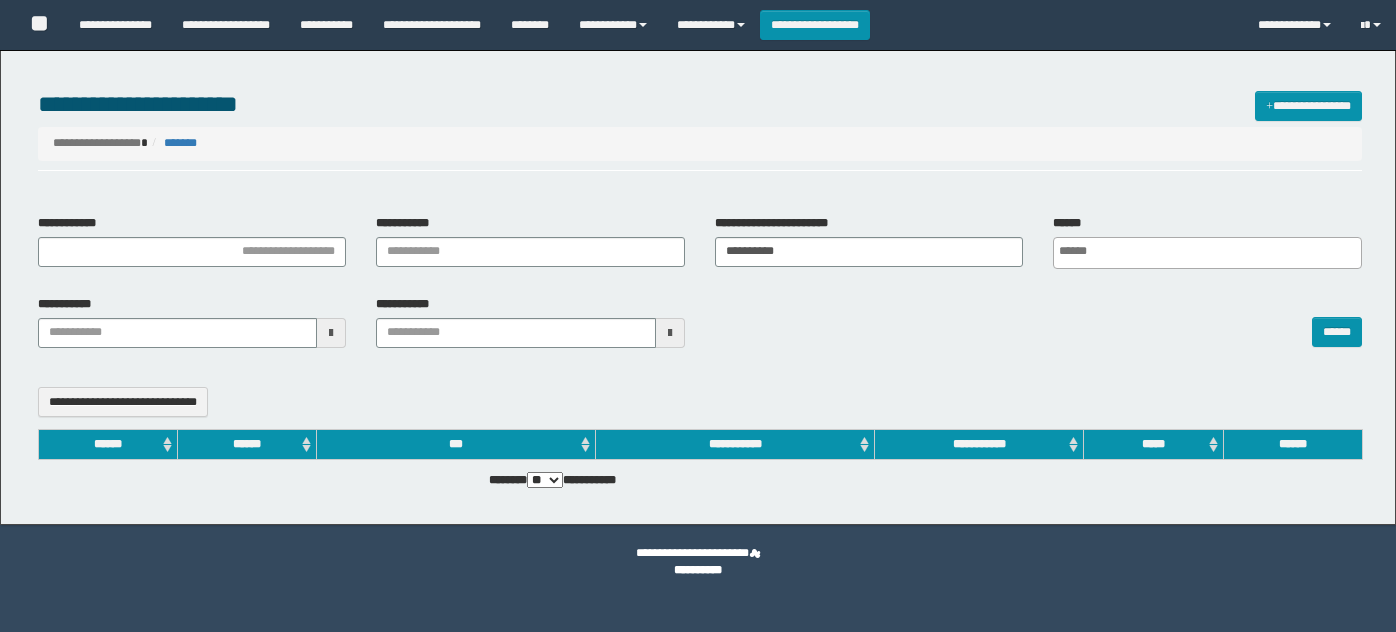 select 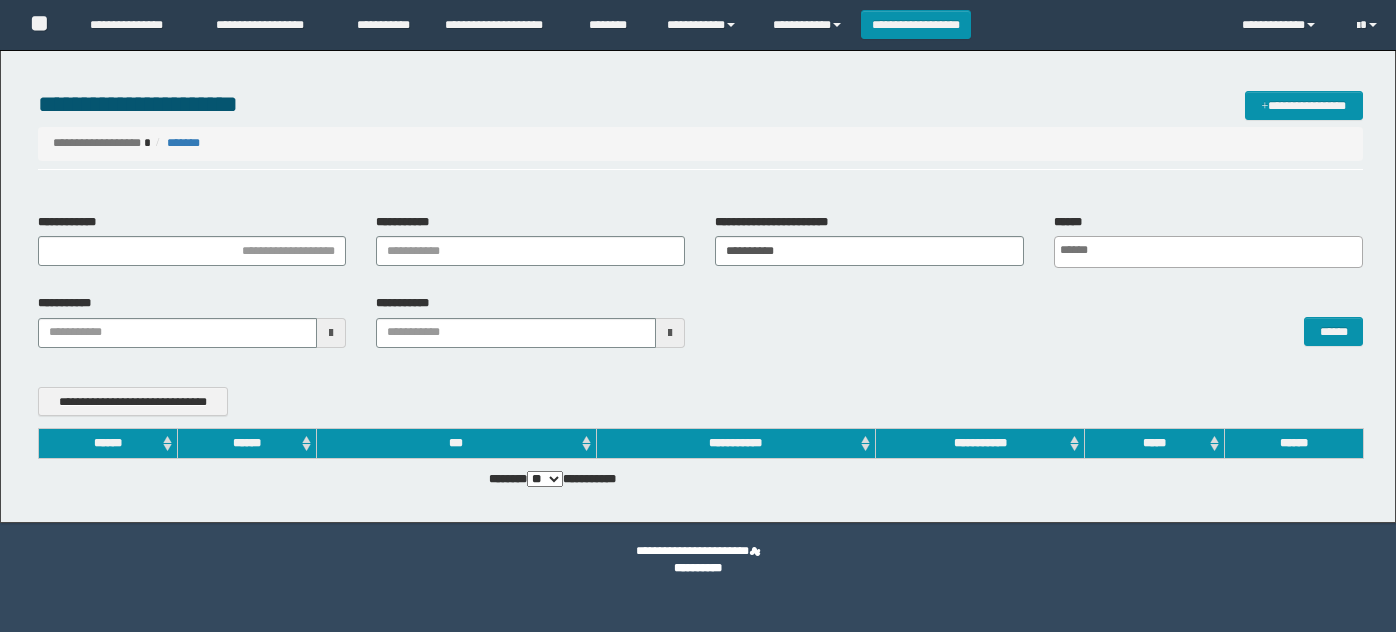 scroll, scrollTop: 0, scrollLeft: 0, axis: both 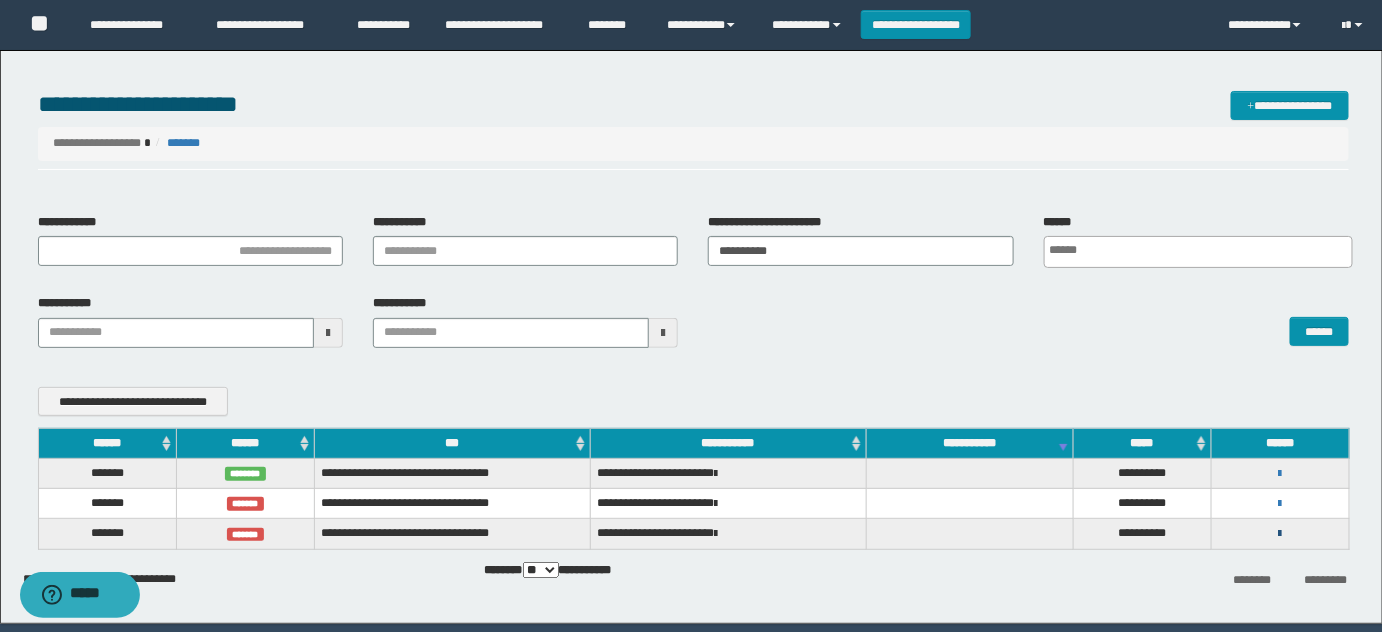 click at bounding box center (1280, 534) 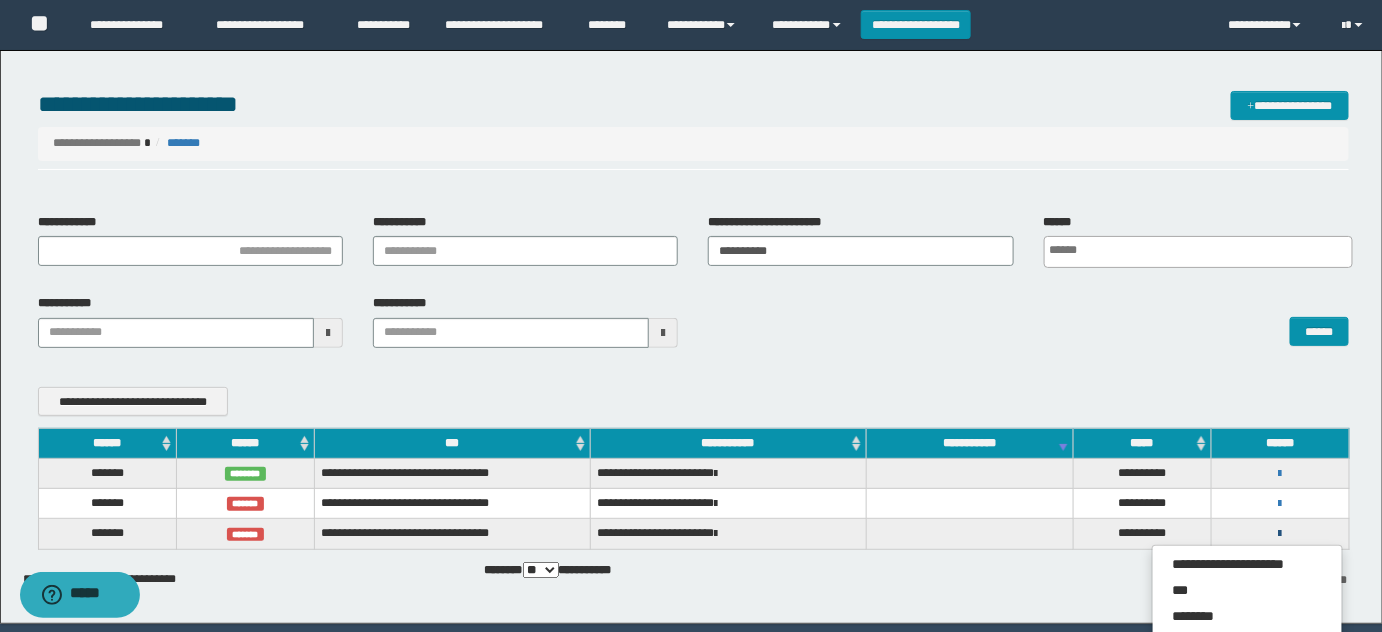 click at bounding box center (1280, 534) 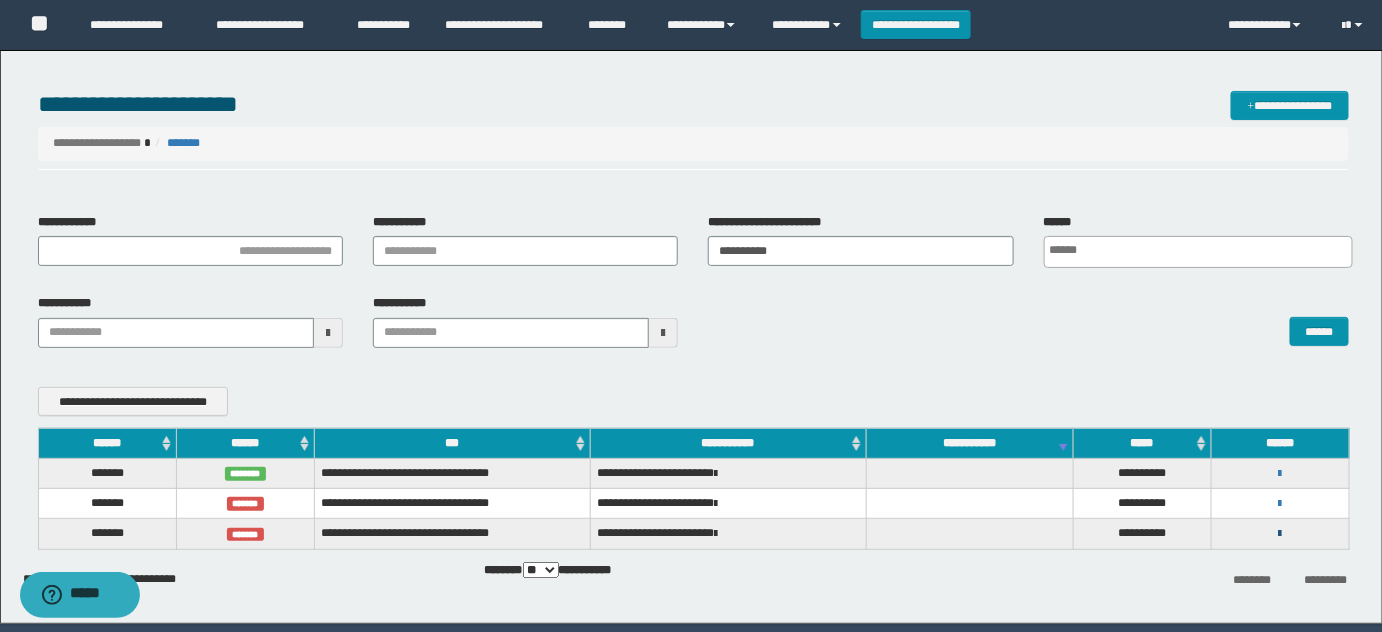 click at bounding box center (1280, 534) 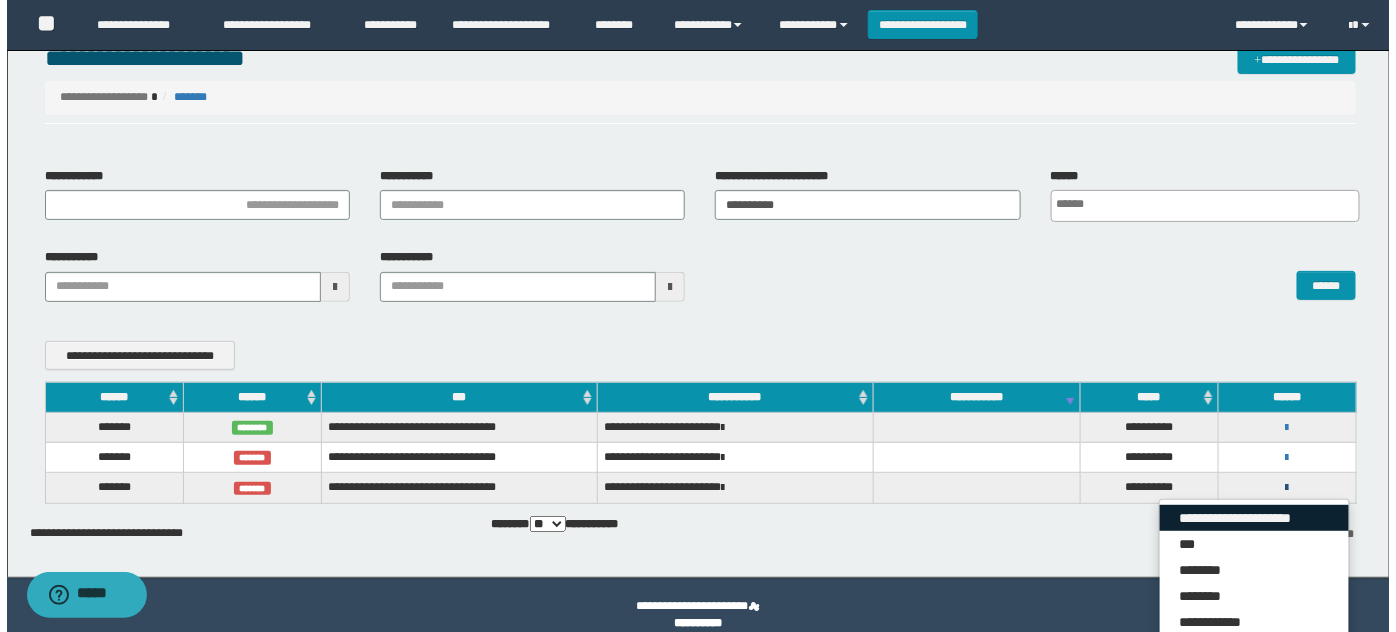 scroll, scrollTop: 66, scrollLeft: 0, axis: vertical 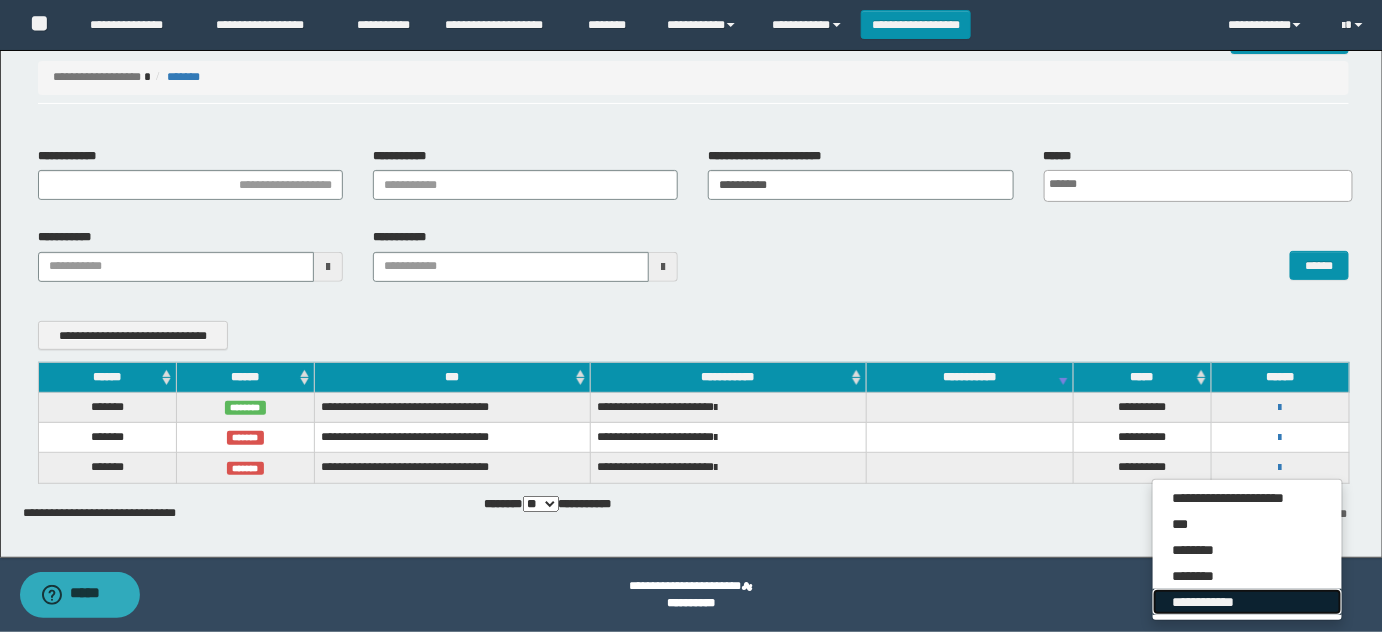 click on "**********" at bounding box center [1247, 602] 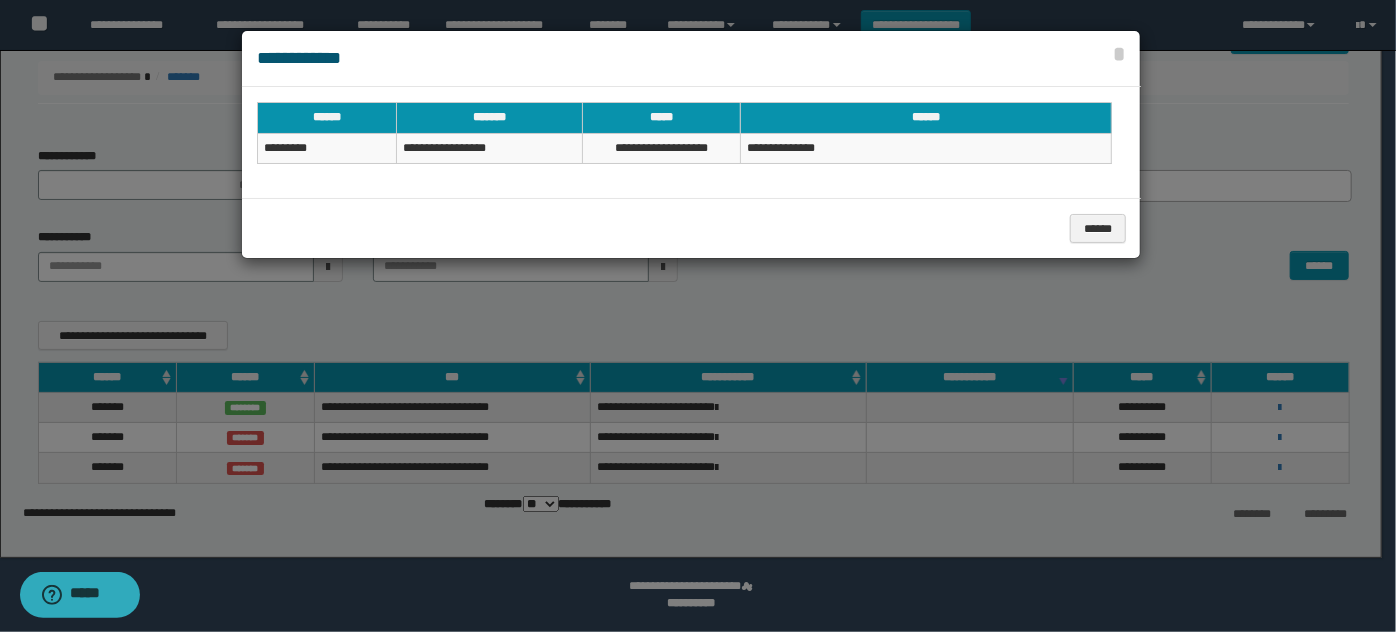 click at bounding box center (698, 316) 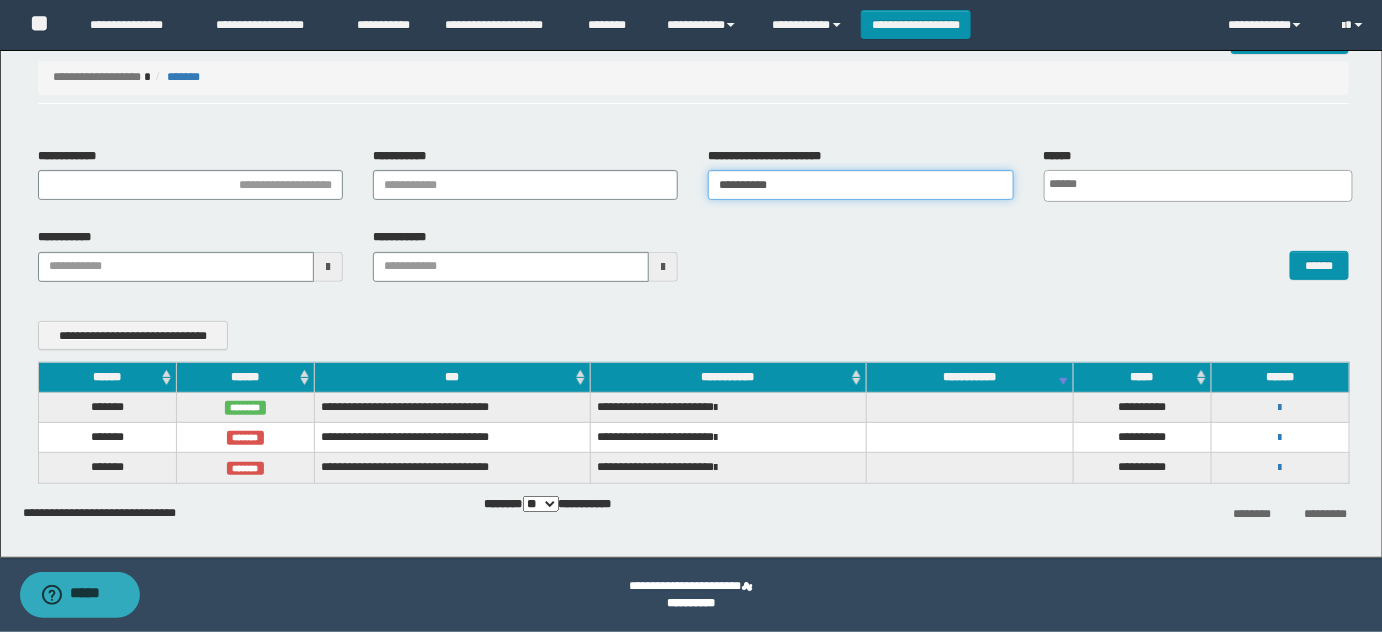 drag, startPoint x: 818, startPoint y: 181, endPoint x: 565, endPoint y: 174, distance: 253.09682 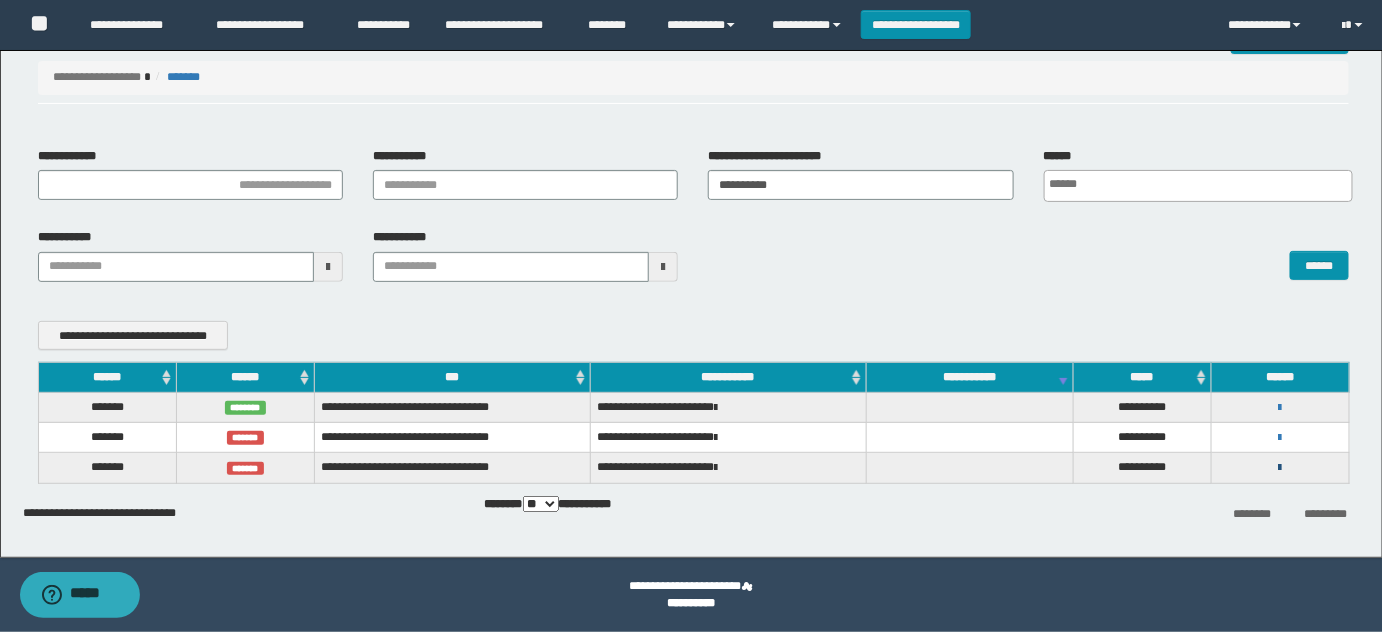 click at bounding box center [1280, 468] 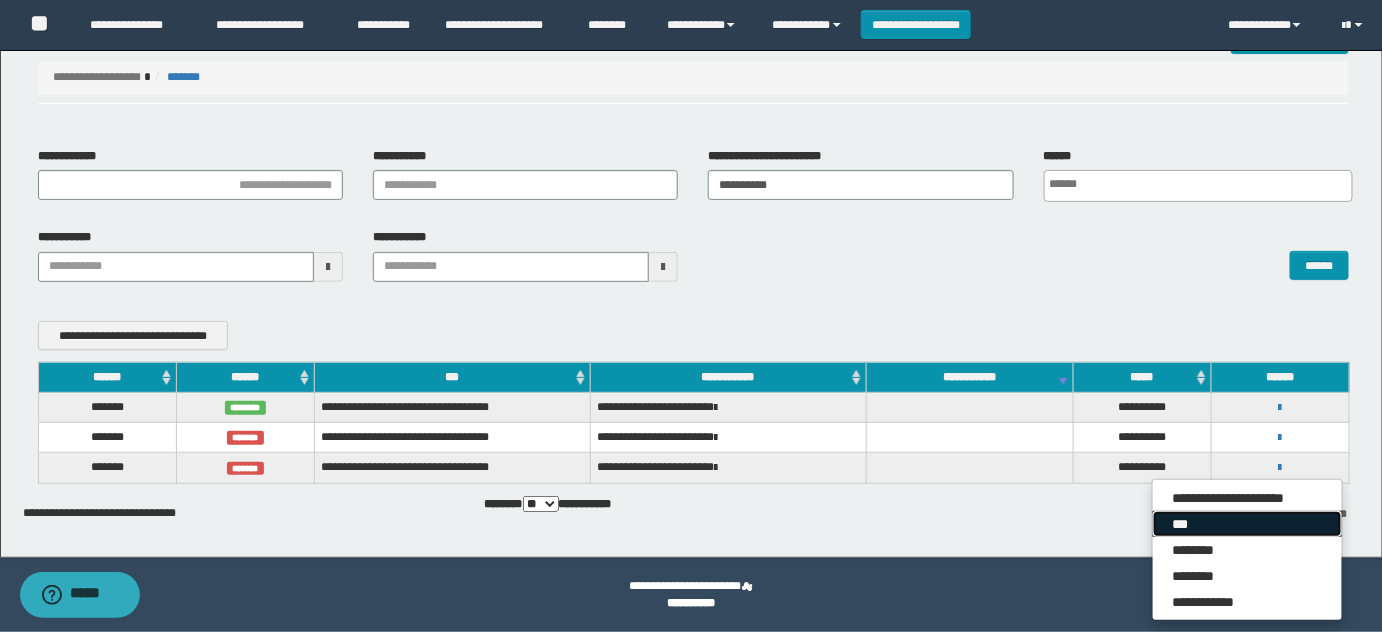 click on "***" at bounding box center (1247, 524) 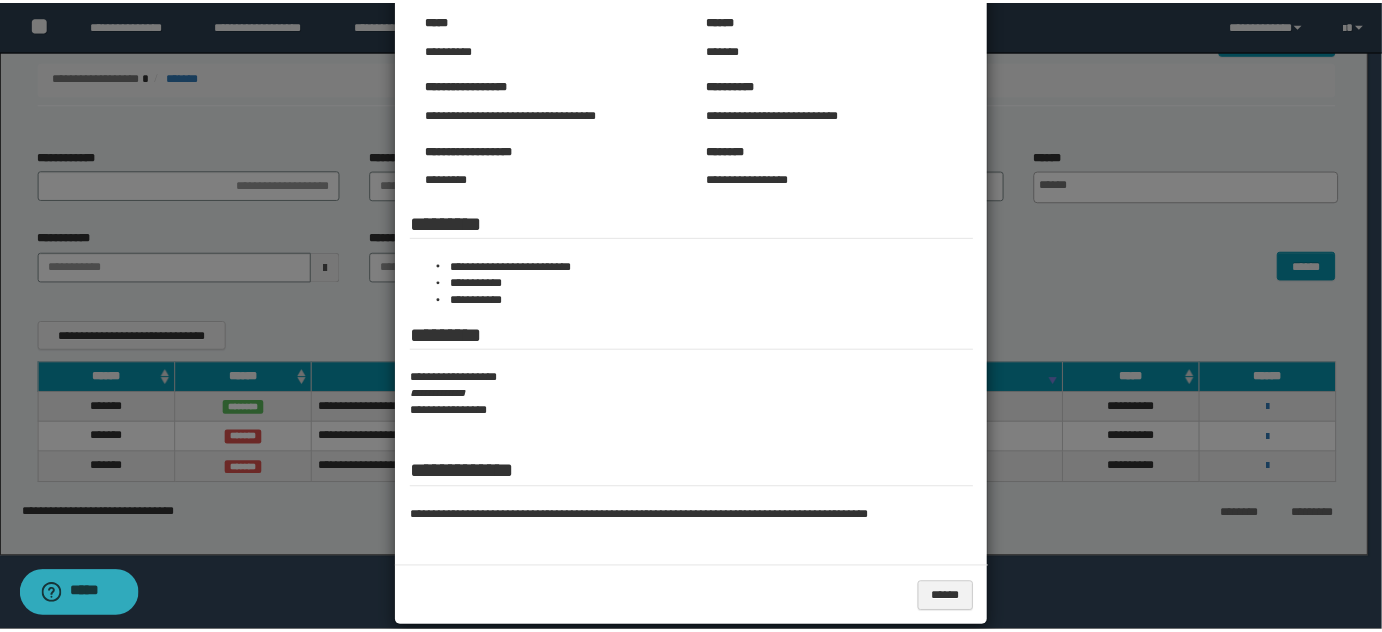 scroll, scrollTop: 194, scrollLeft: 0, axis: vertical 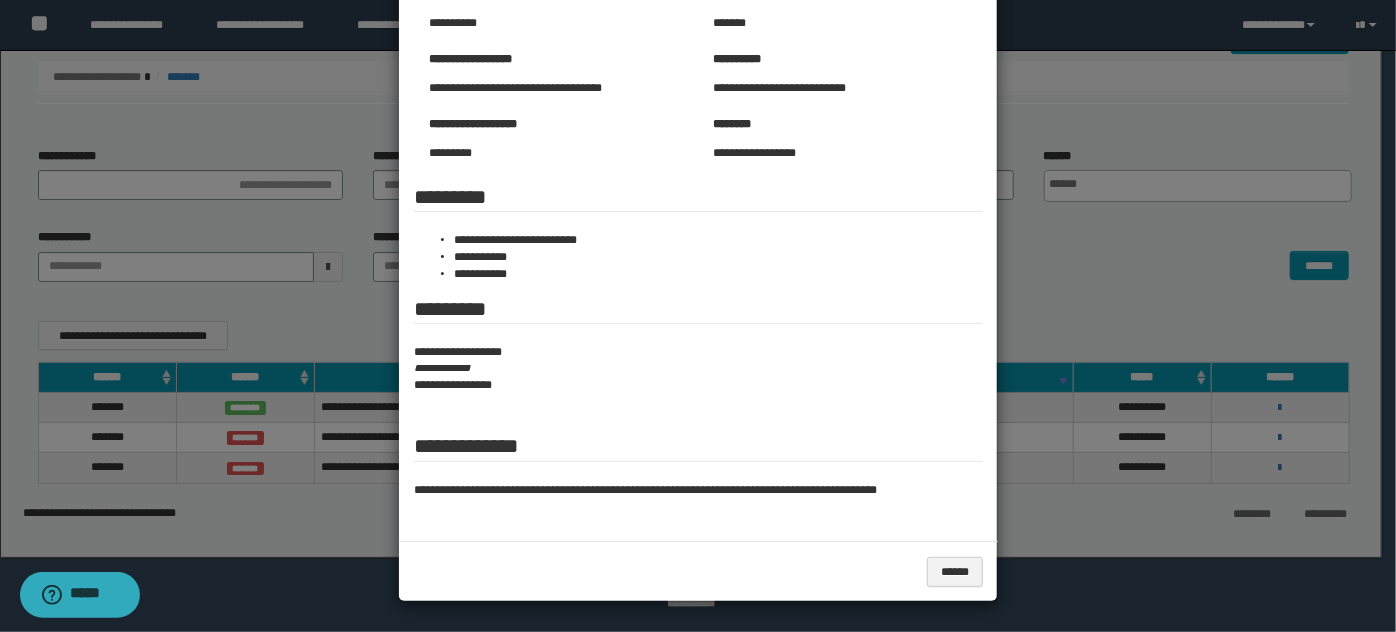 click at bounding box center [698, 219] 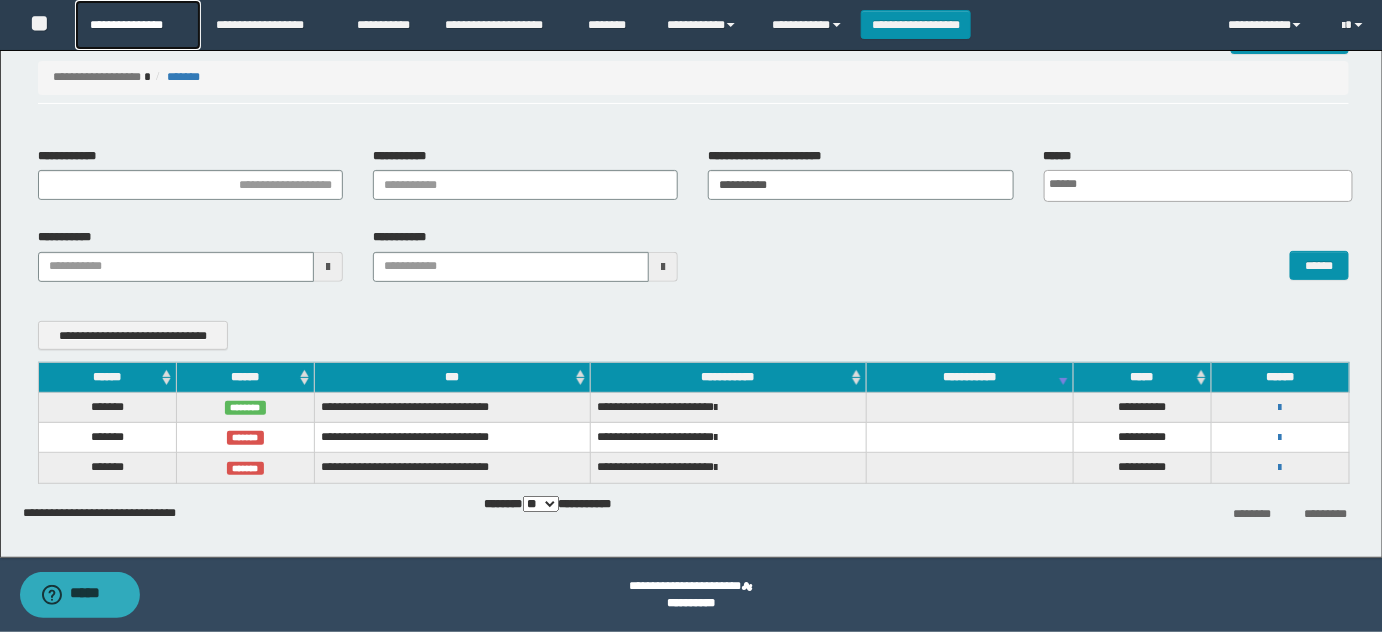 click on "**********" at bounding box center [137, 25] 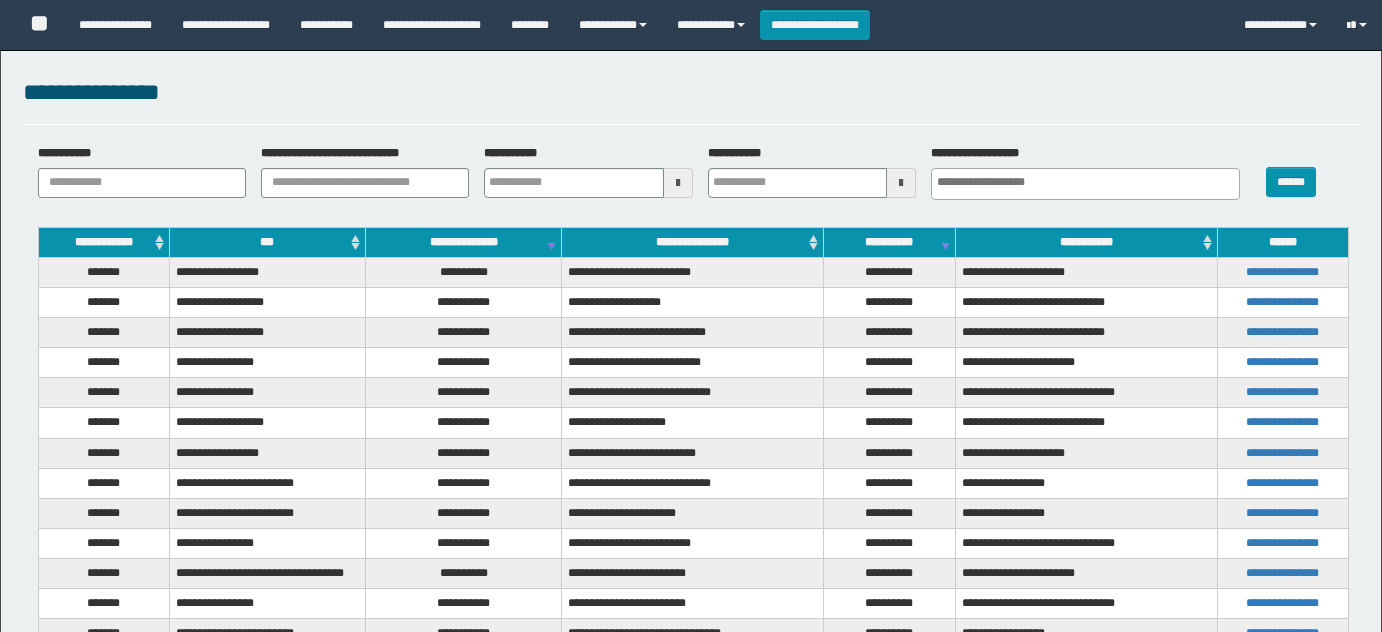 select 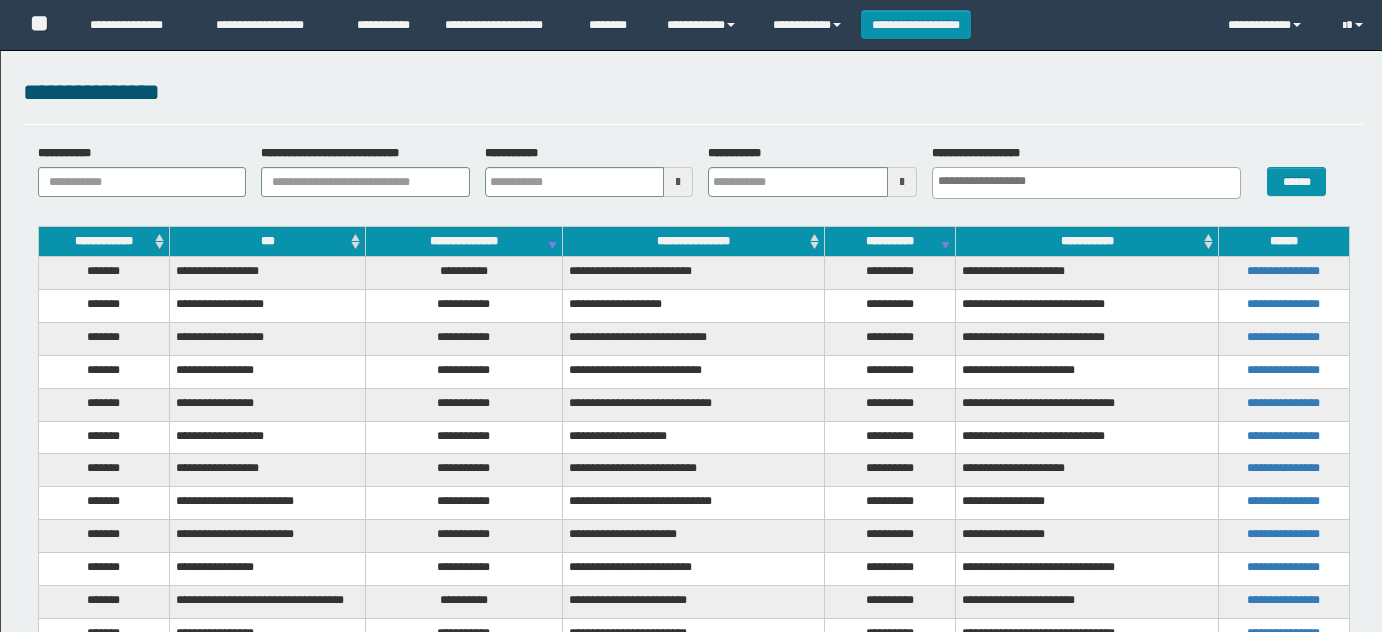 scroll, scrollTop: 0, scrollLeft: 0, axis: both 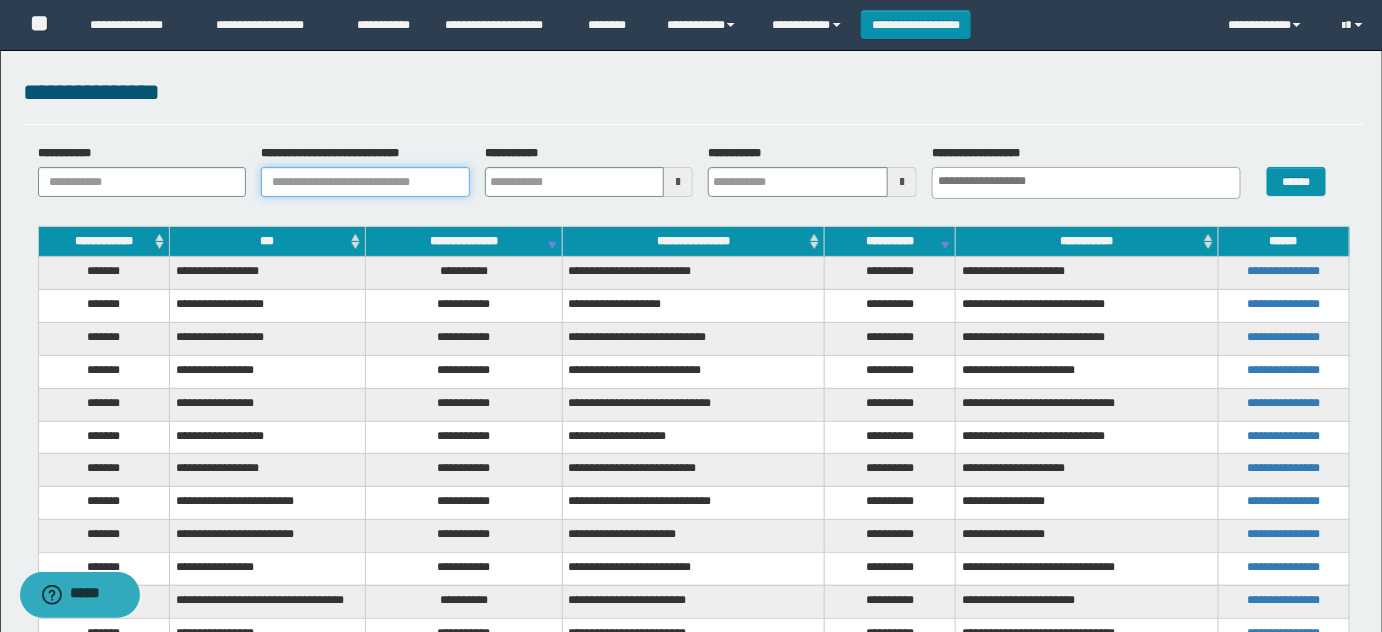 click on "**********" at bounding box center [365, 182] 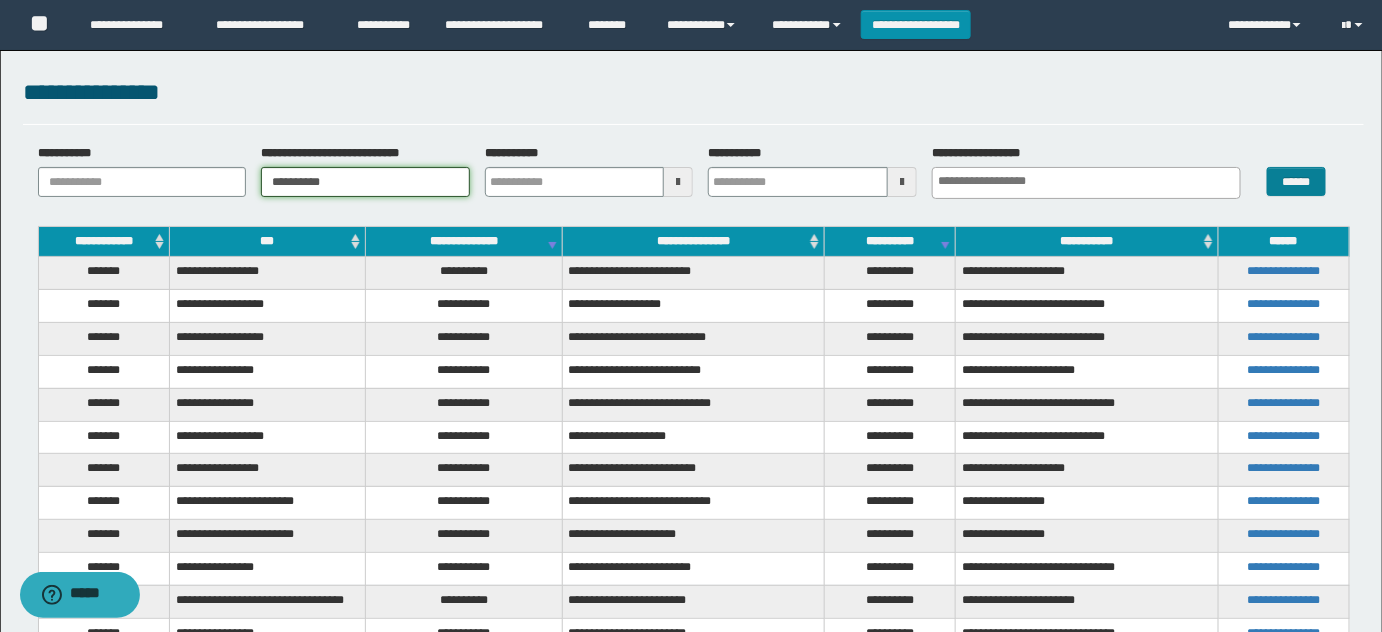 type on "**********" 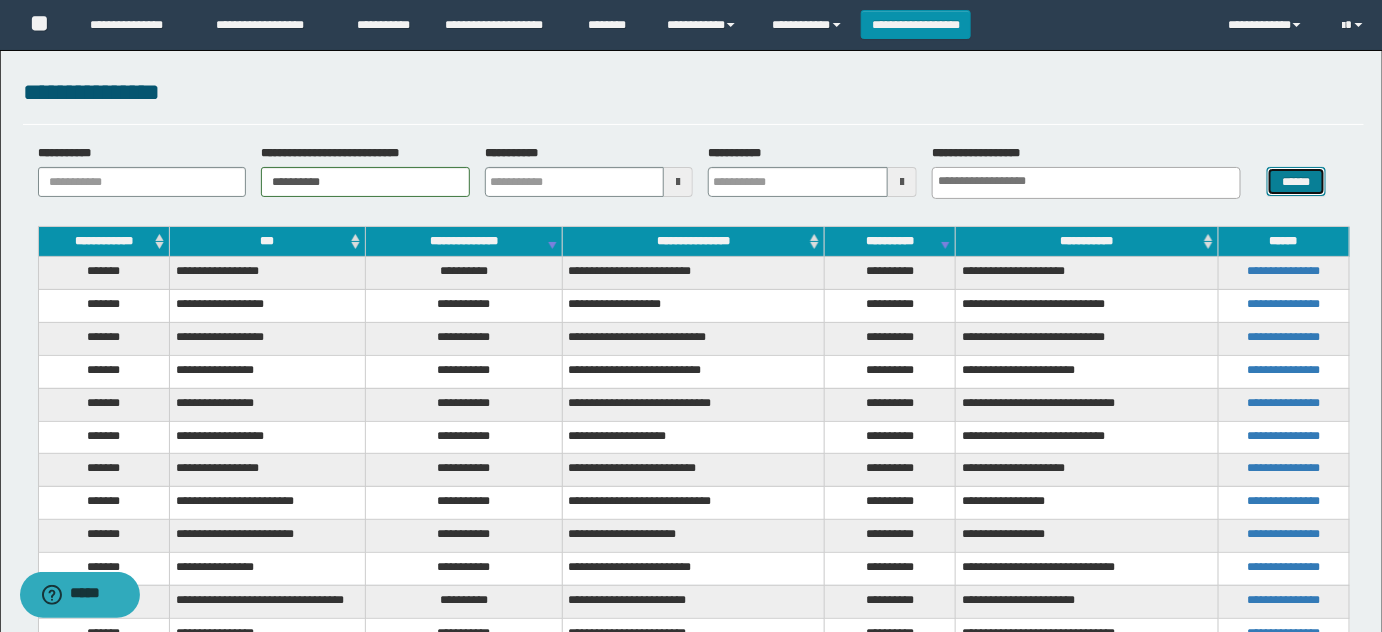 click on "******" at bounding box center (1296, 181) 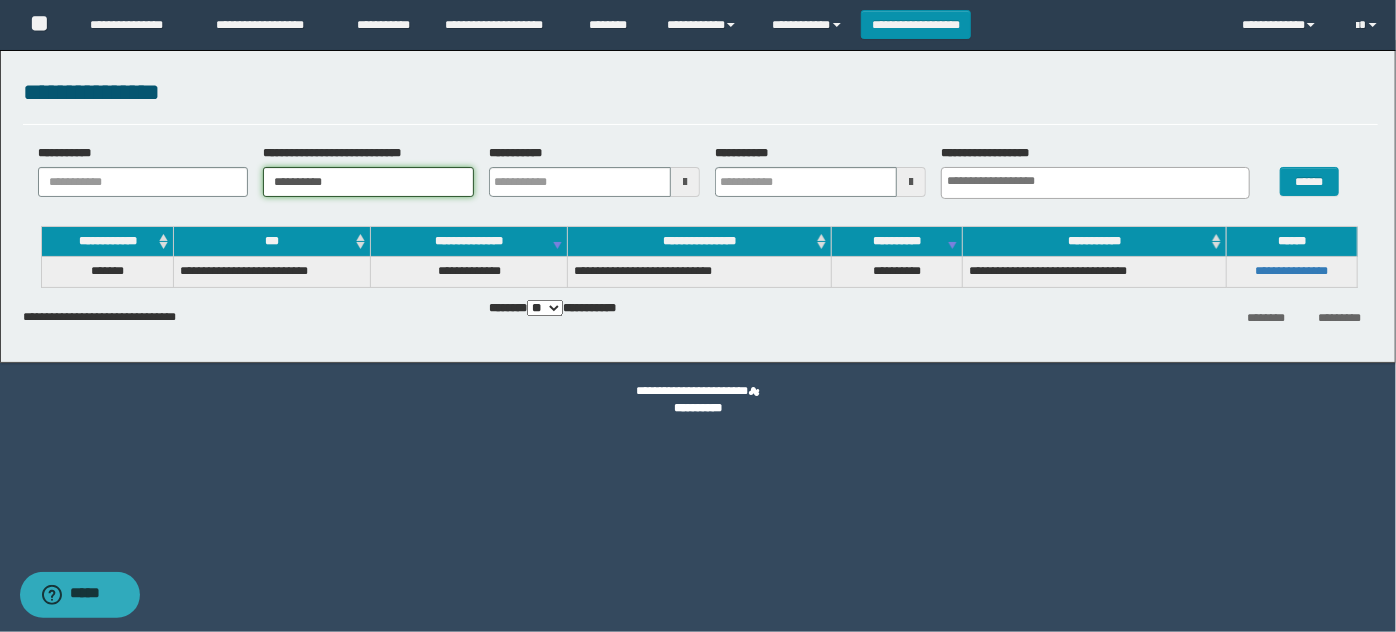 drag, startPoint x: 388, startPoint y: 187, endPoint x: 0, endPoint y: 148, distance: 389.95514 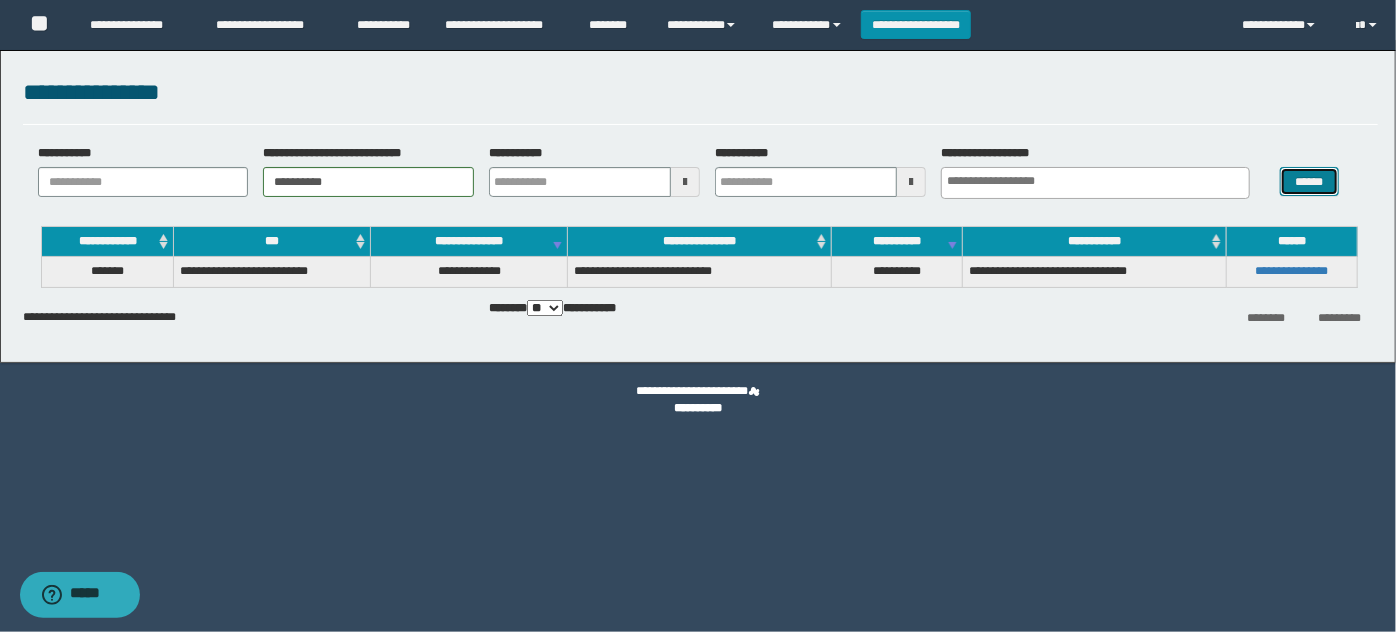 click on "******" at bounding box center [1309, 181] 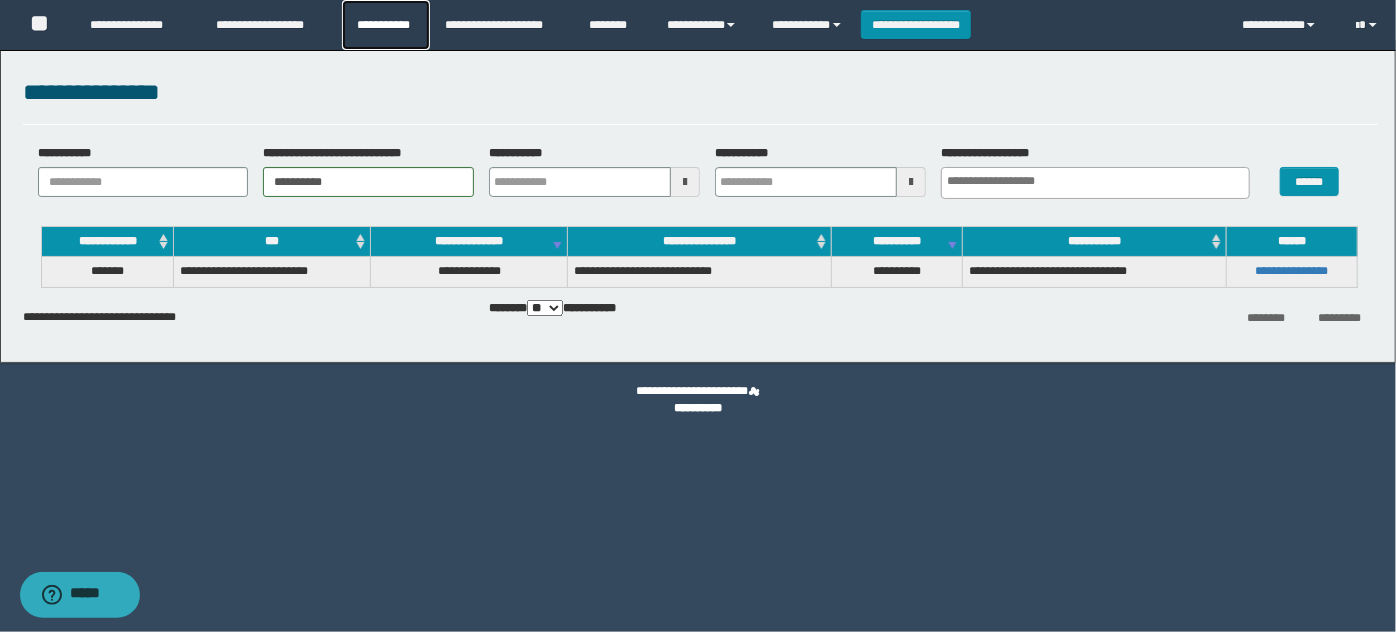 click on "**********" at bounding box center (386, 25) 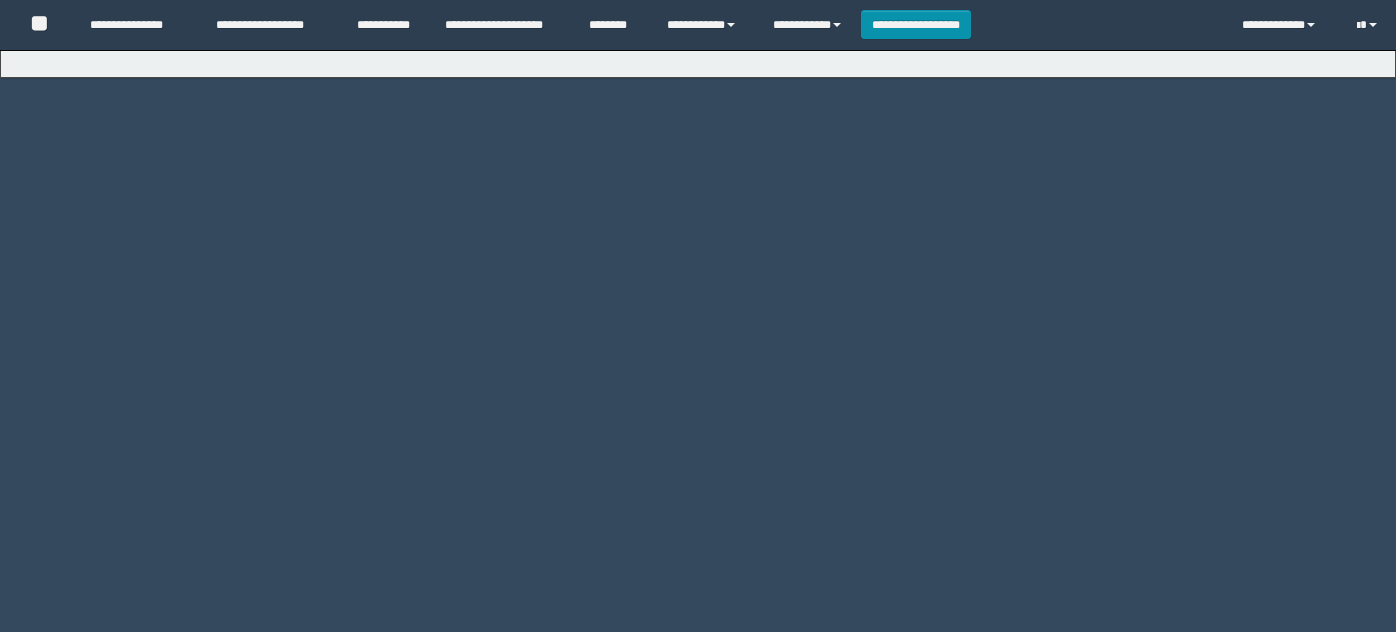 scroll, scrollTop: 0, scrollLeft: 0, axis: both 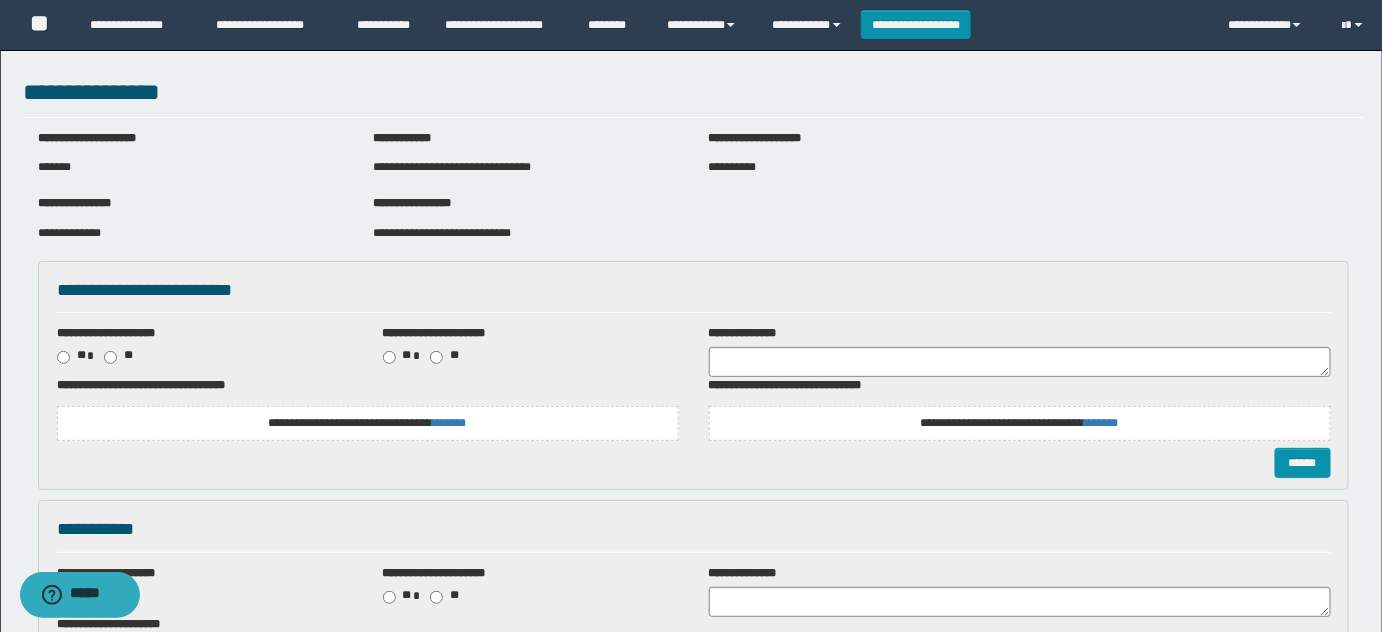 click on "**********" at bounding box center (691, 784) 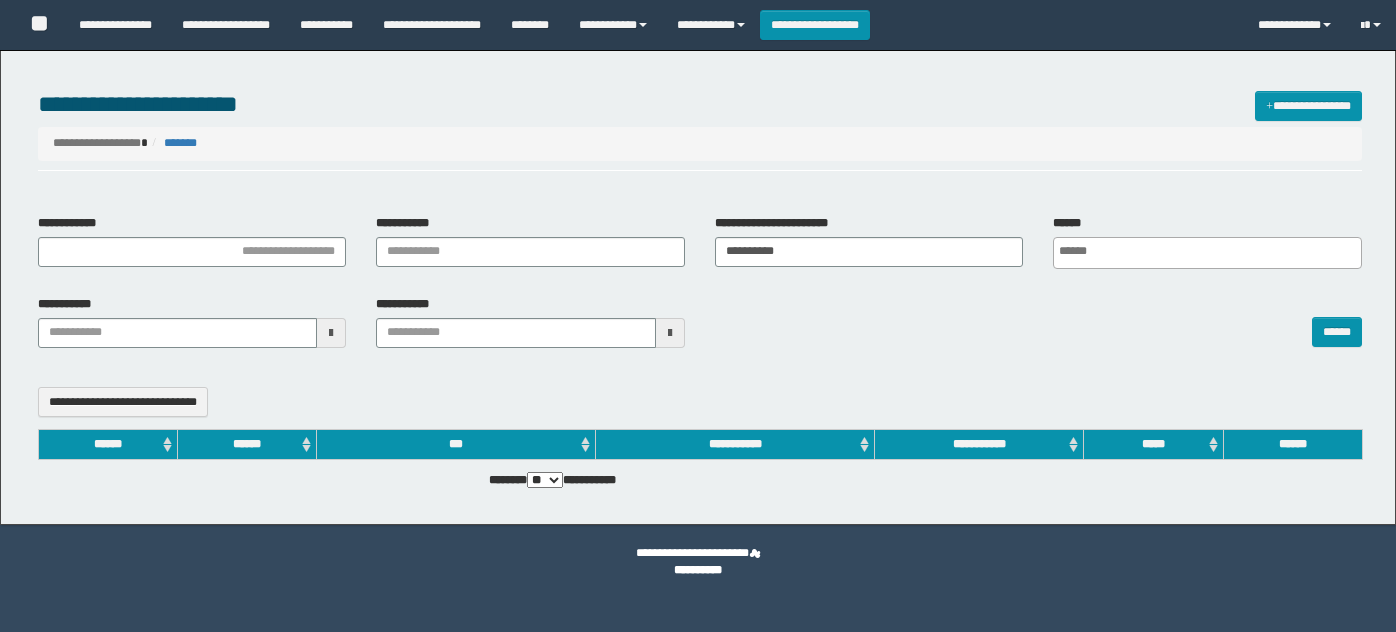 select 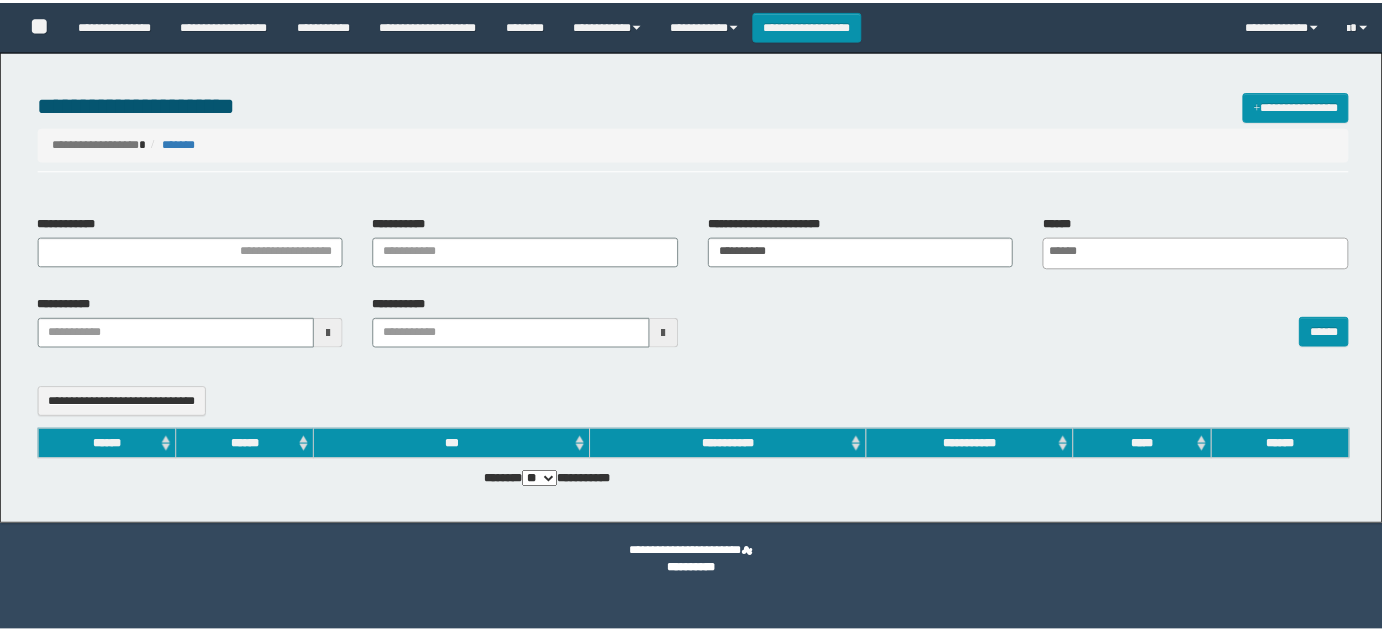scroll, scrollTop: 0, scrollLeft: 0, axis: both 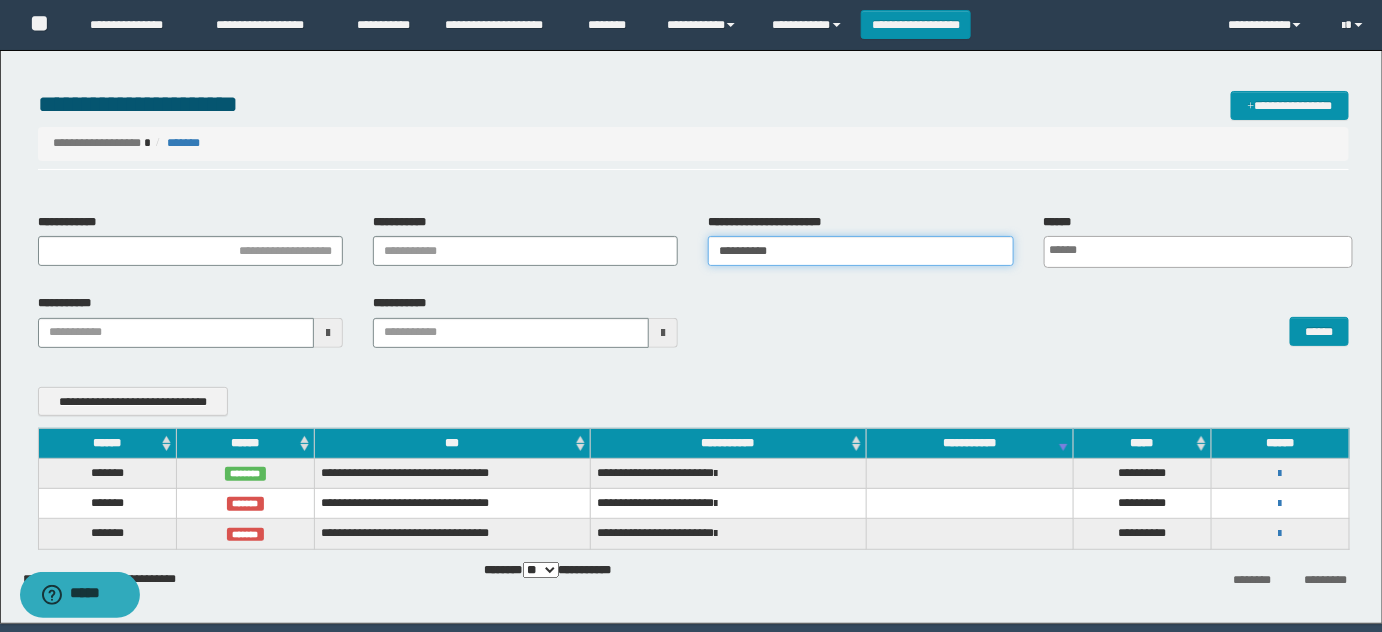 drag, startPoint x: 831, startPoint y: 250, endPoint x: 448, endPoint y: 251, distance: 383.0013 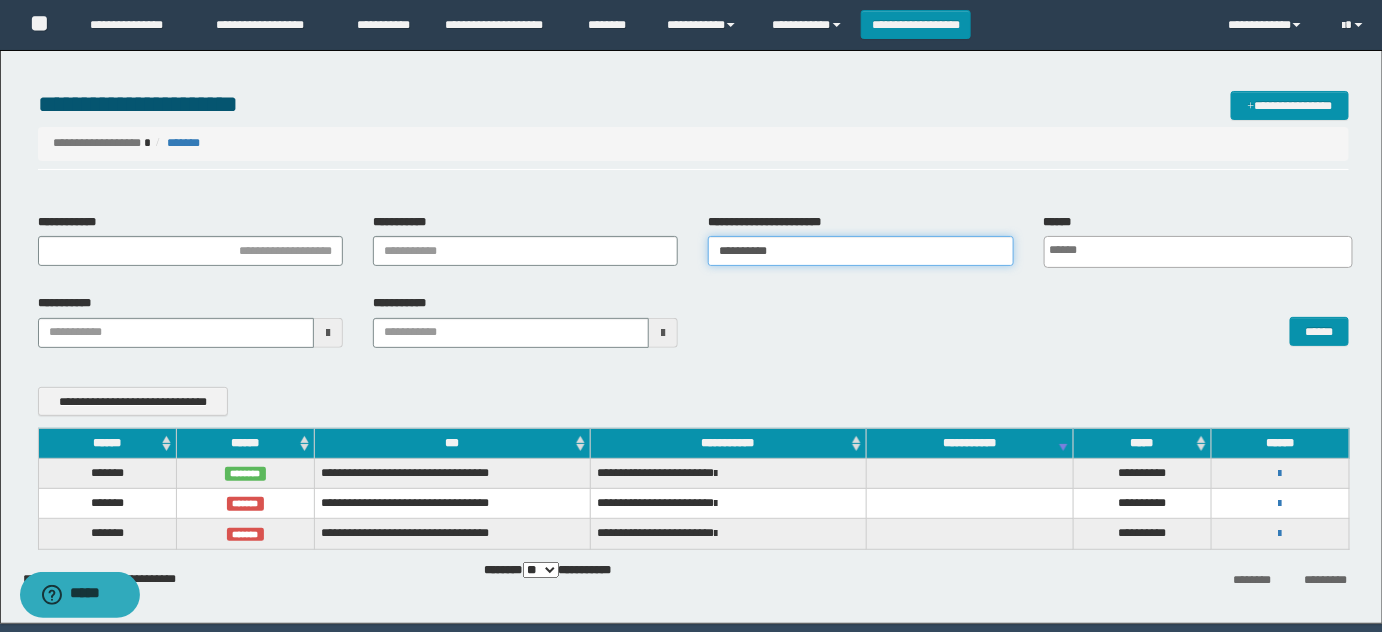 paste 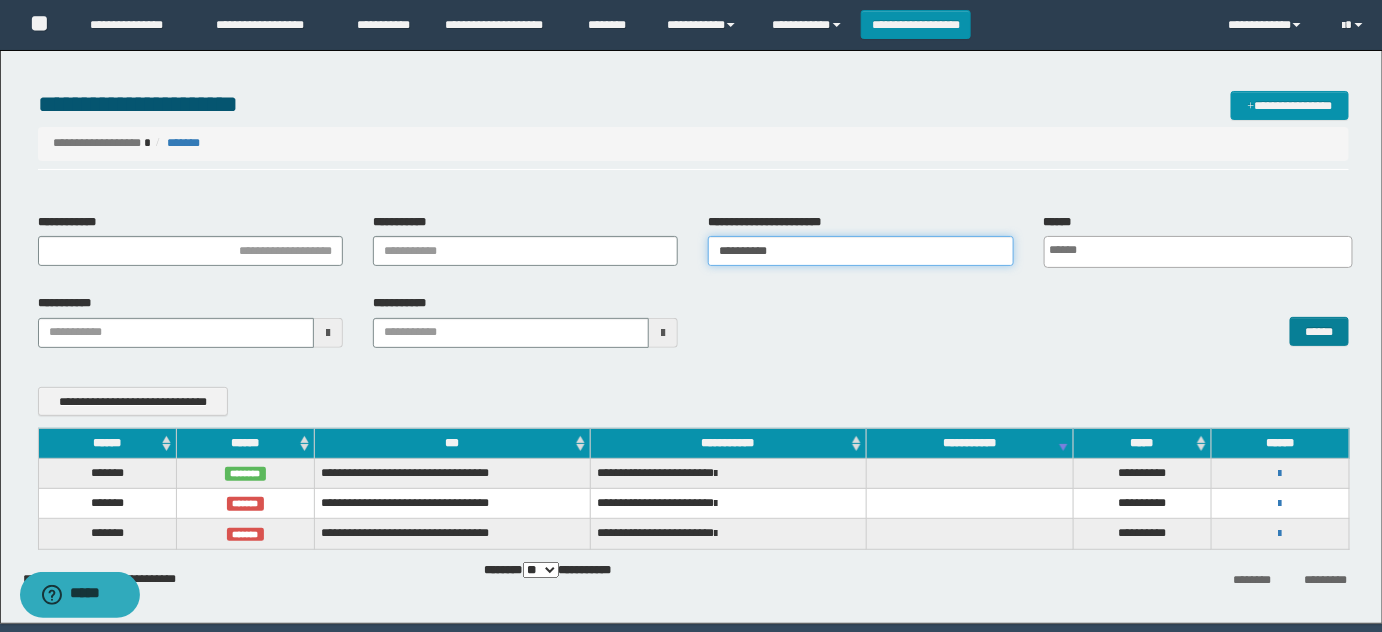 type on "**********" 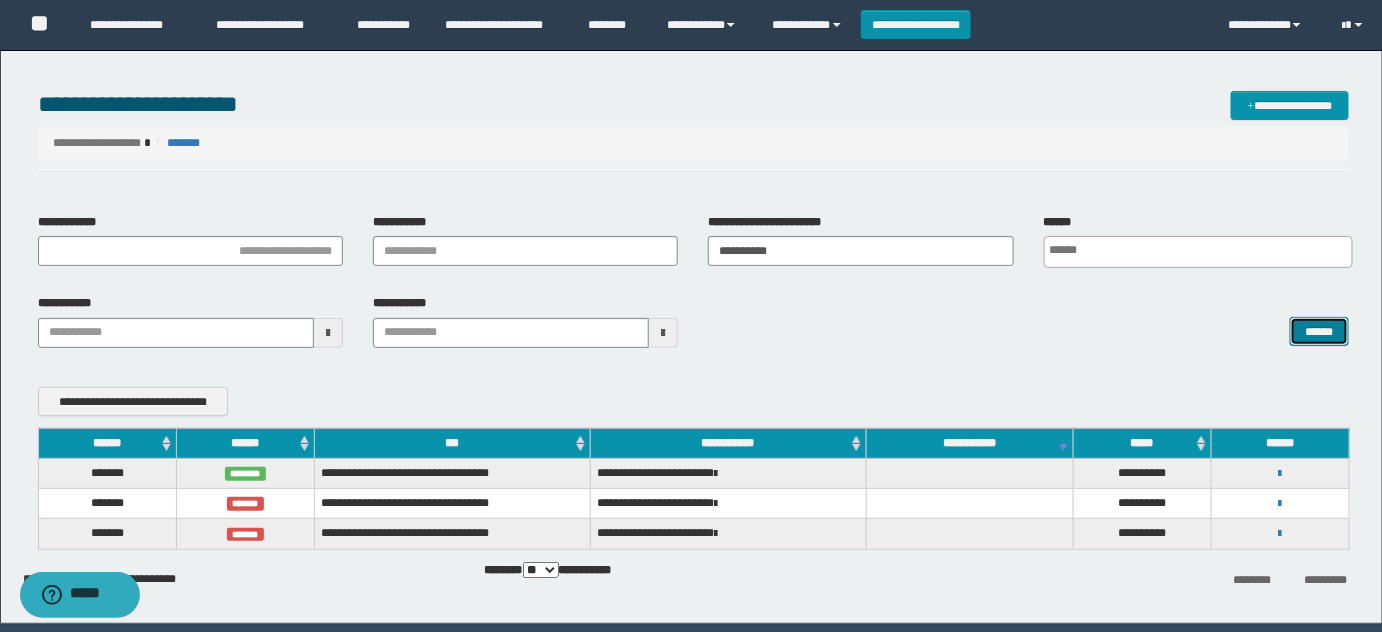 click on "******" at bounding box center (1319, 331) 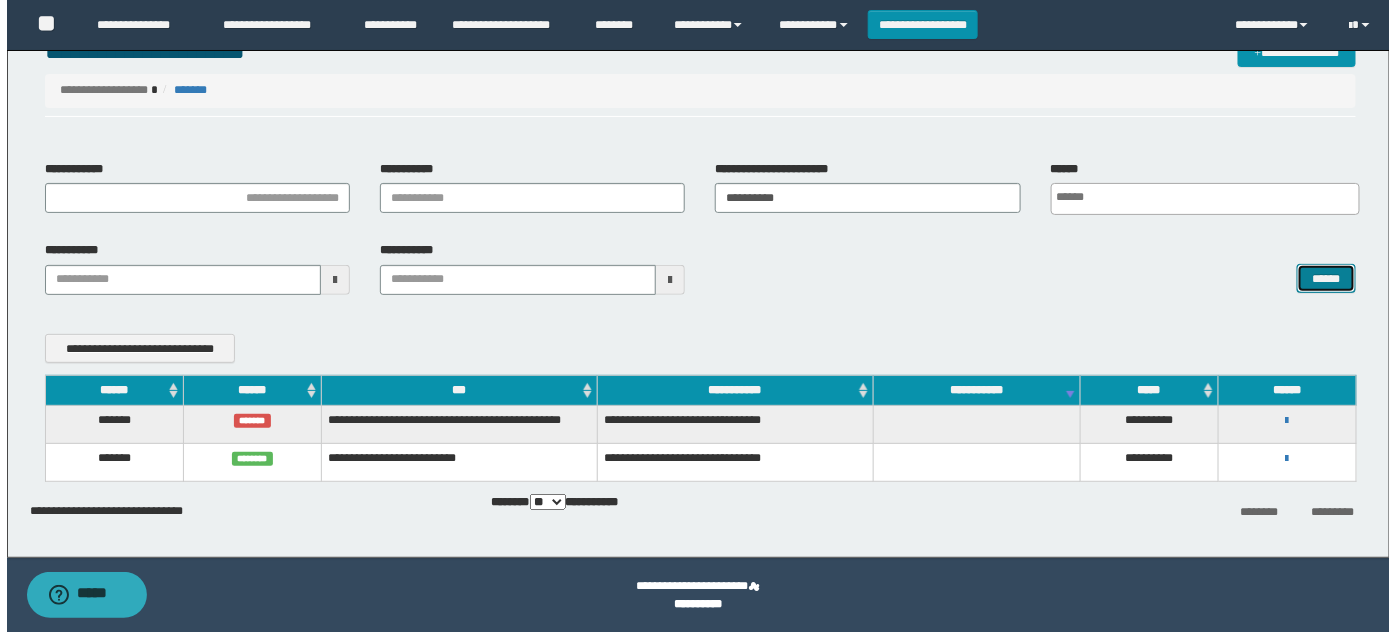 scroll, scrollTop: 53, scrollLeft: 0, axis: vertical 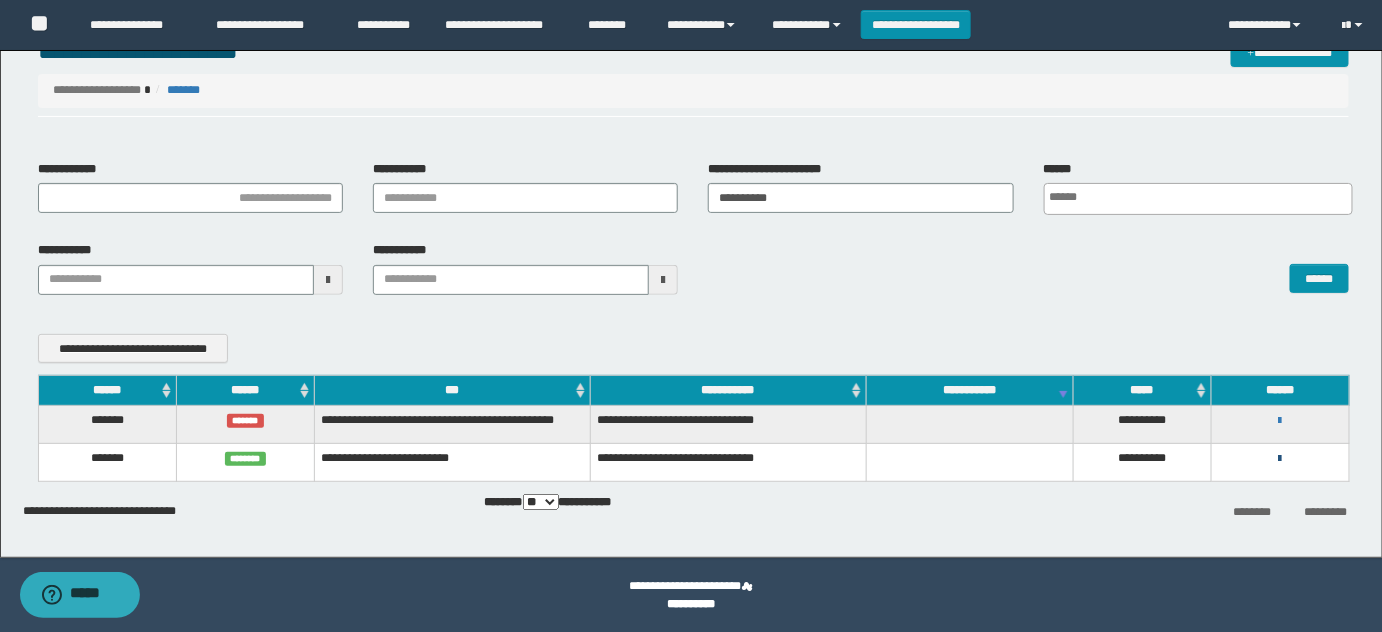 click at bounding box center [1280, 459] 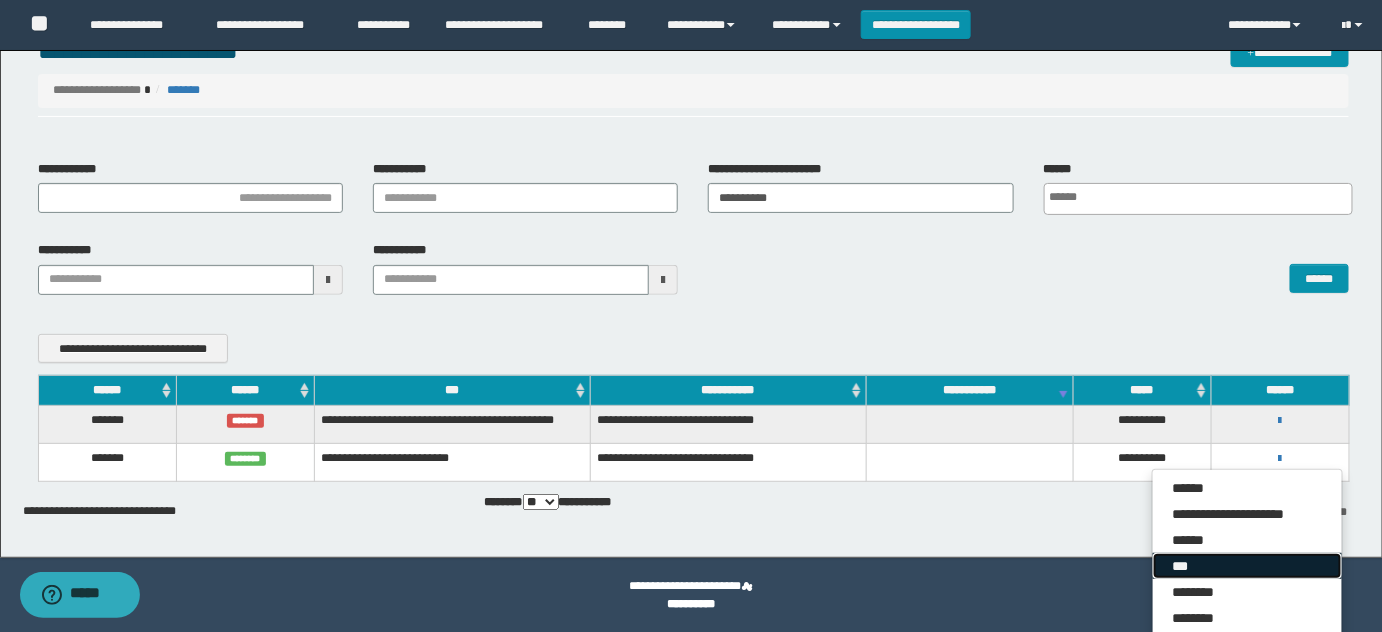 click on "***" at bounding box center [1247, 566] 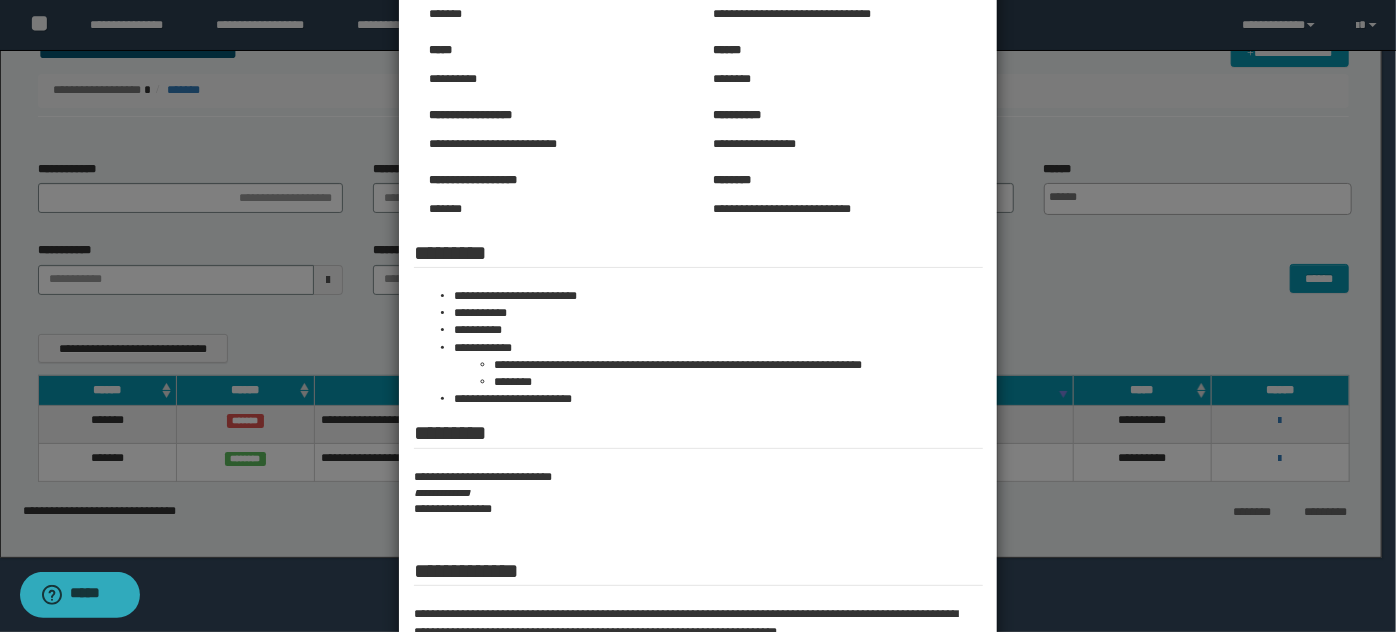 scroll, scrollTop: 272, scrollLeft: 0, axis: vertical 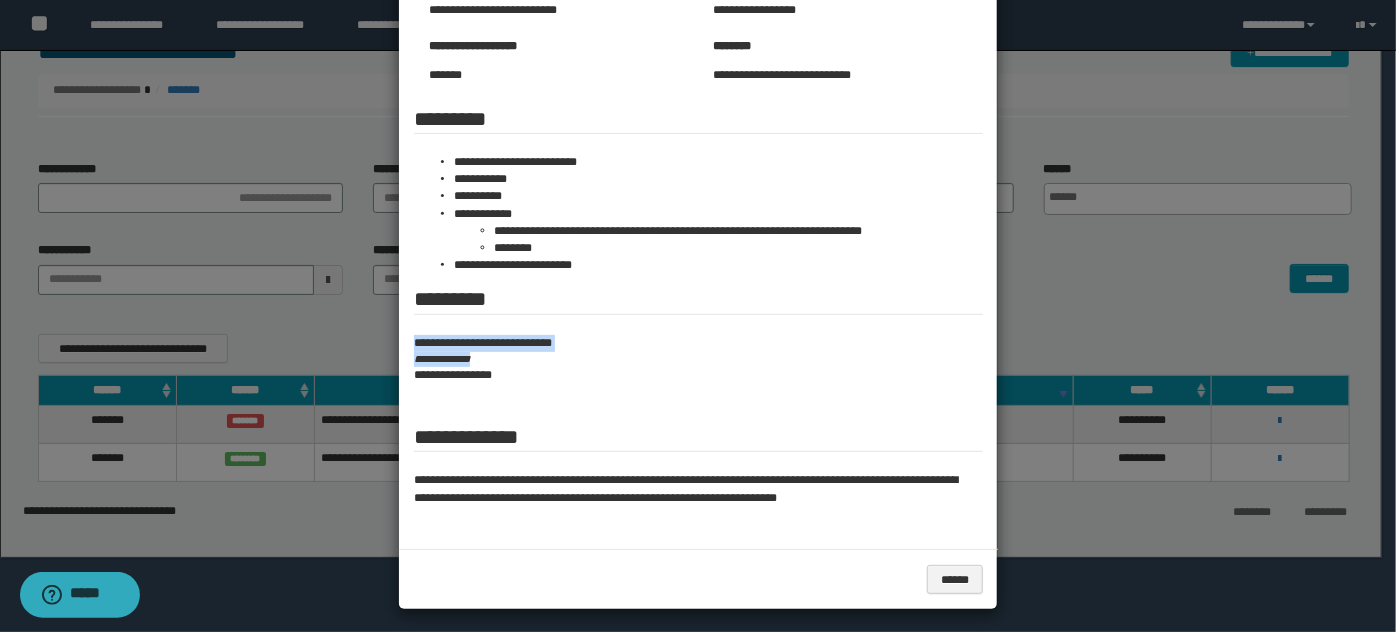 drag, startPoint x: 491, startPoint y: 354, endPoint x: 392, endPoint y: 335, distance: 100.80675 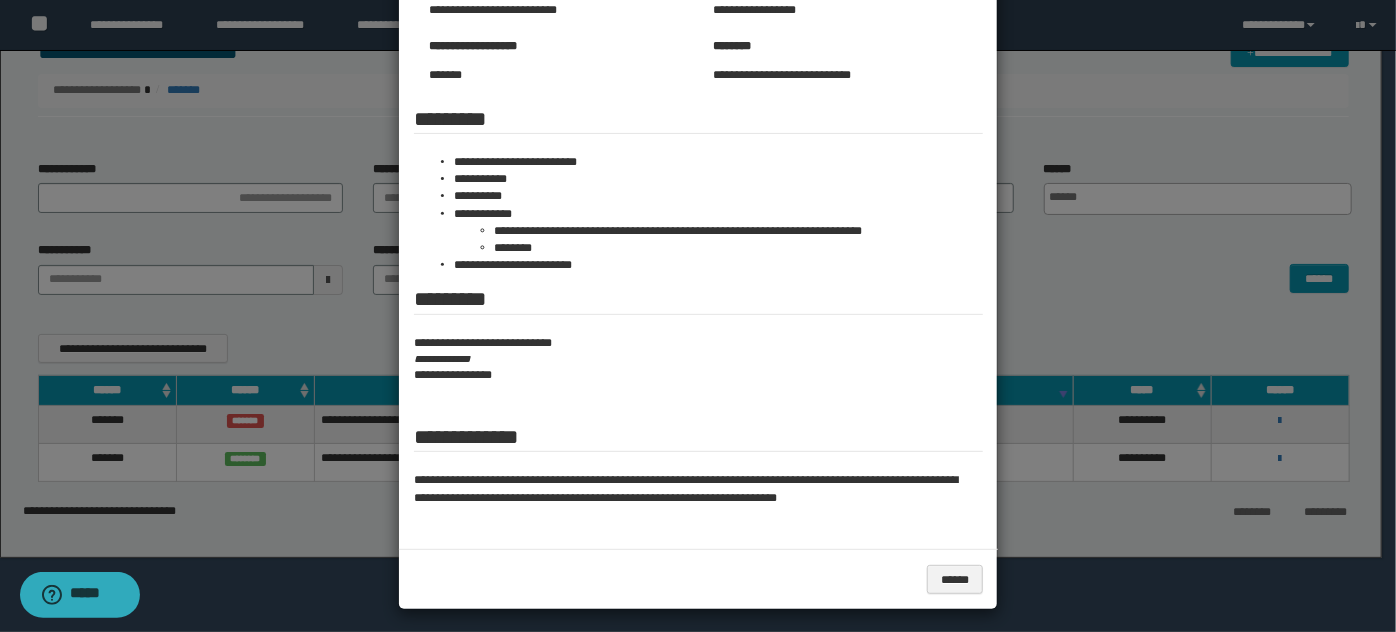 click at bounding box center [698, 184] 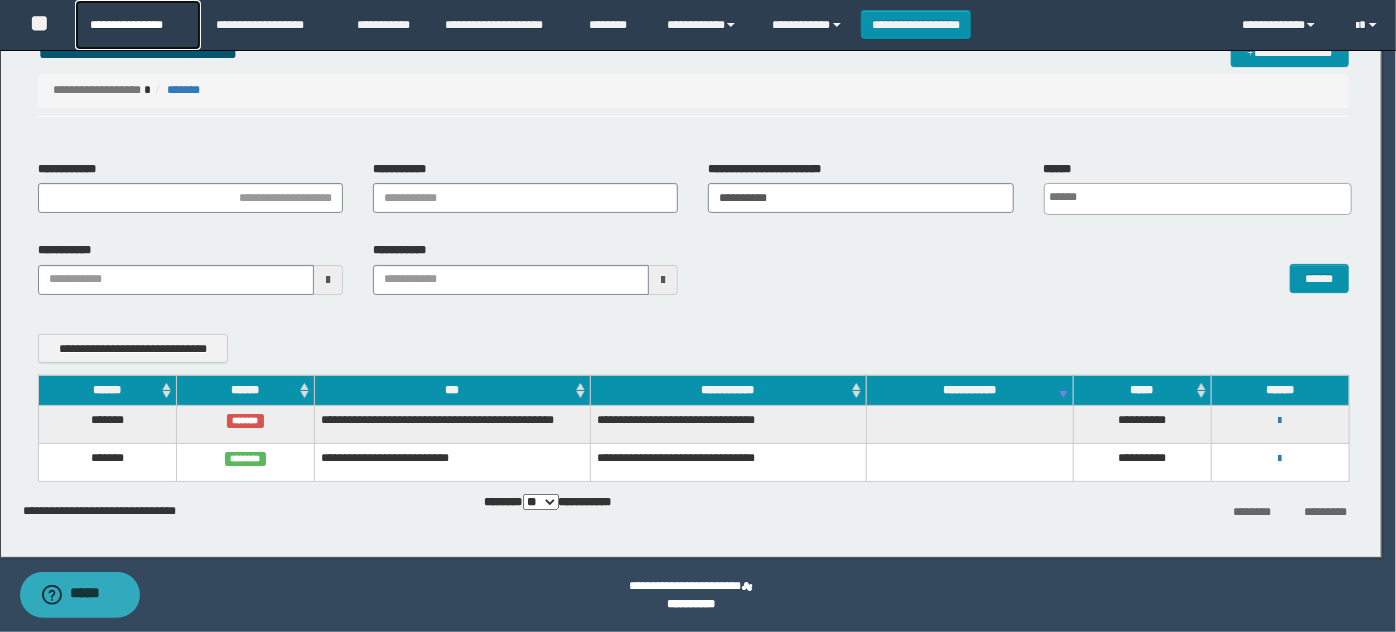 click on "**********" at bounding box center [137, 25] 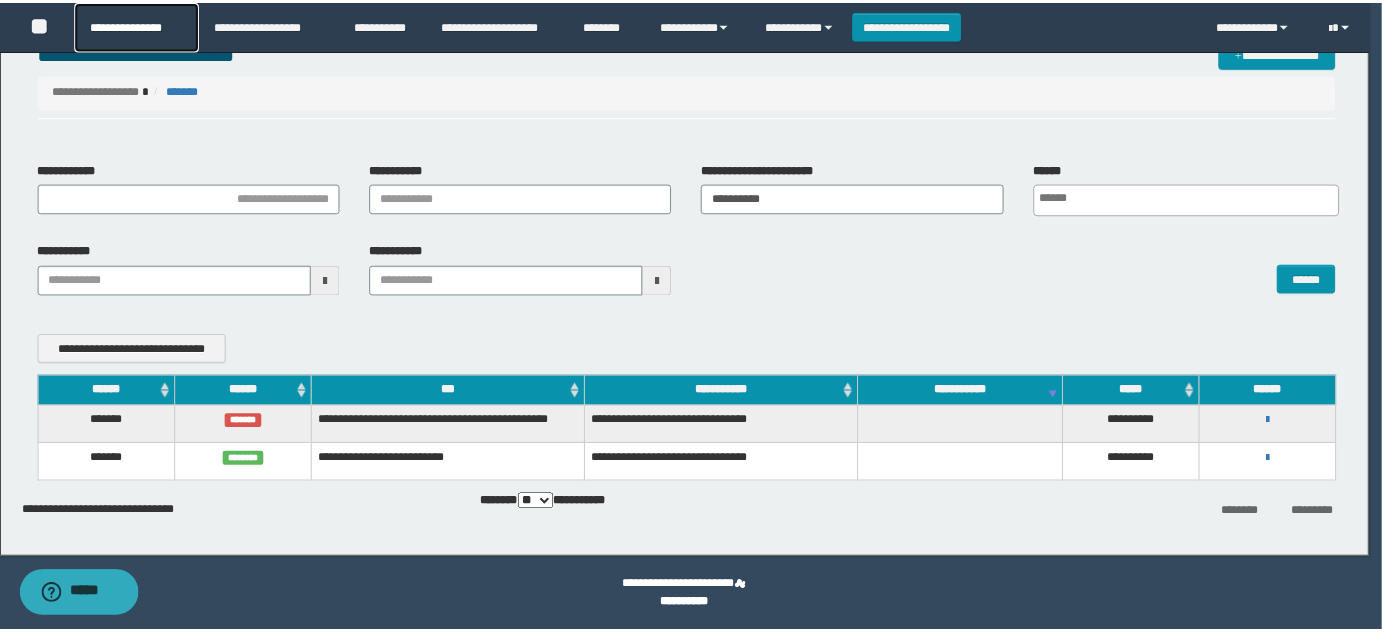 scroll, scrollTop: 36, scrollLeft: 0, axis: vertical 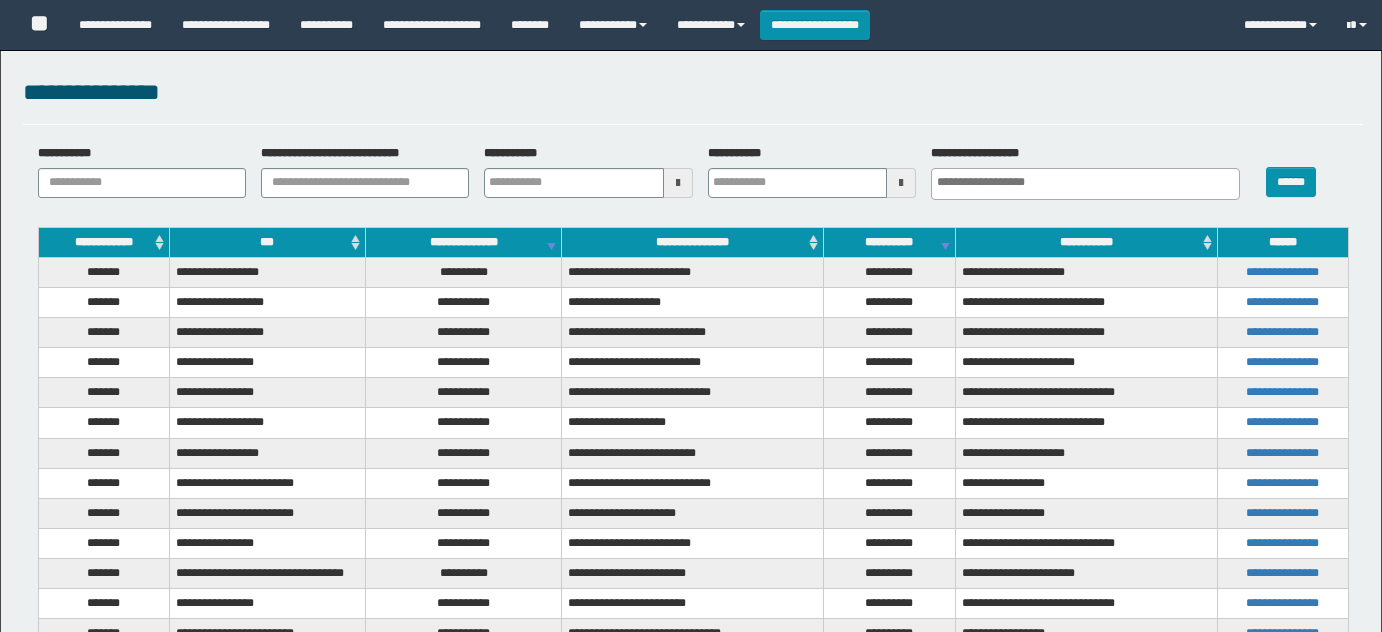 select 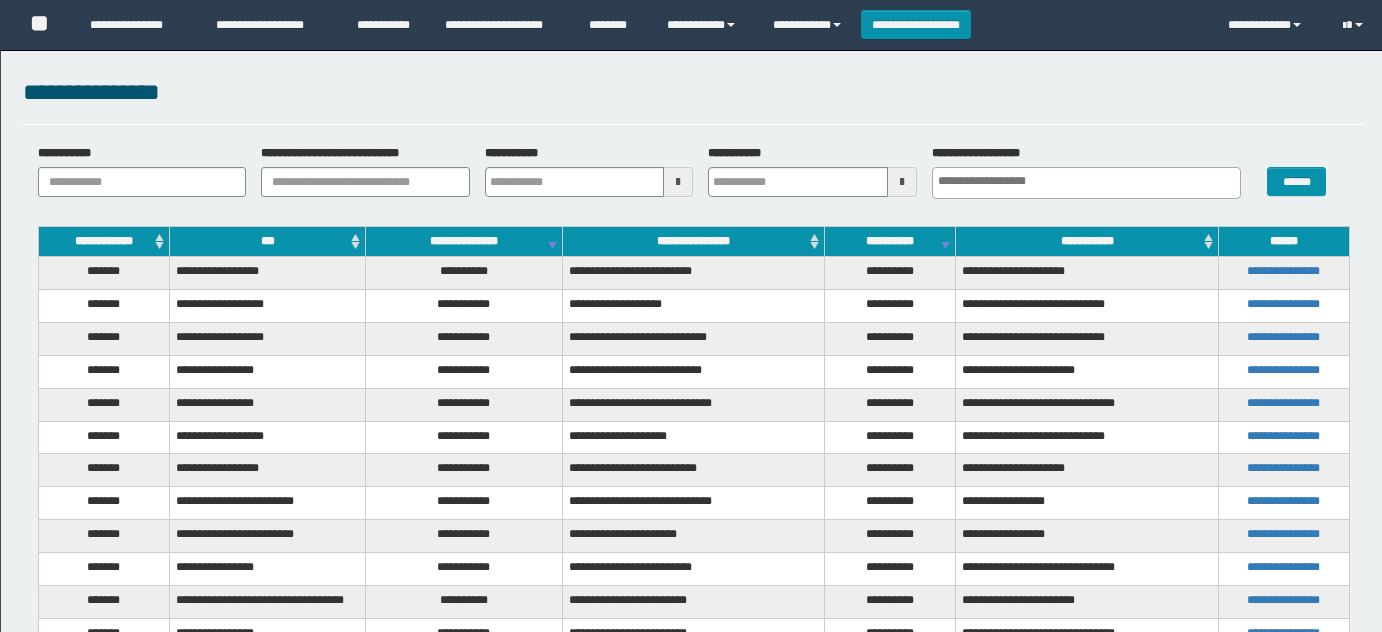 scroll, scrollTop: 0, scrollLeft: 0, axis: both 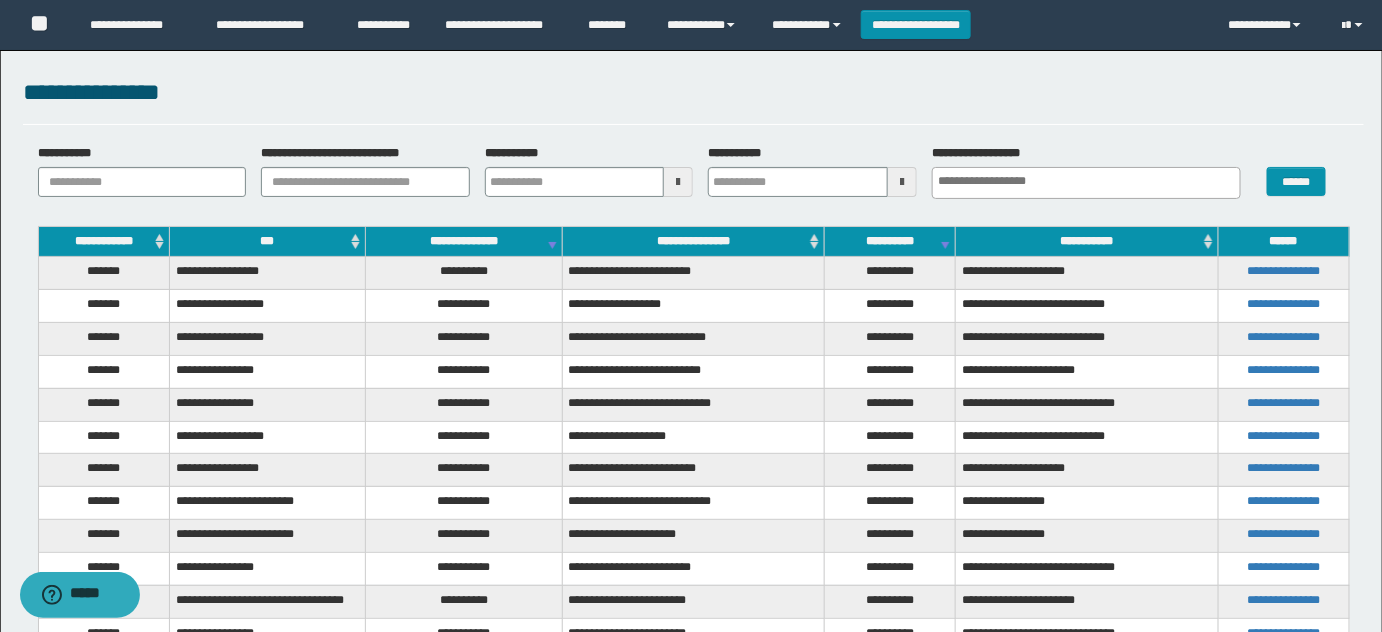 click on "**********" at bounding box center [694, 102] 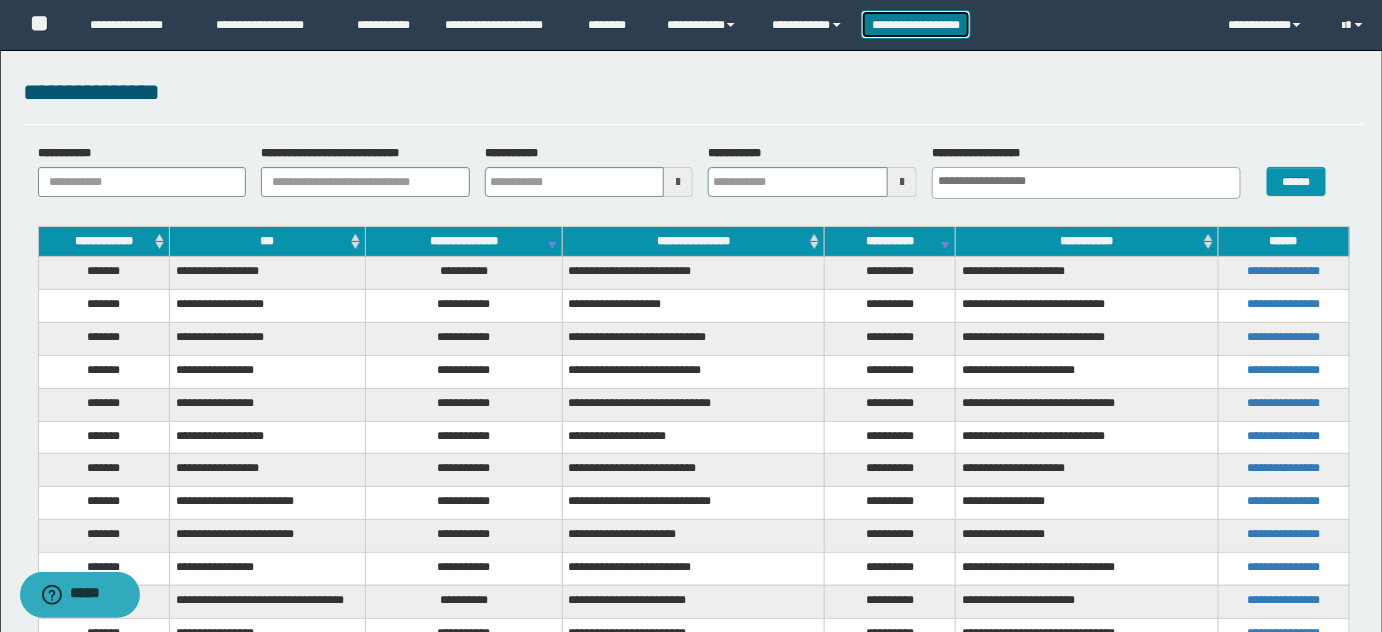 click on "**********" at bounding box center (916, 24) 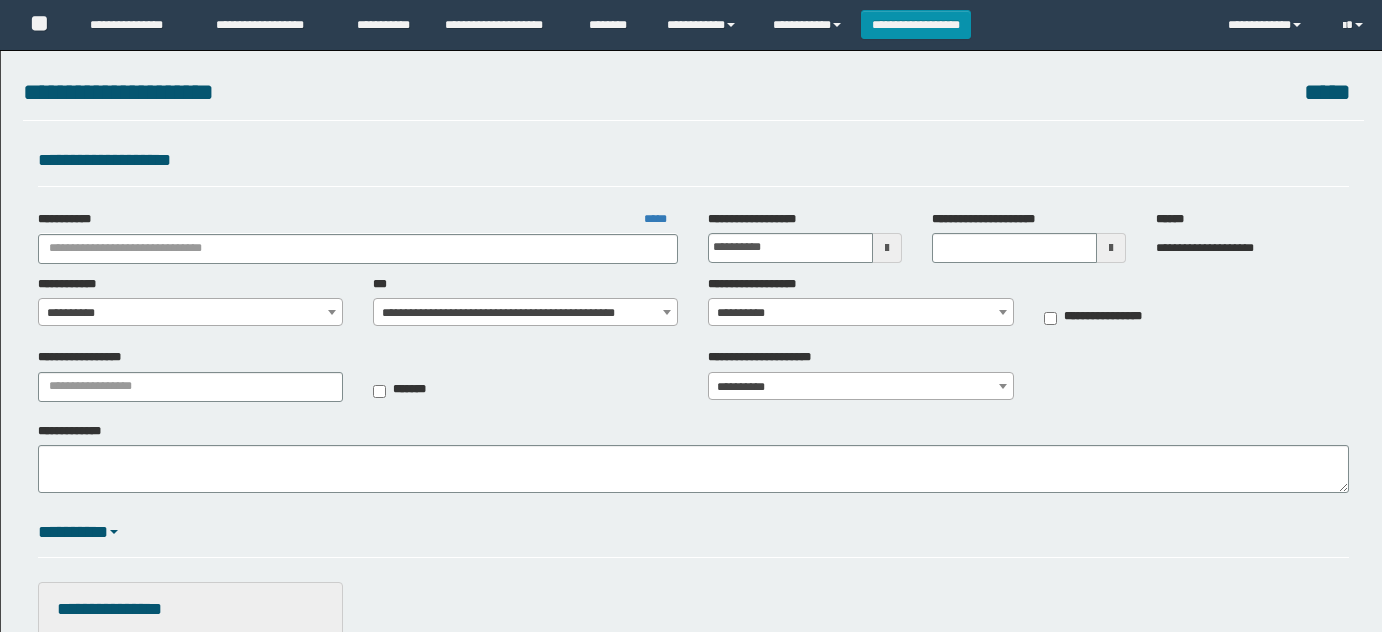 scroll, scrollTop: 0, scrollLeft: 0, axis: both 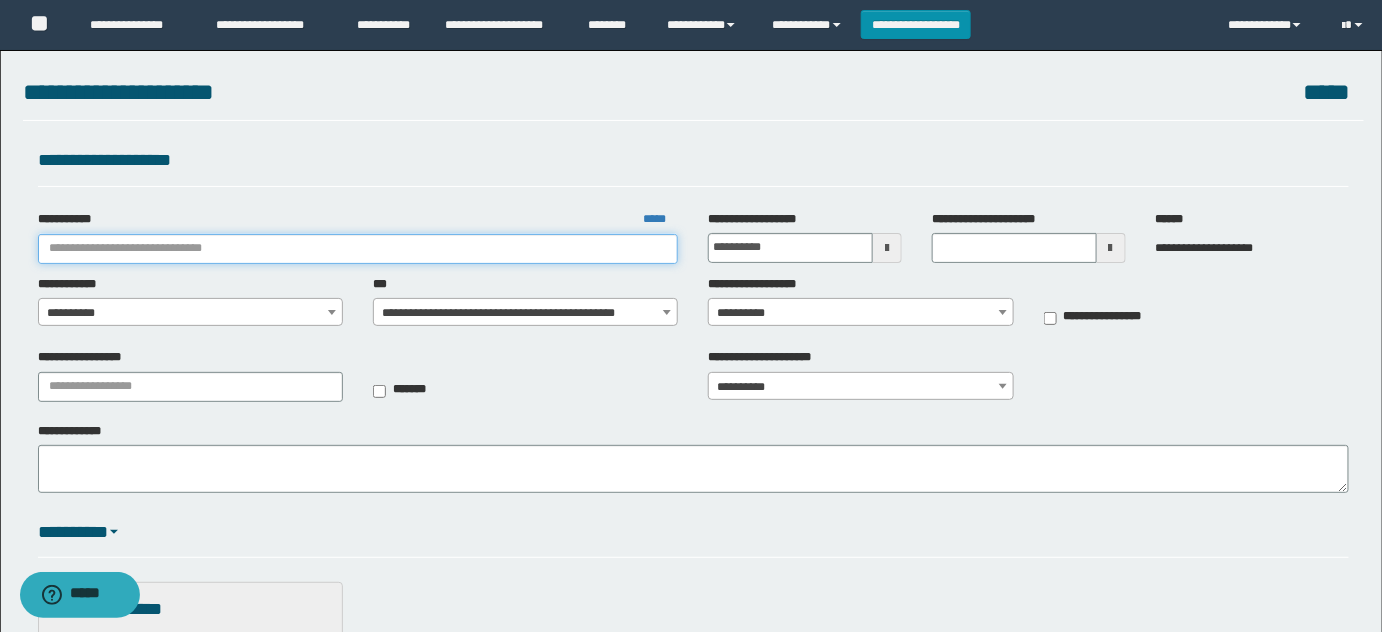 click on "**********" at bounding box center (358, 249) 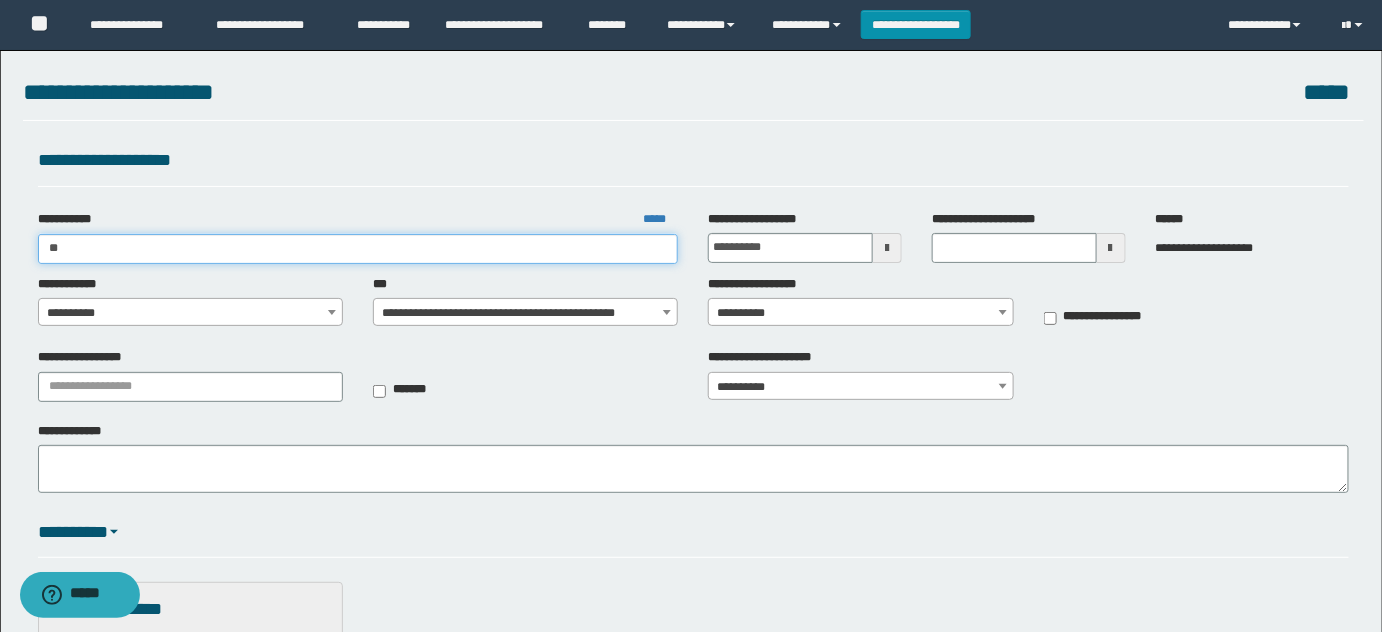 type on "***" 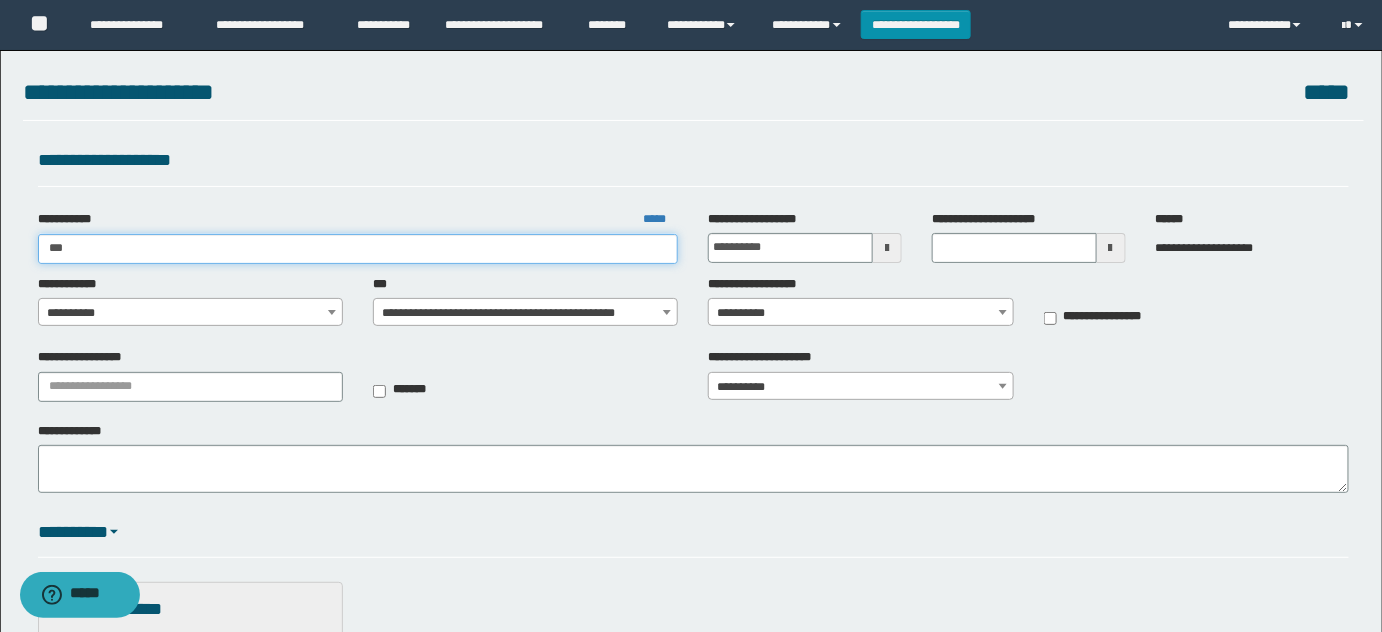type on "***" 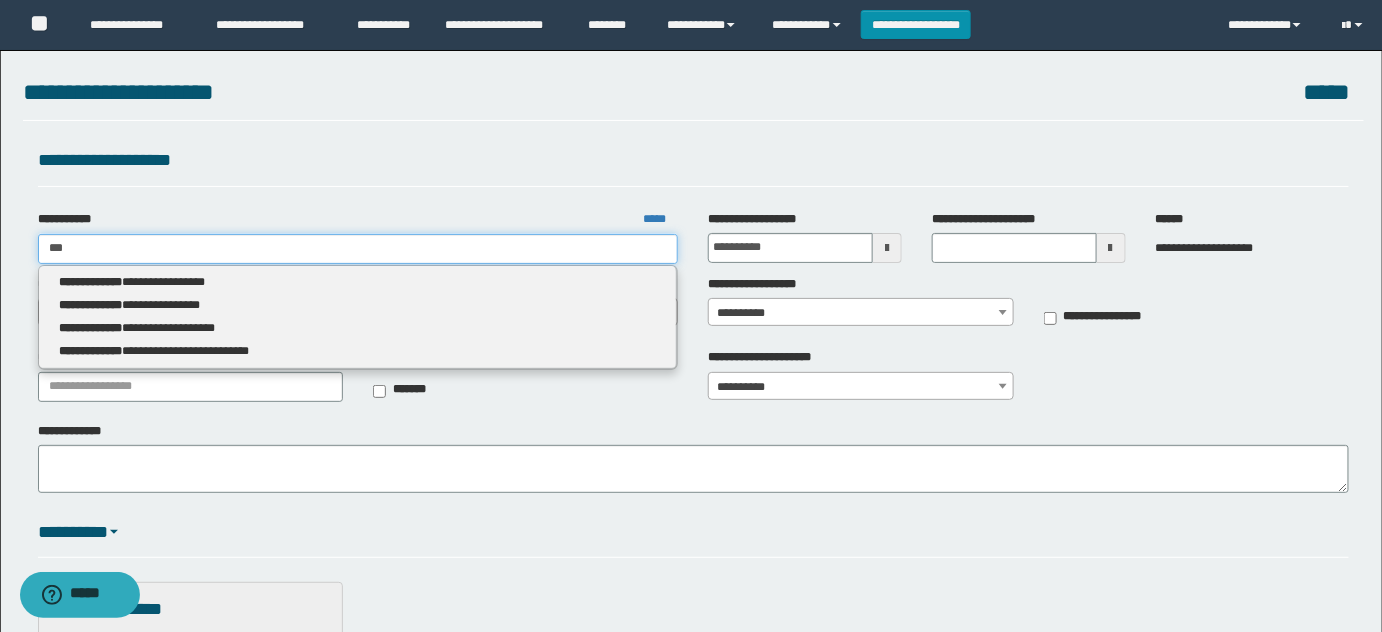 type 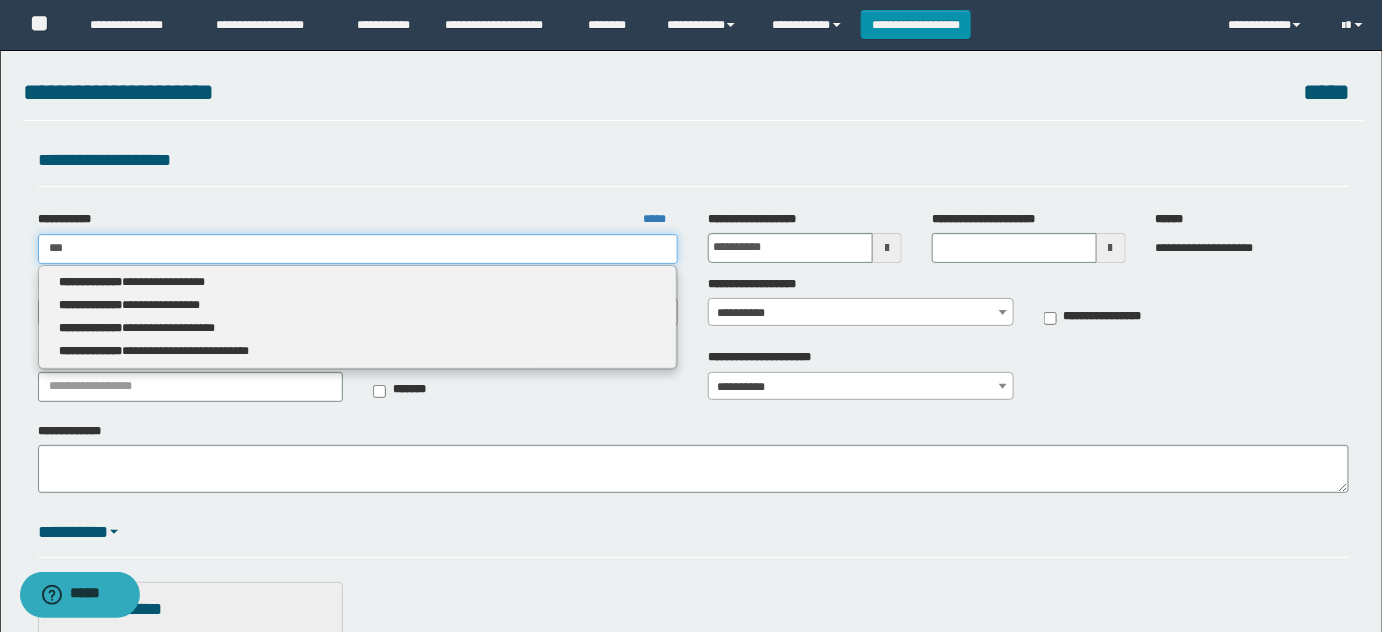 type on "****" 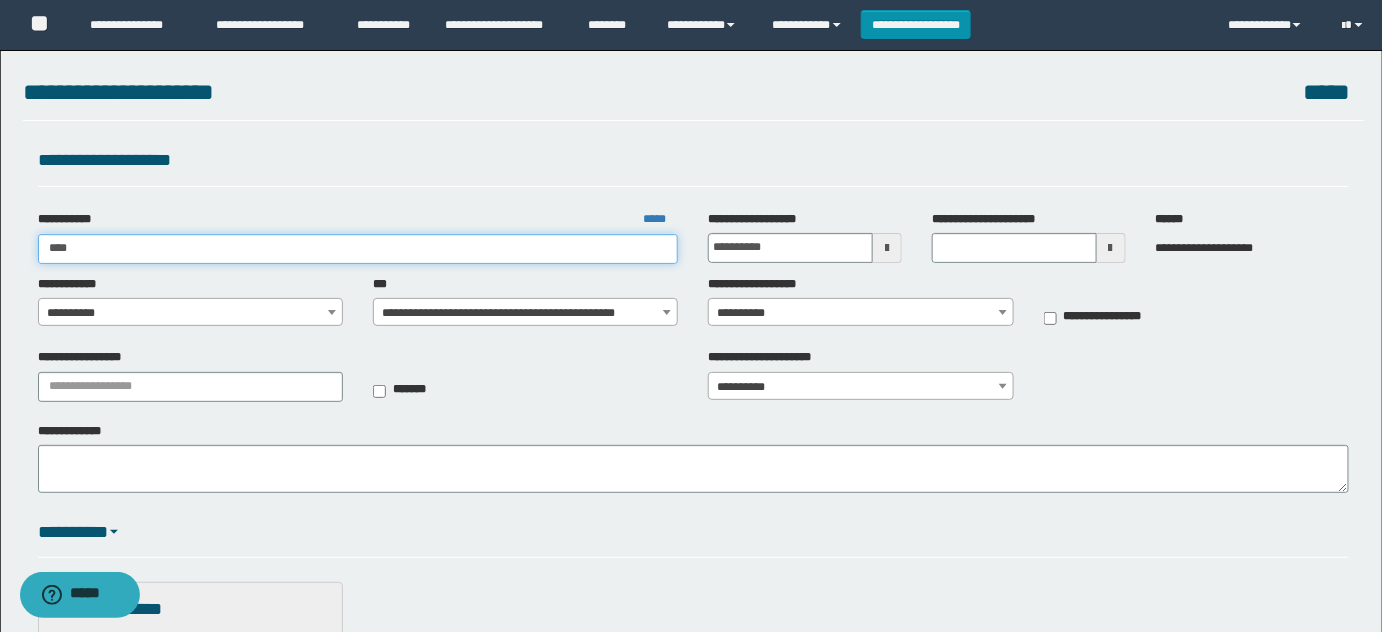 type on "****" 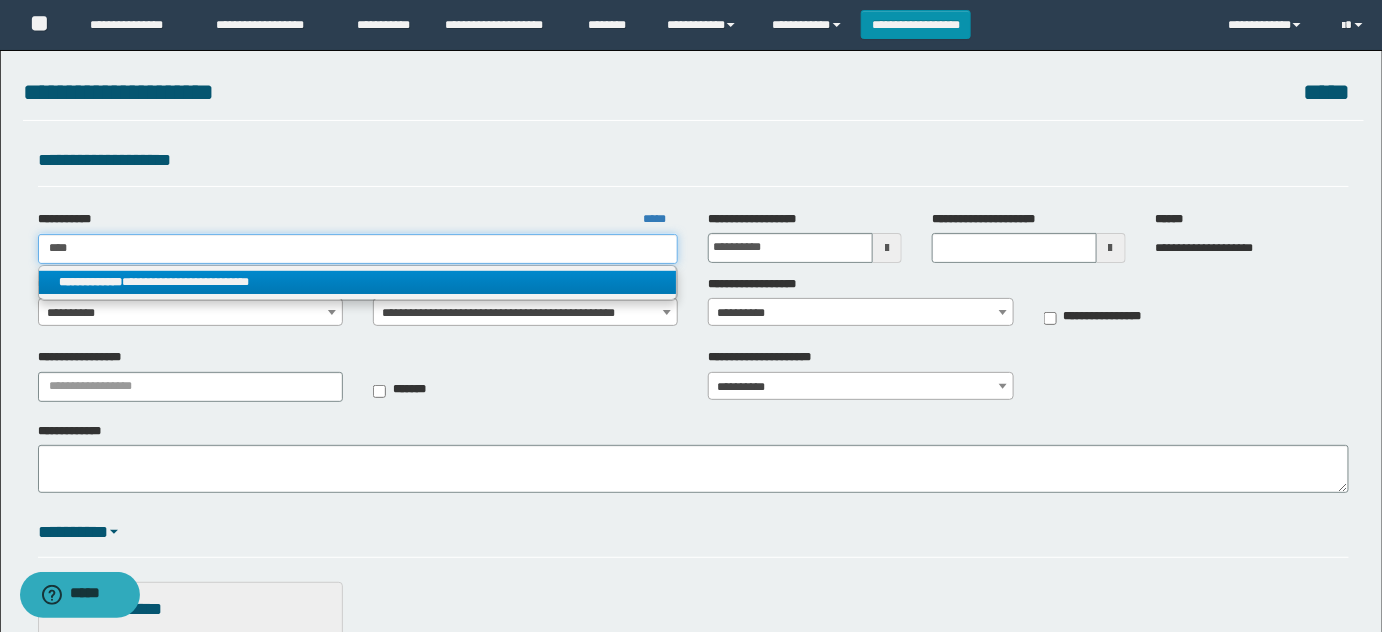 type on "****" 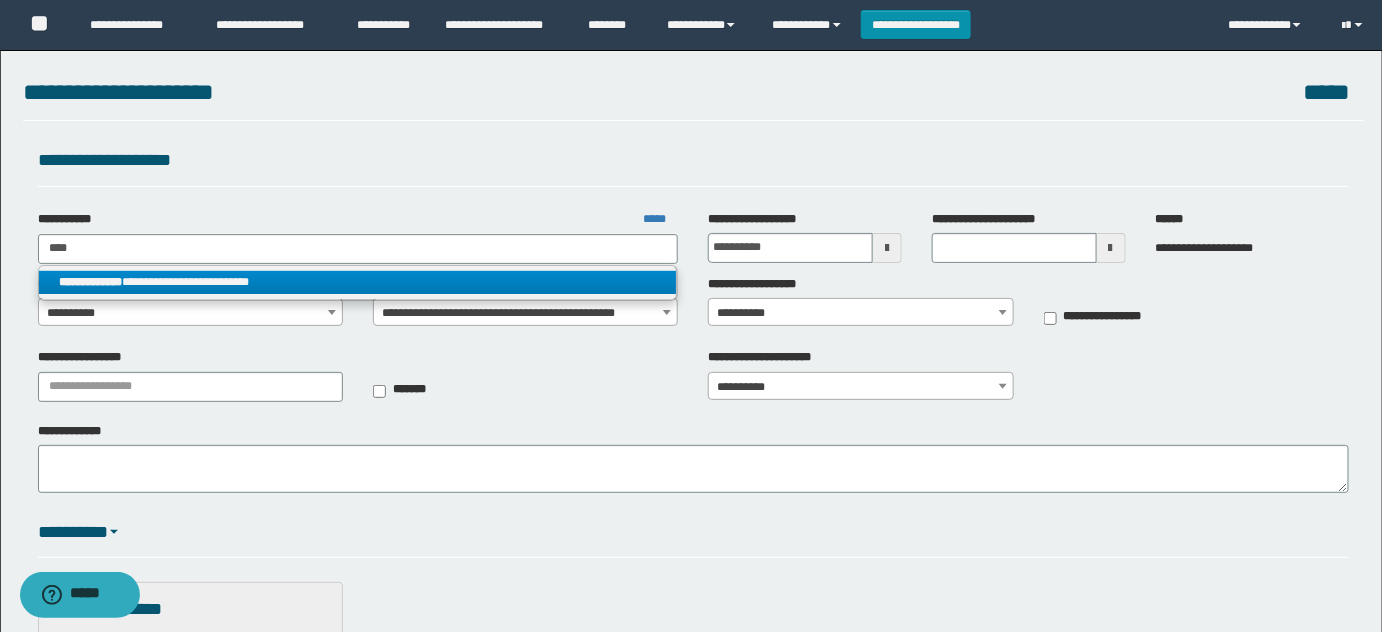 click on "**********" at bounding box center [358, 282] 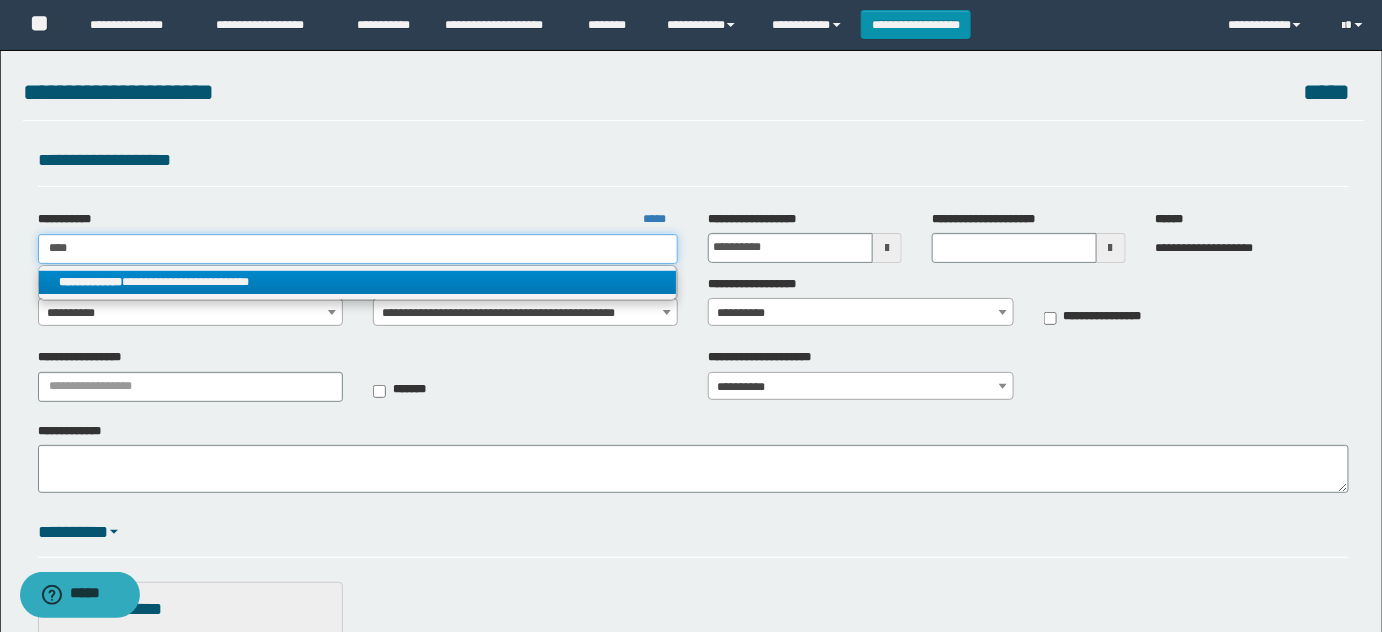 type 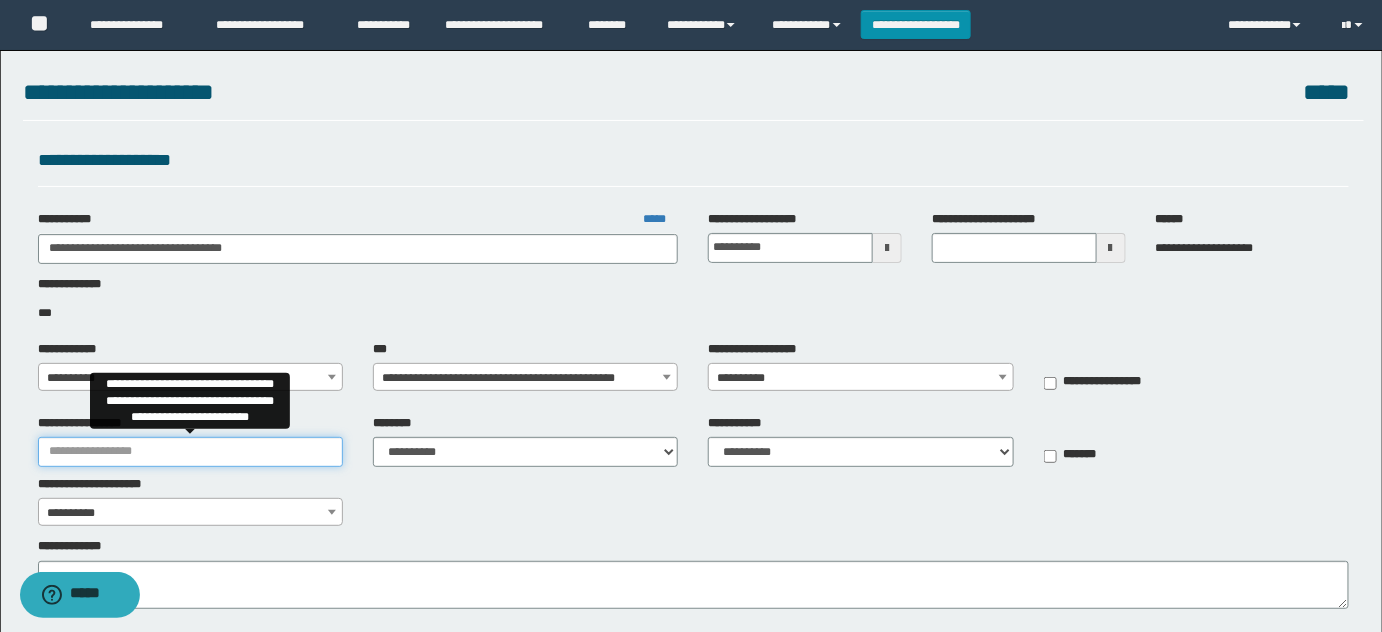 click on "**********" at bounding box center (190, 452) 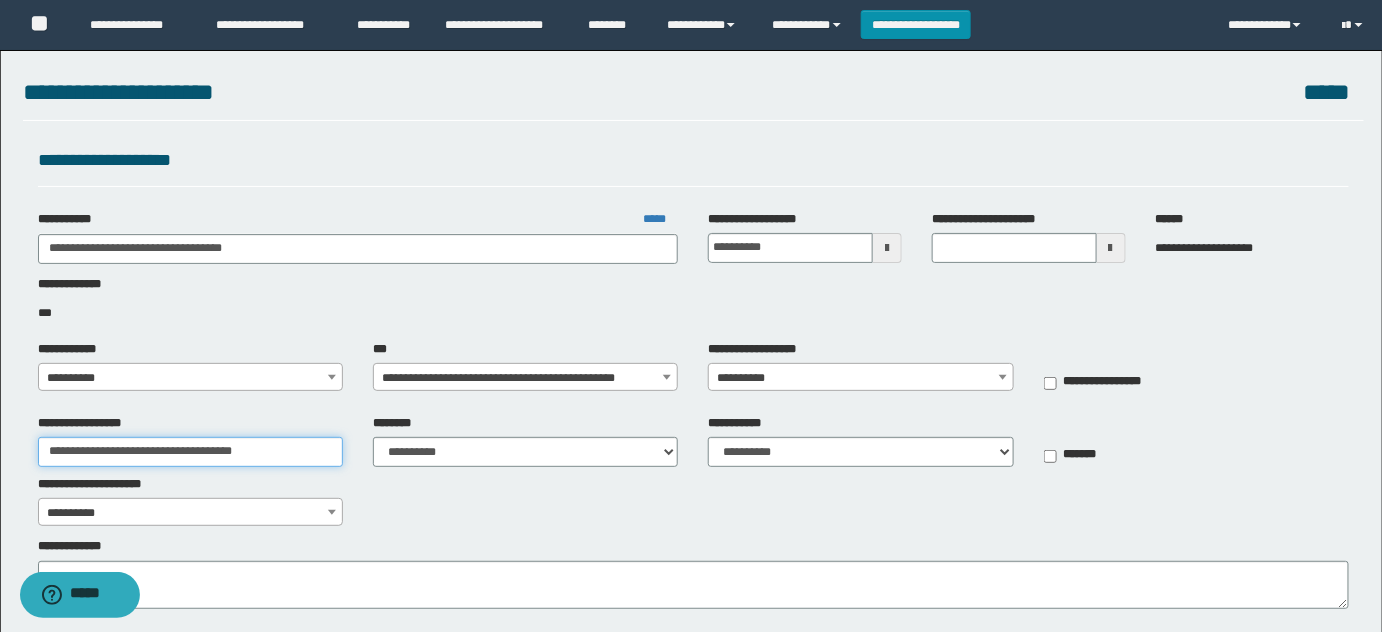 type on "**********" 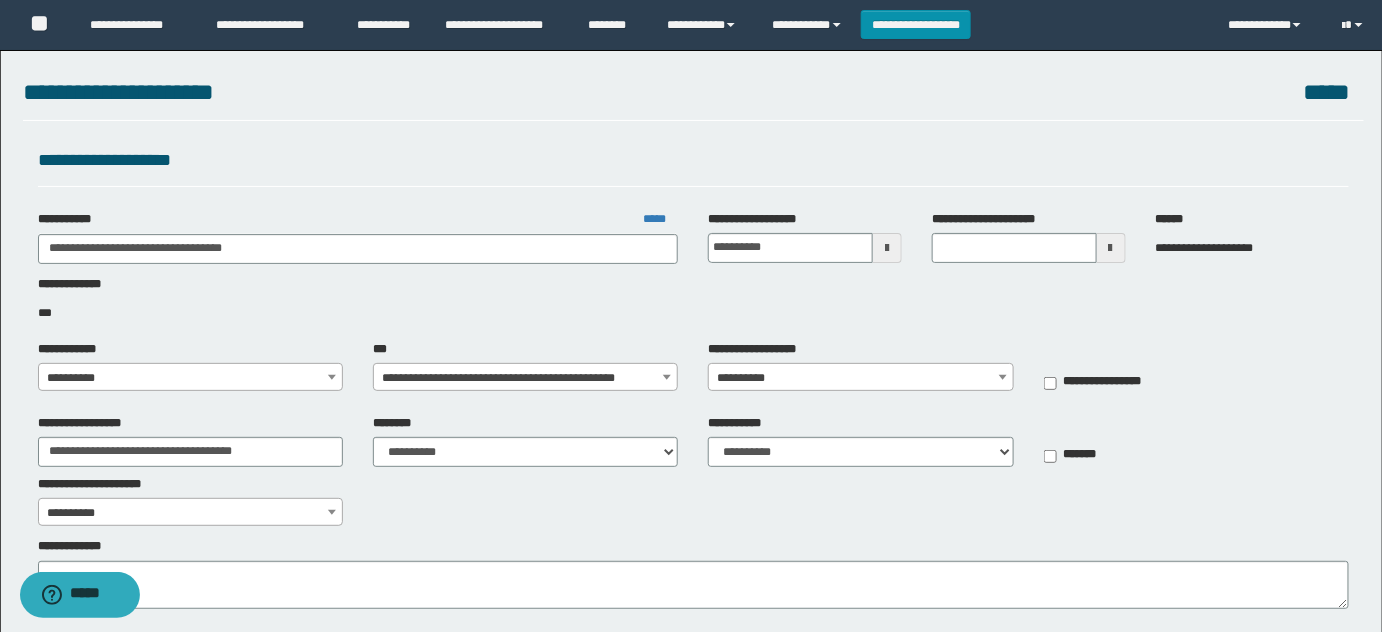 click on "**********" at bounding box center (191, 378) 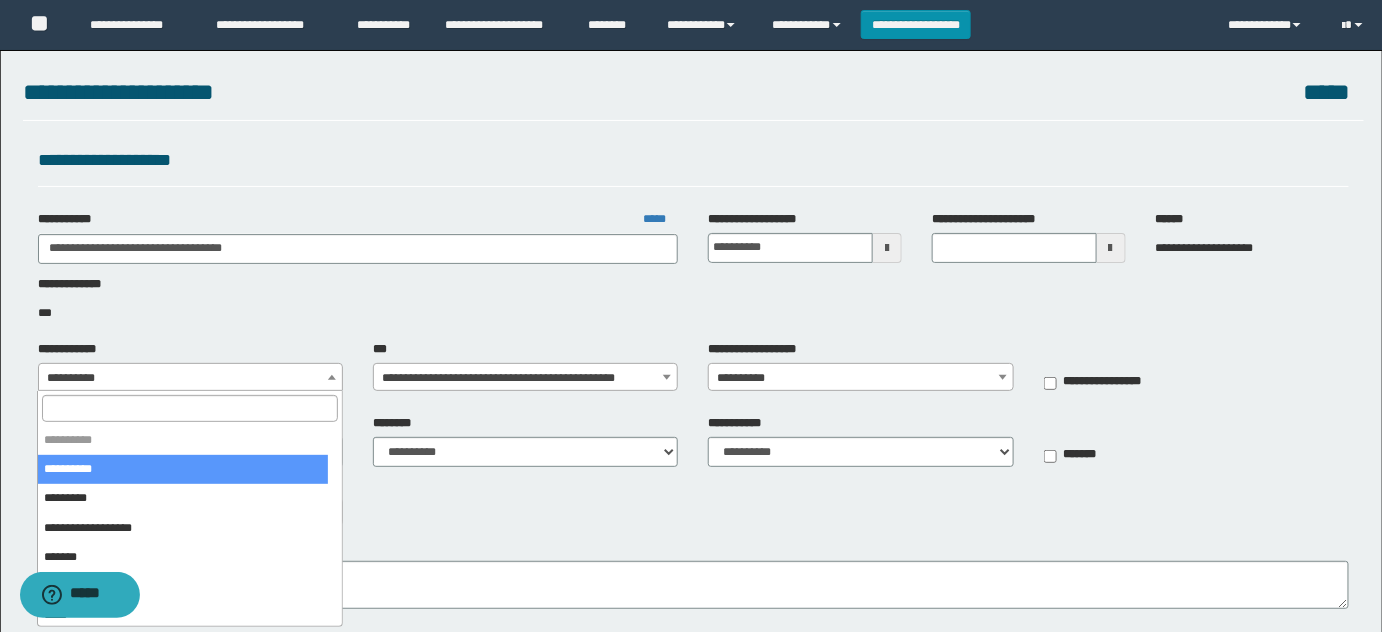 click at bounding box center [189, 408] 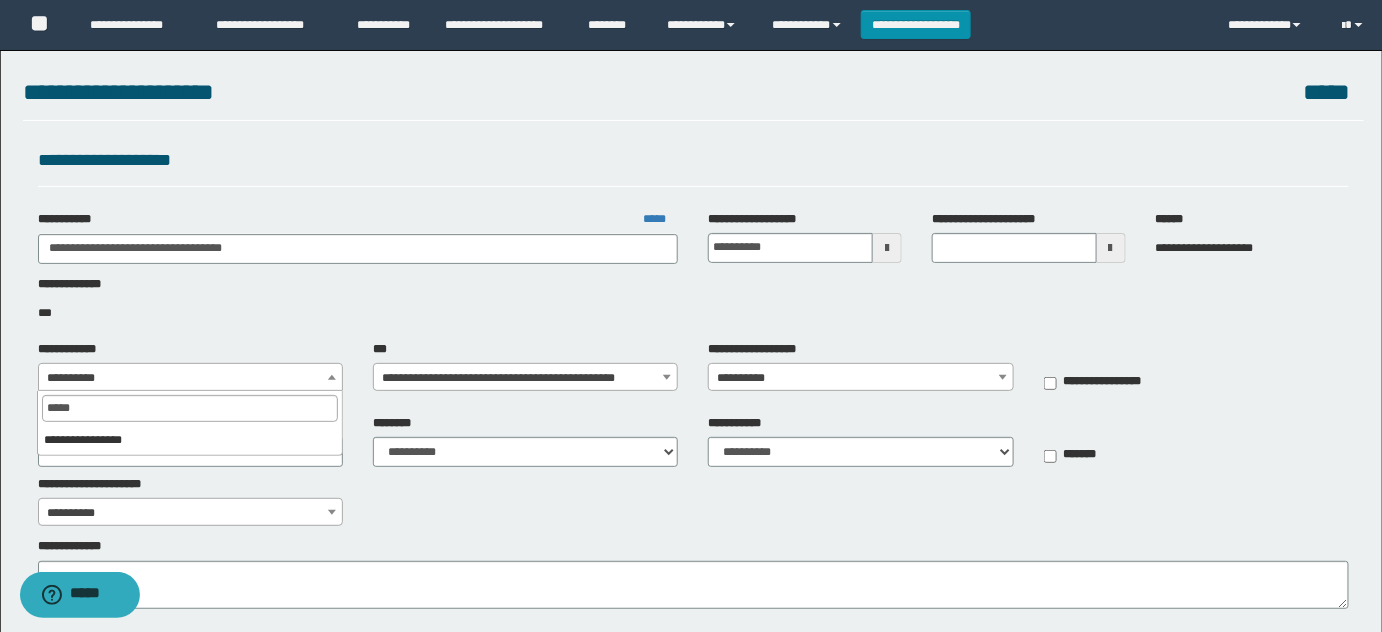 type on "****" 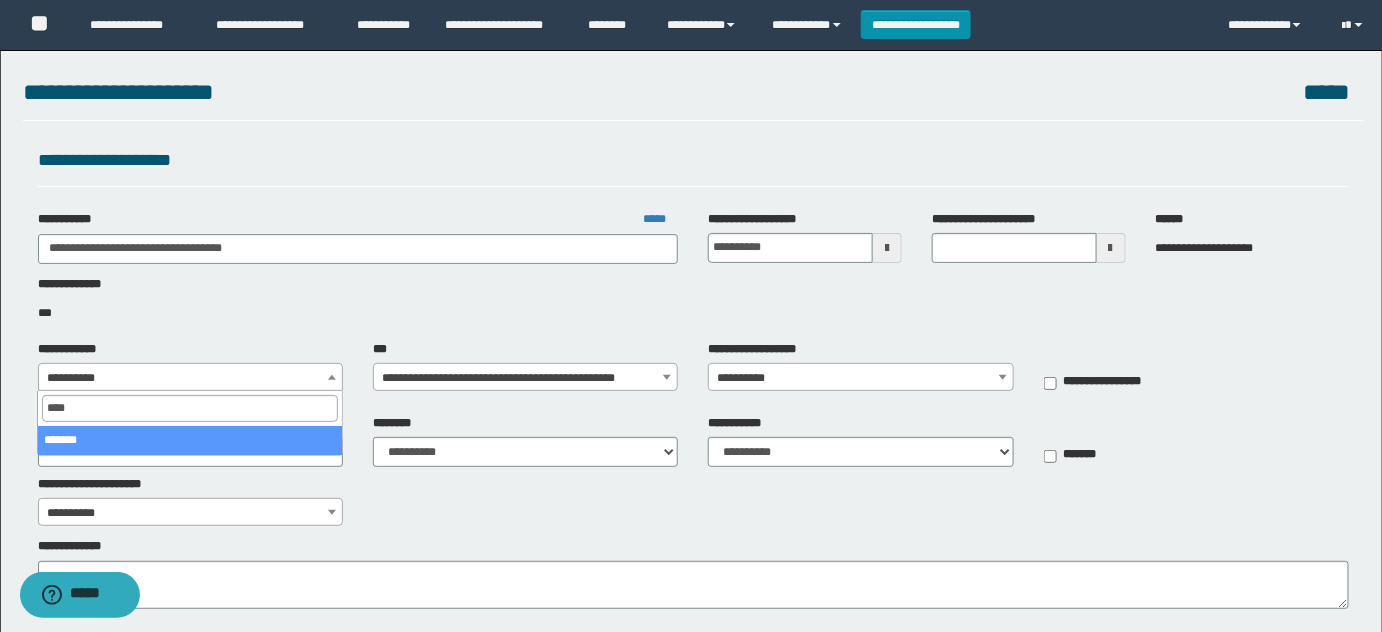 select on "**" 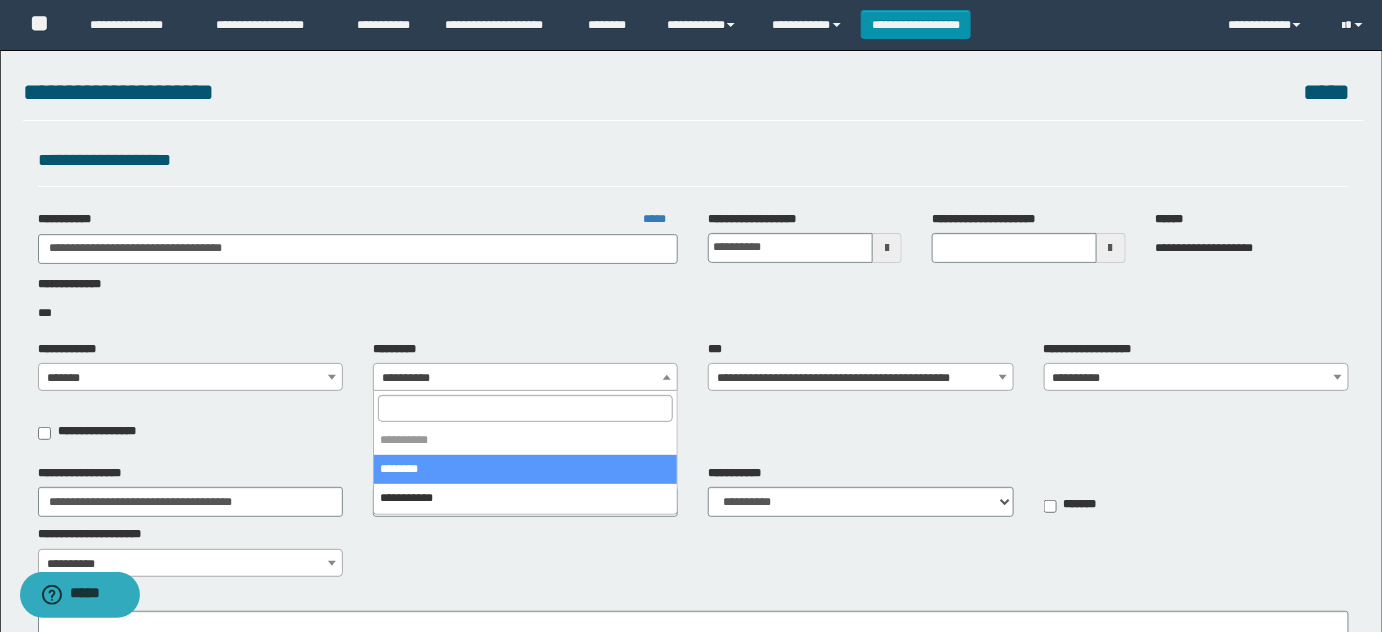 select on "****" 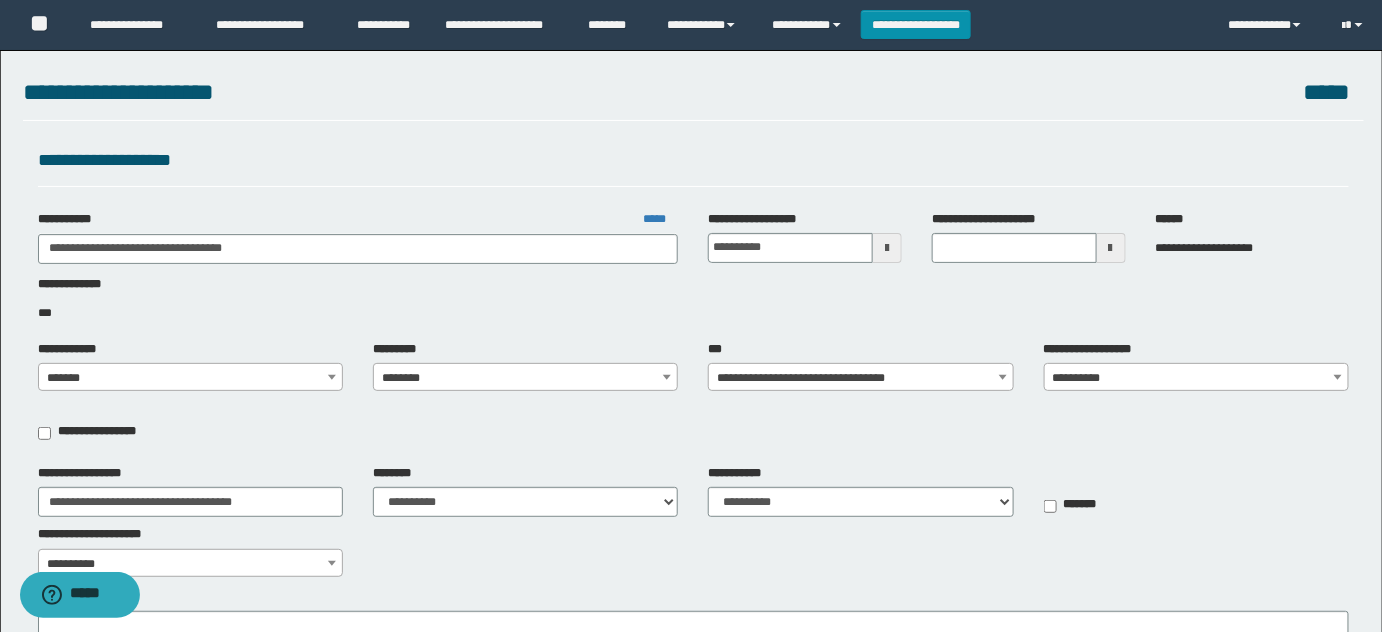 click on "**********" at bounding box center (860, 366) 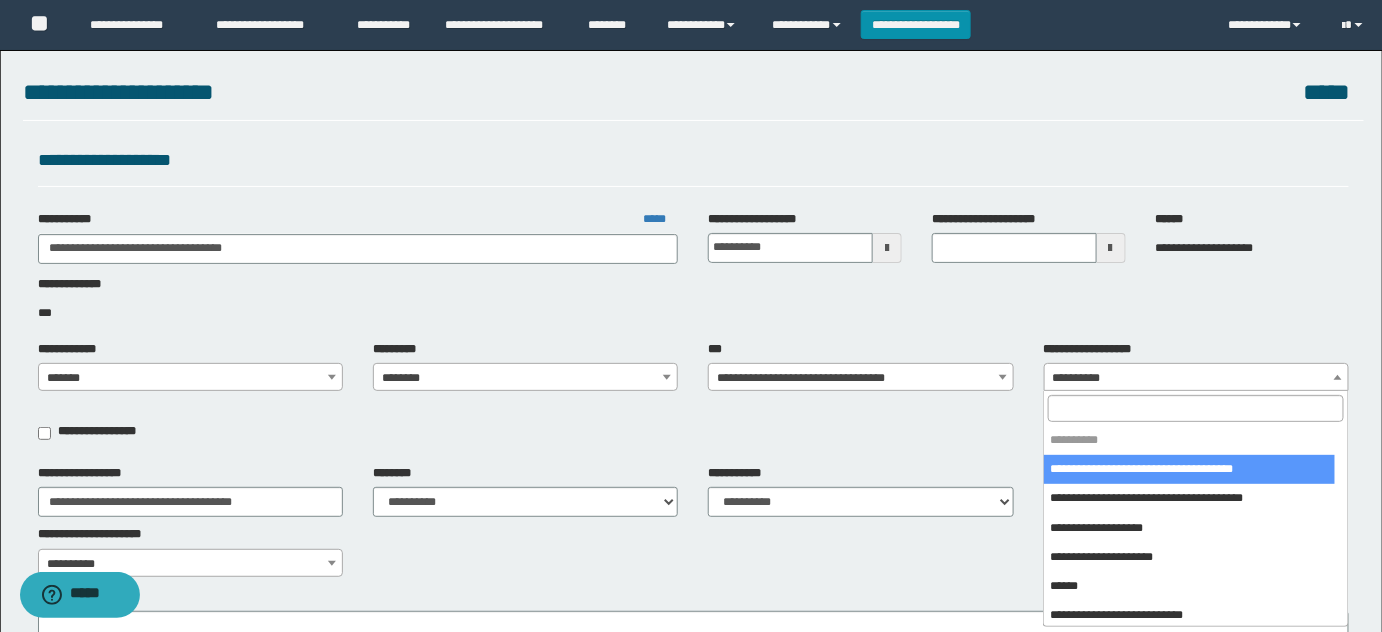 click at bounding box center (1195, 408) 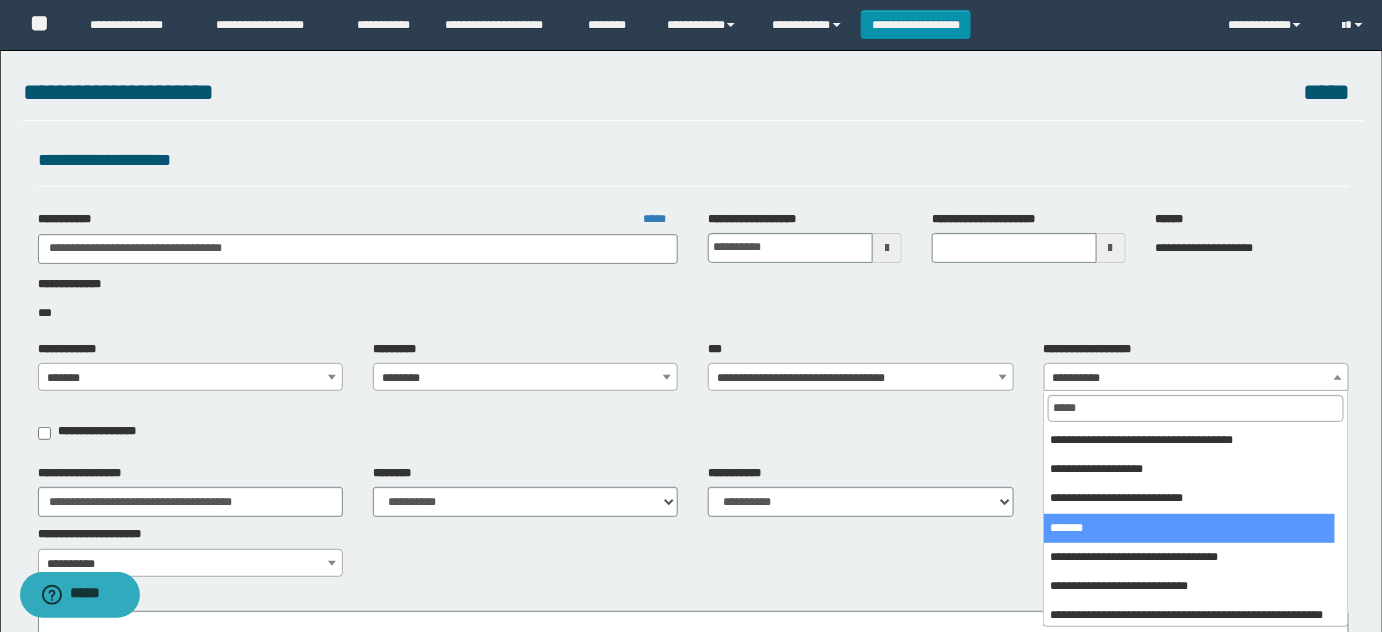type on "*****" 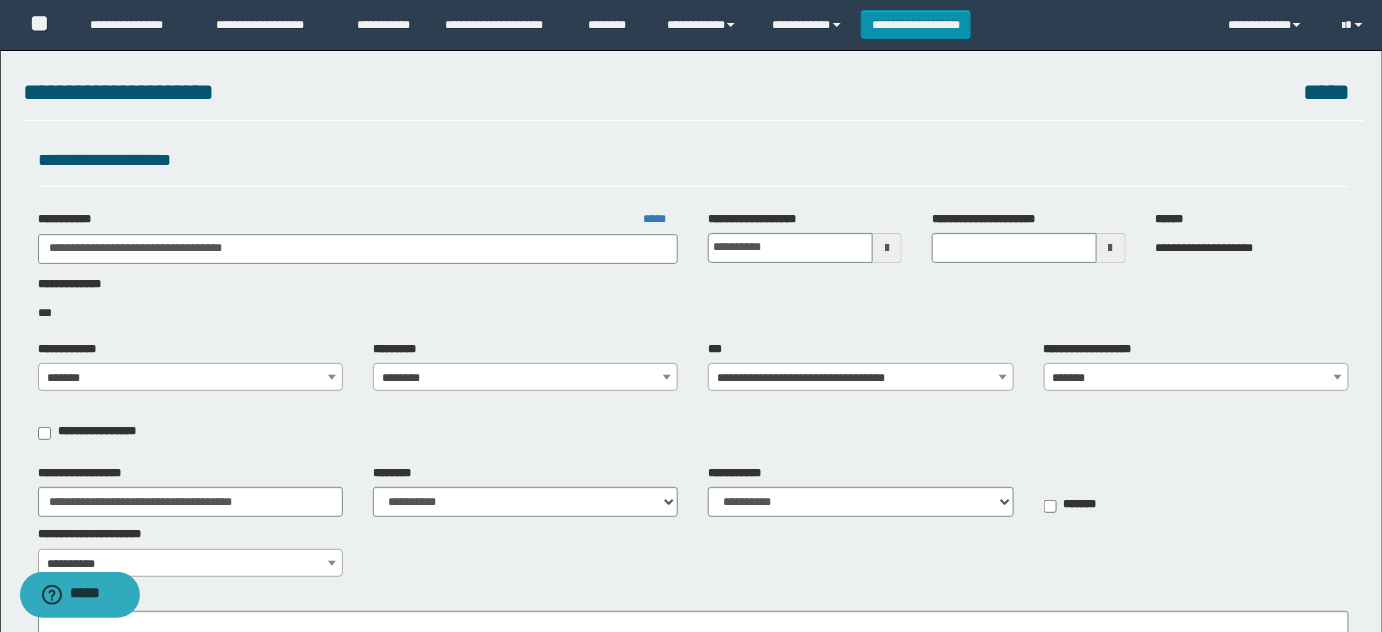 click on "**********" at bounding box center [760, 219] 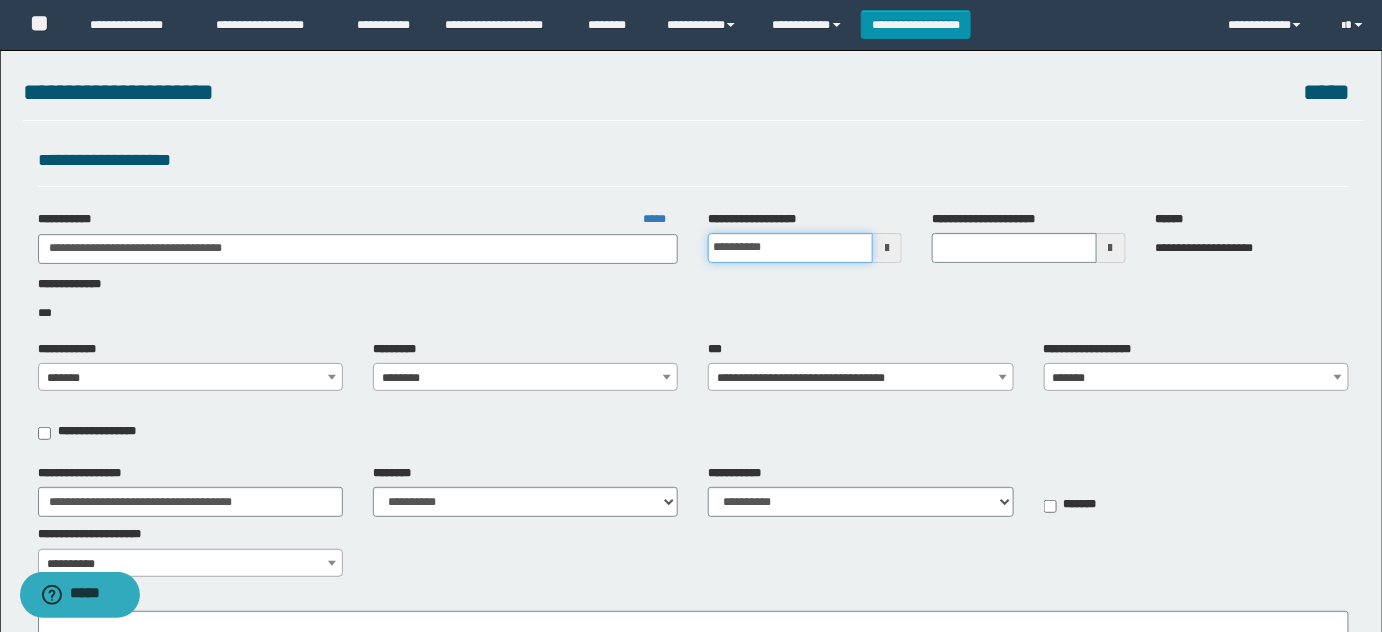 click on "**********" at bounding box center [790, 248] 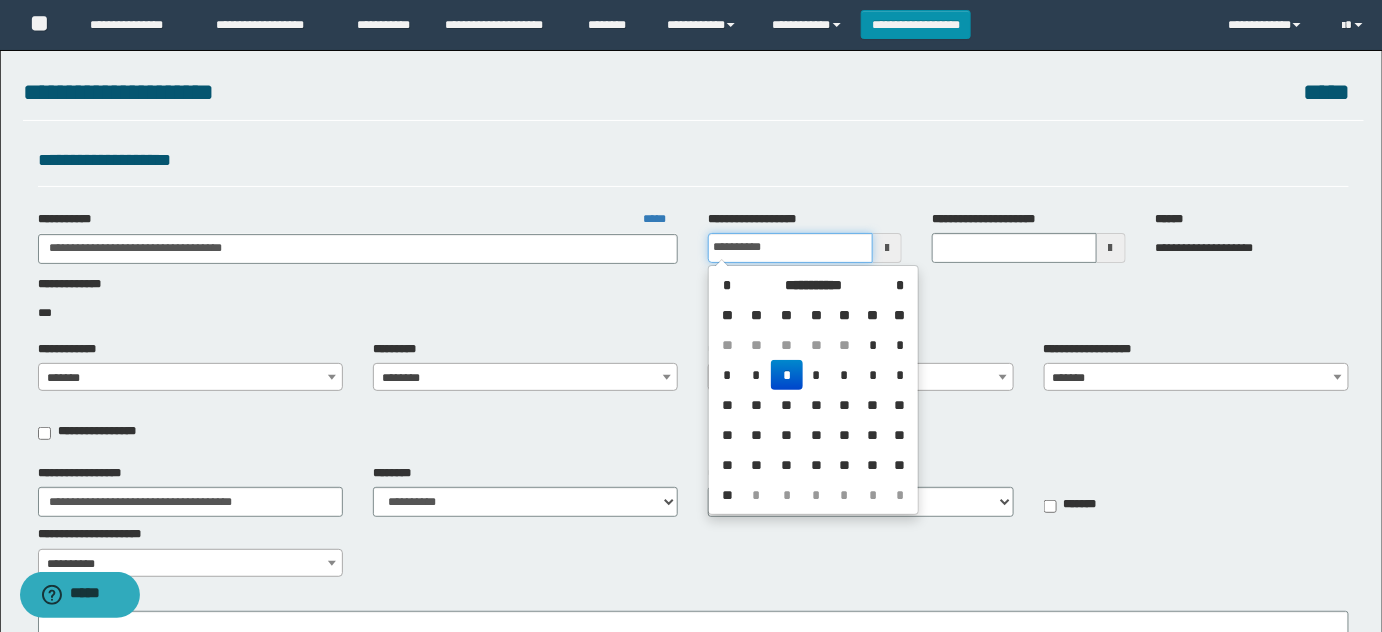 click on "**********" at bounding box center (790, 248) 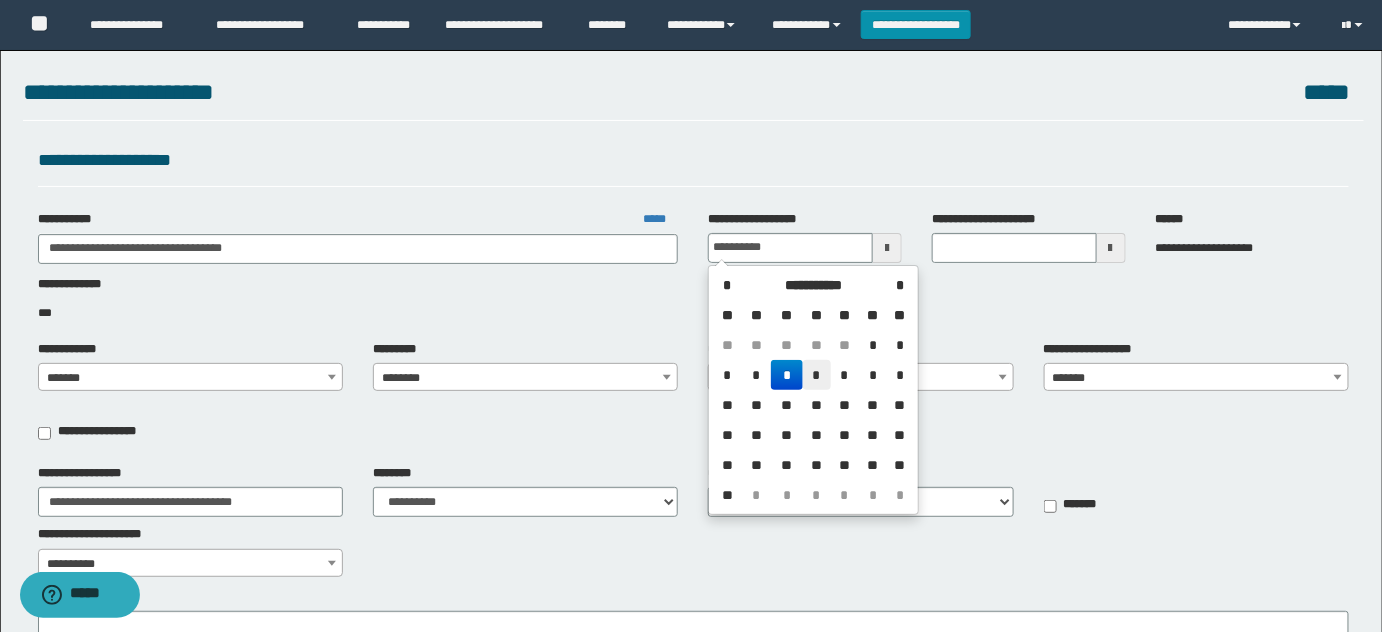 click on "*" at bounding box center [817, 375] 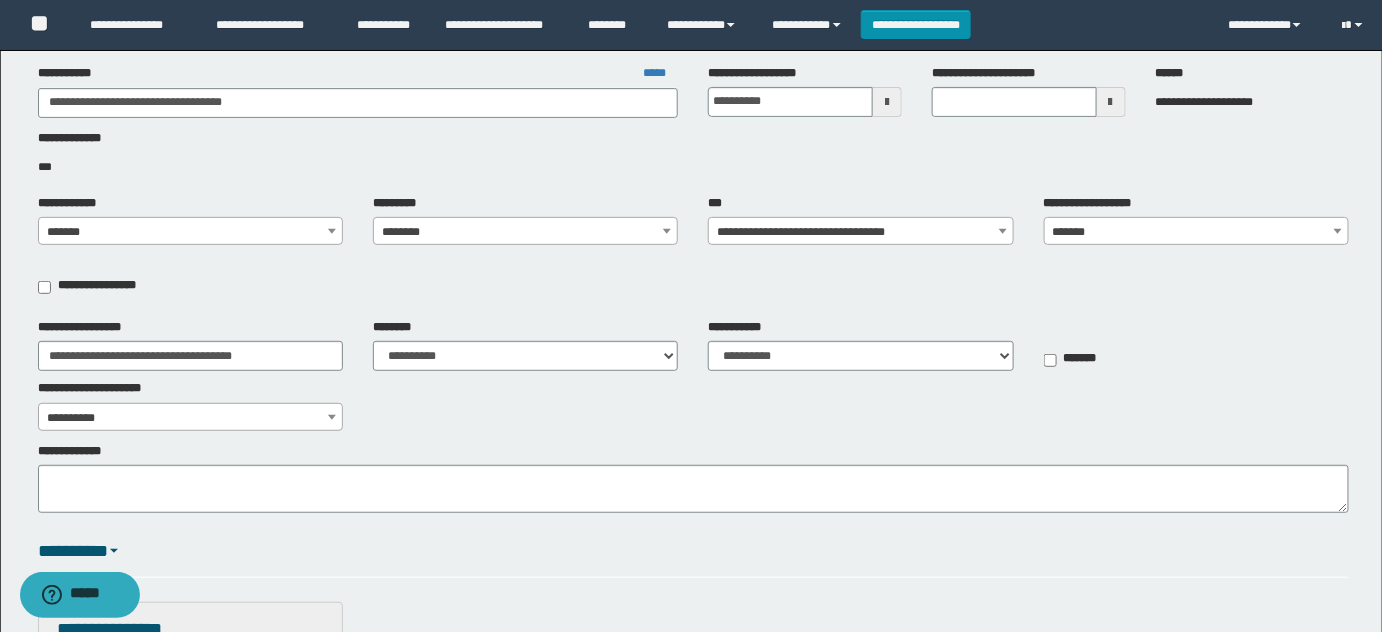 scroll, scrollTop: 363, scrollLeft: 0, axis: vertical 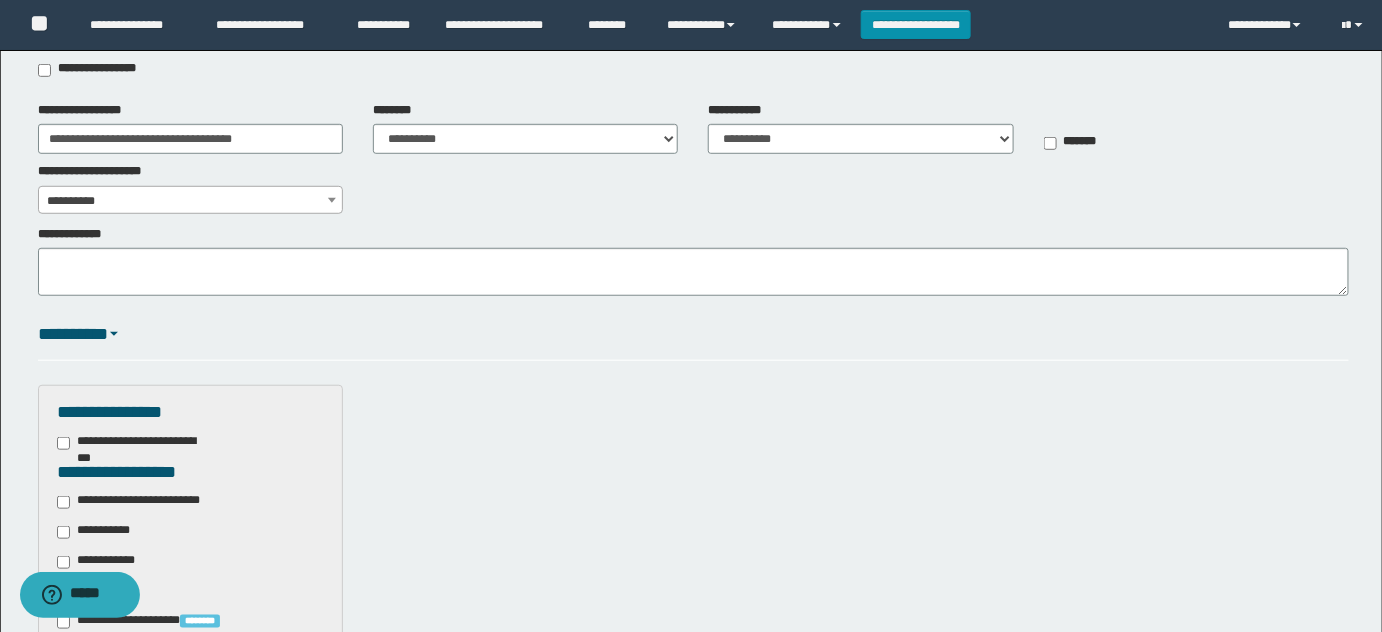 click on "**********" at bounding box center [143, 502] 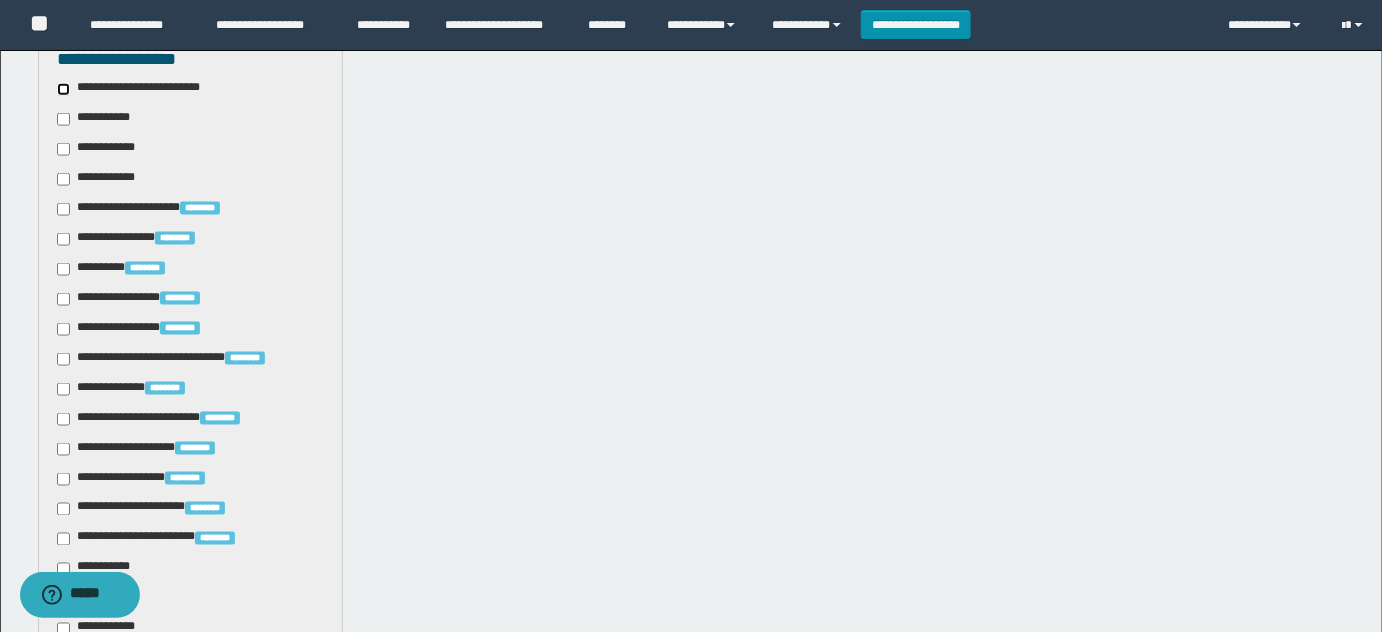 scroll, scrollTop: 909, scrollLeft: 0, axis: vertical 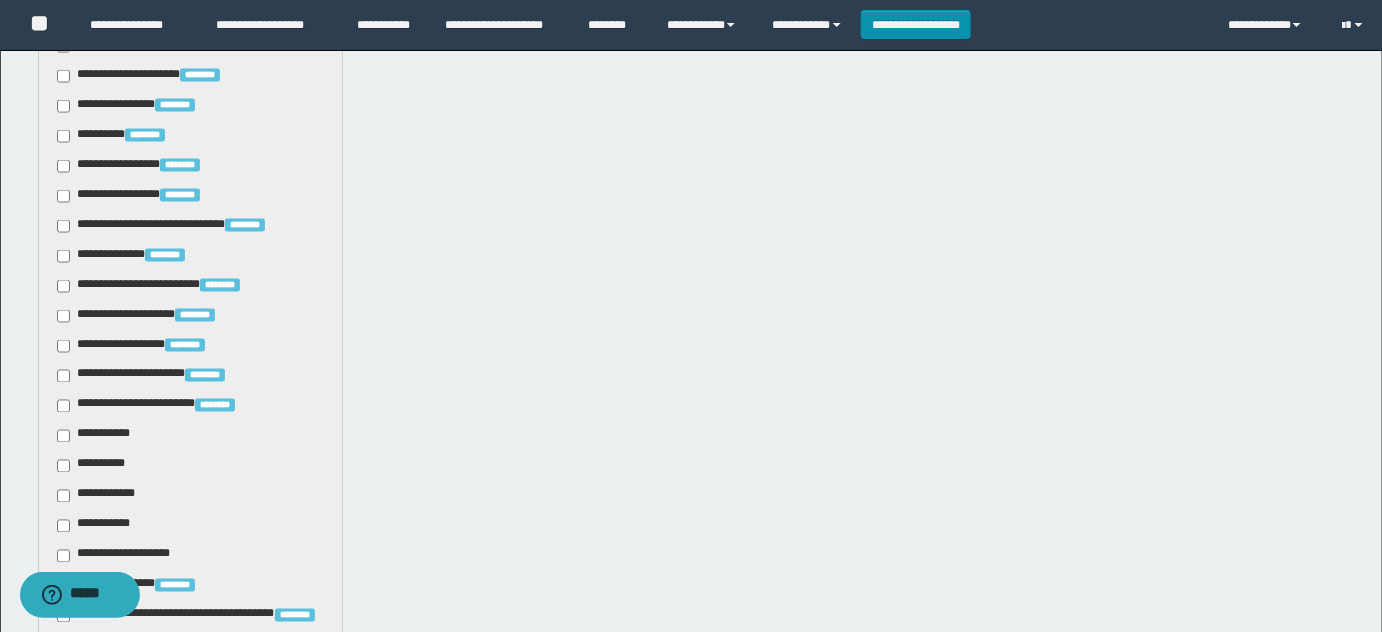 click on "**********" at bounding box center [97, 436] 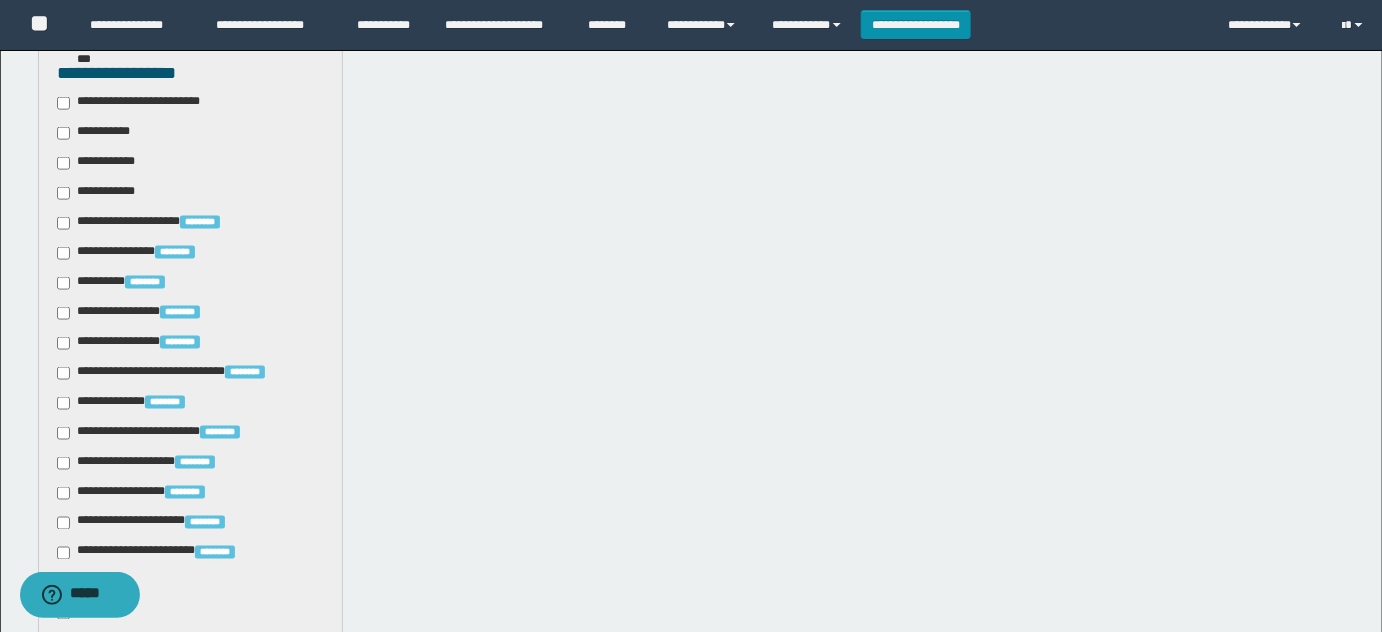 scroll, scrollTop: 636, scrollLeft: 0, axis: vertical 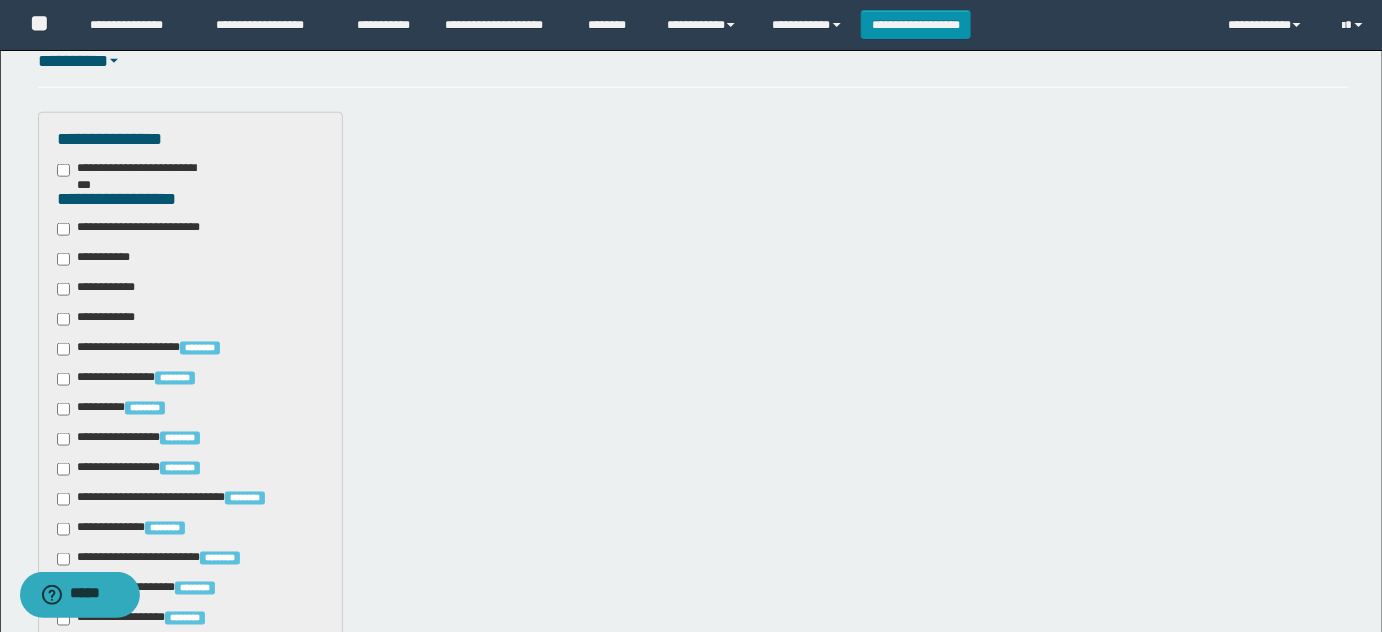 click on "**********" at bounding box center (97, 259) 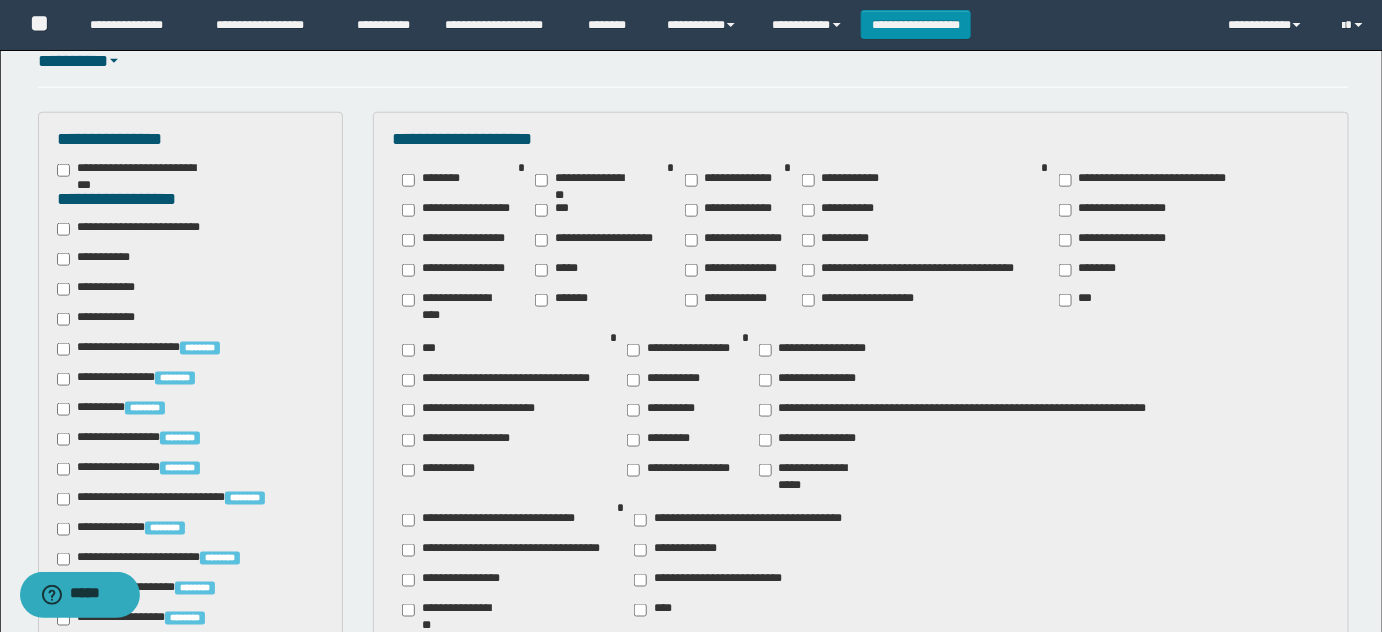click on "********" at bounding box center (1092, 270) 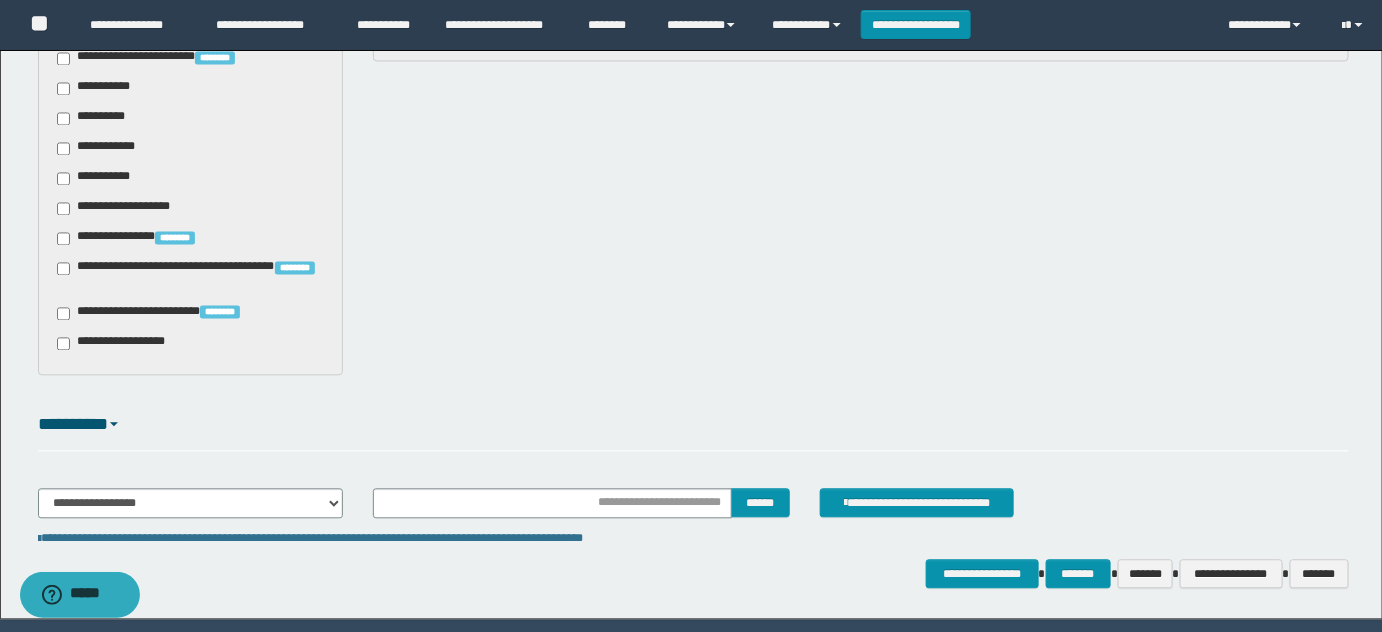 scroll, scrollTop: 1317, scrollLeft: 0, axis: vertical 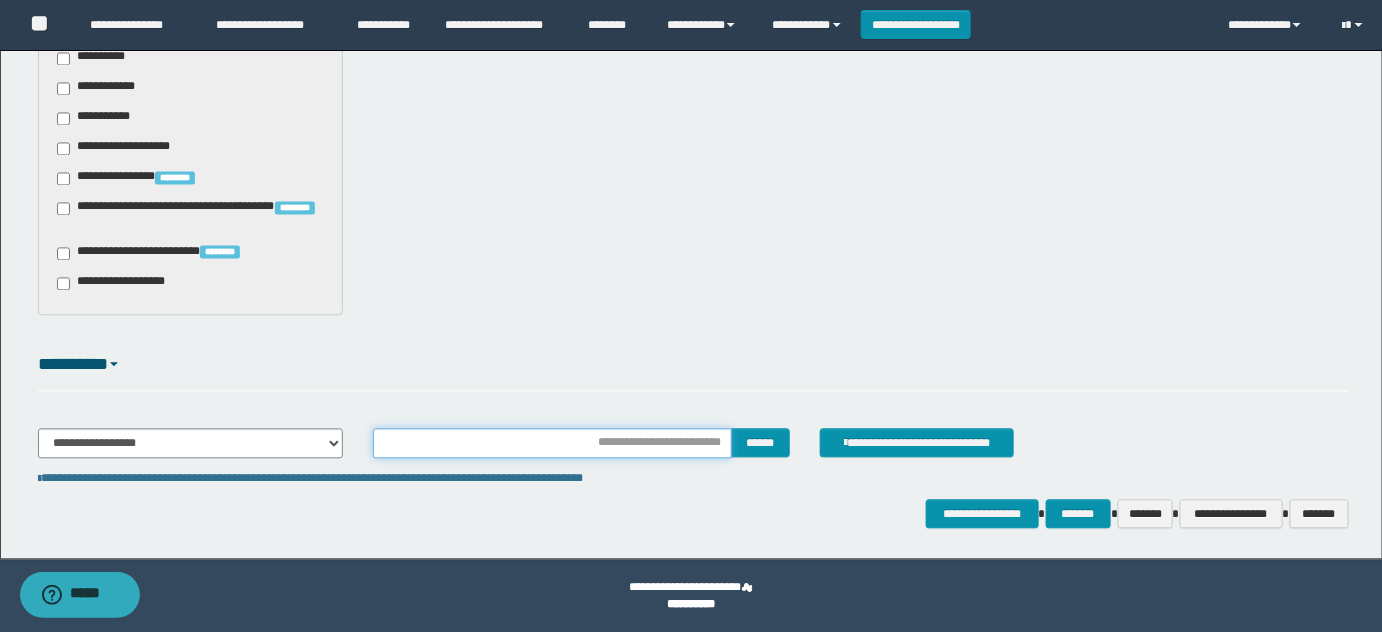 click at bounding box center (552, 443) 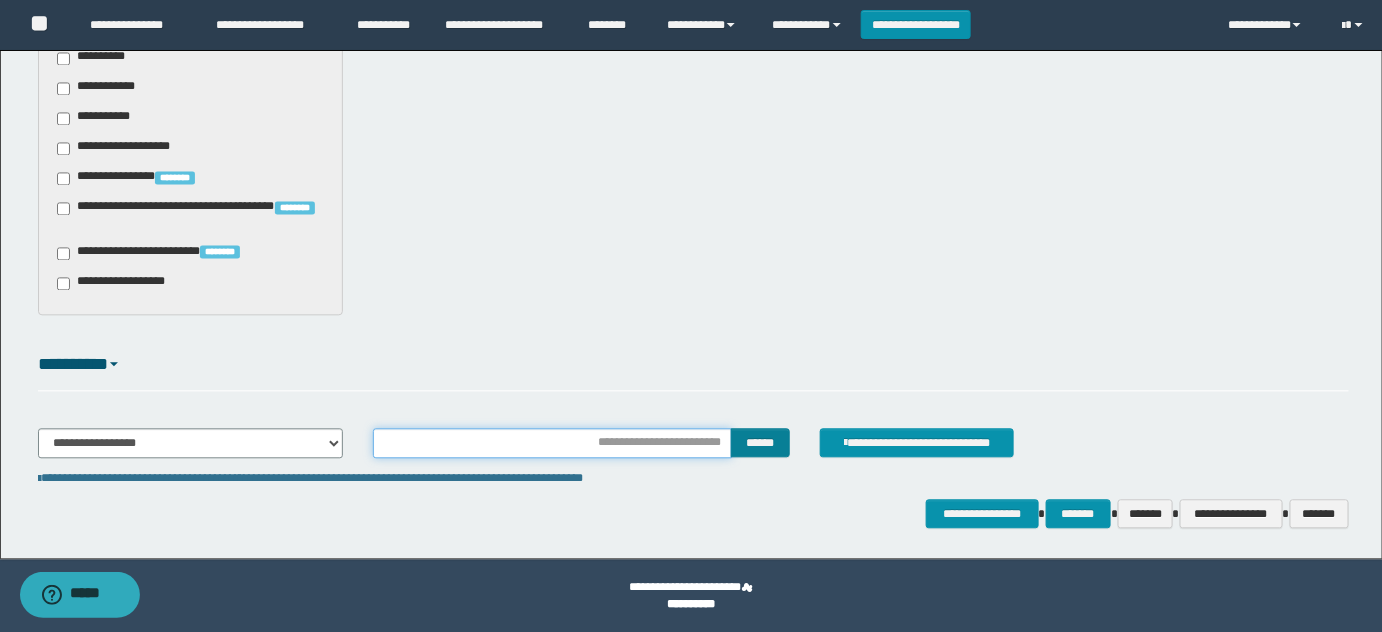 type on "**********" 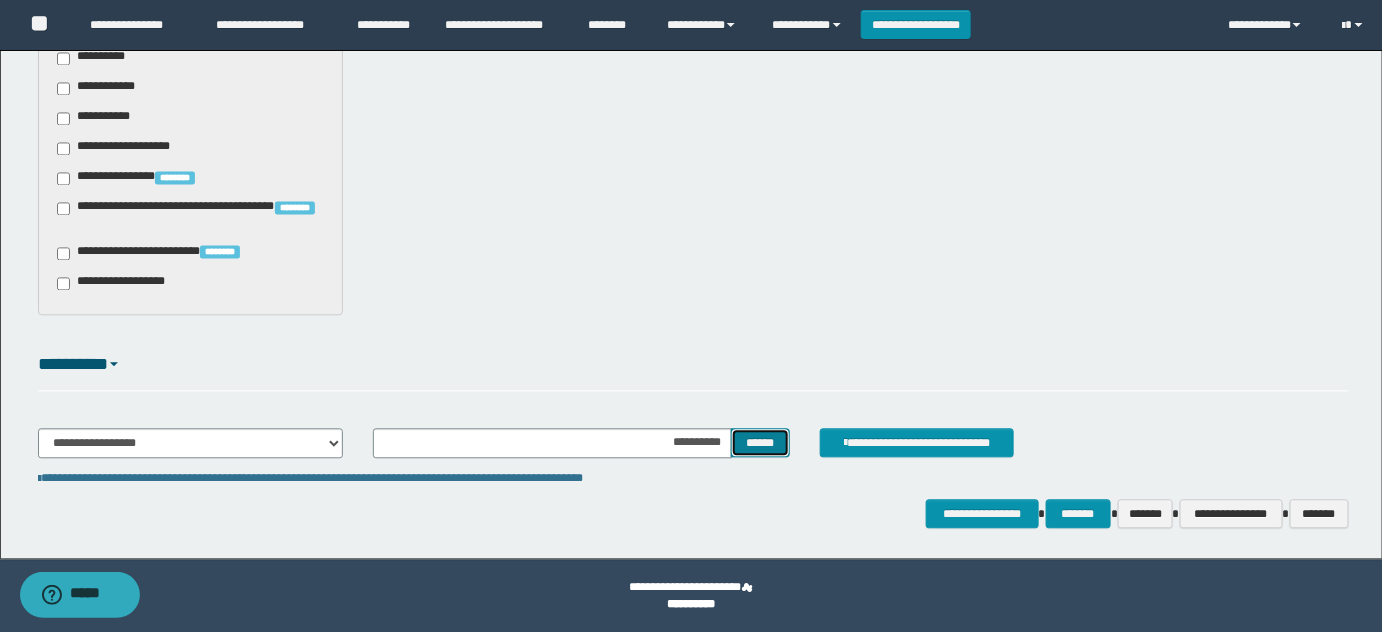 click on "******" at bounding box center (760, 442) 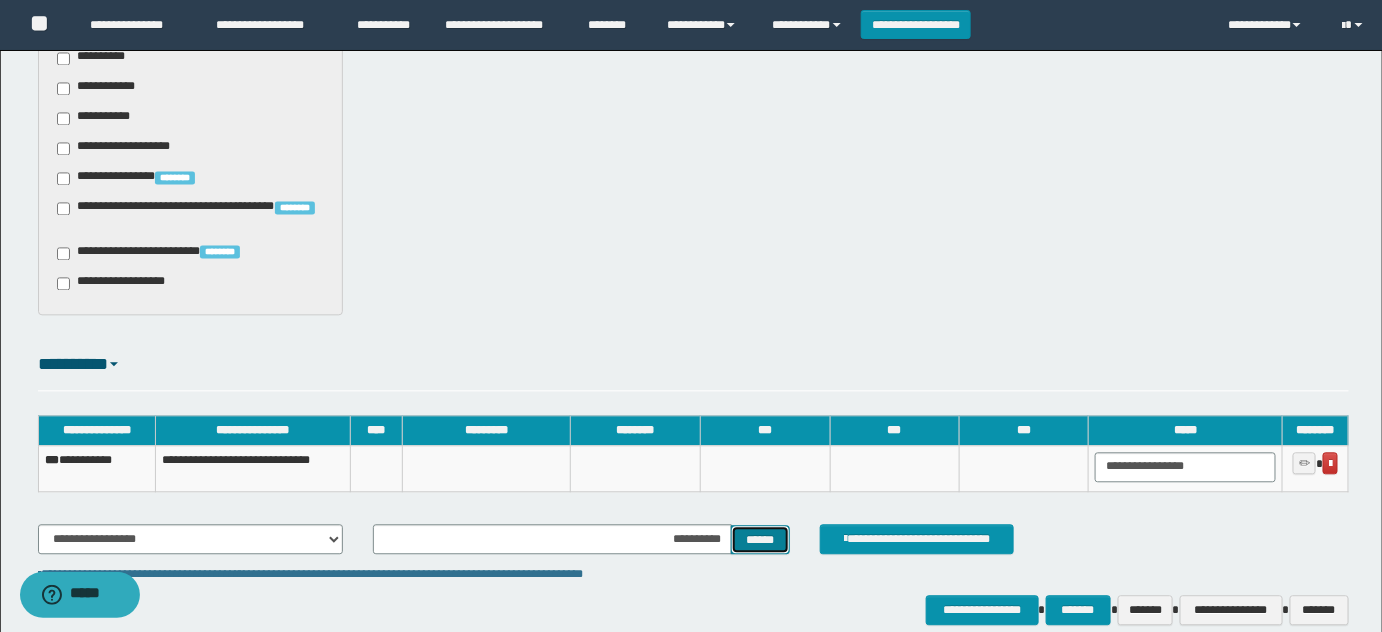 type 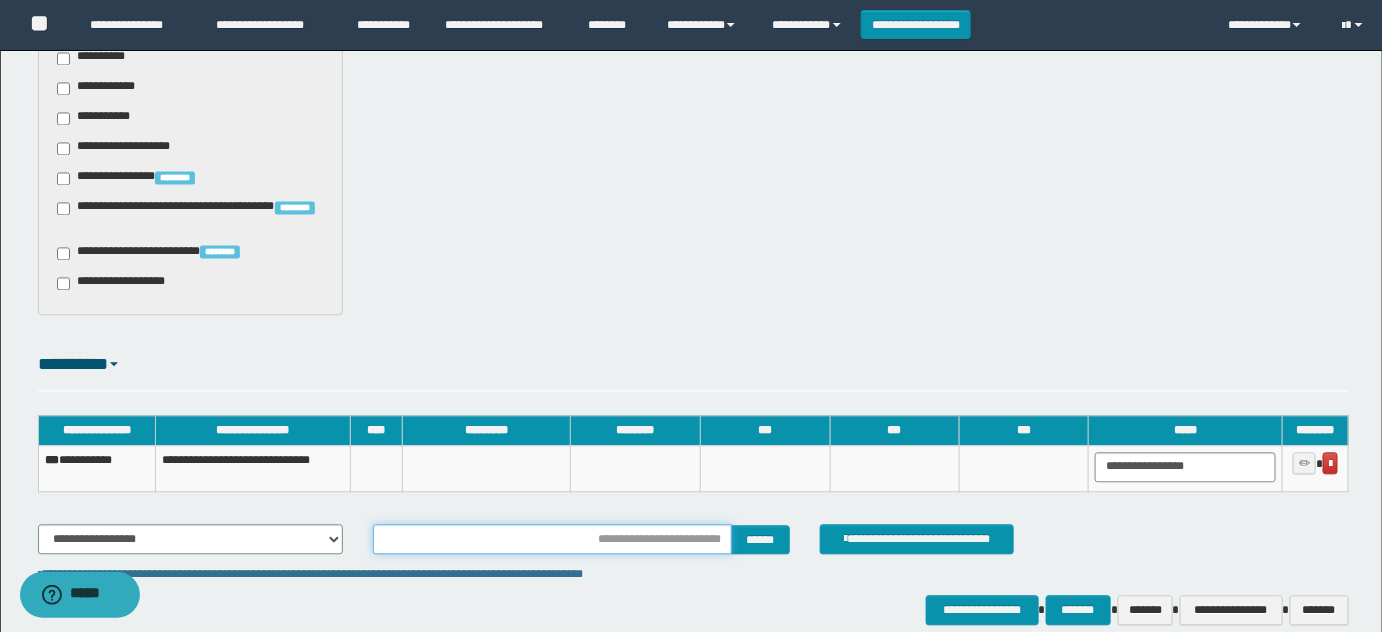 click at bounding box center (552, 539) 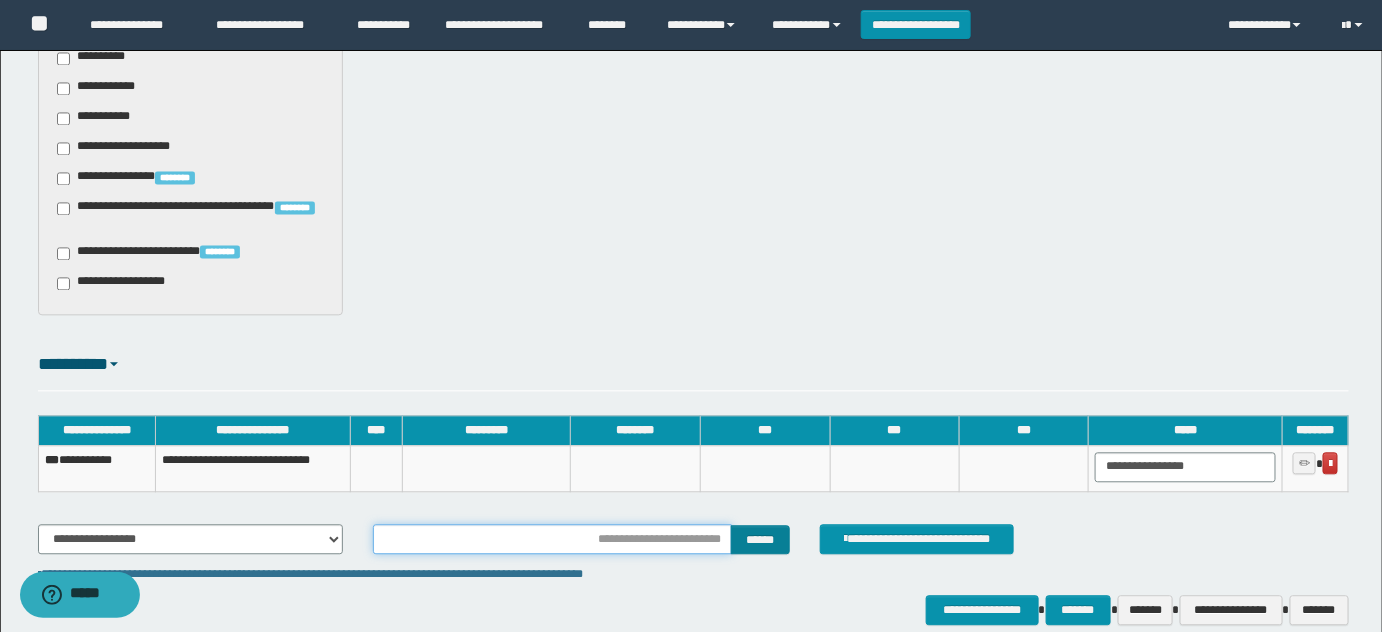 type on "**********" 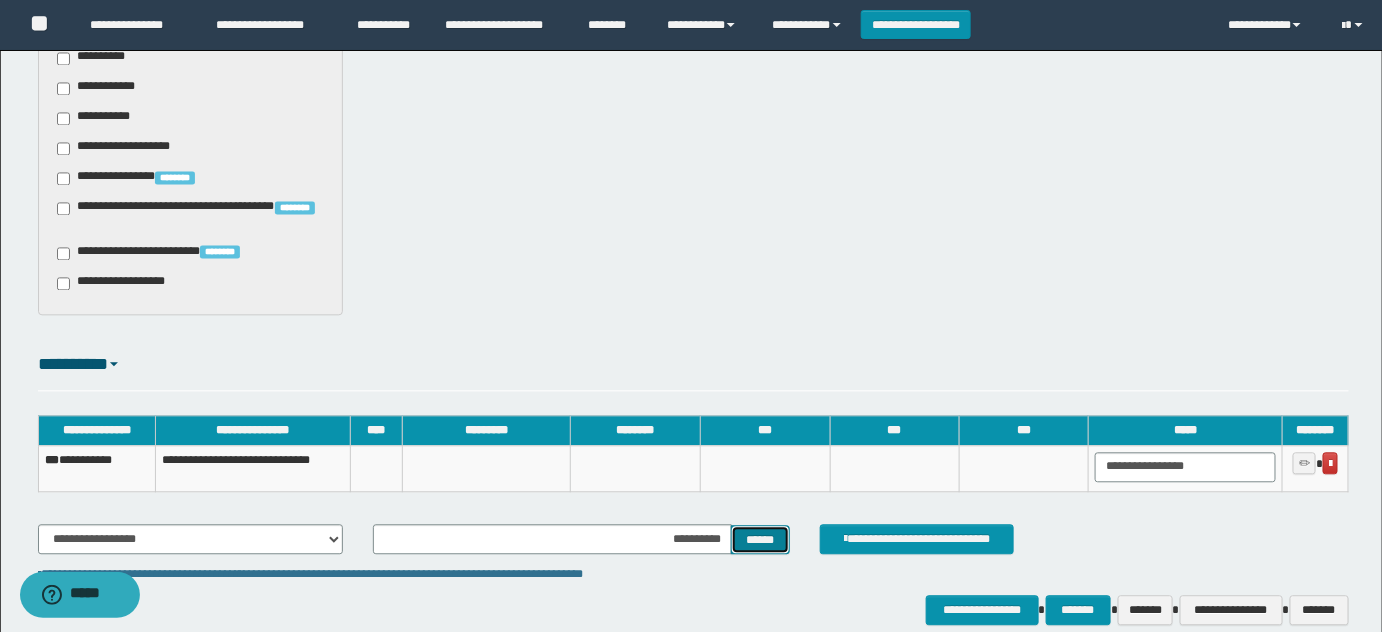click on "******" at bounding box center (760, 539) 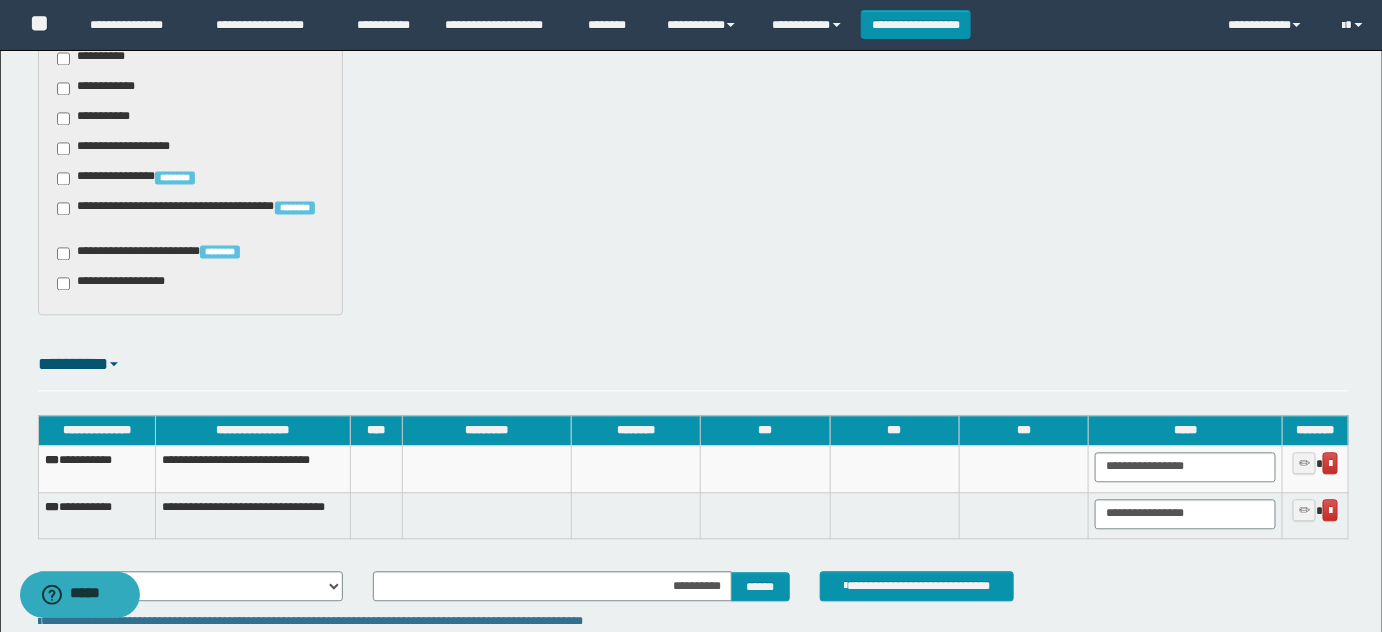 click on "**********" at bounding box center (96, 468) 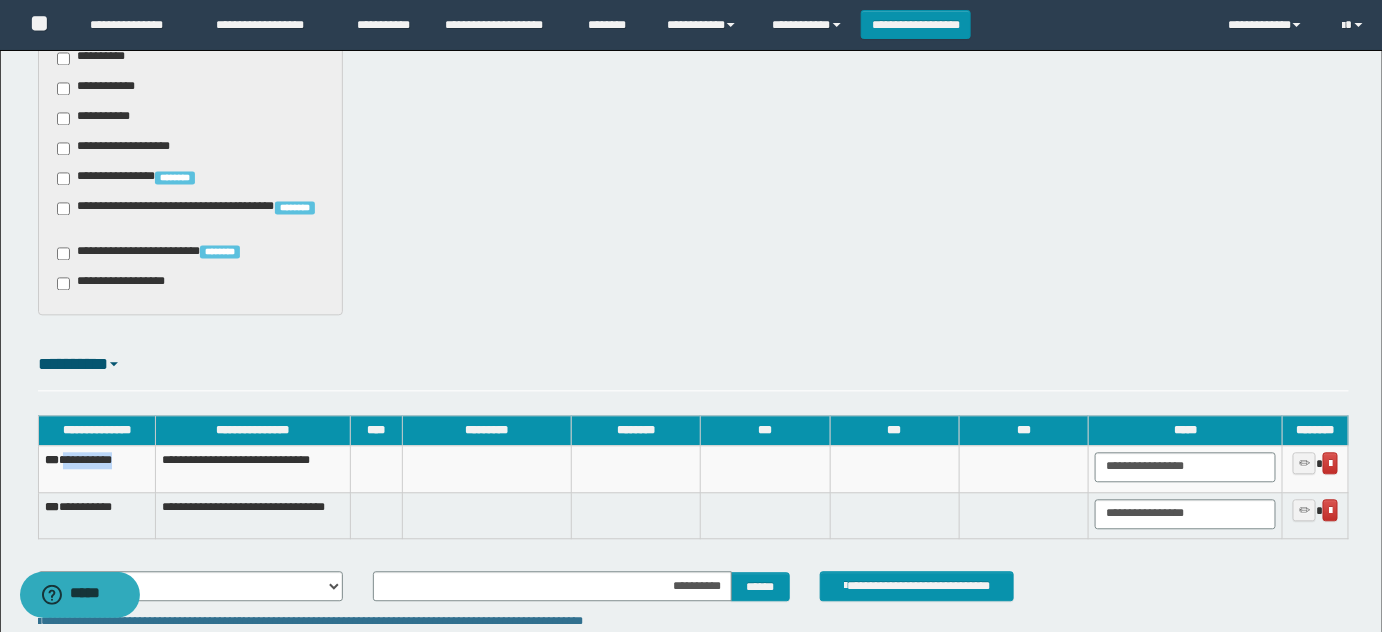 click on "**********" at bounding box center (96, 468) 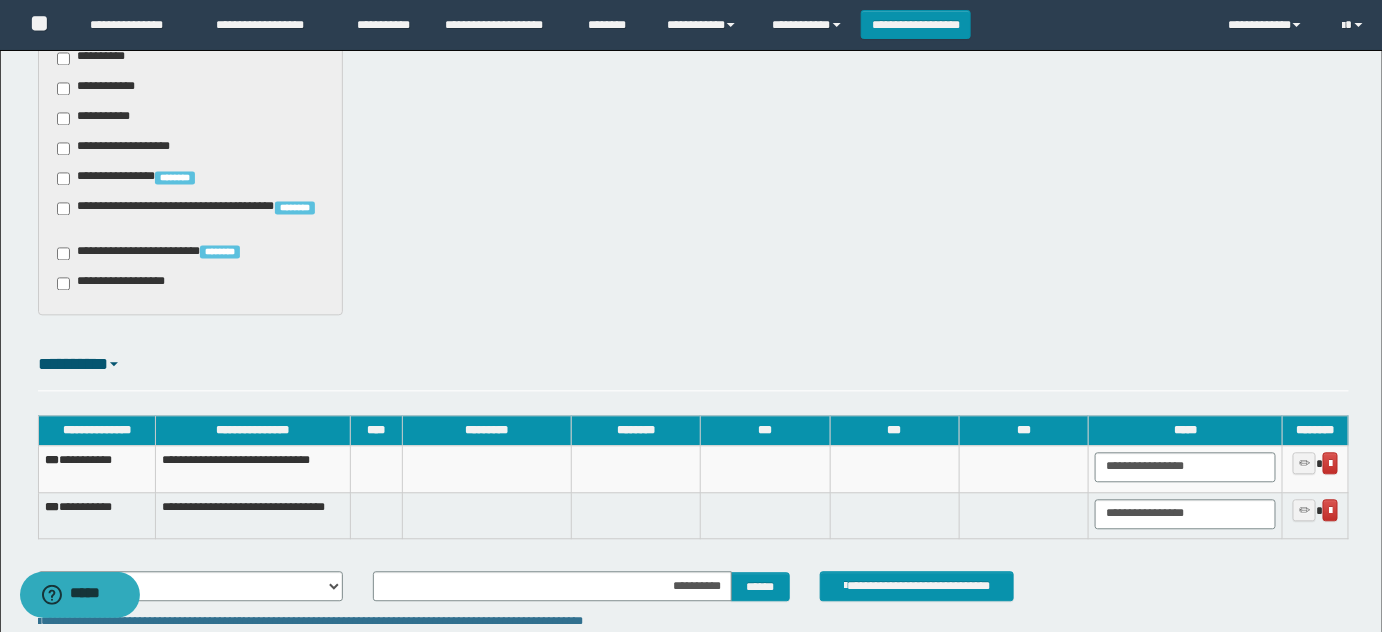click on "**********" at bounding box center (96, 515) 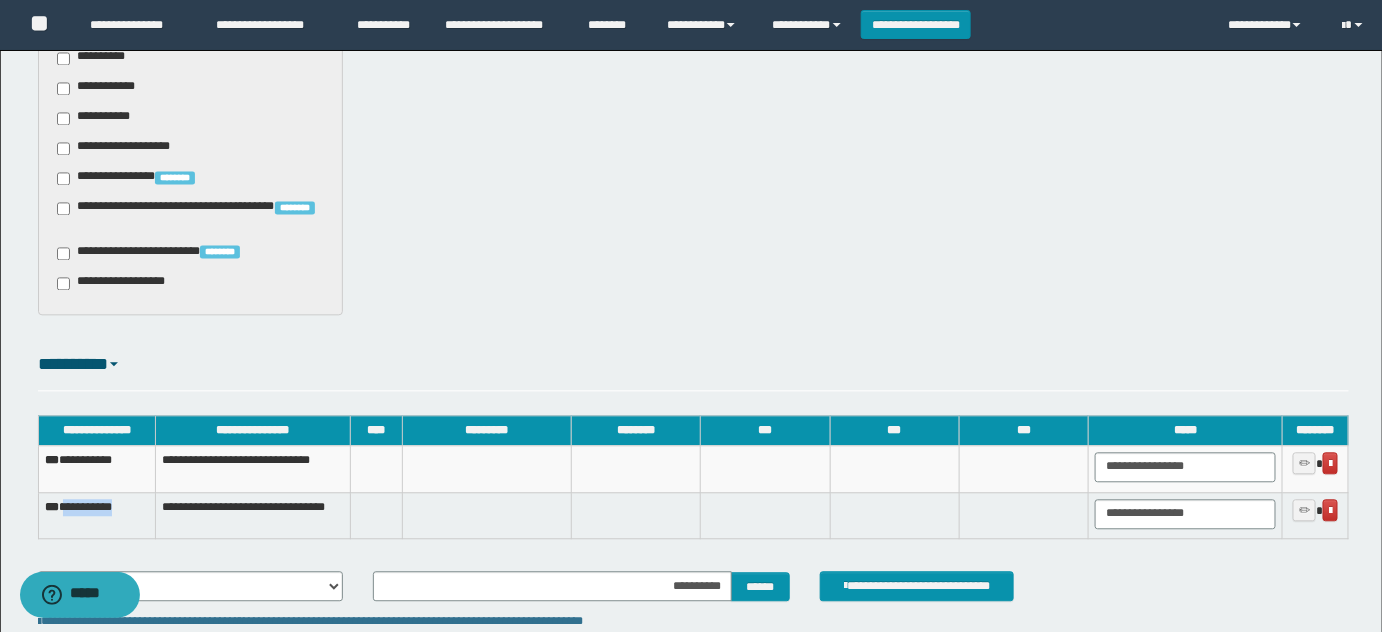 click on "**********" at bounding box center [96, 515] 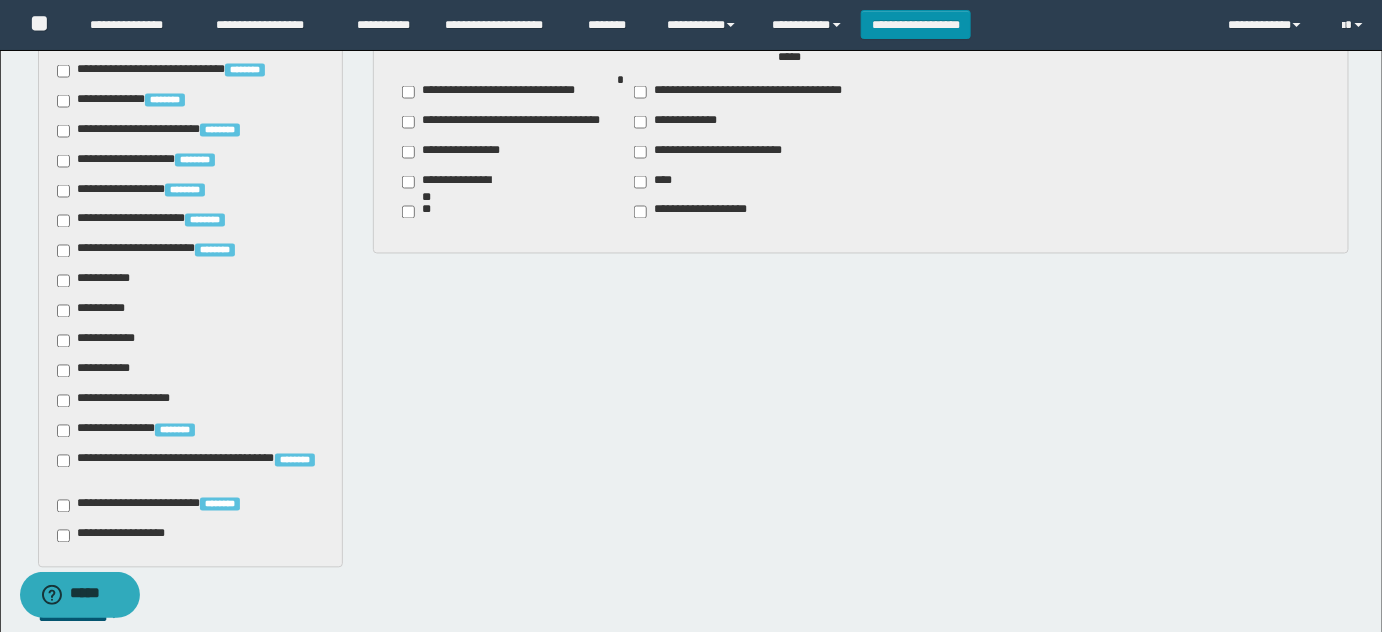 scroll, scrollTop: 1454, scrollLeft: 0, axis: vertical 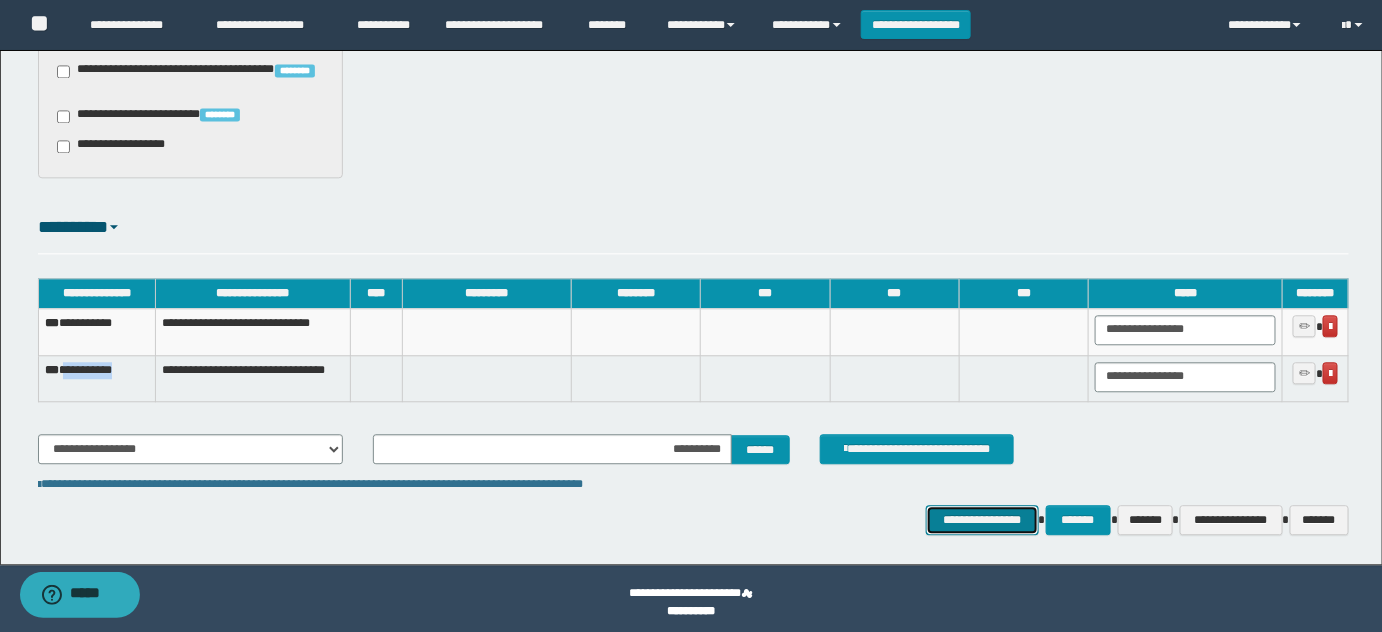 click on "**********" at bounding box center [982, 519] 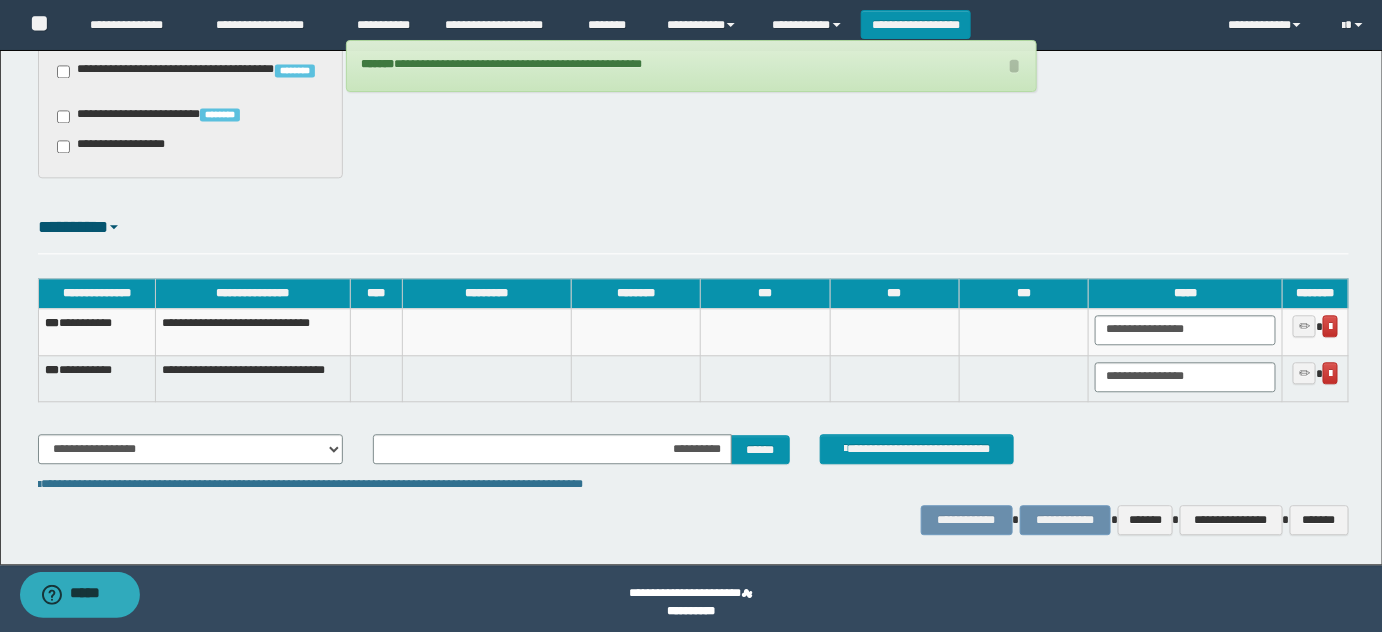 click on "**********" at bounding box center [96, 331] 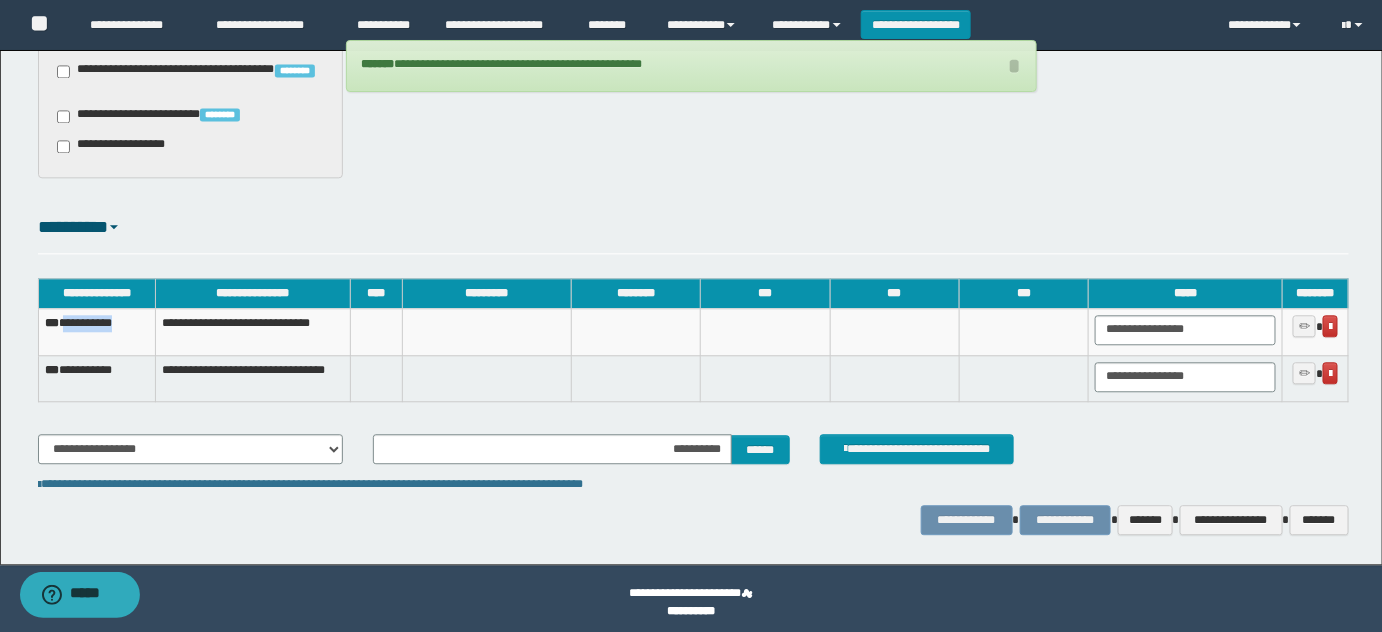 click on "**********" at bounding box center (96, 331) 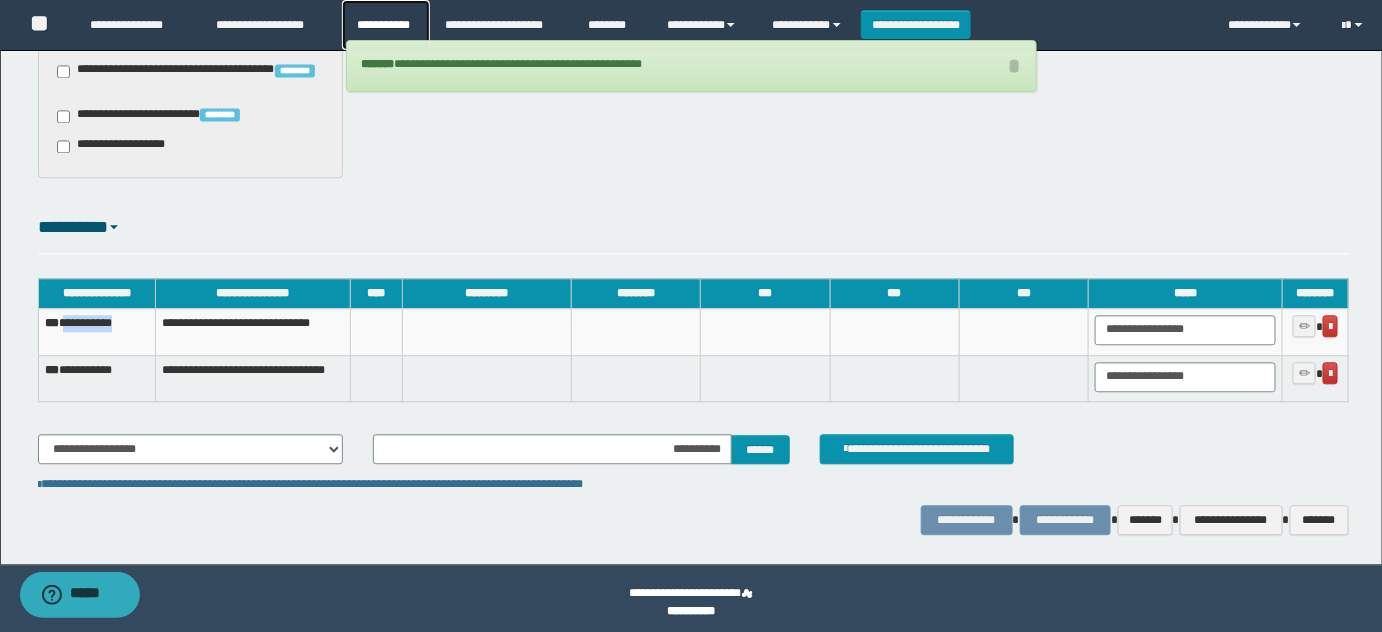 click on "**********" at bounding box center (386, 25) 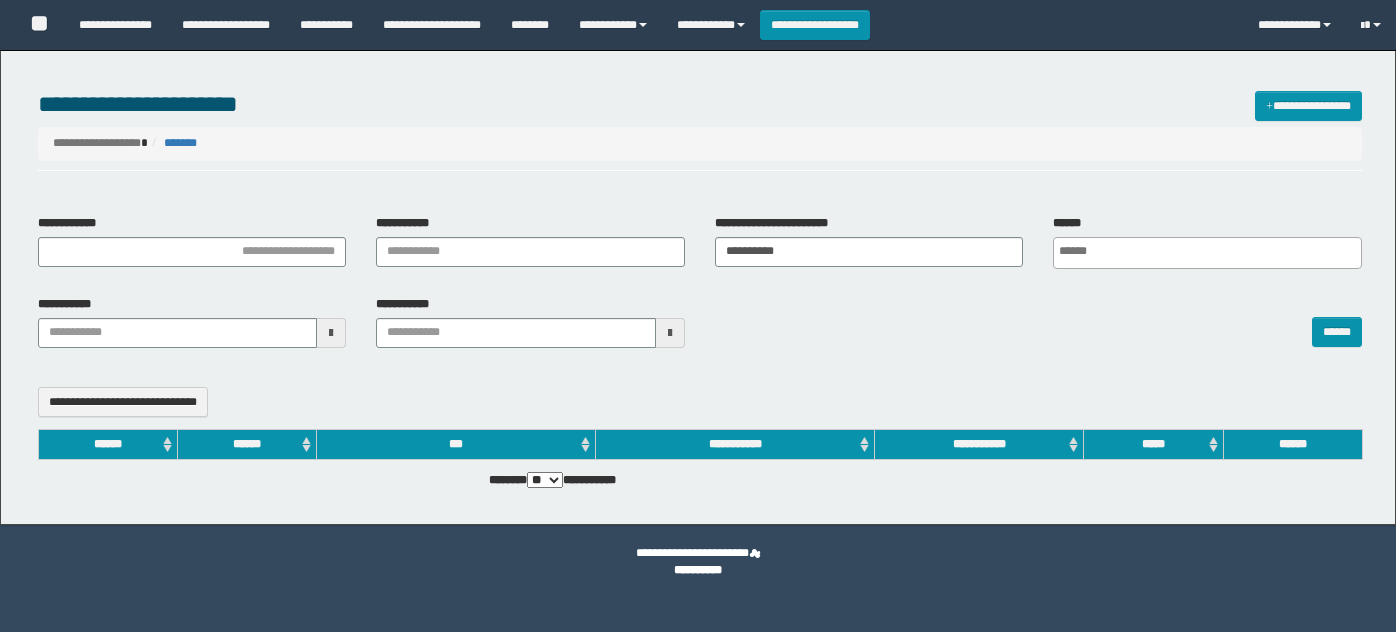 select 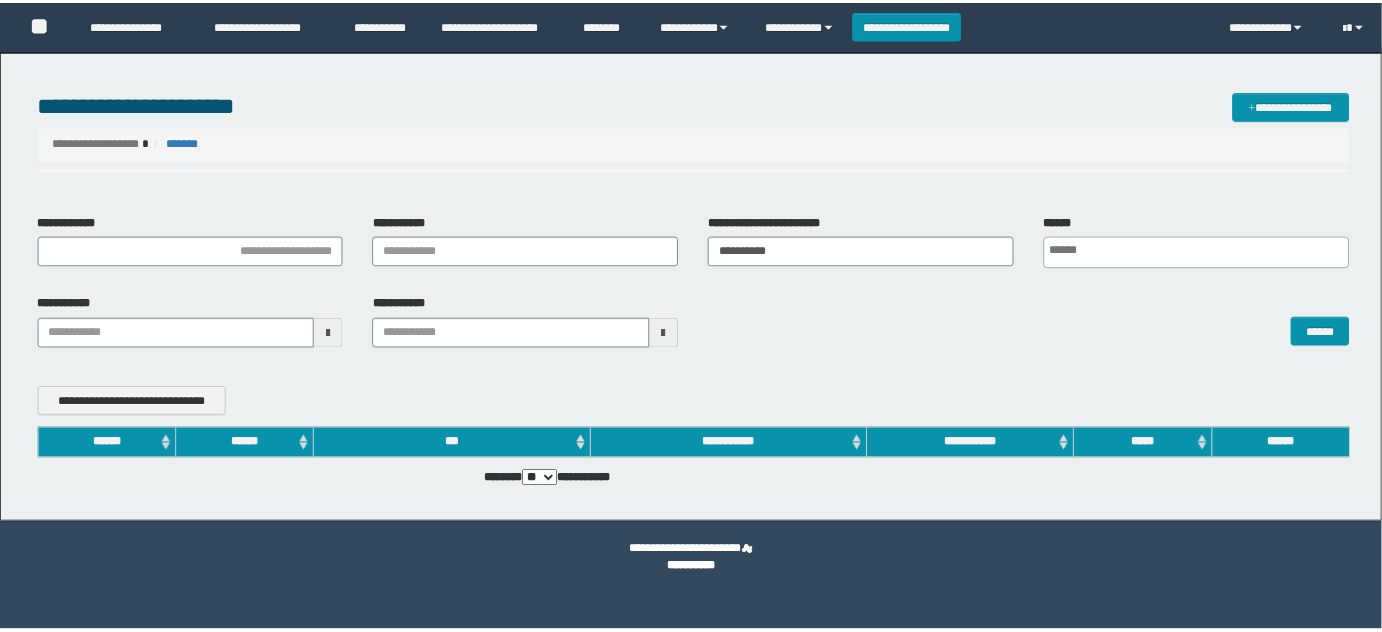 scroll, scrollTop: 0, scrollLeft: 0, axis: both 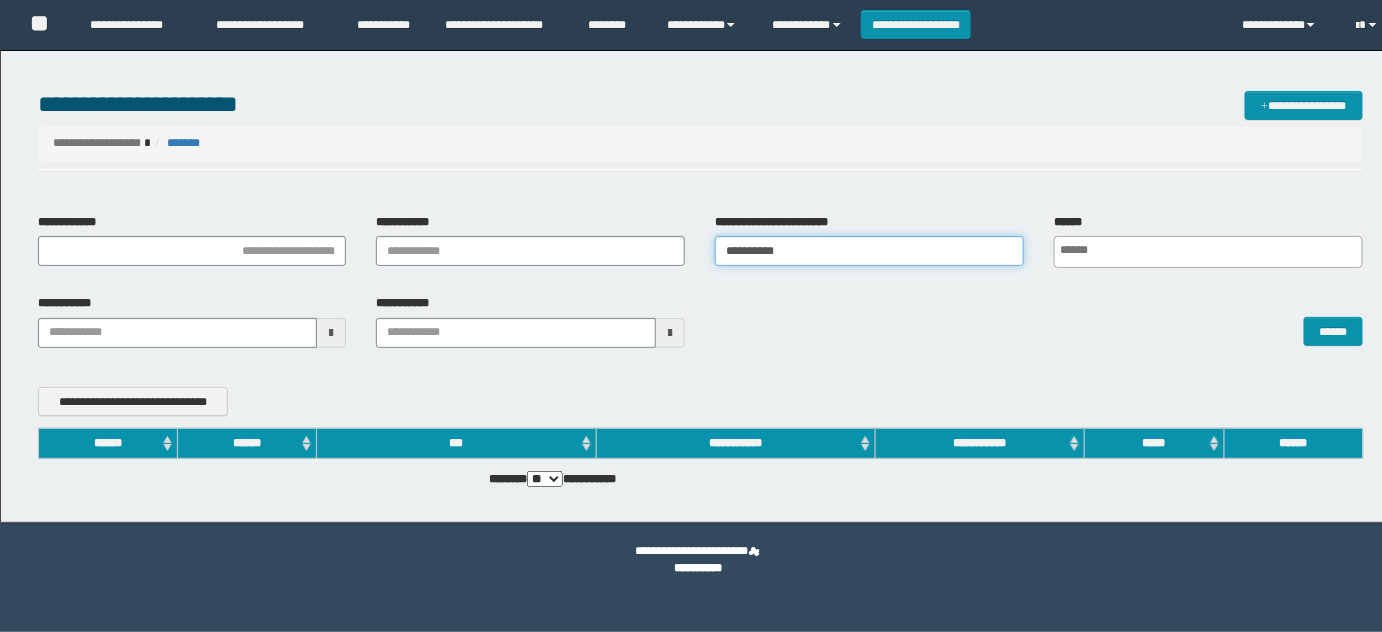 drag, startPoint x: 846, startPoint y: 242, endPoint x: 554, endPoint y: 263, distance: 292.75415 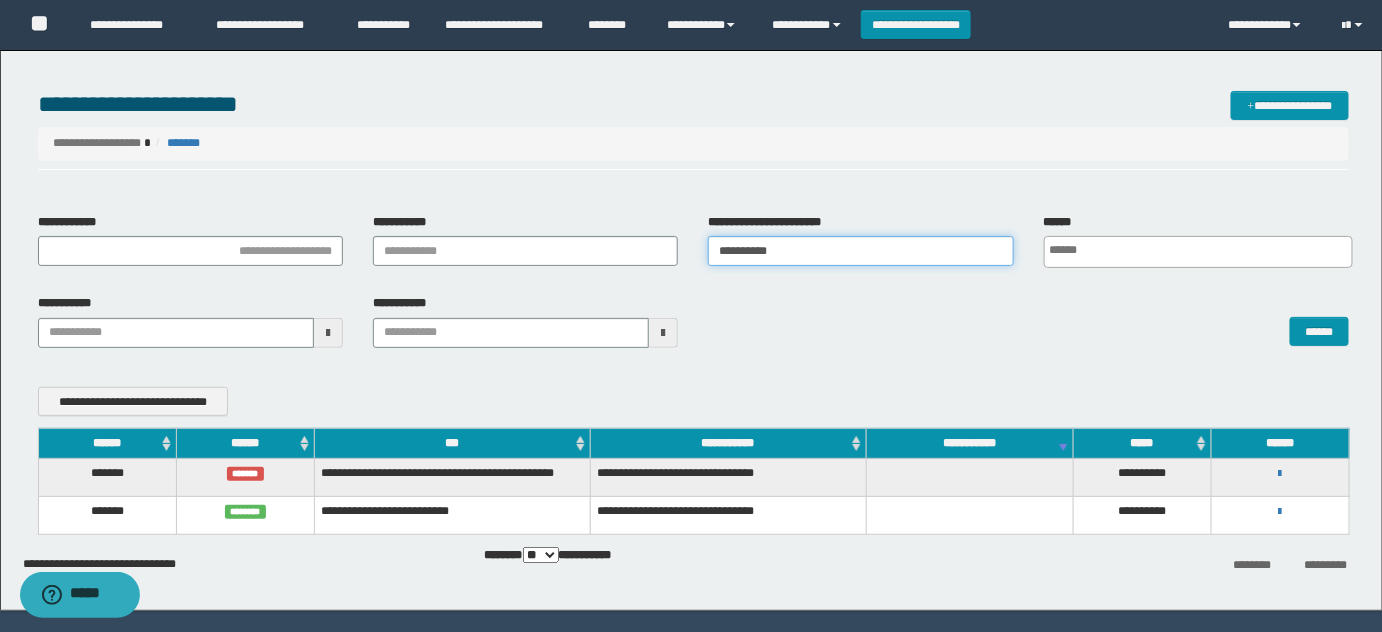paste 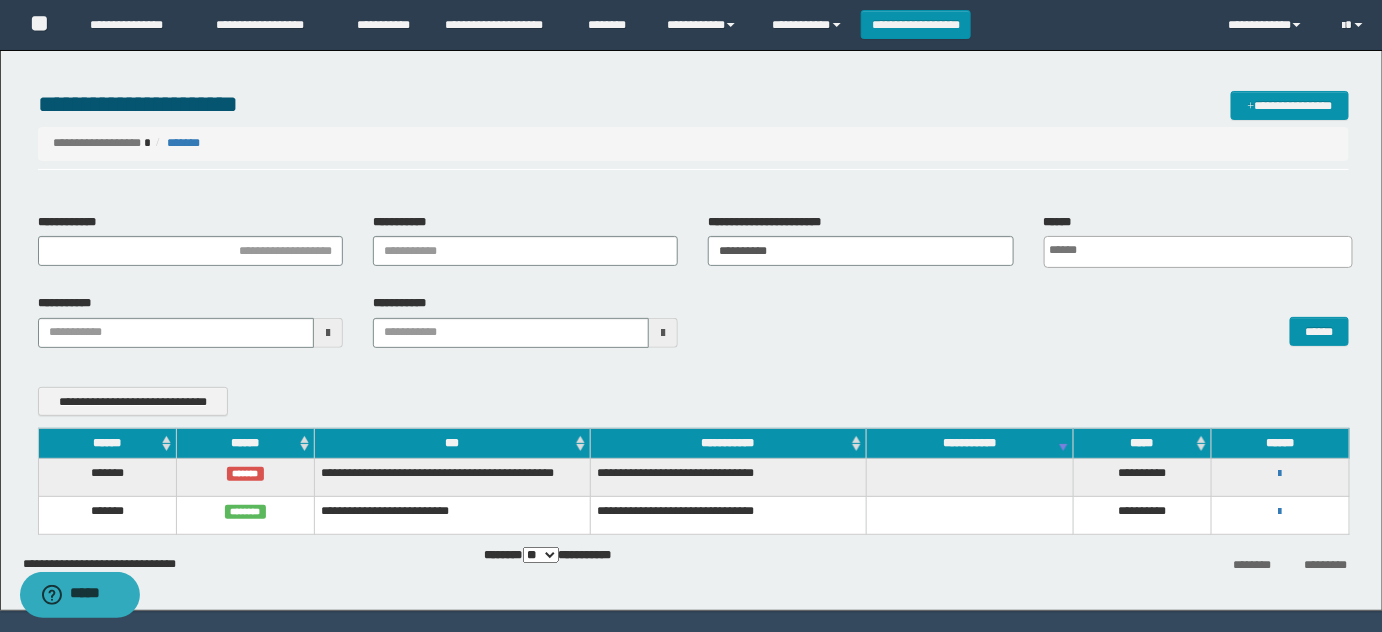 click on "******" at bounding box center [1028, 320] 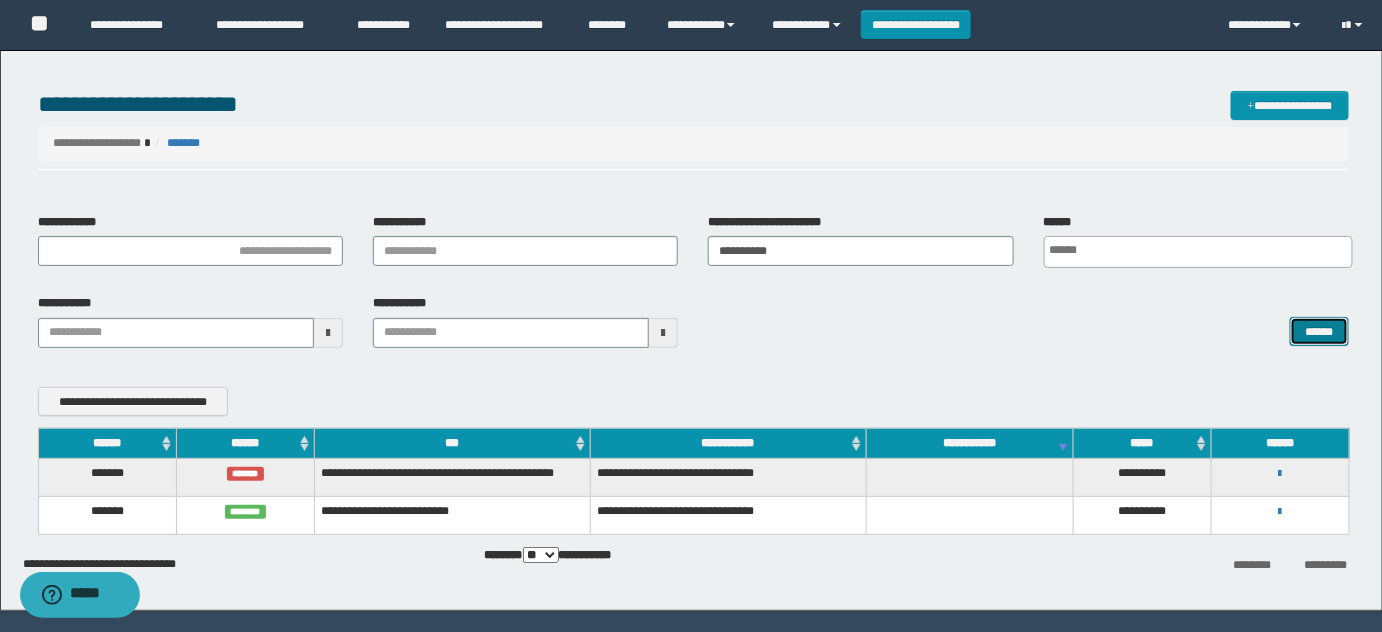 click on "******" at bounding box center (1319, 331) 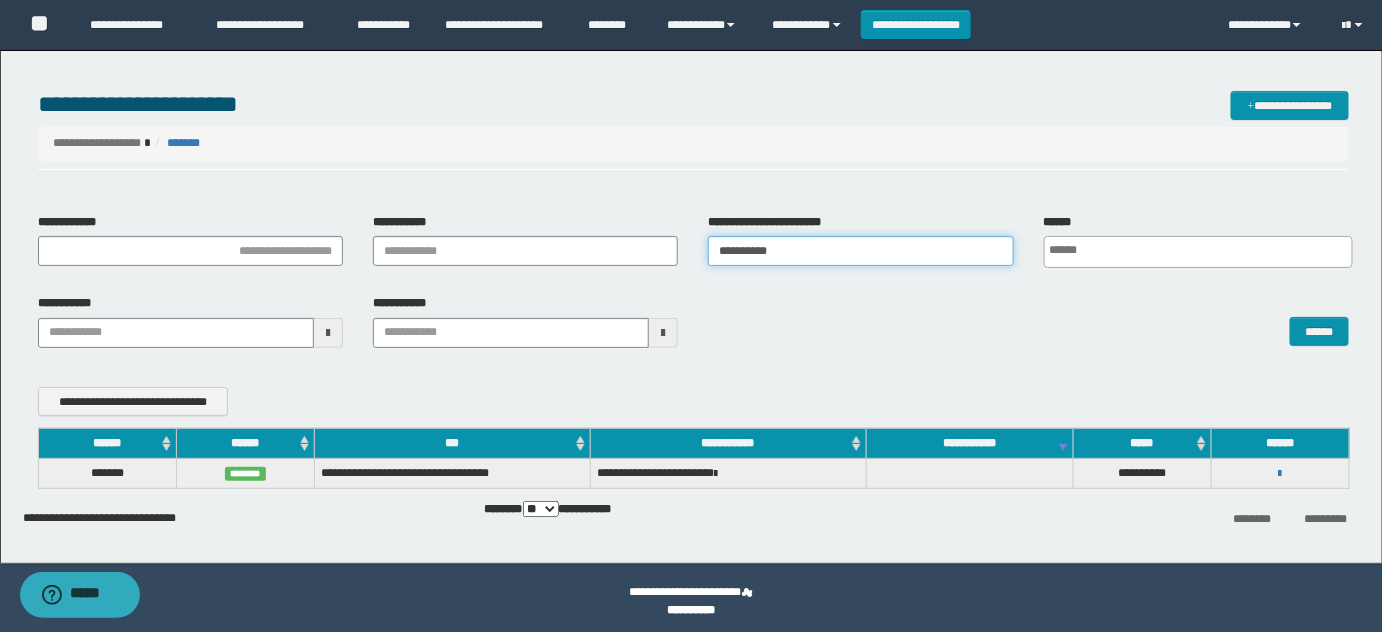 drag, startPoint x: 827, startPoint y: 260, endPoint x: 406, endPoint y: 261, distance: 421.0012 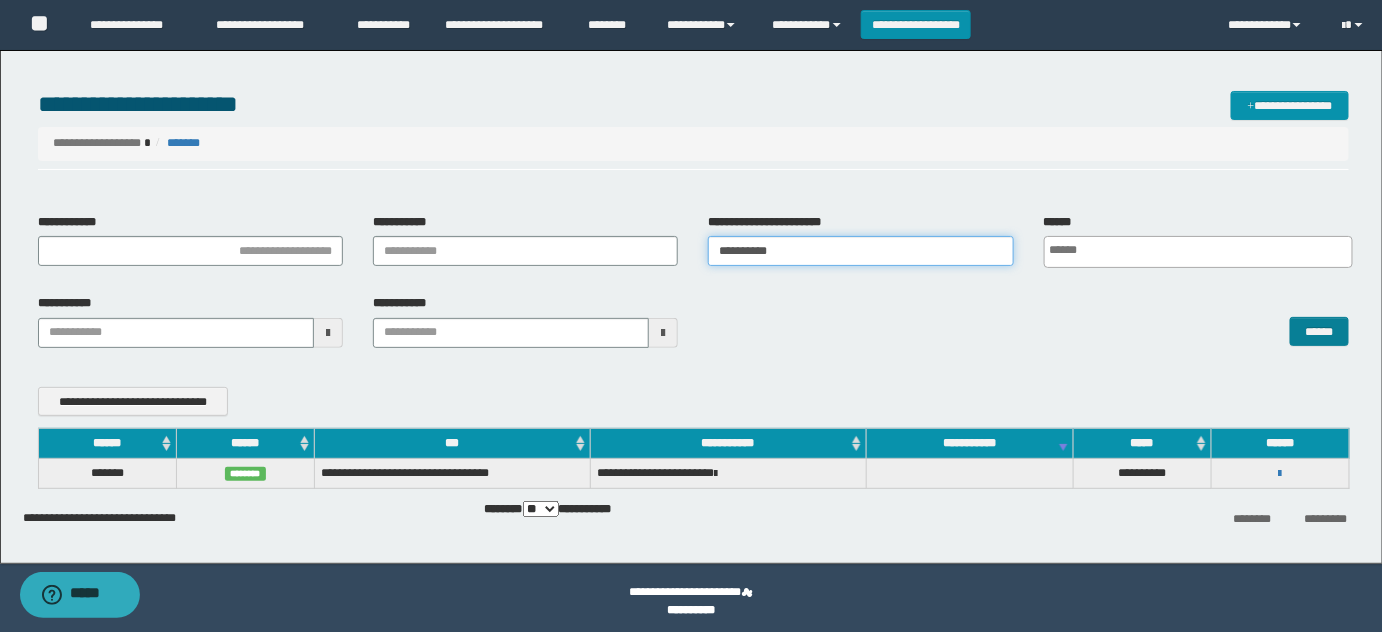 type on "**********" 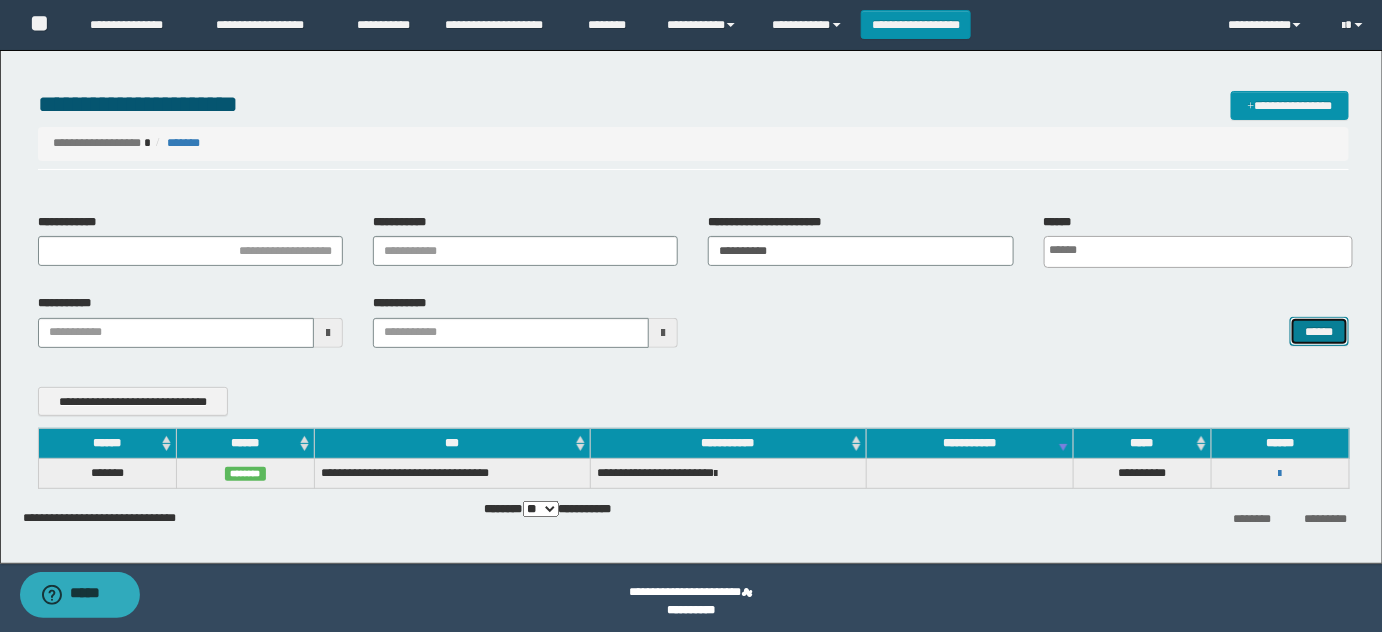 click on "******" at bounding box center (1319, 331) 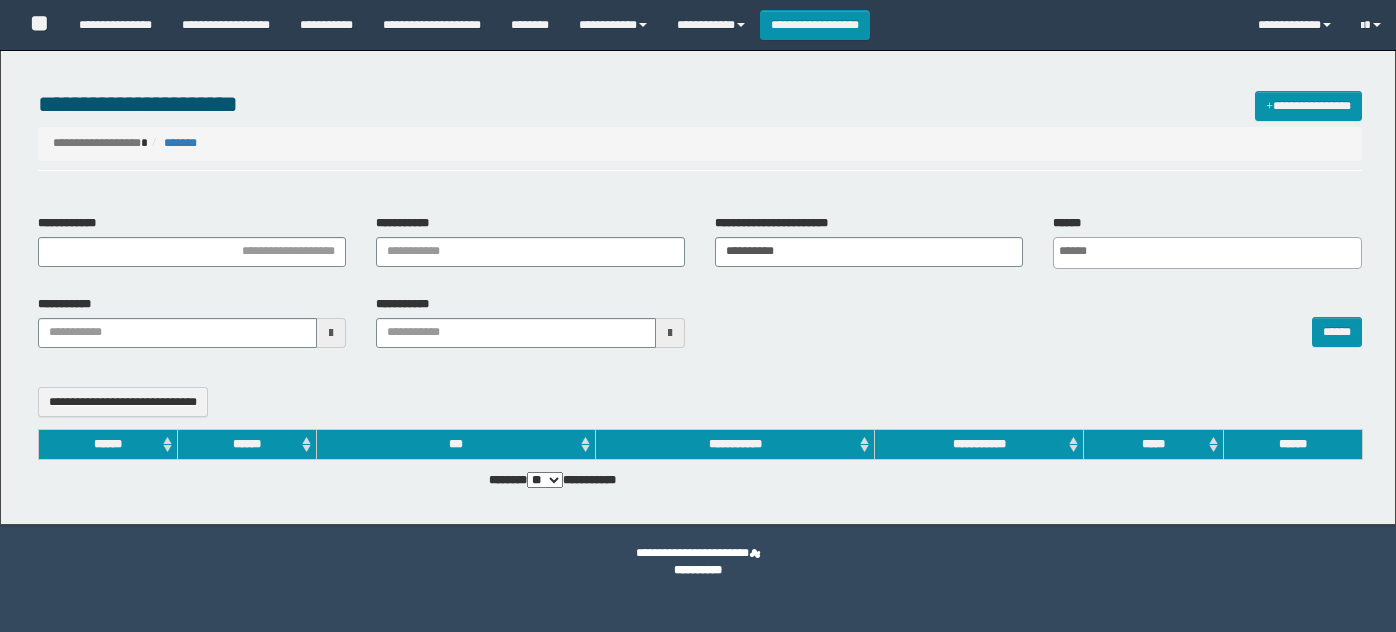 select 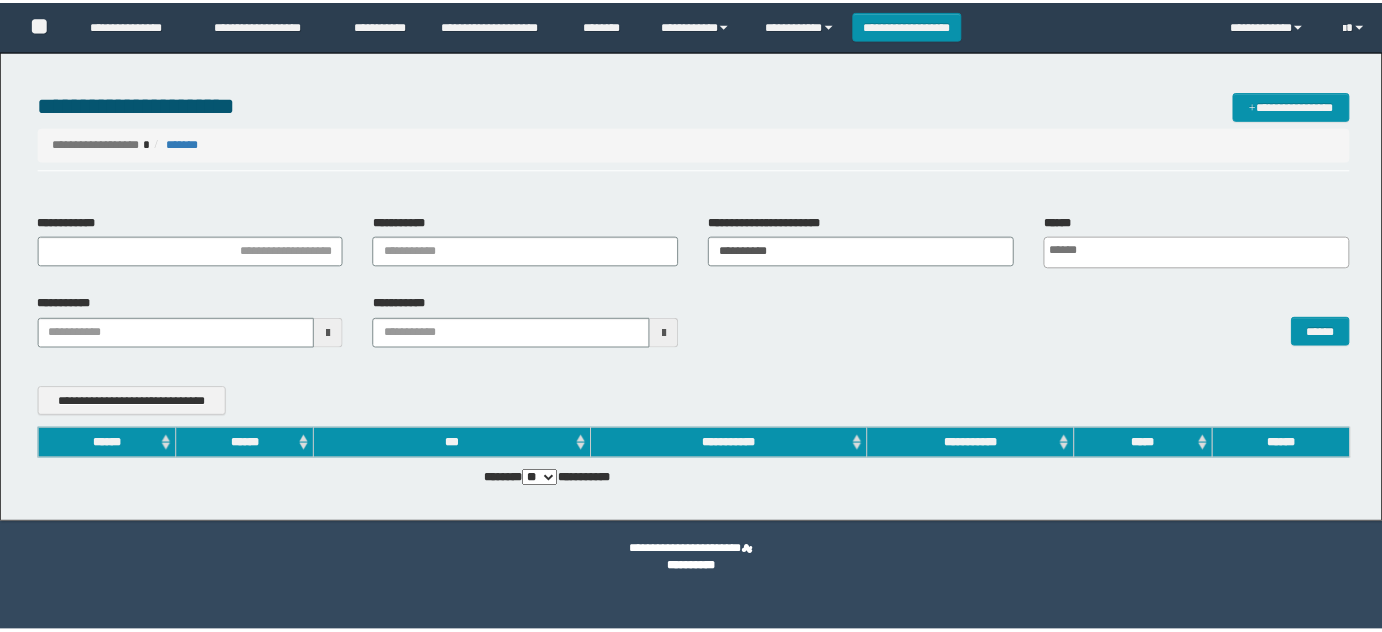 scroll, scrollTop: 0, scrollLeft: 0, axis: both 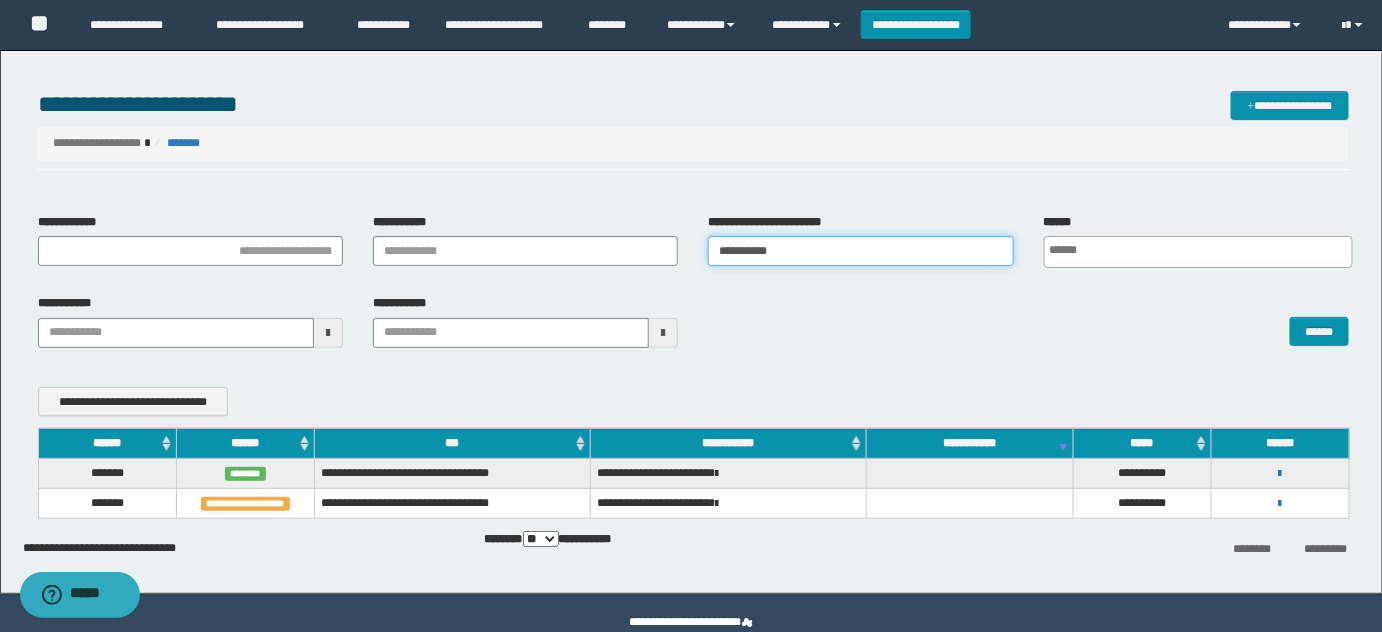 drag, startPoint x: 824, startPoint y: 257, endPoint x: 562, endPoint y: 268, distance: 262.2308 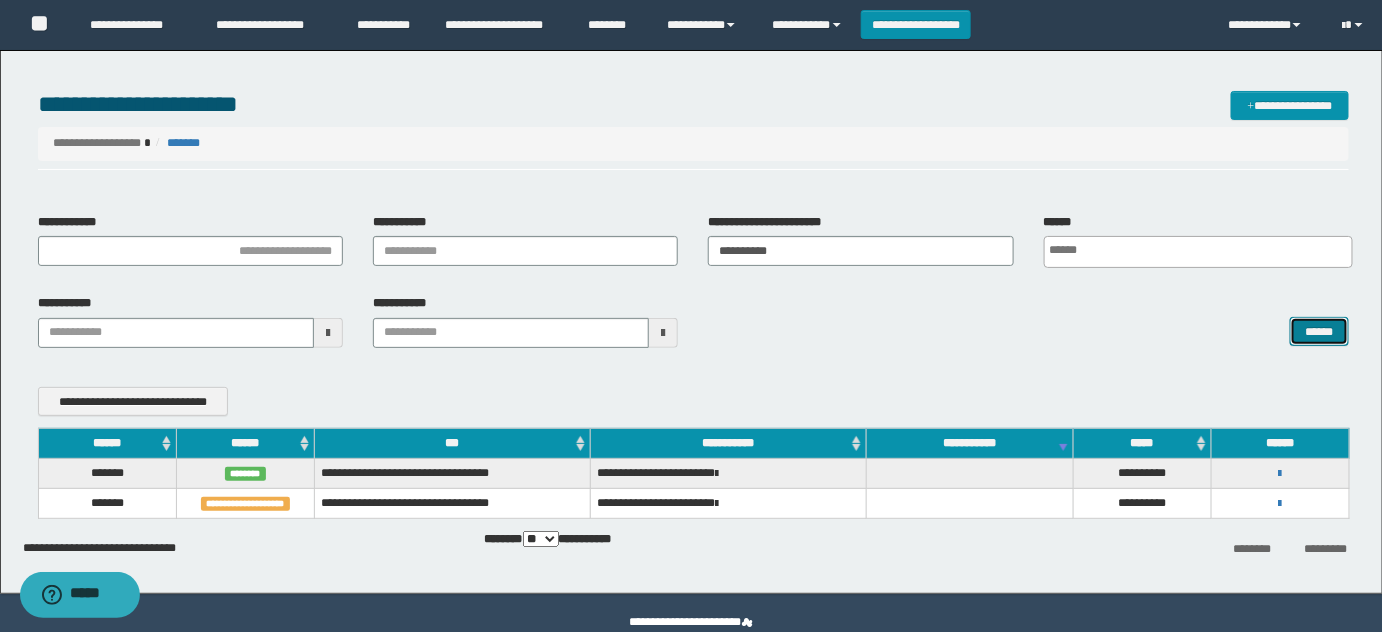 click on "******" at bounding box center (1319, 331) 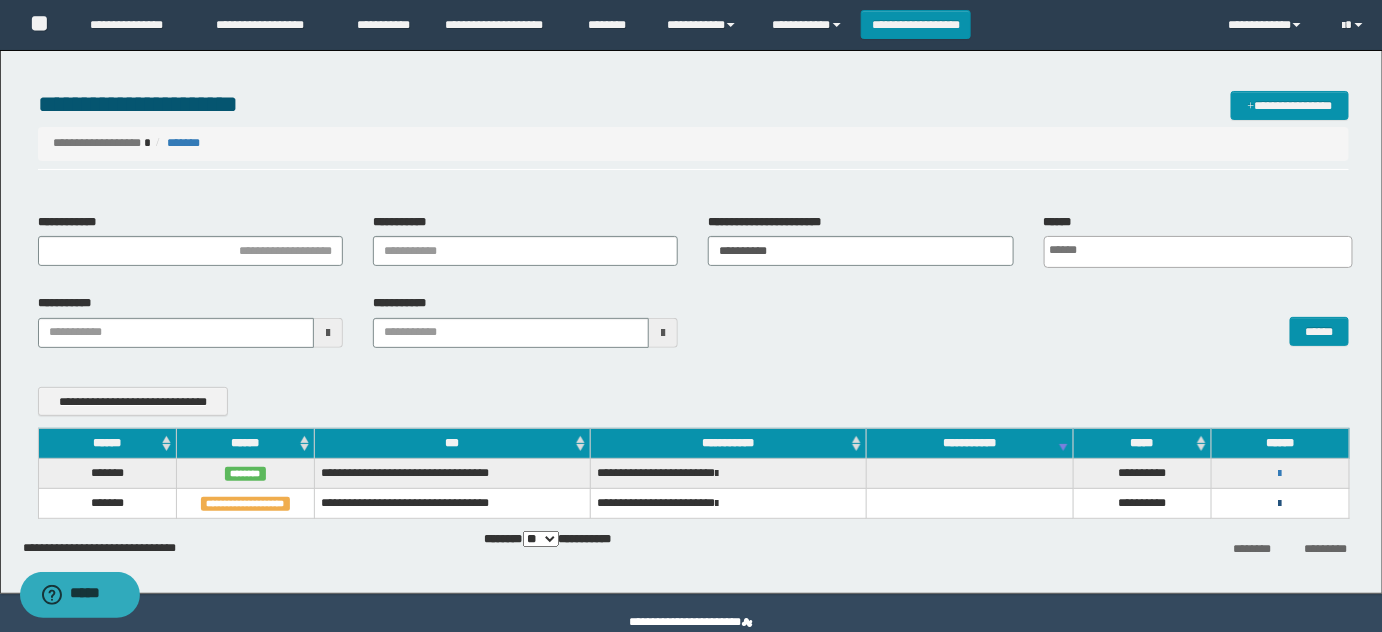 click at bounding box center (1280, 504) 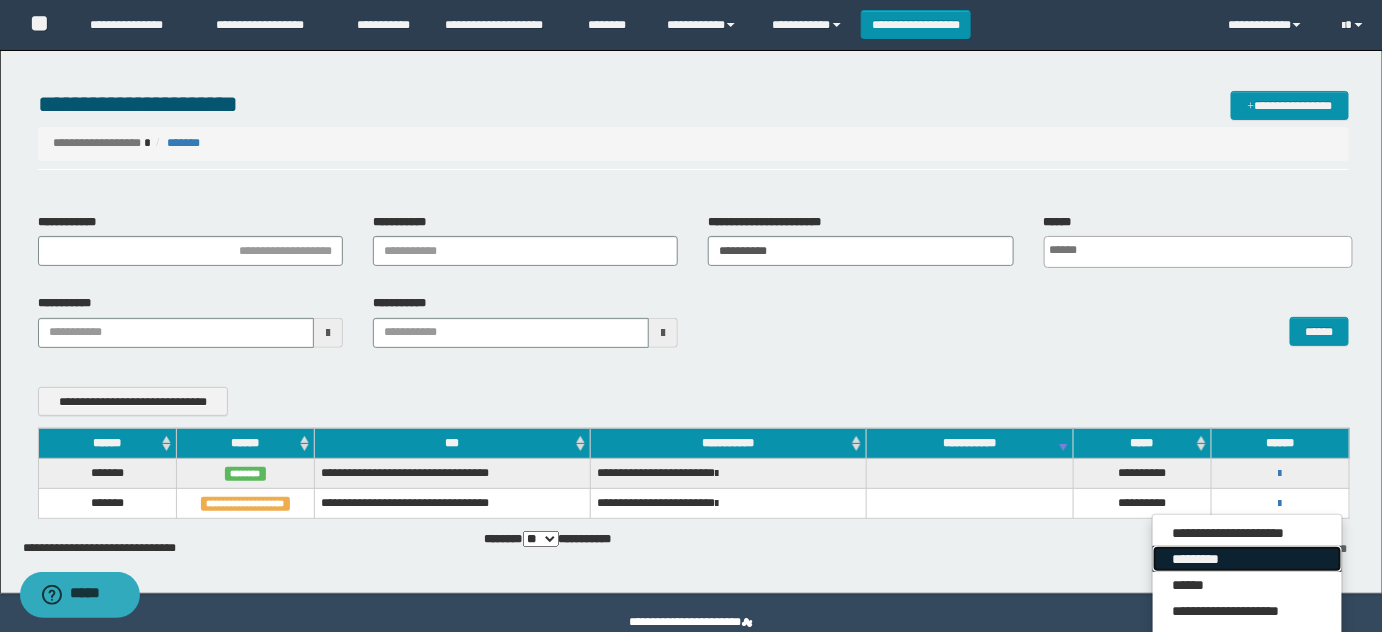 click on "*********" at bounding box center (1247, 559) 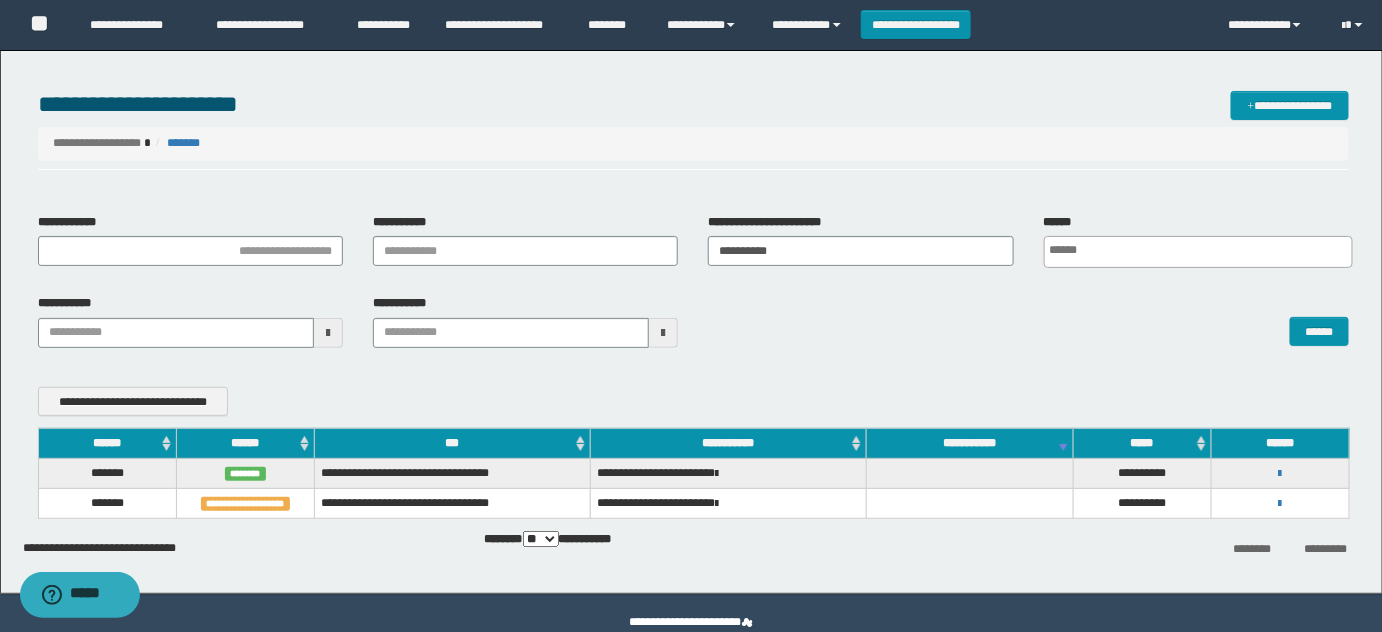 click on "******" at bounding box center (1028, 320) 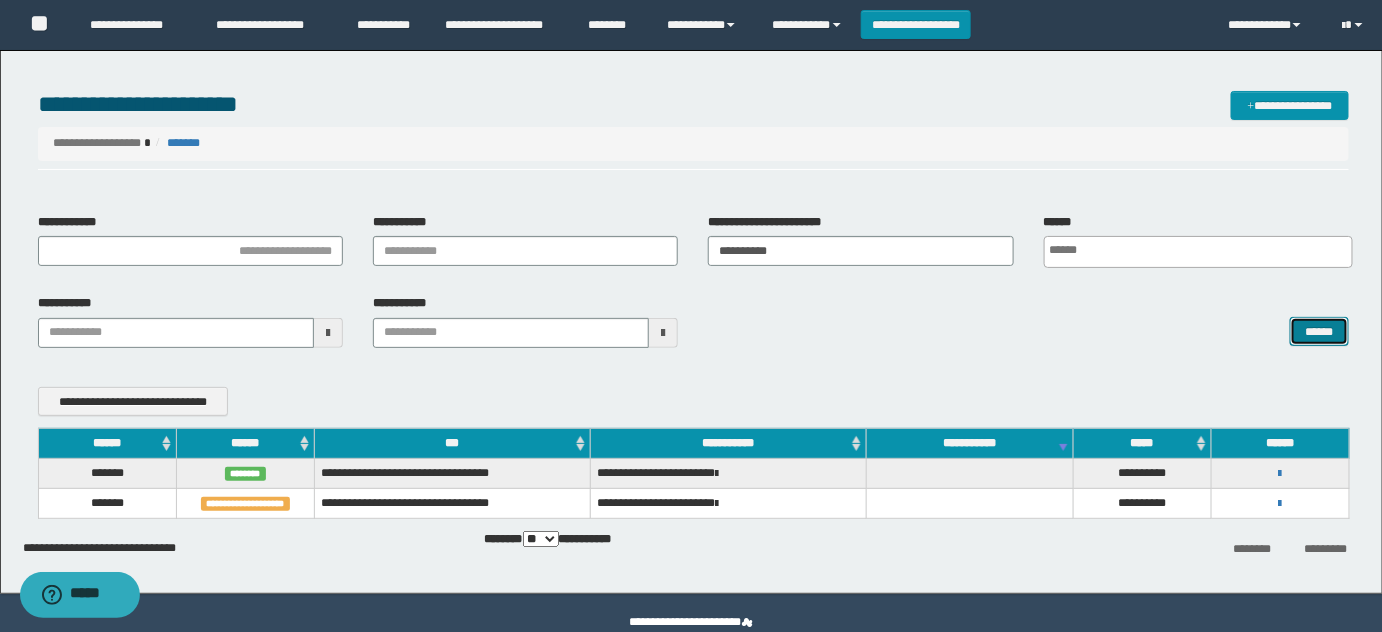 click on "******" at bounding box center (1319, 331) 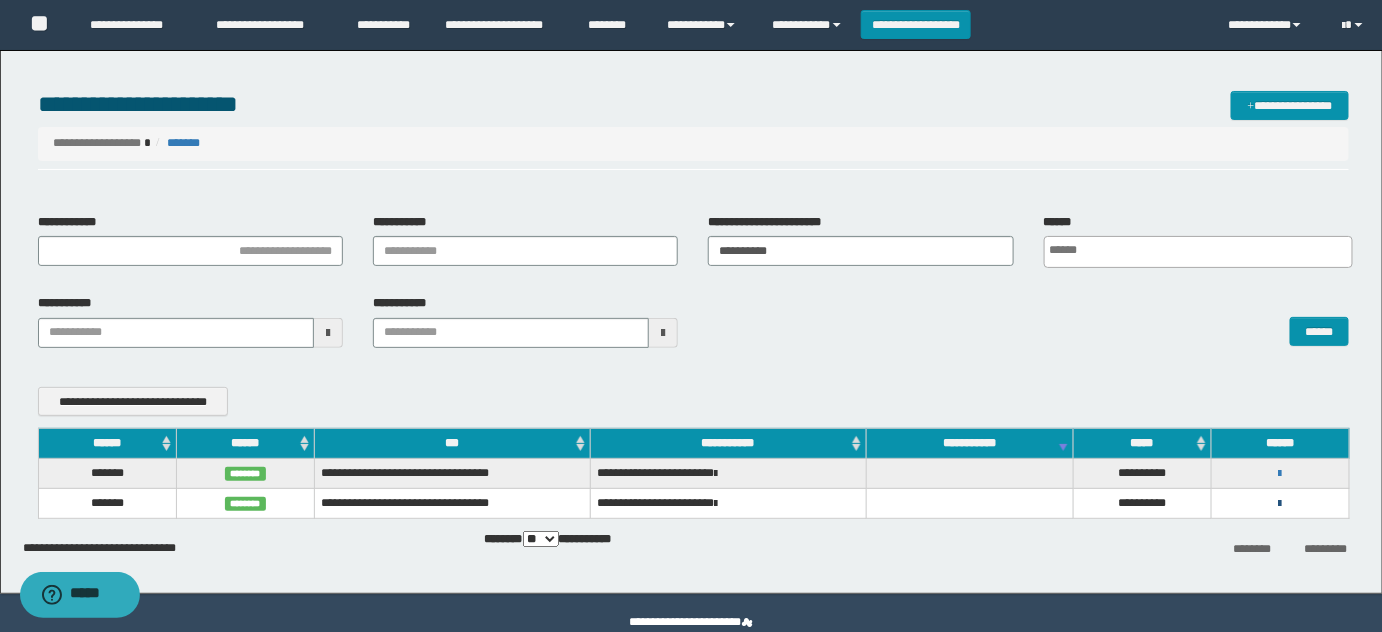 click at bounding box center [1280, 504] 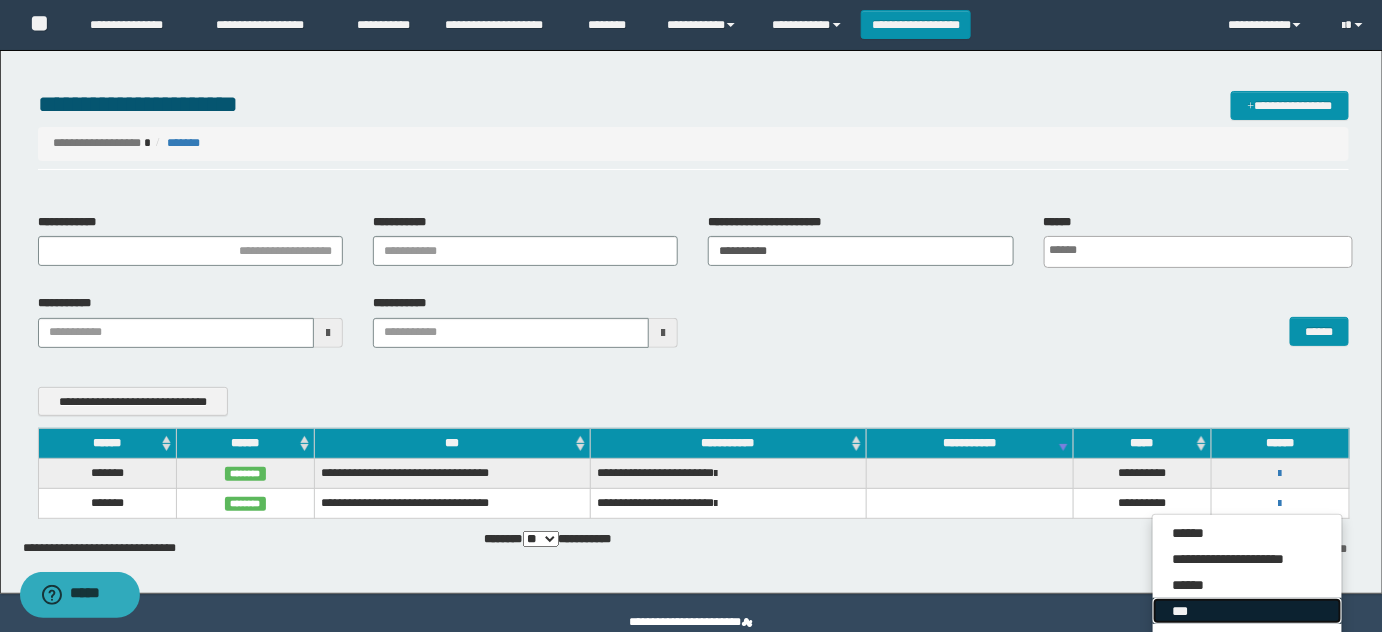 click on "***" at bounding box center (1247, 611) 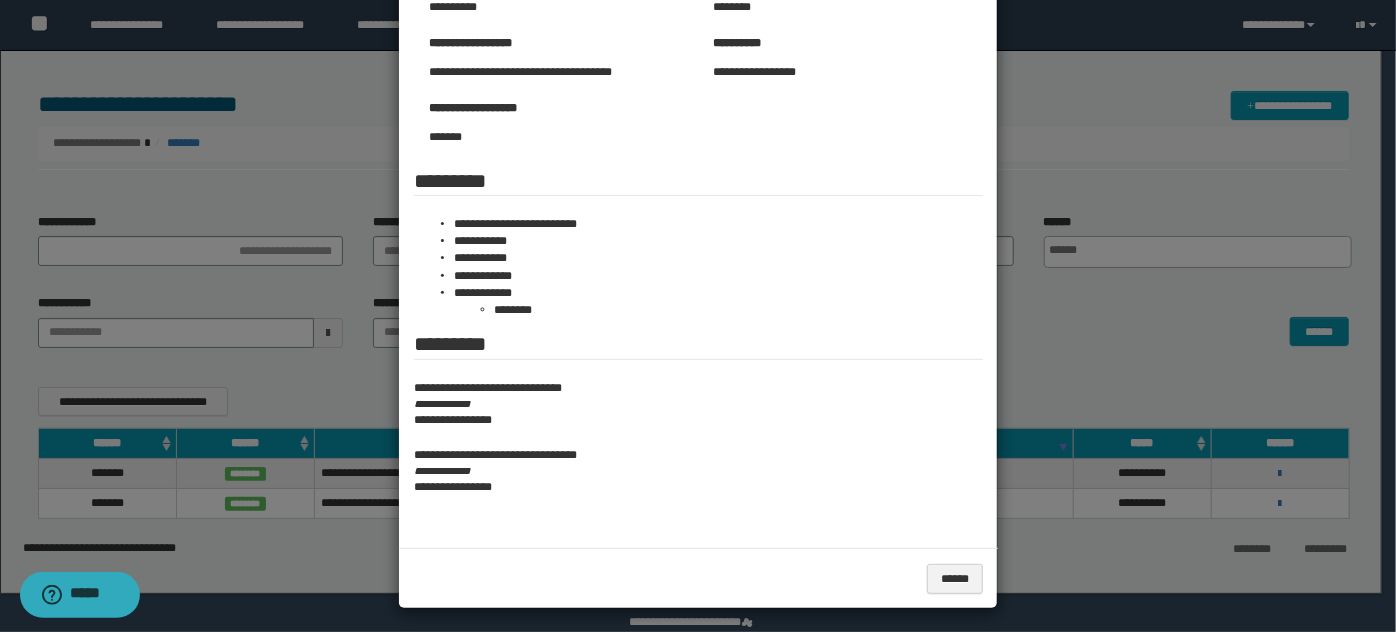 scroll, scrollTop: 217, scrollLeft: 0, axis: vertical 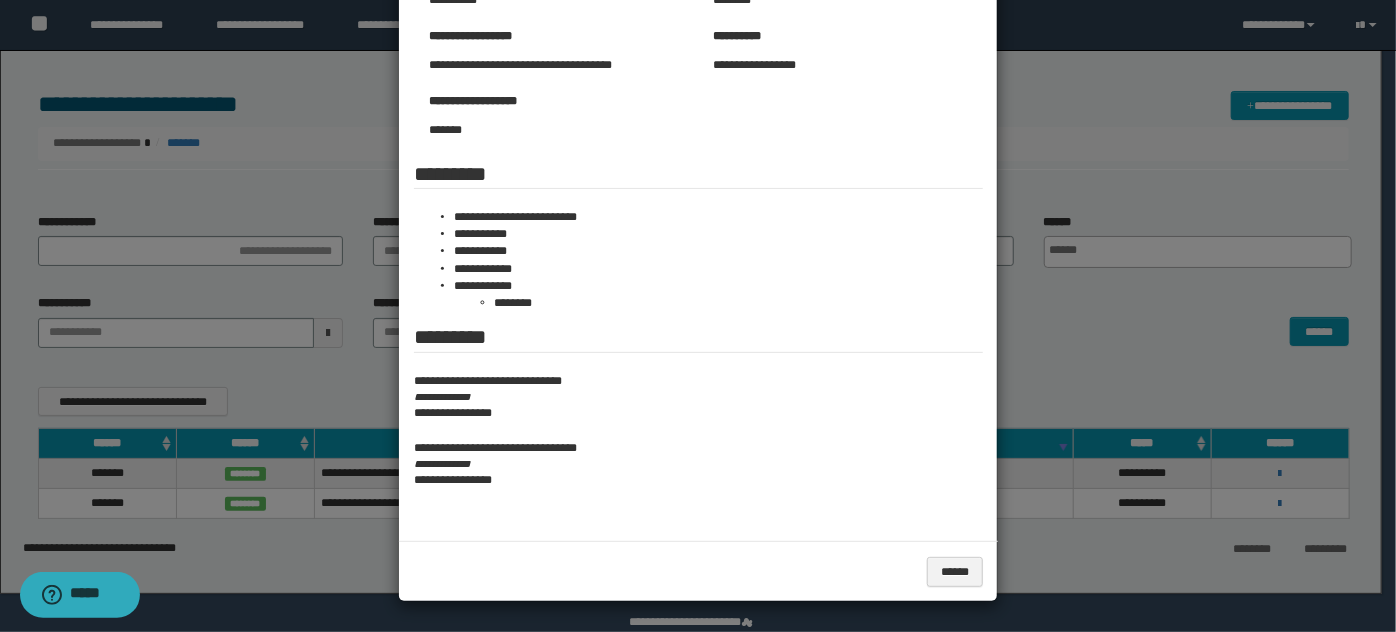 drag, startPoint x: 1130, startPoint y: 241, endPoint x: 997, endPoint y: 247, distance: 133.13527 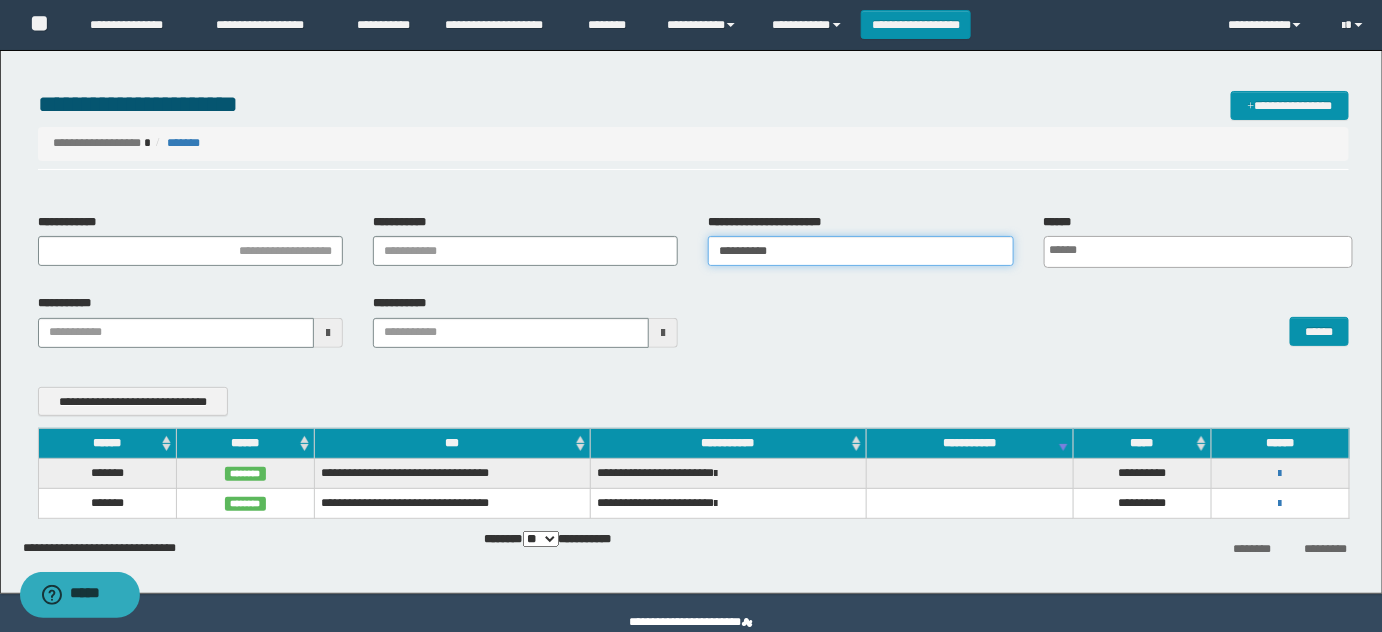 drag, startPoint x: 864, startPoint y: 248, endPoint x: 550, endPoint y: 255, distance: 314.078 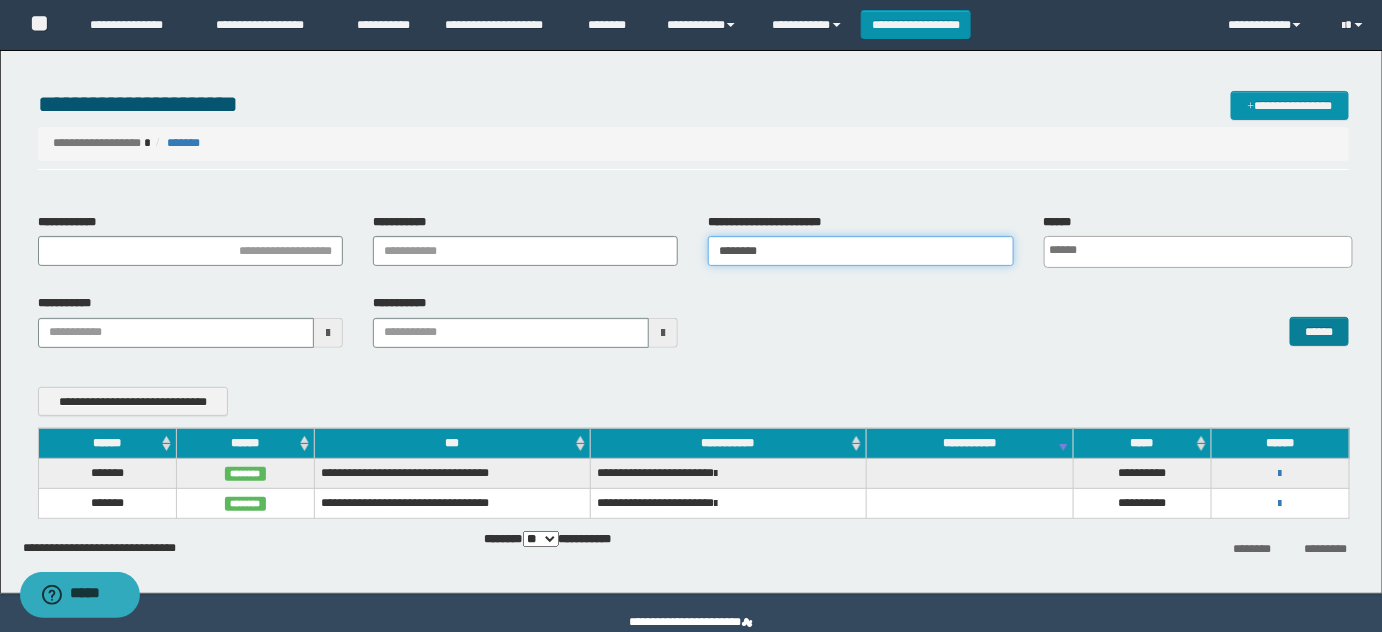 type on "********" 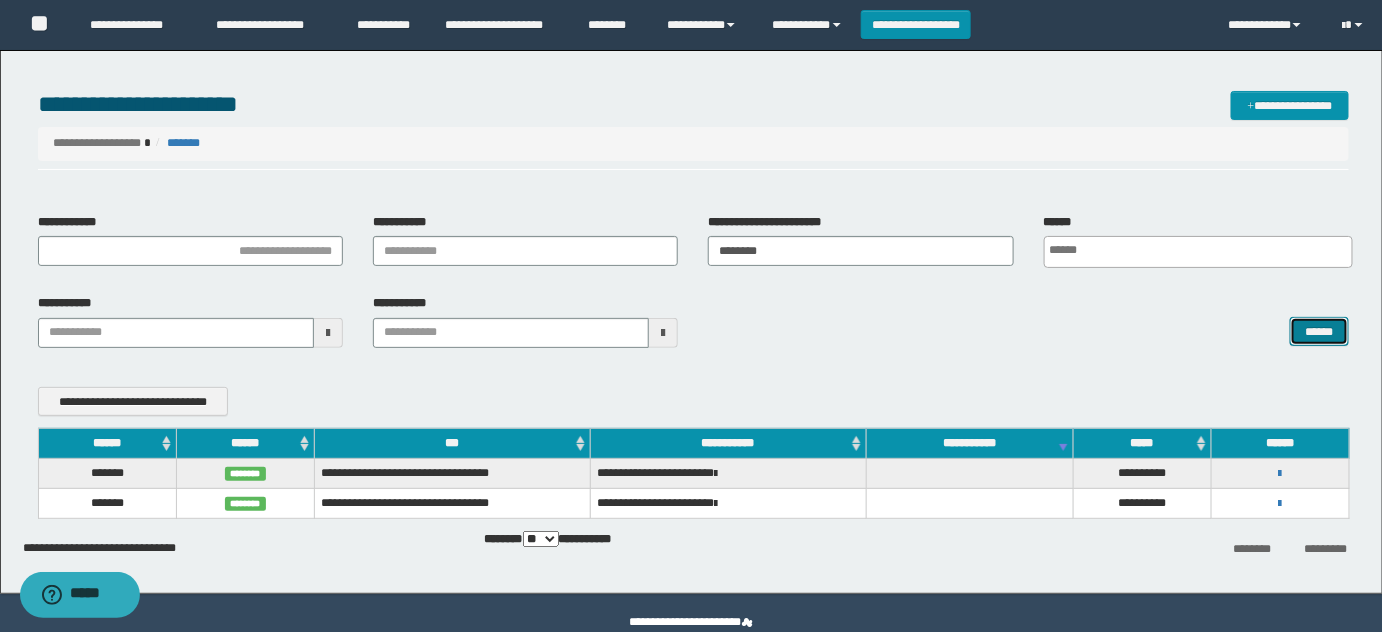 click on "******" at bounding box center [1319, 331] 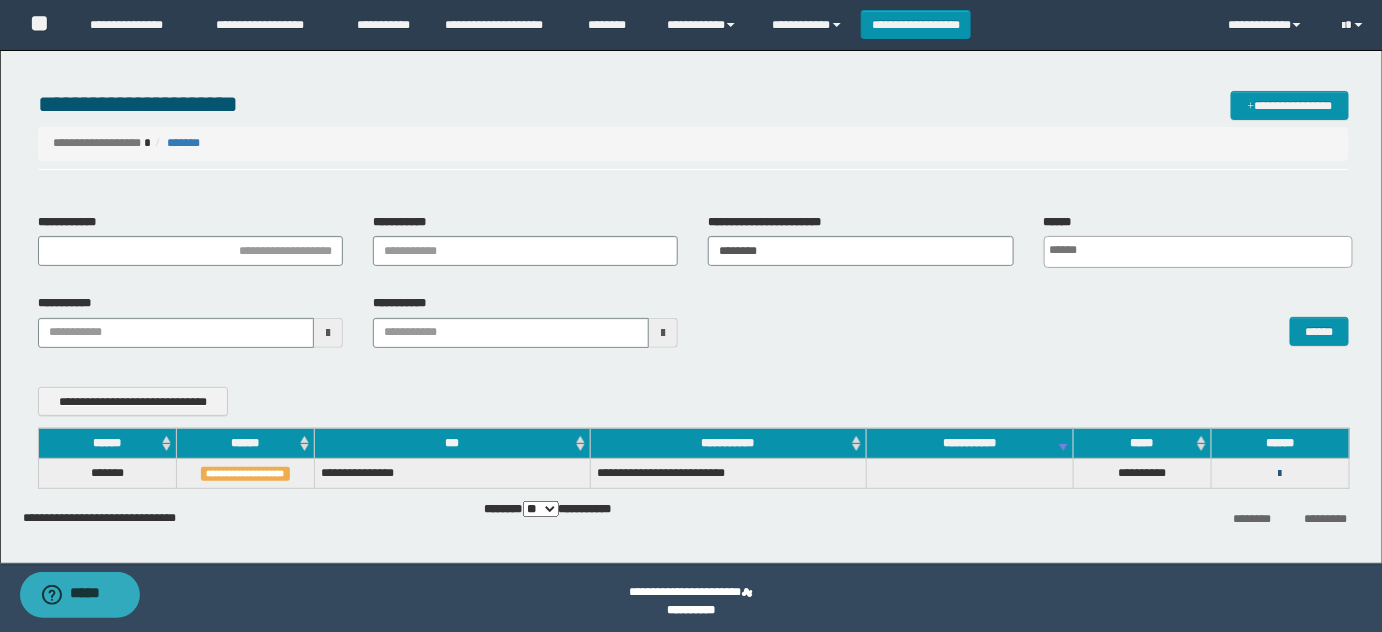 click at bounding box center [1280, 474] 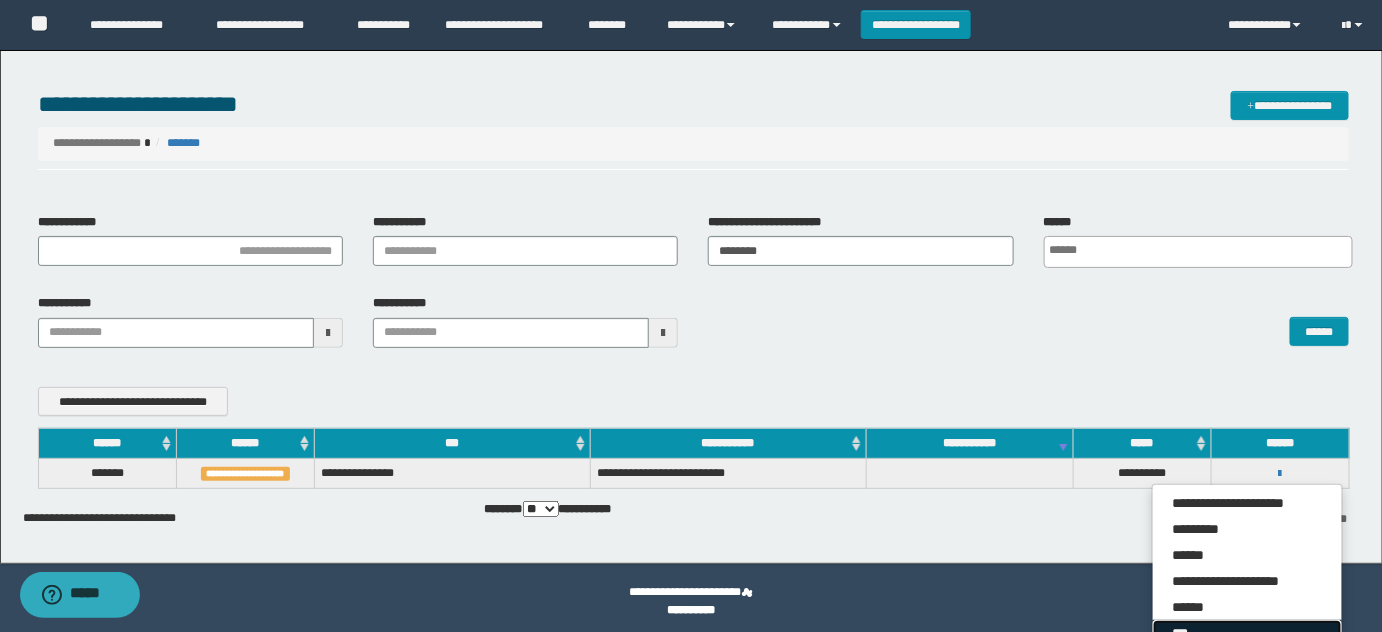click on "***" at bounding box center (1247, 633) 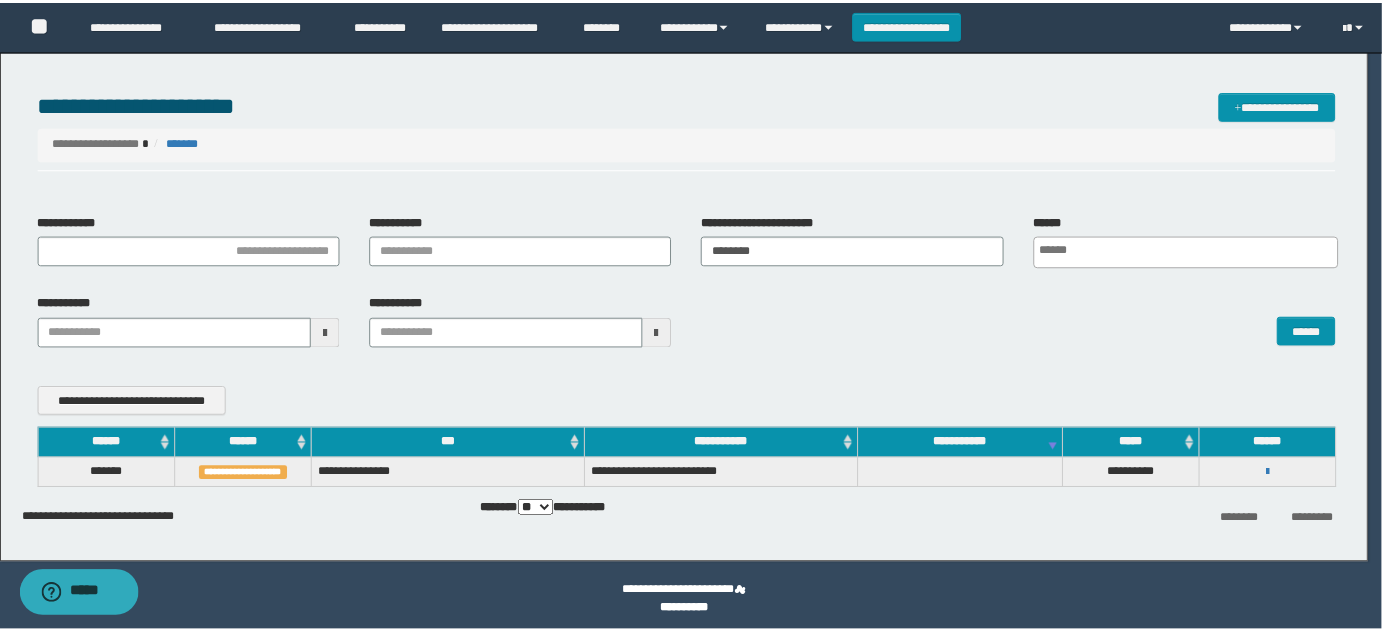 scroll, scrollTop: 0, scrollLeft: 0, axis: both 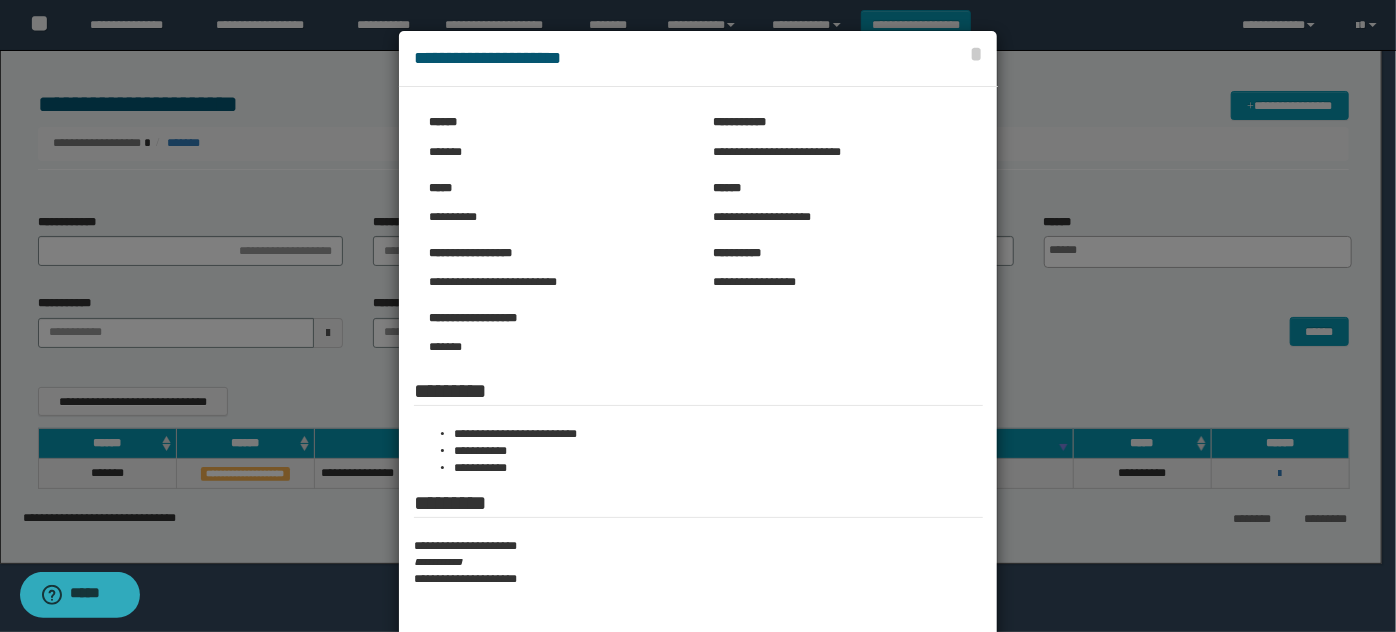 click at bounding box center (698, 365) 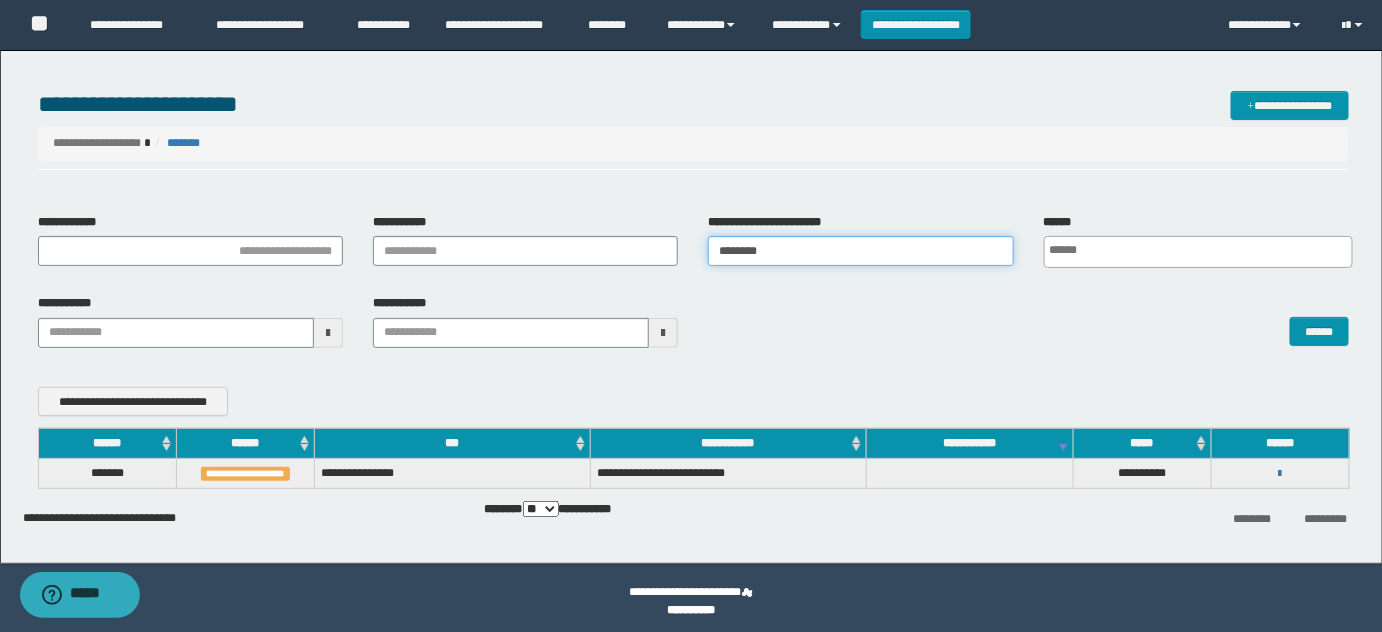 drag, startPoint x: 713, startPoint y: 251, endPoint x: 515, endPoint y: 246, distance: 198.06313 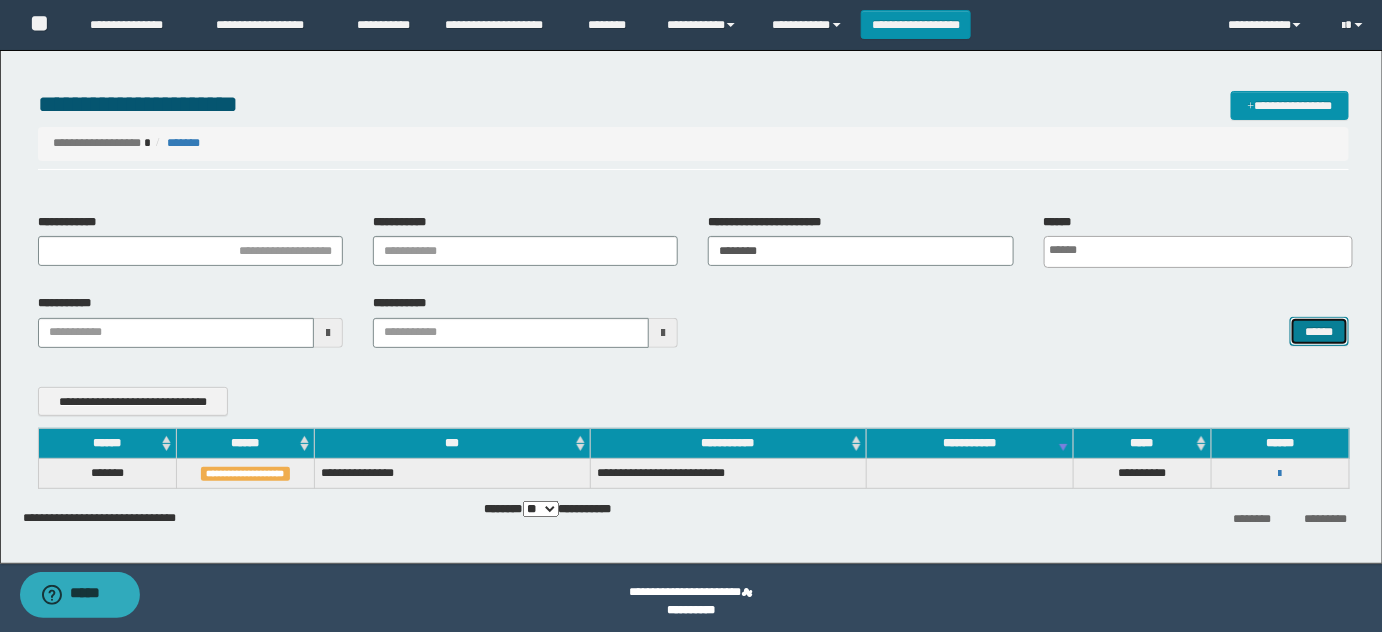 click on "******" at bounding box center (1319, 331) 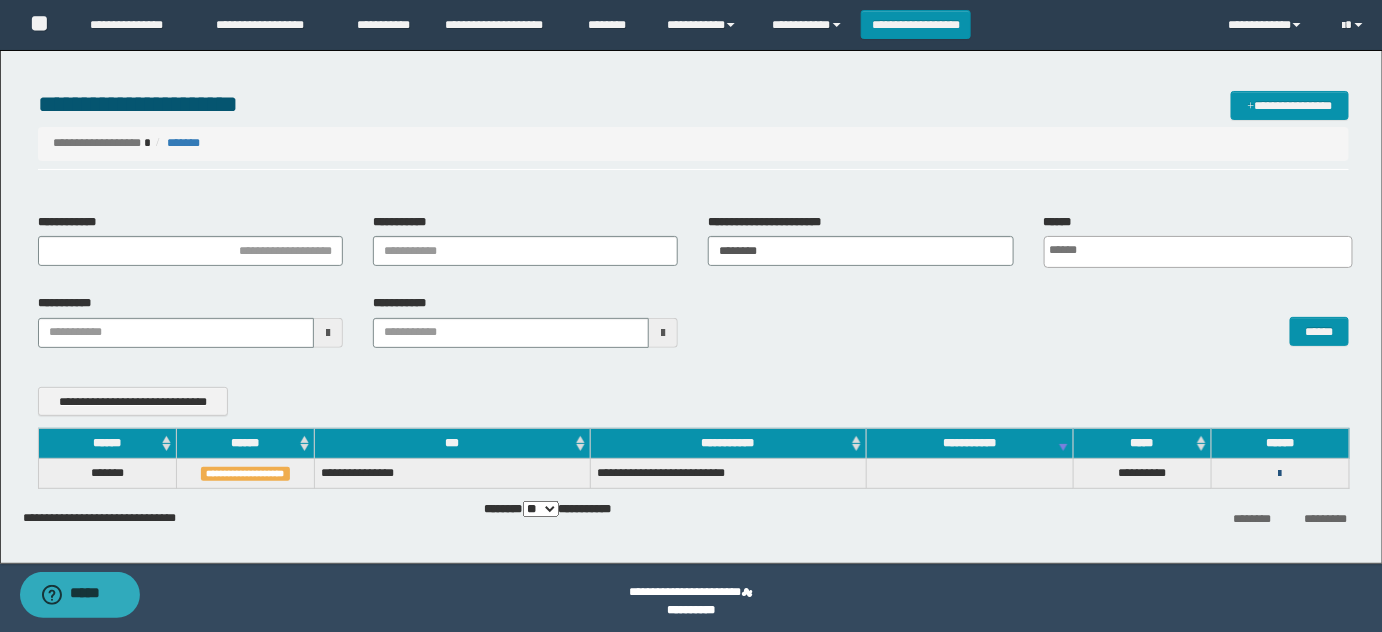 drag, startPoint x: 1285, startPoint y: 472, endPoint x: 1261, endPoint y: 511, distance: 45.79301 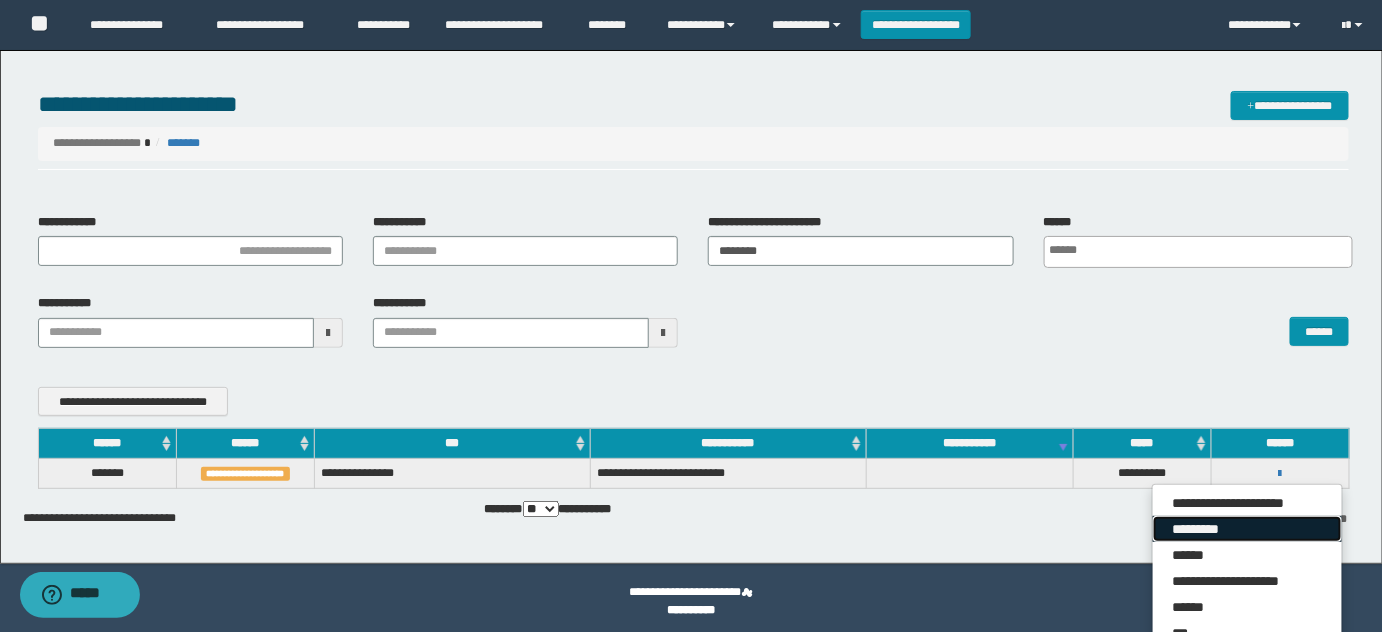 click on "*********" at bounding box center (1247, 529) 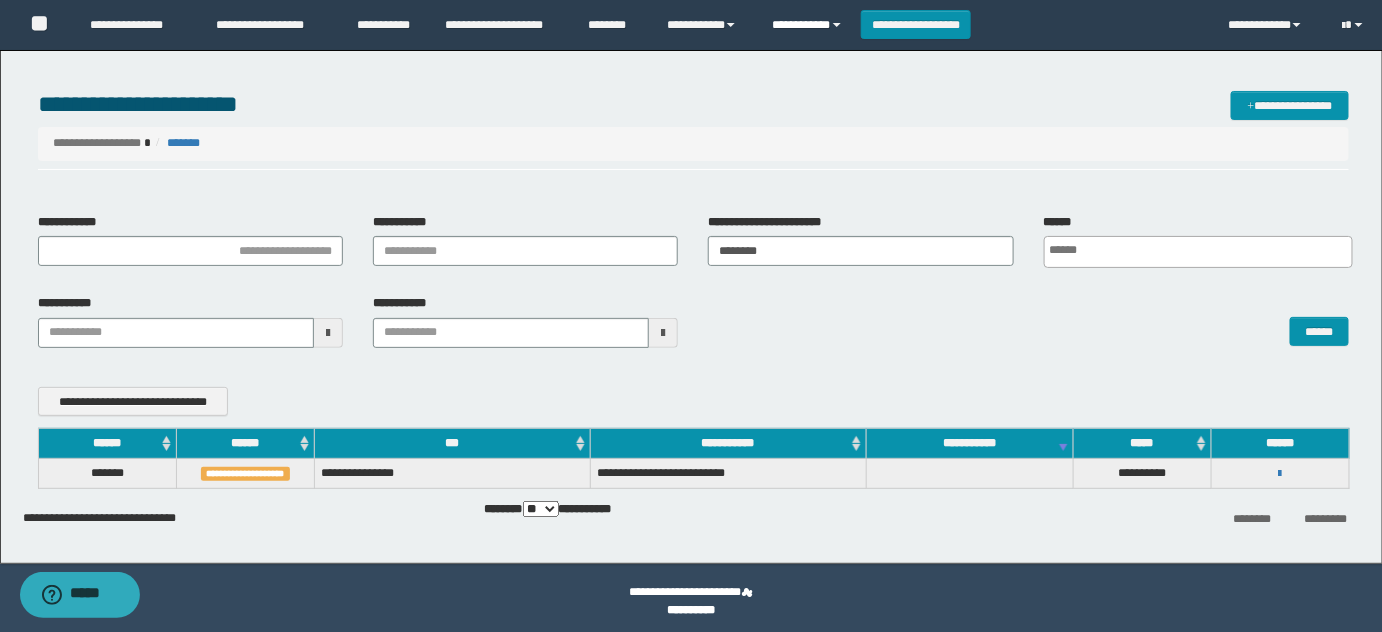 click on "**********" at bounding box center (809, 25) 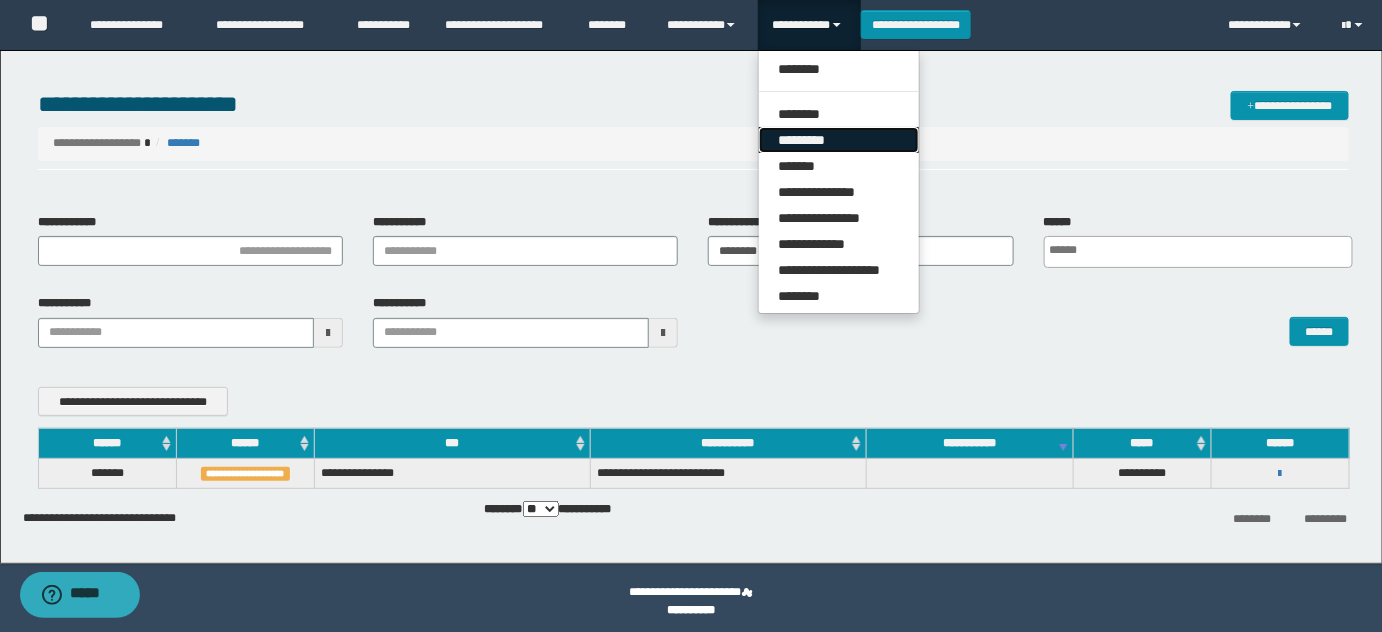 click on "*********" at bounding box center [839, 140] 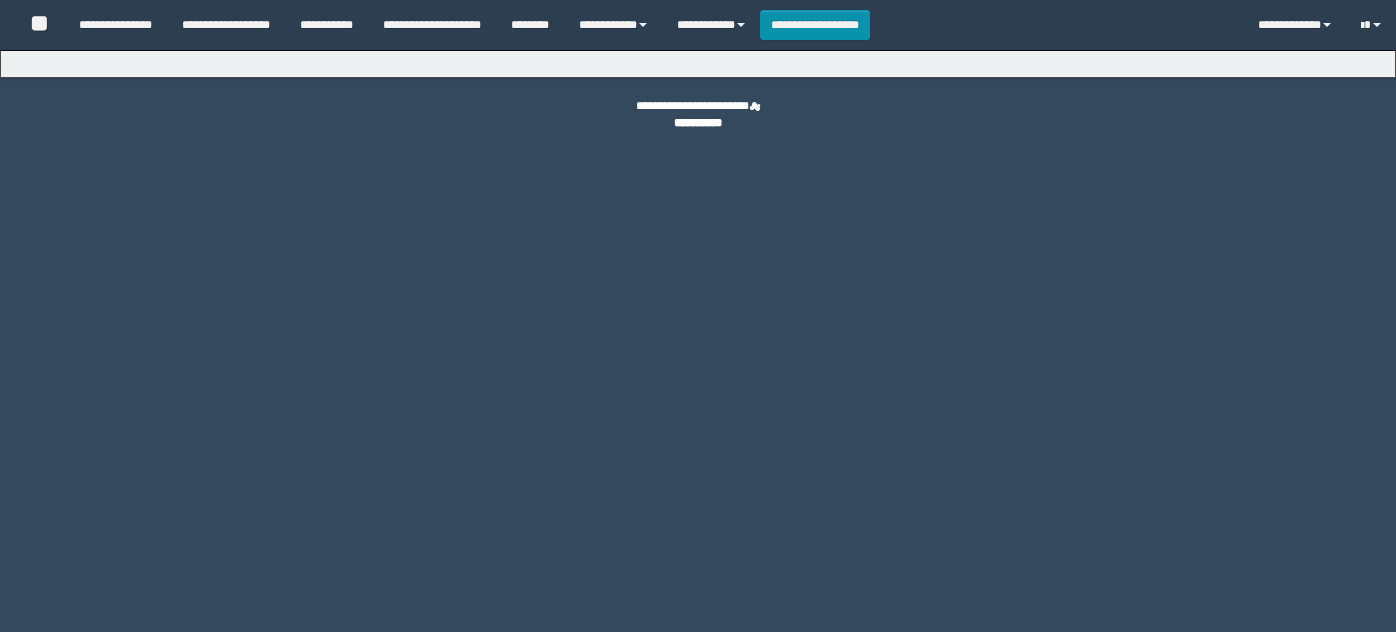 scroll, scrollTop: 0, scrollLeft: 0, axis: both 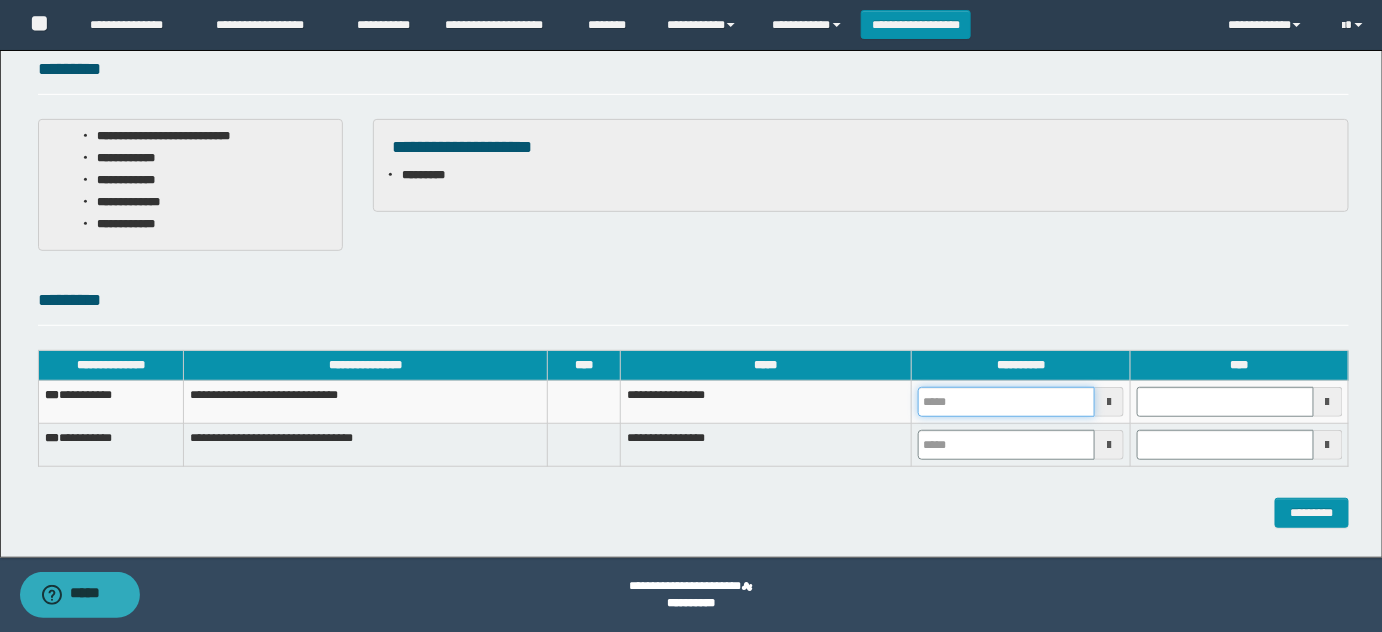 click at bounding box center (1006, 402) 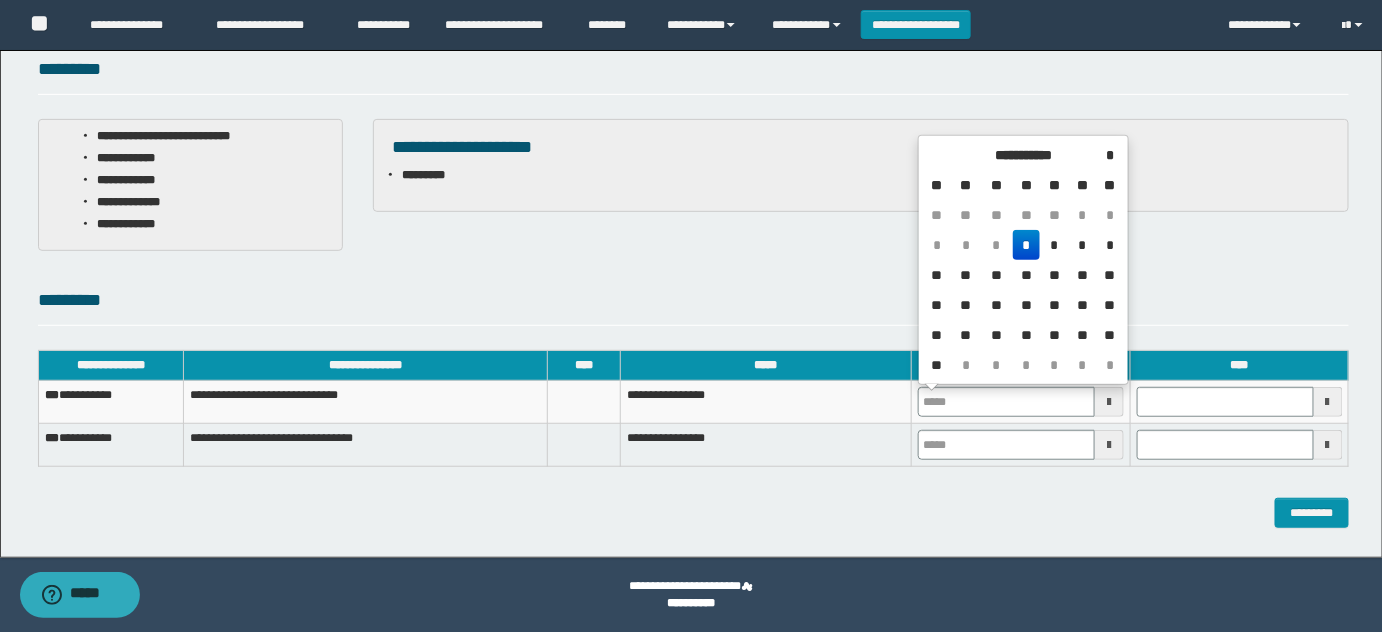 click on "*" at bounding box center [1027, 245] 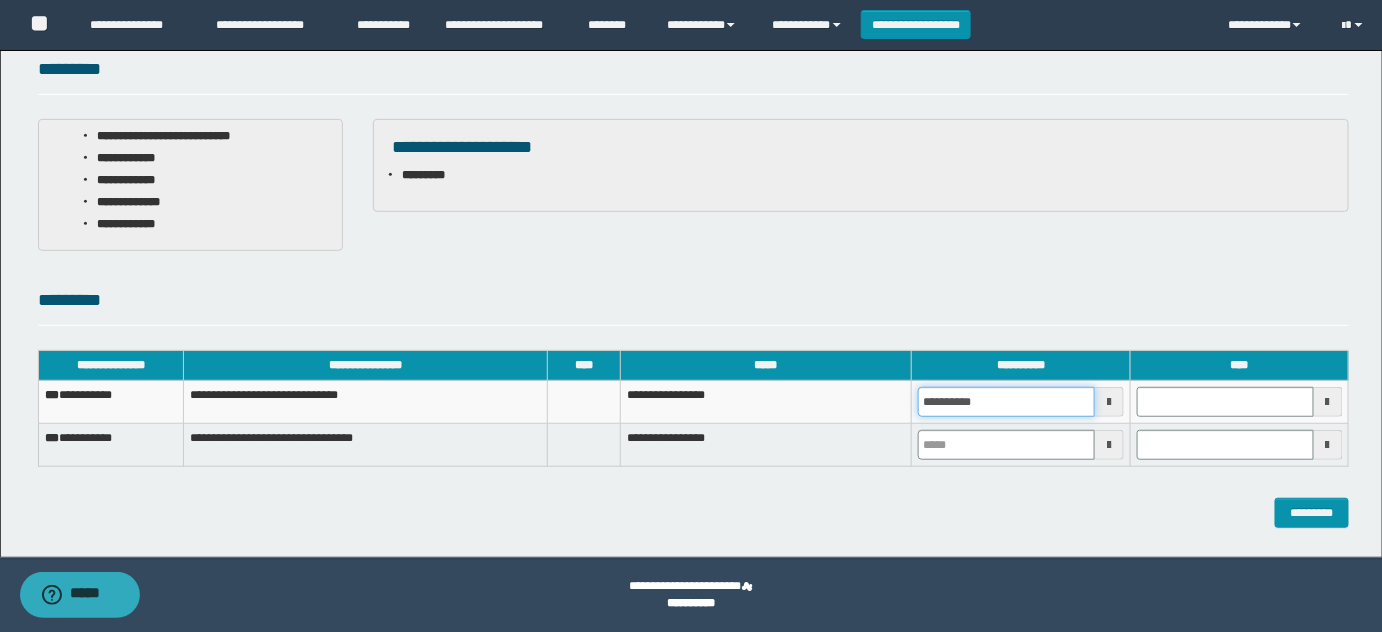 drag, startPoint x: 1012, startPoint y: 396, endPoint x: 813, endPoint y: 413, distance: 199.72481 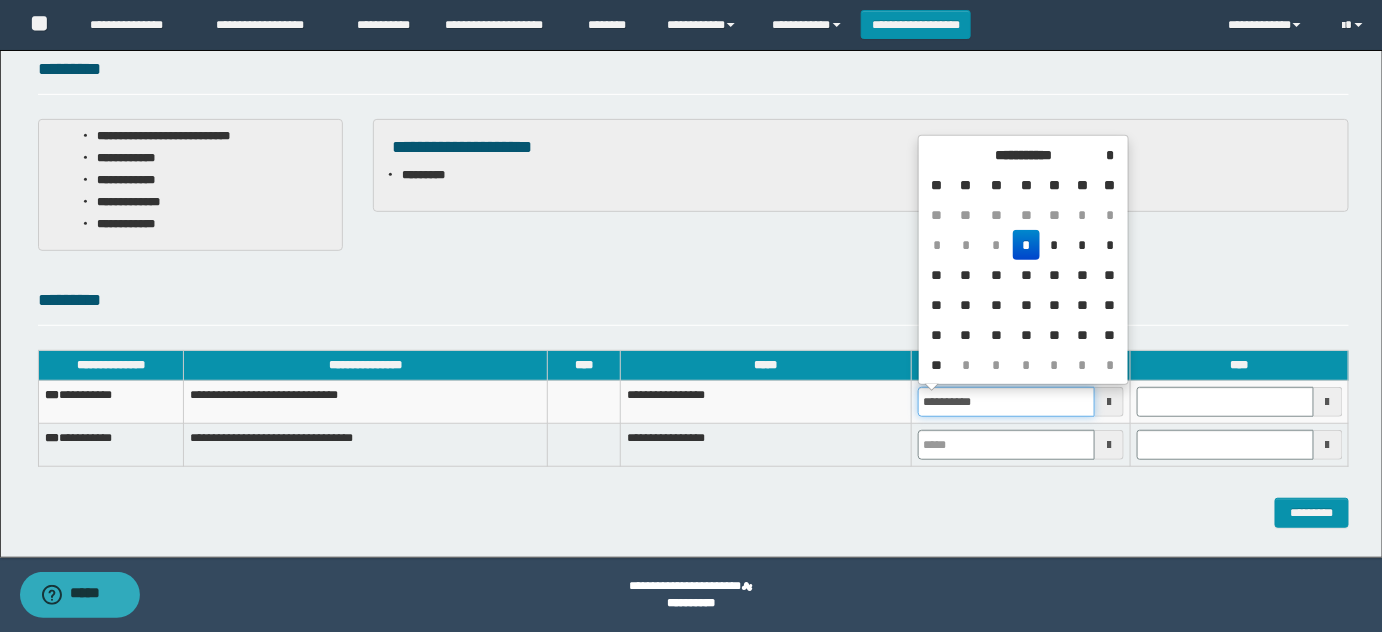 type 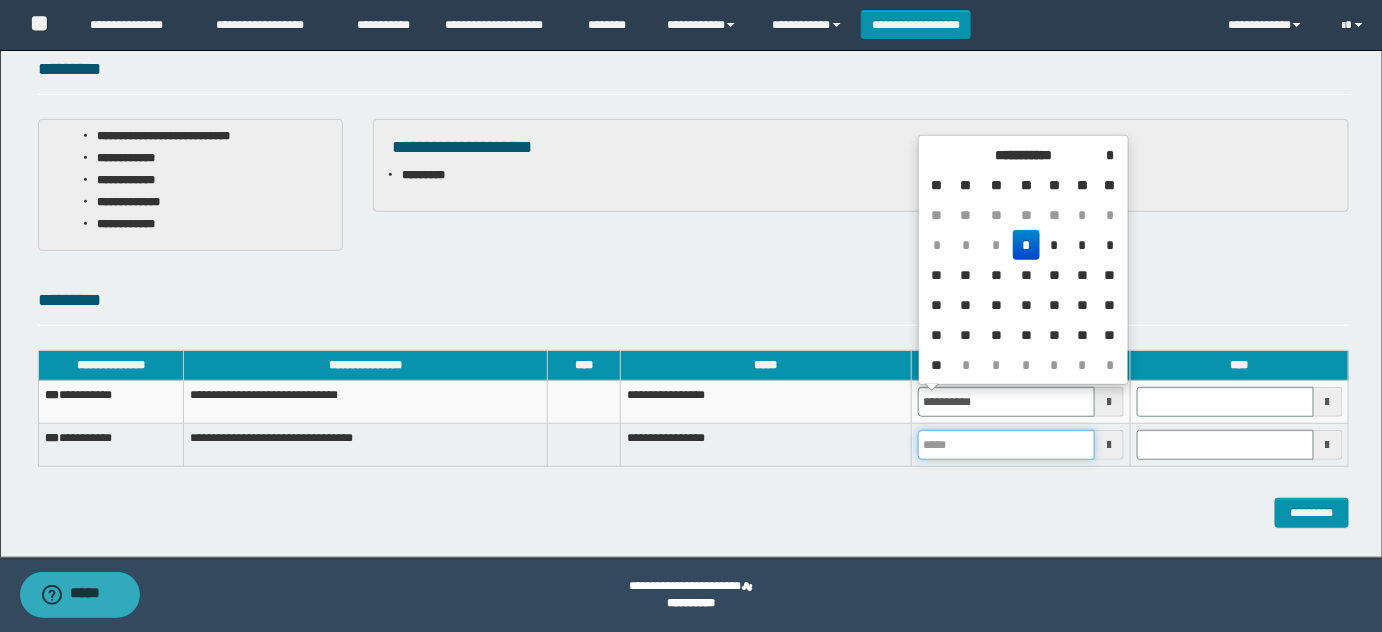 type on "**********" 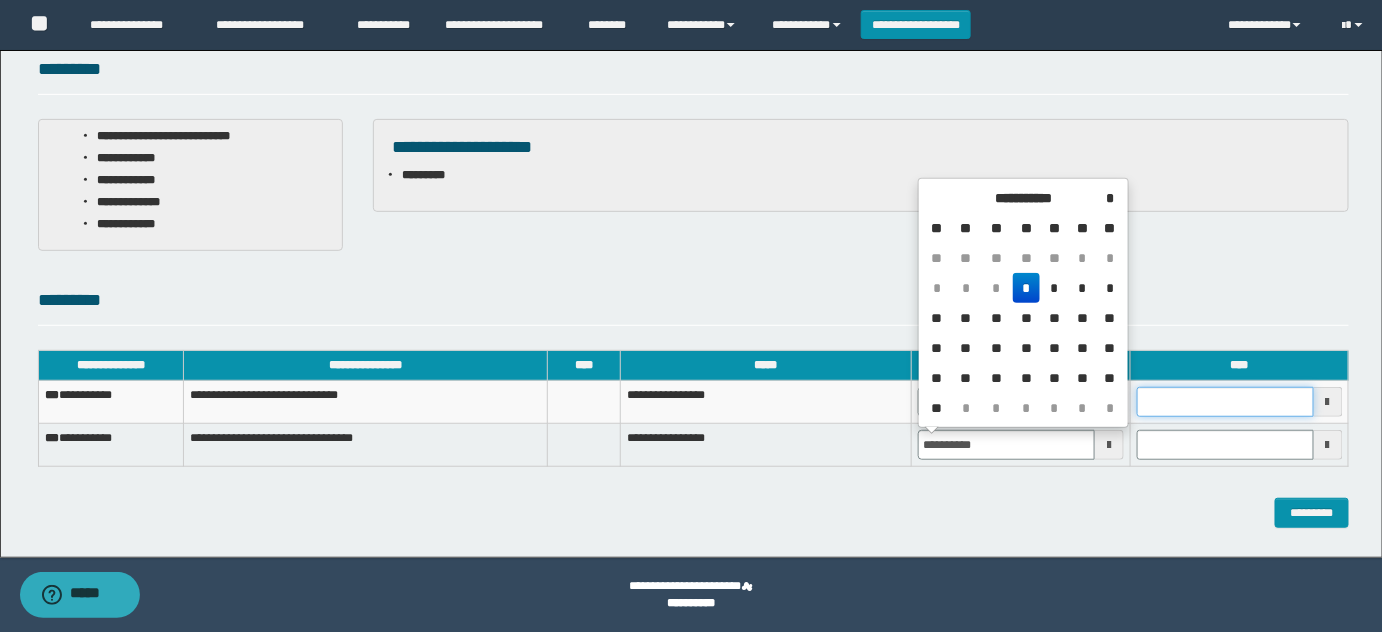 type on "**********" 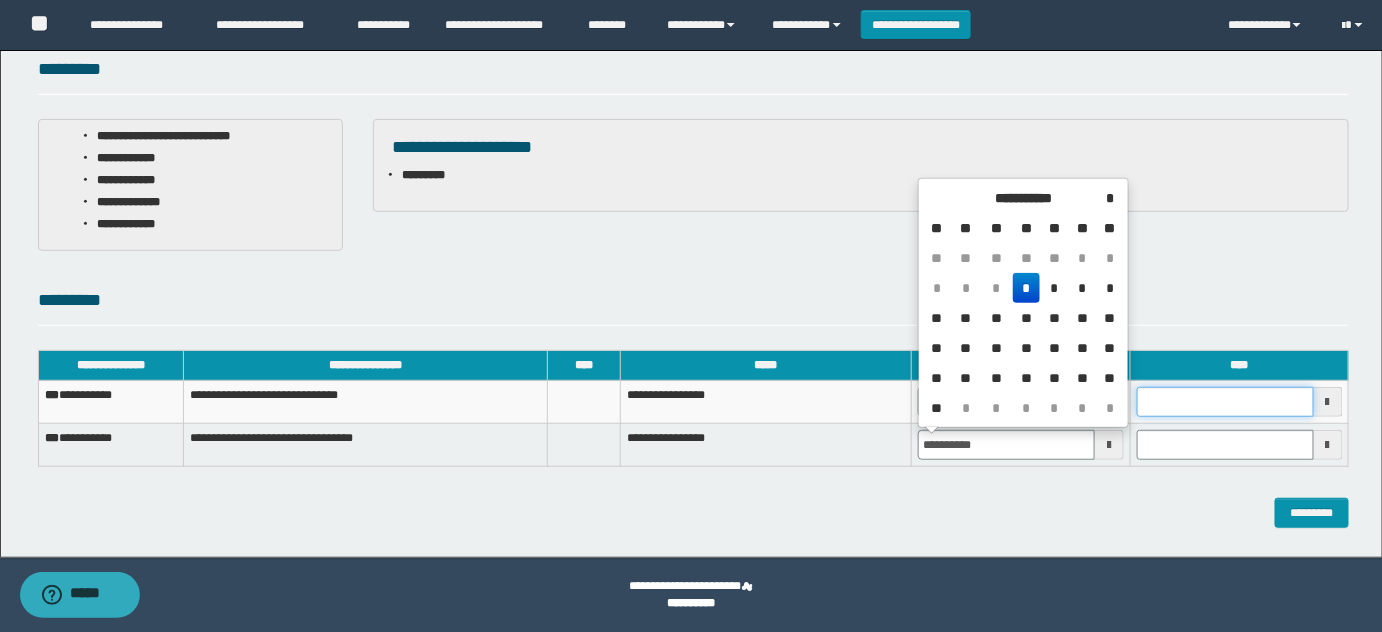click at bounding box center [1225, 402] 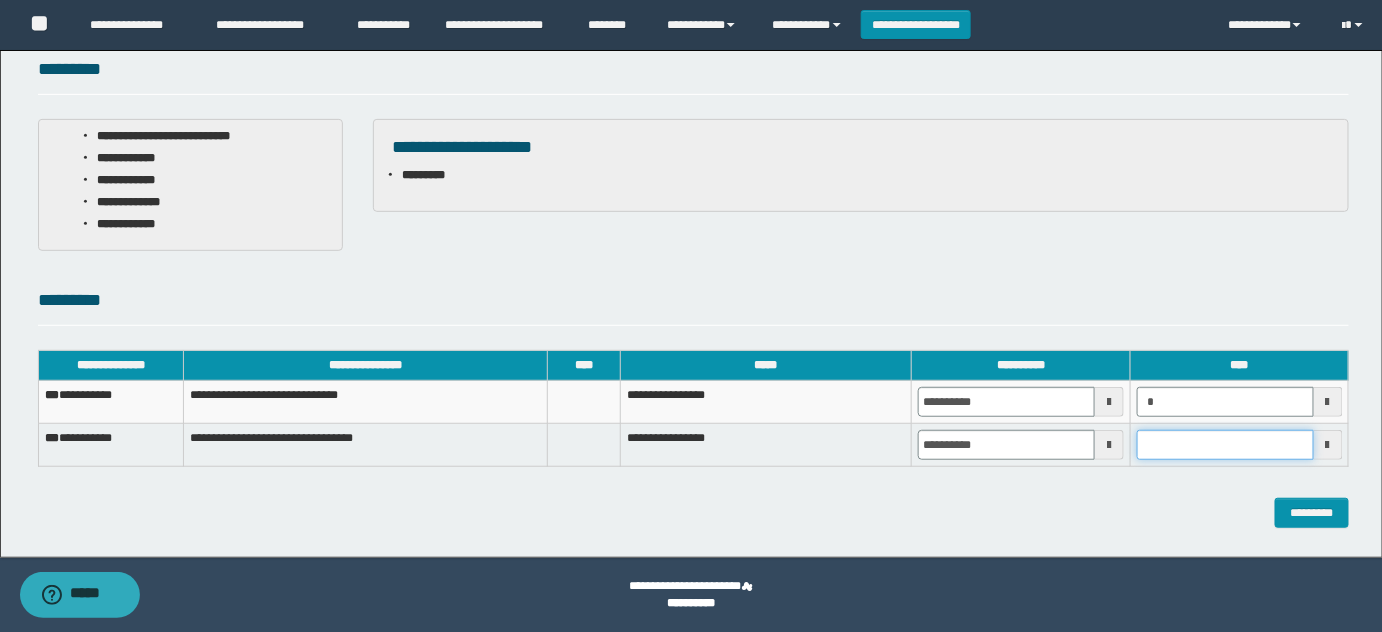 type on "*******" 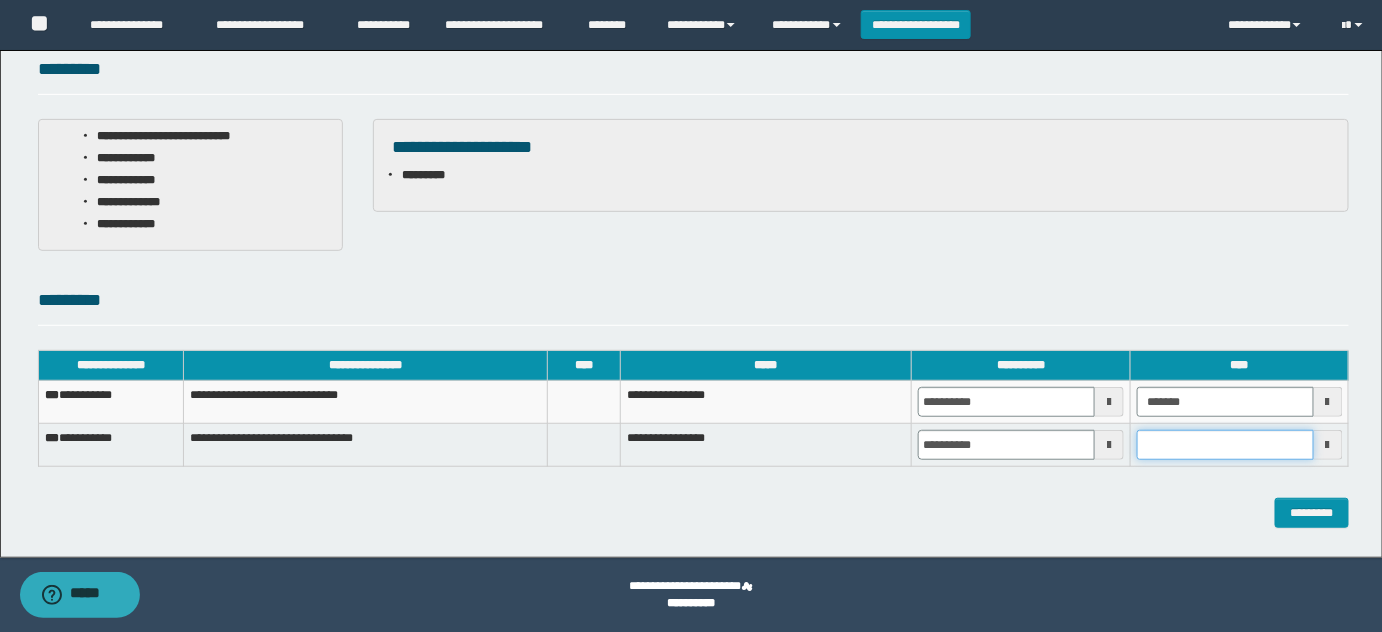 click at bounding box center [1225, 445] 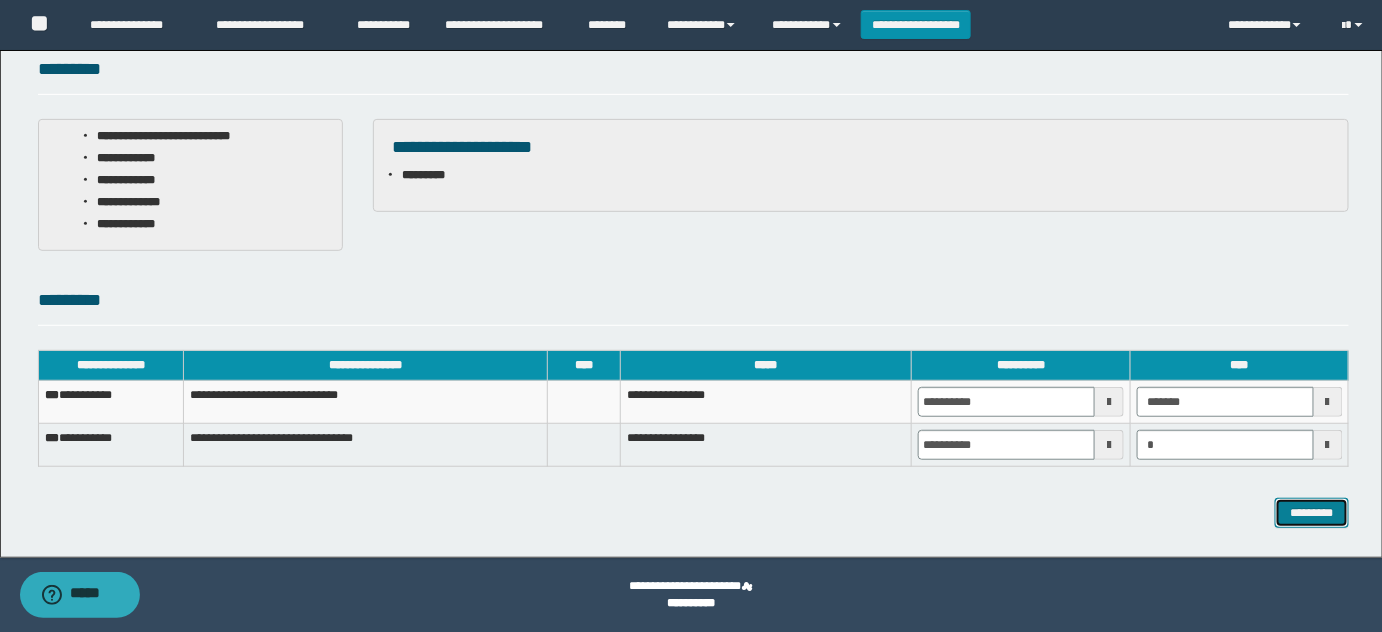 type on "*******" 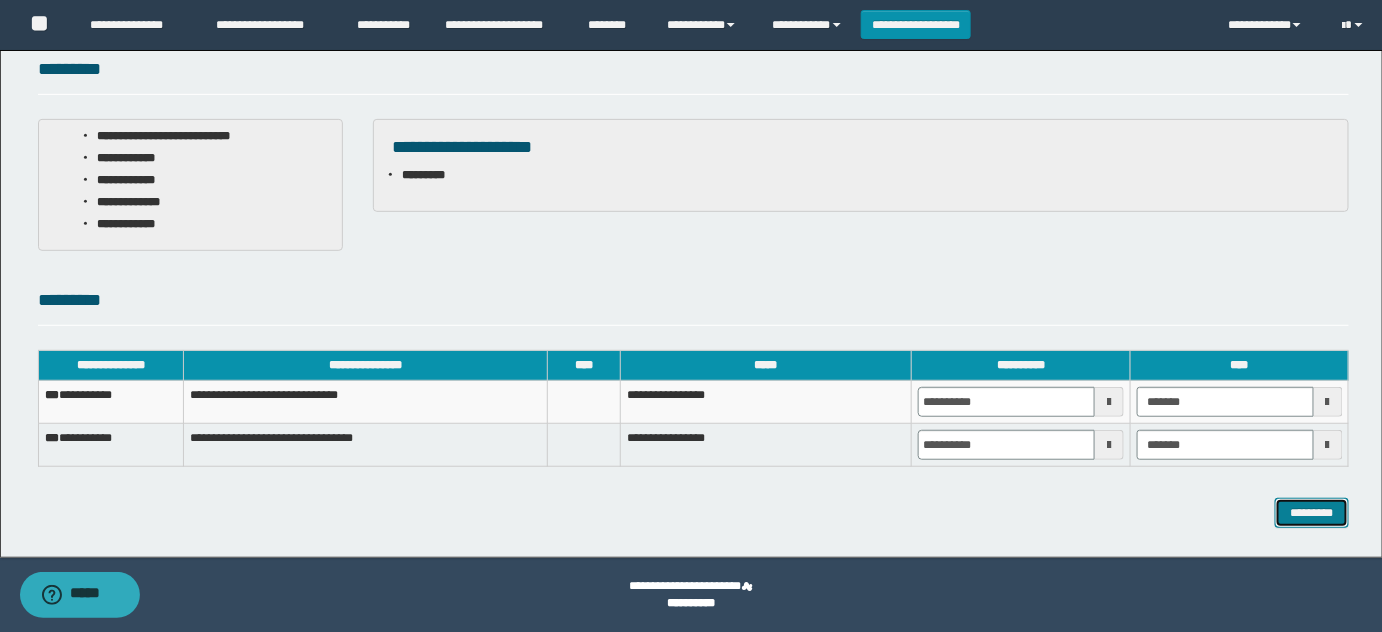 click on "*********" at bounding box center [1312, 512] 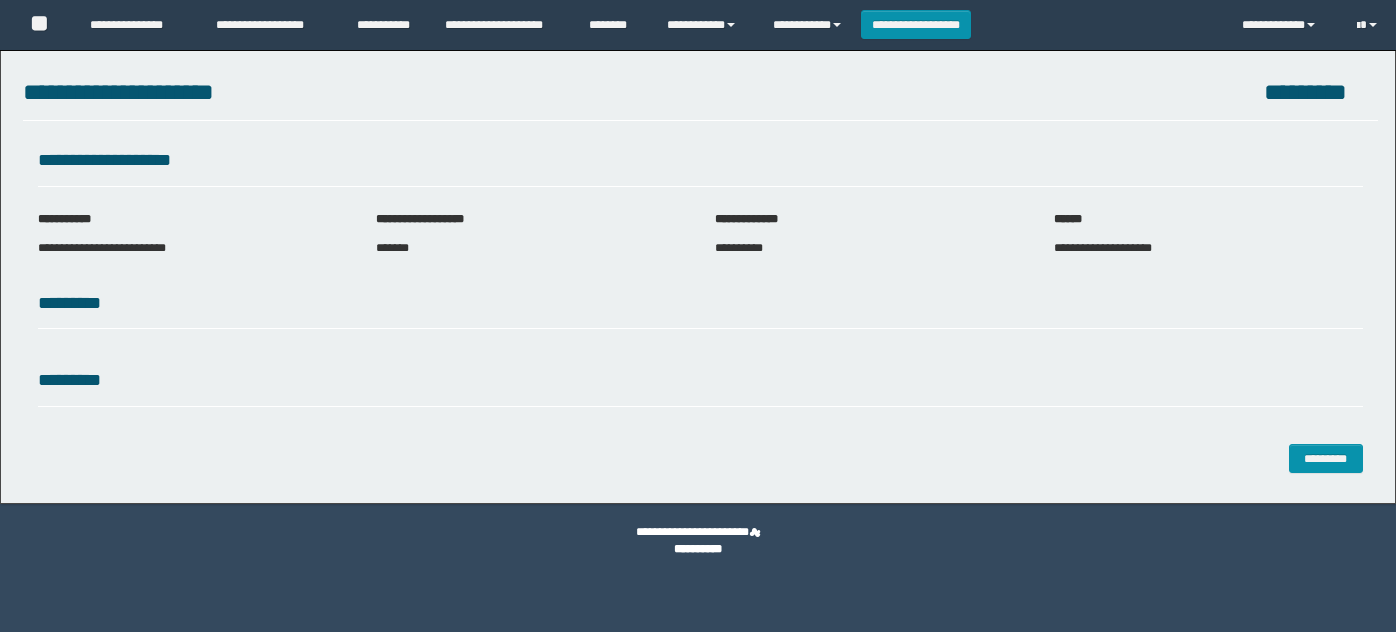 scroll, scrollTop: 0, scrollLeft: 0, axis: both 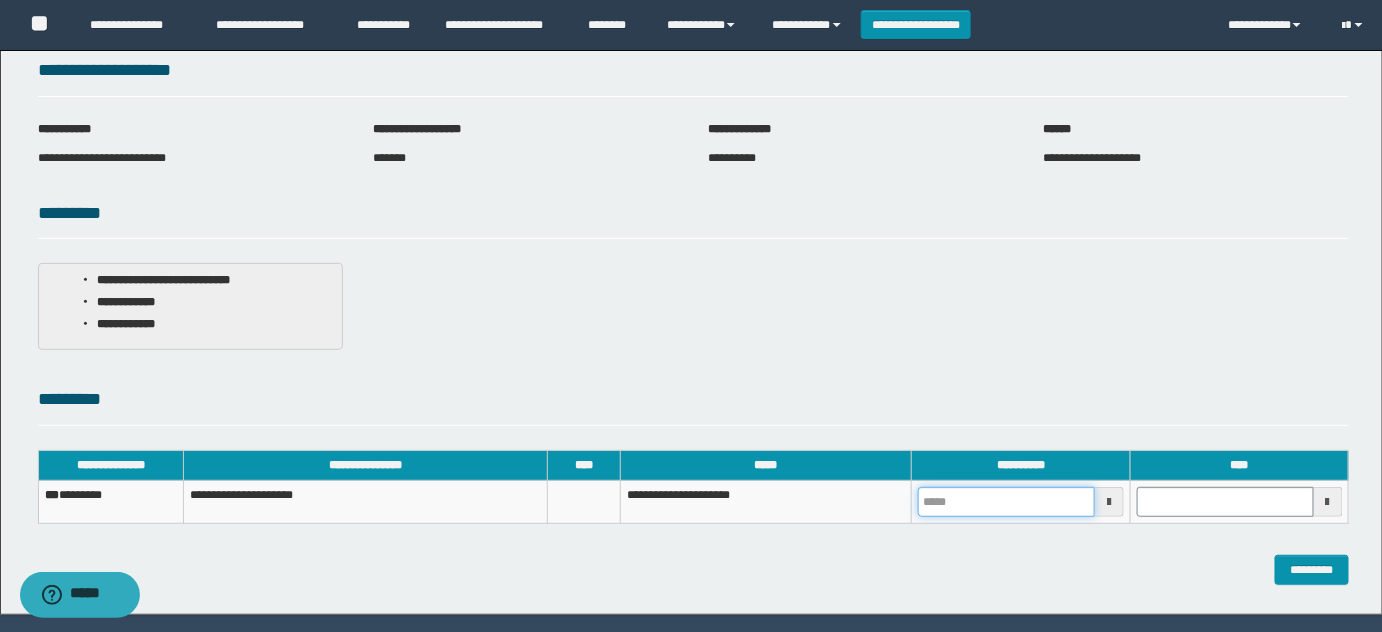 click at bounding box center (1006, 502) 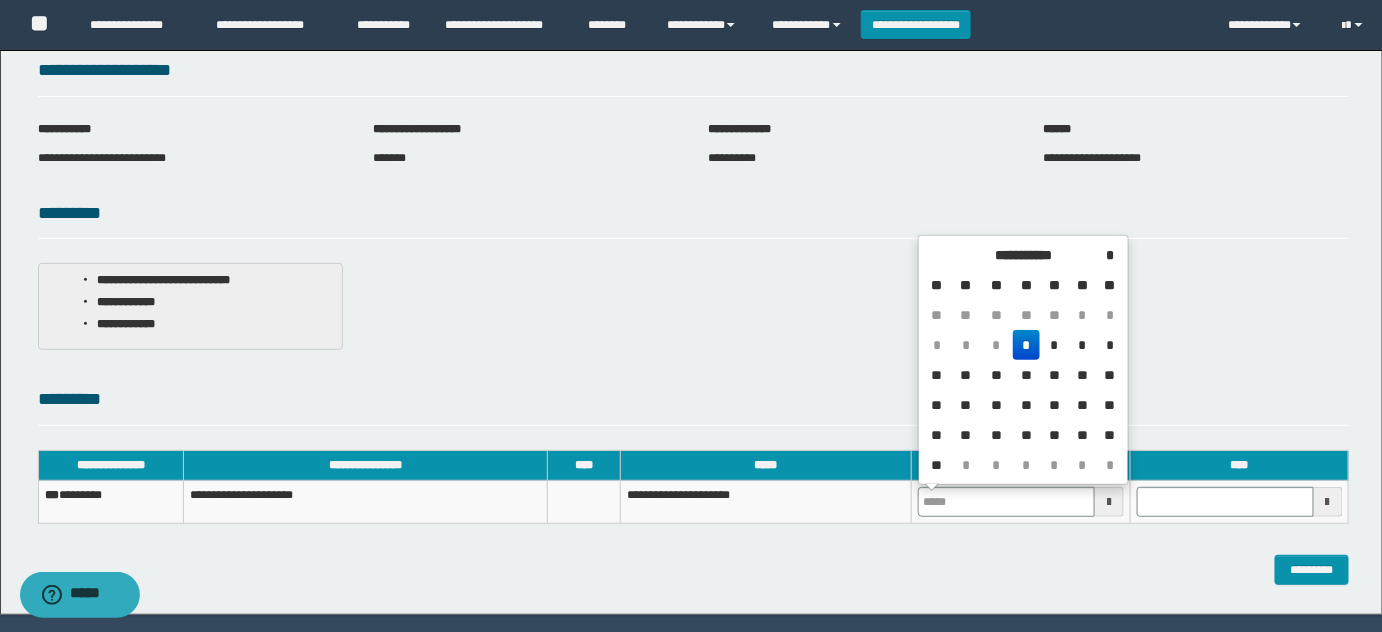 click on "*" at bounding box center (1027, 345) 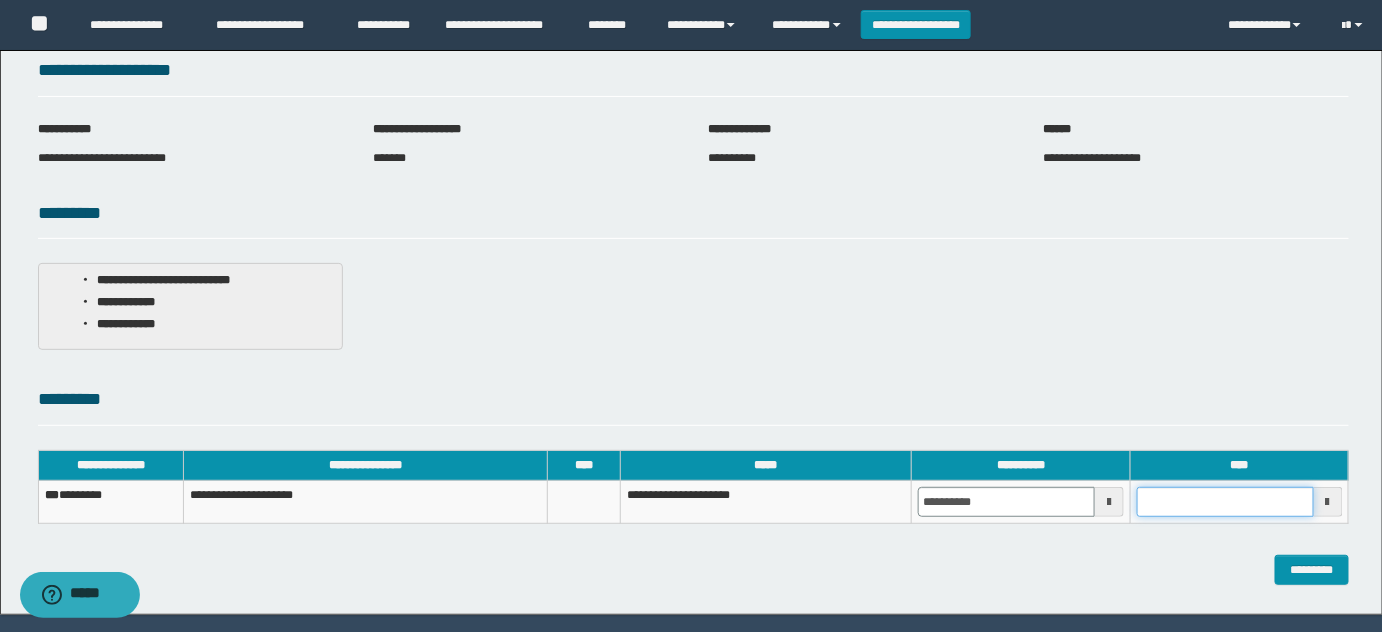 click at bounding box center (1225, 502) 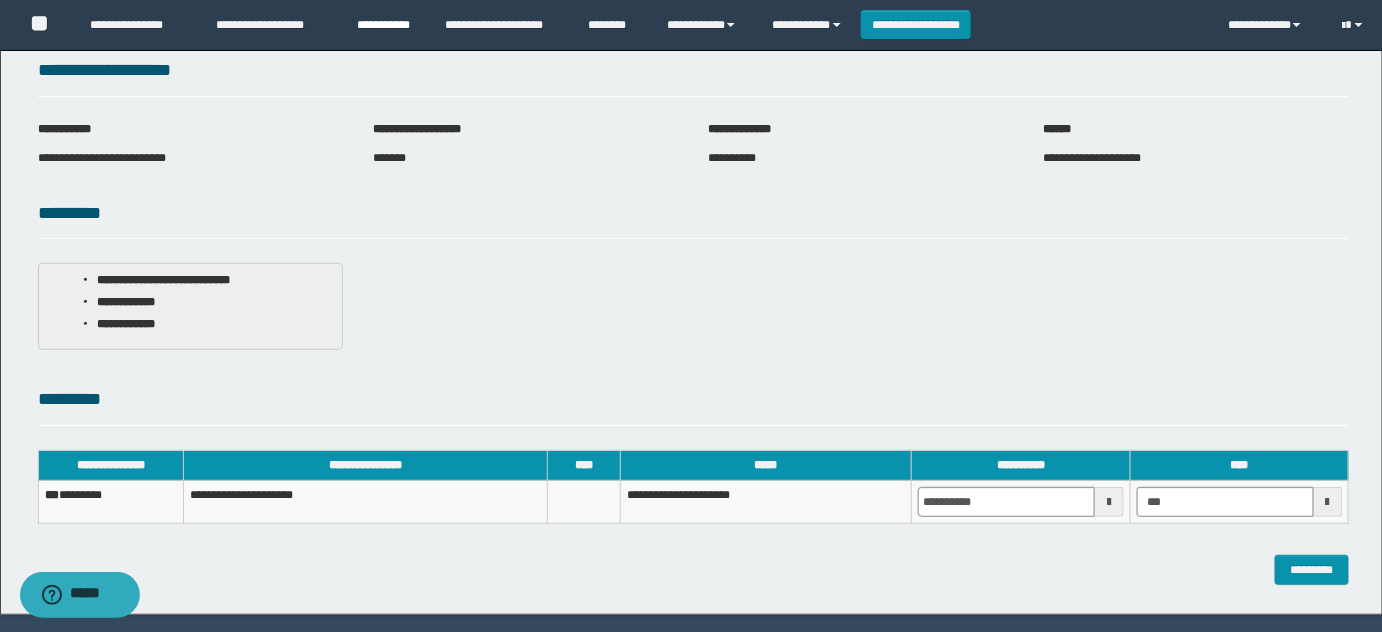 type on "*******" 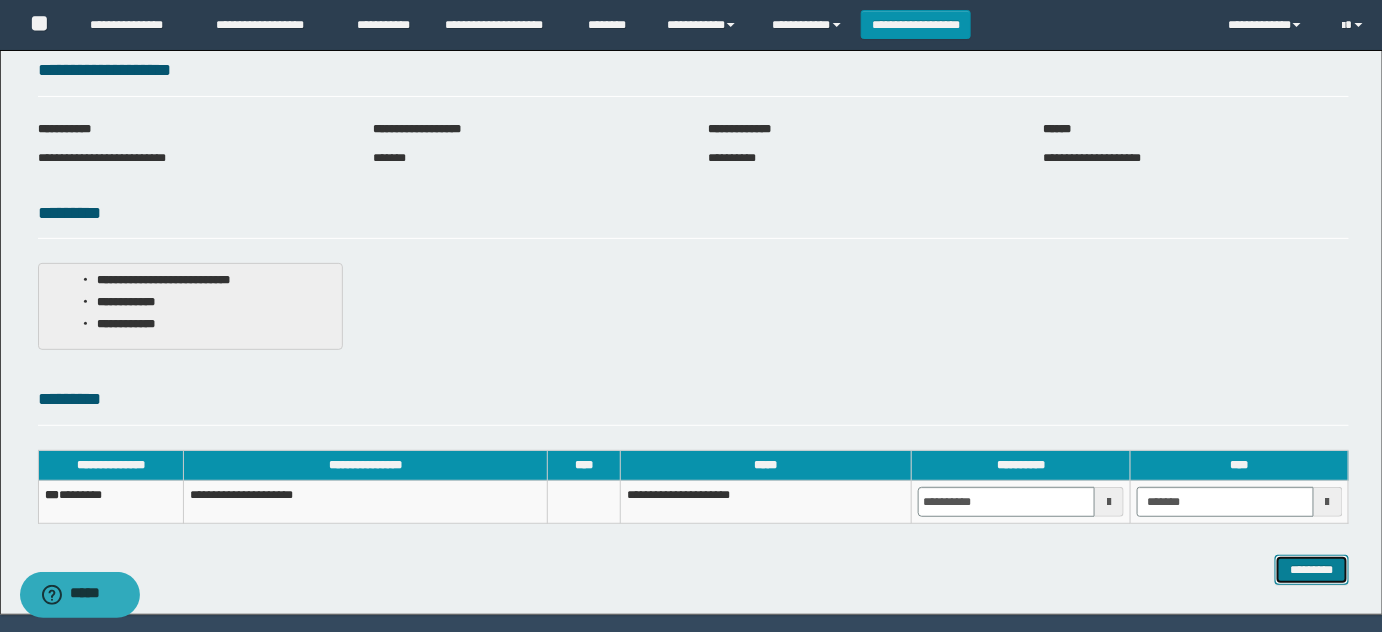 click on "*********" at bounding box center (1312, 569) 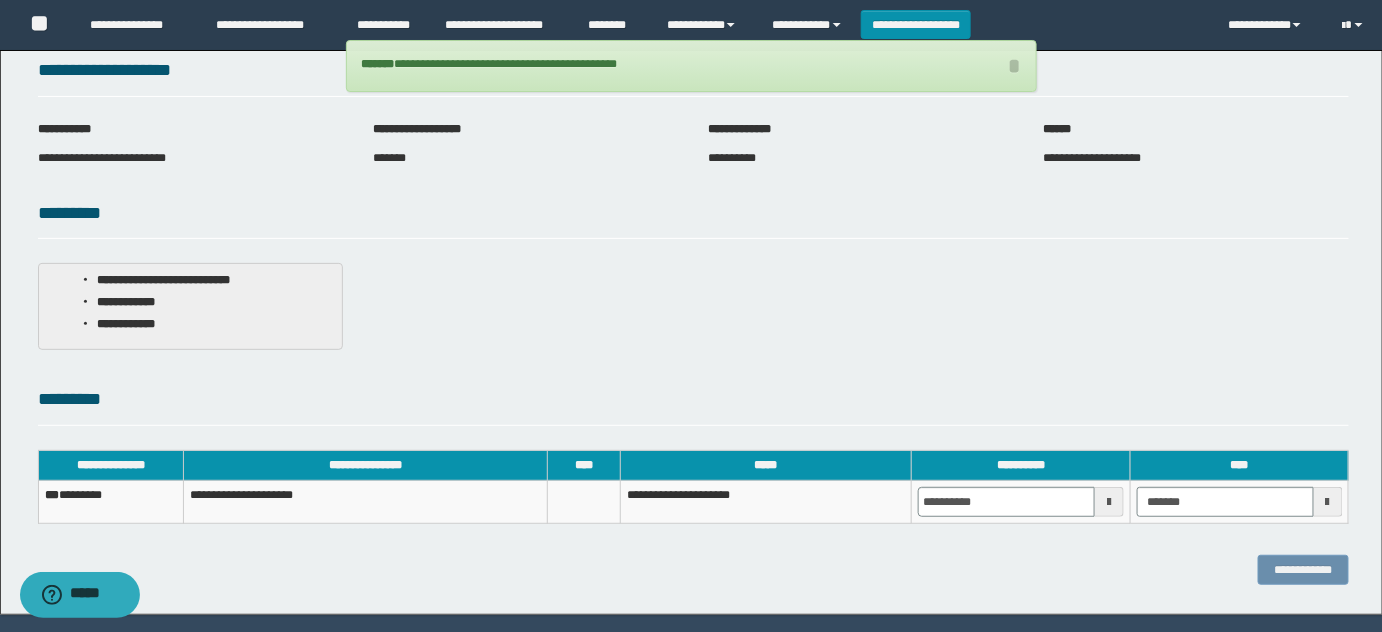 click on "*** ********" at bounding box center (111, 502) 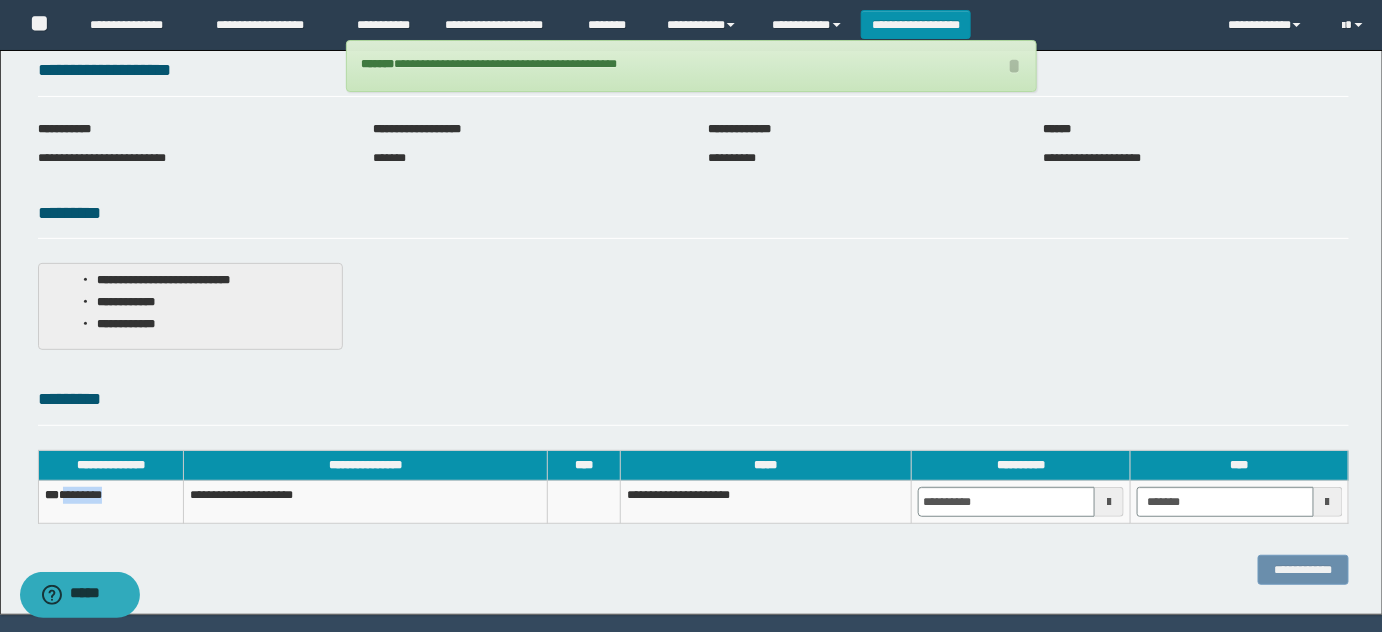 click on "*** ********" at bounding box center (111, 502) 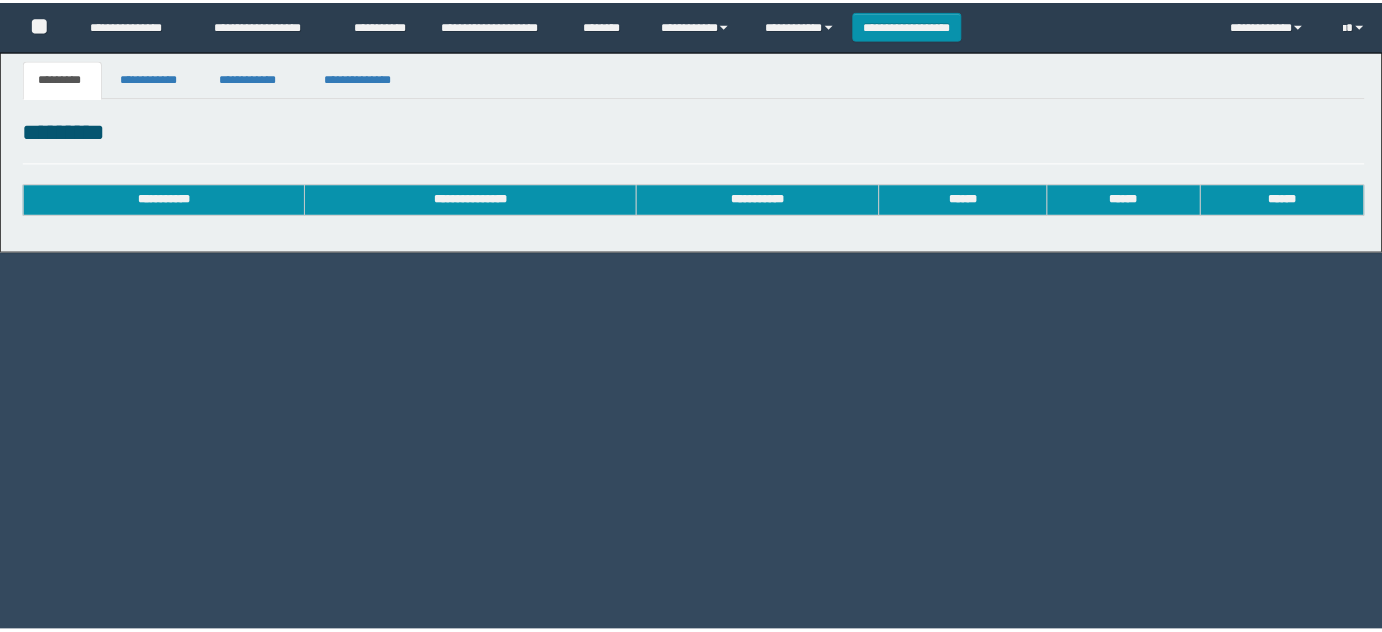 scroll, scrollTop: 0, scrollLeft: 0, axis: both 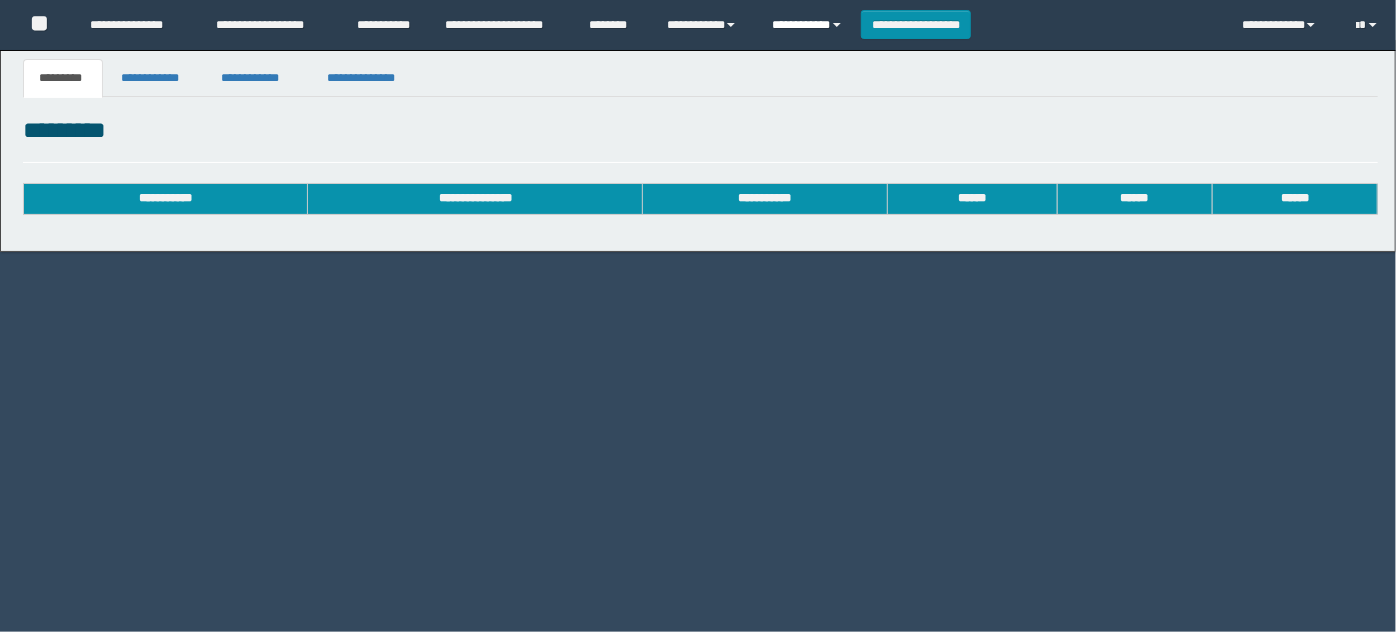 click on "**********" at bounding box center [809, 25] 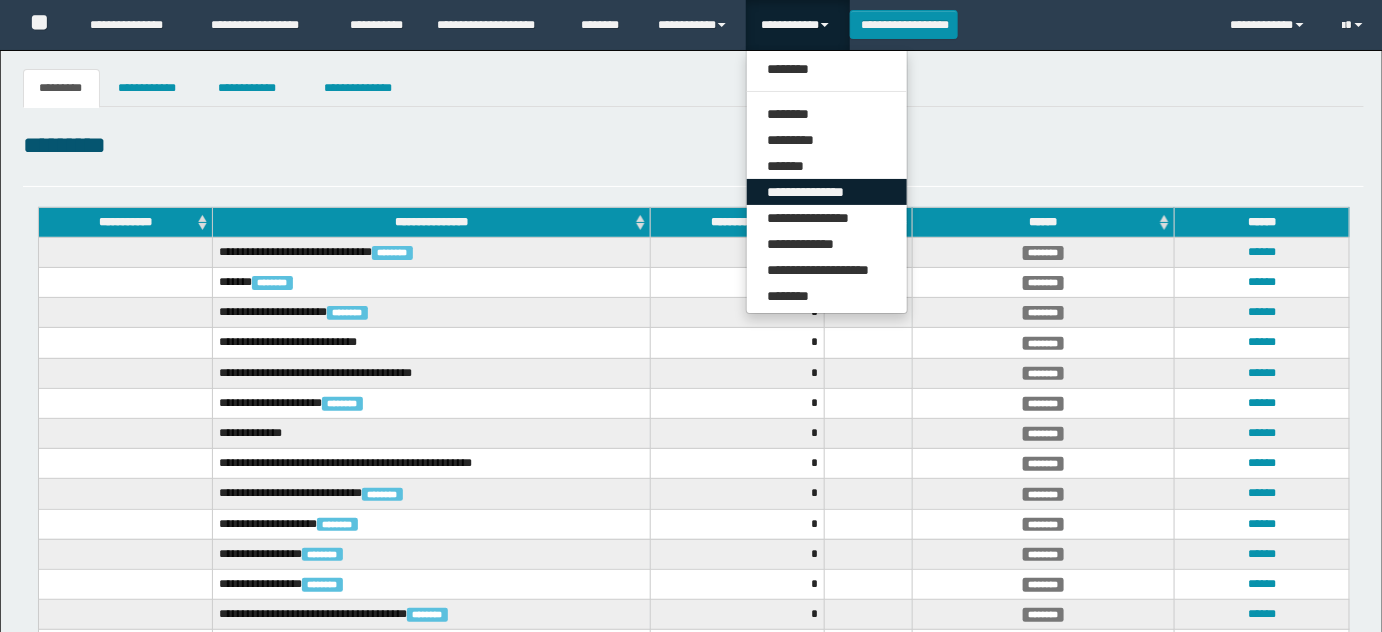 scroll, scrollTop: 0, scrollLeft: 0, axis: both 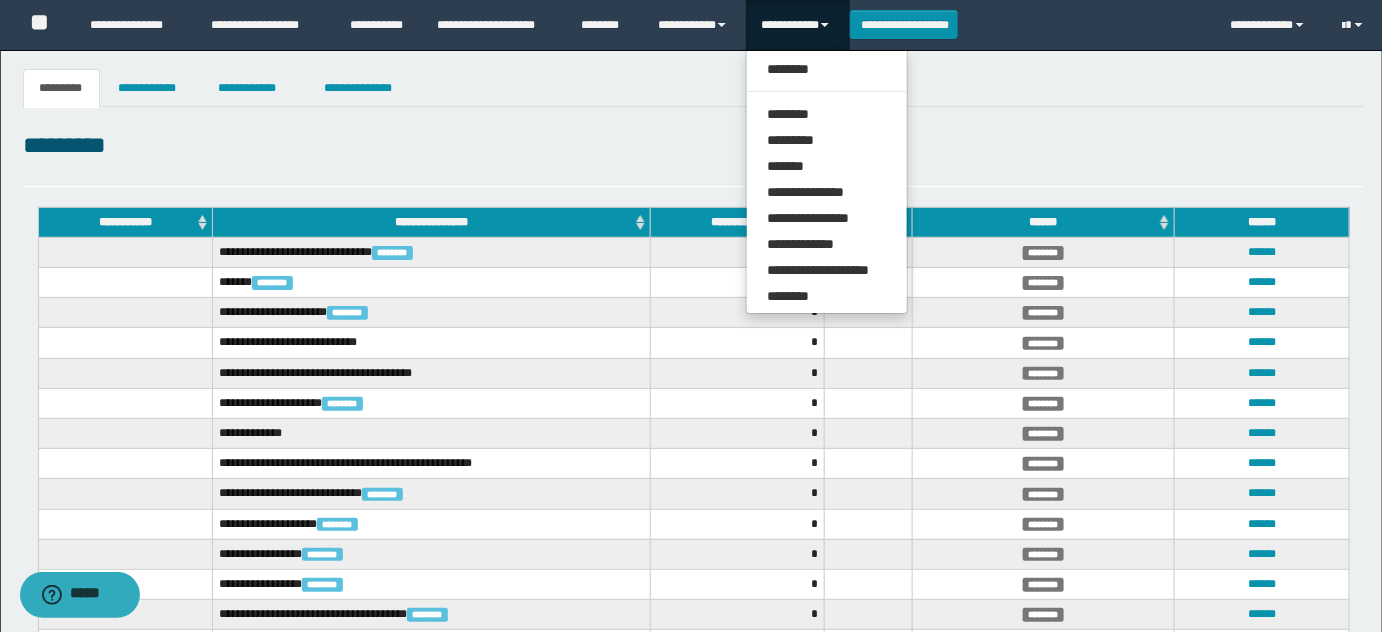 click on "*********" at bounding box center [694, 146] 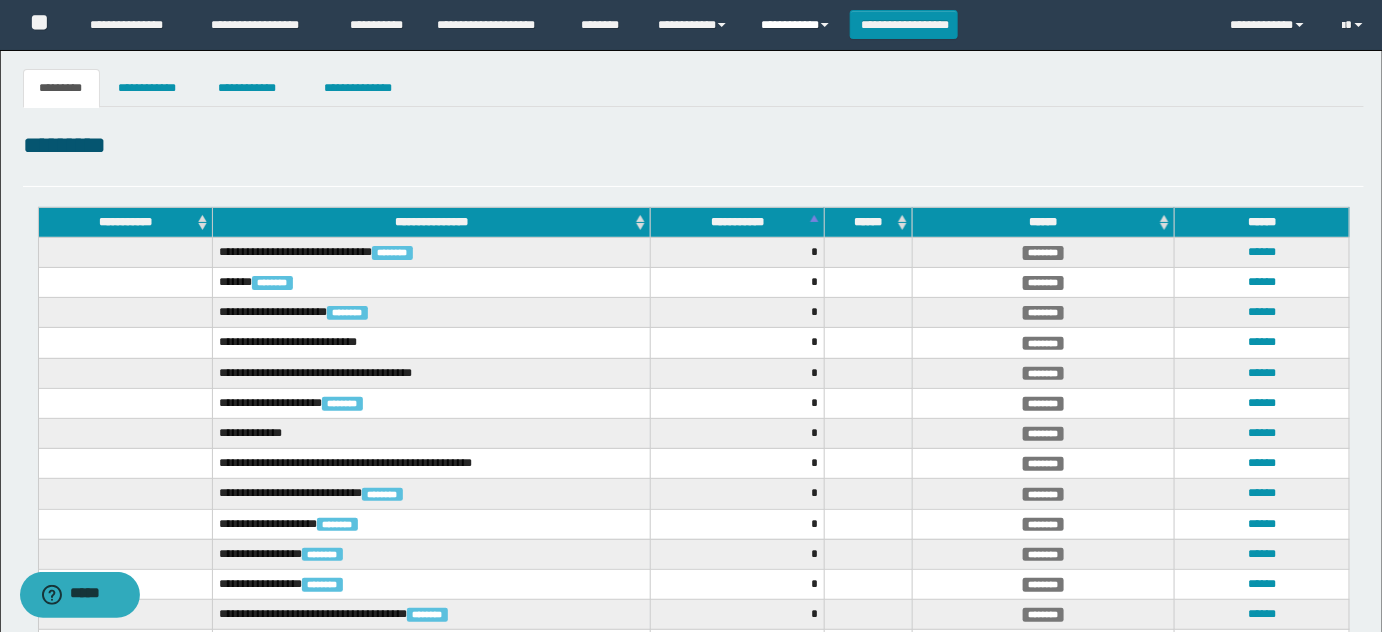 click on "**********" at bounding box center (798, 25) 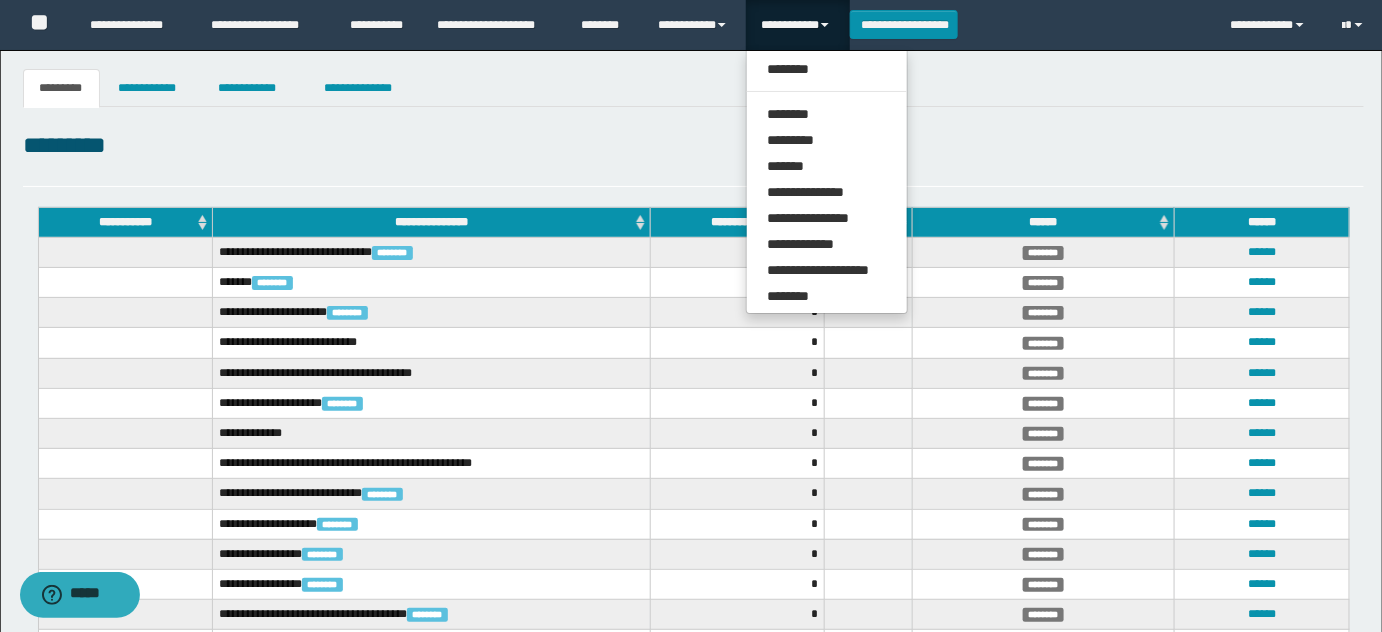 click on "**********" at bounding box center (691, 946) 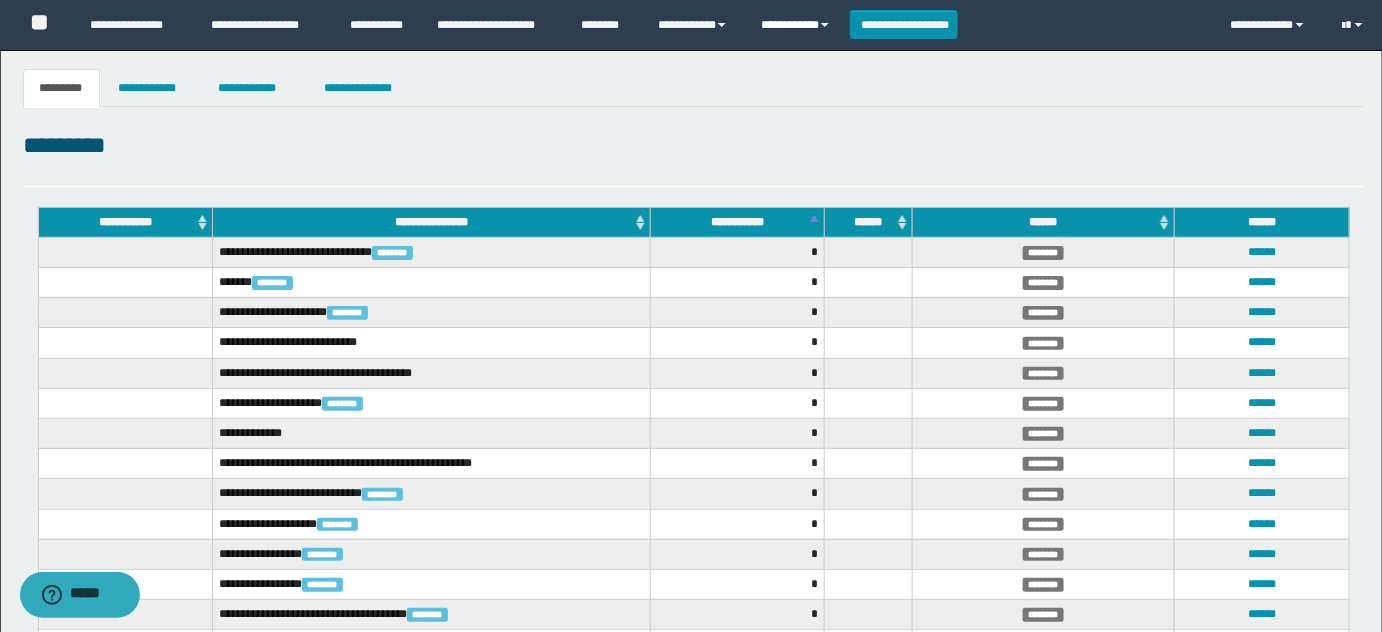 click on "**********" at bounding box center [798, 25] 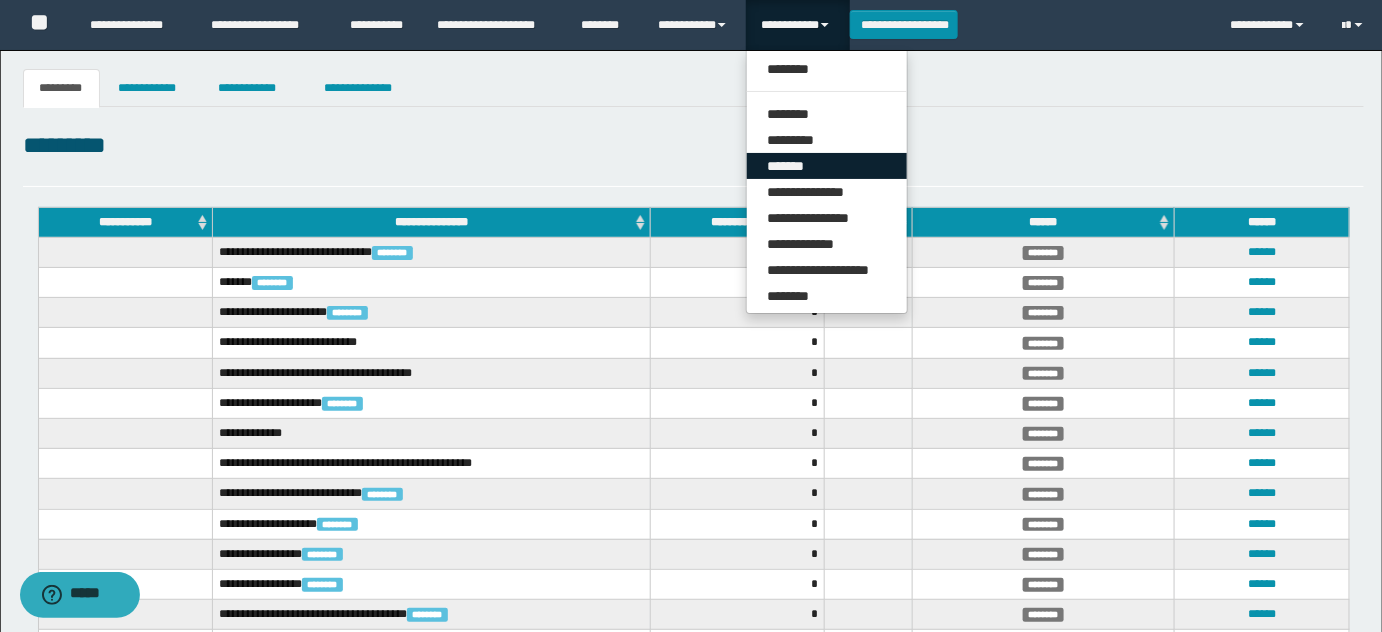click on "*******" at bounding box center [827, 166] 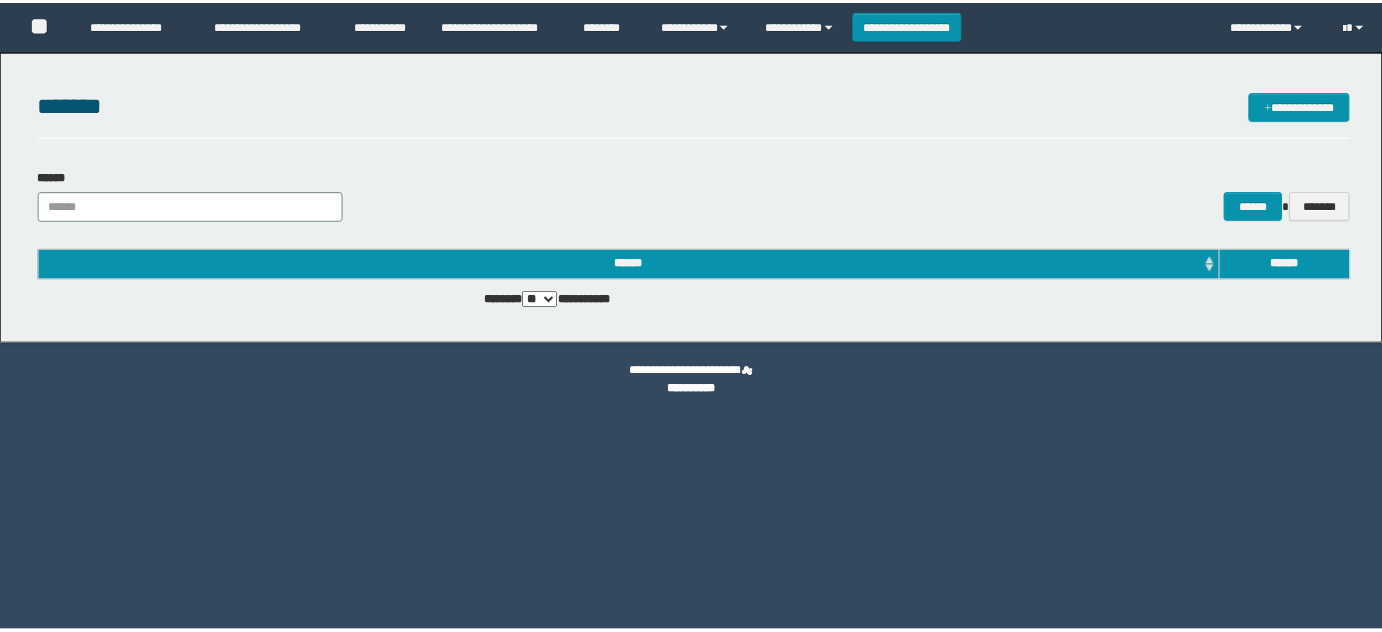 scroll, scrollTop: 0, scrollLeft: 0, axis: both 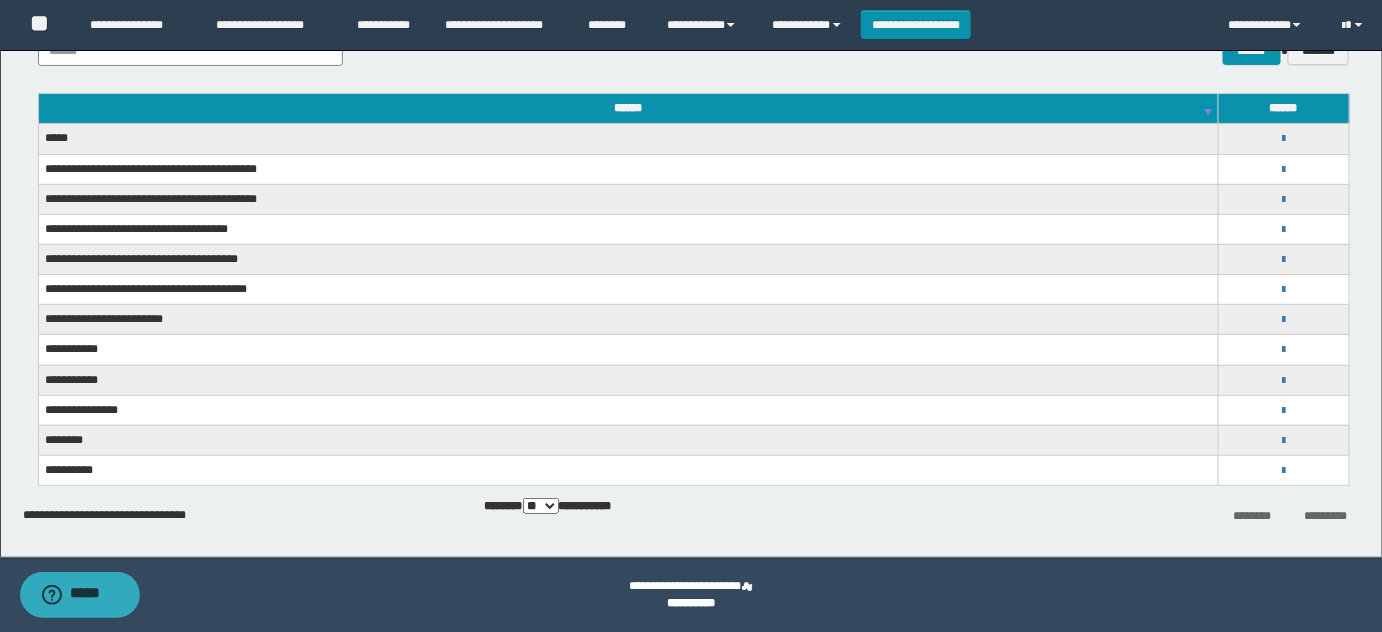click on "****** ********* ********" at bounding box center (1284, 349) 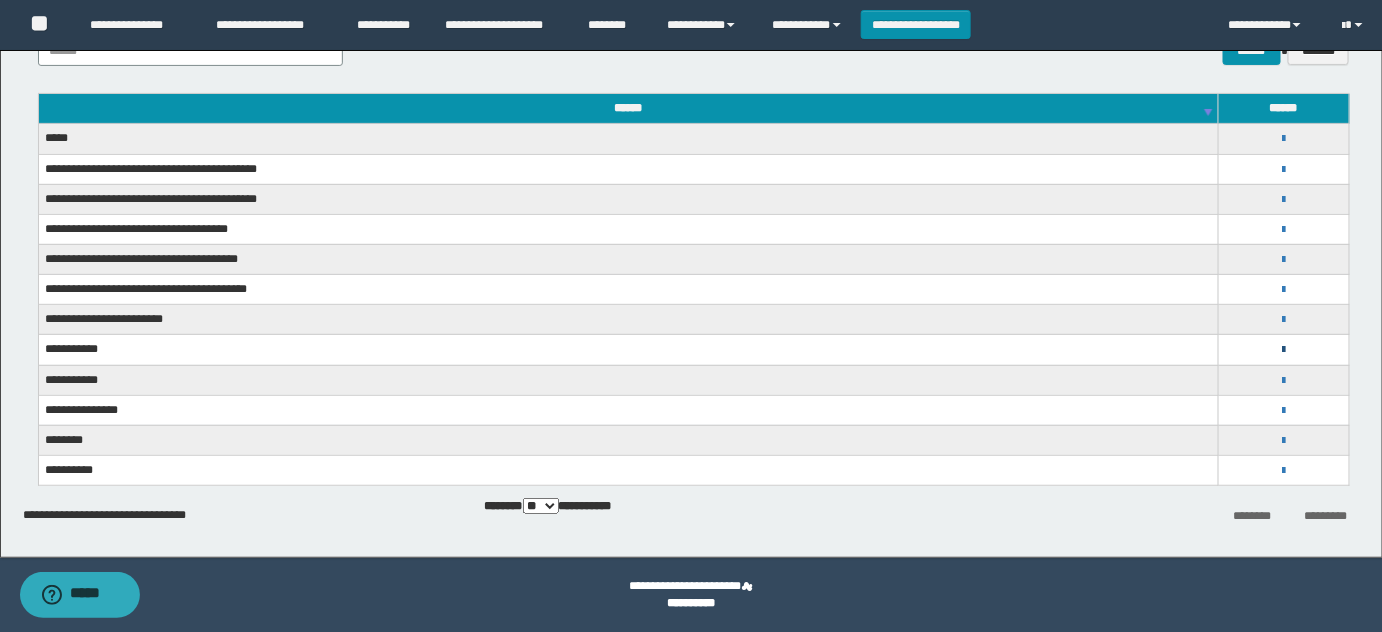 click at bounding box center (1283, 350) 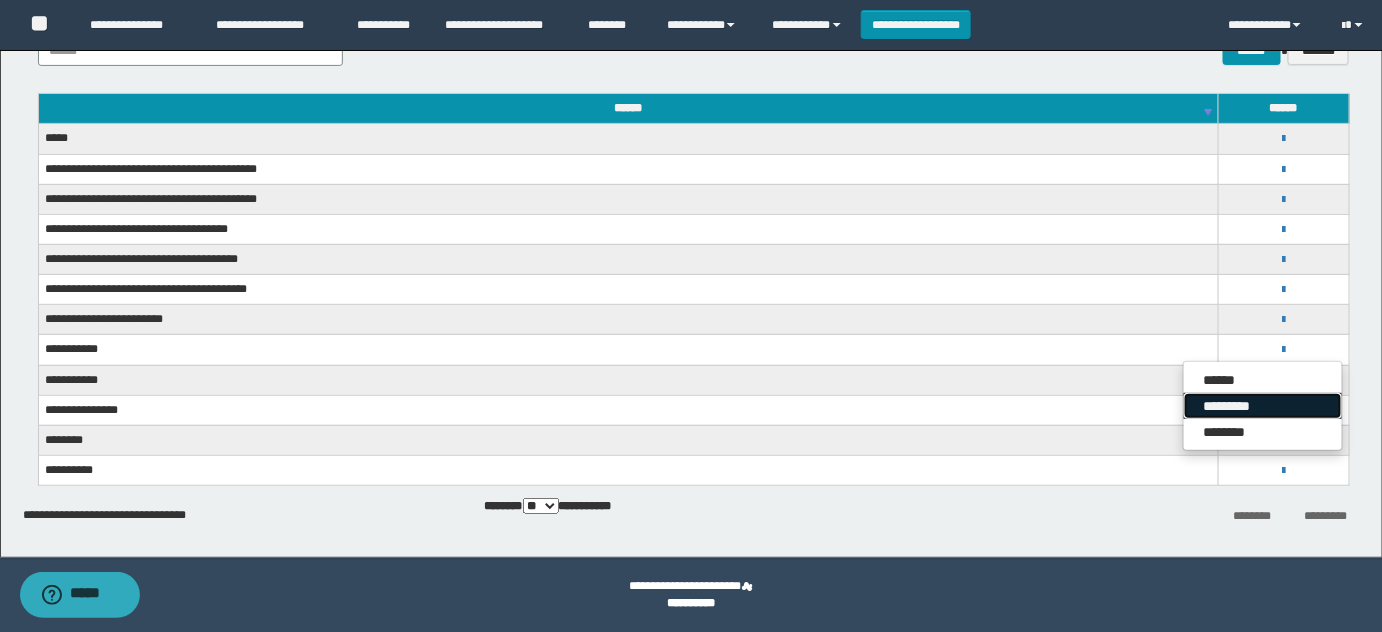 click on "*********" at bounding box center (1263, 406) 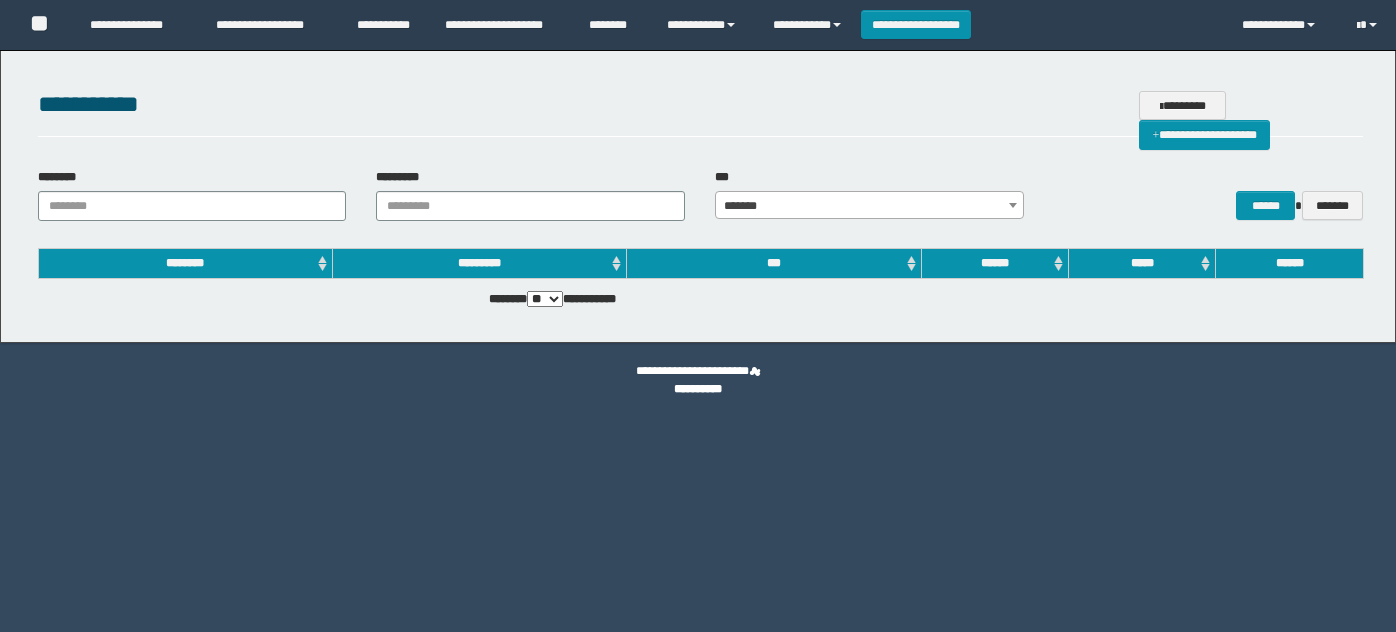 scroll, scrollTop: 0, scrollLeft: 0, axis: both 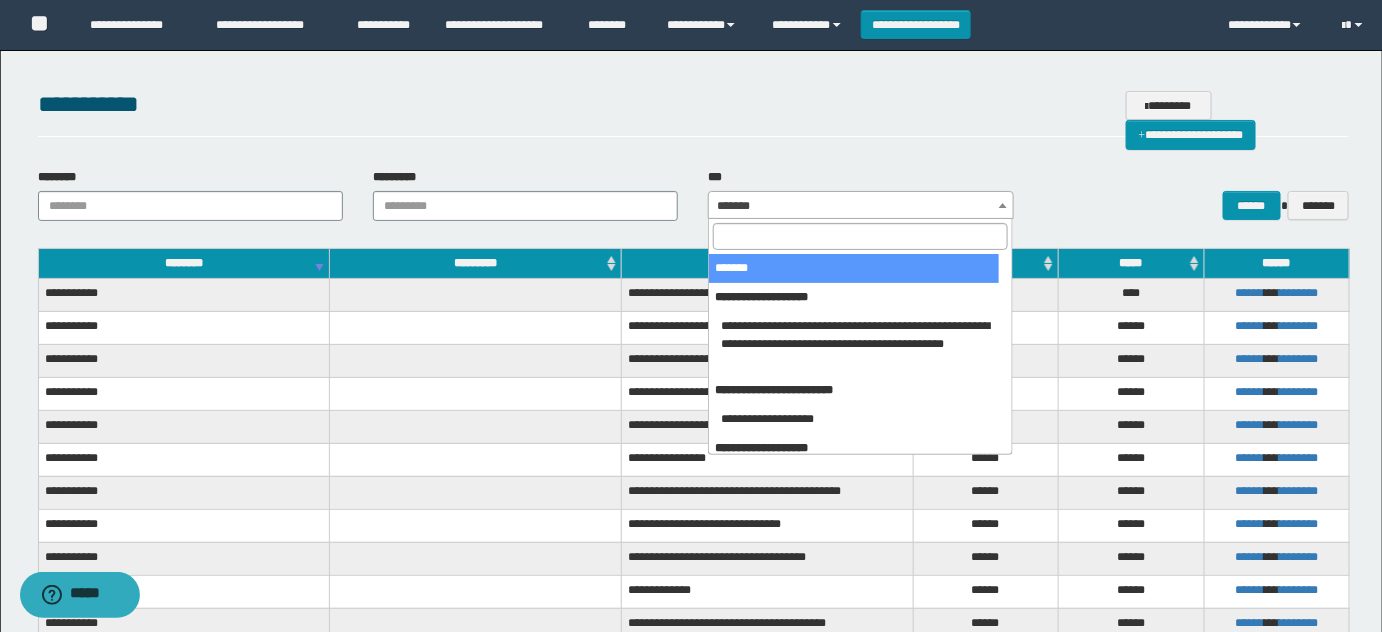 click on "*******" at bounding box center [861, 206] 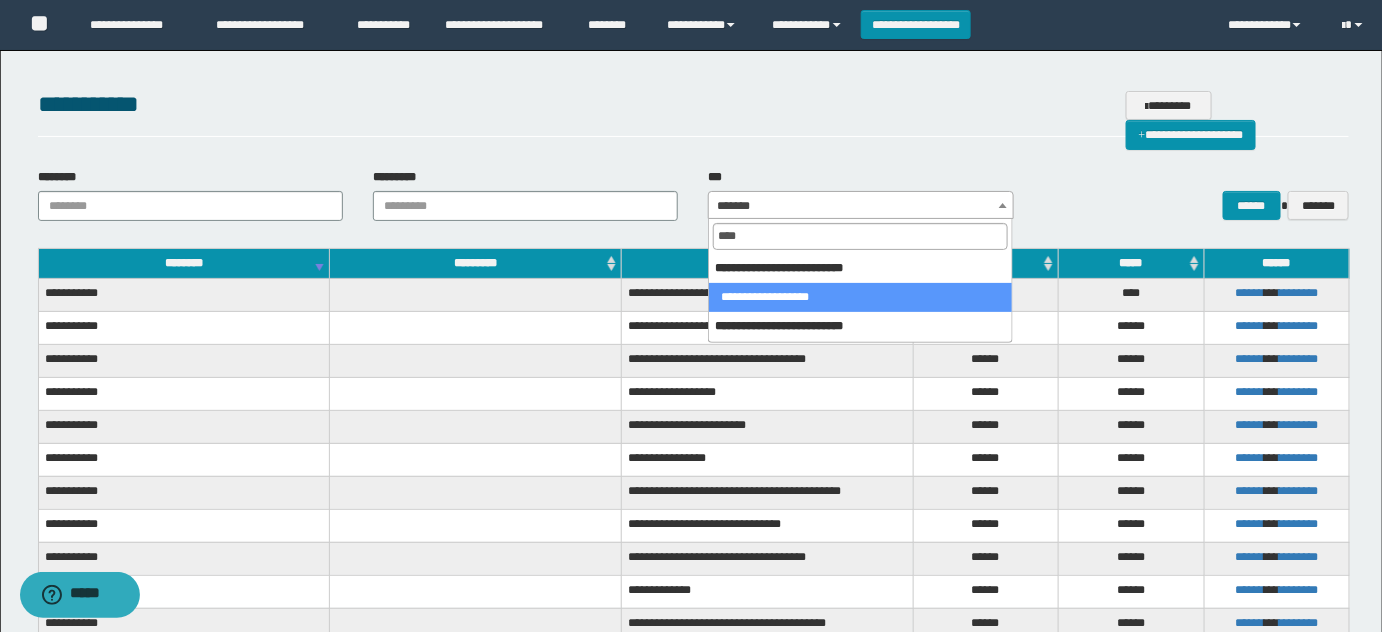 type on "****" 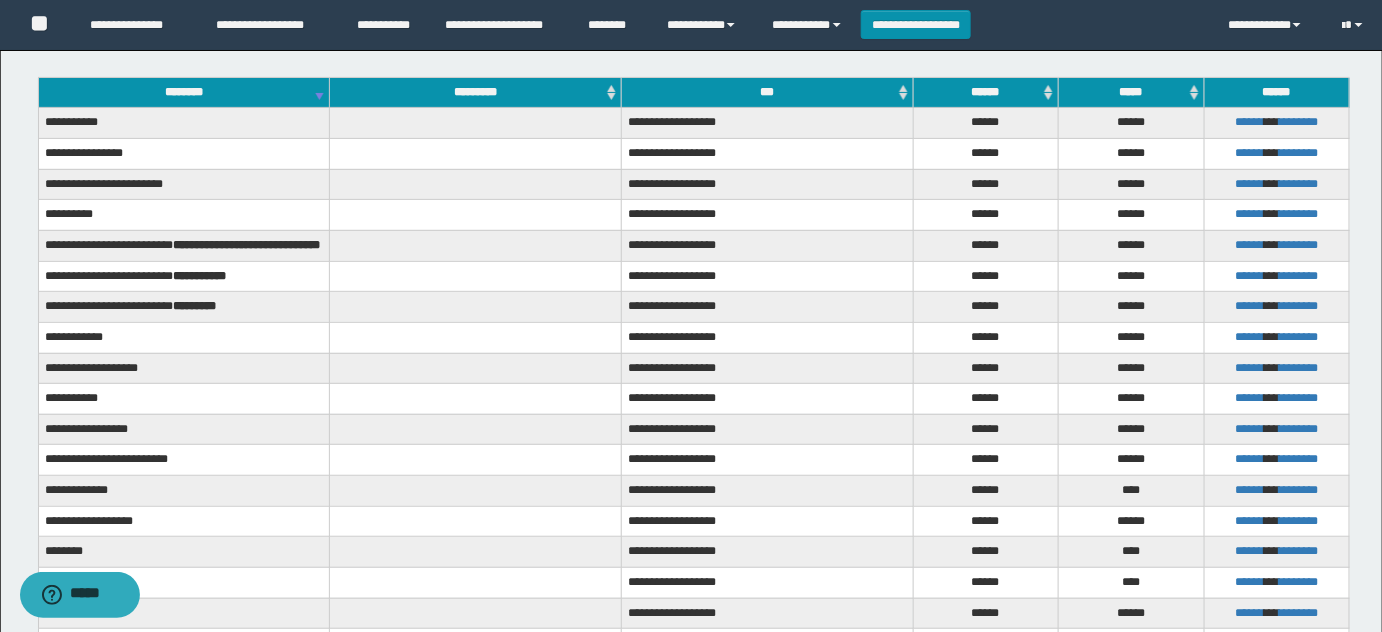 scroll, scrollTop: 441, scrollLeft: 0, axis: vertical 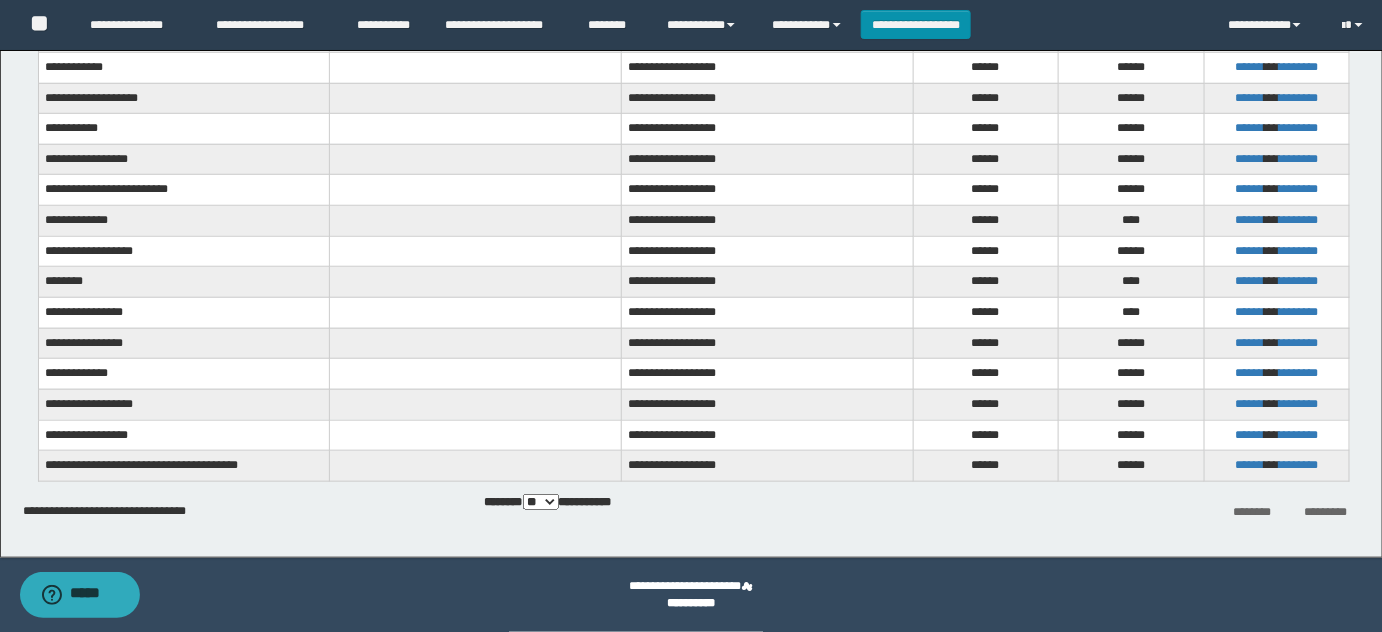 click on "** *** *** ***" at bounding box center (541, 502) 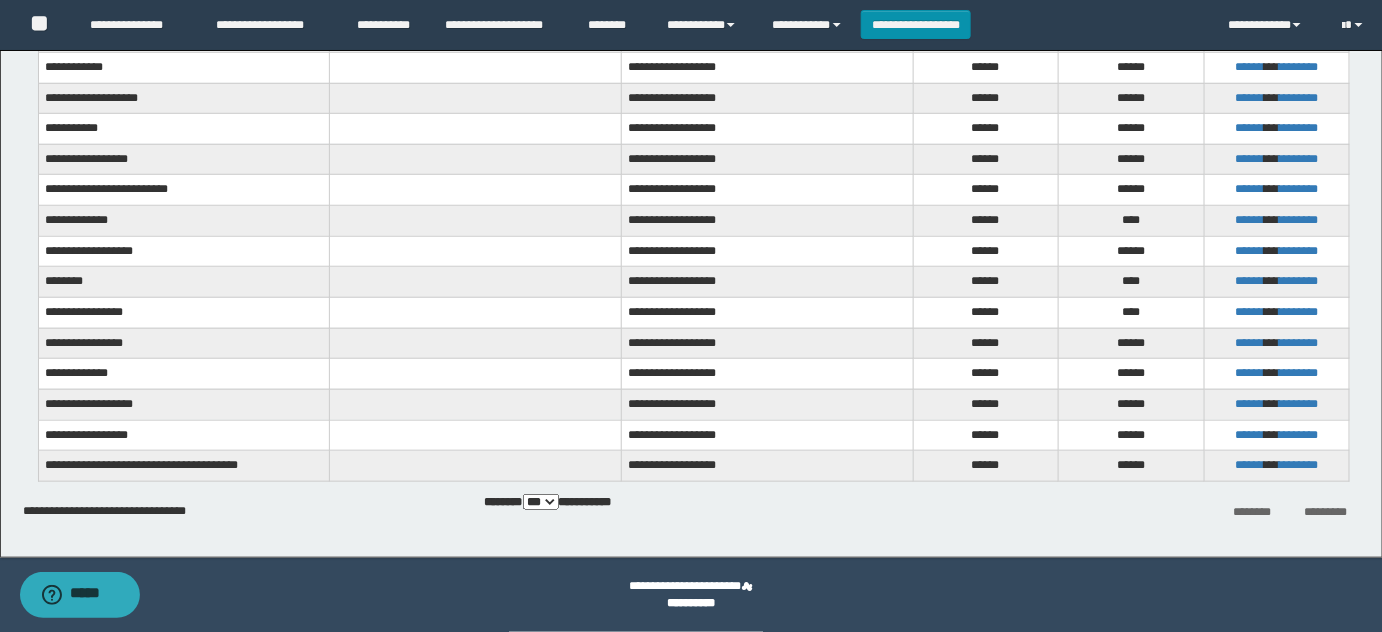 click on "** *** *** ***" at bounding box center [541, 502] 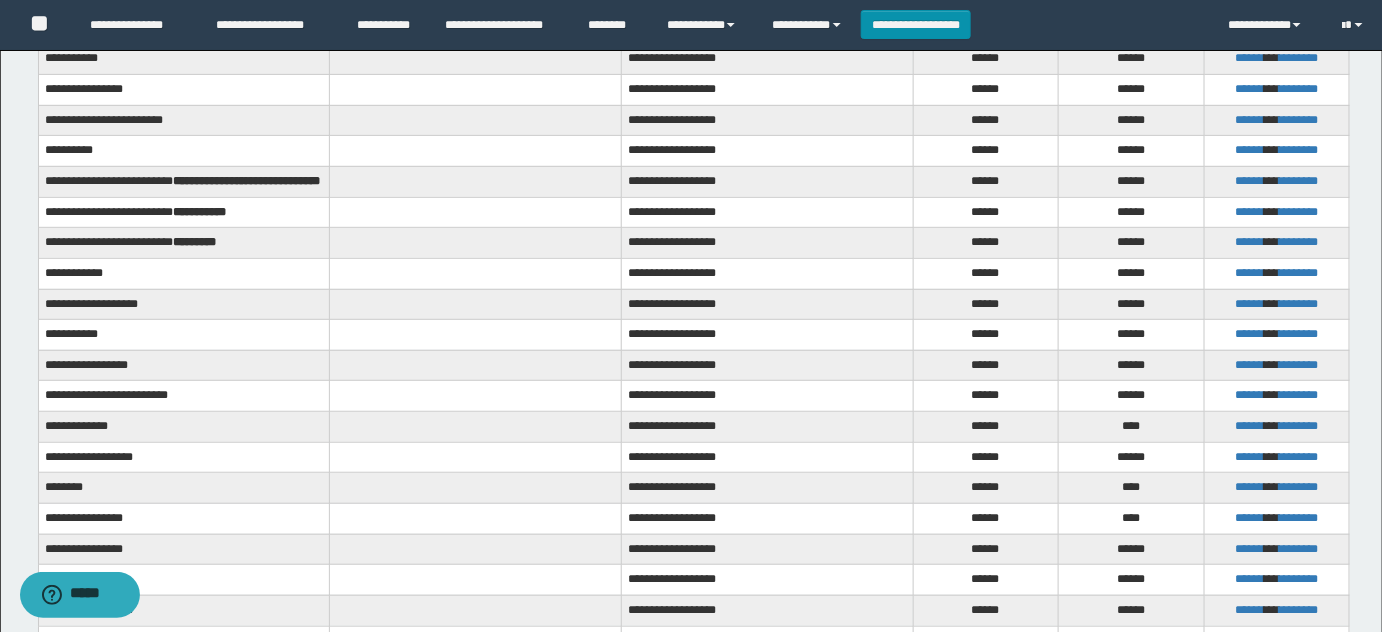 scroll, scrollTop: 0, scrollLeft: 0, axis: both 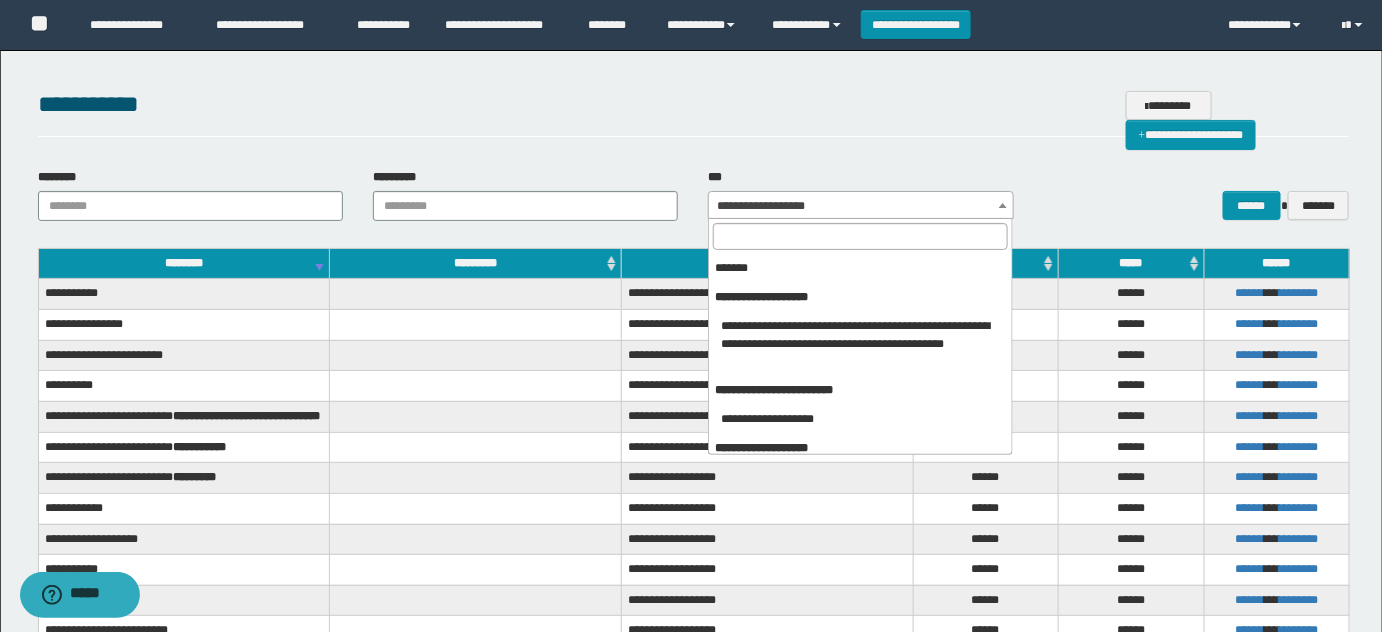 click on "**********" at bounding box center (861, 206) 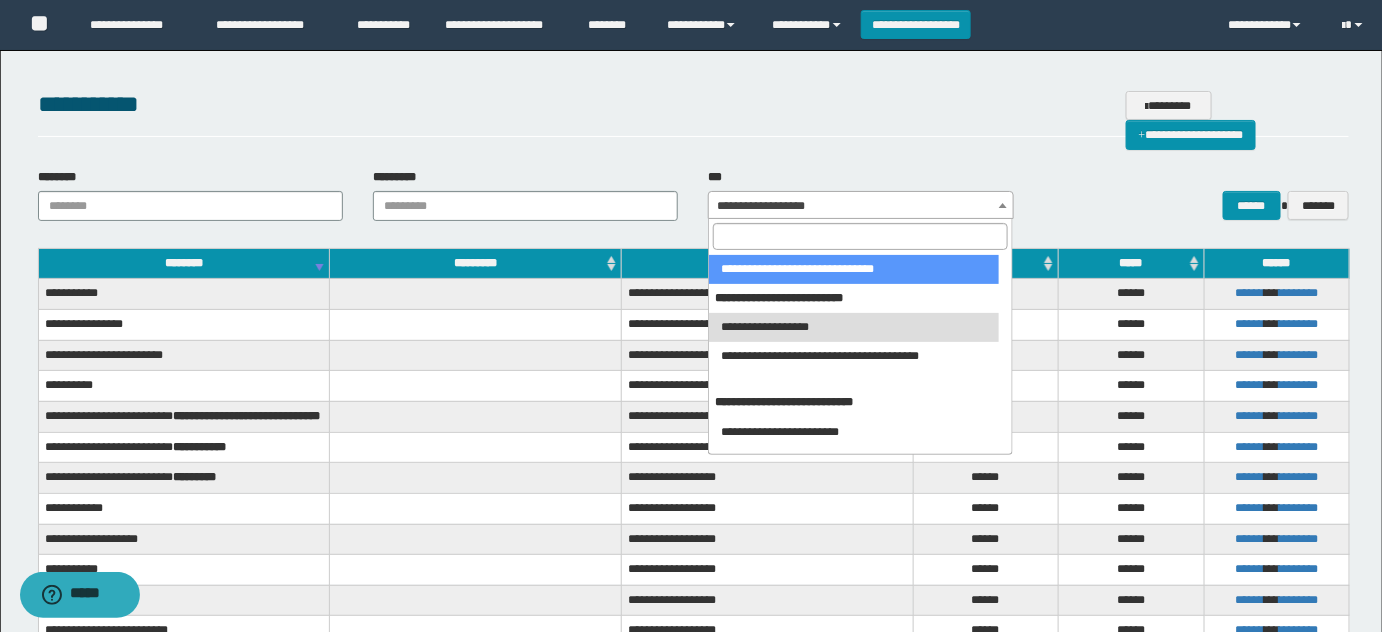 select on "***" 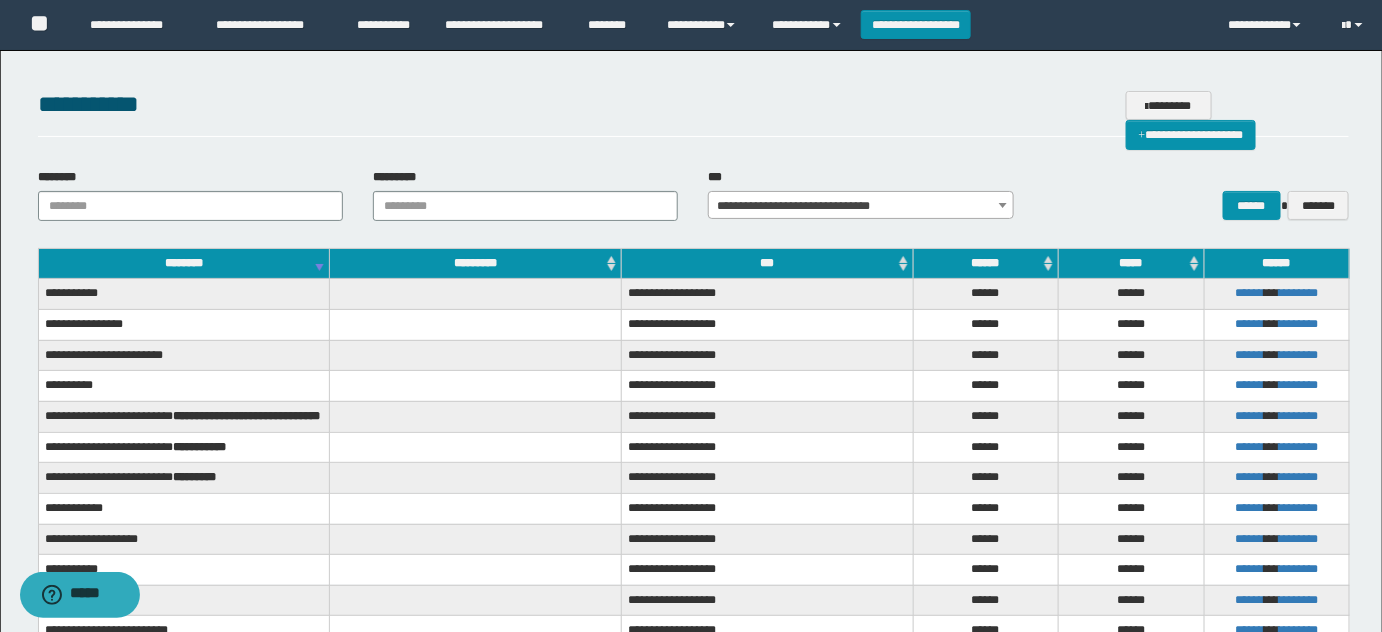 click on "**********" at bounding box center [861, 206] 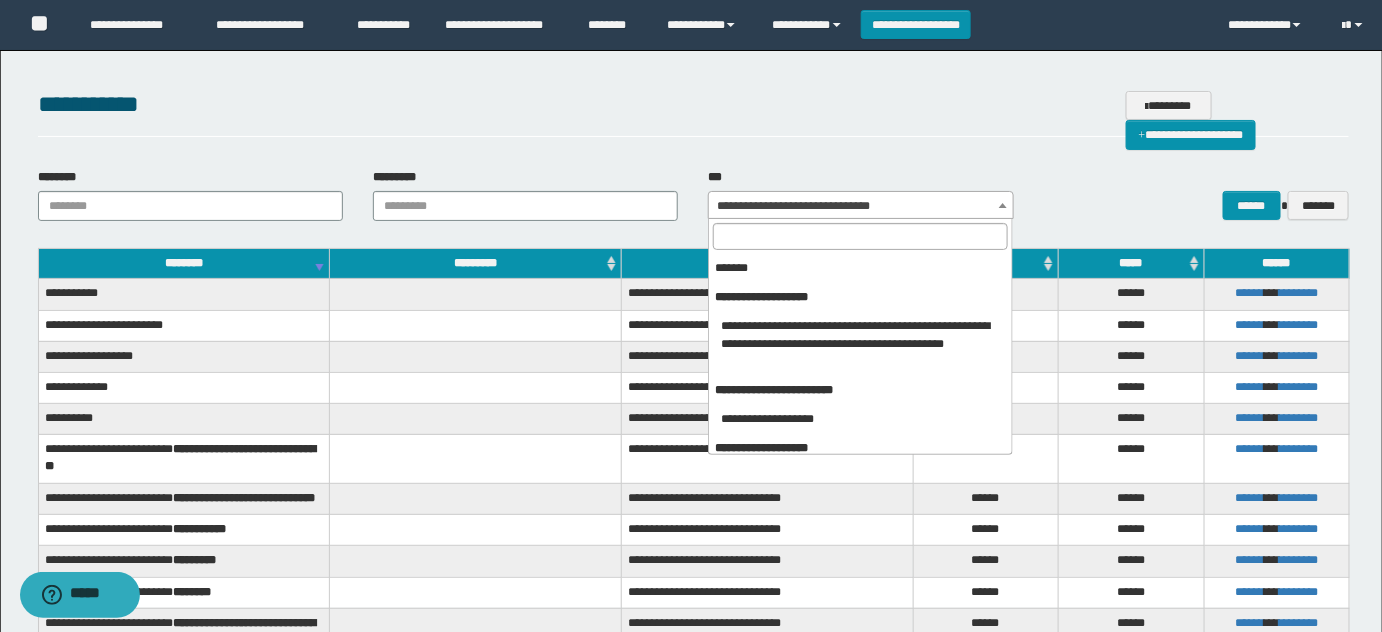 scroll, scrollTop: 313, scrollLeft: 0, axis: vertical 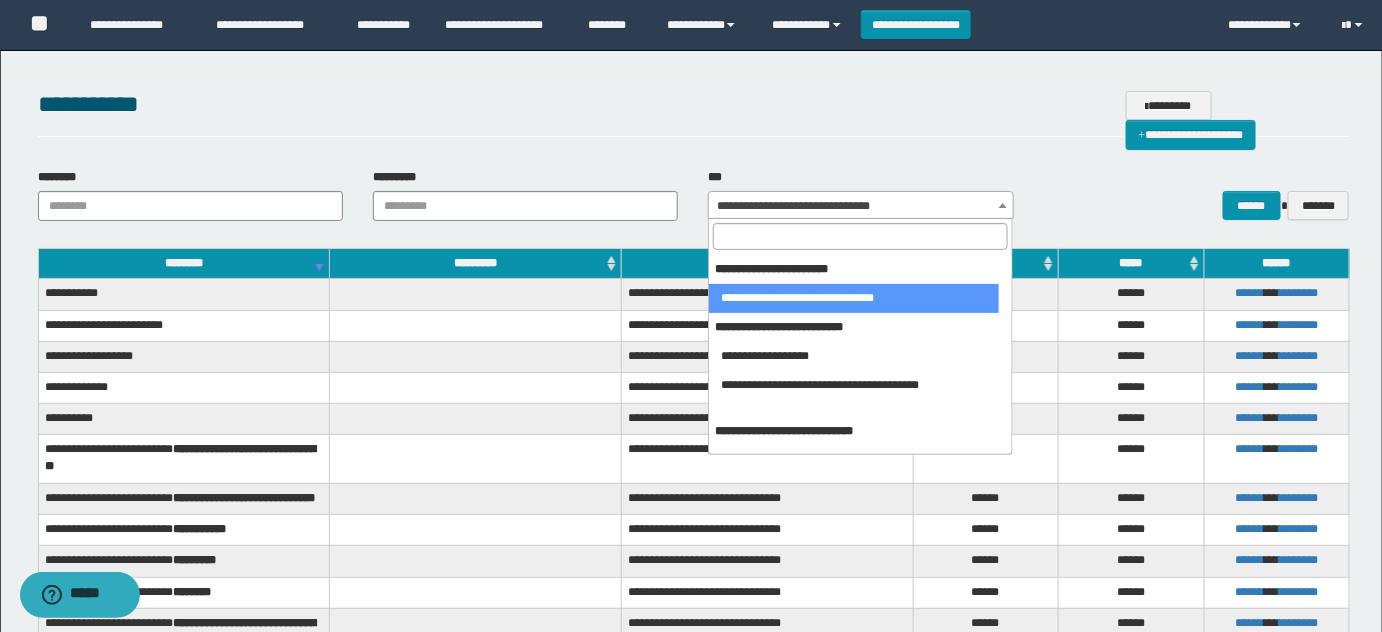 click at bounding box center [860, 236] 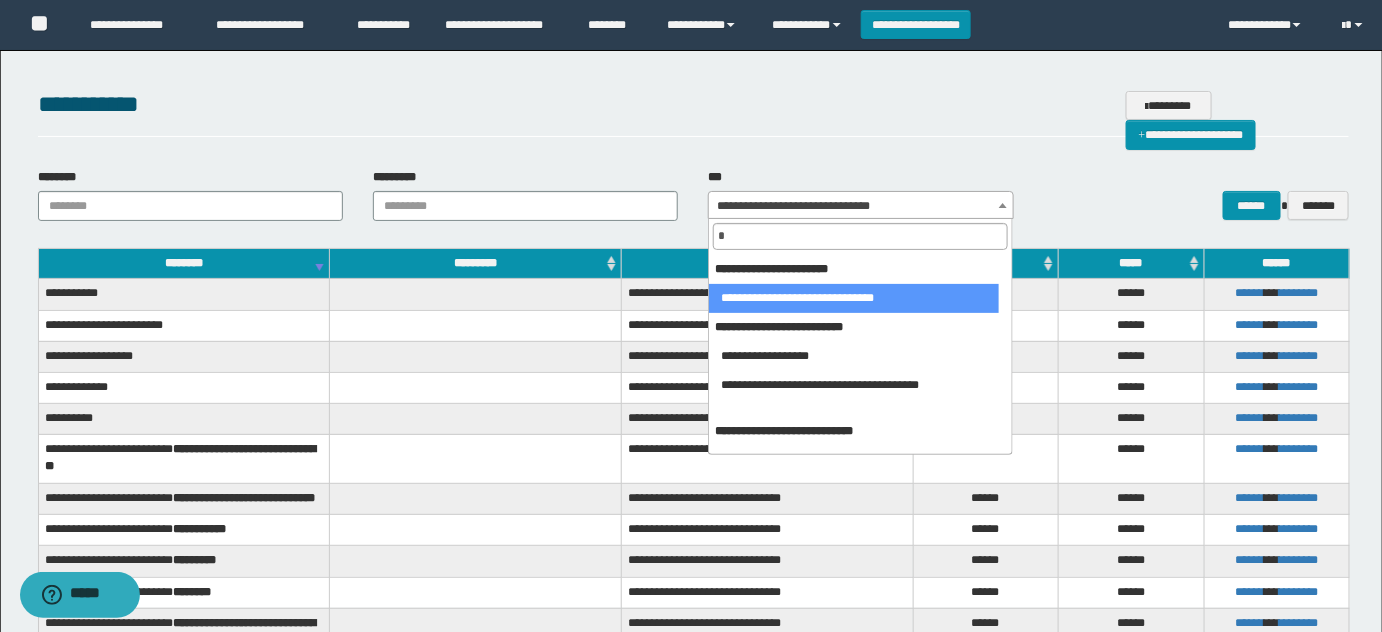 scroll, scrollTop: 0, scrollLeft: 0, axis: both 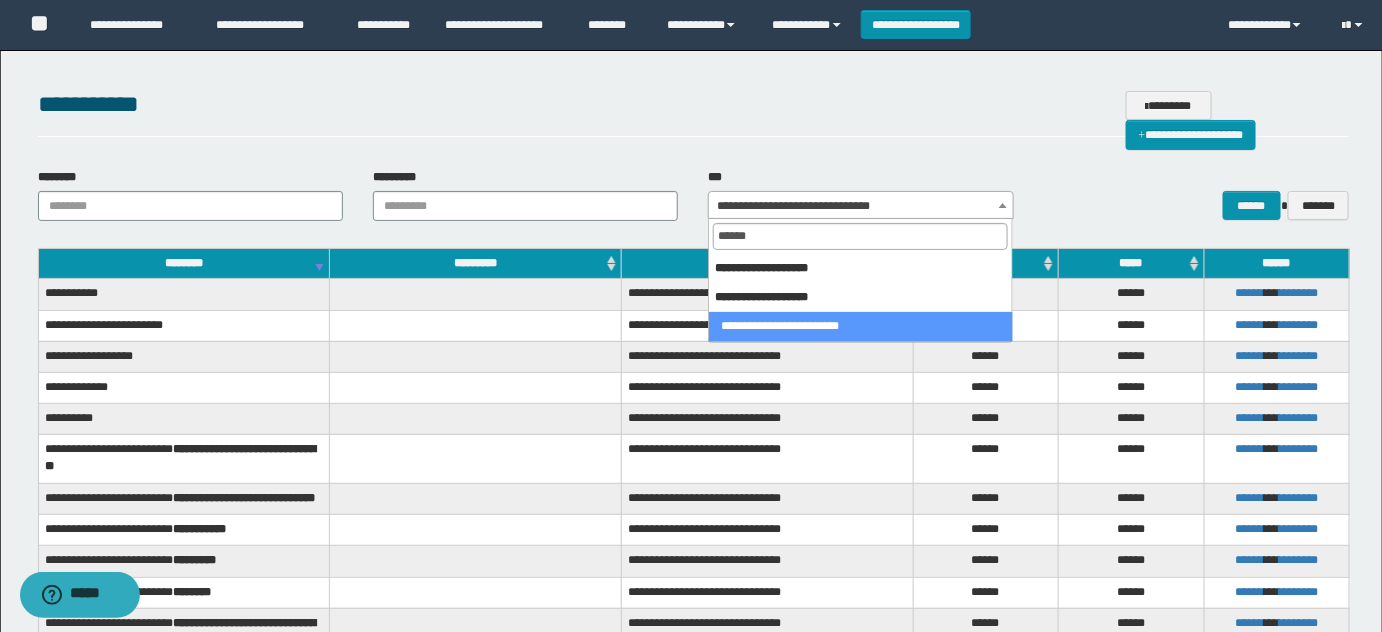 type on "*******" 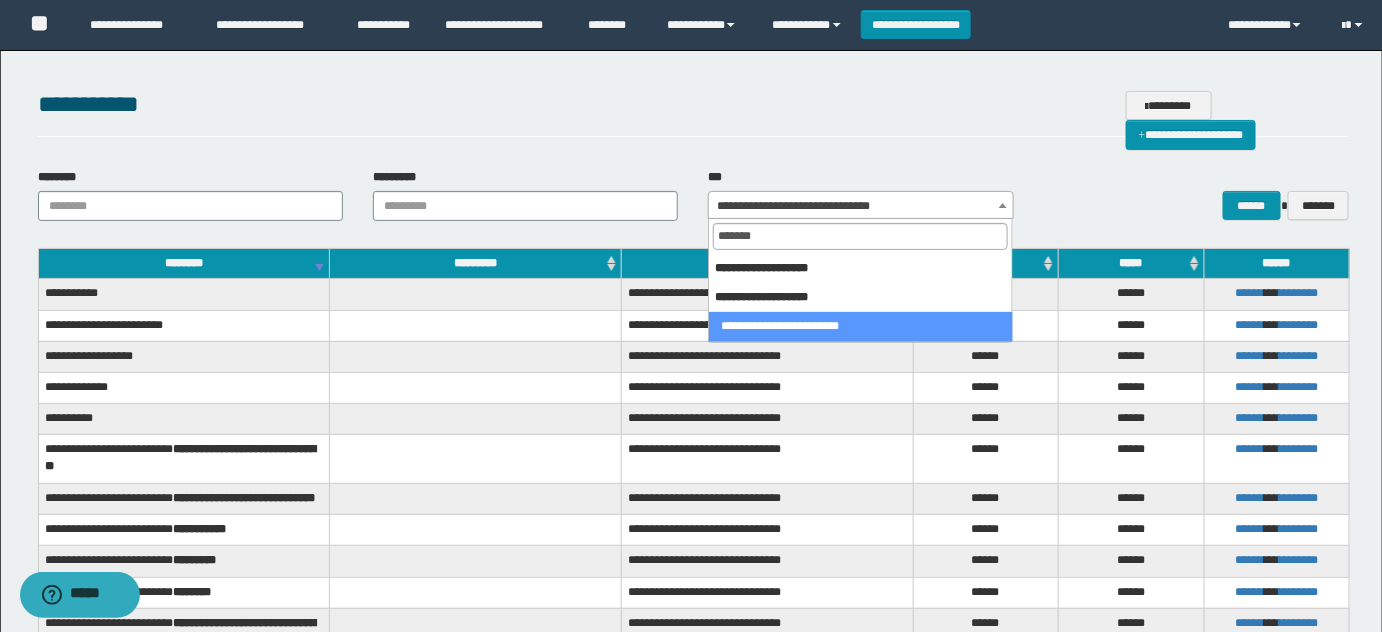 select on "***" 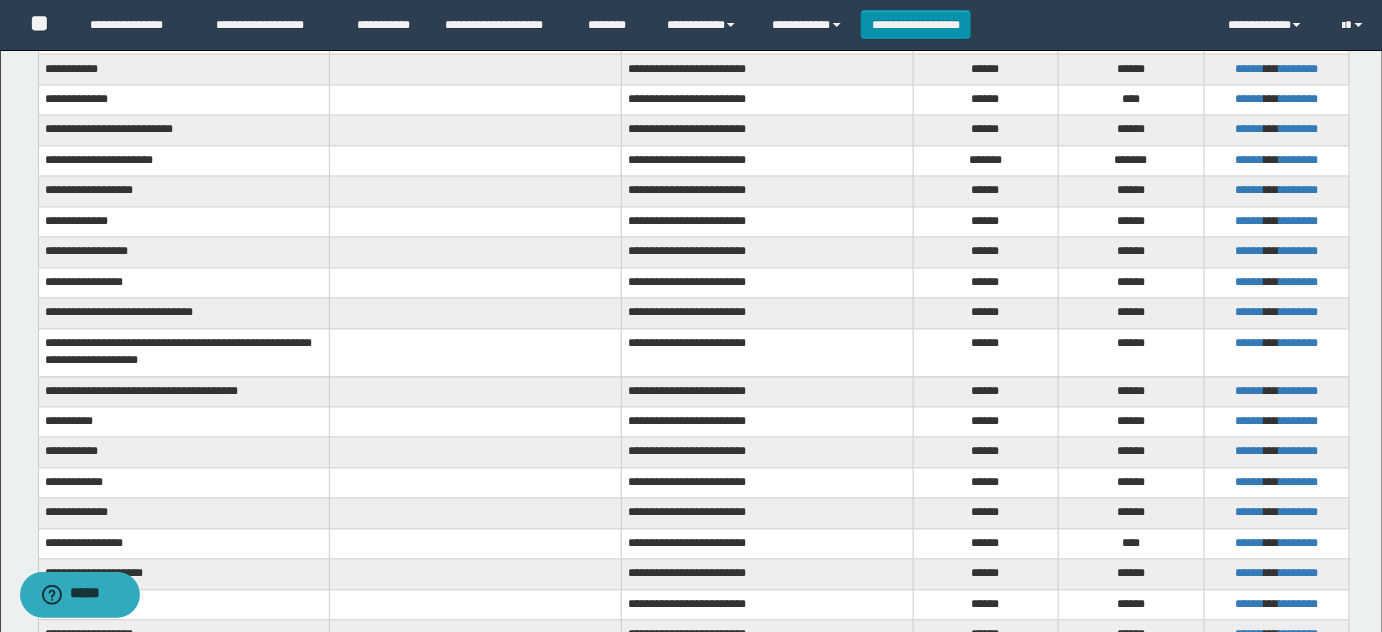 scroll, scrollTop: 741, scrollLeft: 0, axis: vertical 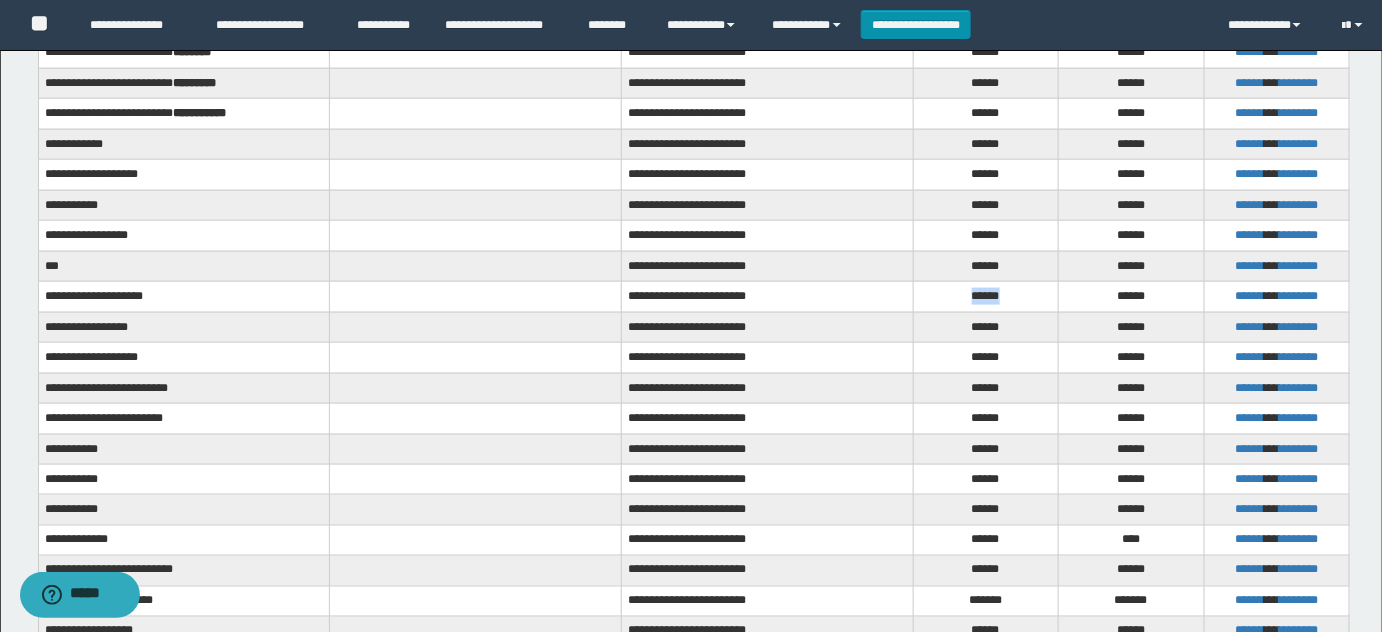 drag, startPoint x: 960, startPoint y: 314, endPoint x: 1009, endPoint y: 312, distance: 49.0408 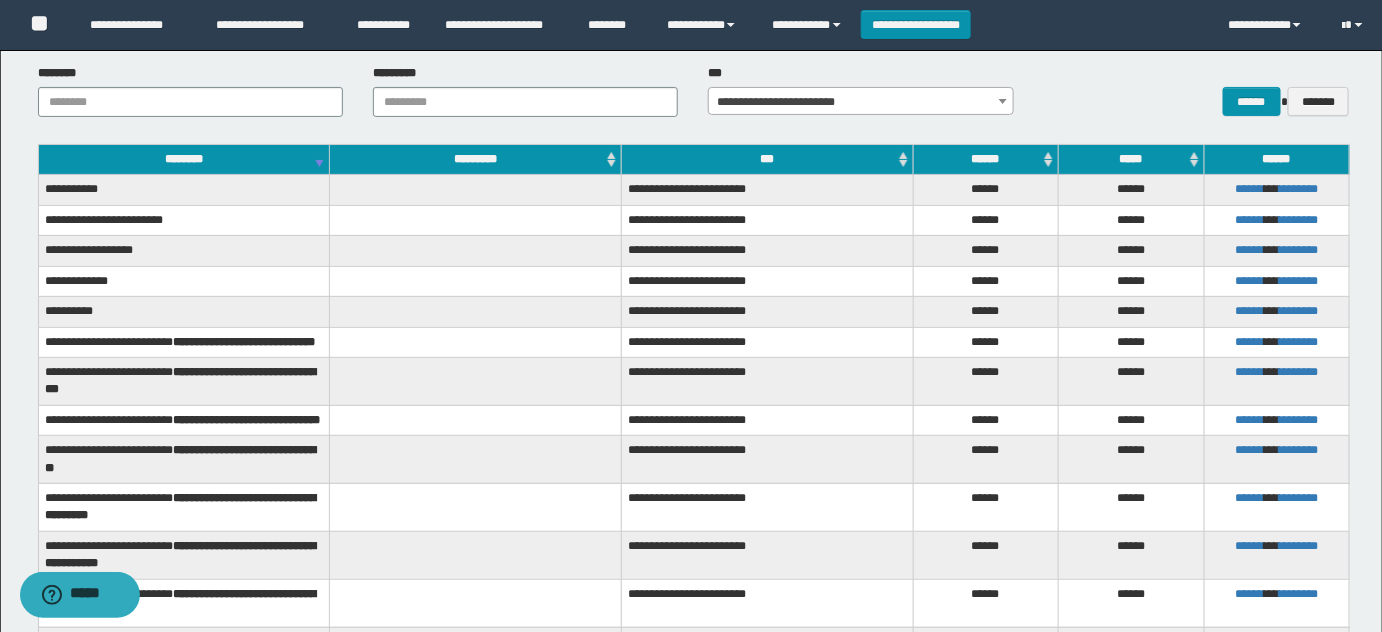 scroll, scrollTop: 0, scrollLeft: 0, axis: both 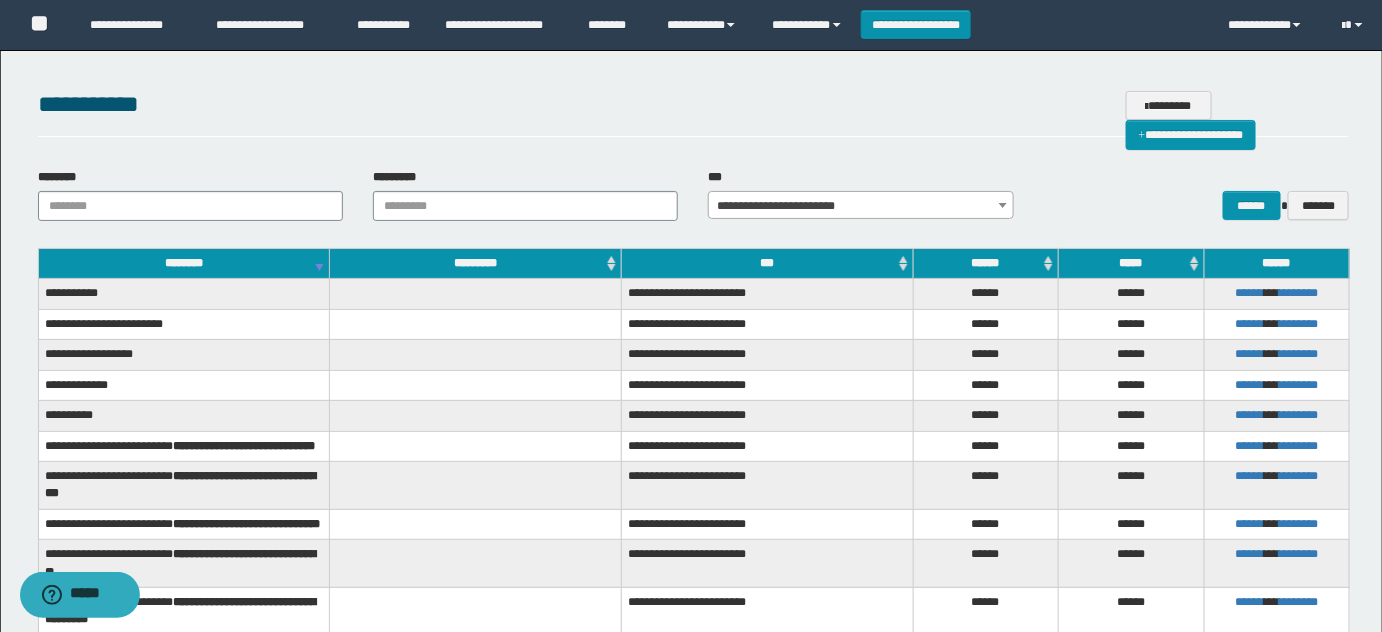 click on "**********" at bounding box center (691, 316) 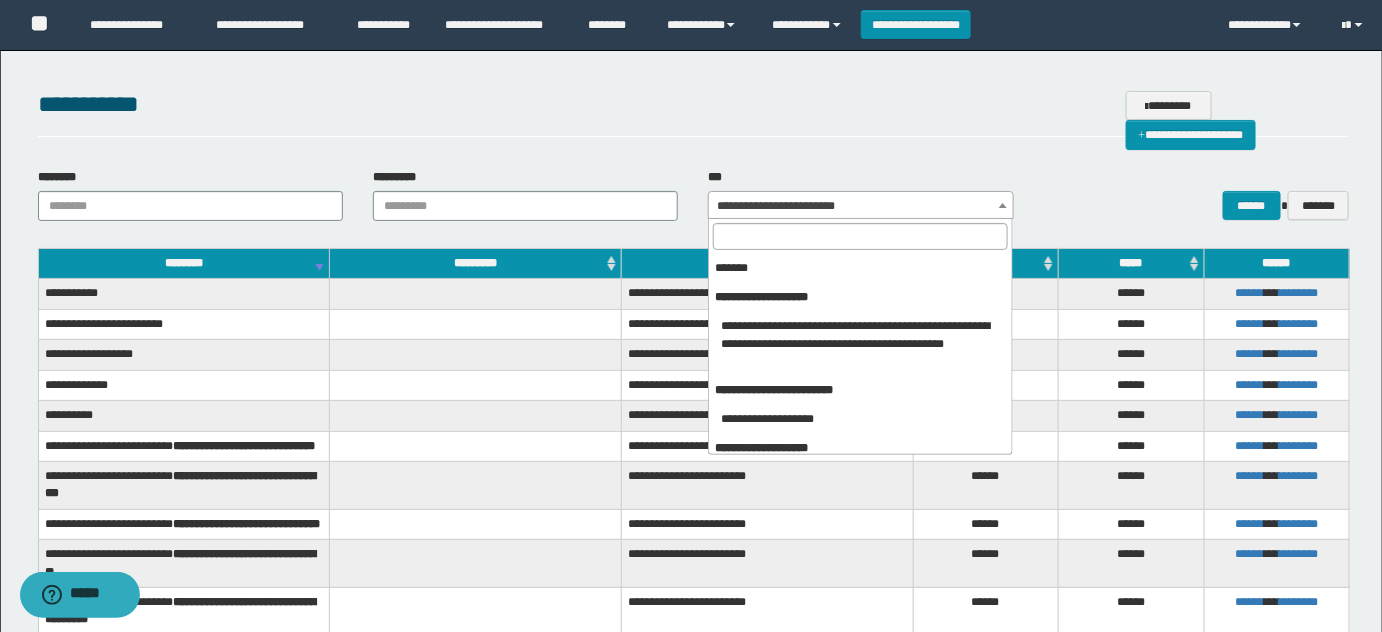 scroll, scrollTop: 2372, scrollLeft: 0, axis: vertical 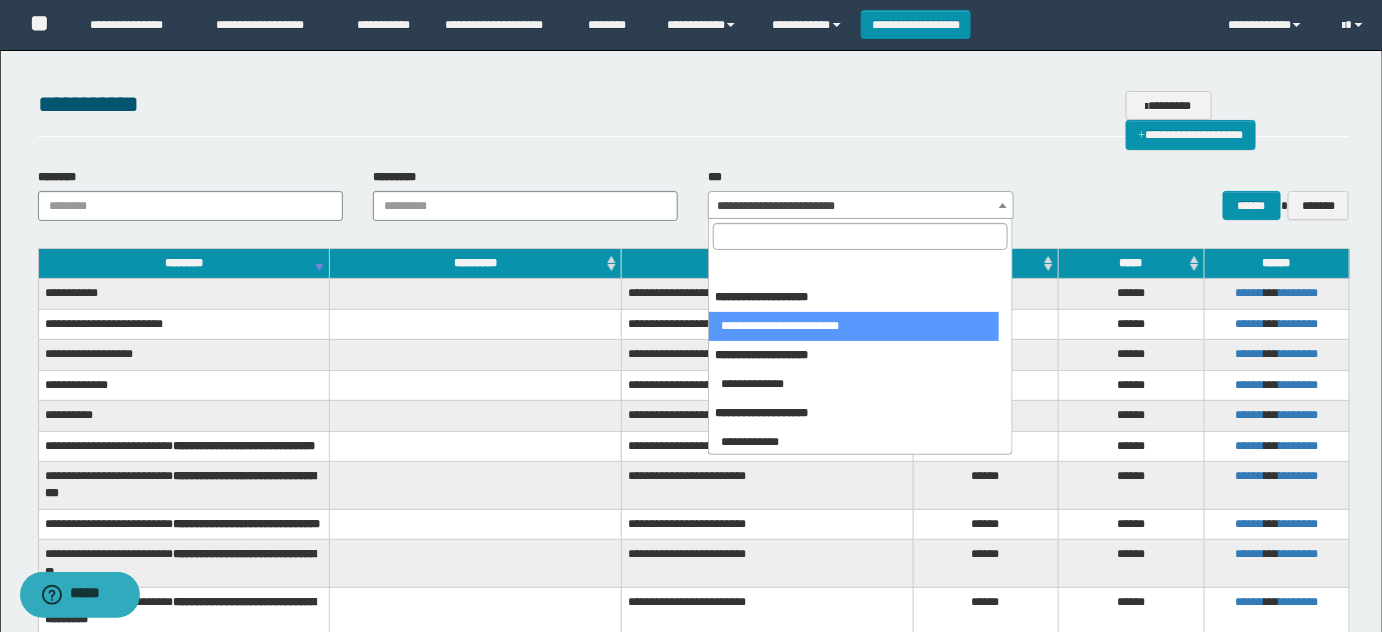 click at bounding box center (860, 236) 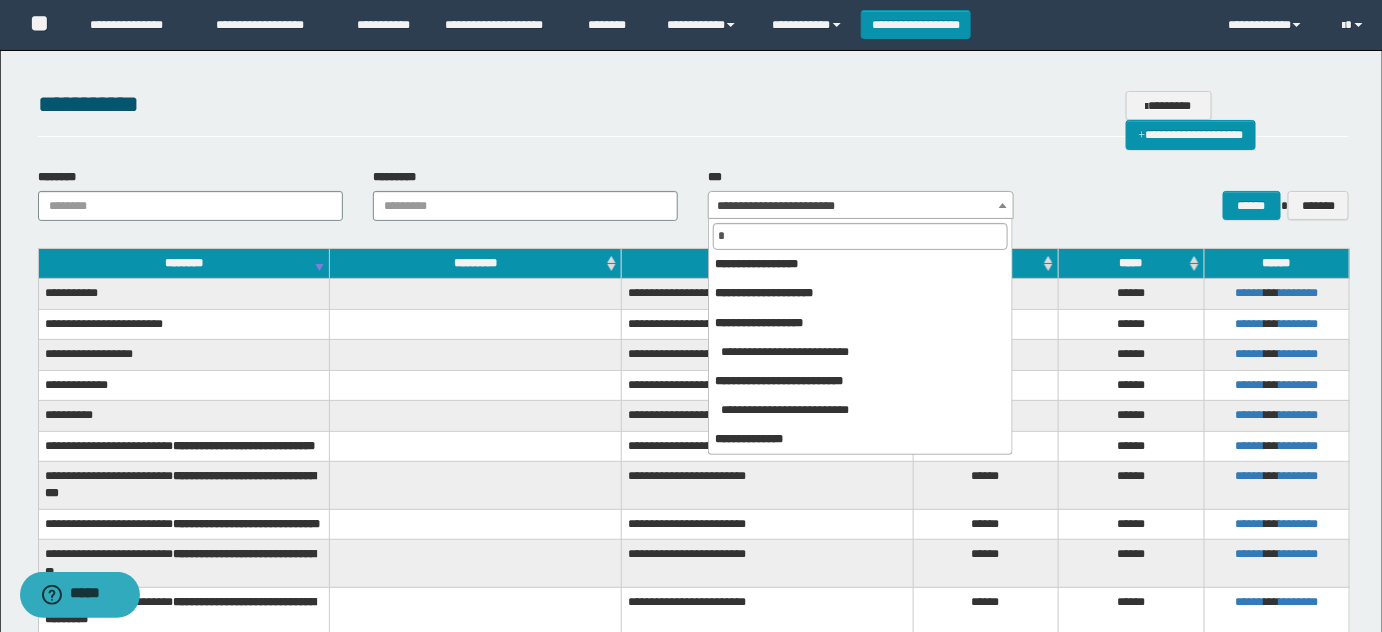 scroll, scrollTop: 0, scrollLeft: 0, axis: both 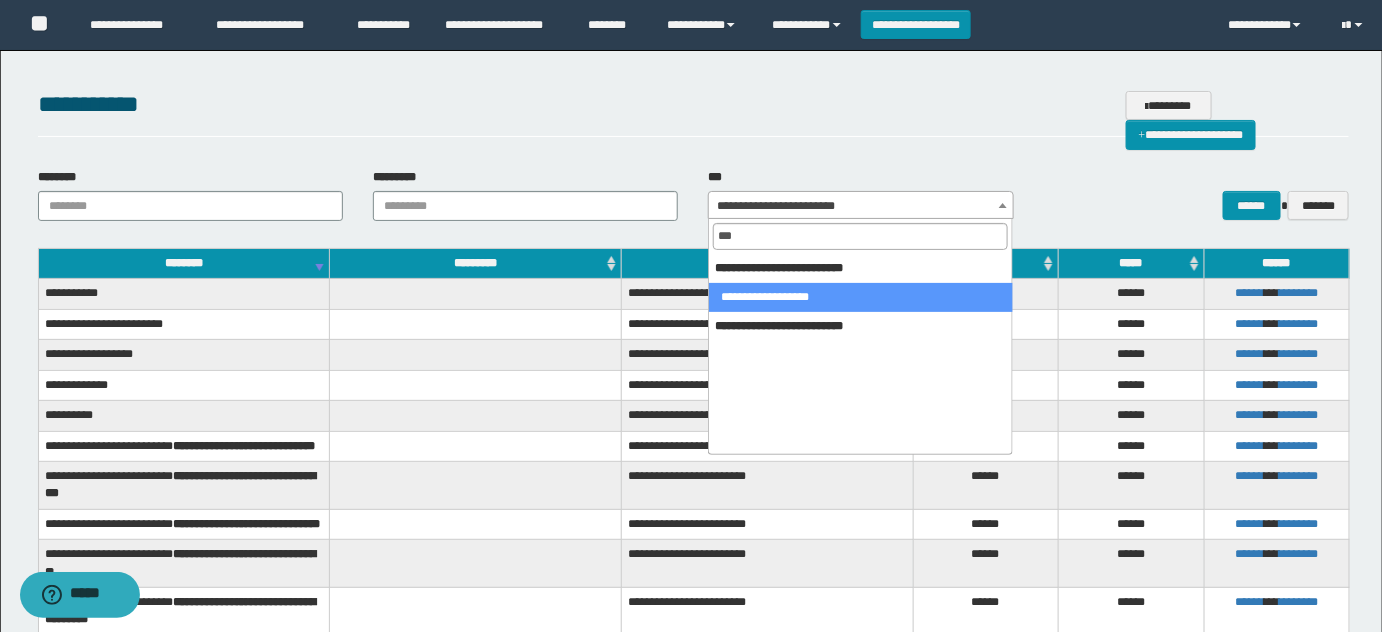 type on "****" 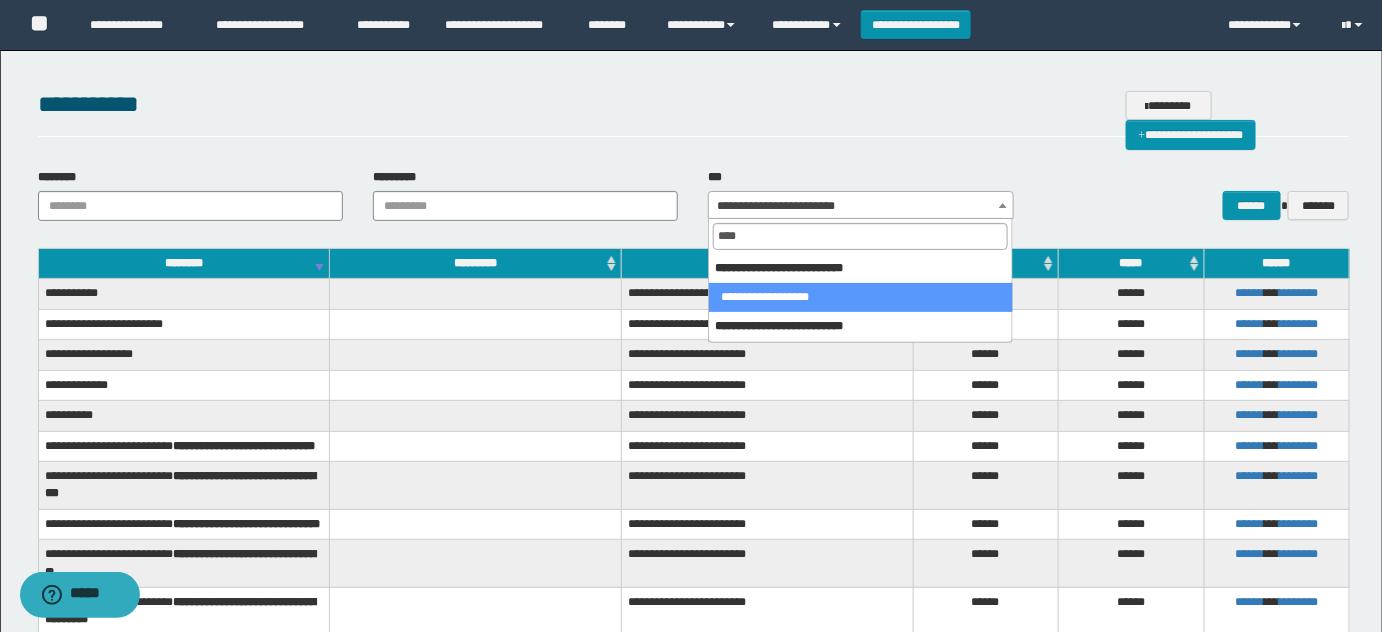 select on "***" 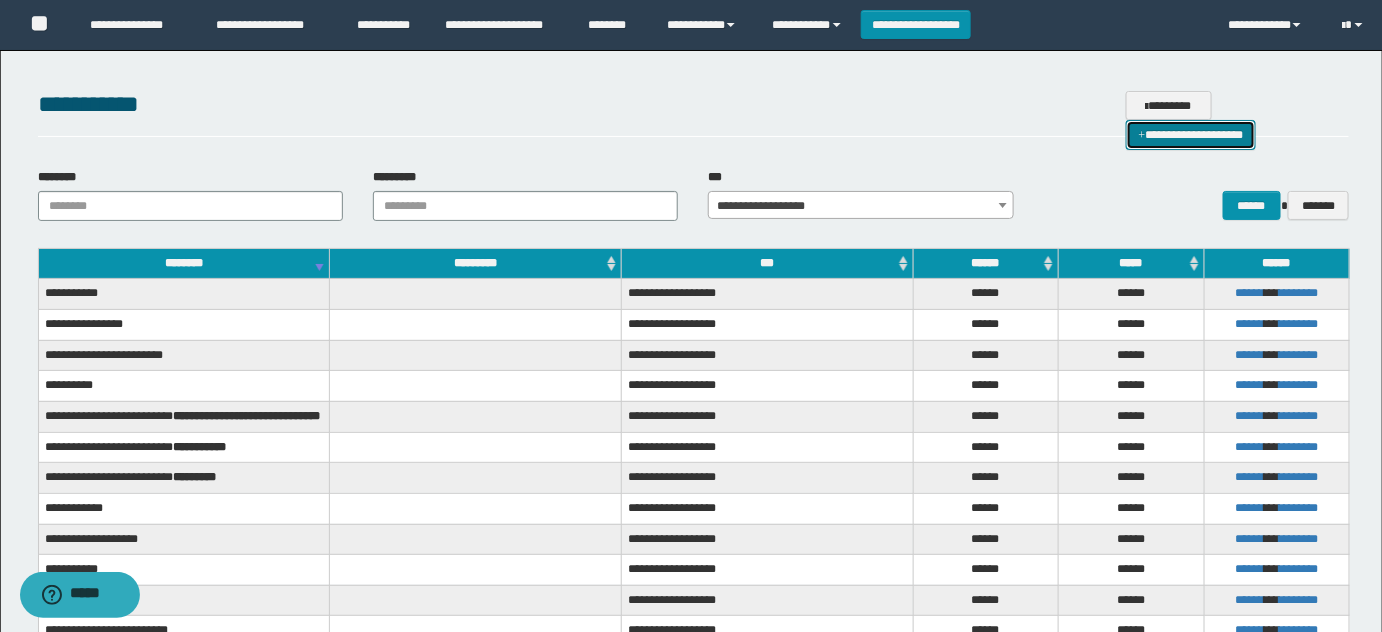 click on "**********" at bounding box center [1191, 134] 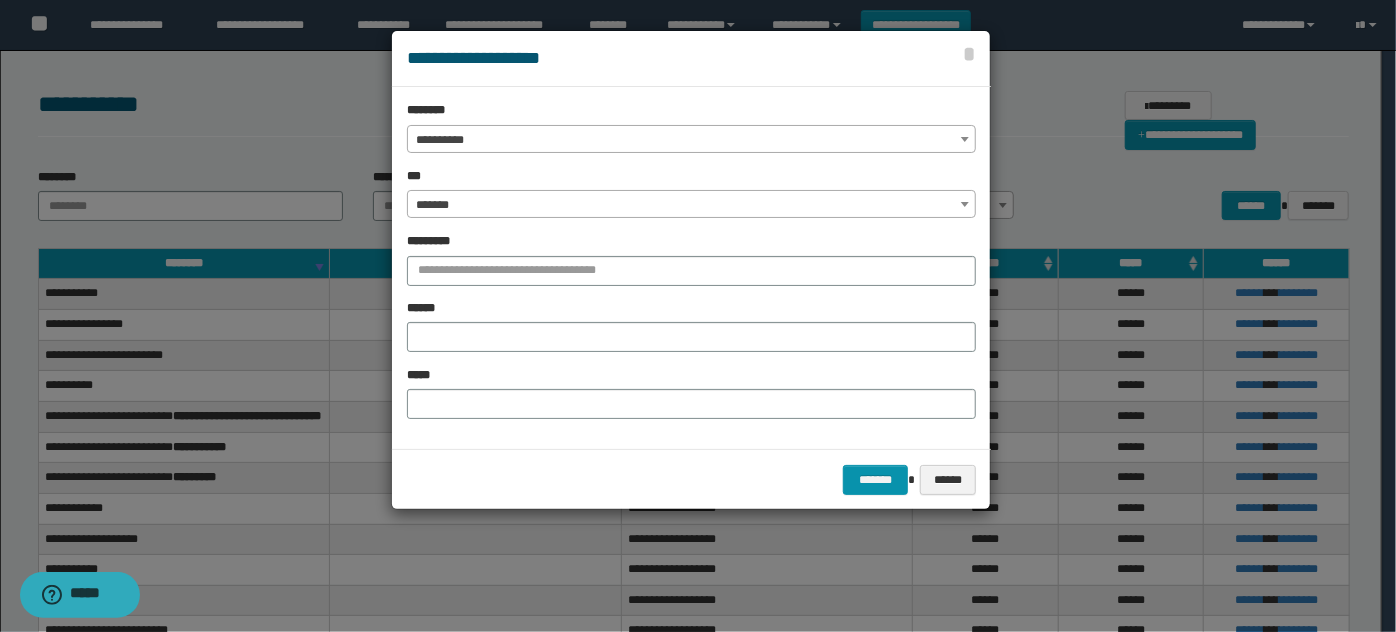 click on "**********" at bounding box center (691, 268) 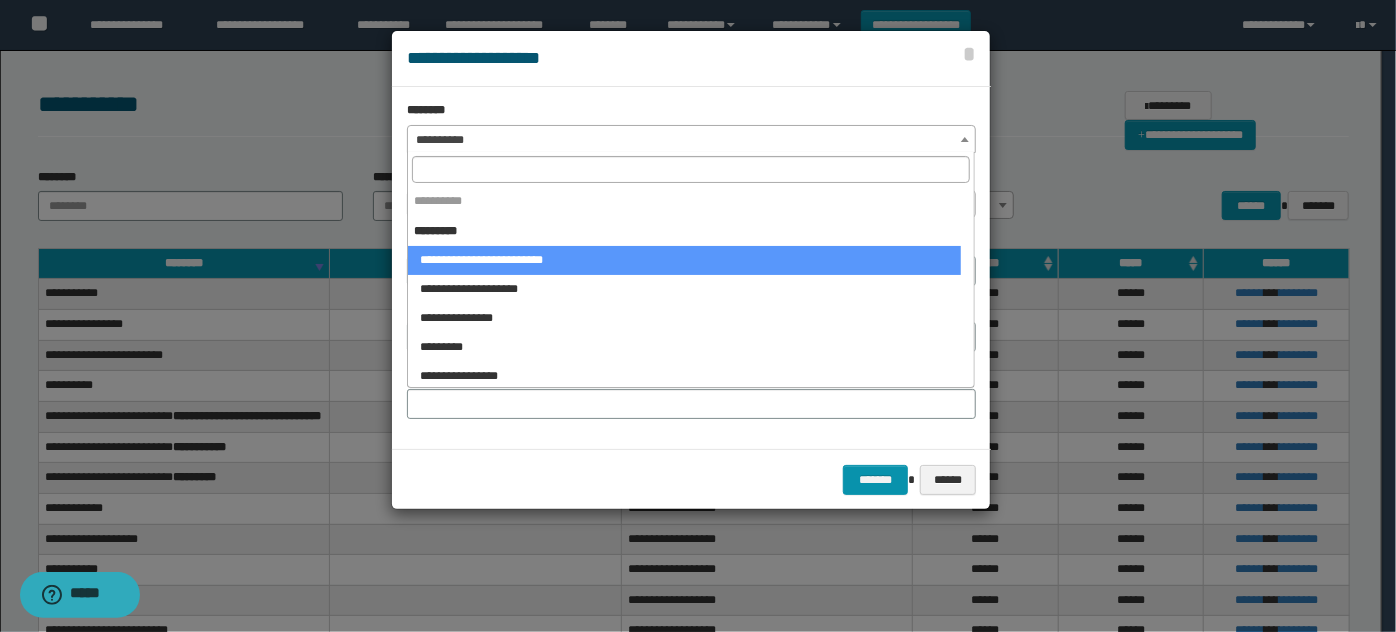 click at bounding box center (691, 169) 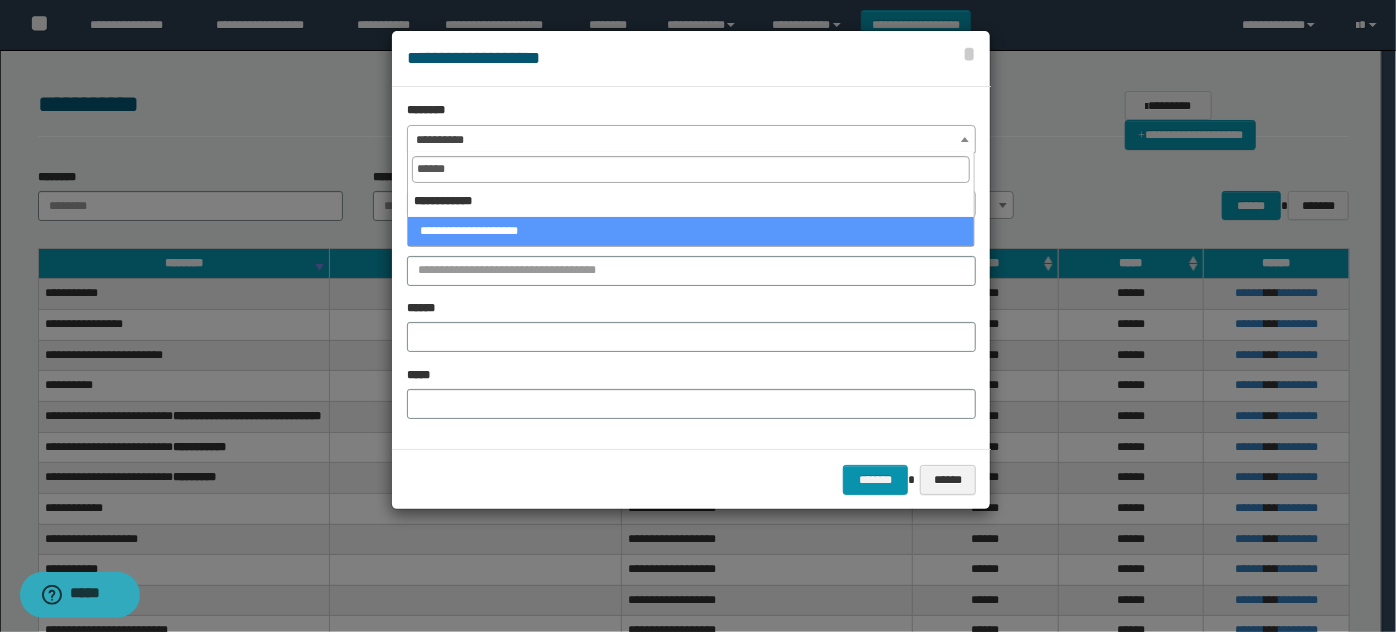 type on "******" 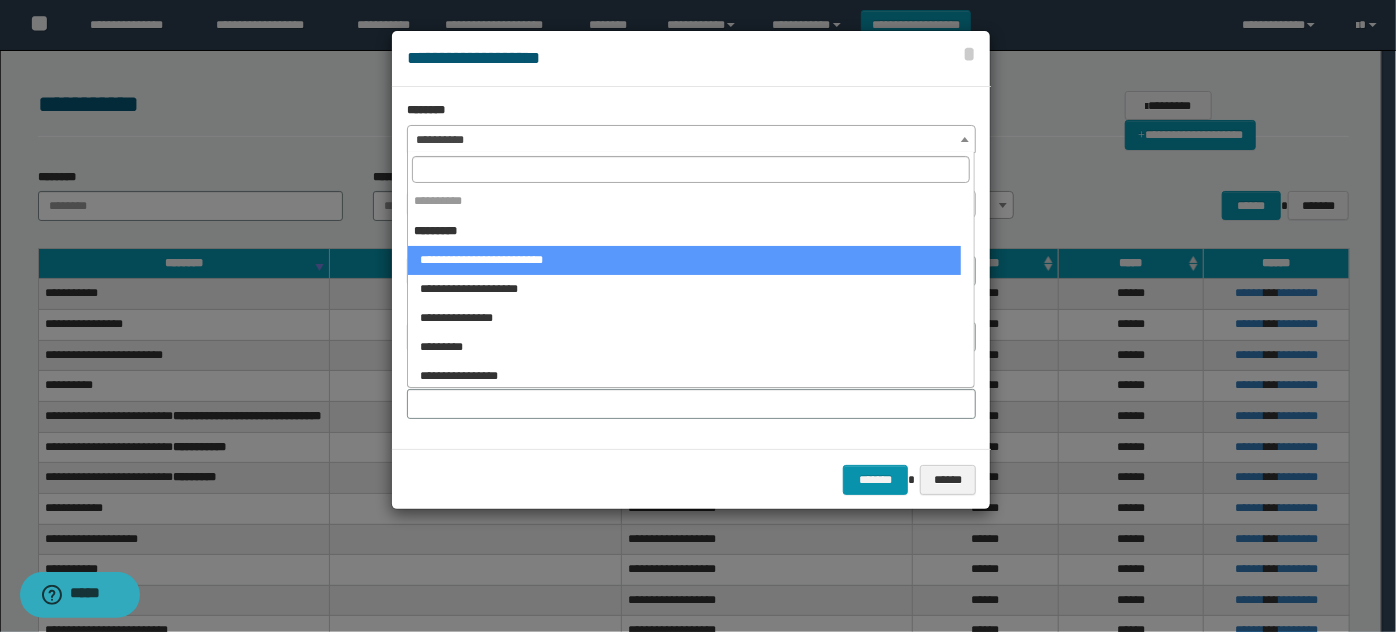 click at bounding box center (691, 169) 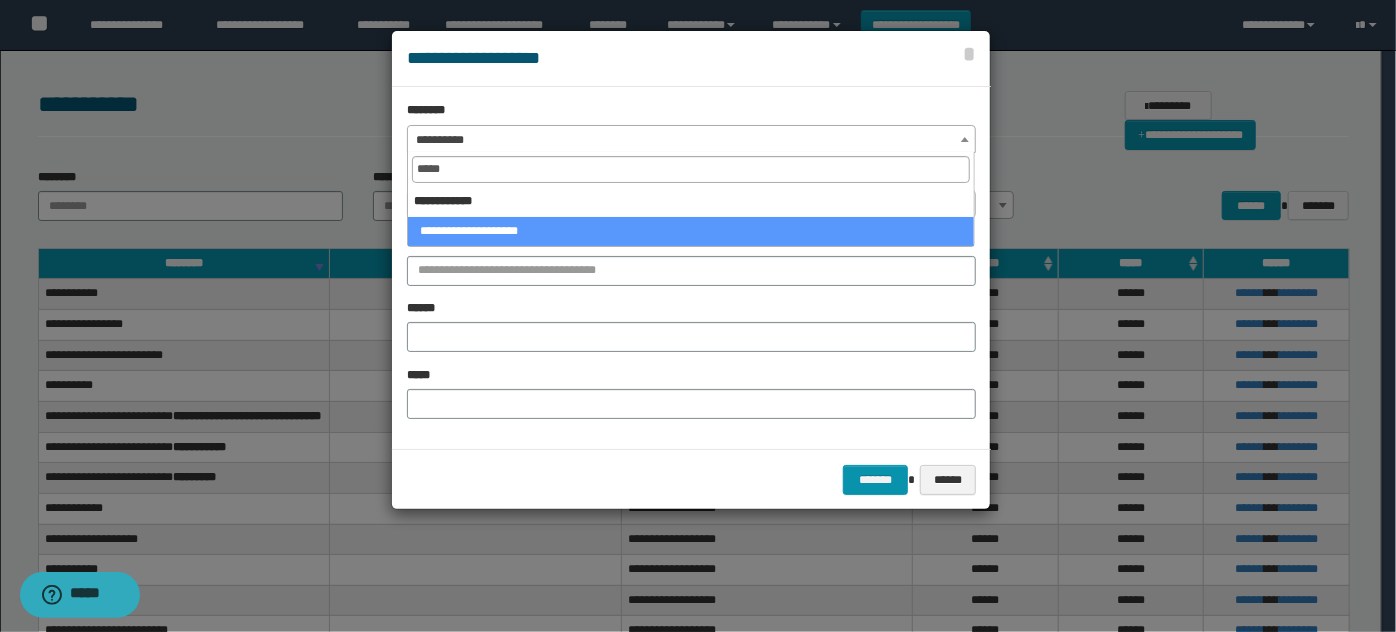 type on "******" 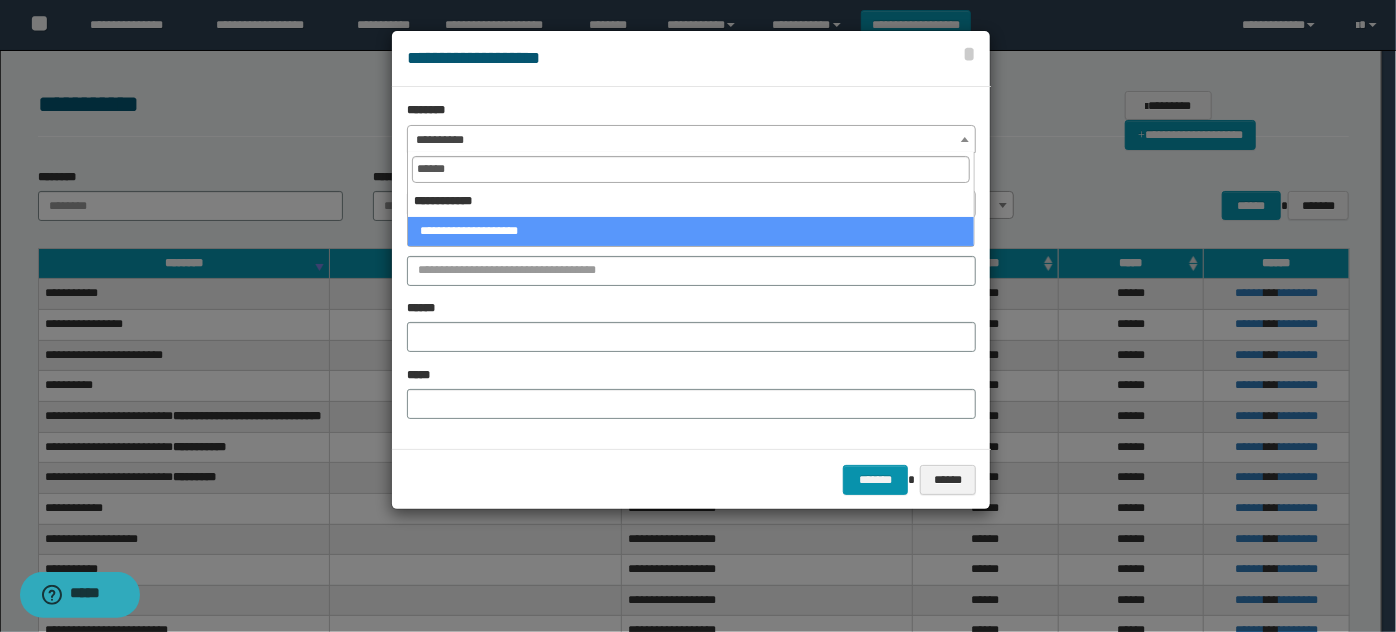 select on "*******" 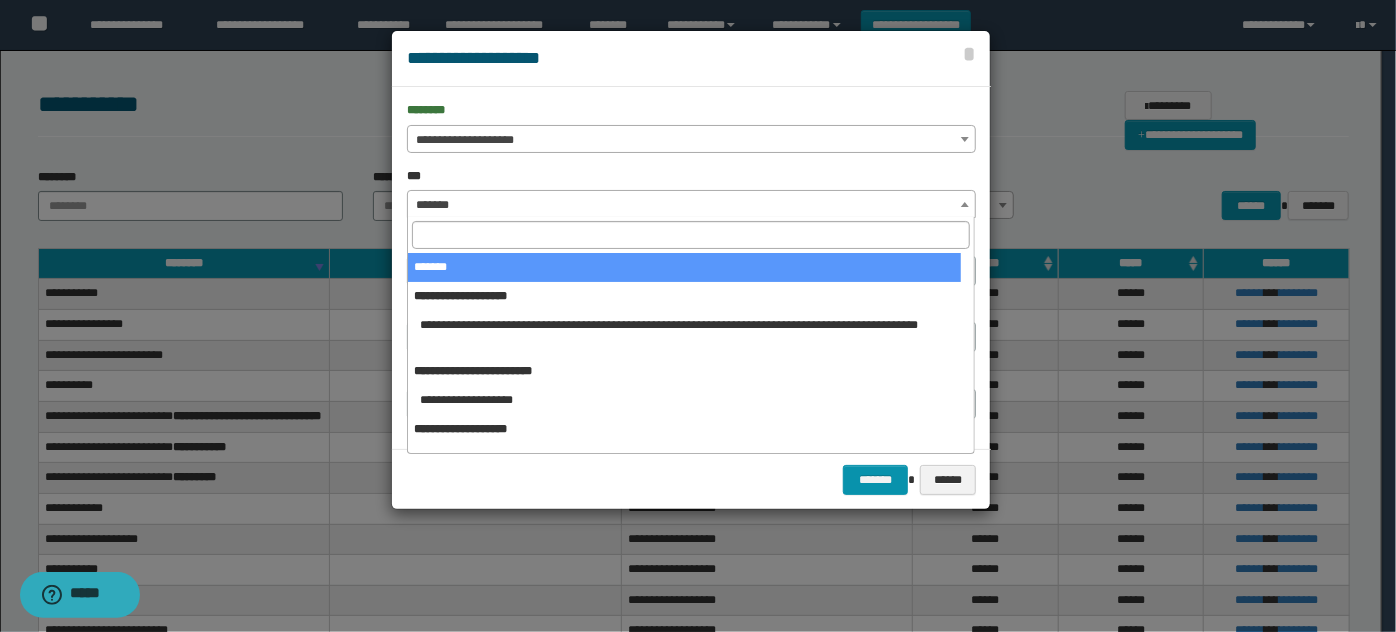 click at bounding box center [691, 234] 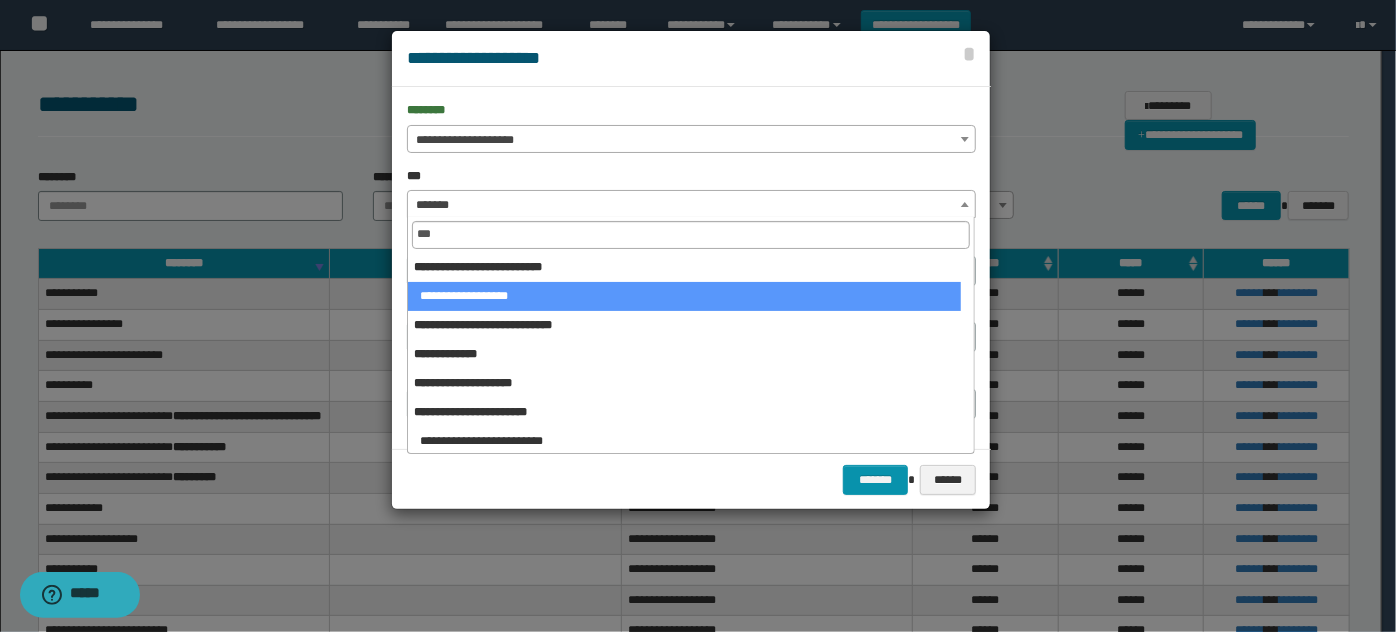 type on "****" 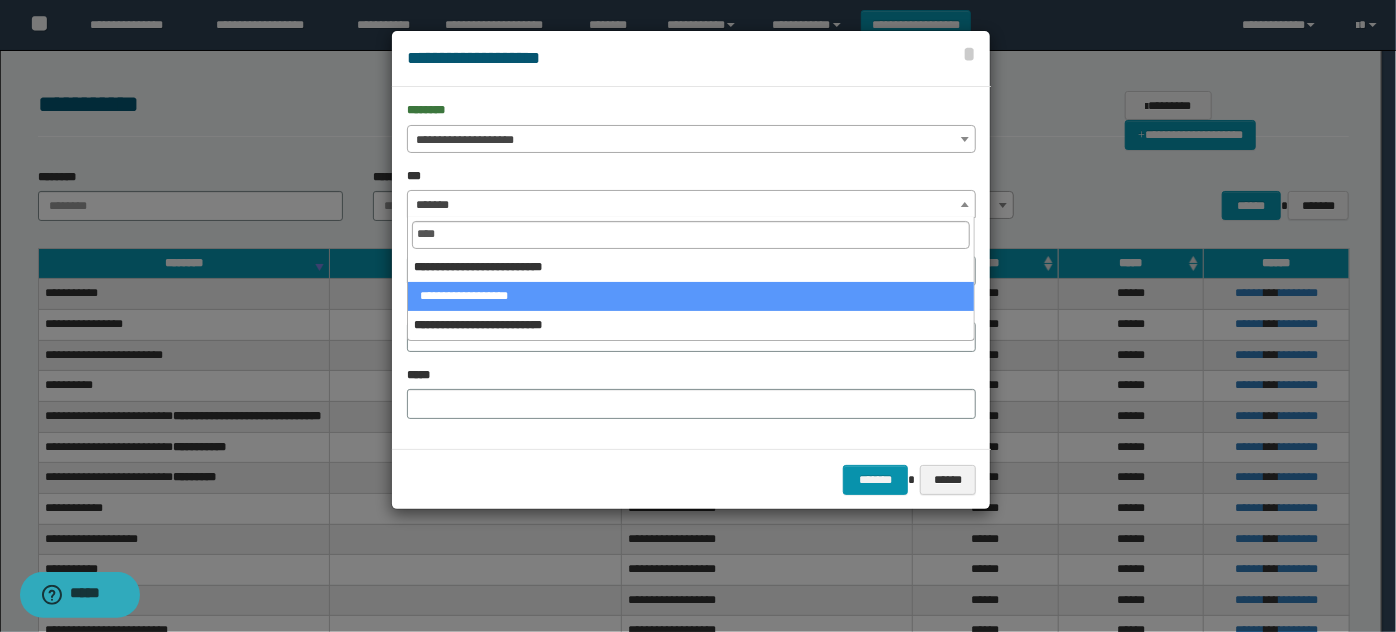 select on "***" 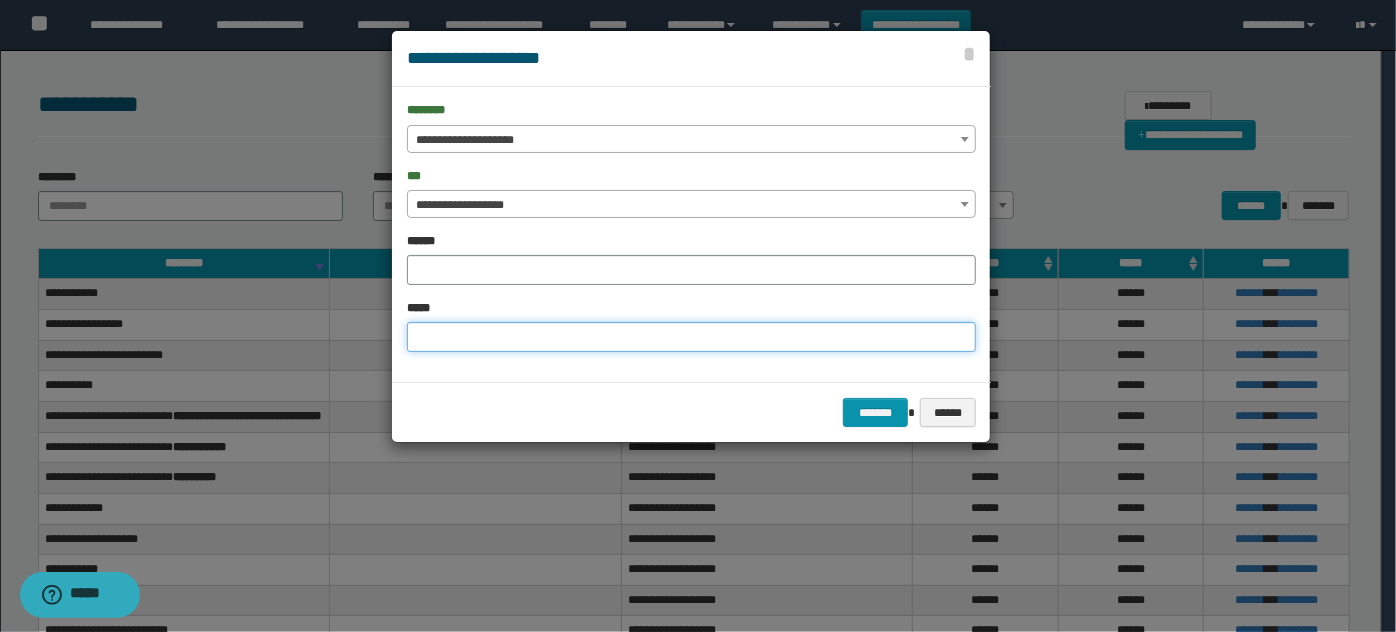 drag, startPoint x: 627, startPoint y: 330, endPoint x: 642, endPoint y: 329, distance: 15.033297 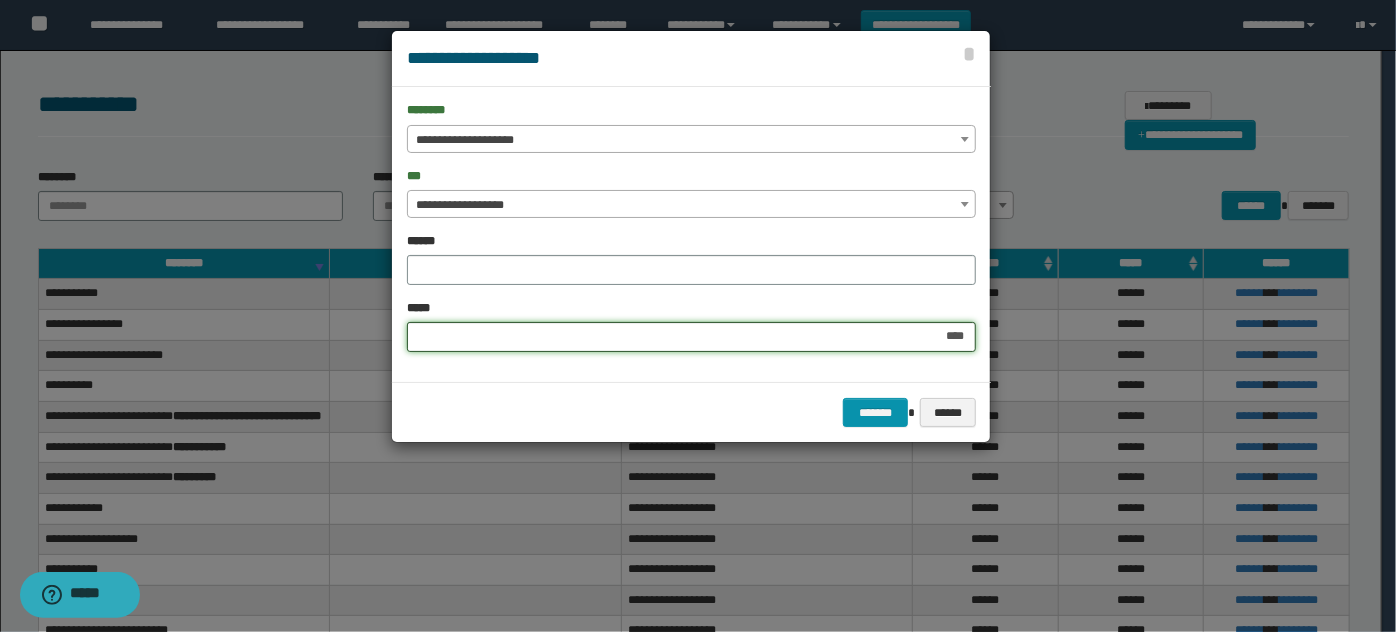 type on "*****" 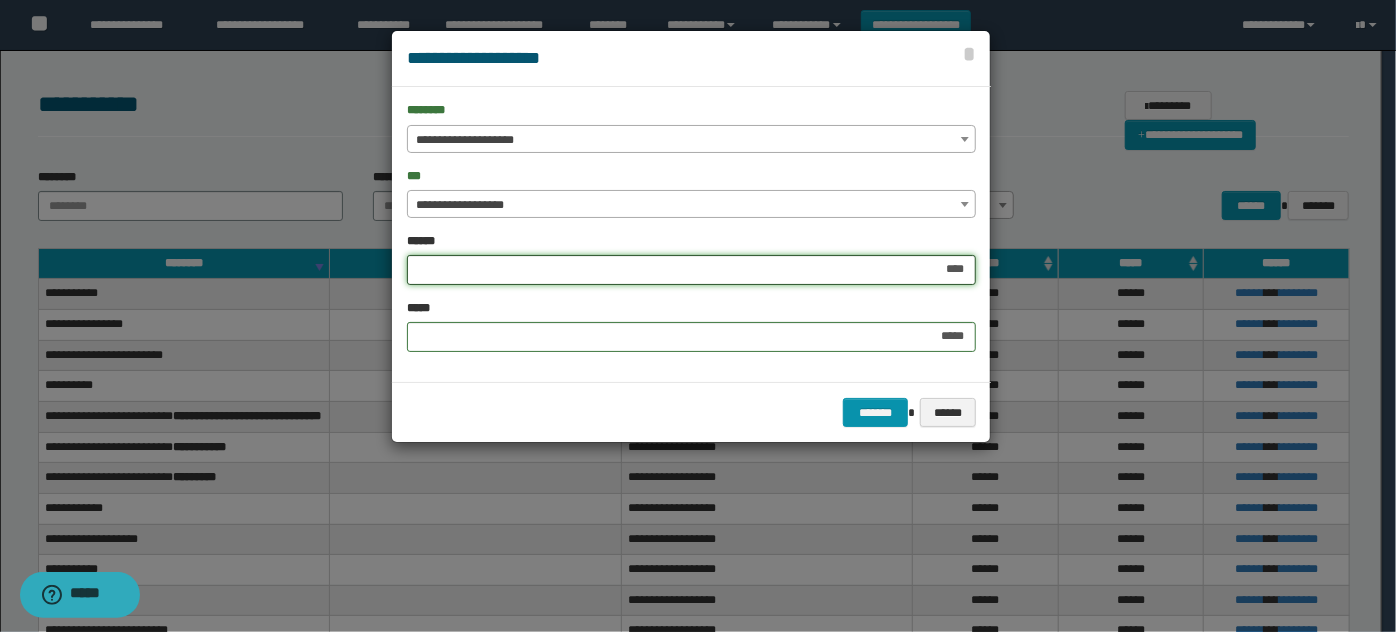 type on "*****" 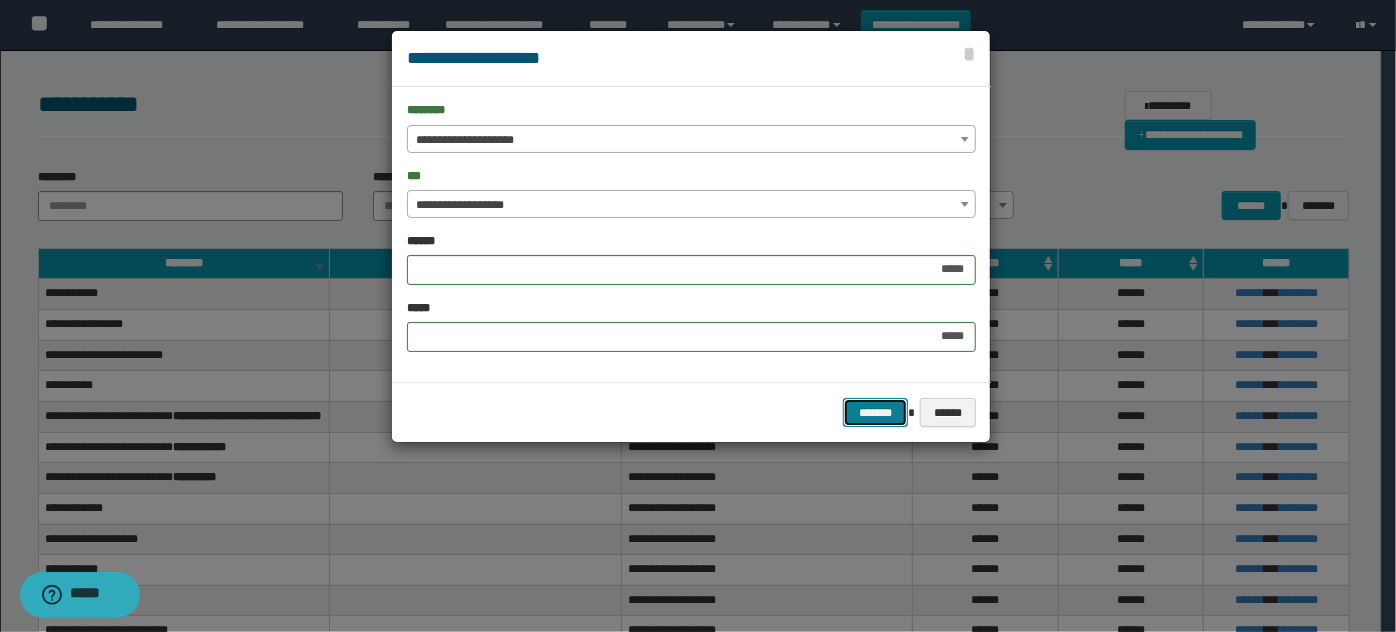 click on "*******" at bounding box center [875, 412] 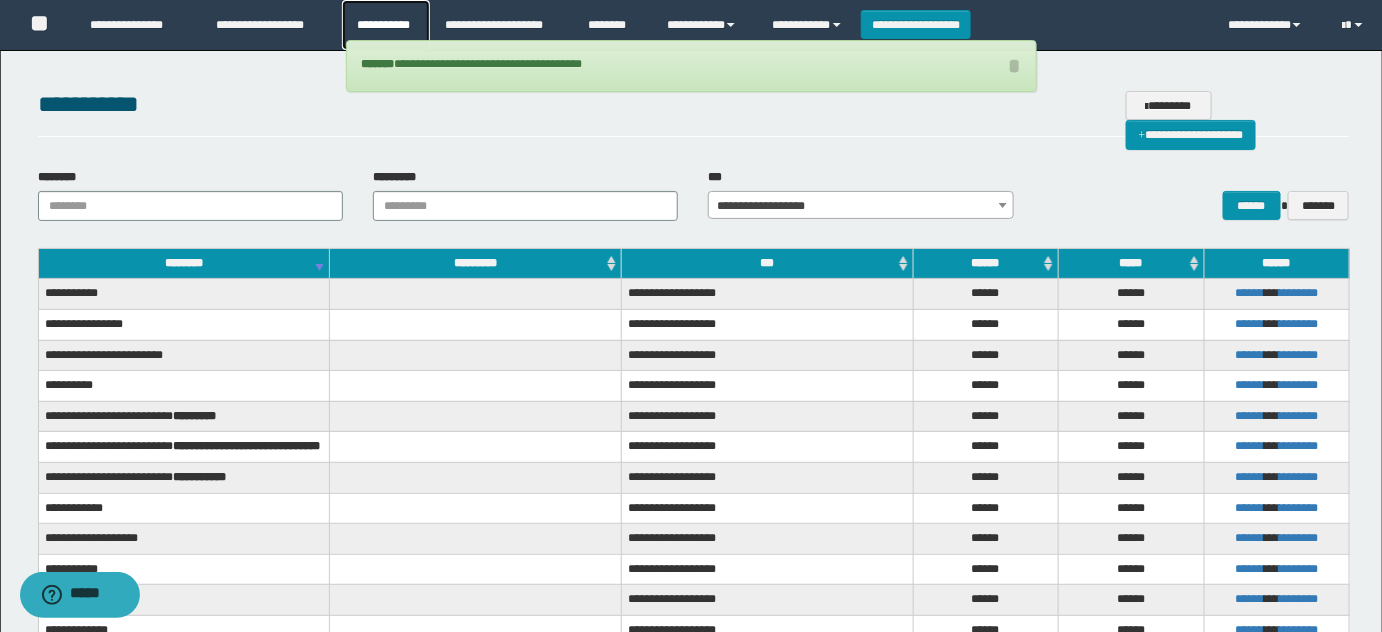click on "**********" at bounding box center (386, 25) 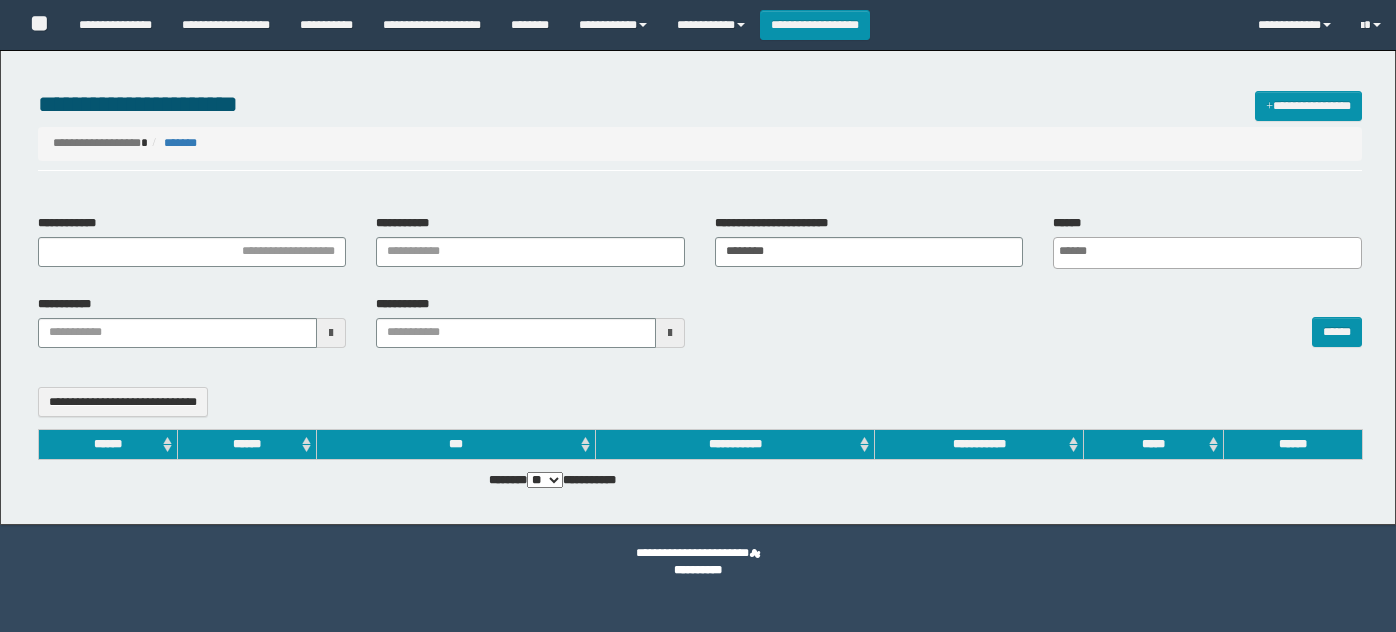 select 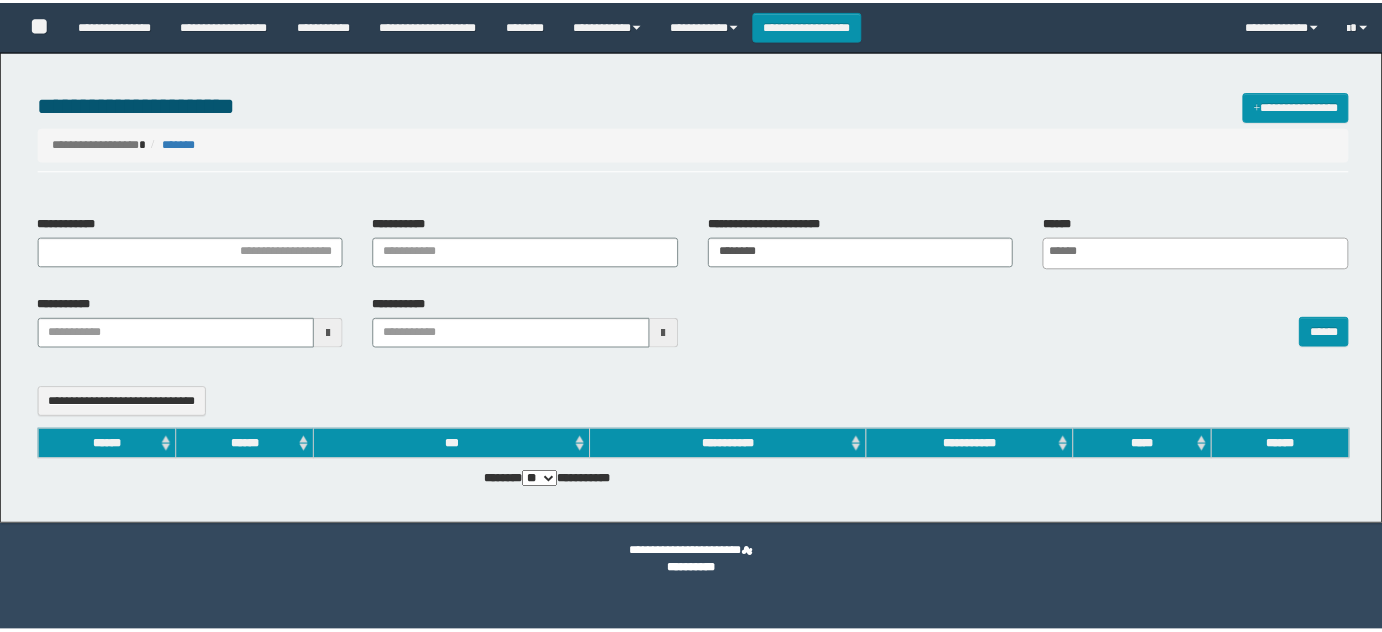 scroll, scrollTop: 0, scrollLeft: 0, axis: both 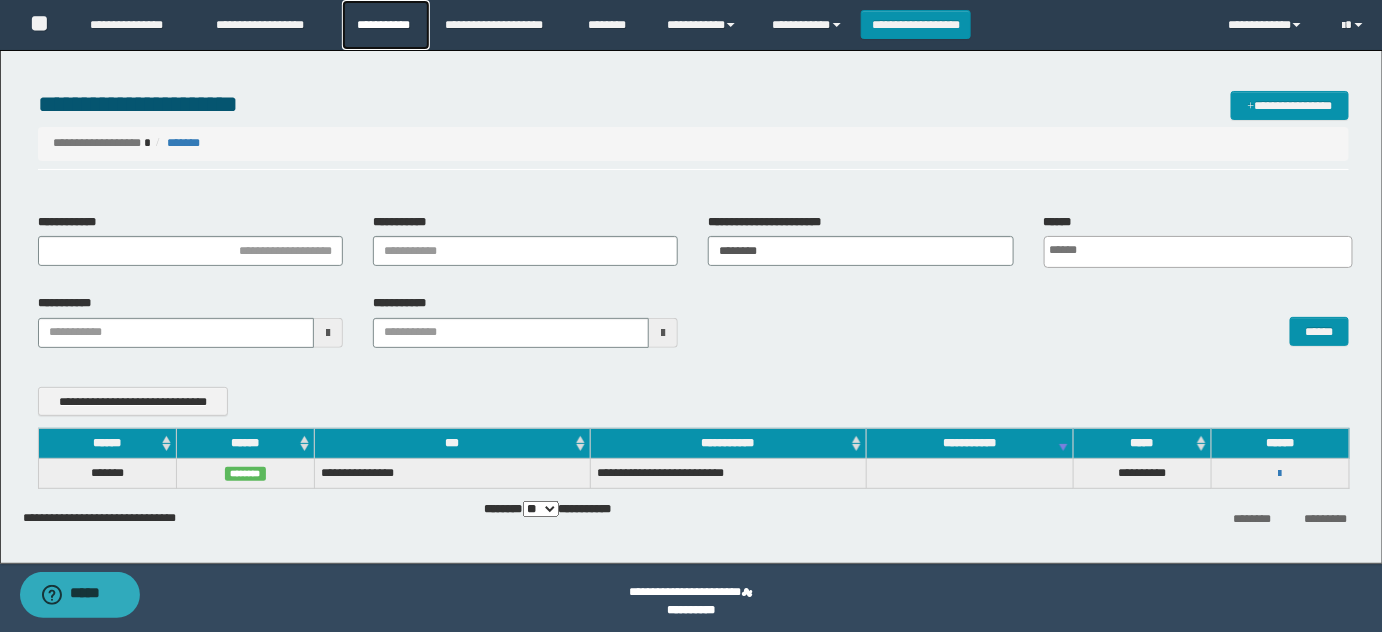 click on "**********" at bounding box center [386, 25] 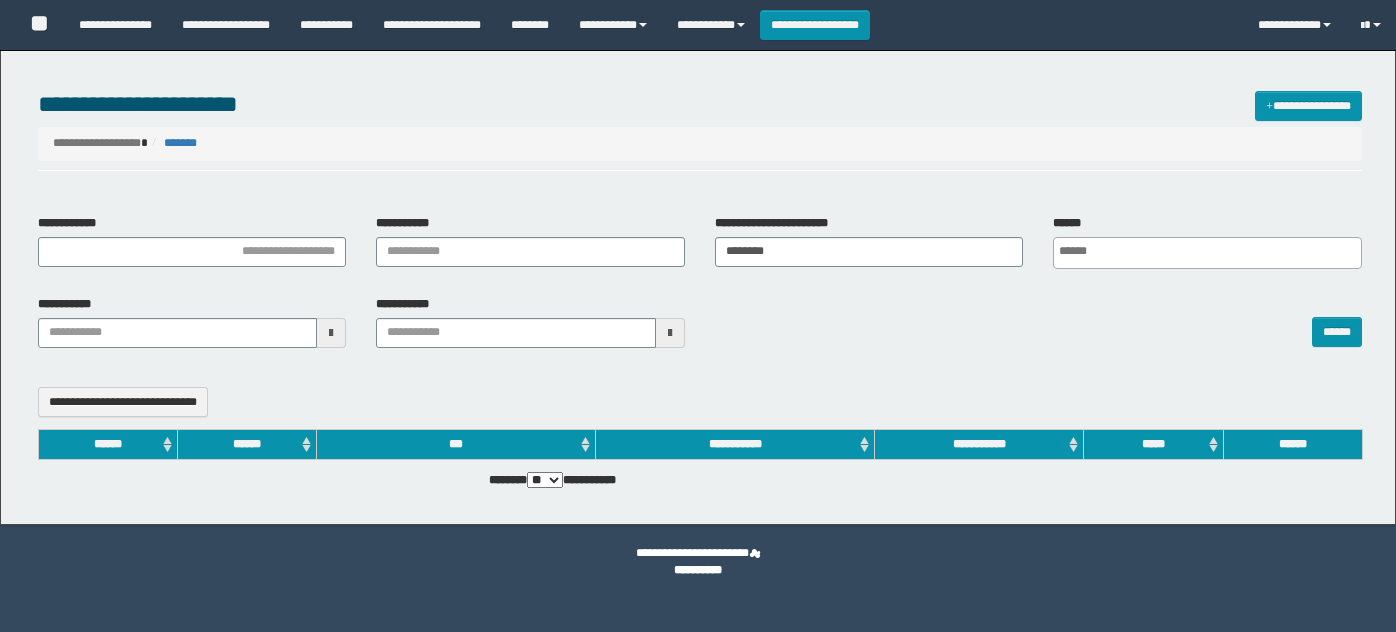 select 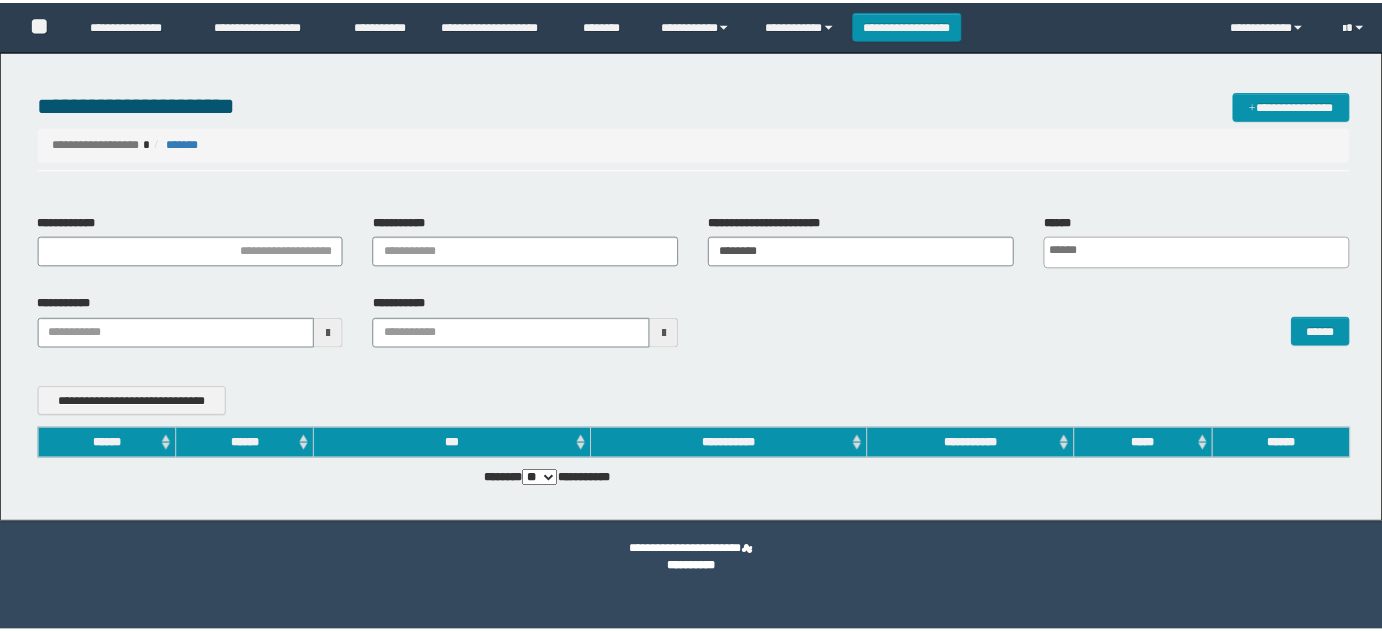 scroll, scrollTop: 0, scrollLeft: 0, axis: both 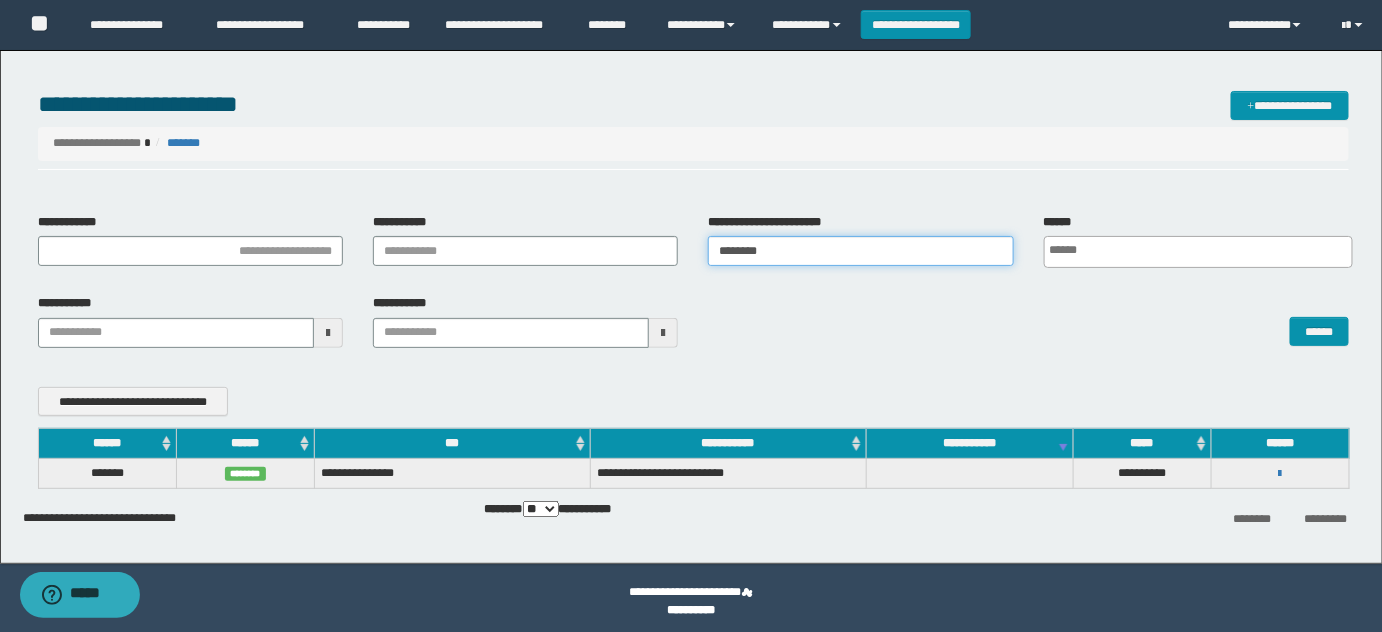 drag, startPoint x: 854, startPoint y: 258, endPoint x: 507, endPoint y: 249, distance: 347.1167 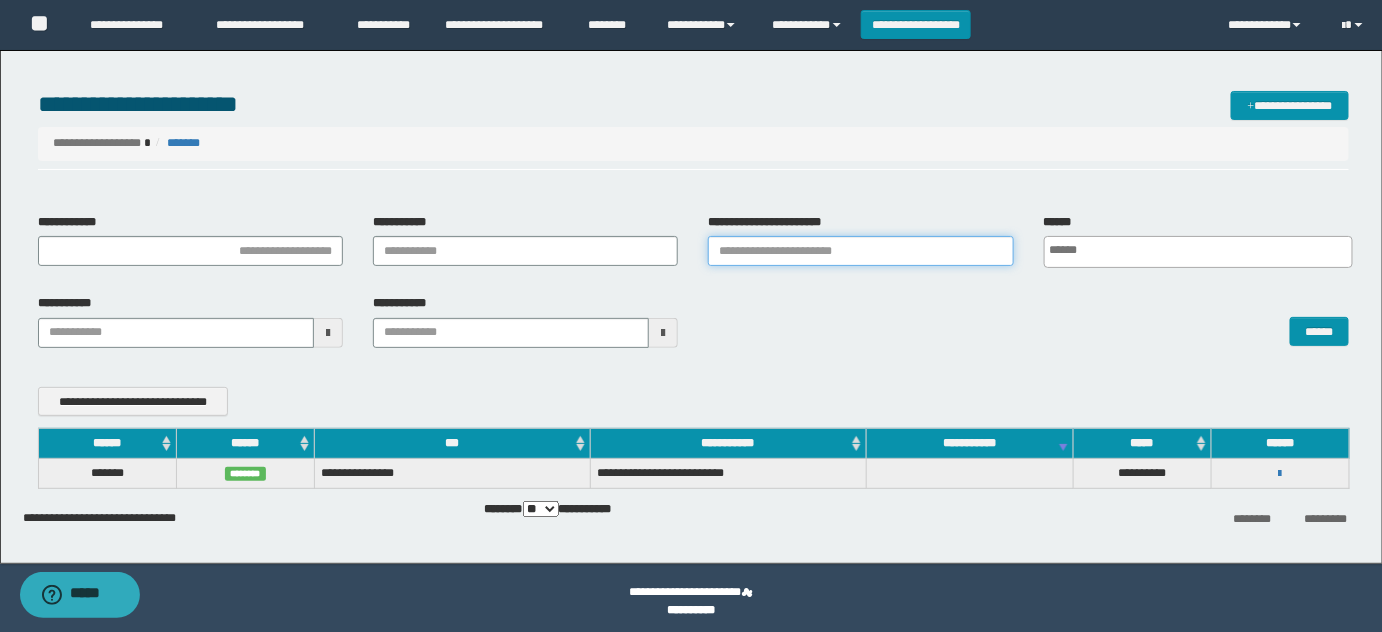 type 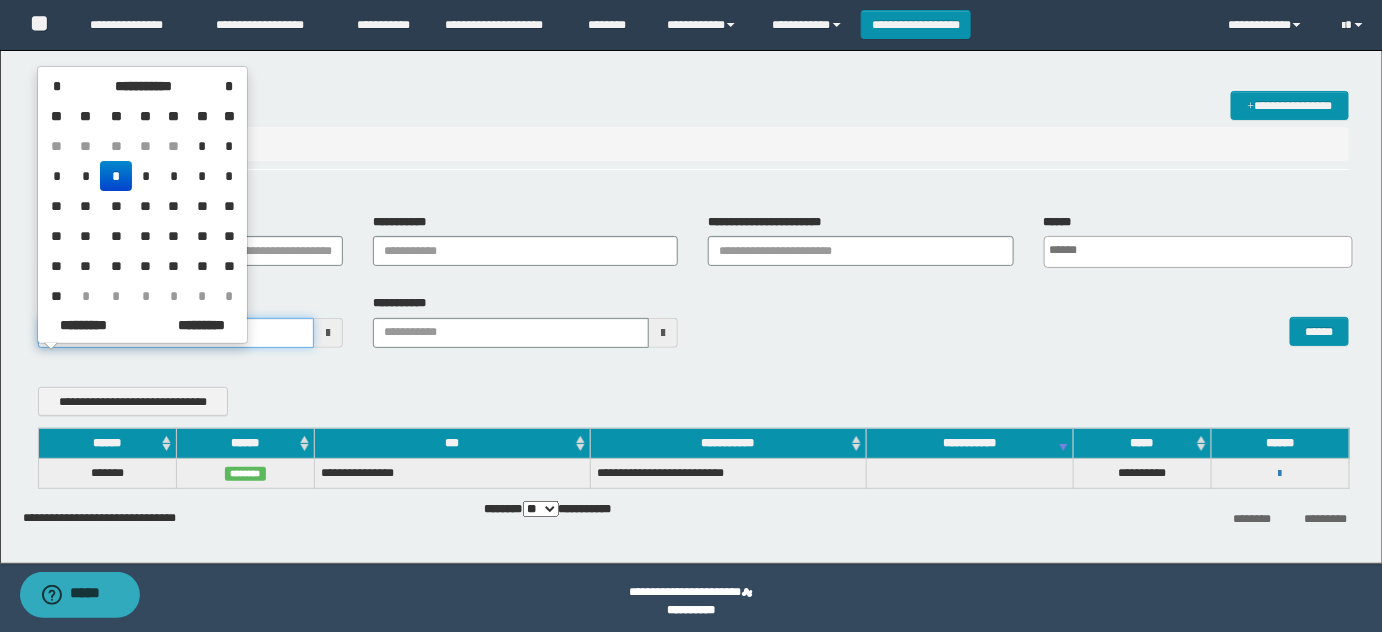 click on "**********" at bounding box center (691, 316) 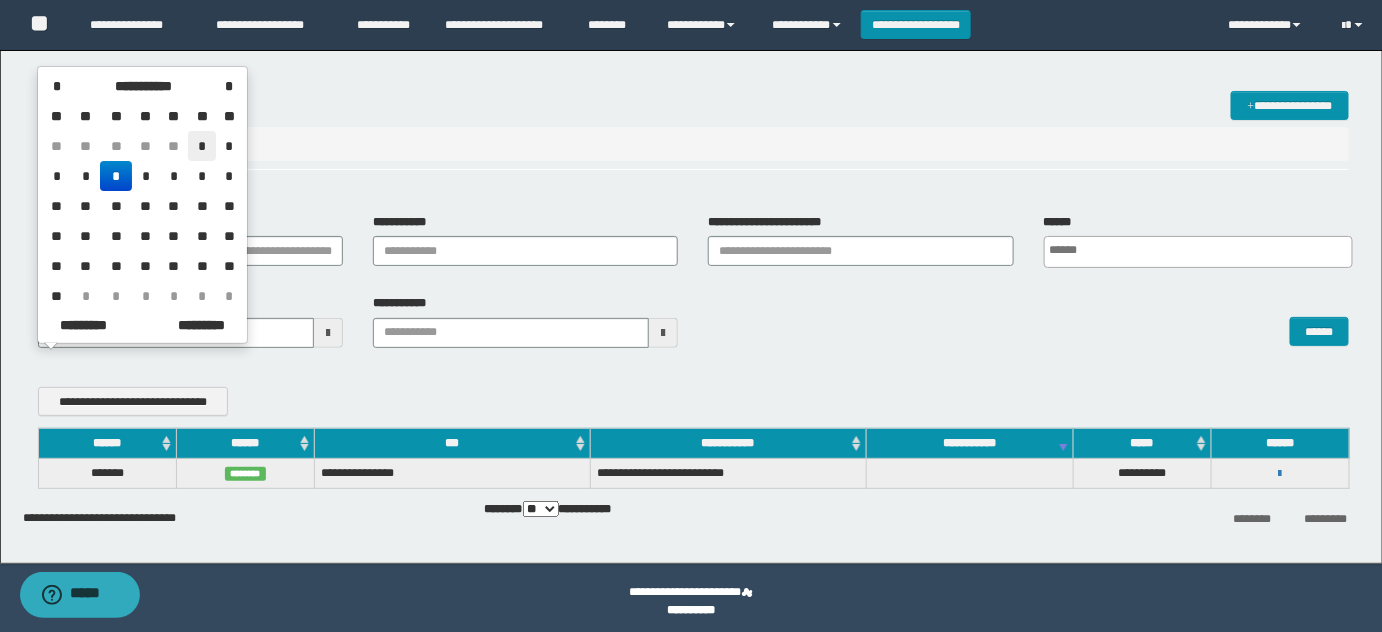 click on "*" at bounding box center [202, 146] 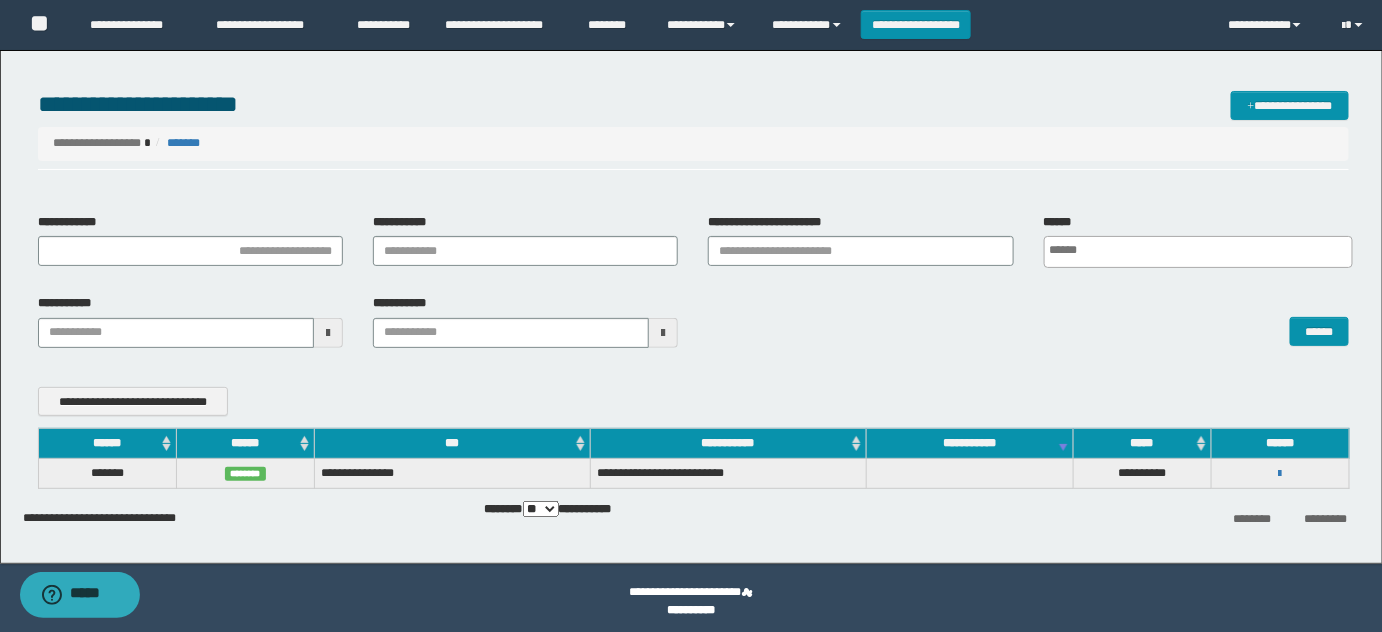 click on "**********" at bounding box center (525, 321) 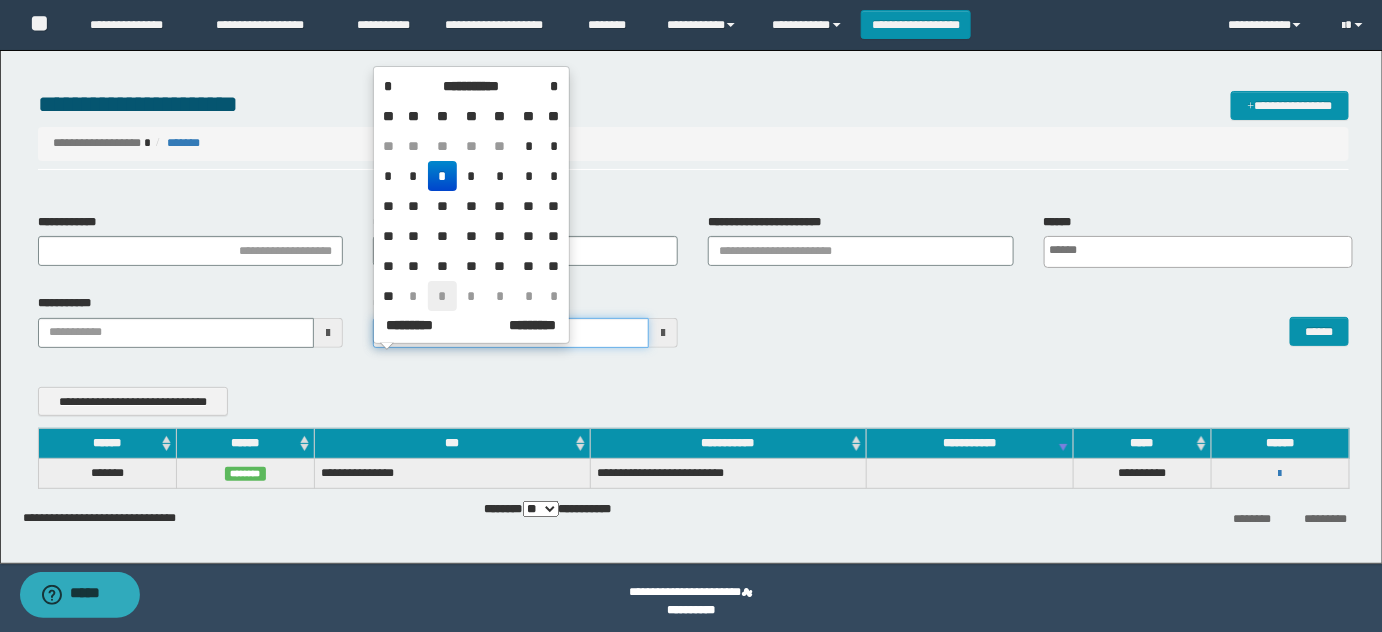 drag, startPoint x: 493, startPoint y: 335, endPoint x: 455, endPoint y: 281, distance: 66.0303 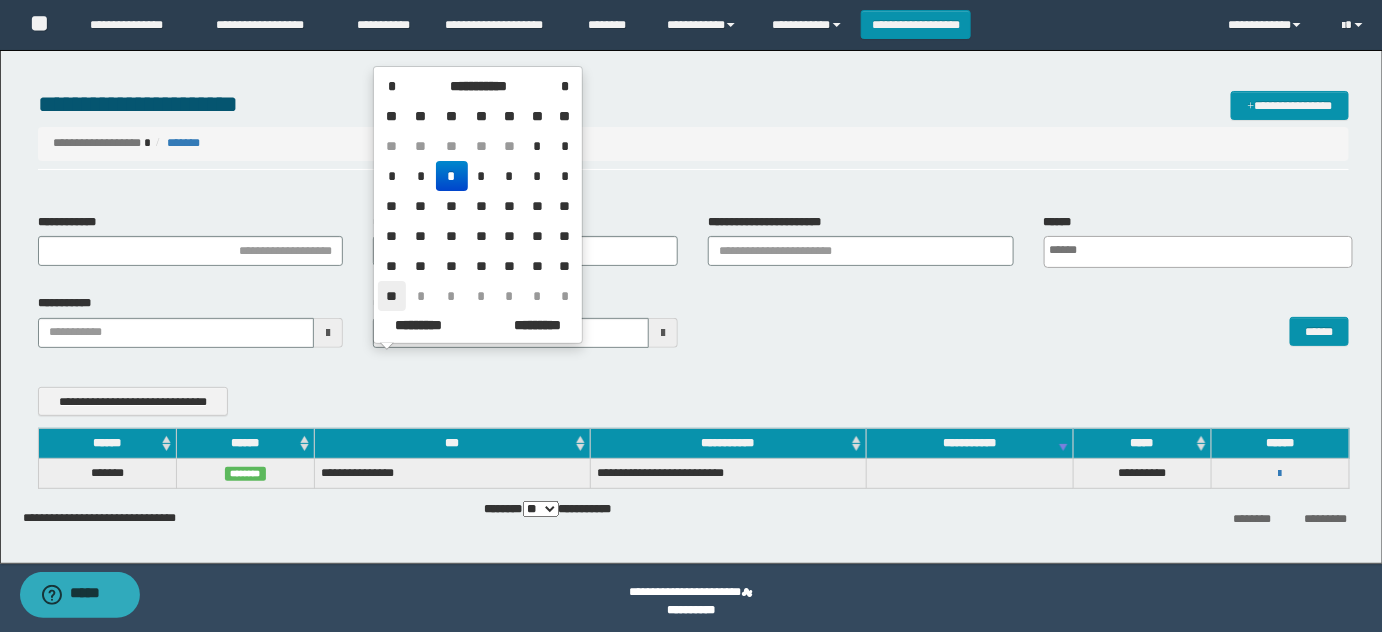 click on "**" at bounding box center (392, 296) 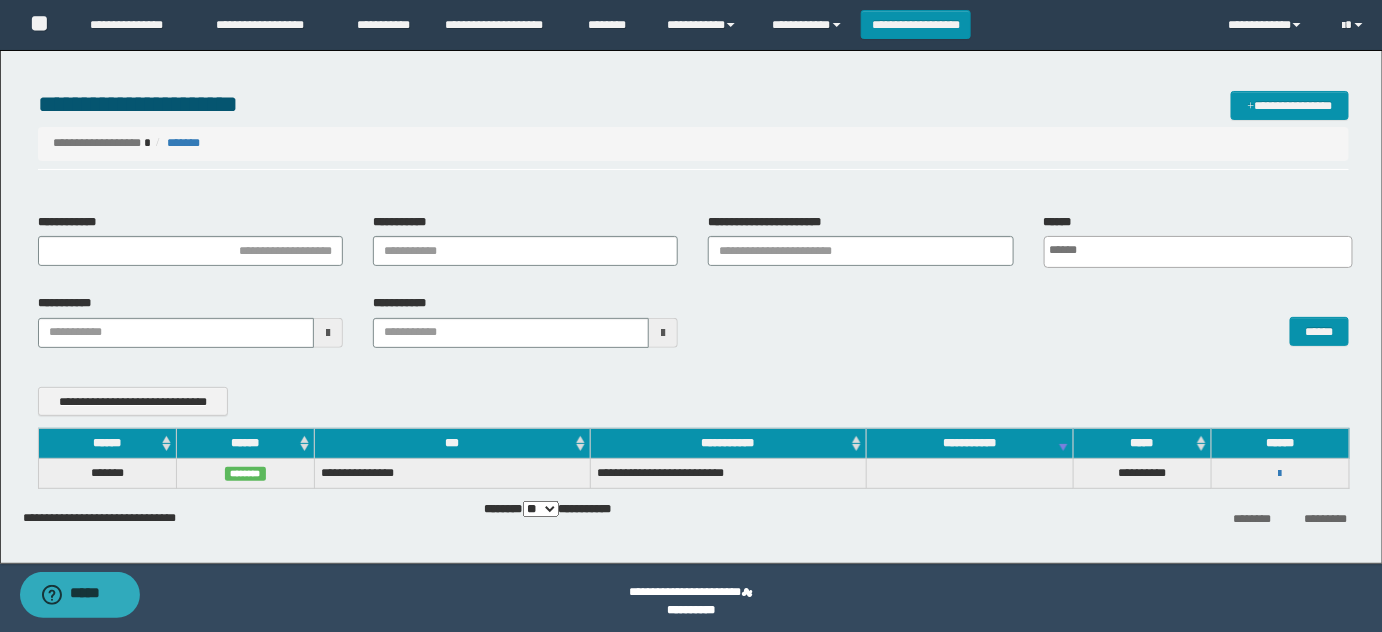 click on "** *** ***" at bounding box center [541, 509] 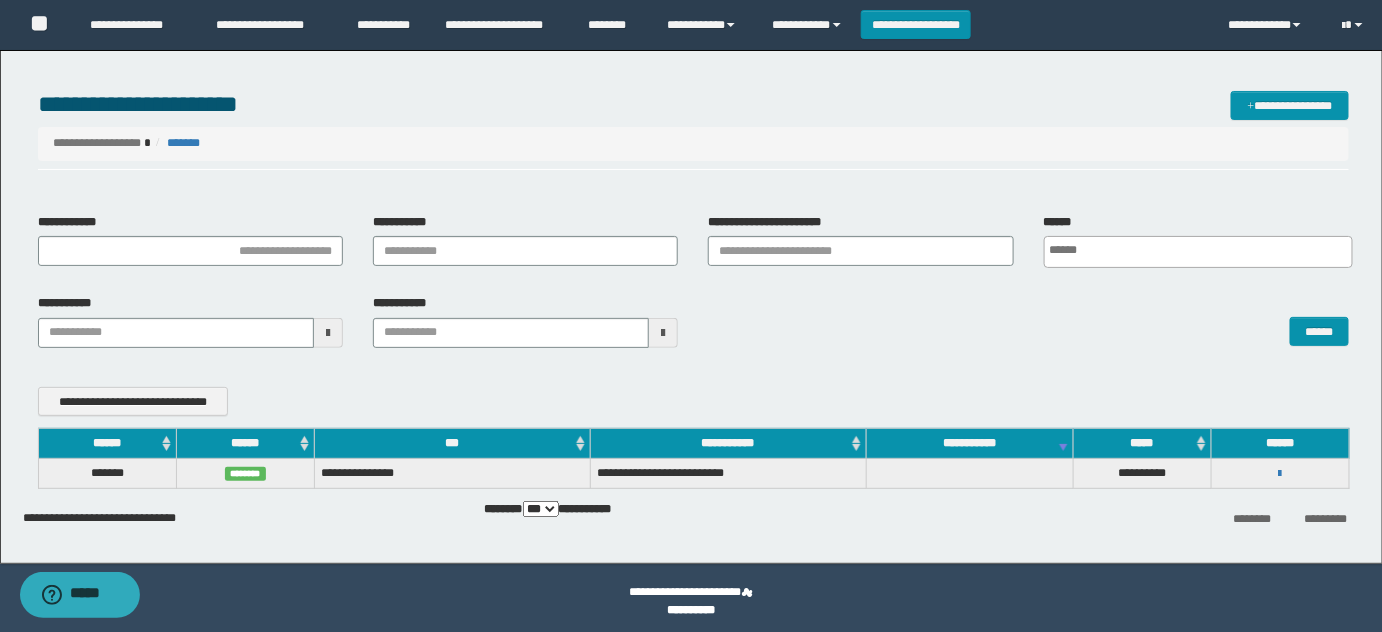 click on "** *** ***" at bounding box center (541, 509) 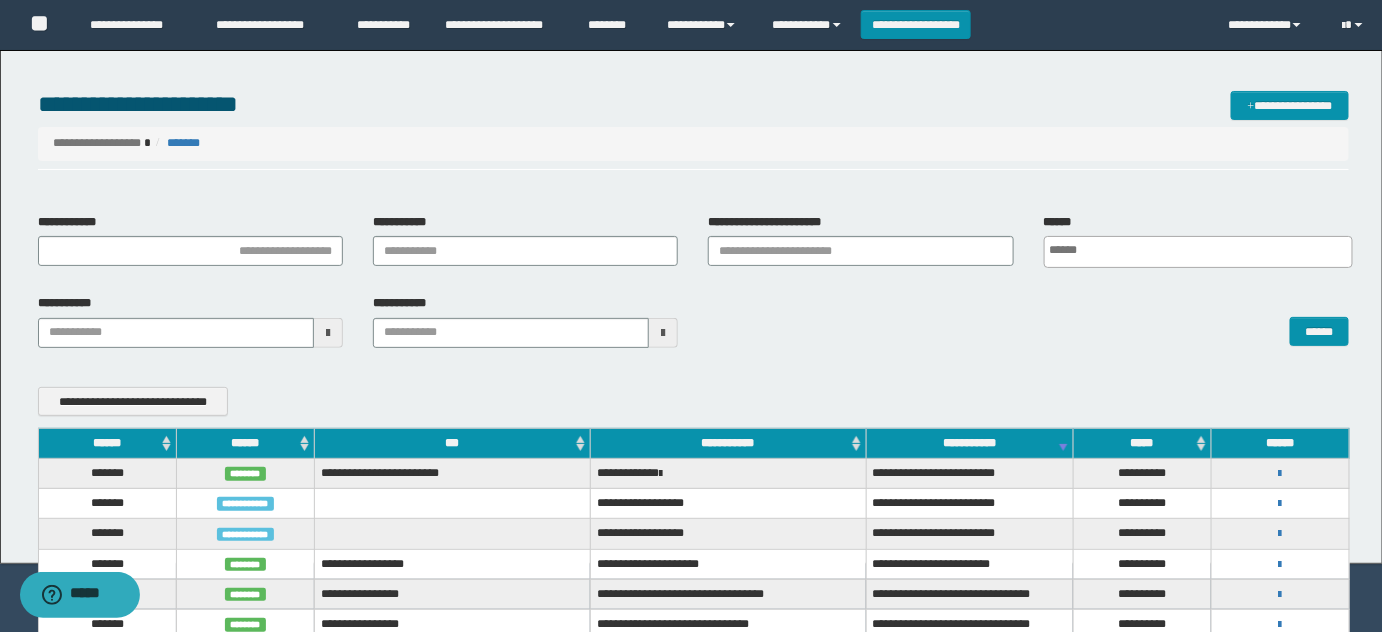 click on "******" at bounding box center (245, 443) 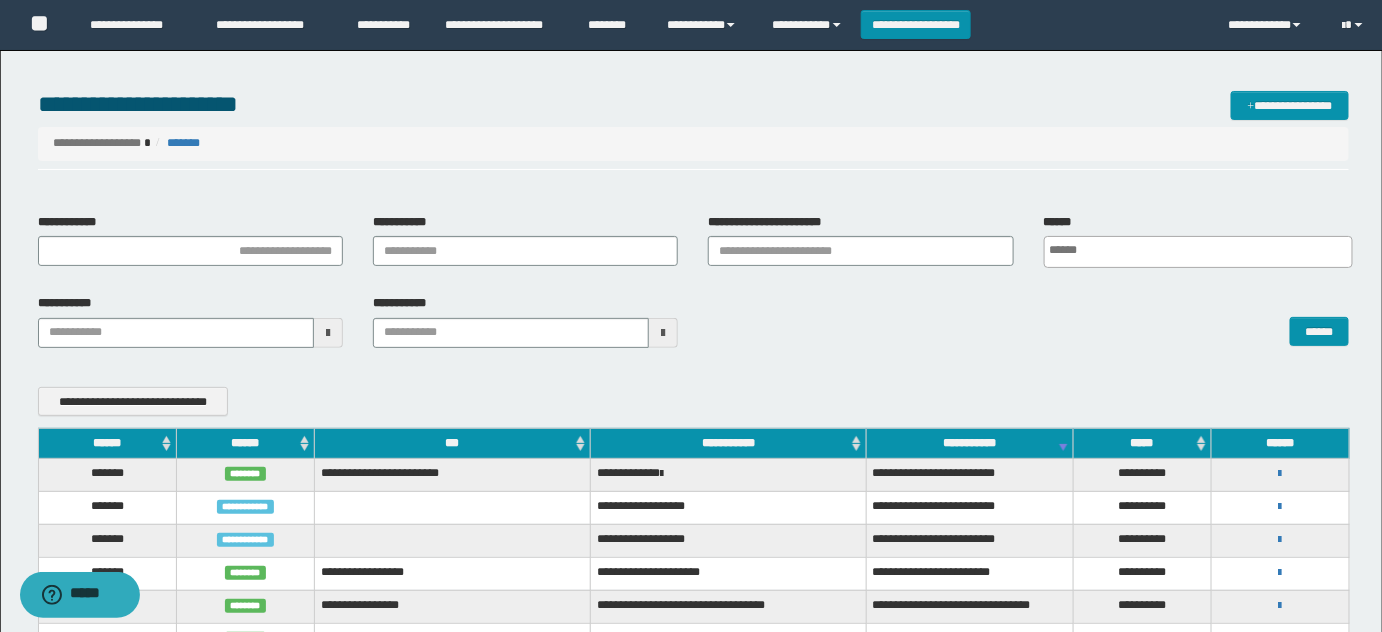 click on "******" at bounding box center [245, 443] 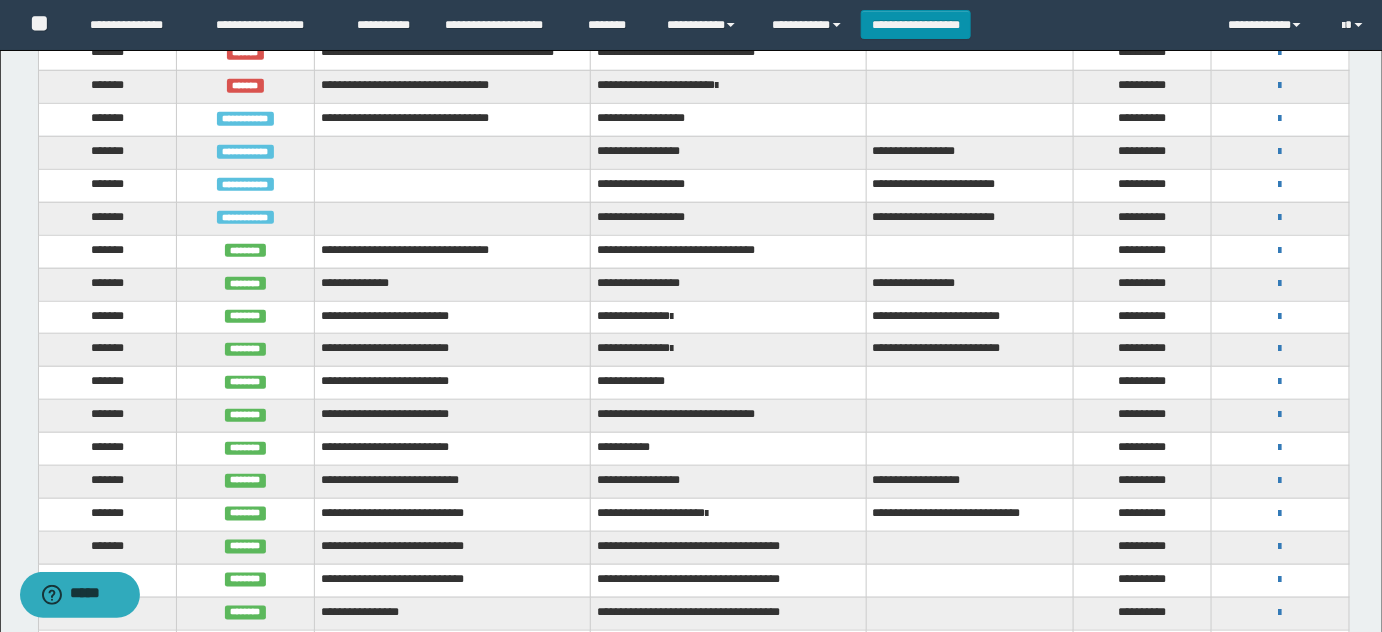 scroll, scrollTop: 545, scrollLeft: 0, axis: vertical 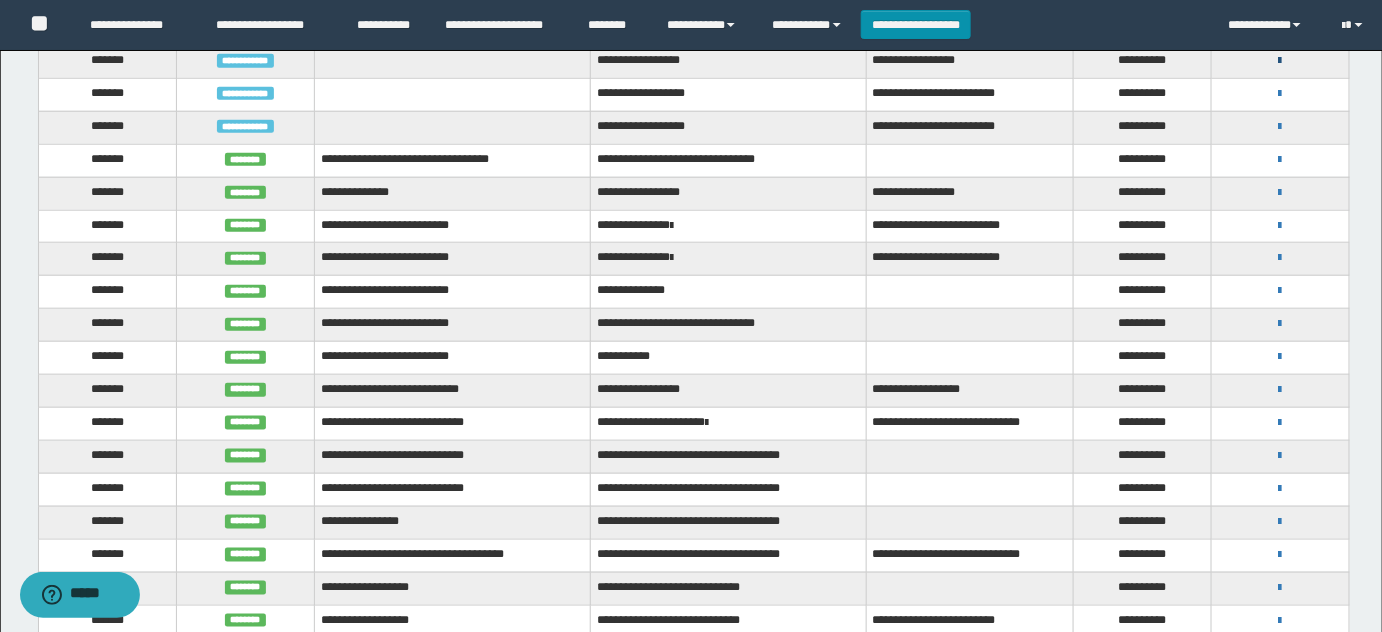 click at bounding box center [1280, 61] 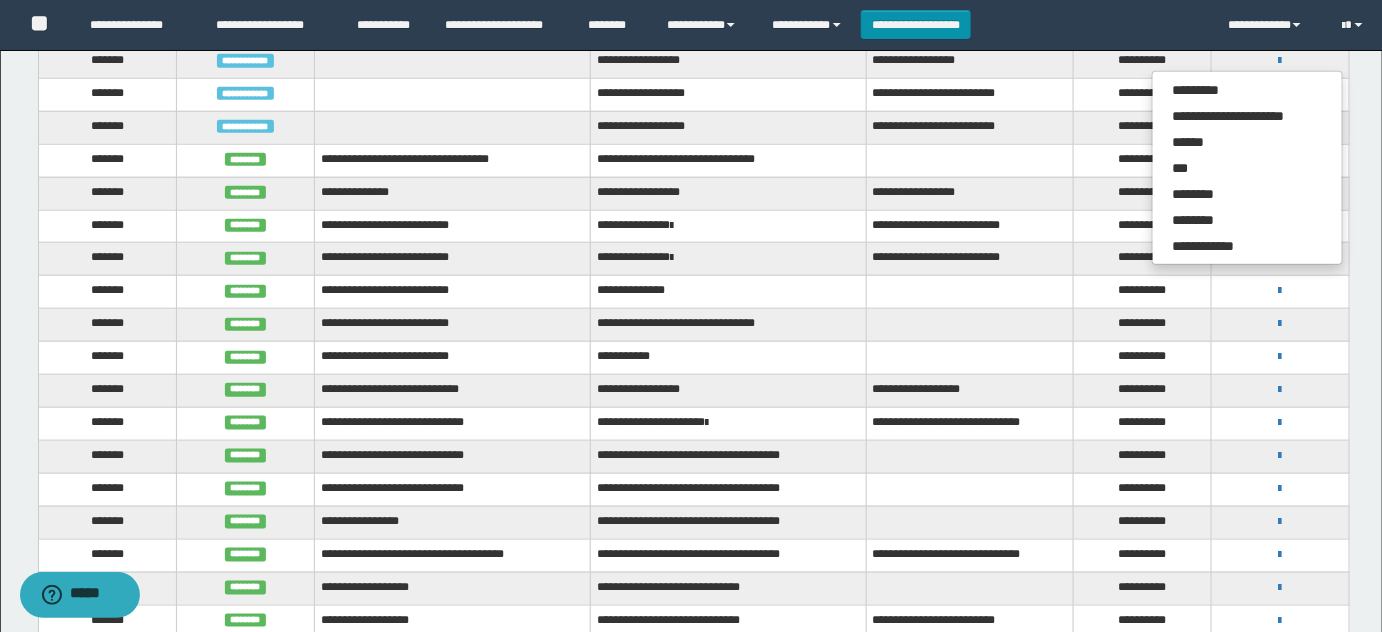 click on "**********" at bounding box center (969, 127) 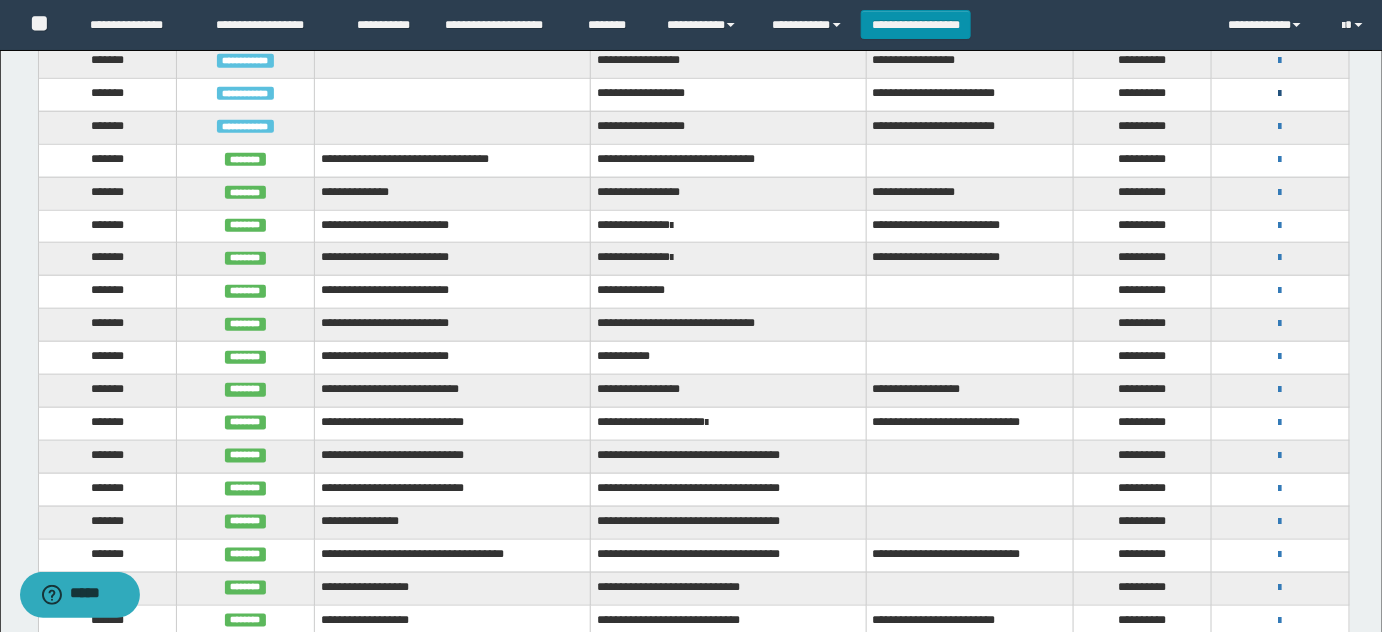 click at bounding box center [1280, 94] 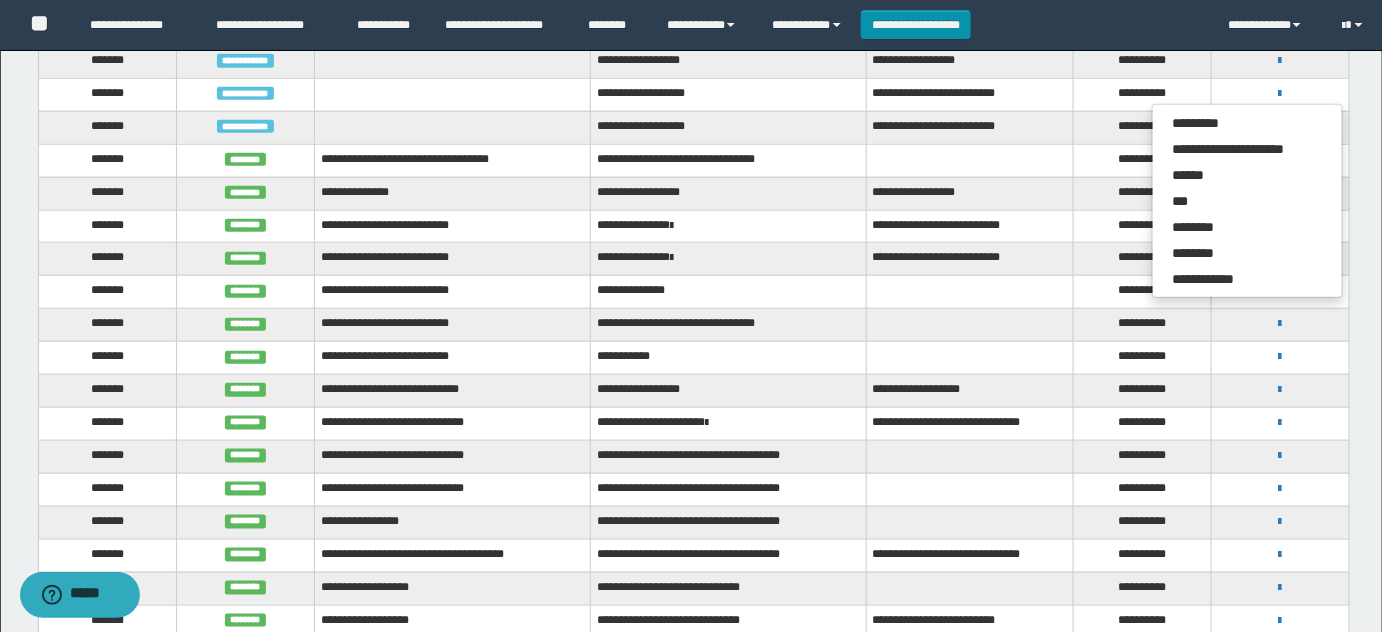 click at bounding box center [969, 160] 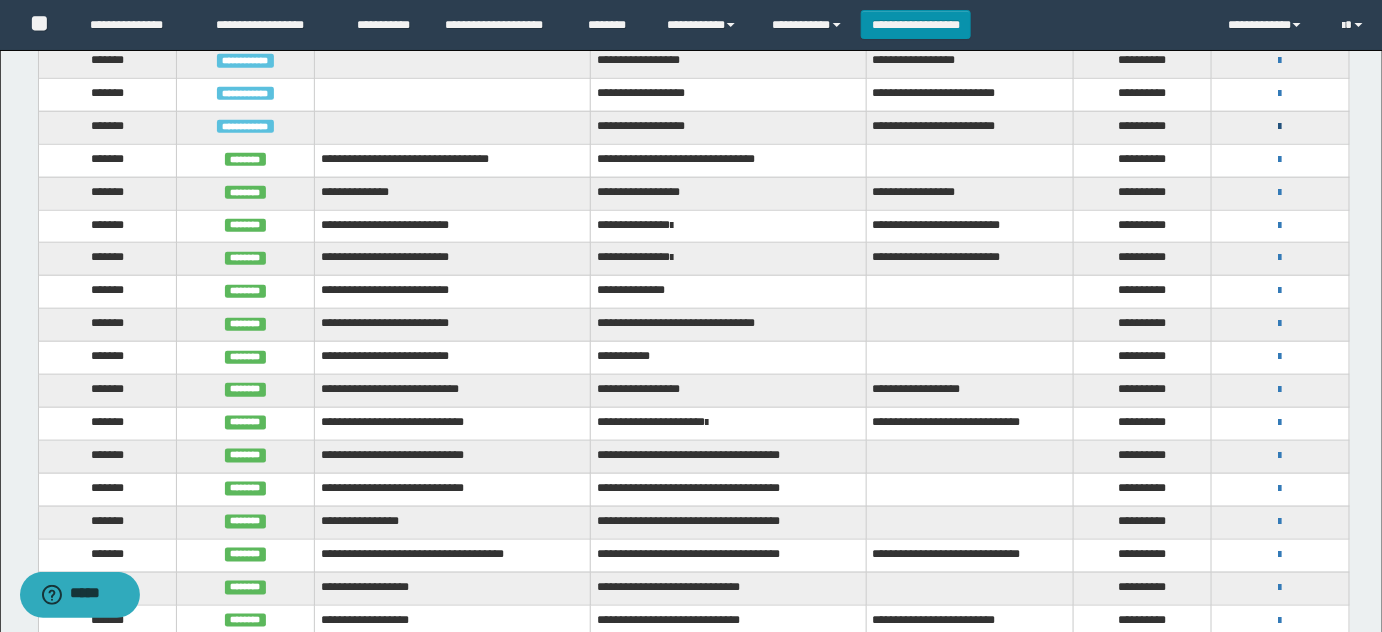 click at bounding box center [1280, 127] 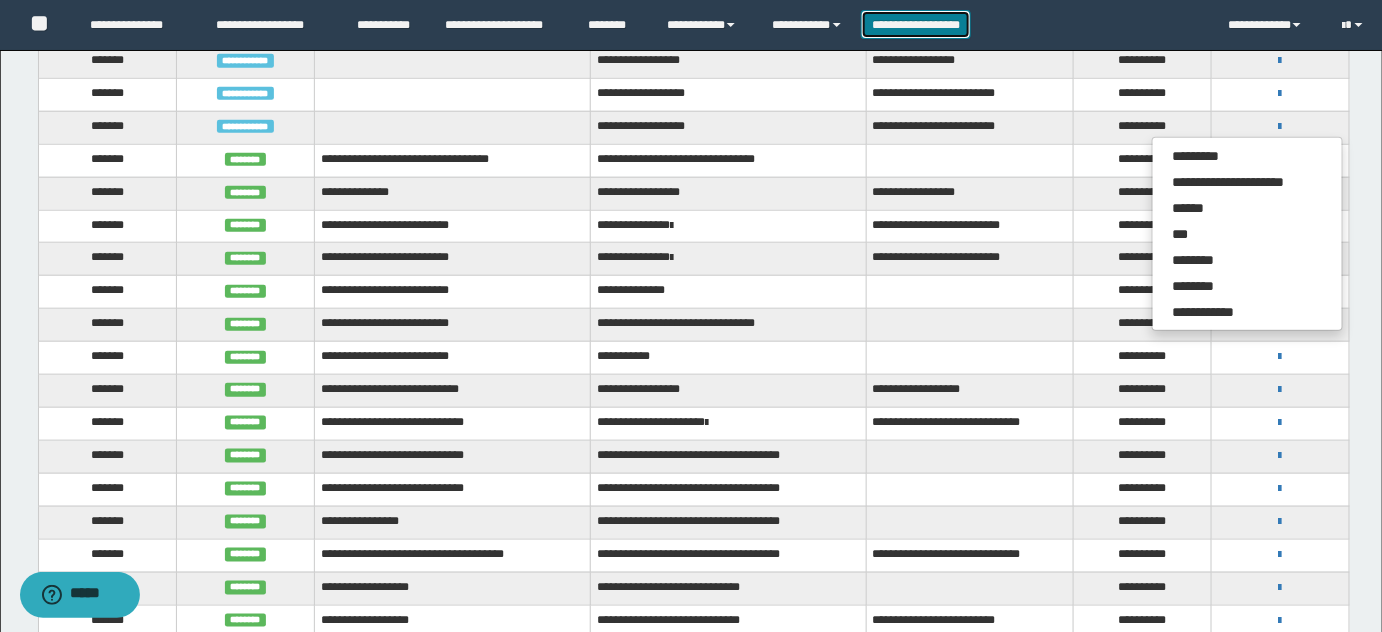click on "**********" at bounding box center [916, 24] 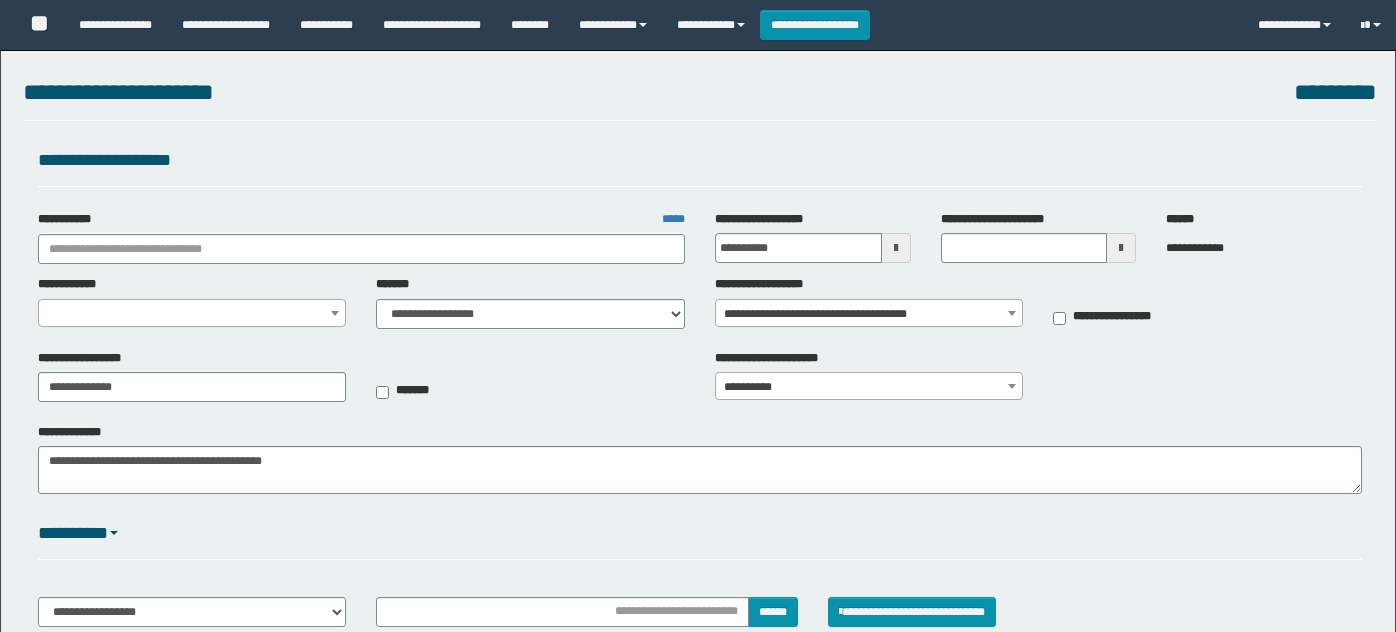 select on "*" 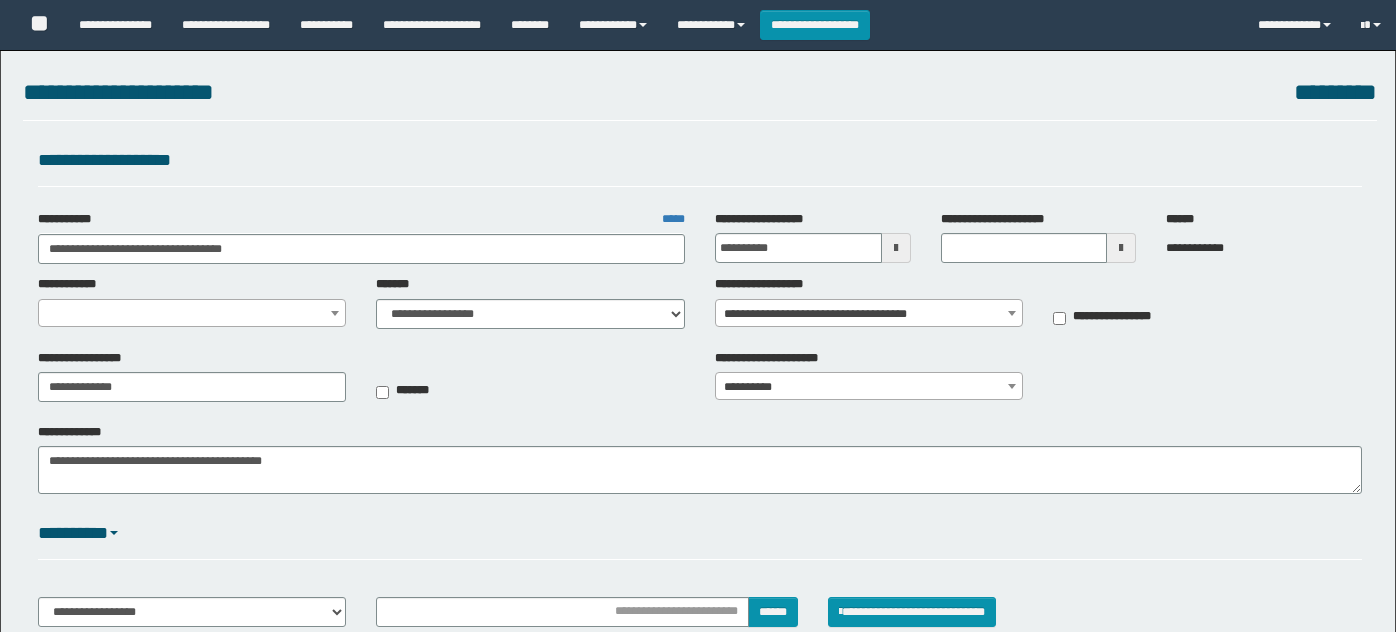 select on "*" 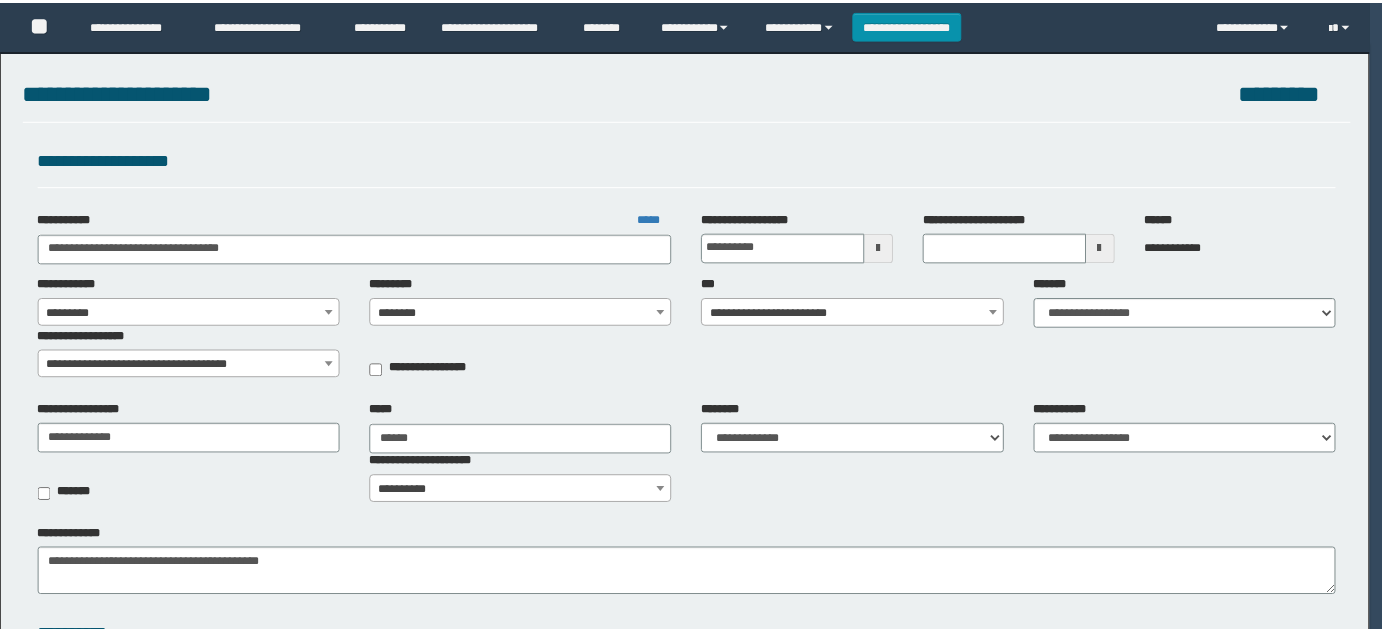 scroll, scrollTop: 0, scrollLeft: 0, axis: both 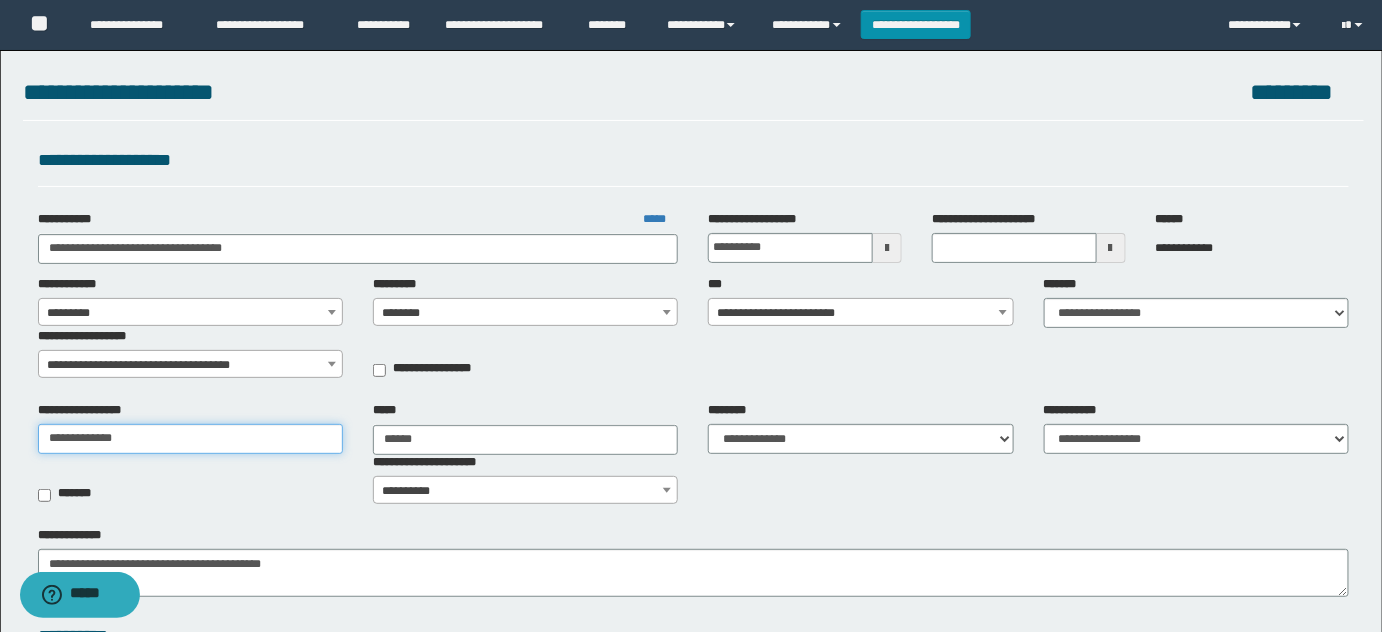 drag, startPoint x: 159, startPoint y: 438, endPoint x: 0, endPoint y: 439, distance: 159.00314 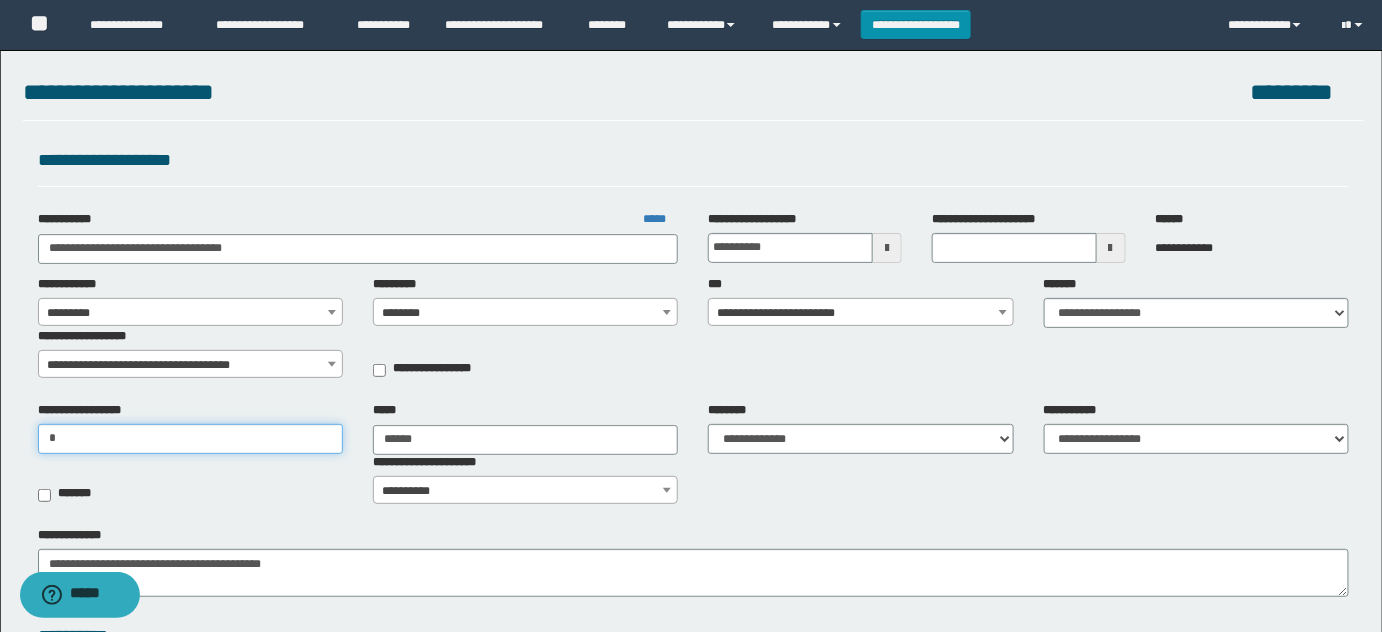 type on "**********" 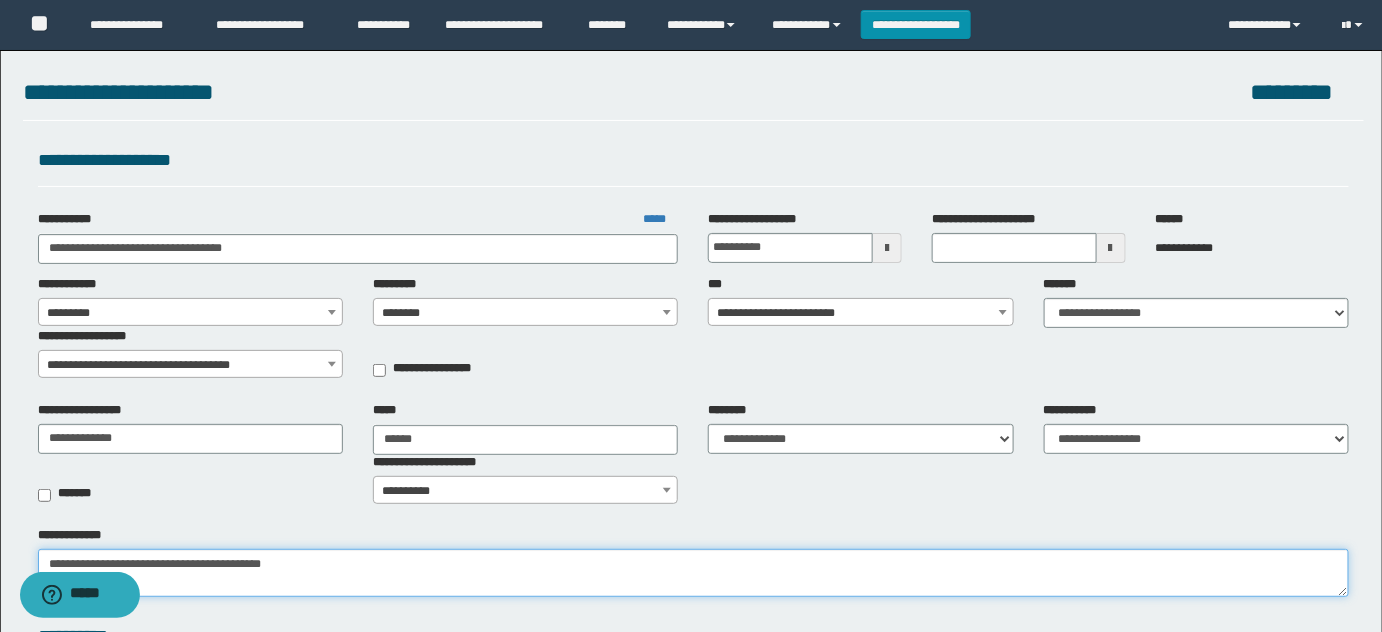 click on "**********" at bounding box center (694, 572) 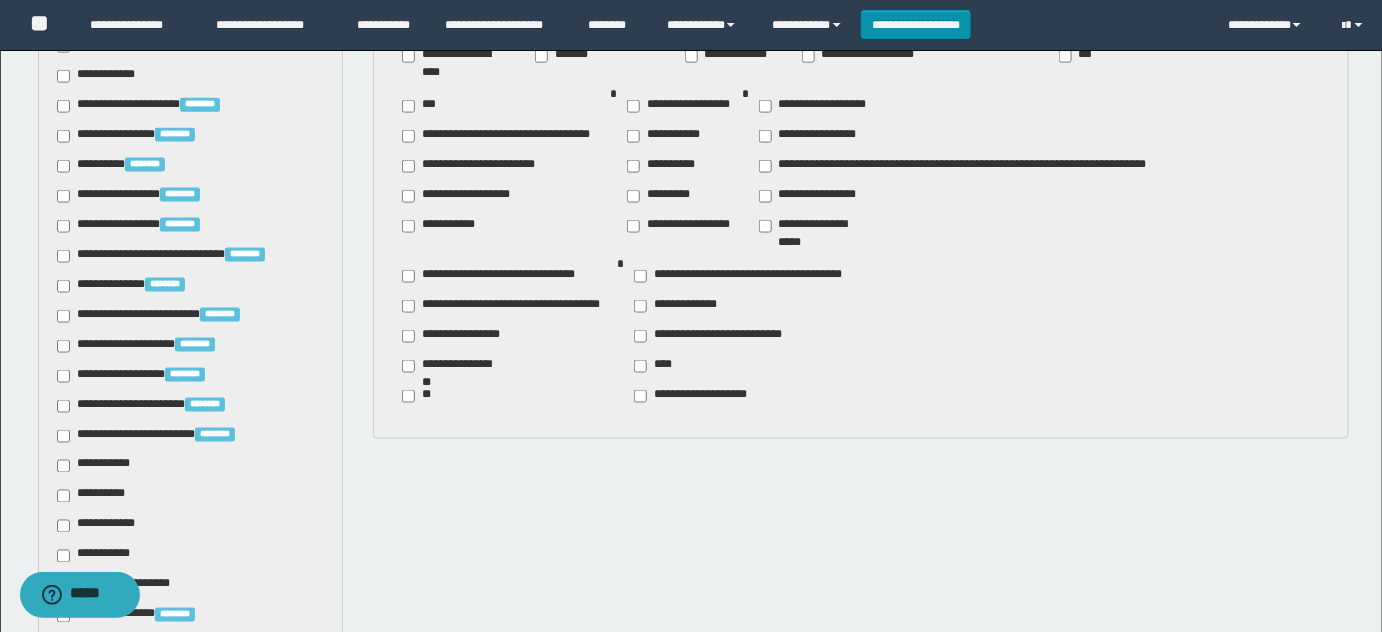 scroll, scrollTop: 1272, scrollLeft: 0, axis: vertical 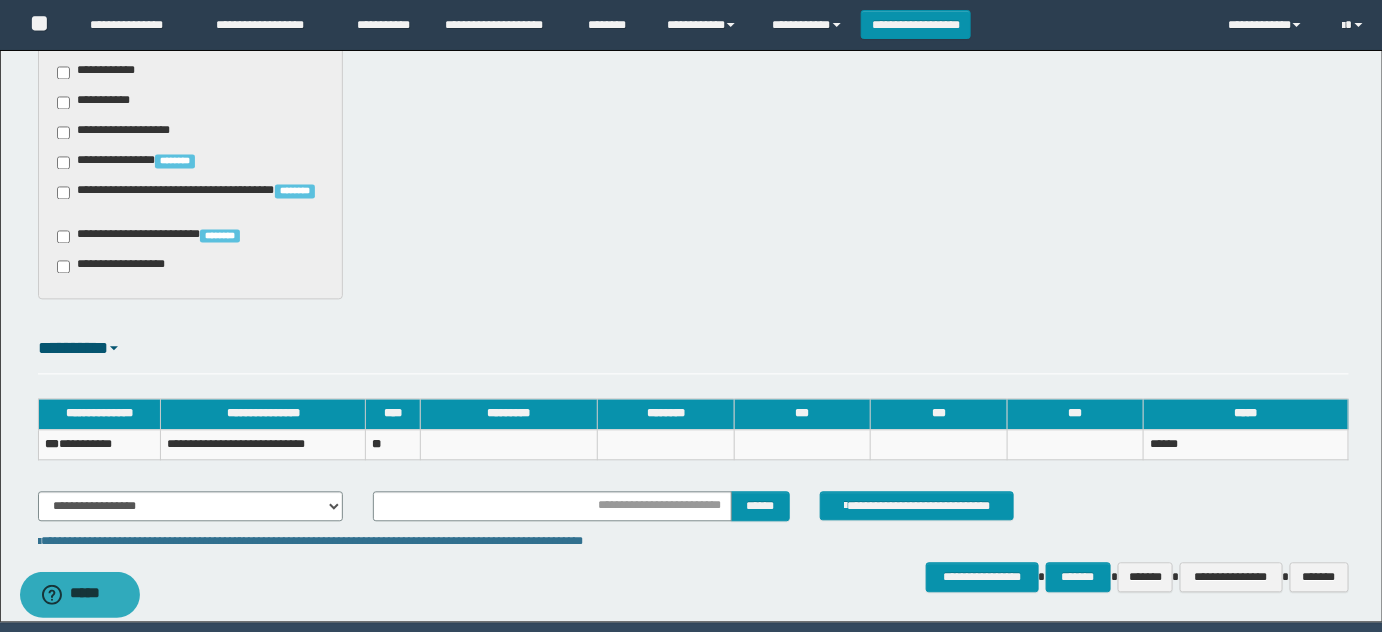 type on "**********" 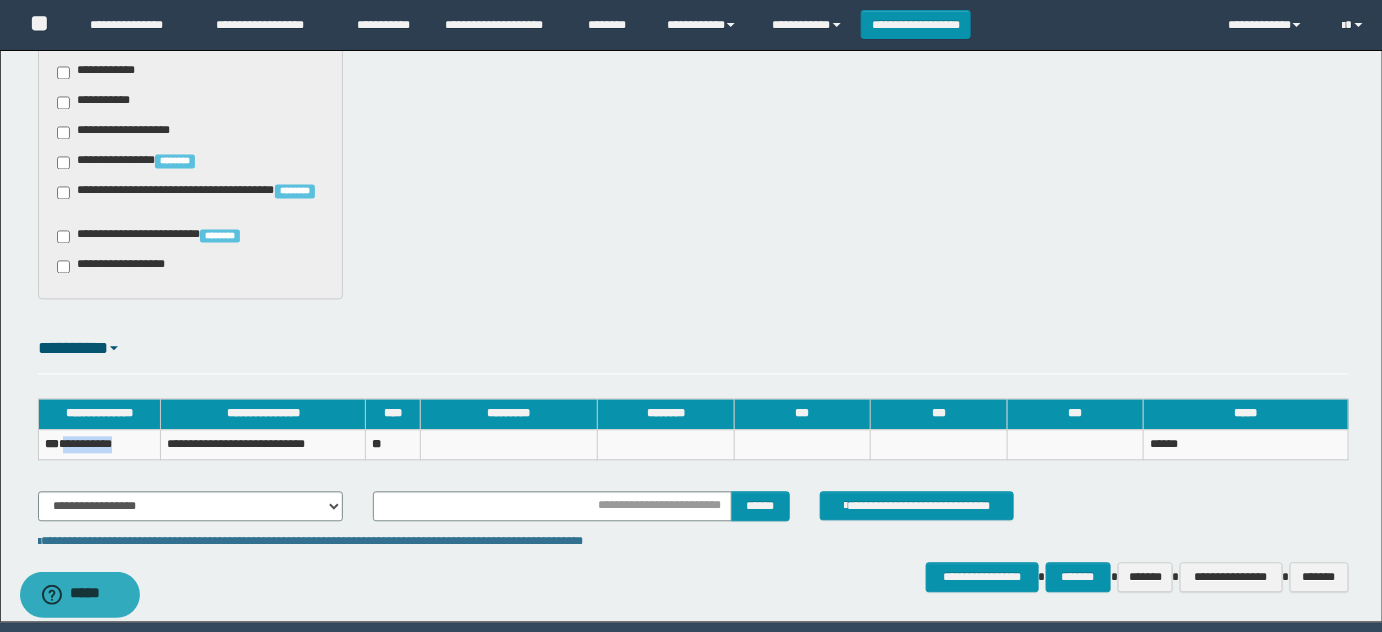 click on "**********" at bounding box center [99, 444] 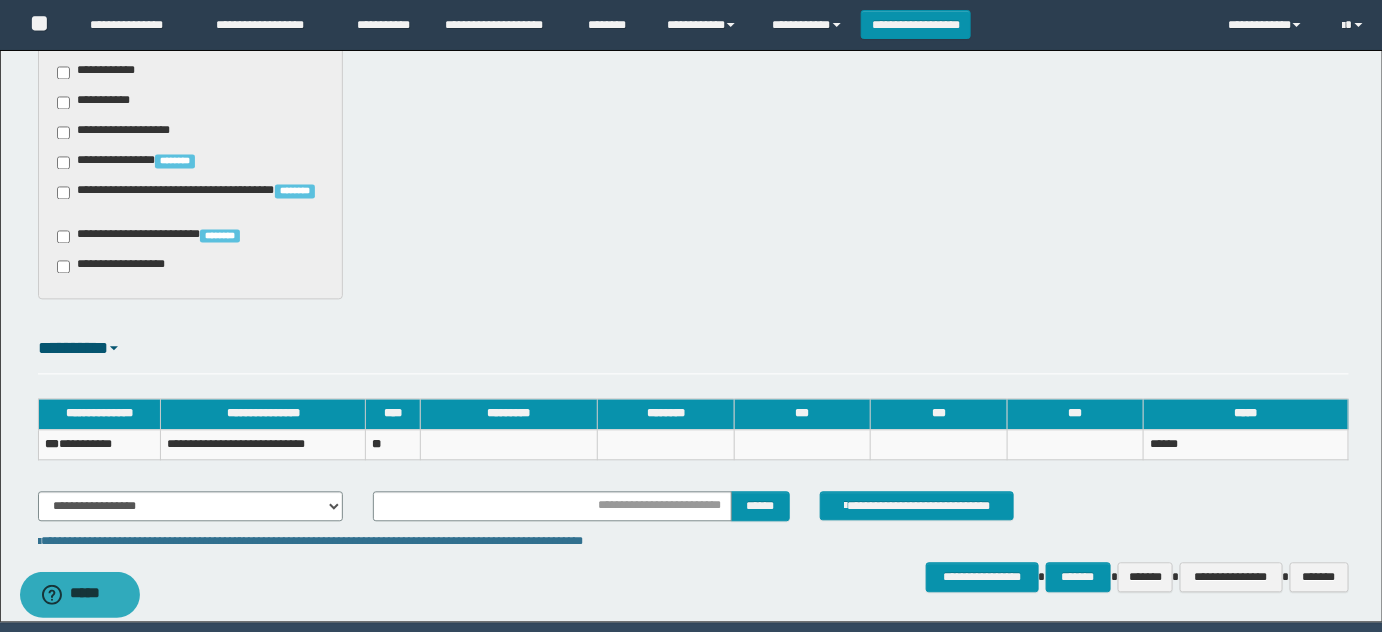 click on "**********" at bounding box center [694, 576] 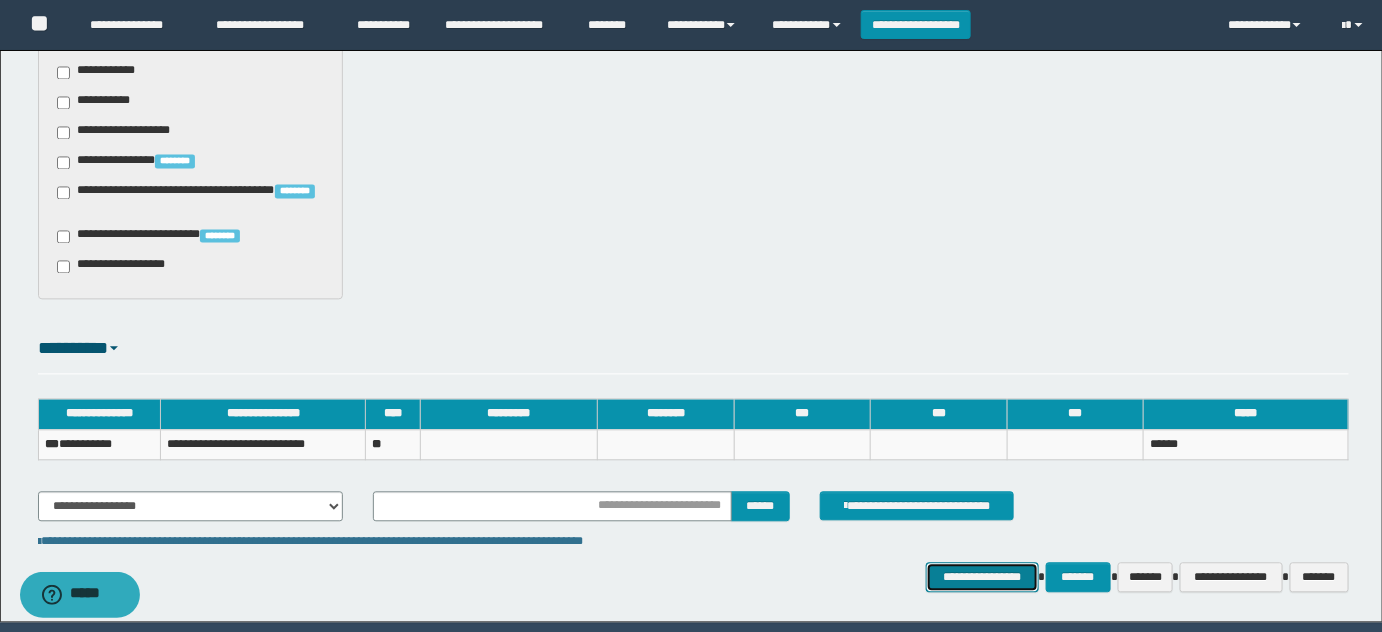 click on "**********" at bounding box center (982, 576) 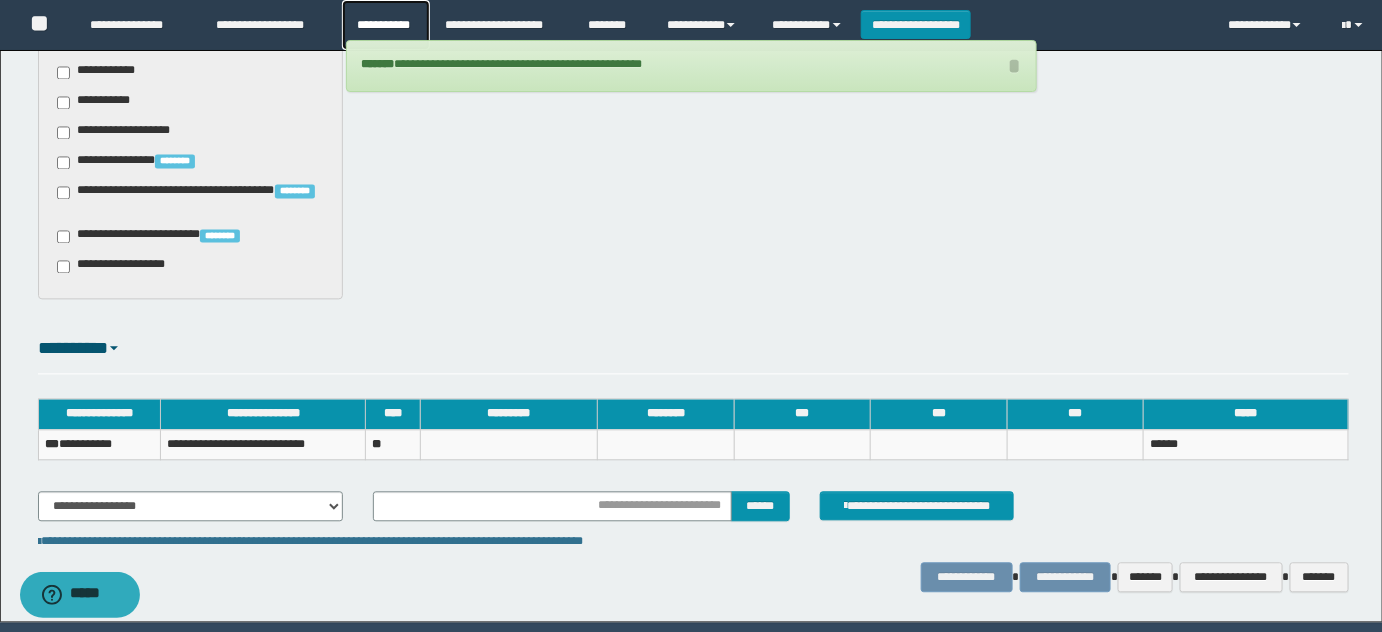 click on "**********" at bounding box center (386, 25) 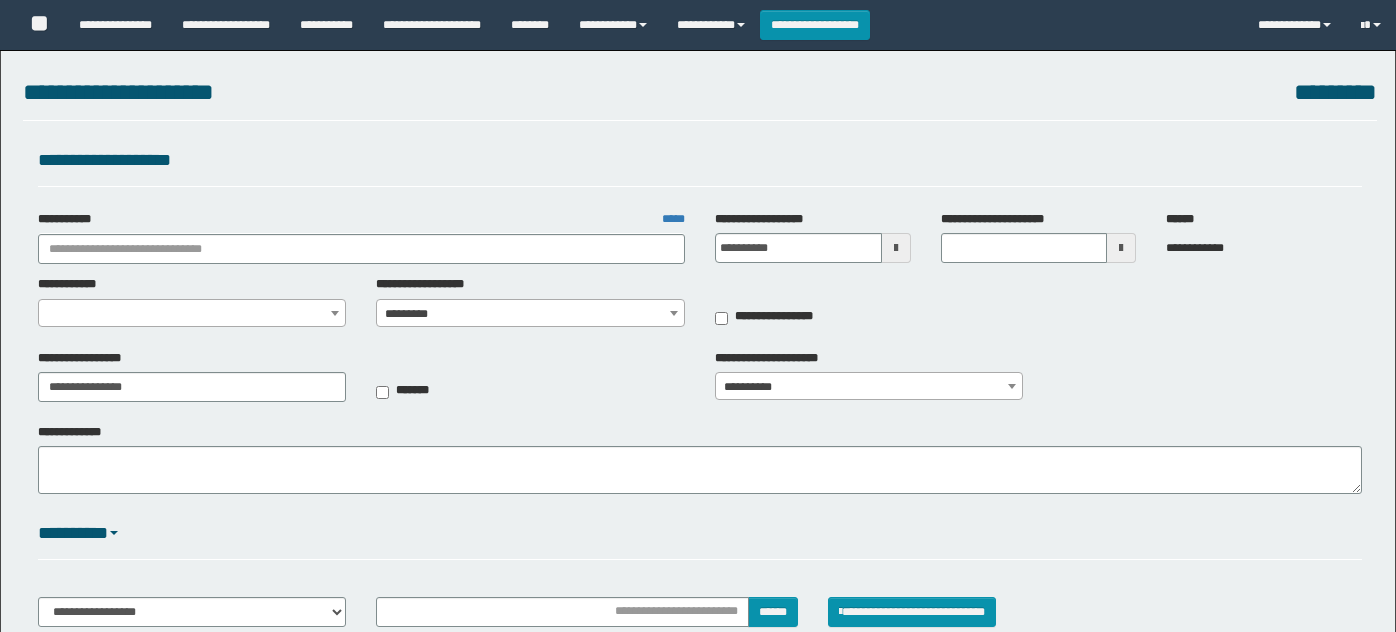 select on "***" 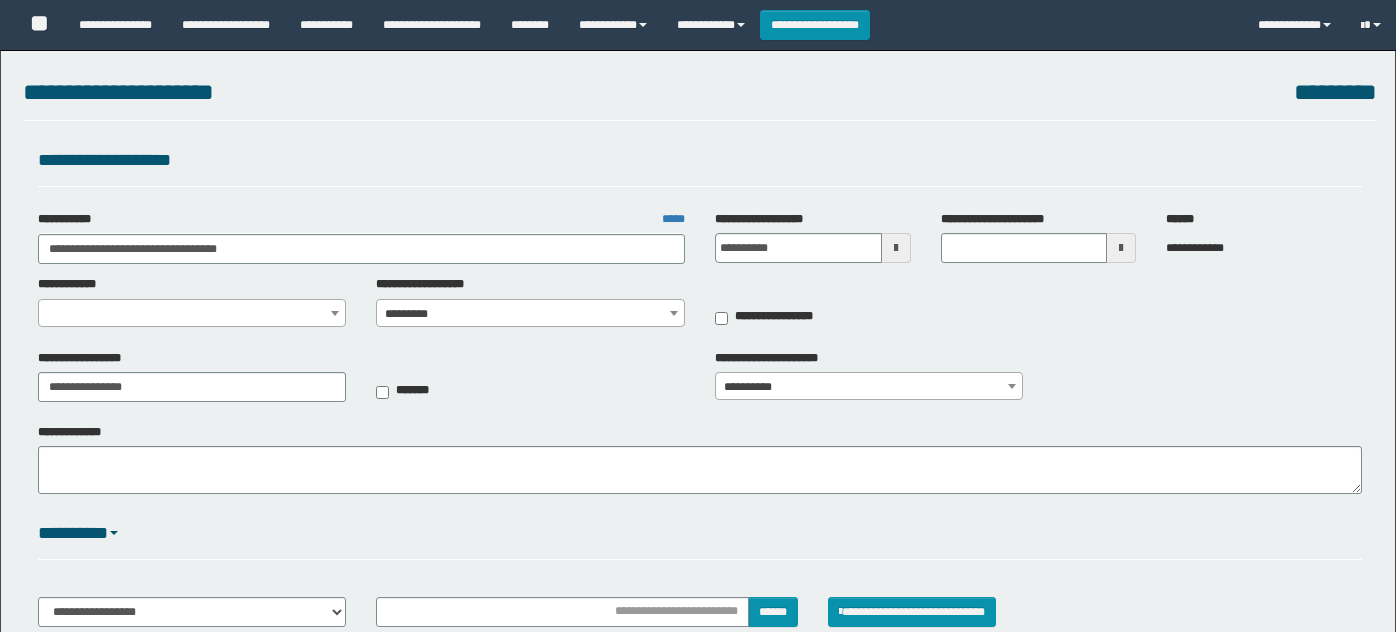 select on "*" 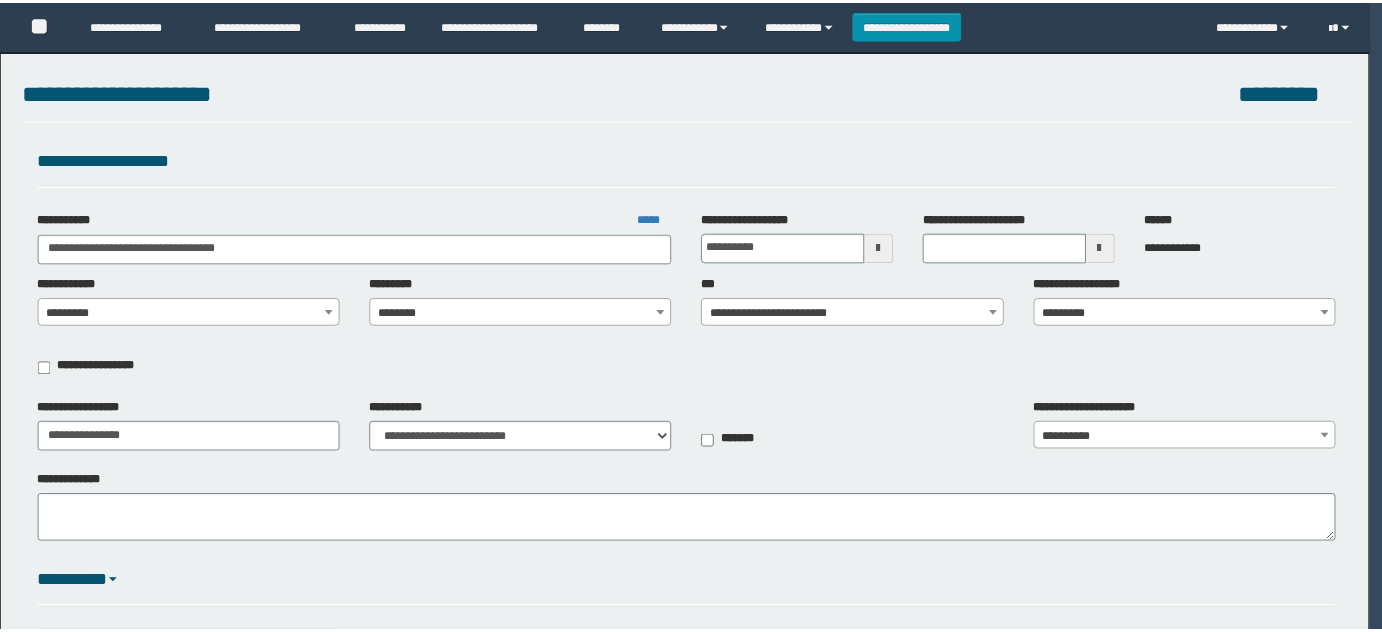 scroll, scrollTop: 0, scrollLeft: 0, axis: both 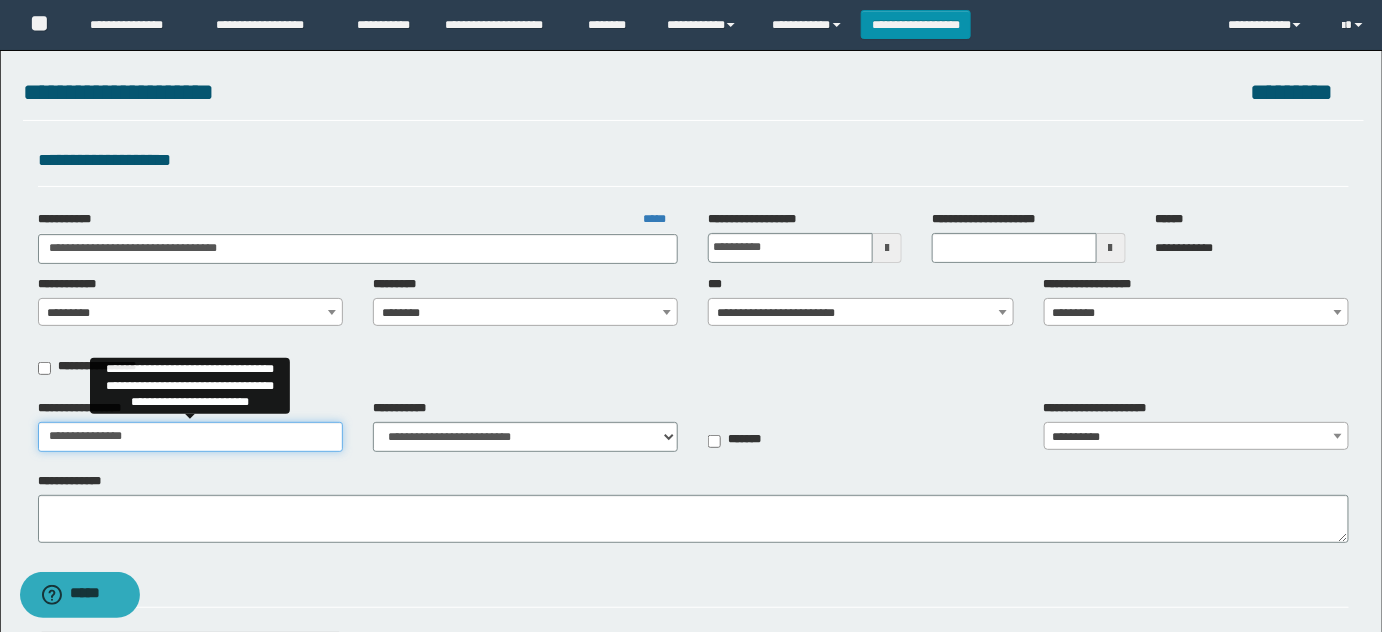 click on "**********" at bounding box center [190, 437] 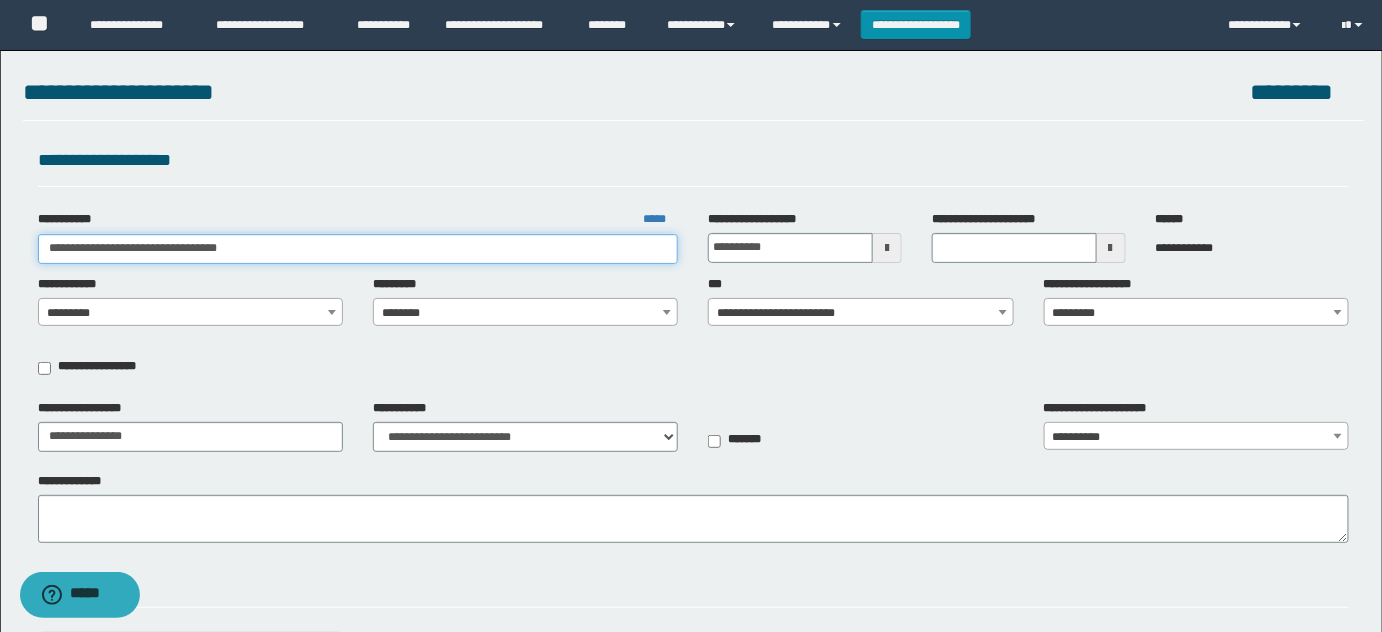 drag, startPoint x: 141, startPoint y: 247, endPoint x: 497, endPoint y: 239, distance: 356.08987 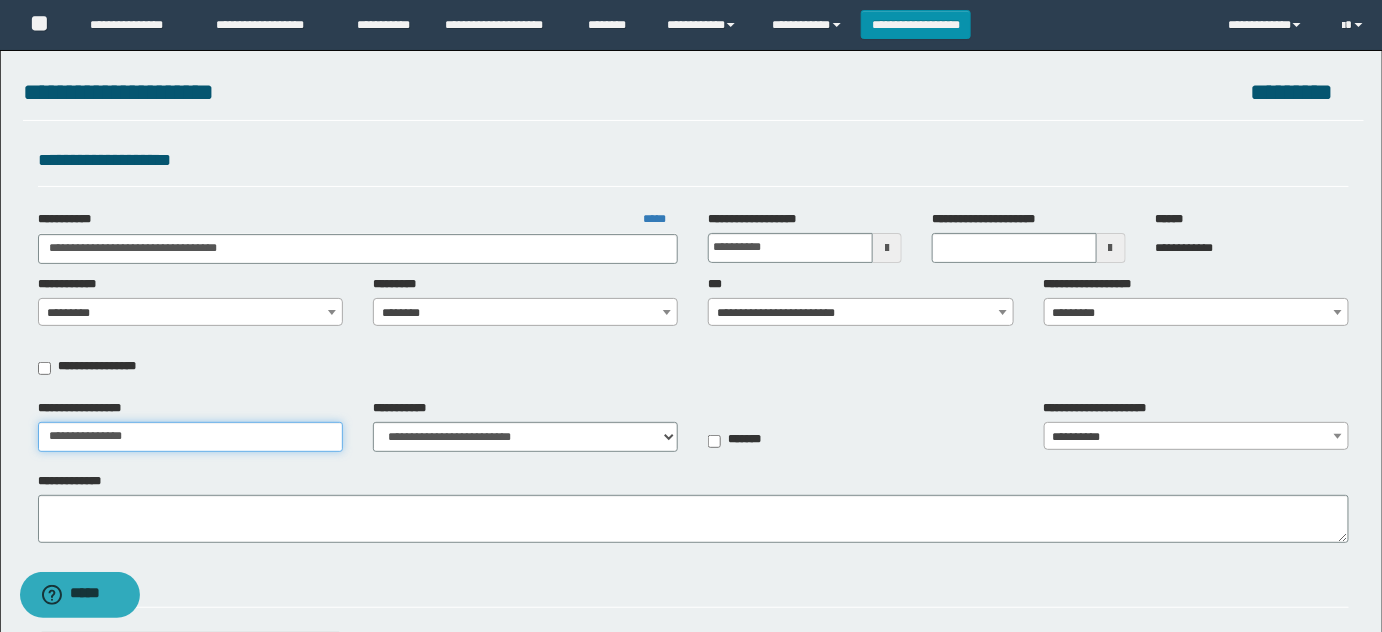 drag, startPoint x: 244, startPoint y: 430, endPoint x: 0, endPoint y: 449, distance: 244.73863 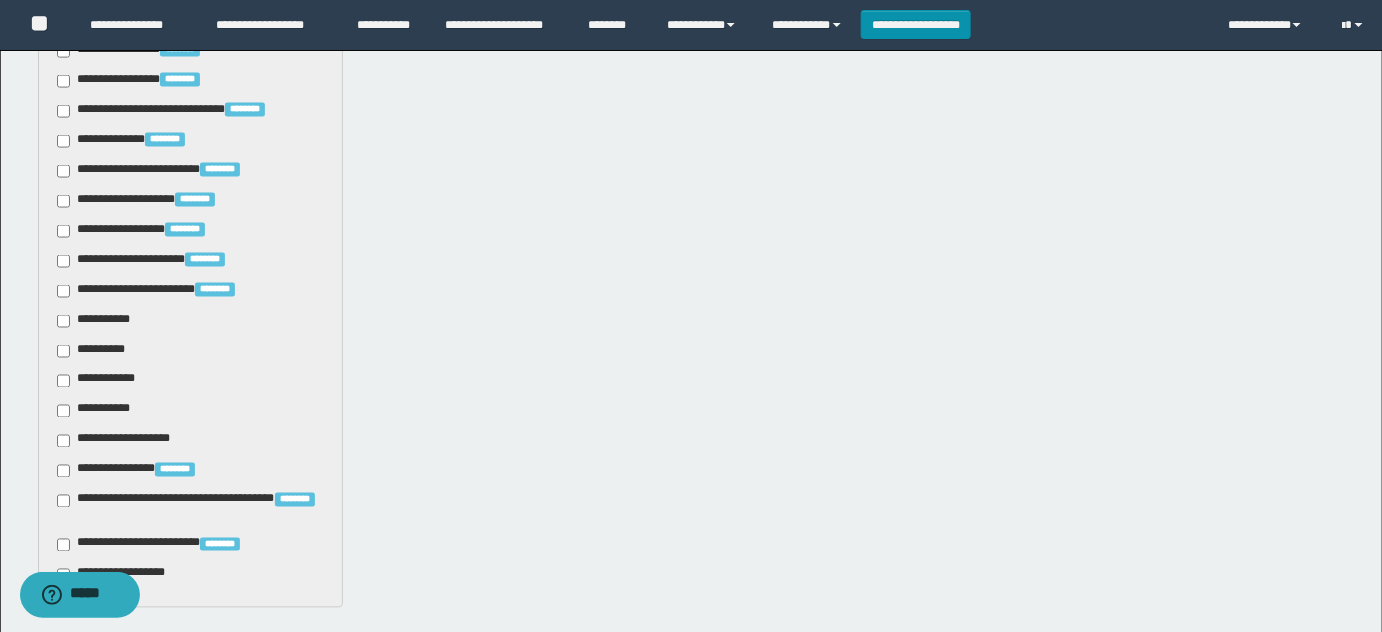 scroll, scrollTop: 1295, scrollLeft: 0, axis: vertical 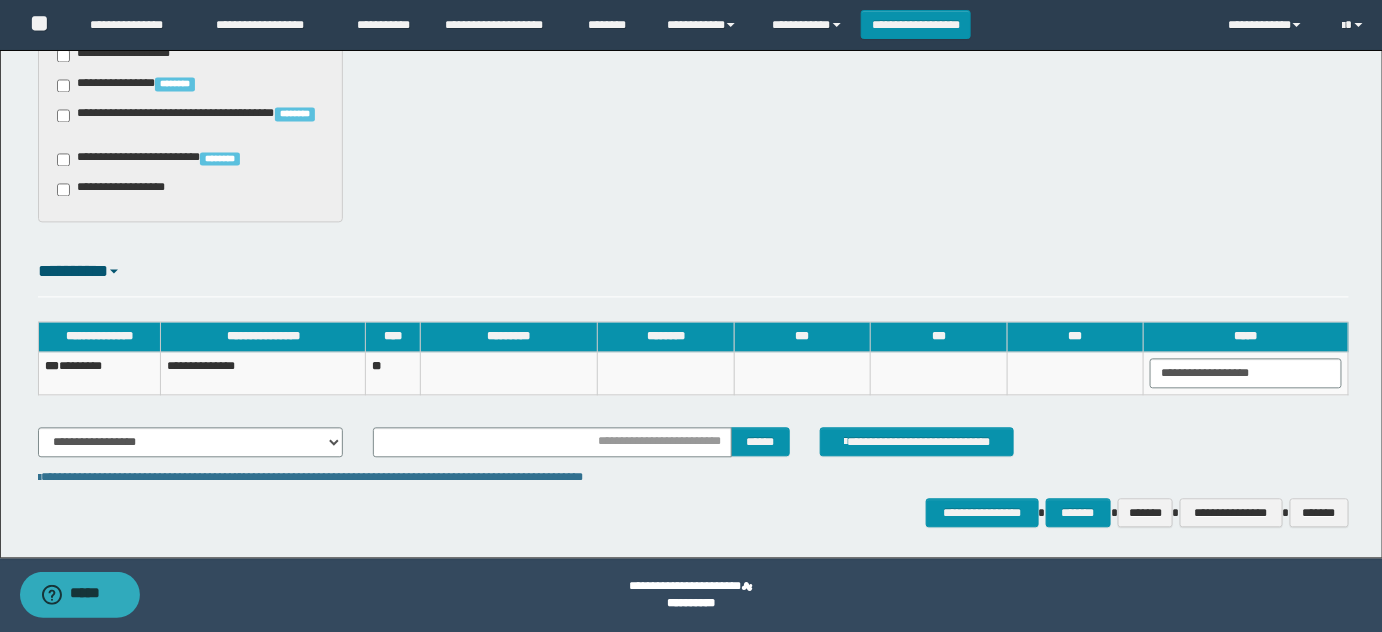 type on "**********" 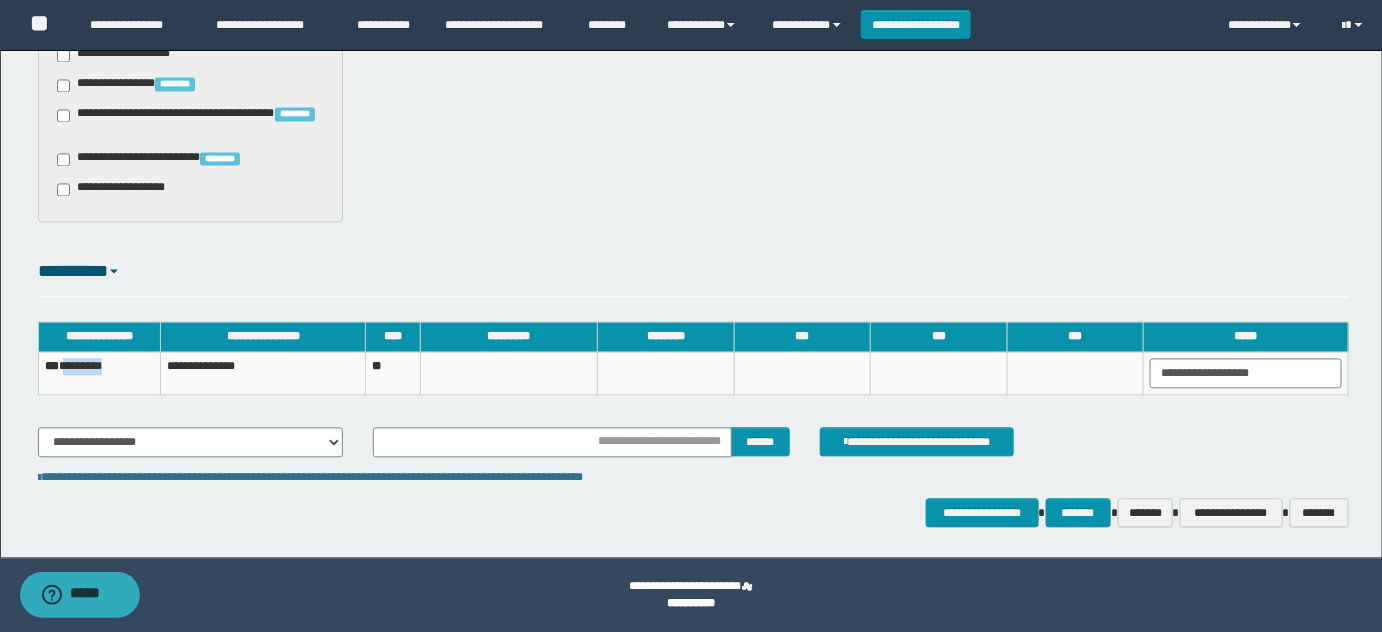 click on "*** ********" at bounding box center [99, 373] 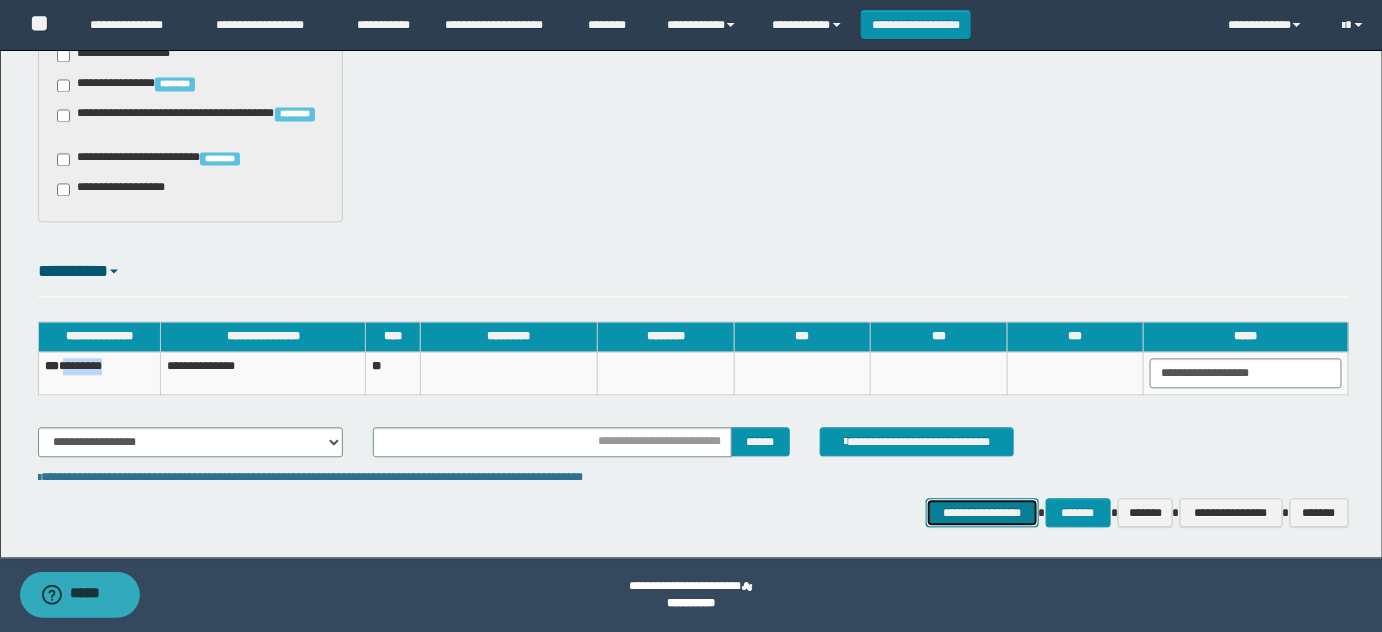 click on "**********" at bounding box center (982, 512) 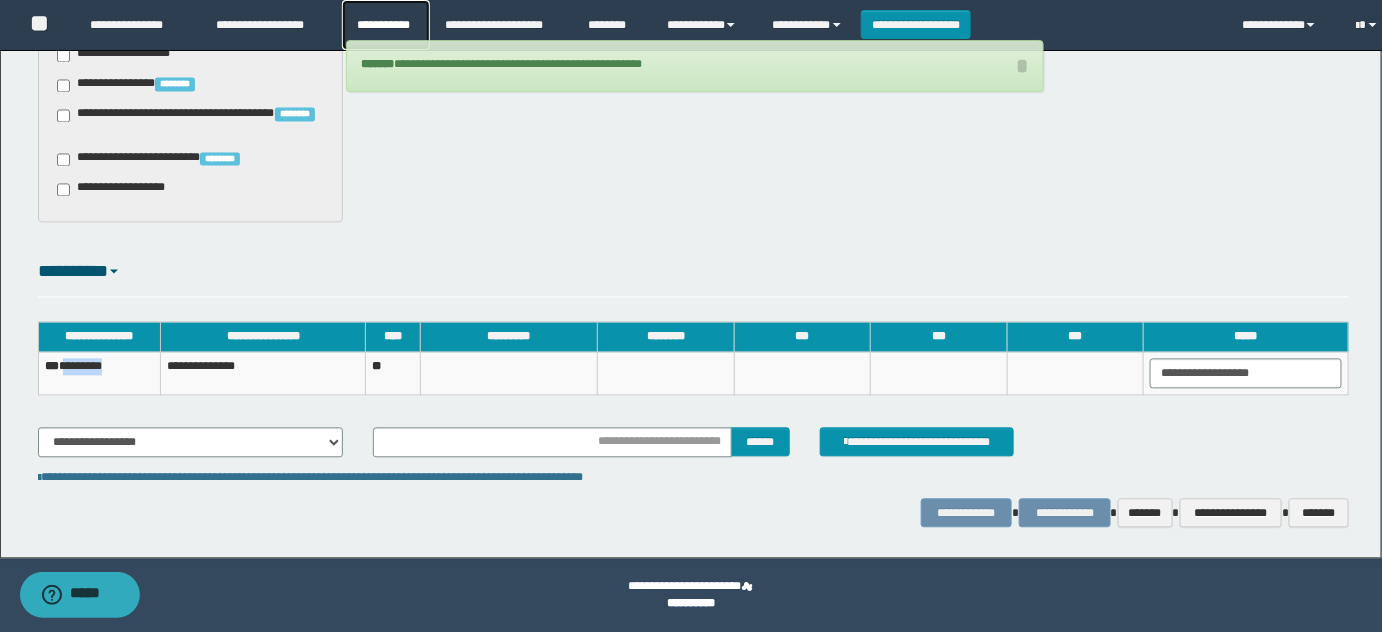 click on "**********" at bounding box center (386, 25) 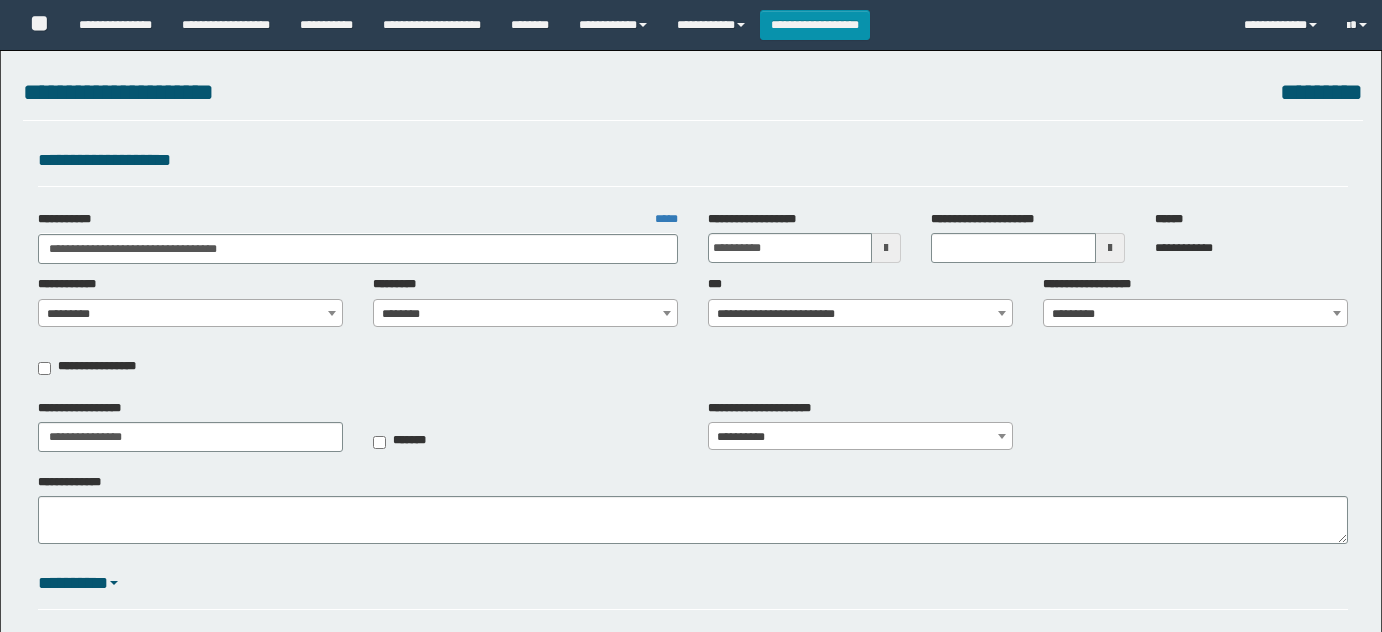 select on "*" 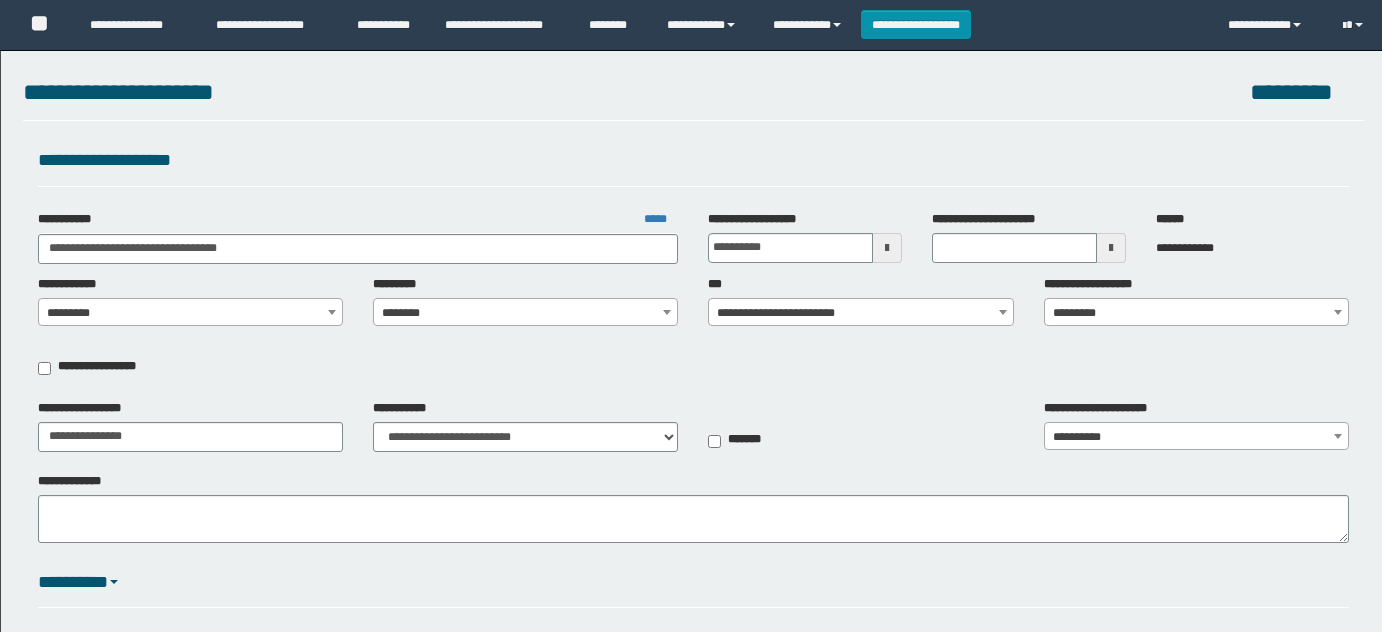 scroll, scrollTop: 0, scrollLeft: 0, axis: both 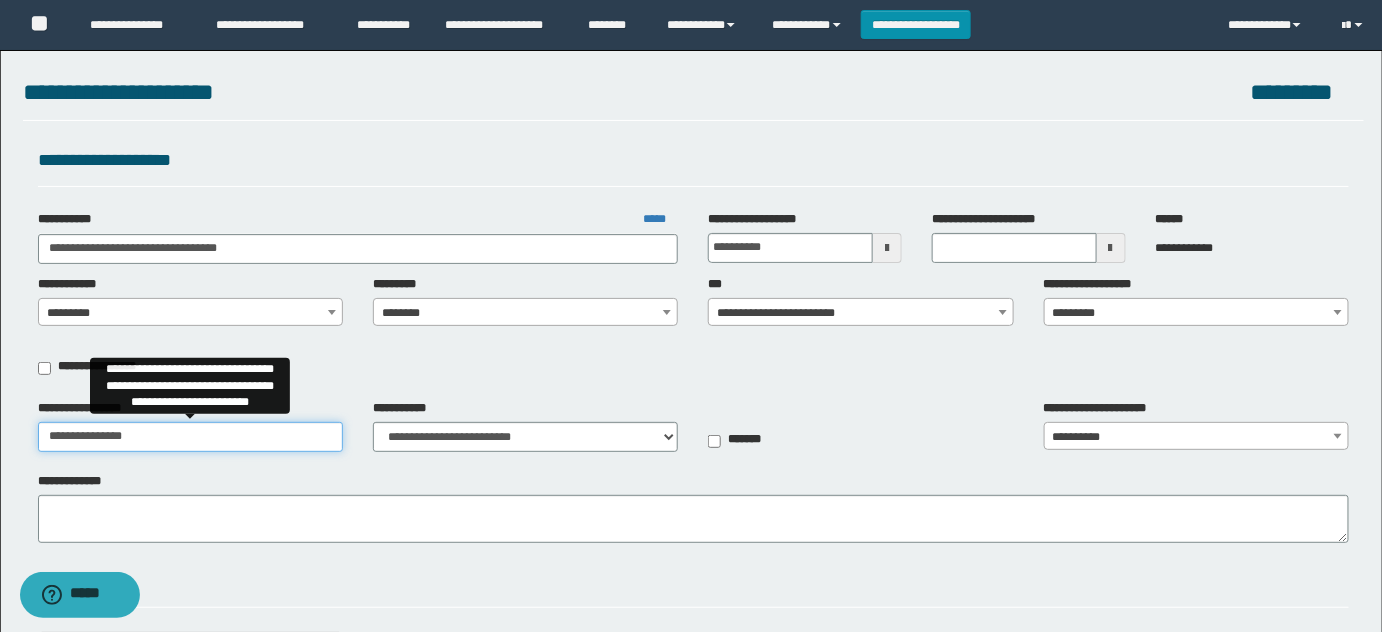 drag, startPoint x: 203, startPoint y: 434, endPoint x: 0, endPoint y: 402, distance: 205.50668 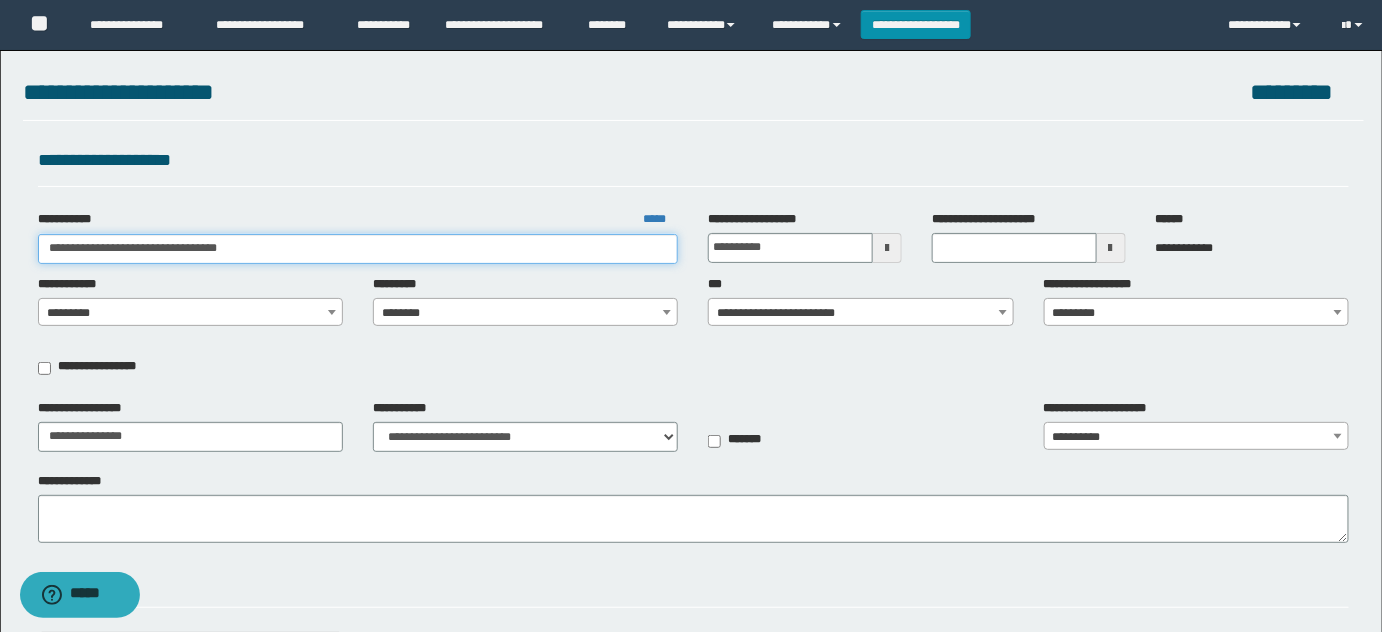 drag, startPoint x: 144, startPoint y: 248, endPoint x: 476, endPoint y: 255, distance: 332.0738 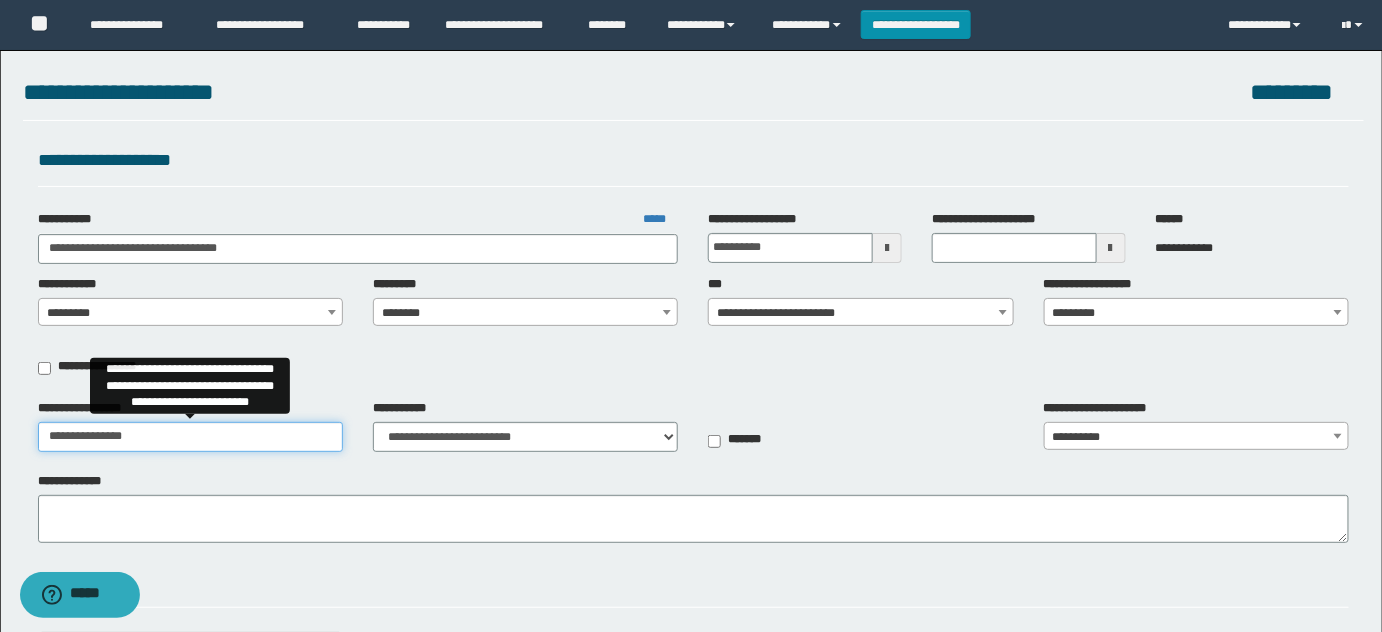 click on "**********" at bounding box center (691, 946) 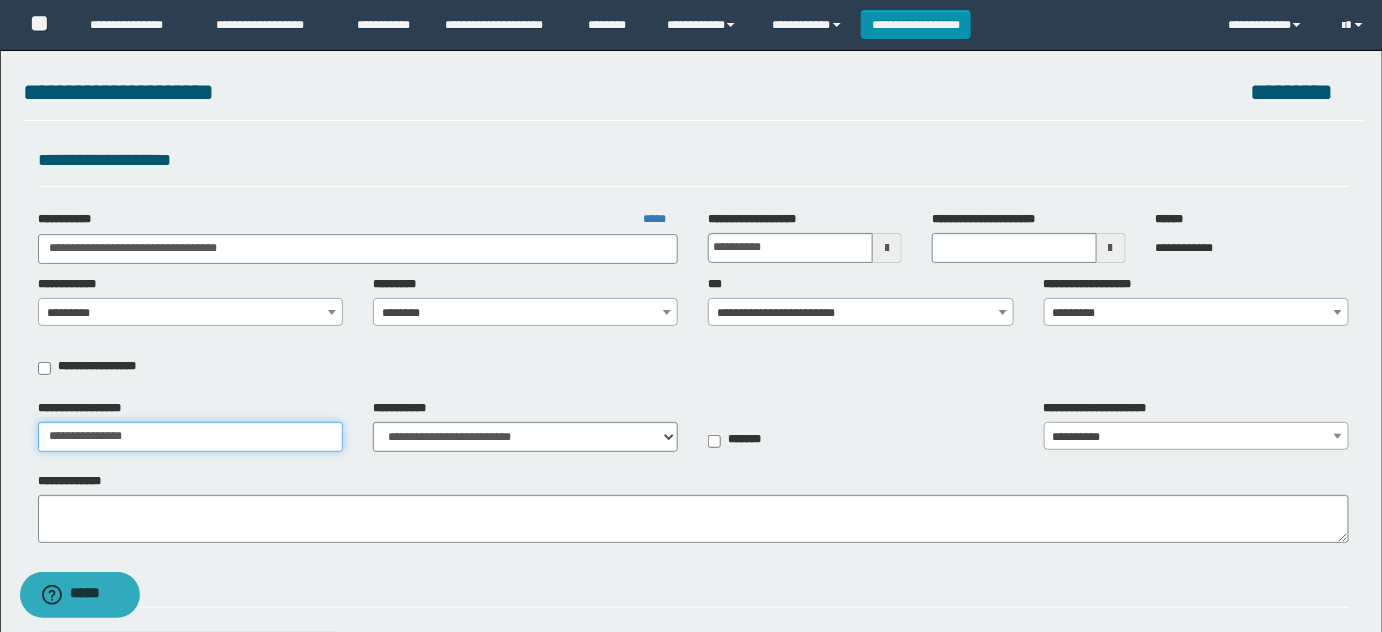 paste on "***" 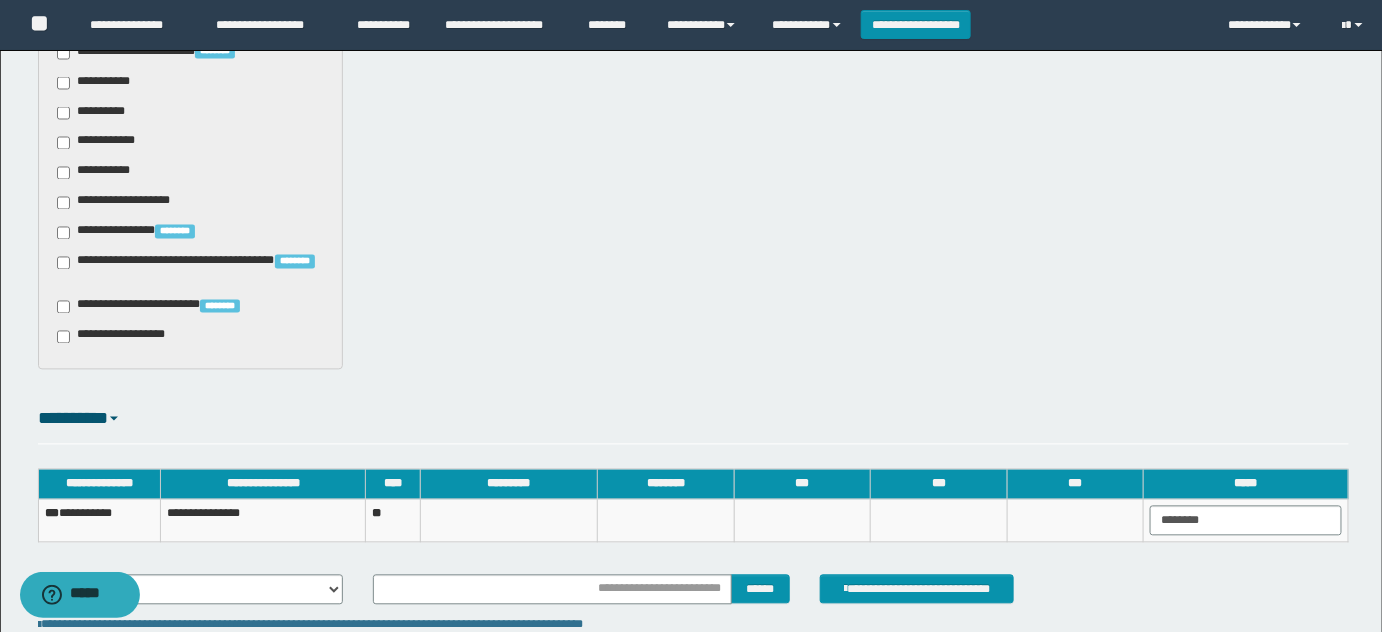 scroll, scrollTop: 1295, scrollLeft: 0, axis: vertical 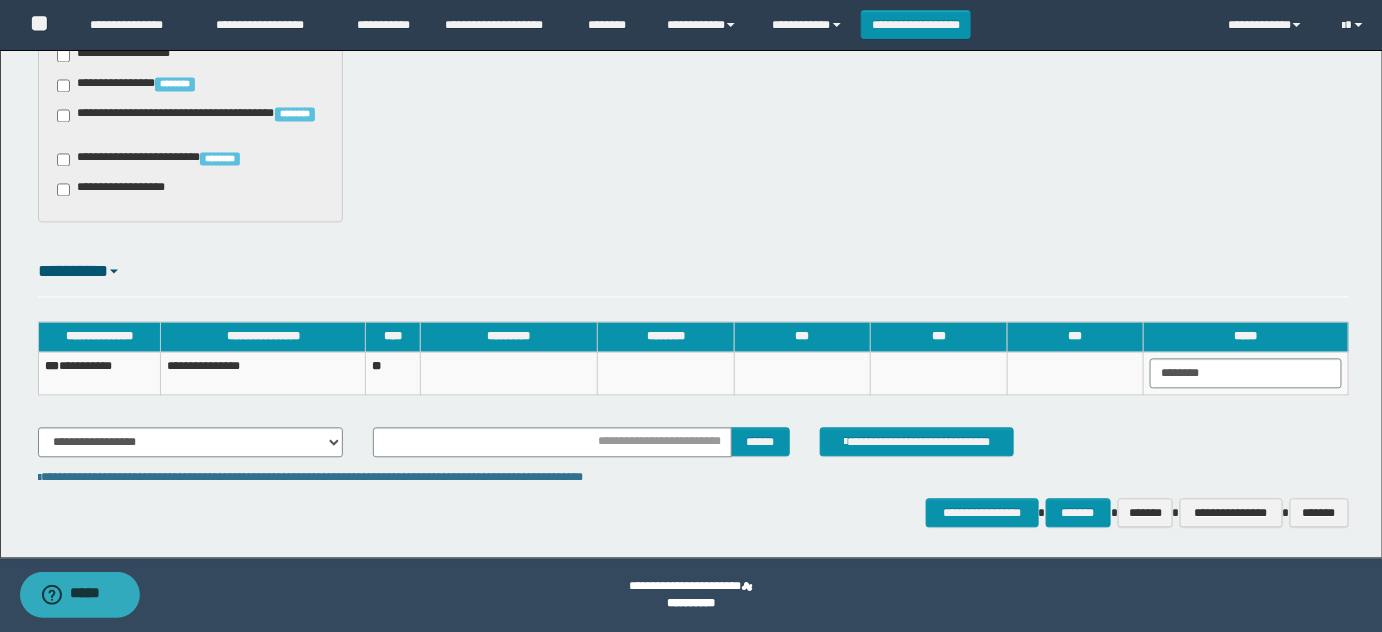 type on "**********" 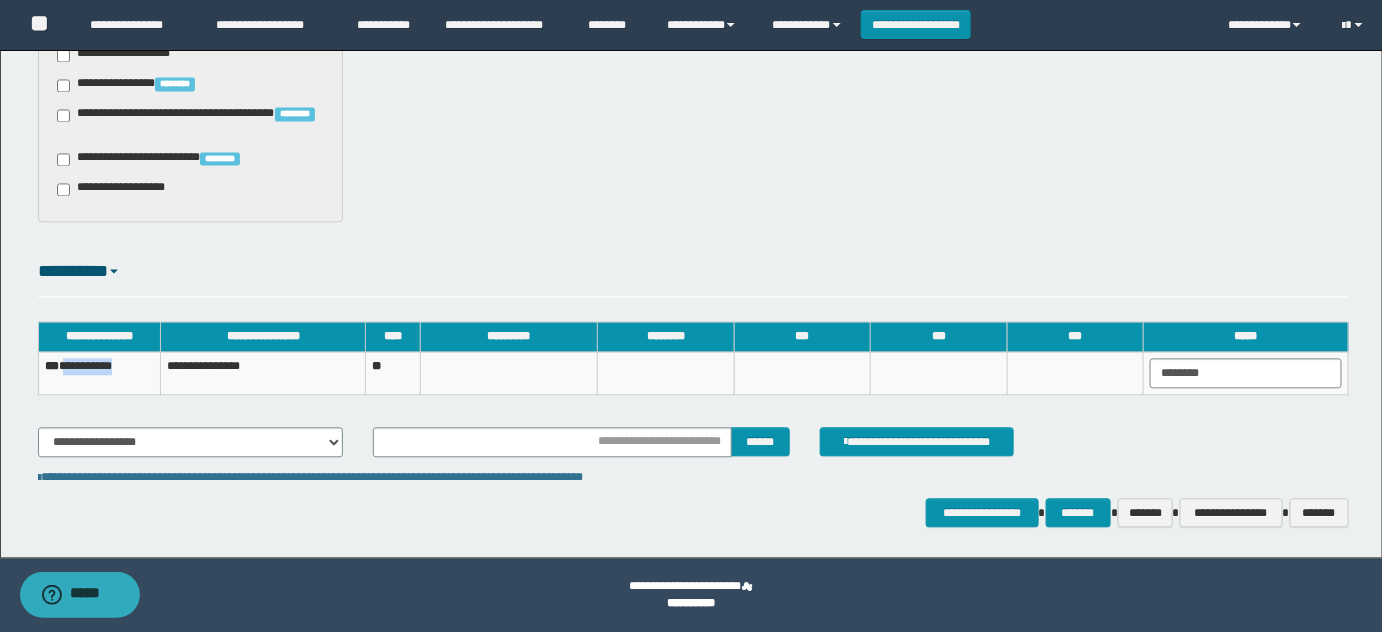 click on "**********" at bounding box center (99, 373) 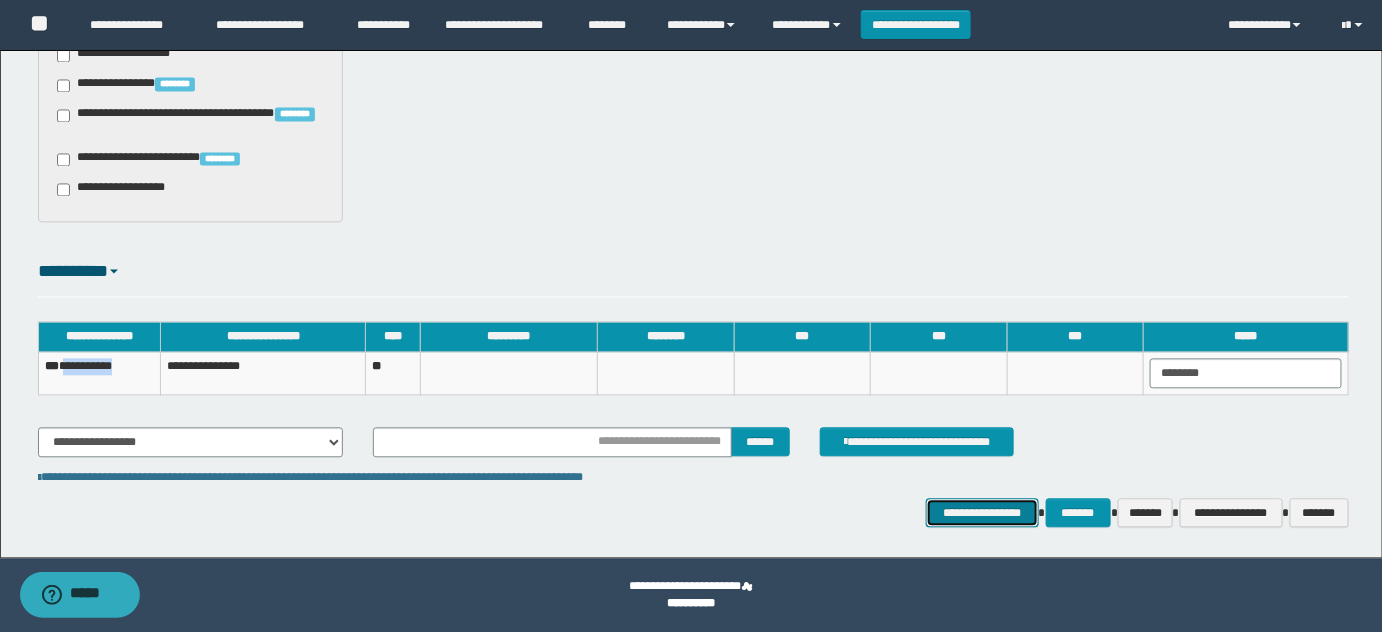 click on "**********" at bounding box center [982, 512] 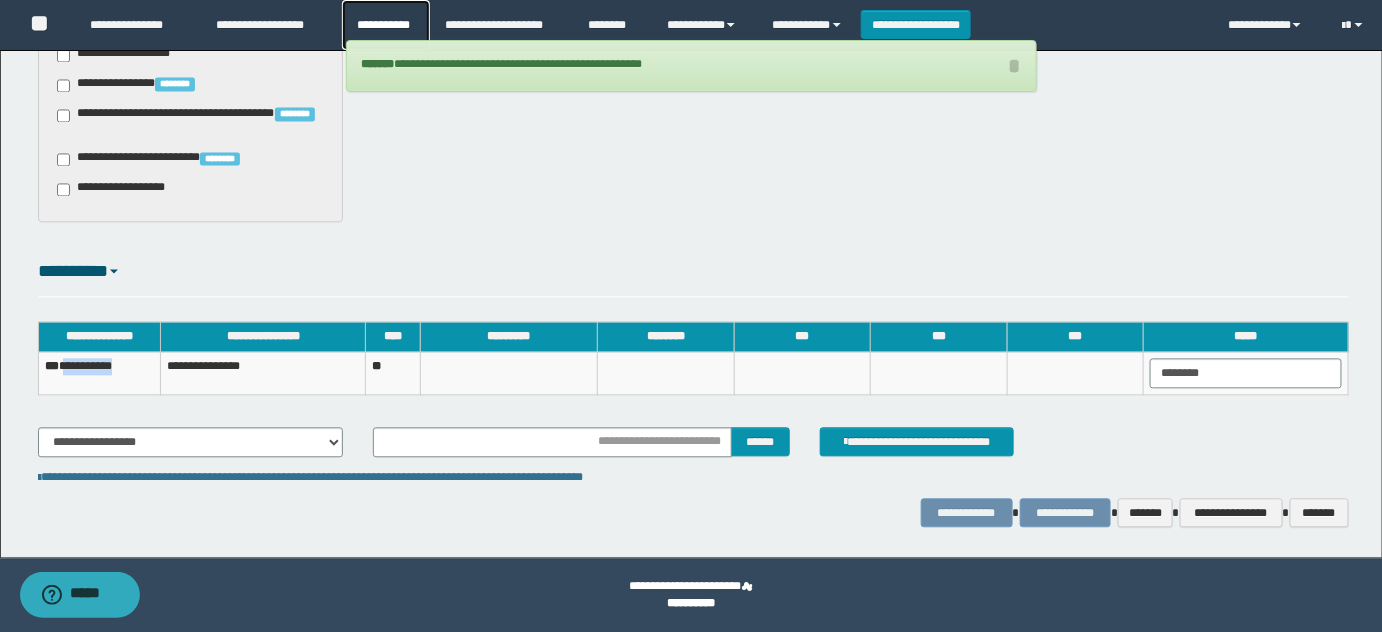 click on "**********" at bounding box center (386, 25) 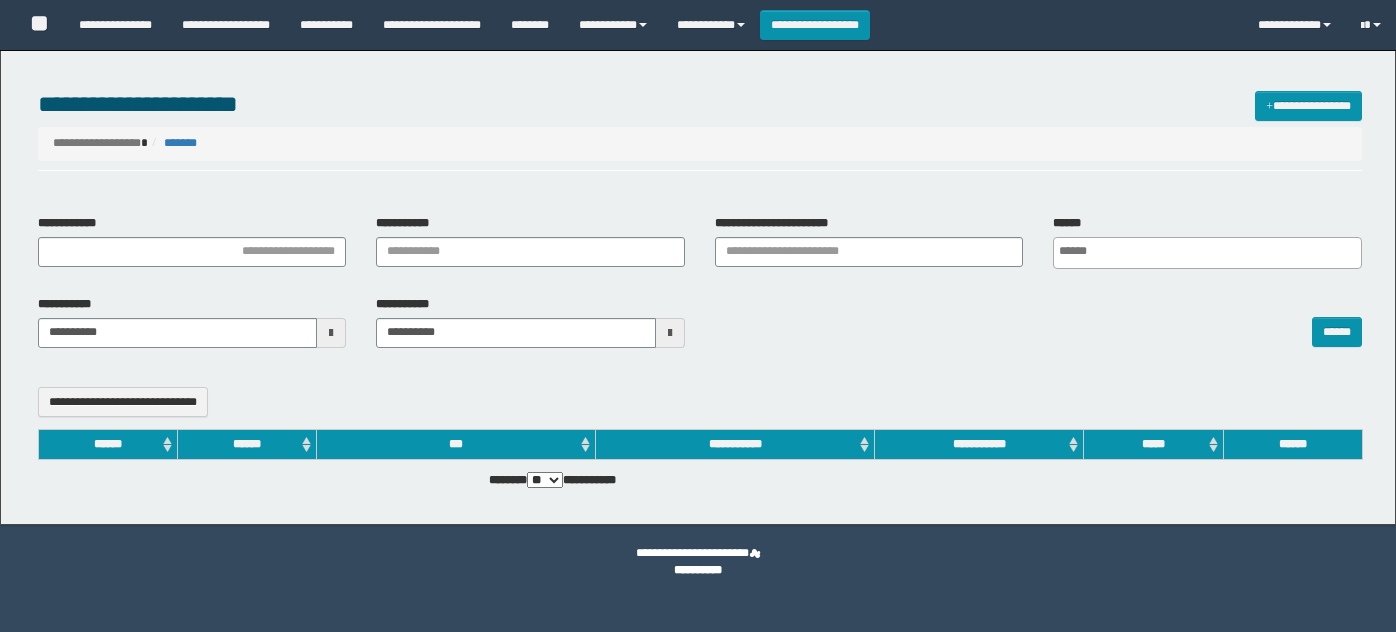 select 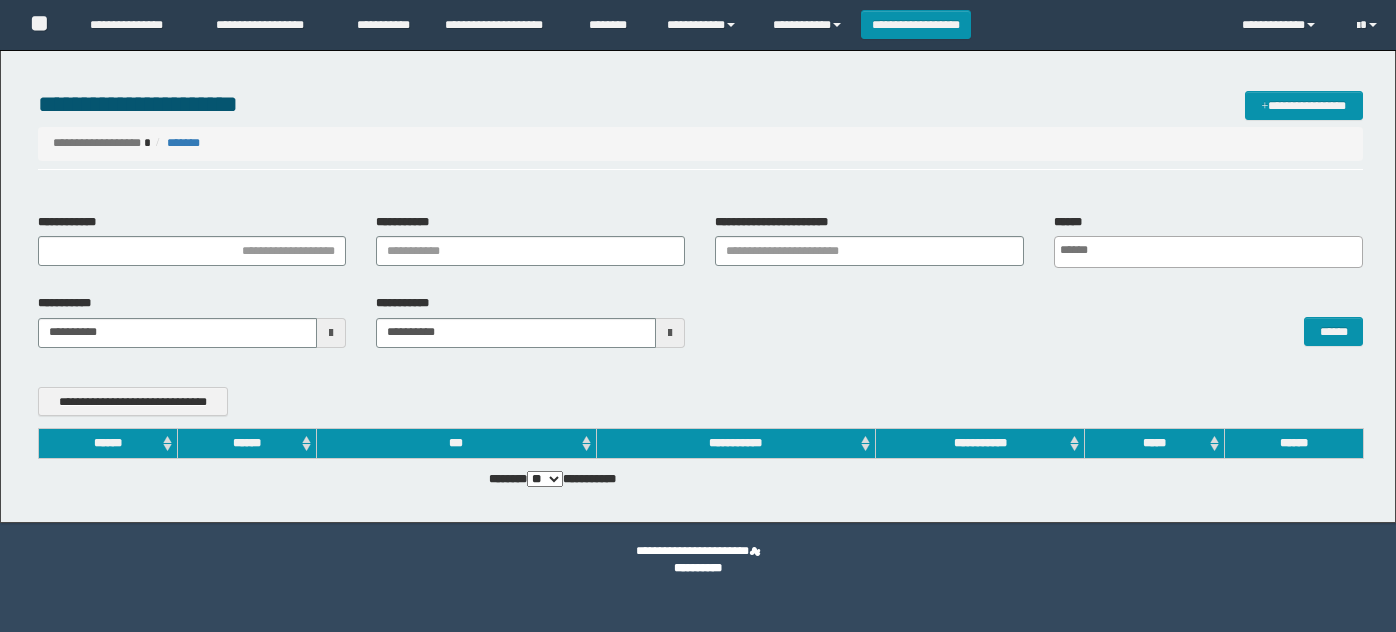 scroll, scrollTop: 0, scrollLeft: 0, axis: both 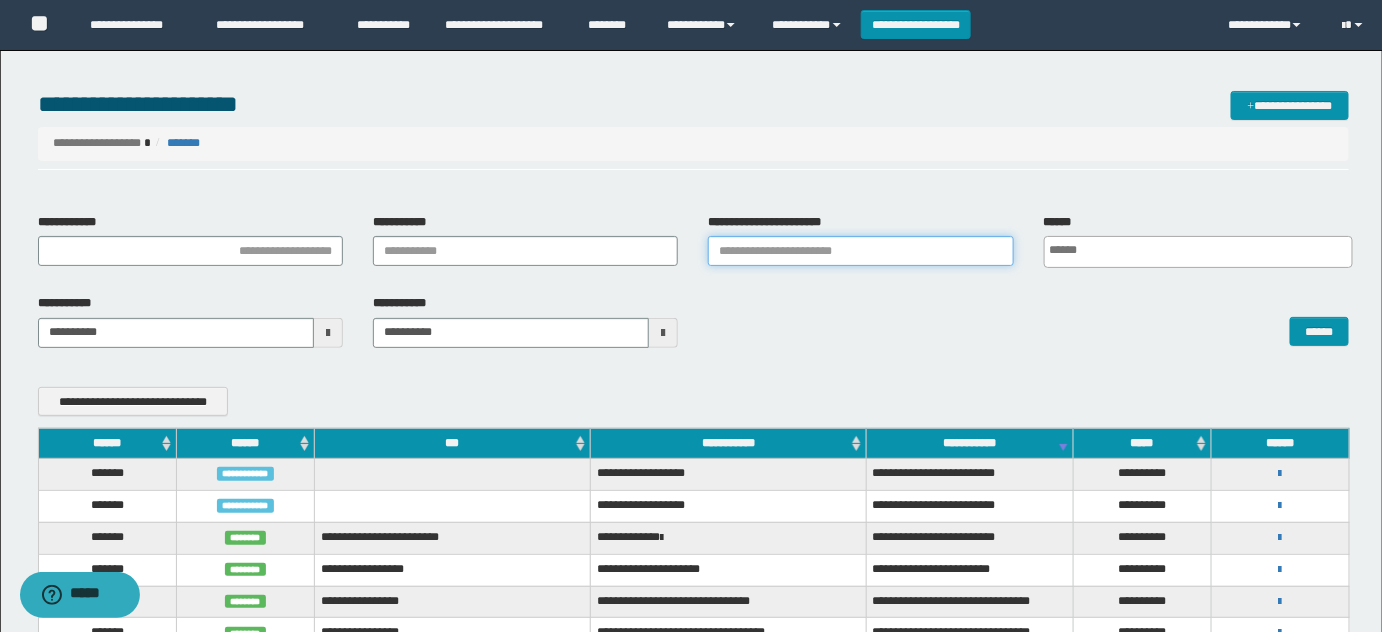 drag, startPoint x: 832, startPoint y: 247, endPoint x: 1170, endPoint y: 362, distance: 357.028 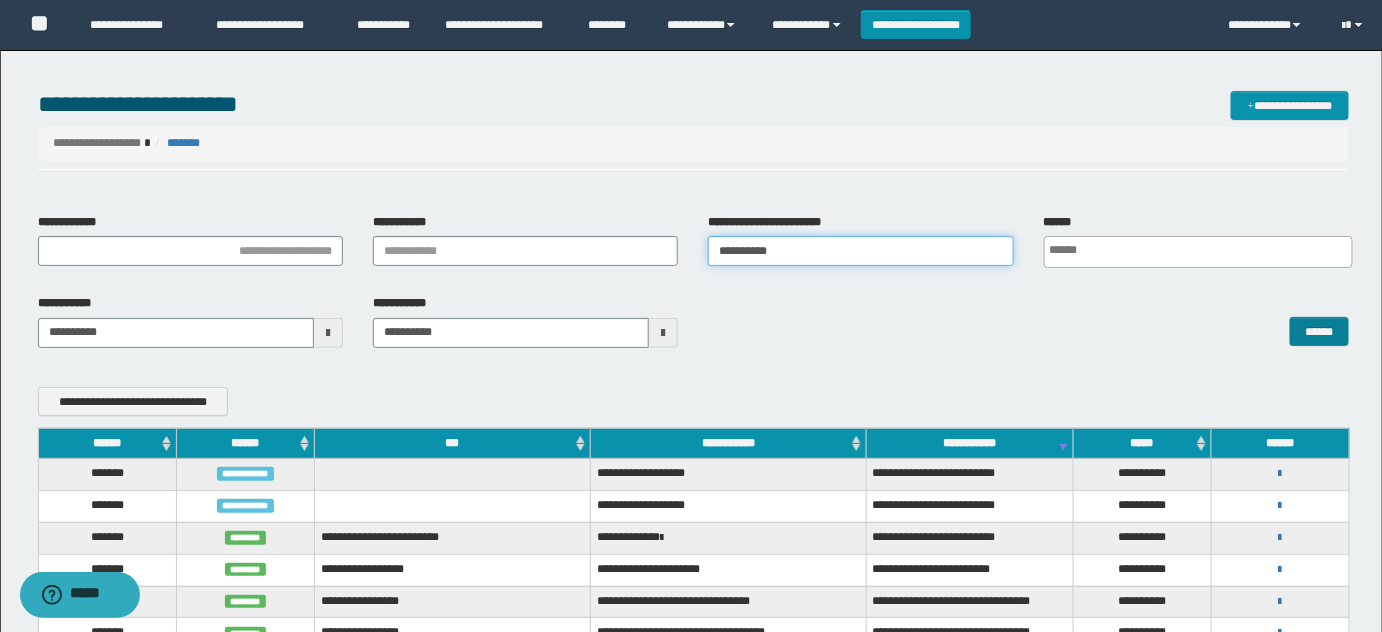 type on "**********" 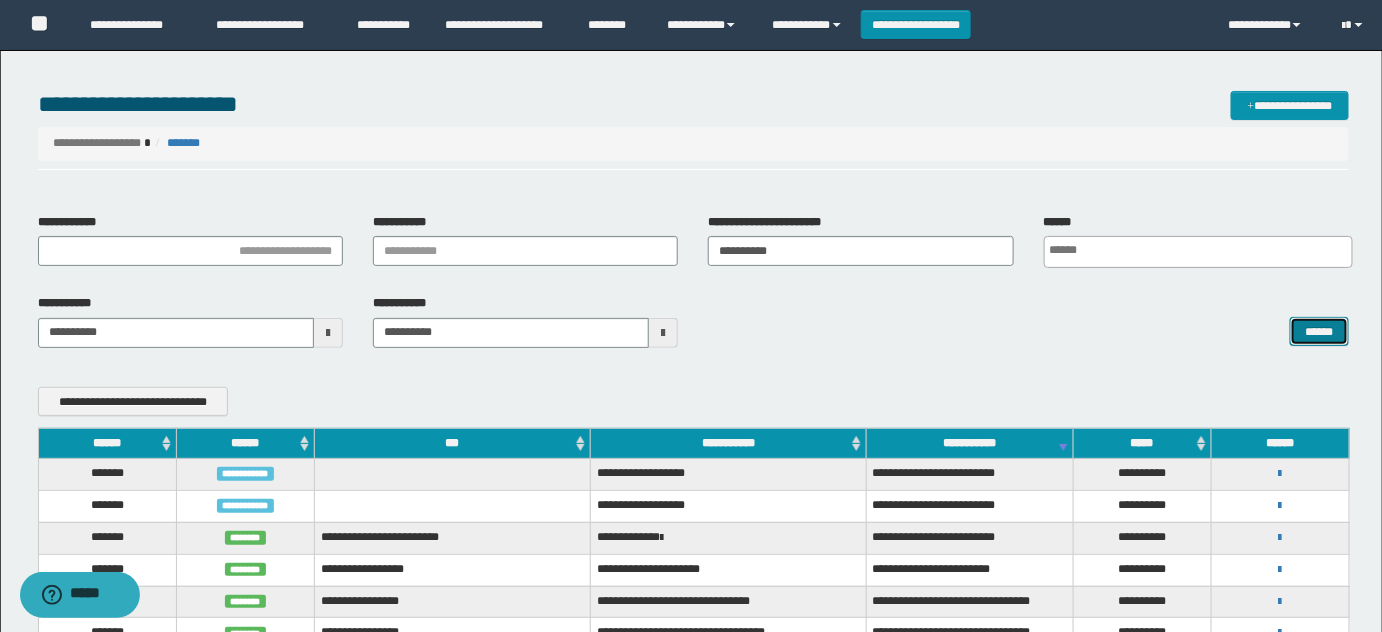 click on "******" at bounding box center (1319, 331) 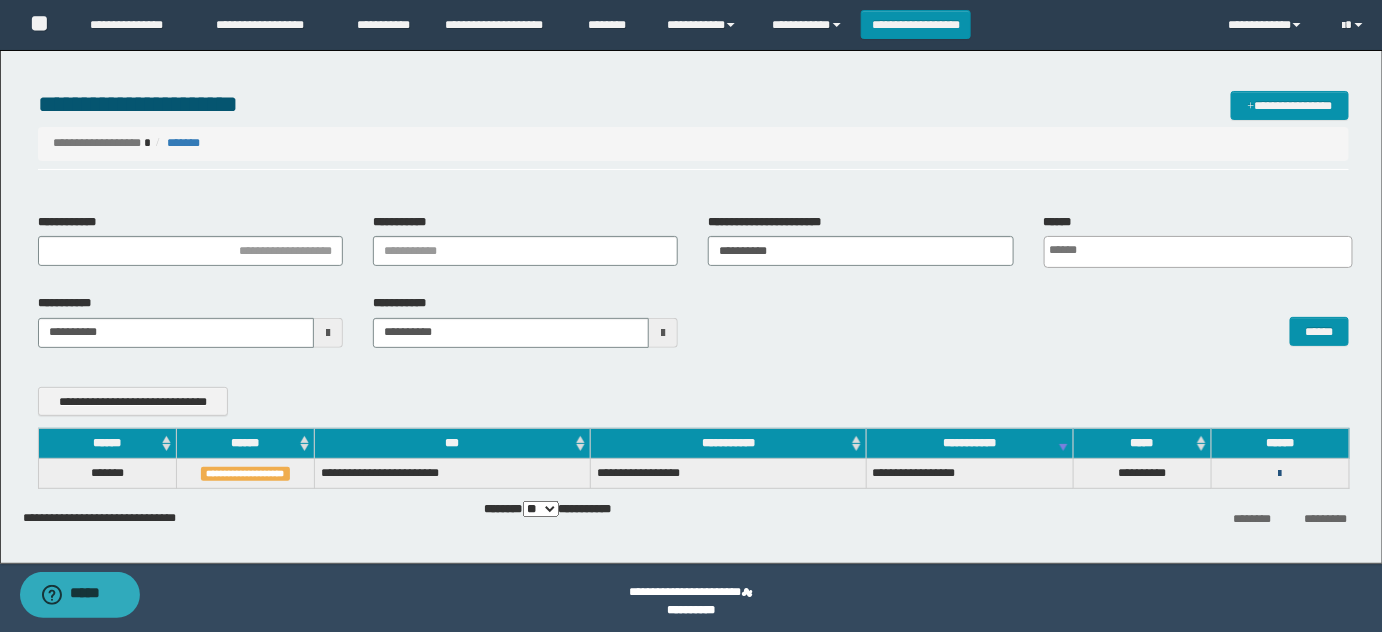 click at bounding box center (1280, 474) 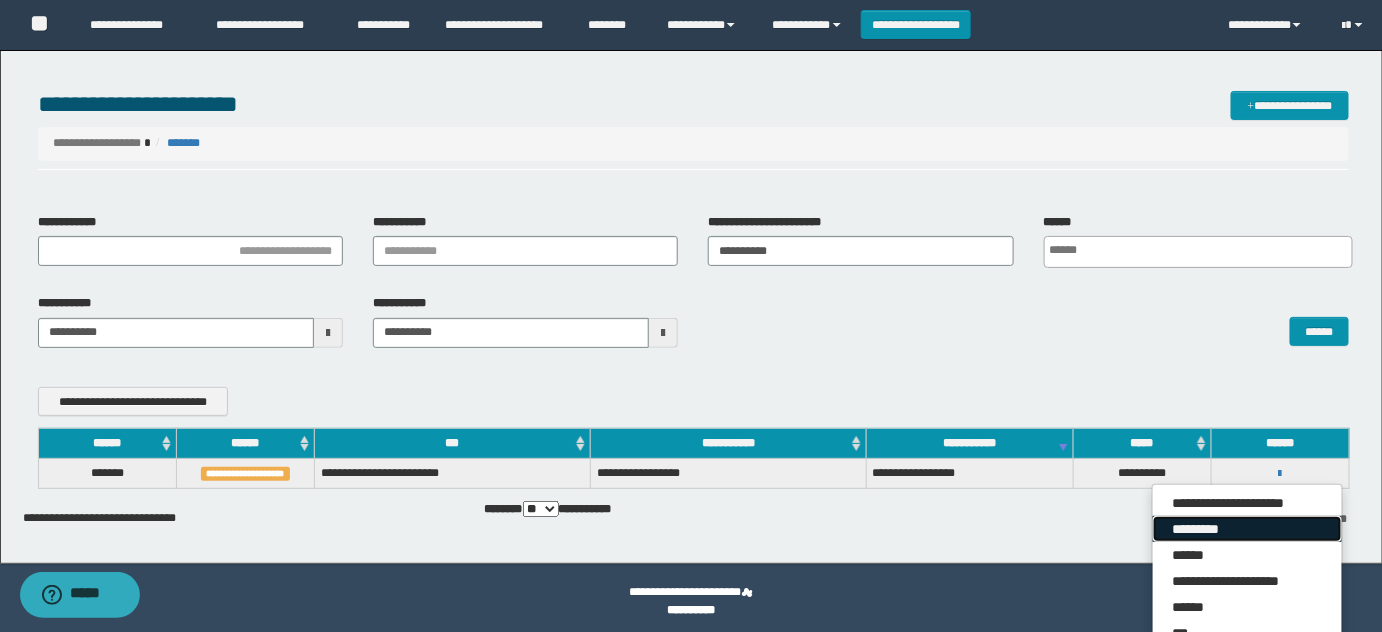click on "*********" at bounding box center [1247, 529] 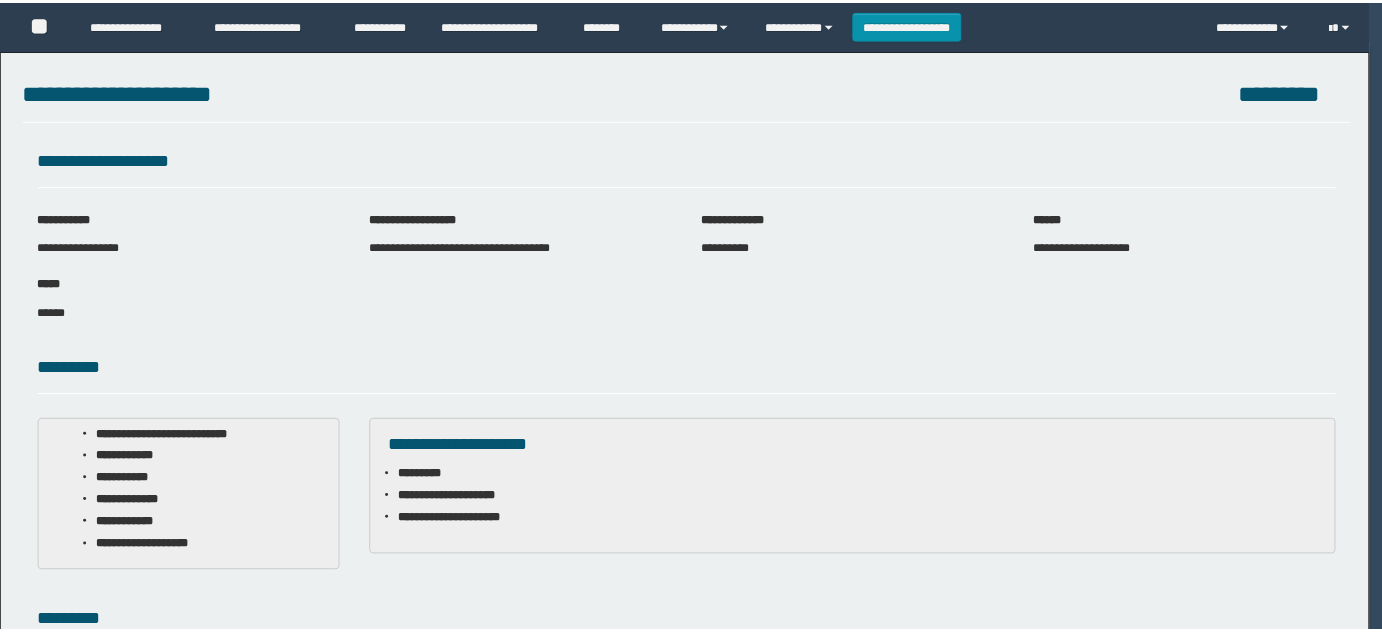 scroll, scrollTop: 344, scrollLeft: 0, axis: vertical 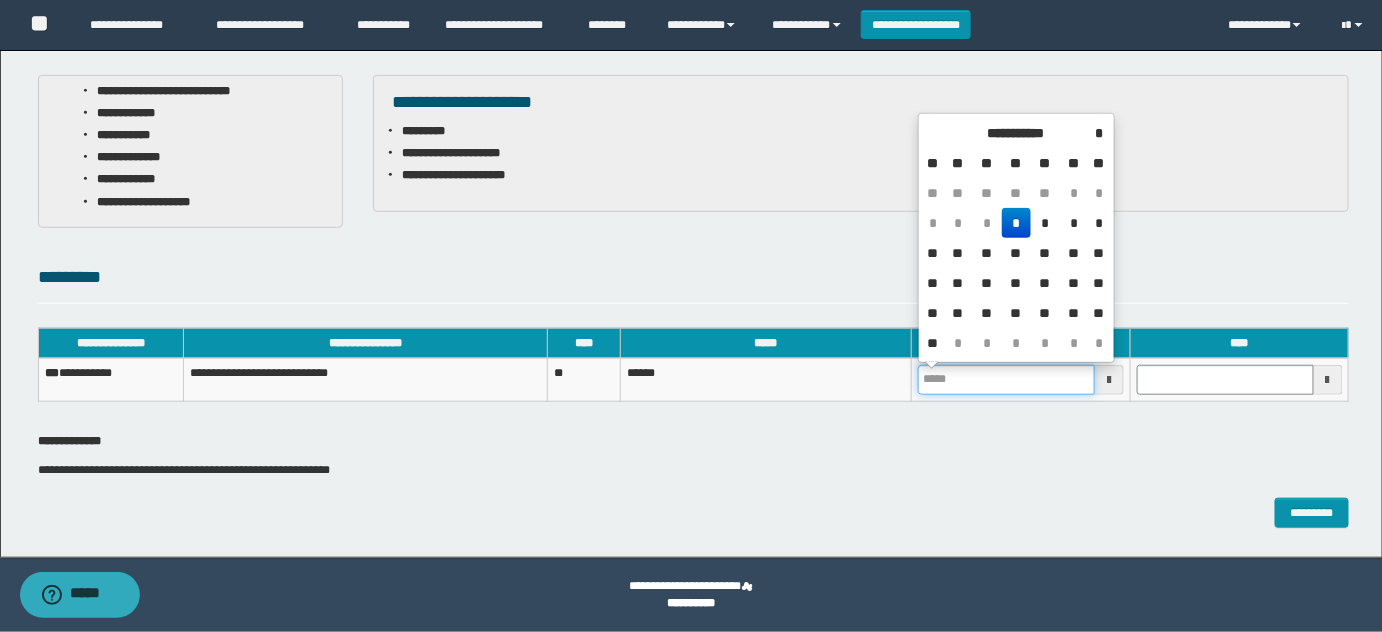 click at bounding box center (1006, 380) 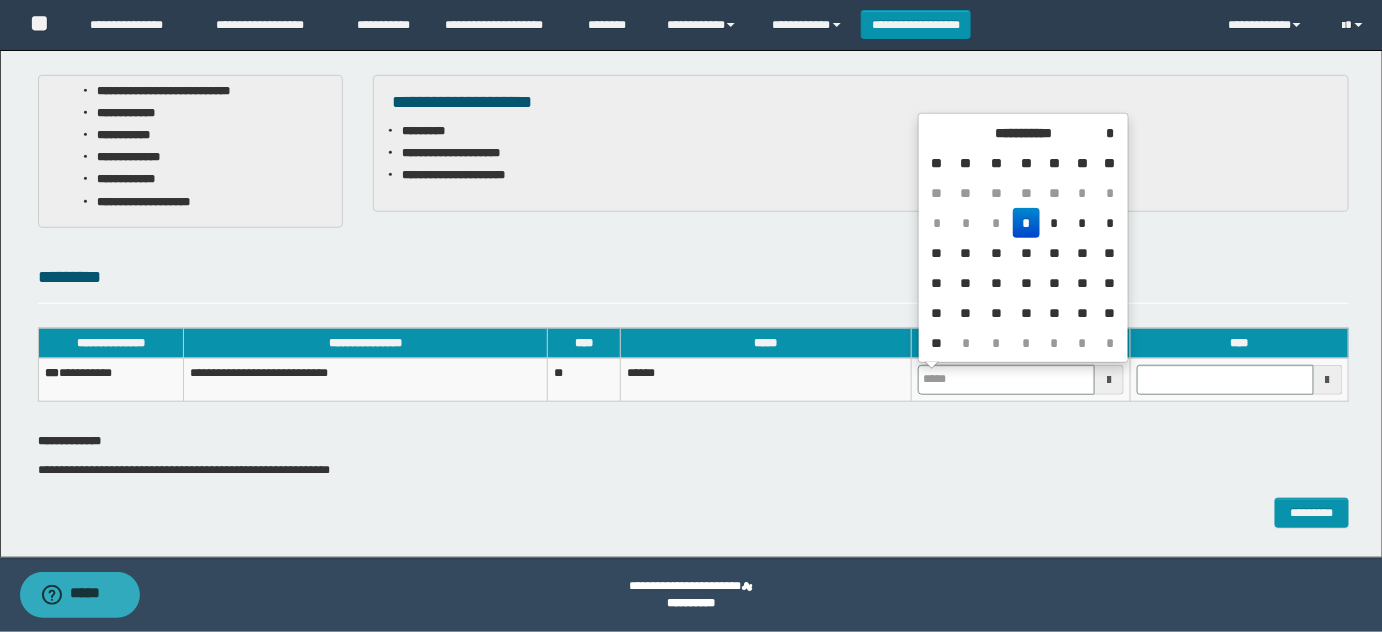 click on "*" at bounding box center [1027, 223] 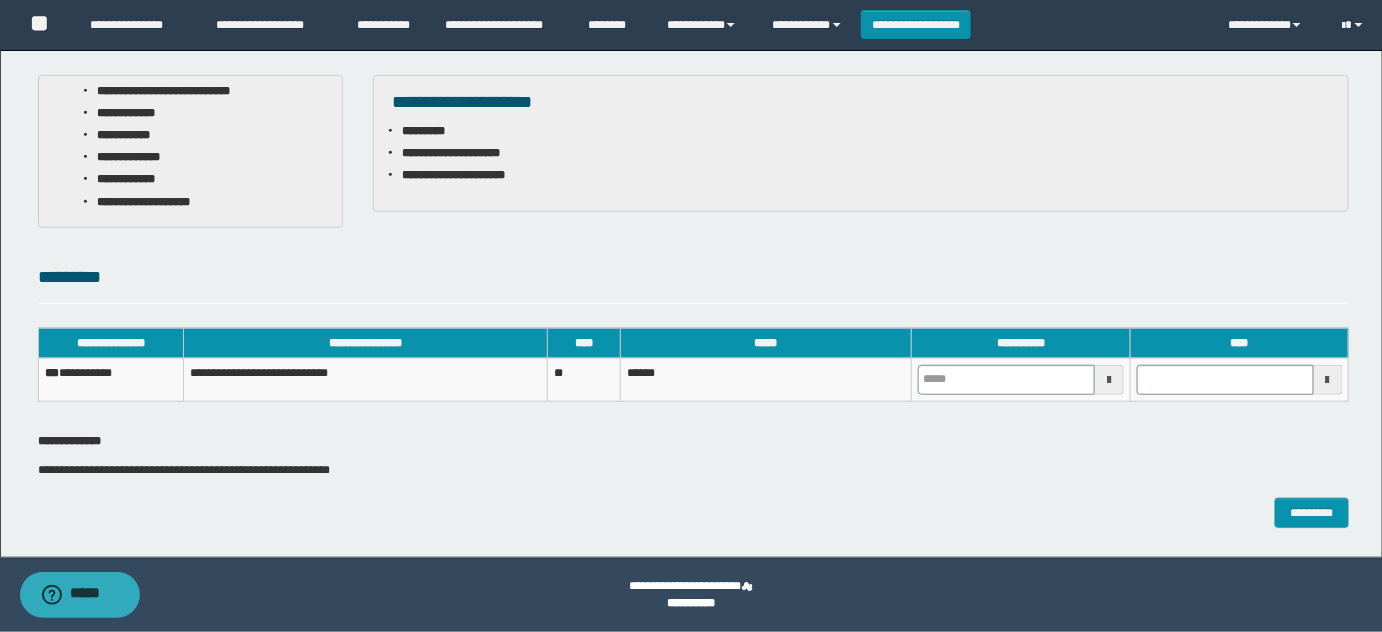 drag, startPoint x: 1184, startPoint y: 396, endPoint x: 1187, endPoint y: 381, distance: 15.297058 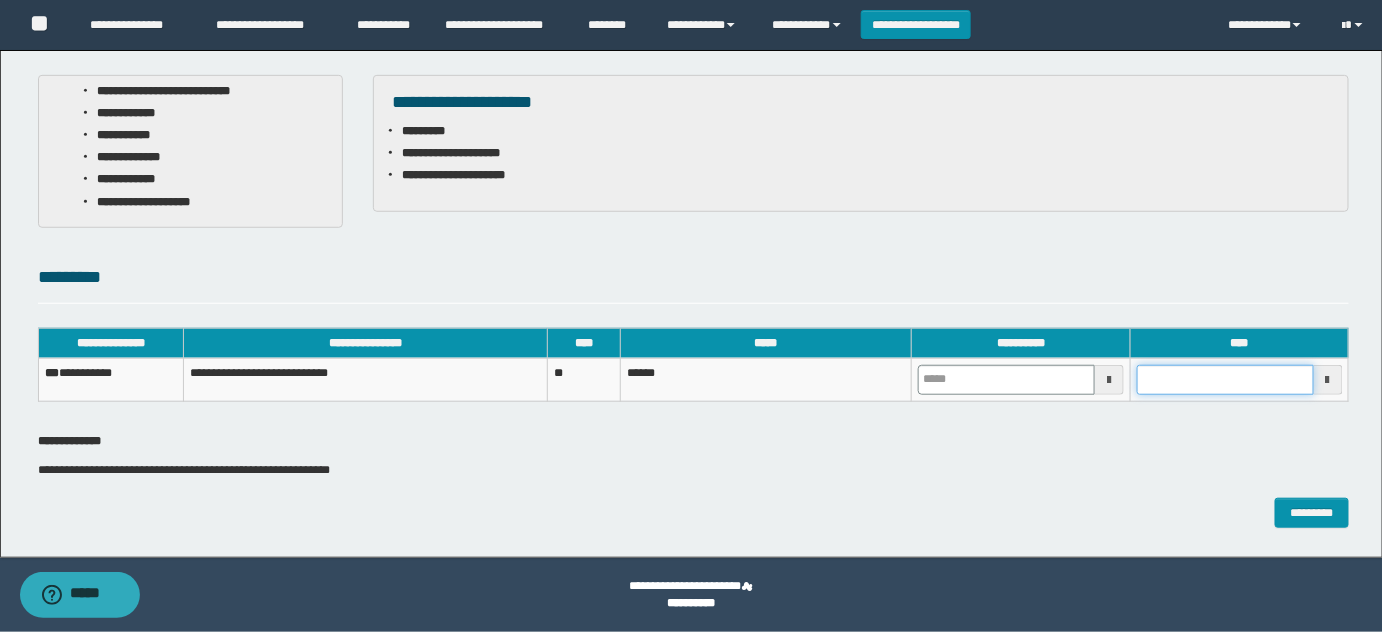 click at bounding box center (1225, 380) 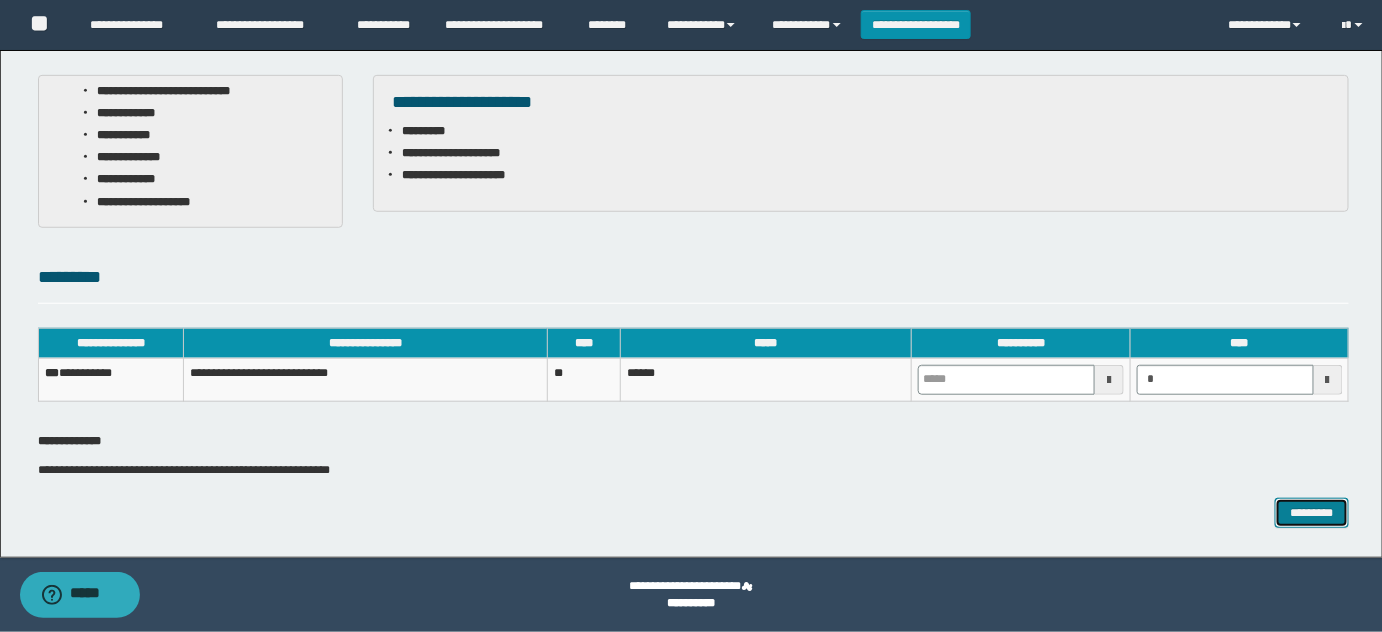 type on "*******" 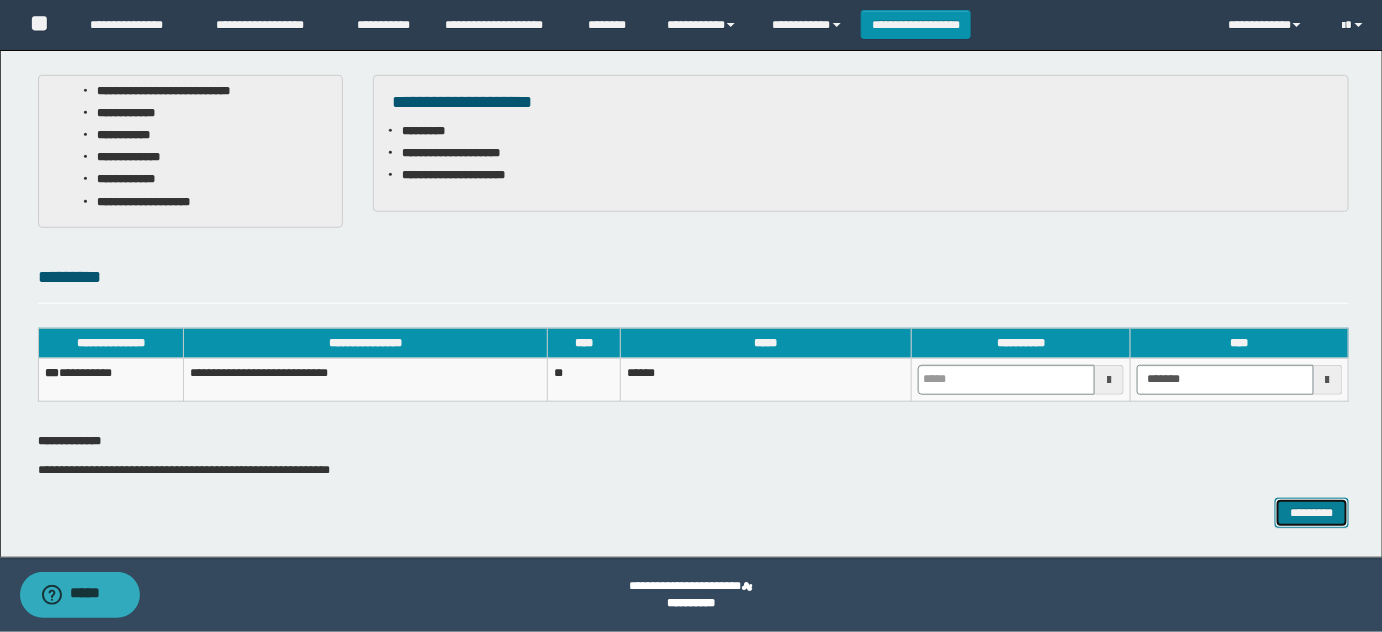 click on "*********" at bounding box center (1312, 512) 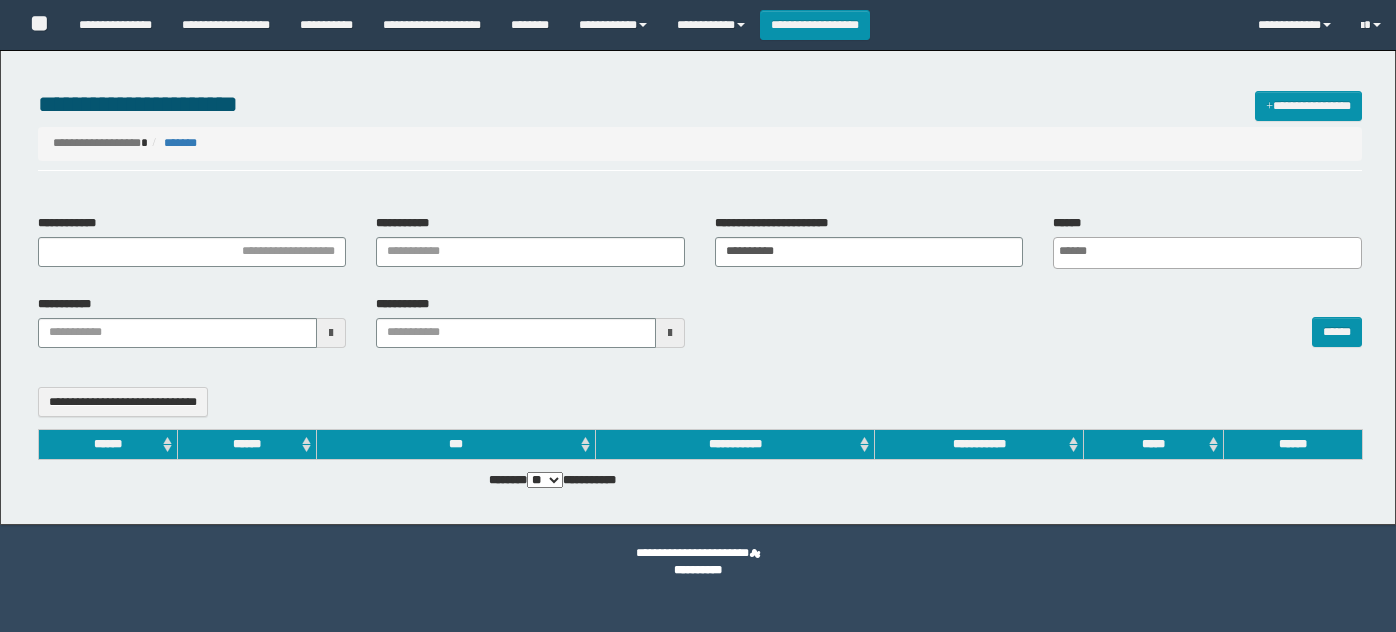 select 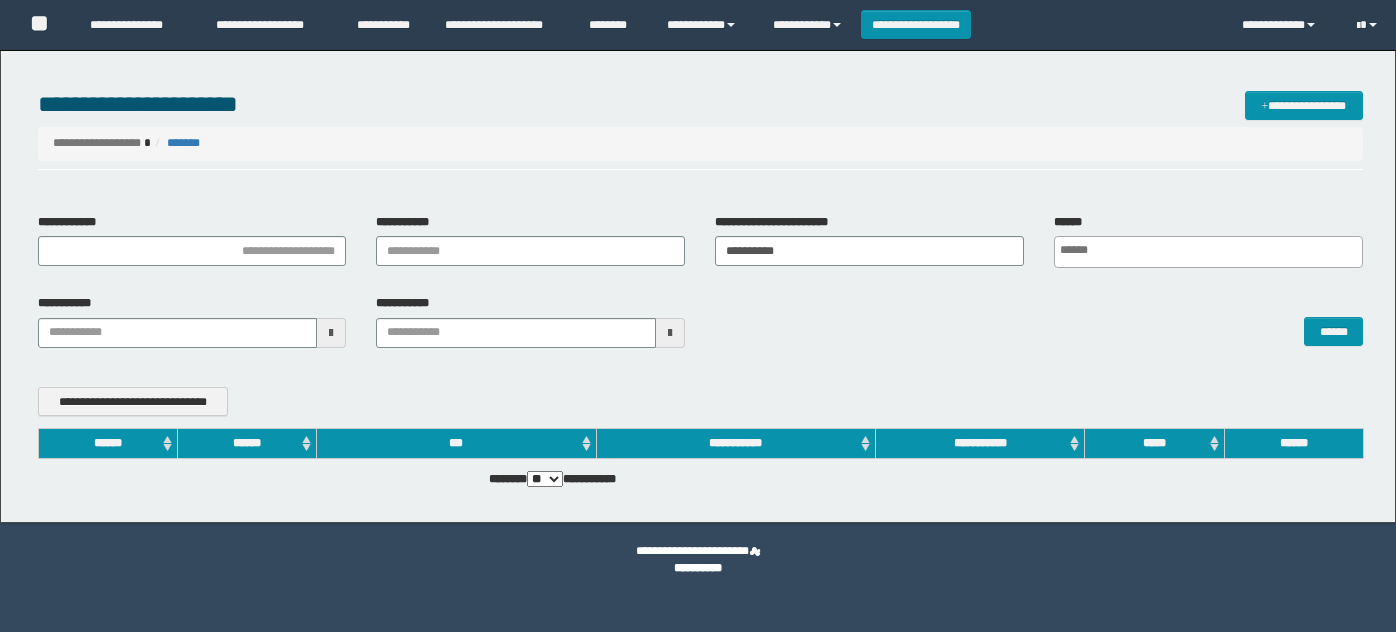 scroll, scrollTop: 0, scrollLeft: 0, axis: both 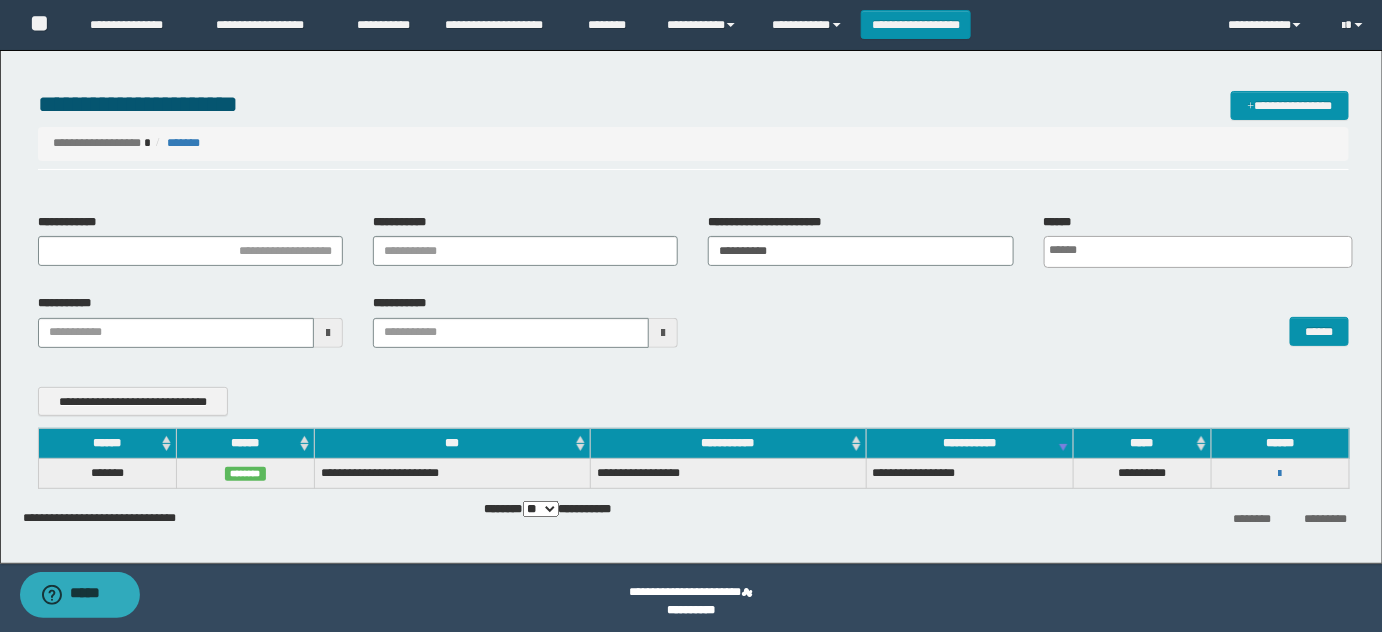 drag, startPoint x: 840, startPoint y: 232, endPoint x: 677, endPoint y: 238, distance: 163.1104 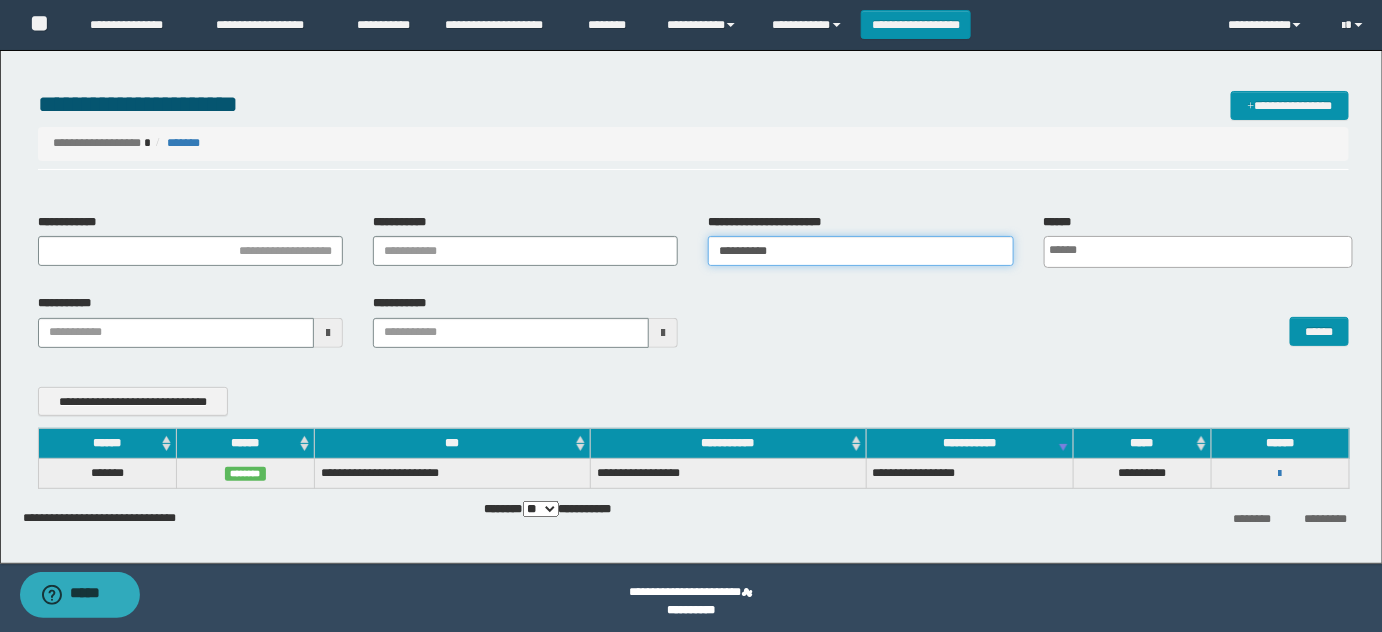drag, startPoint x: 850, startPoint y: 255, endPoint x: 511, endPoint y: 260, distance: 339.03687 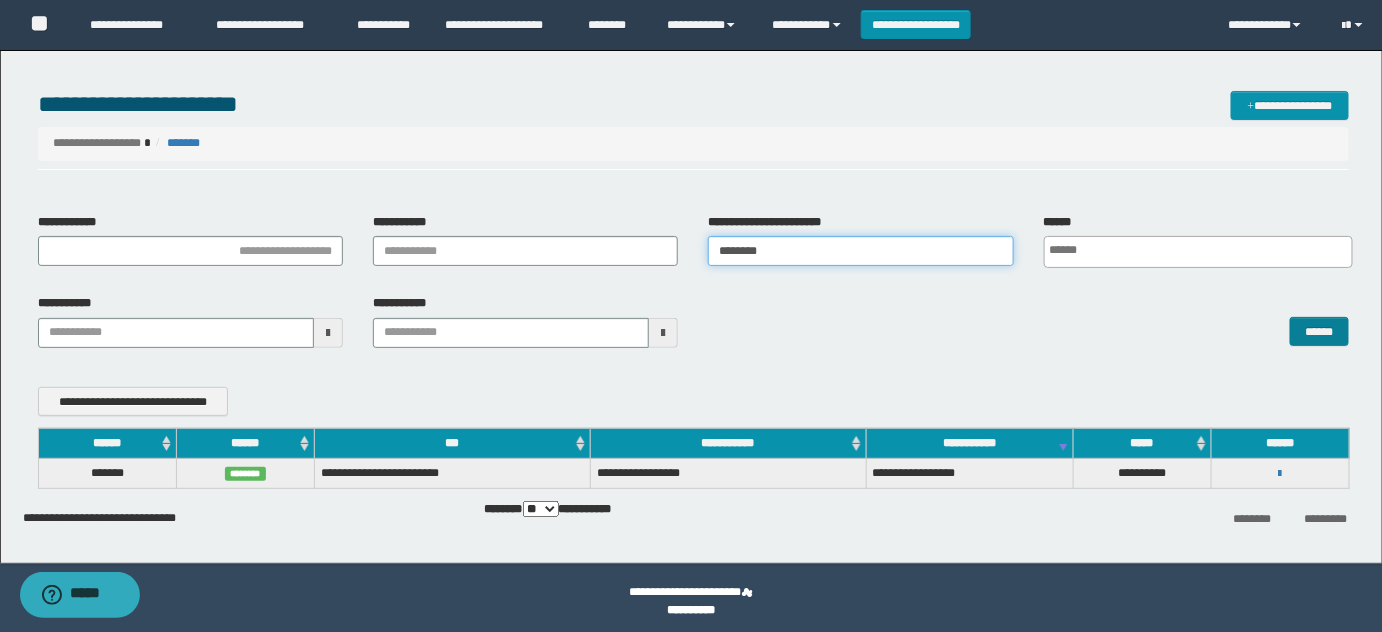 type on "********" 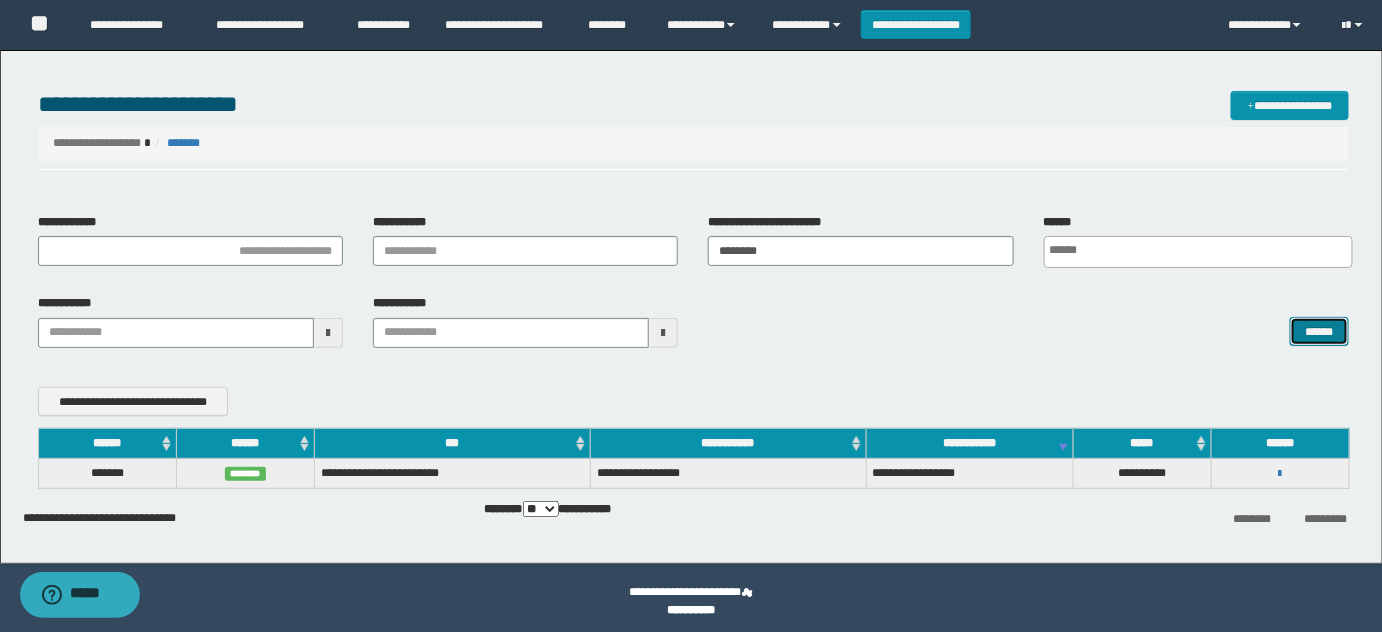 click on "******" at bounding box center (1319, 331) 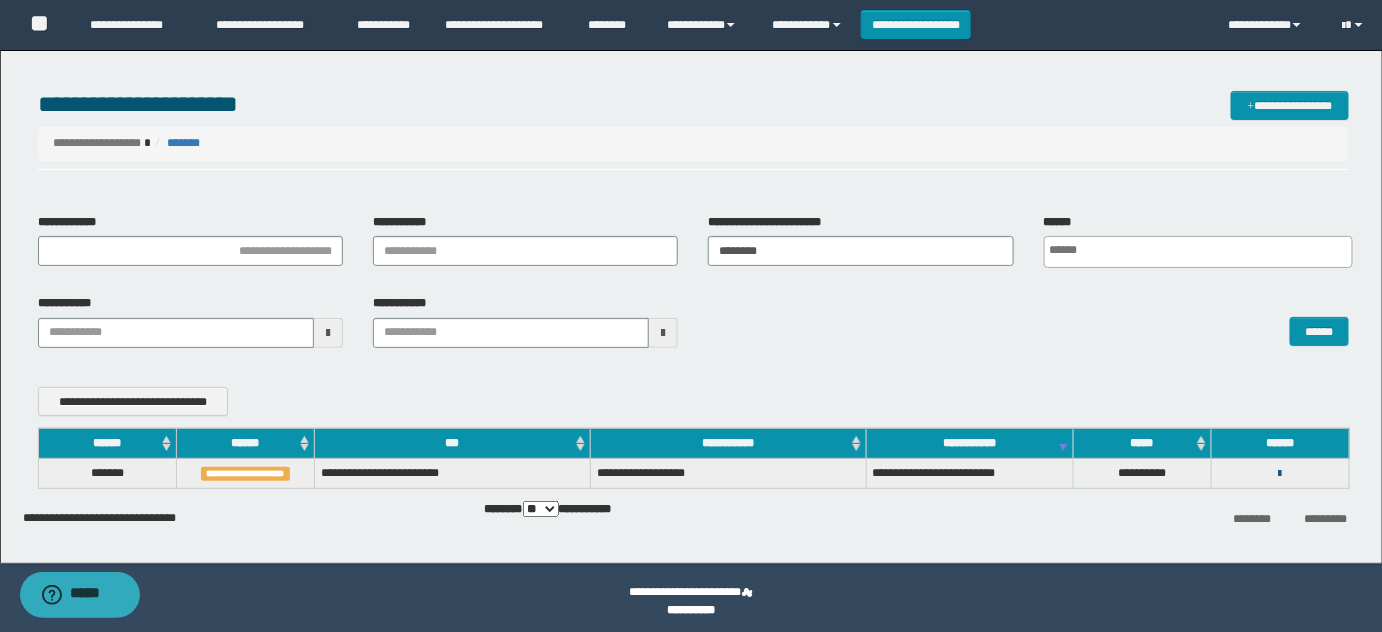 click at bounding box center (1280, 474) 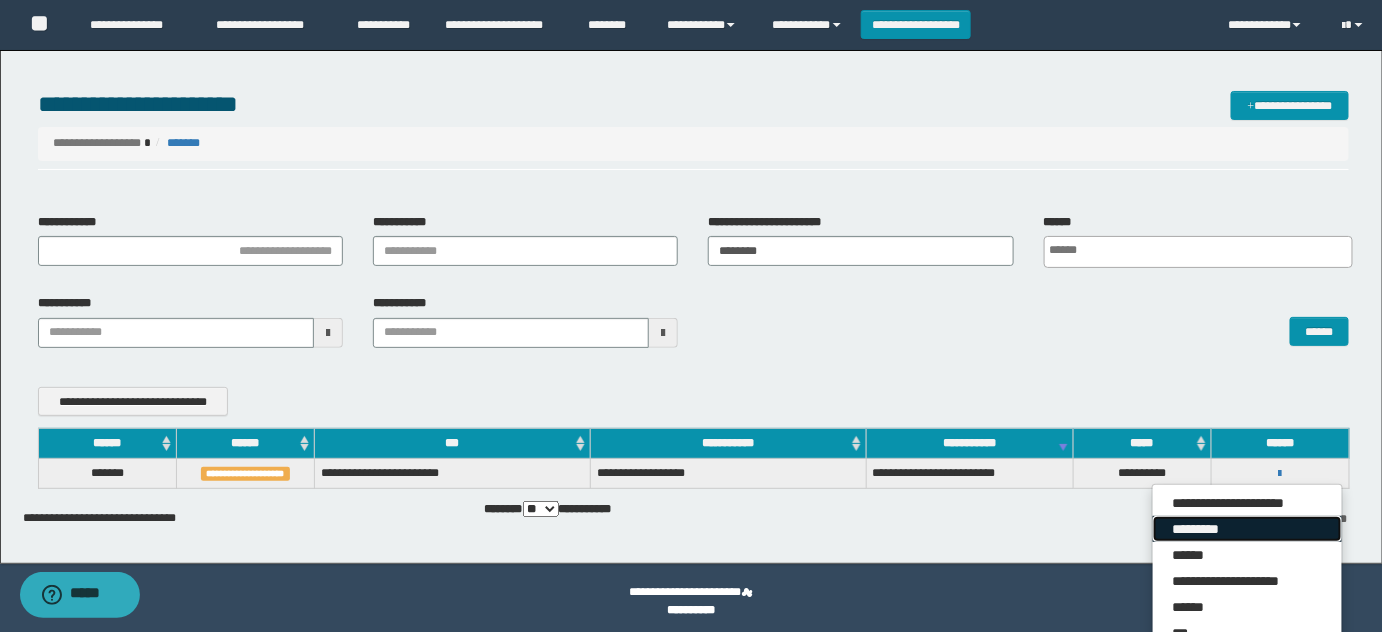 click on "*********" at bounding box center (1247, 529) 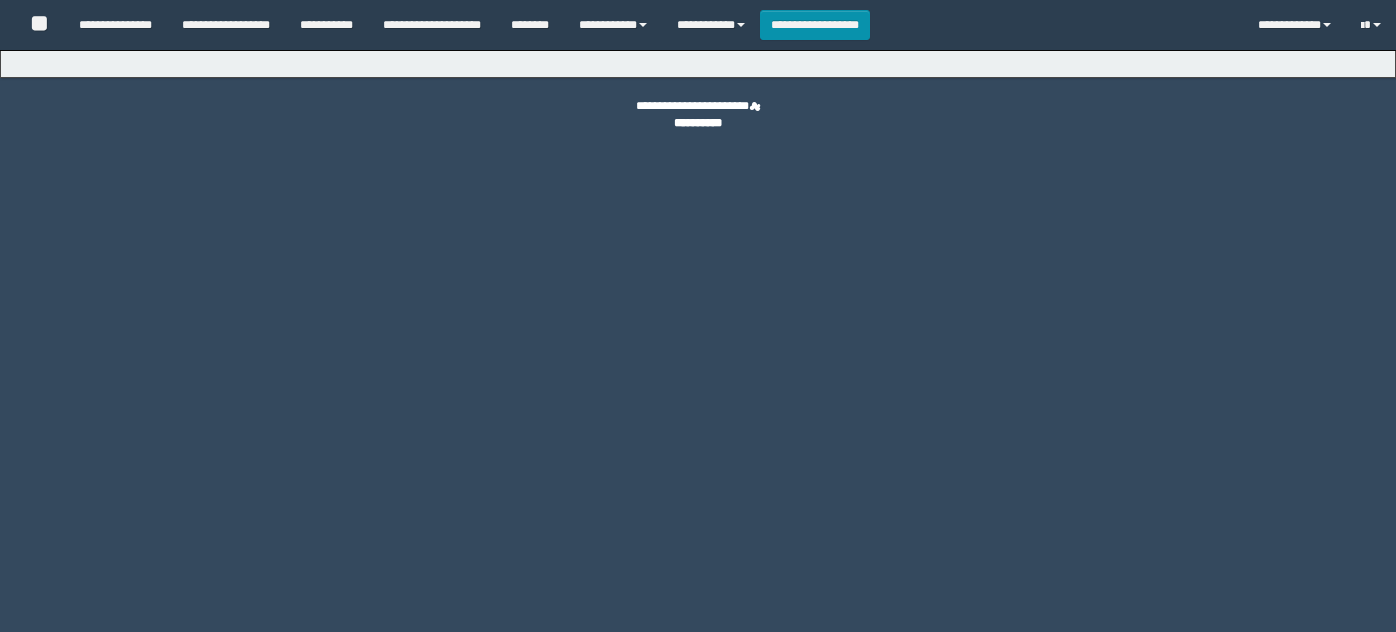 scroll, scrollTop: 0, scrollLeft: 0, axis: both 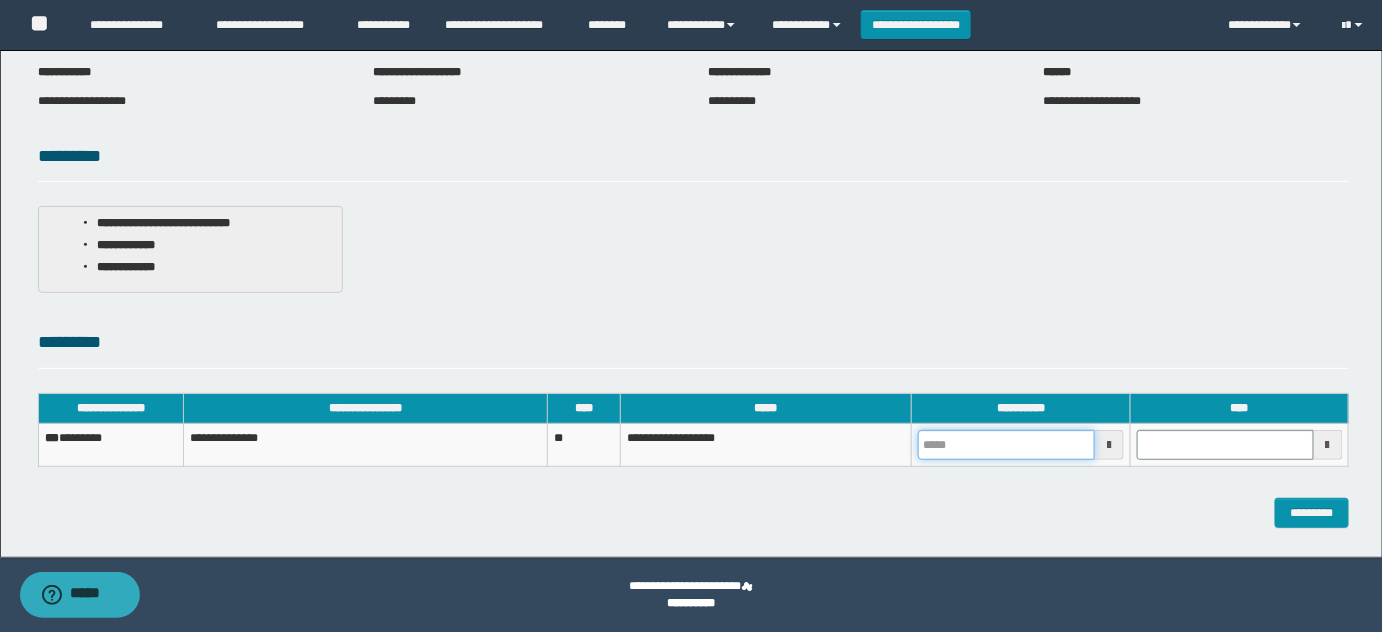 click at bounding box center [1006, 445] 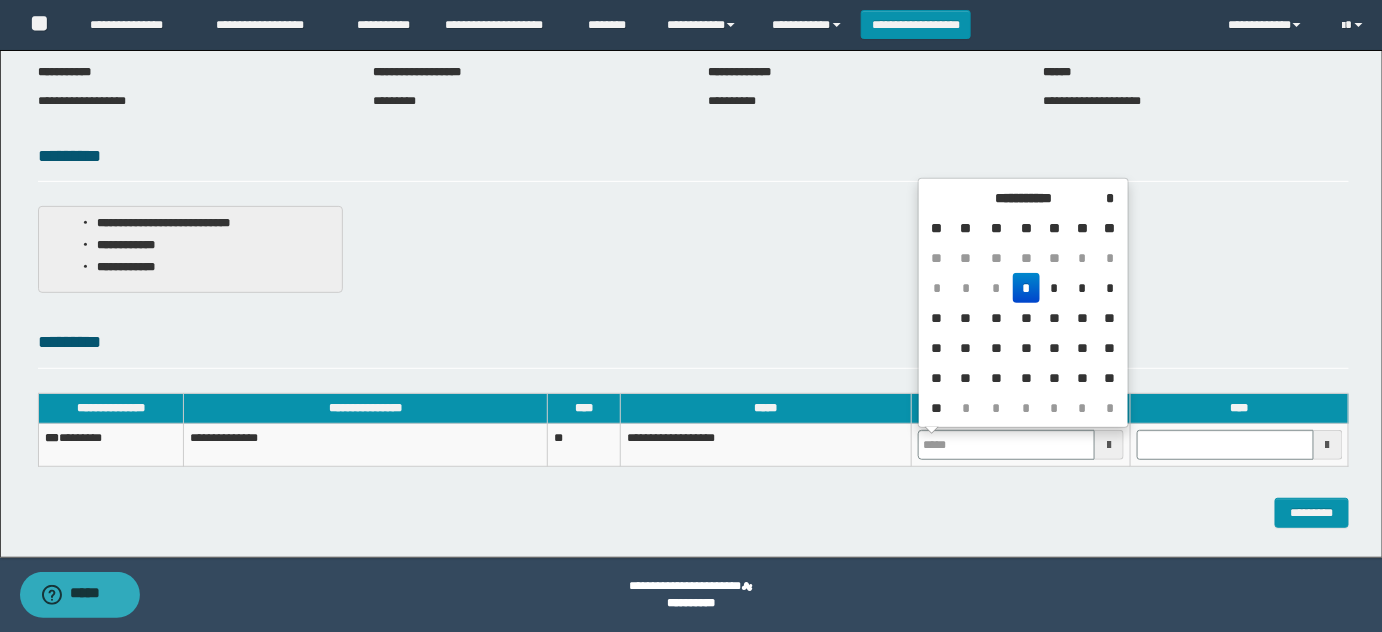 click on "*" at bounding box center (1027, 288) 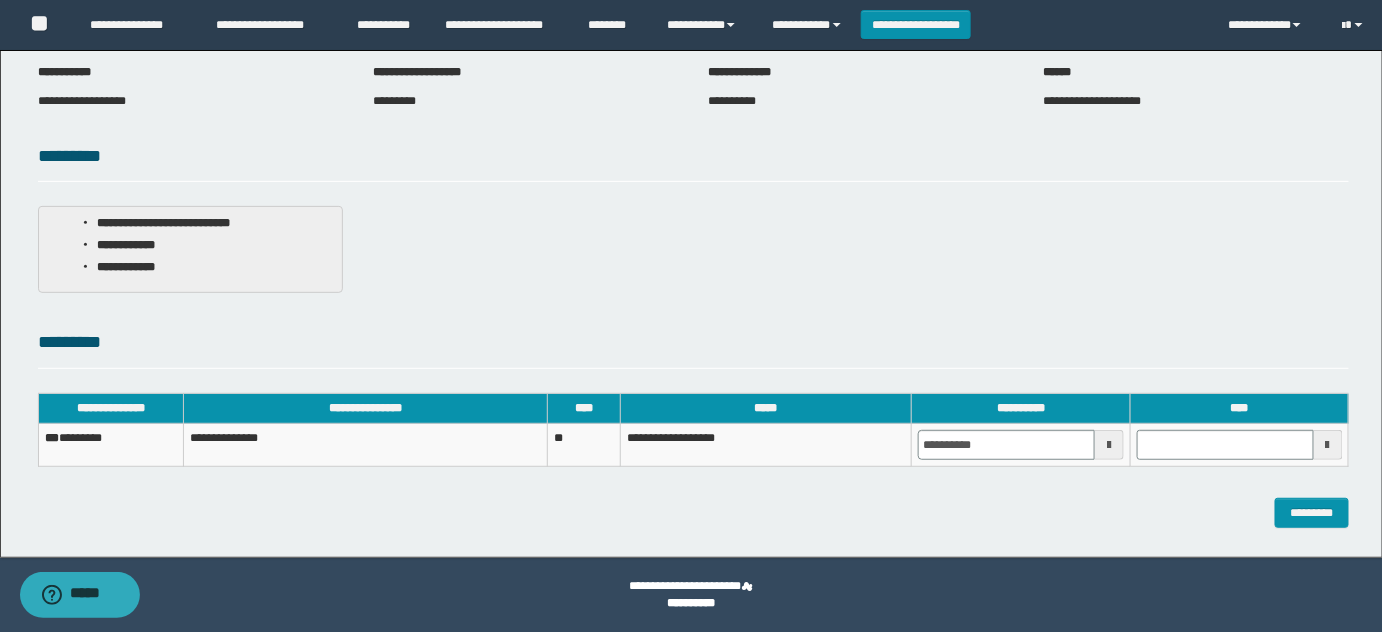click at bounding box center [1239, 445] 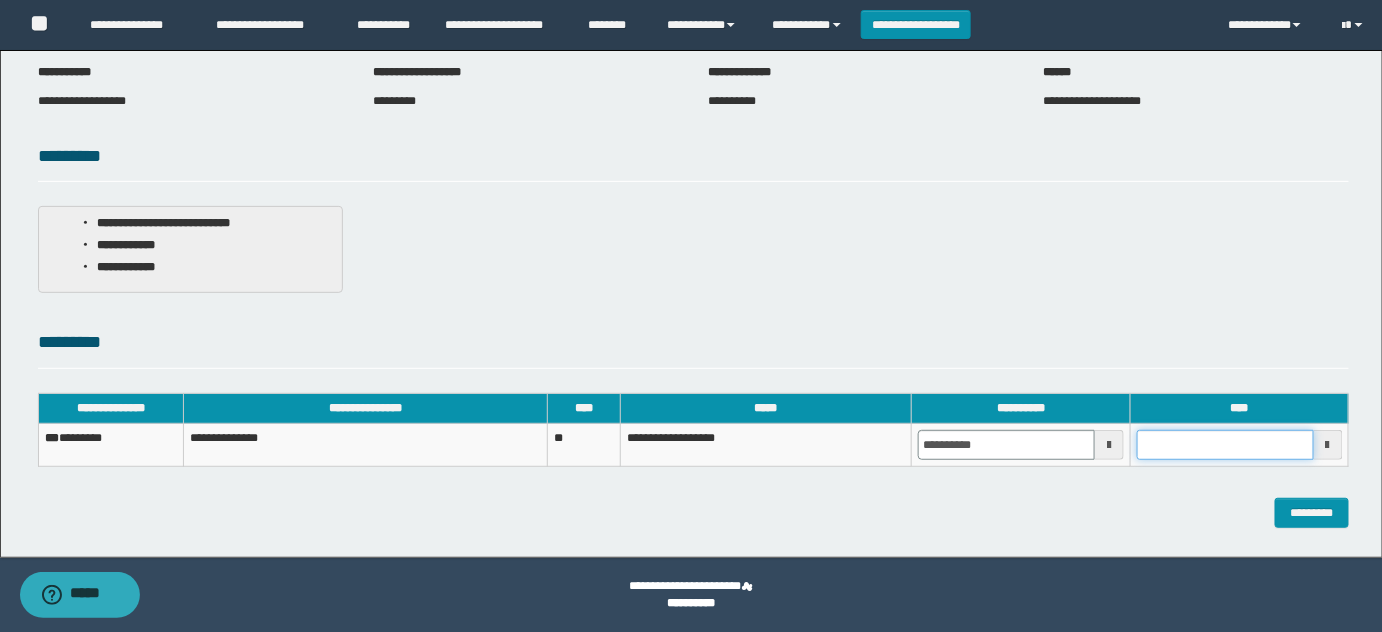click at bounding box center (1225, 445) 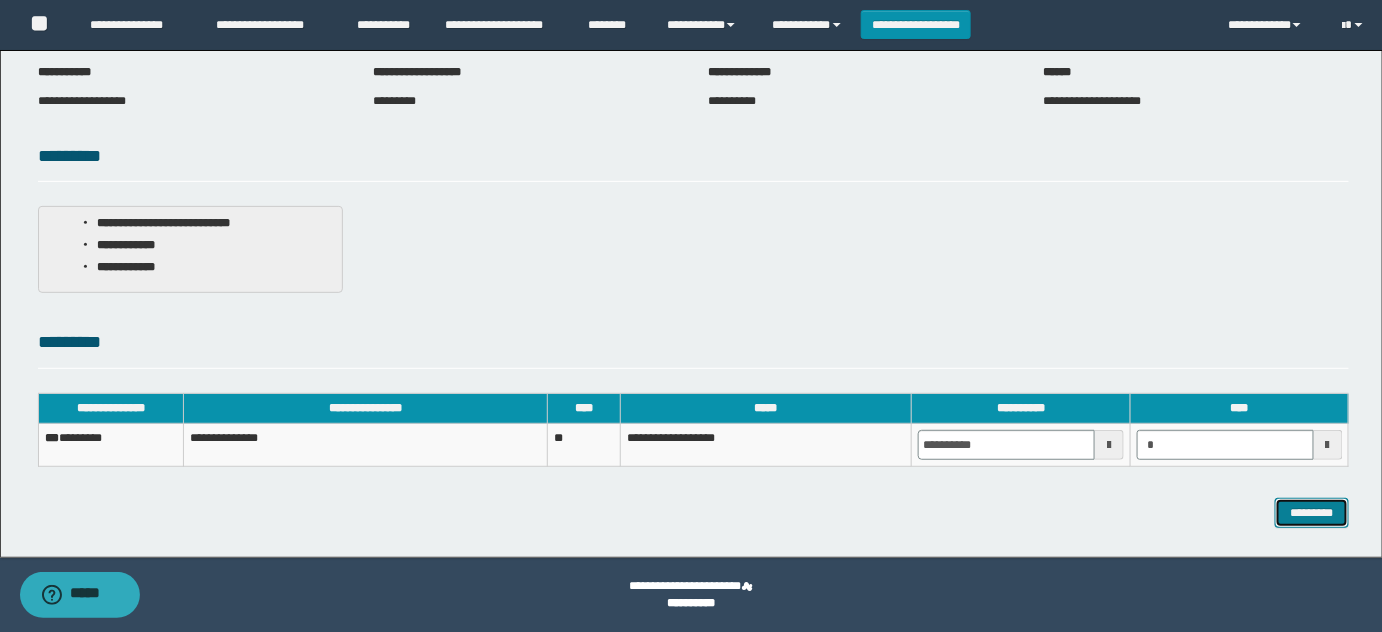 type on "*******" 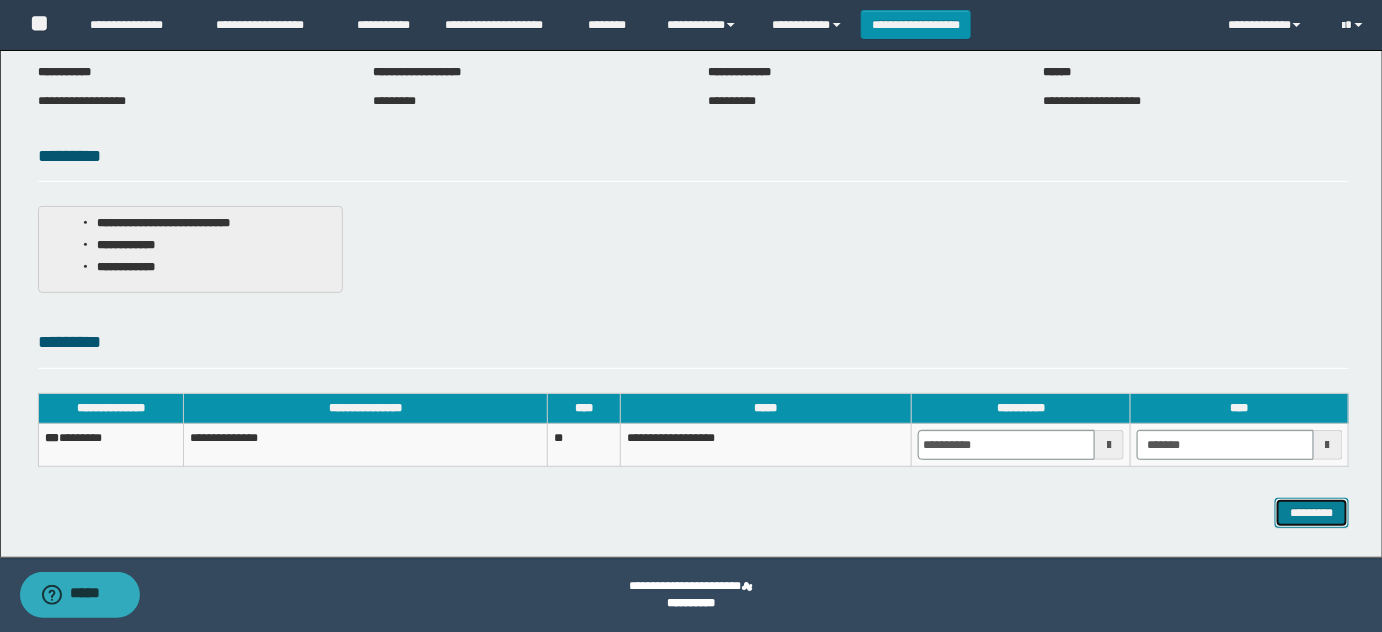 click on "*********" at bounding box center [1312, 512] 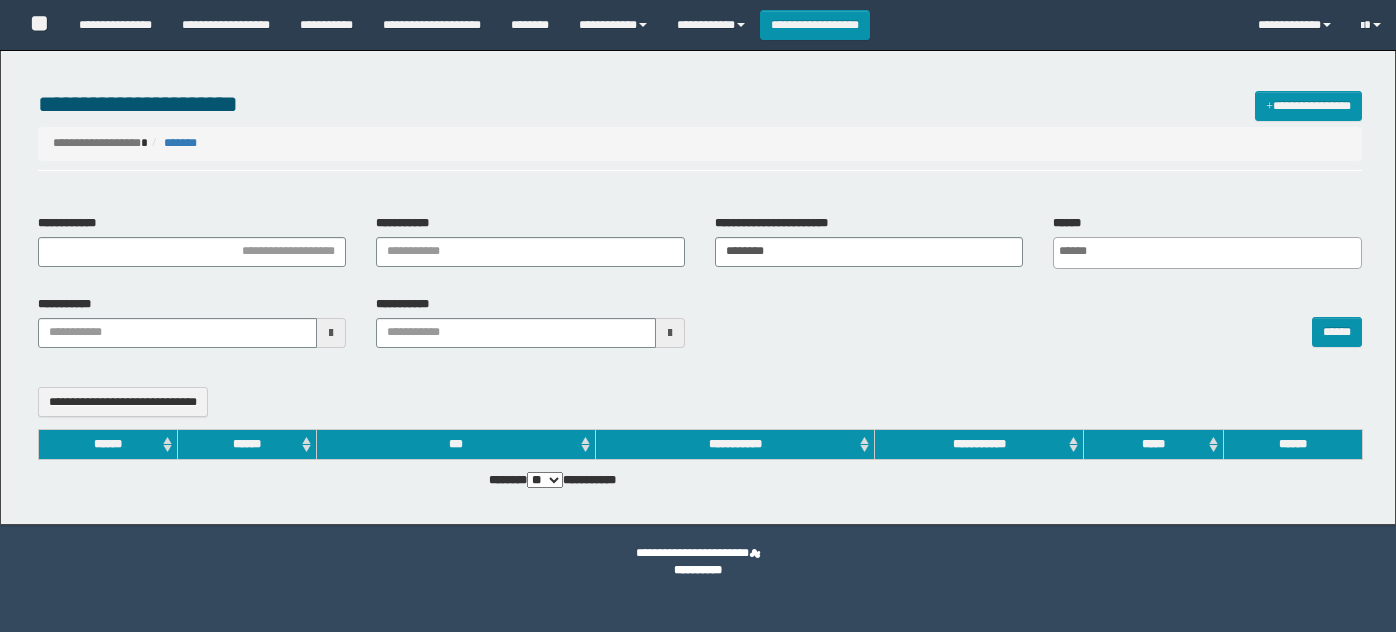 select 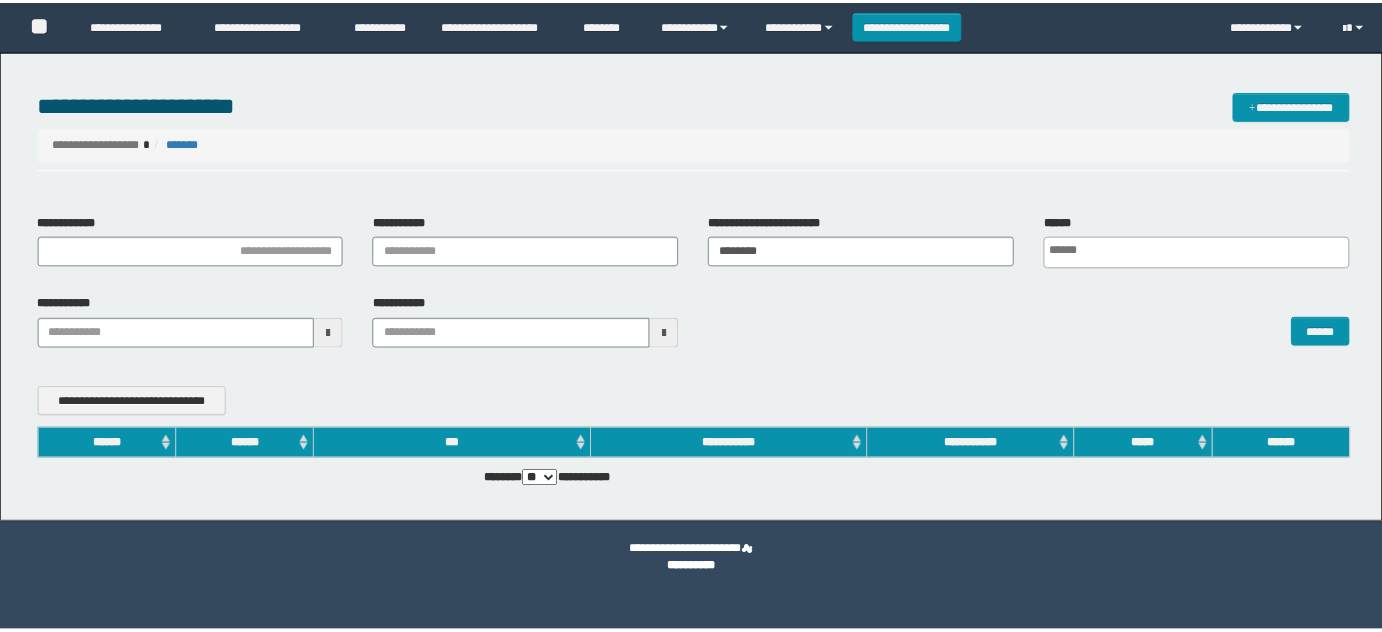 scroll, scrollTop: 0, scrollLeft: 0, axis: both 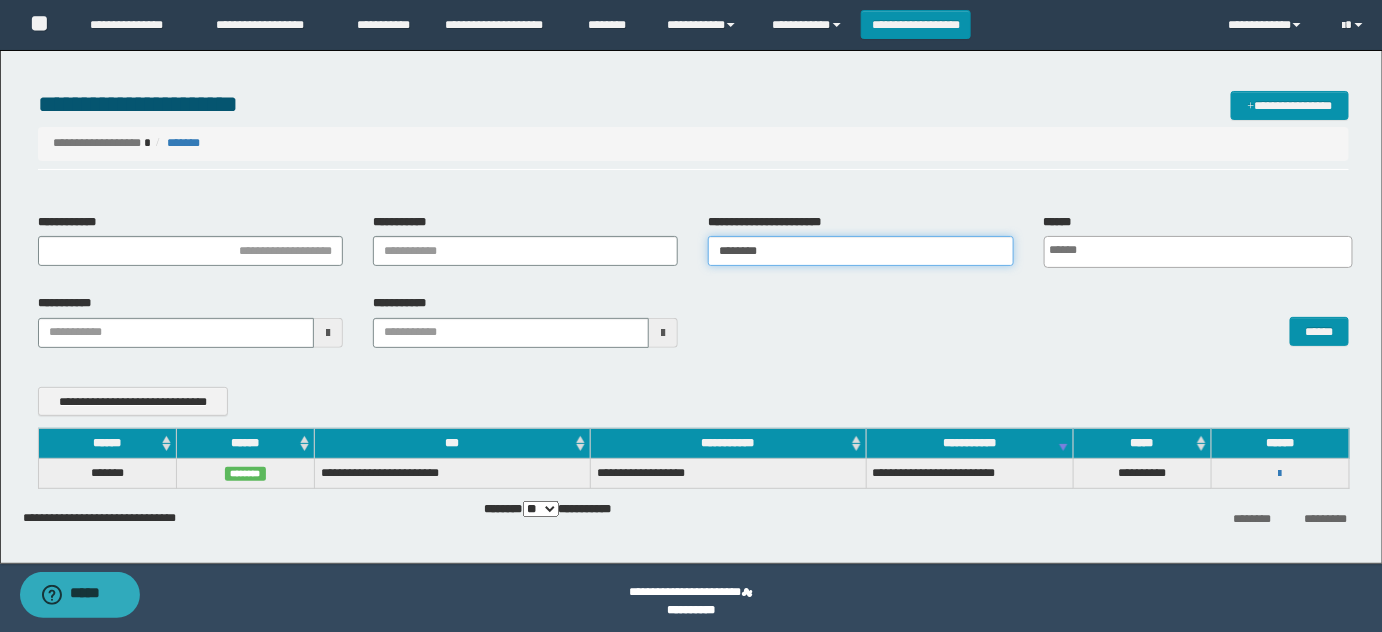 drag, startPoint x: 680, startPoint y: 255, endPoint x: 484, endPoint y: 256, distance: 196.00255 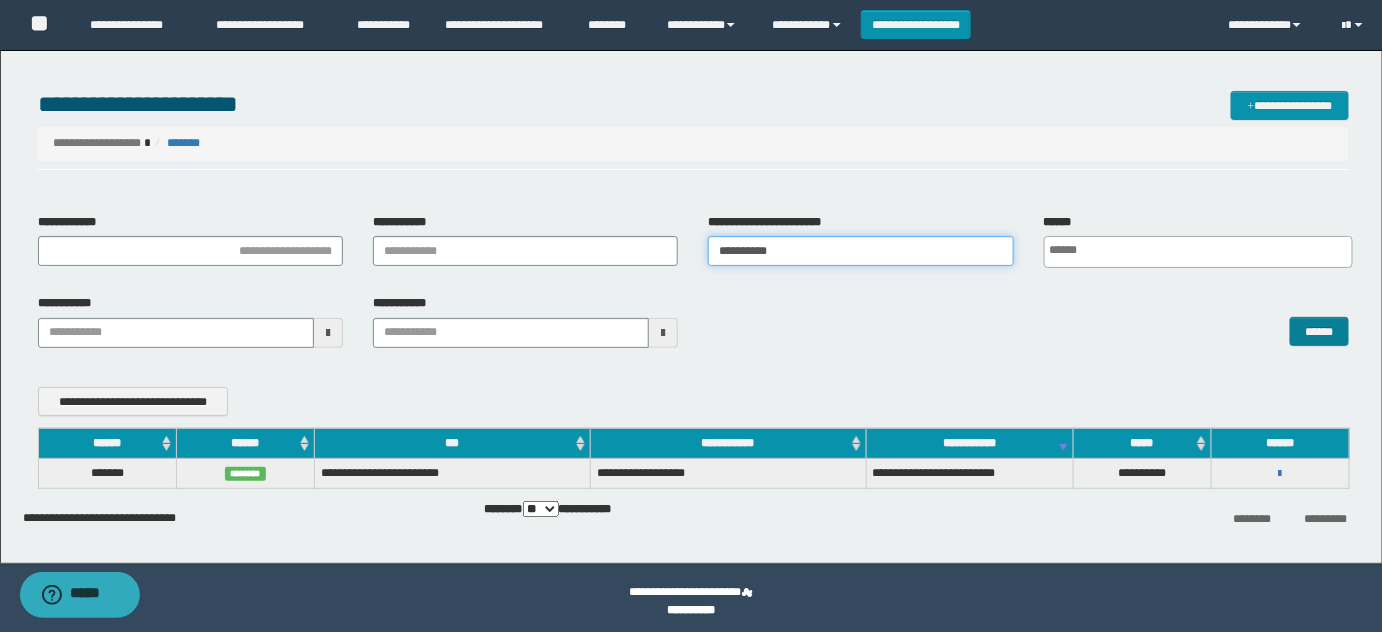 type on "**********" 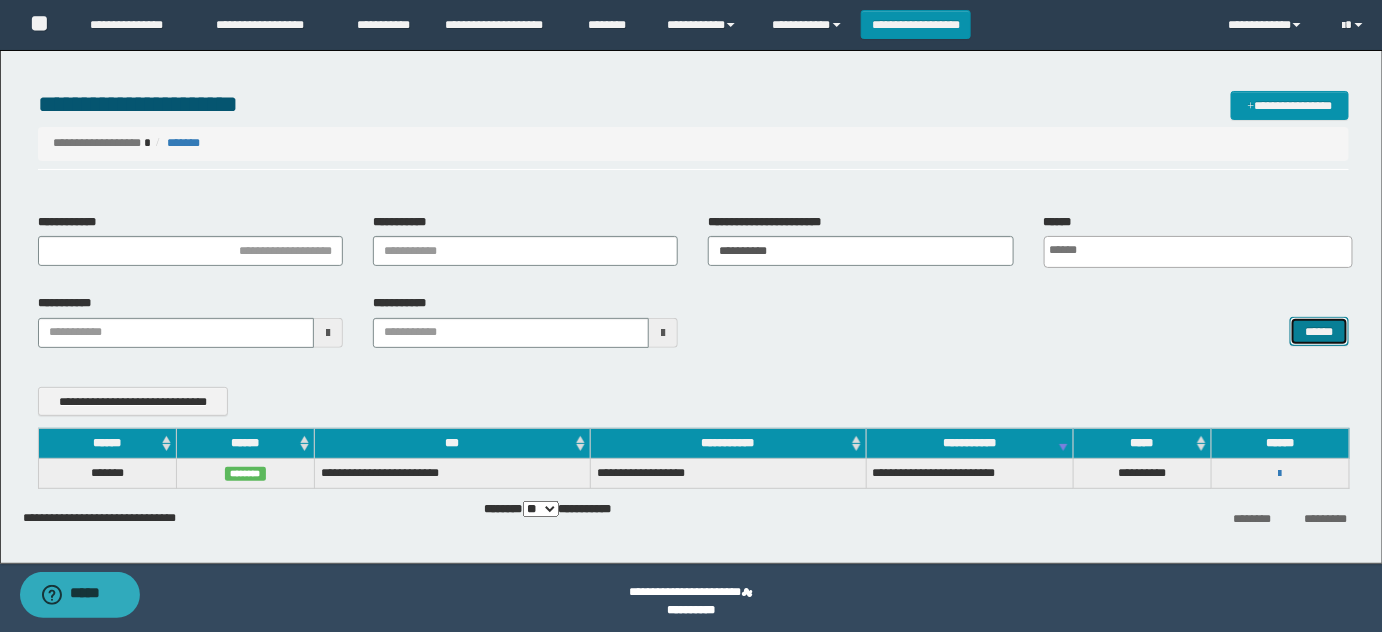 click on "******" at bounding box center (1319, 331) 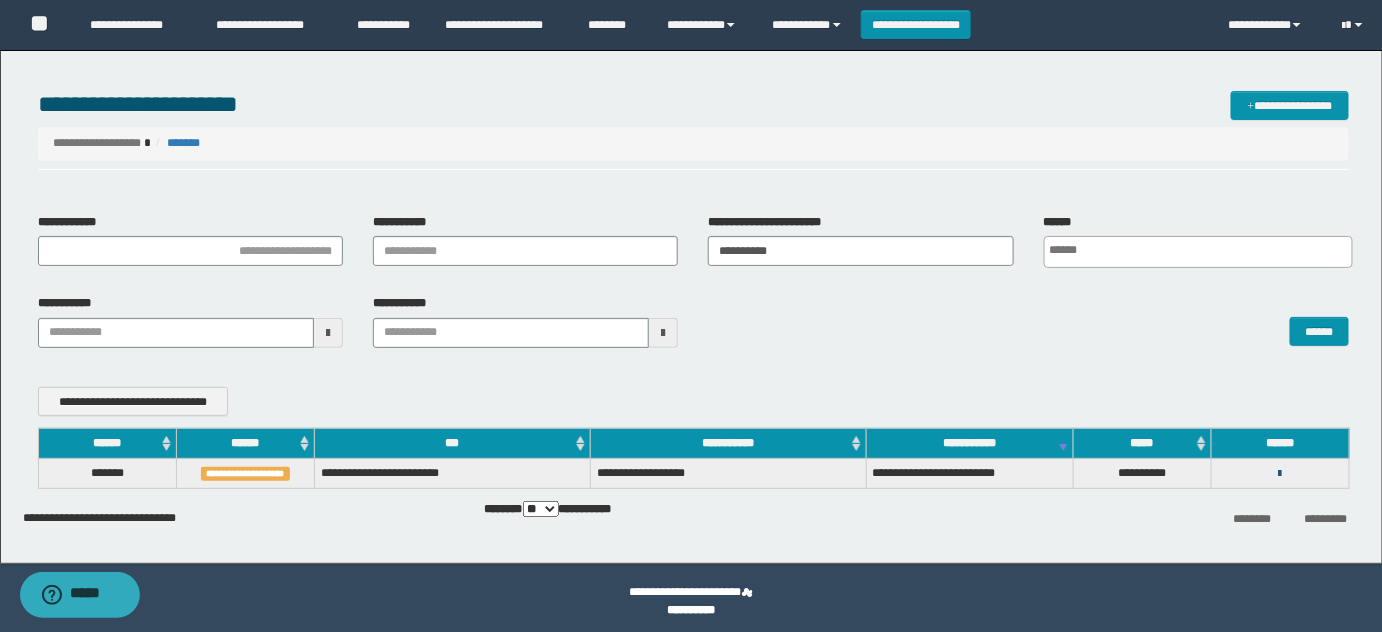 click at bounding box center [1280, 474] 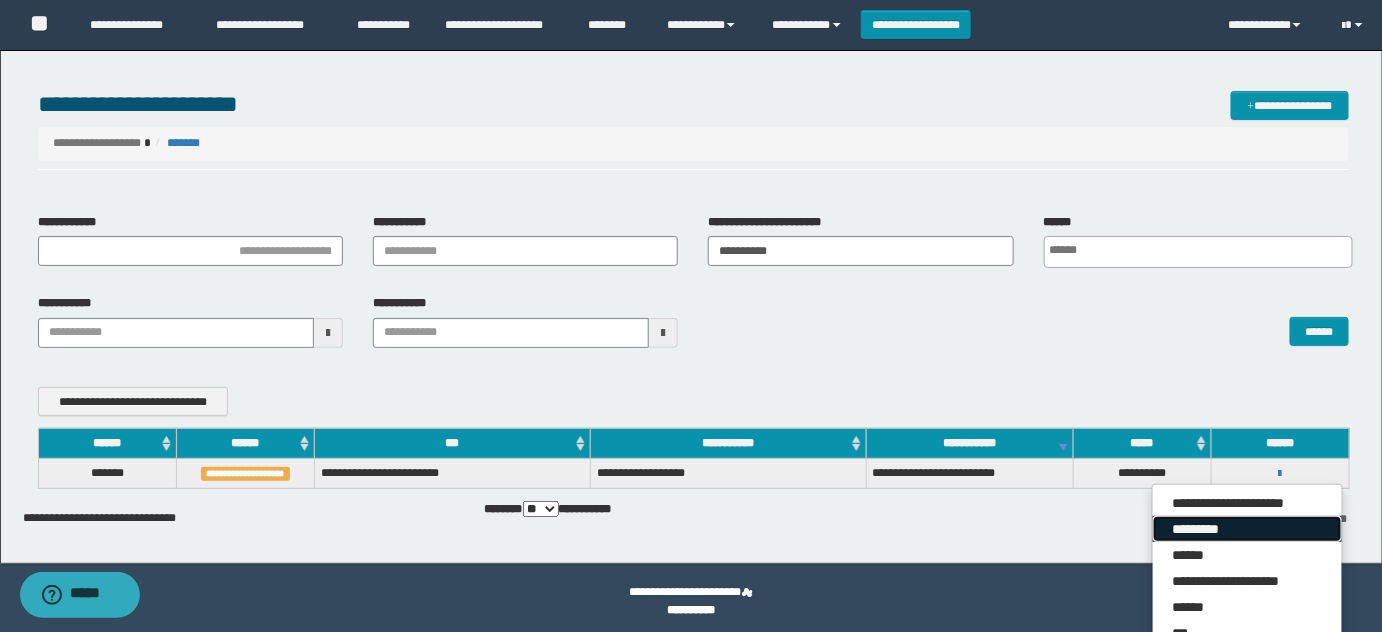 click on "*********" at bounding box center (1247, 529) 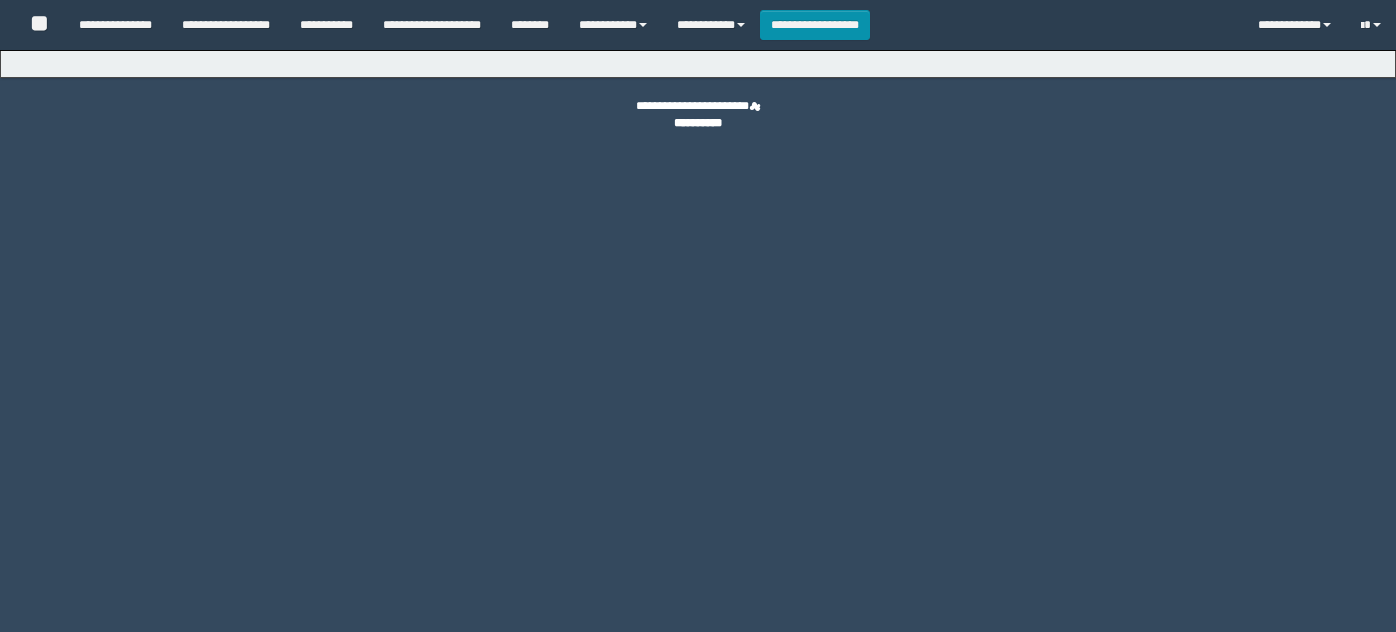 scroll, scrollTop: 0, scrollLeft: 0, axis: both 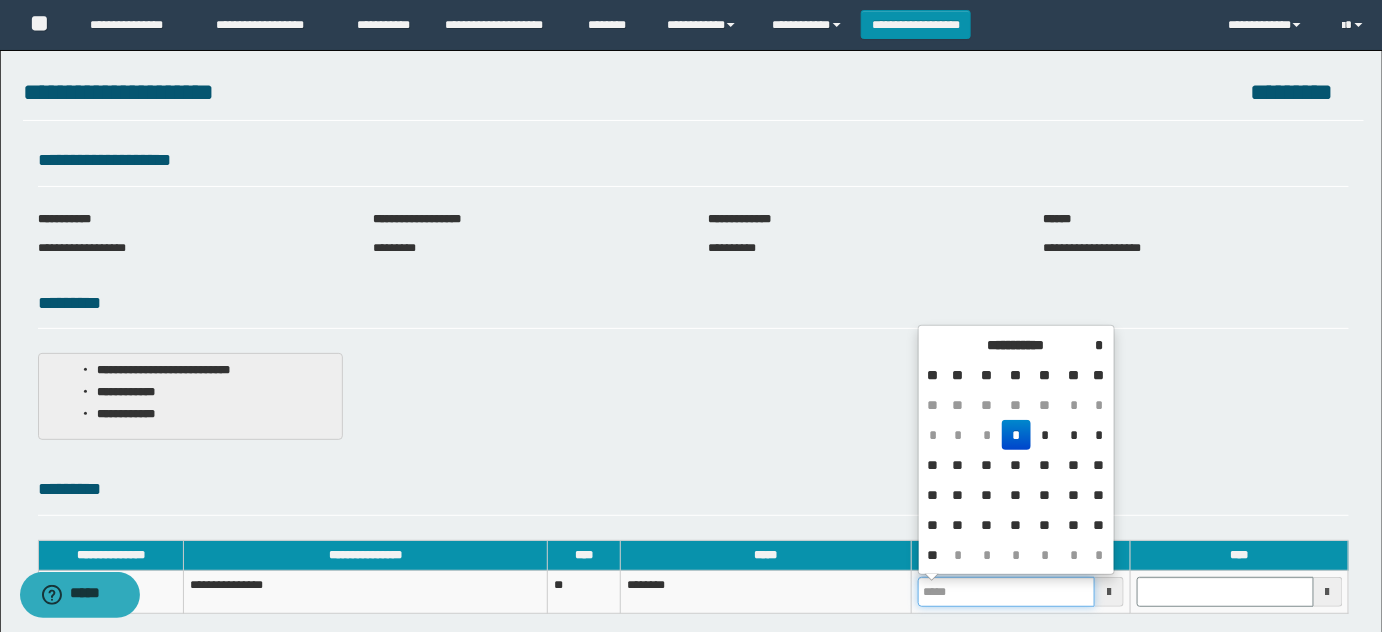 click at bounding box center (1006, 592) 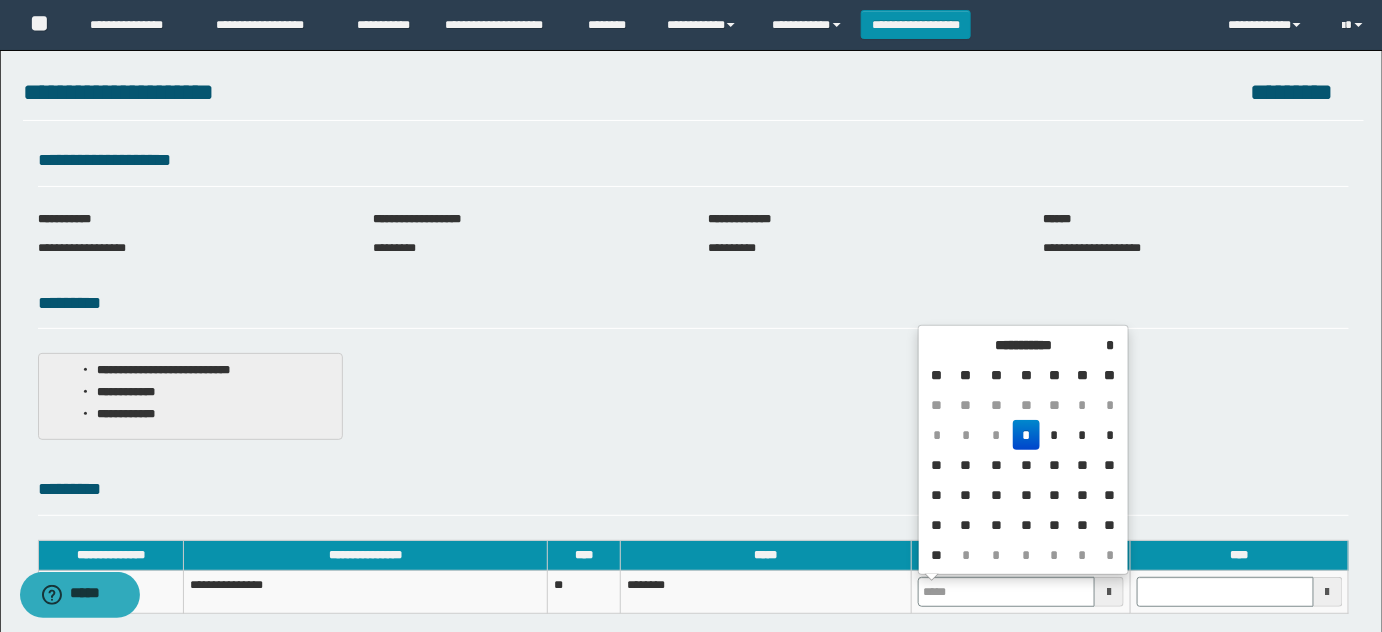 click on "*" at bounding box center [1027, 435] 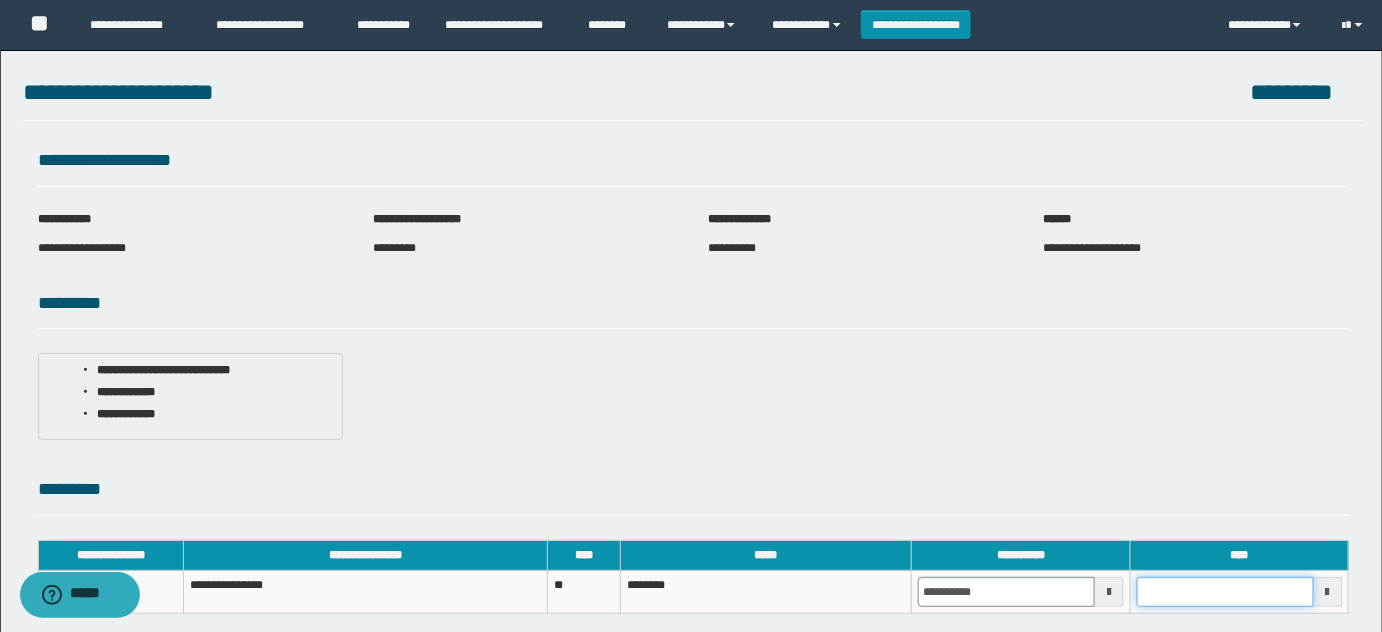 click at bounding box center [1225, 592] 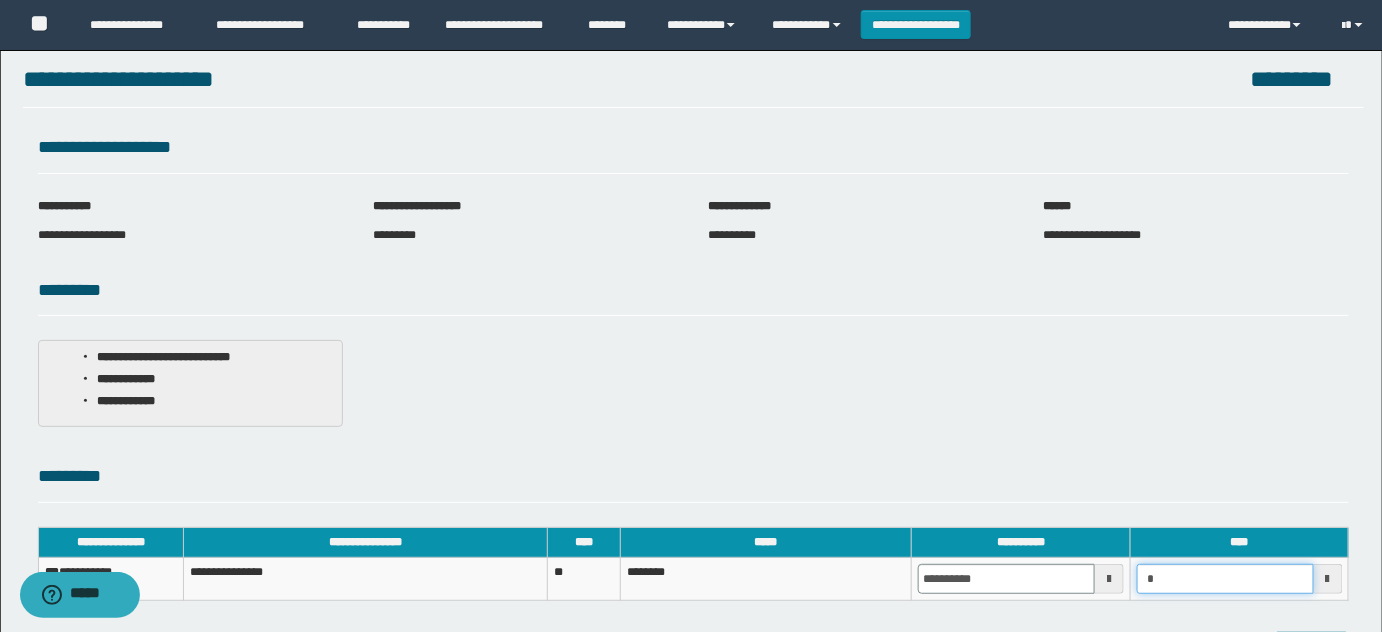 scroll, scrollTop: 147, scrollLeft: 0, axis: vertical 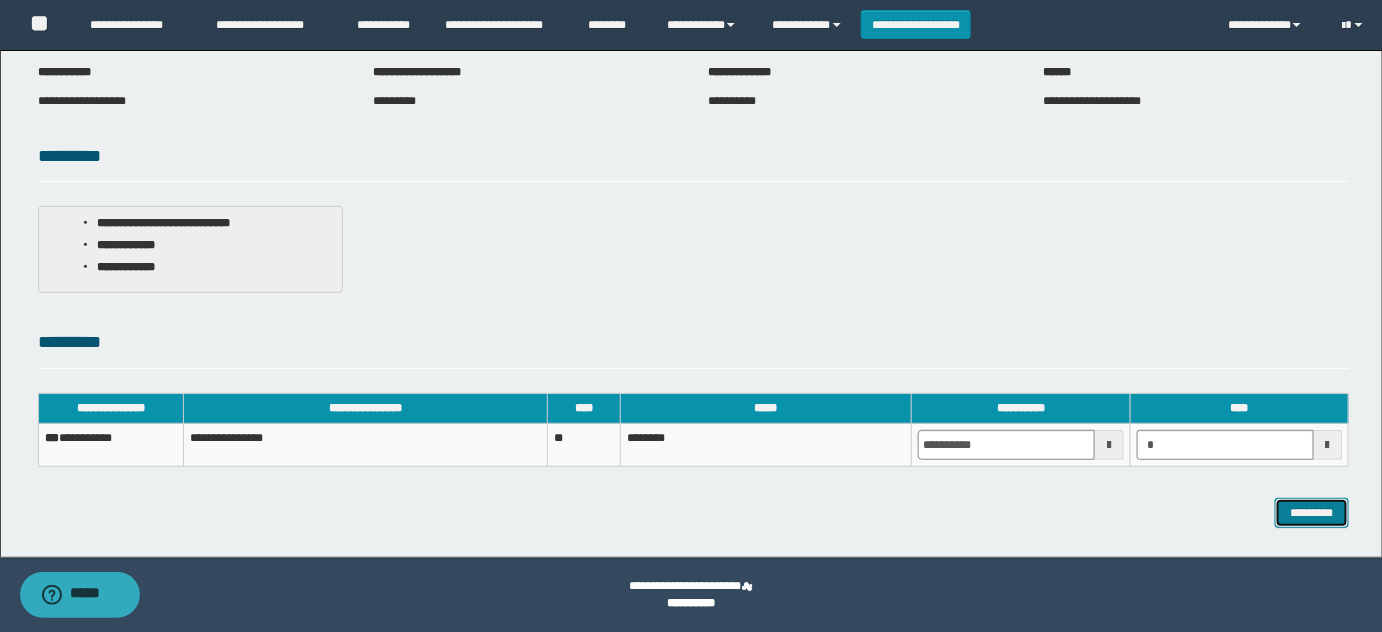 type on "*******" 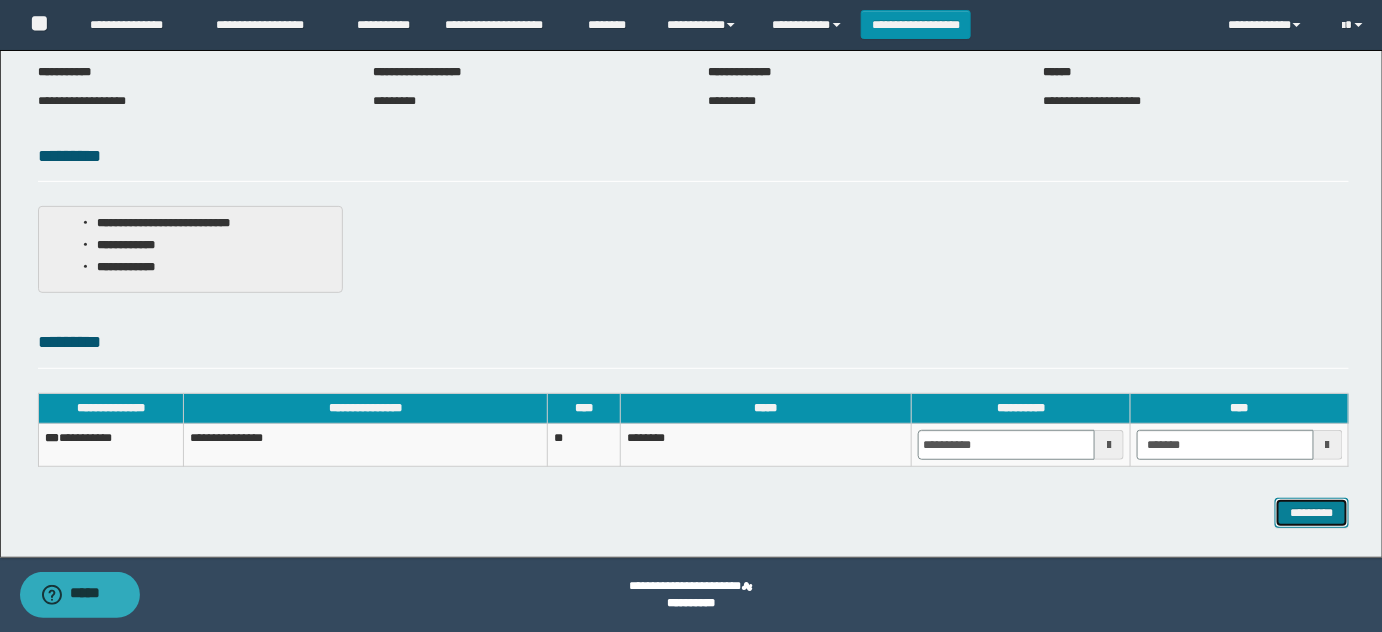 click on "*********" at bounding box center (1312, 512) 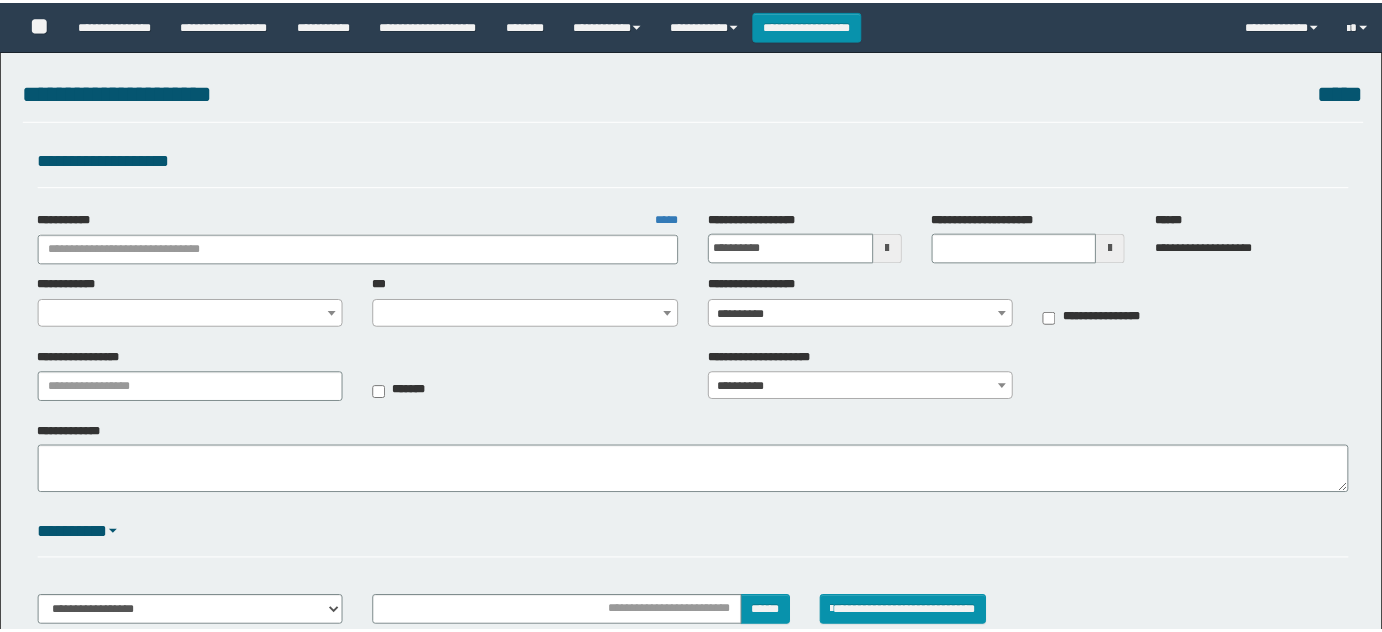 scroll, scrollTop: 0, scrollLeft: 0, axis: both 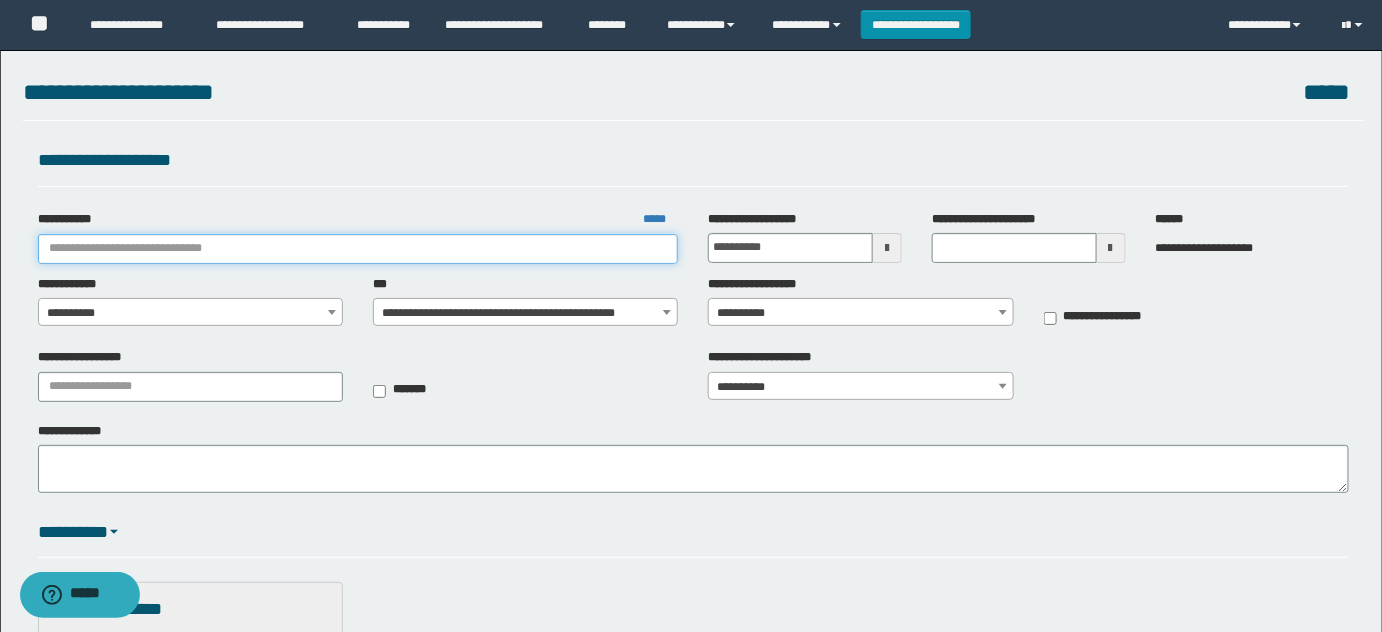 click on "**********" at bounding box center (358, 249) 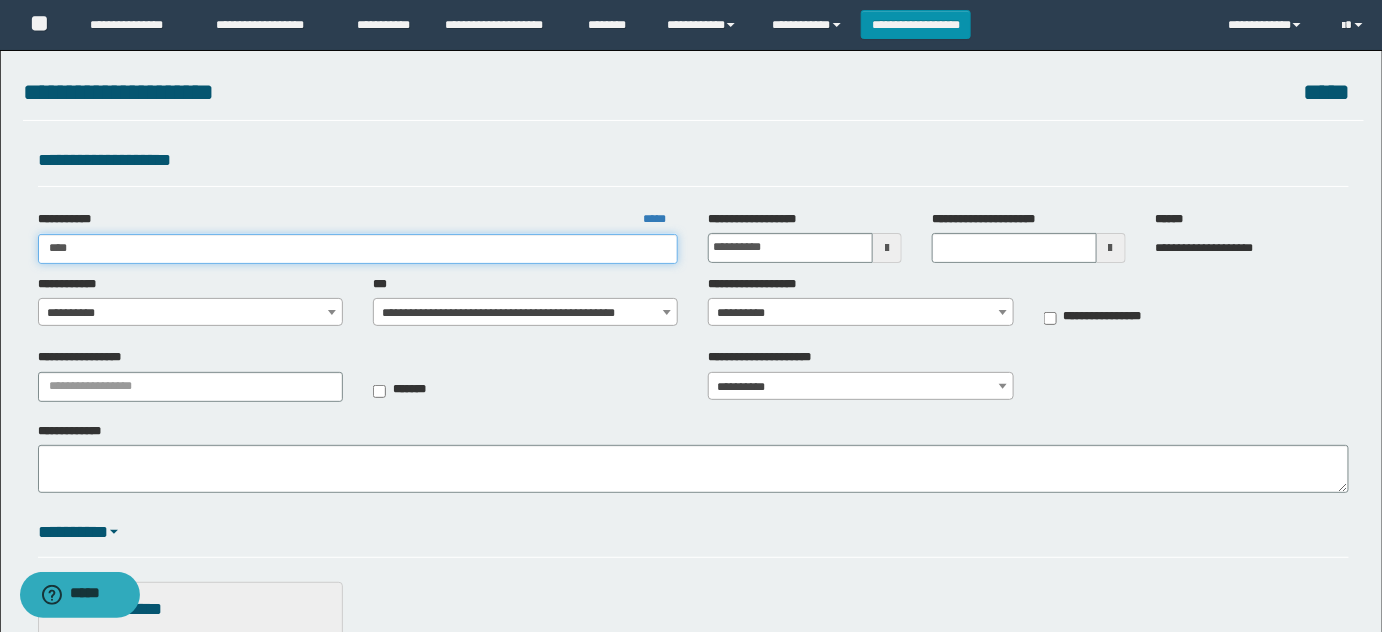 type on "*****" 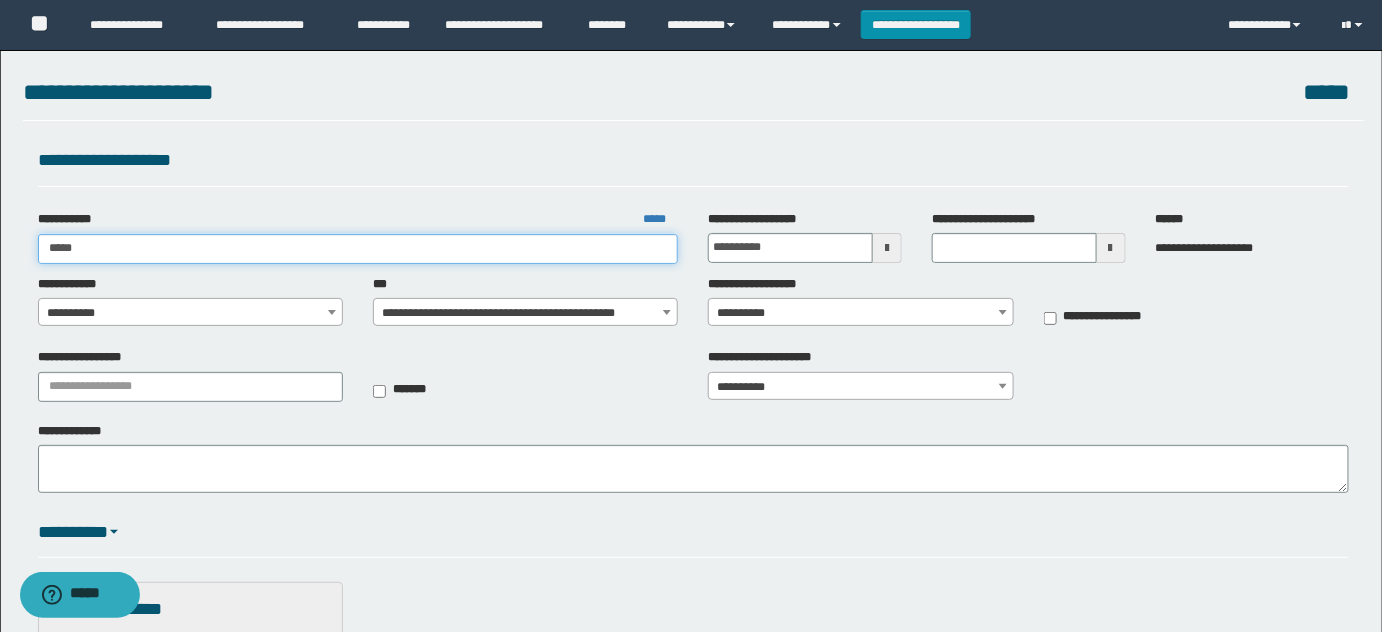 type on "*****" 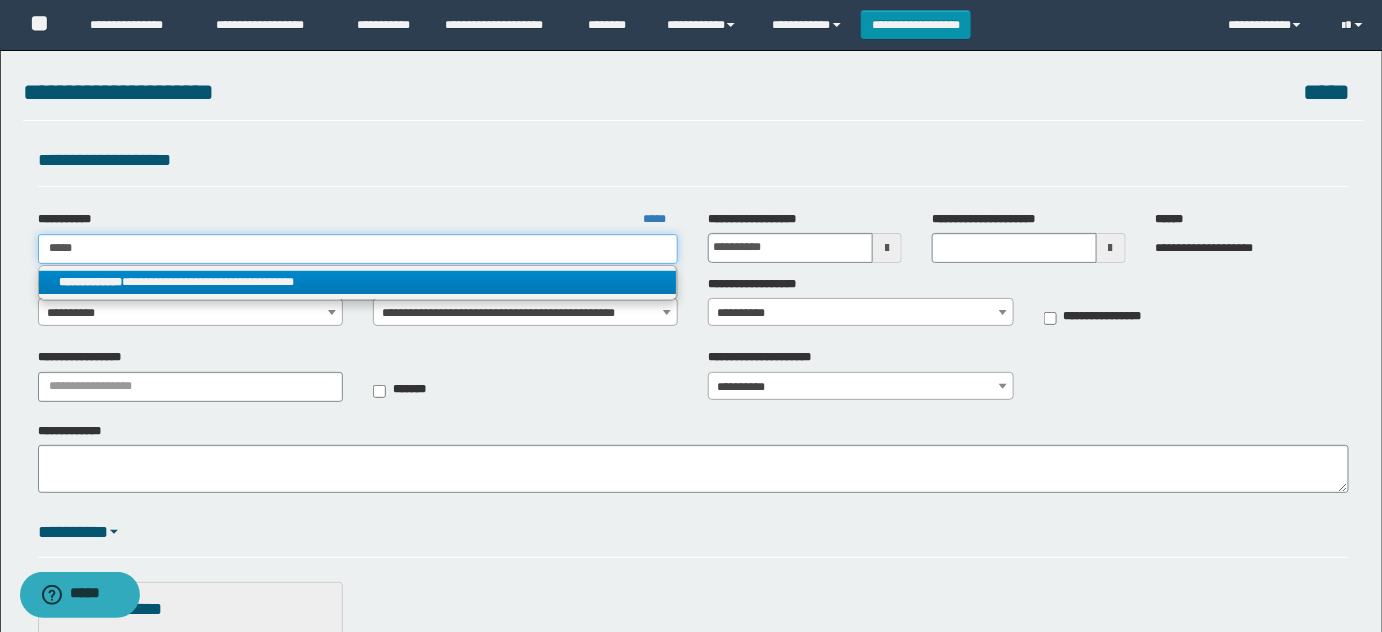 type on "*****" 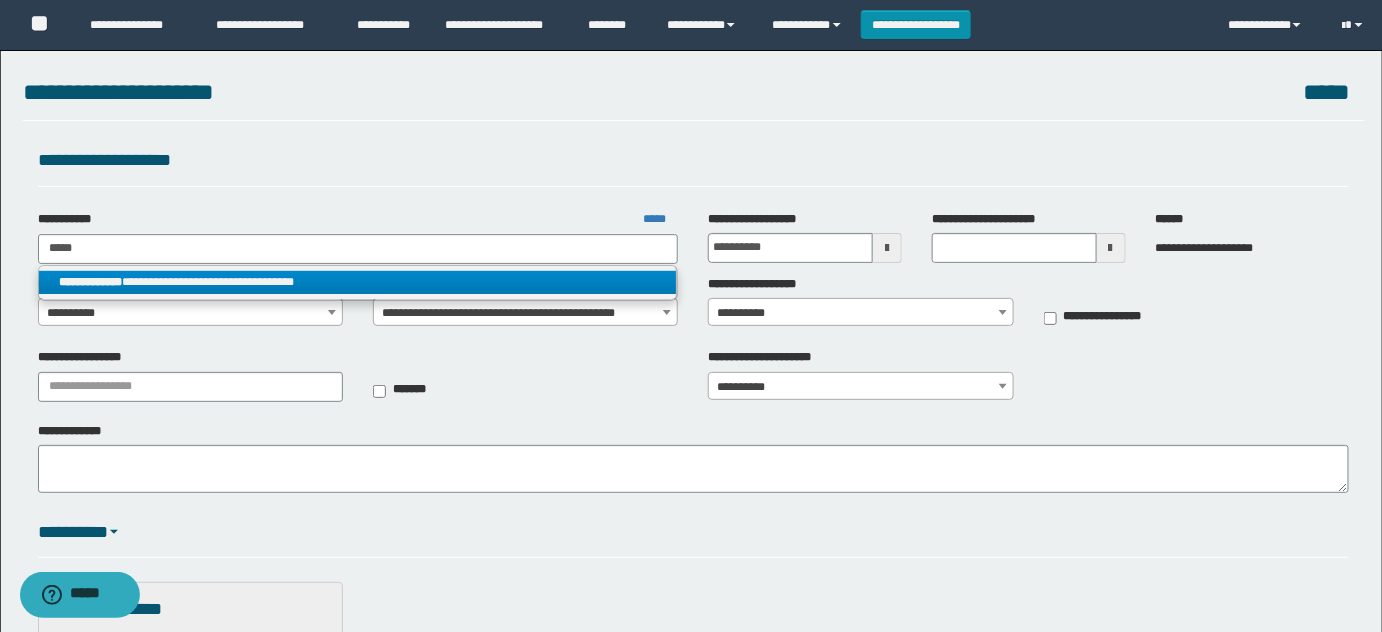 click on "**********" at bounding box center (358, 282) 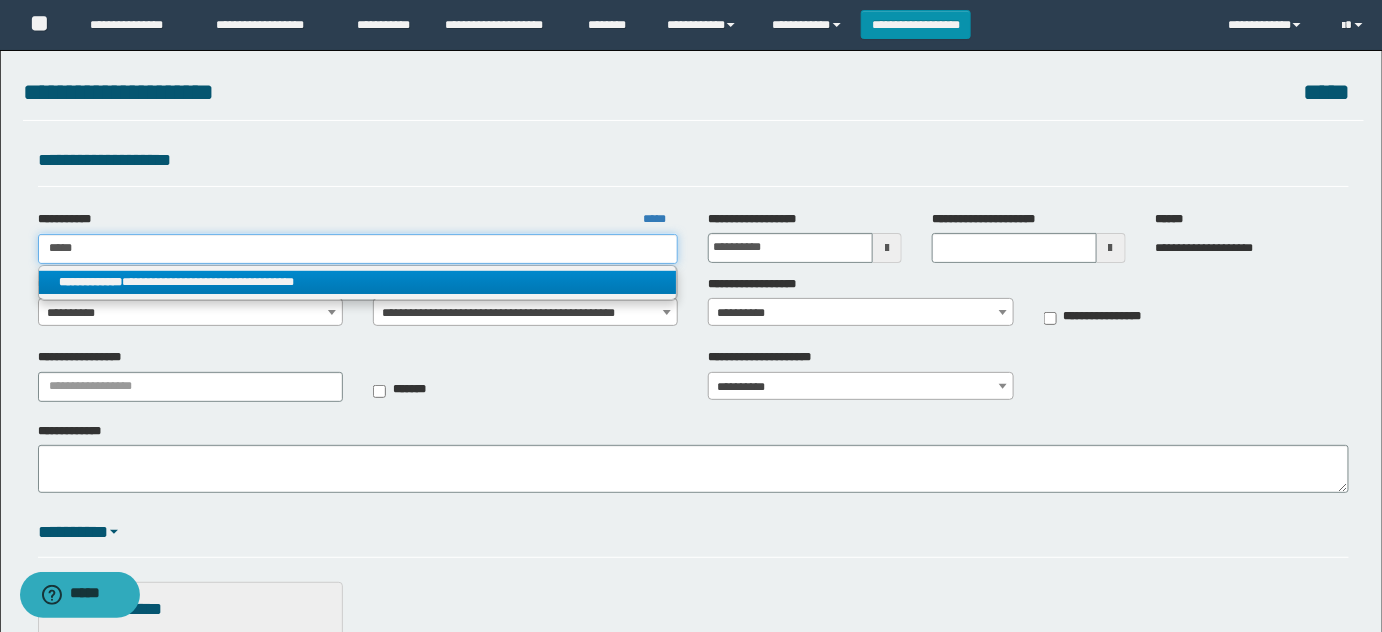 type 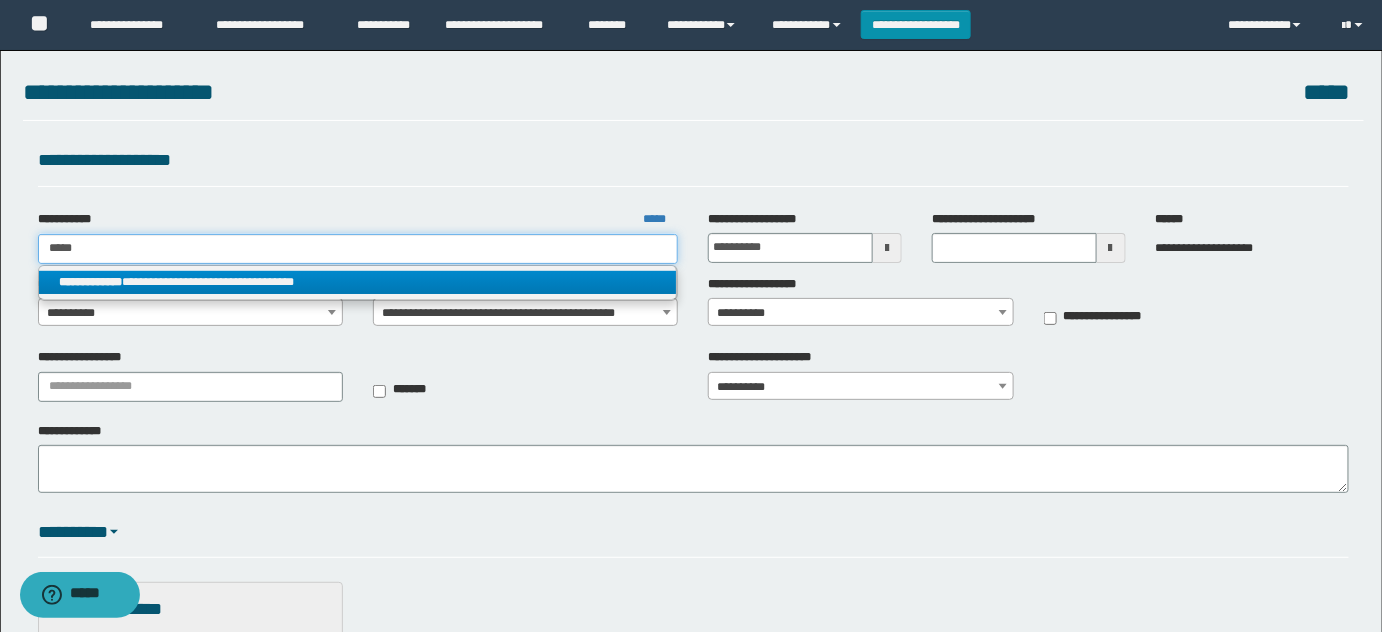 type on "**********" 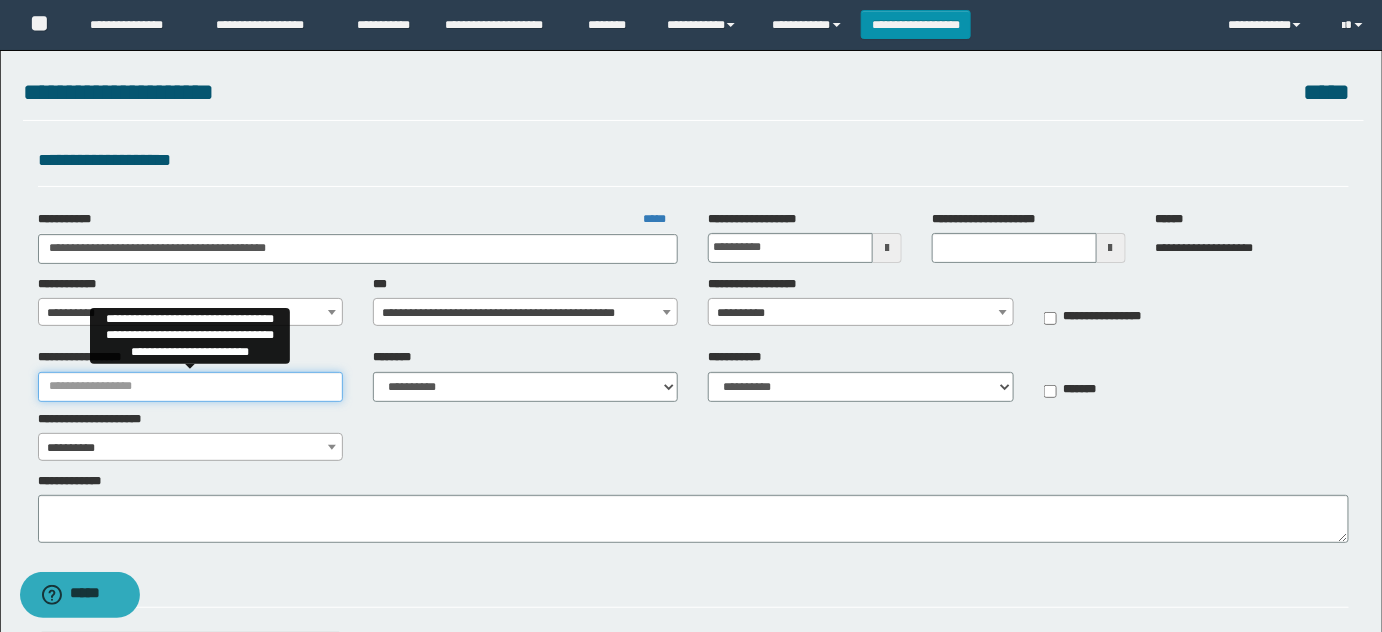 click on "**********" at bounding box center (190, 387) 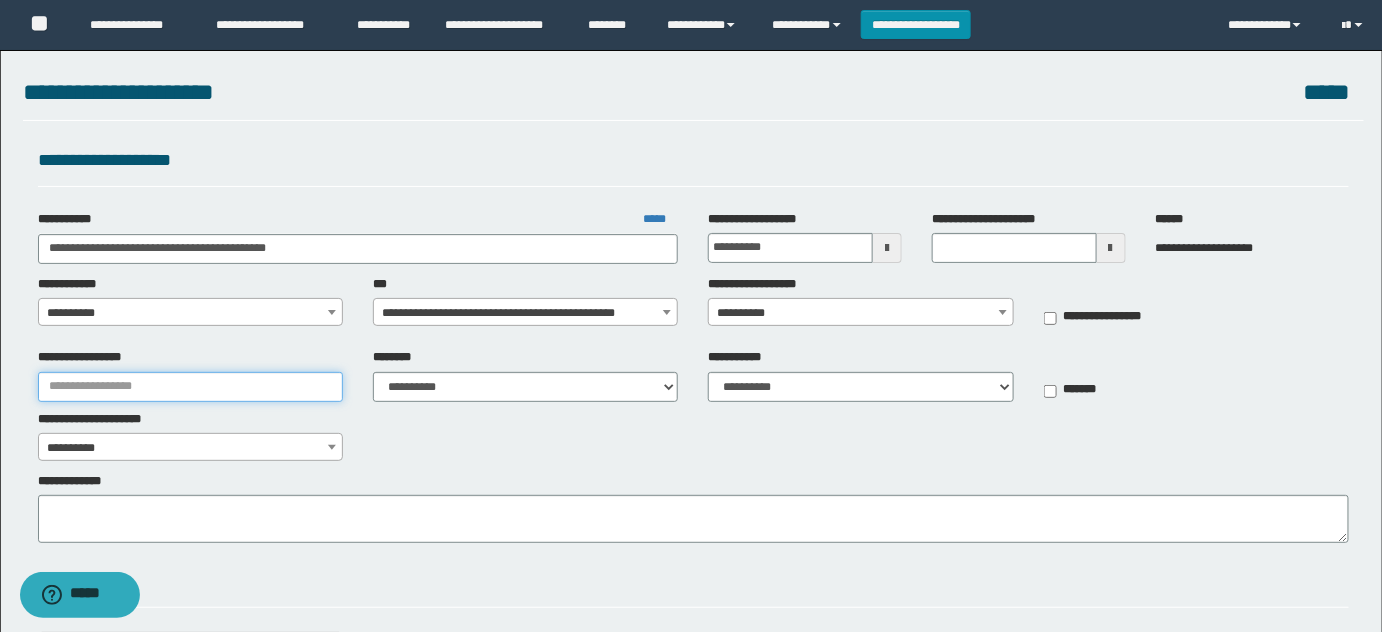 paste on "**********" 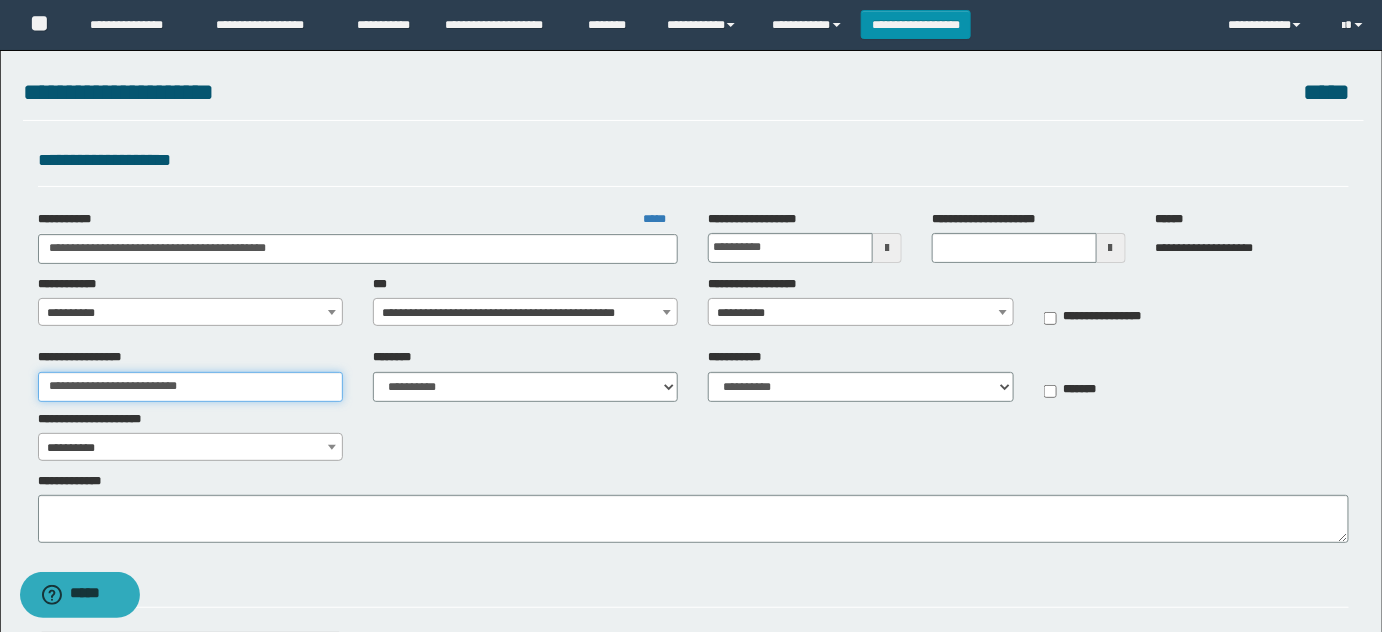 type on "**********" 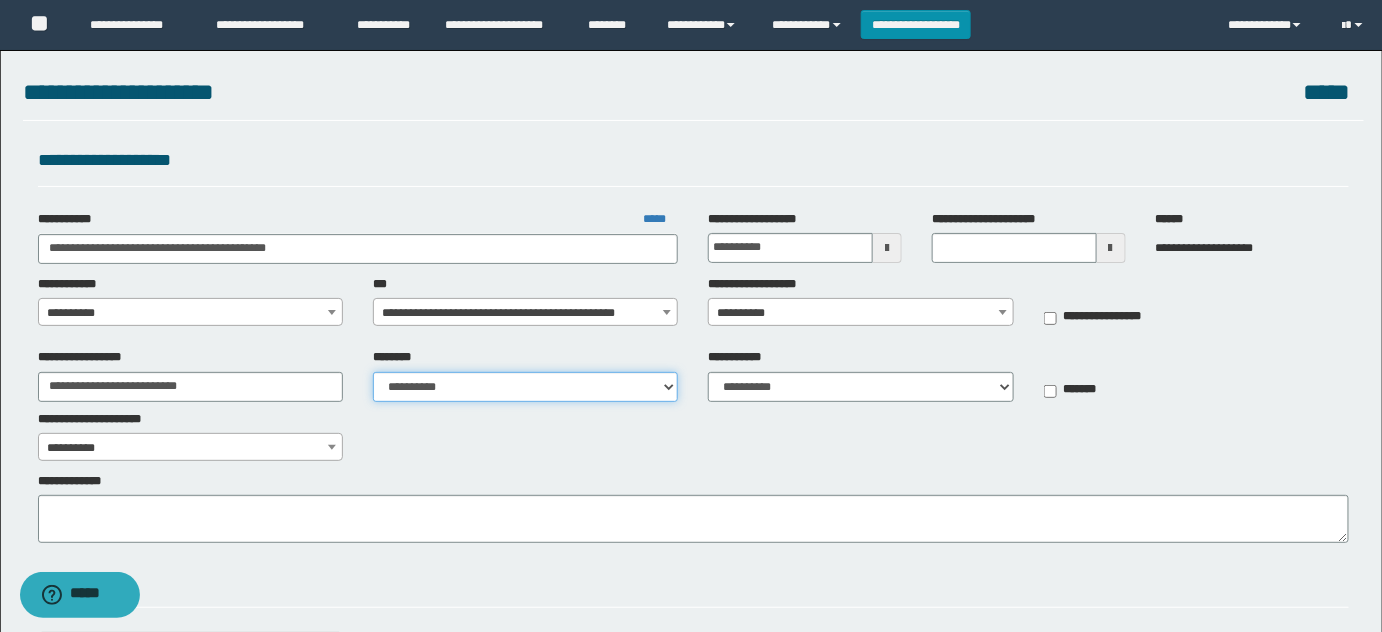 click on "**********" at bounding box center (525, 387) 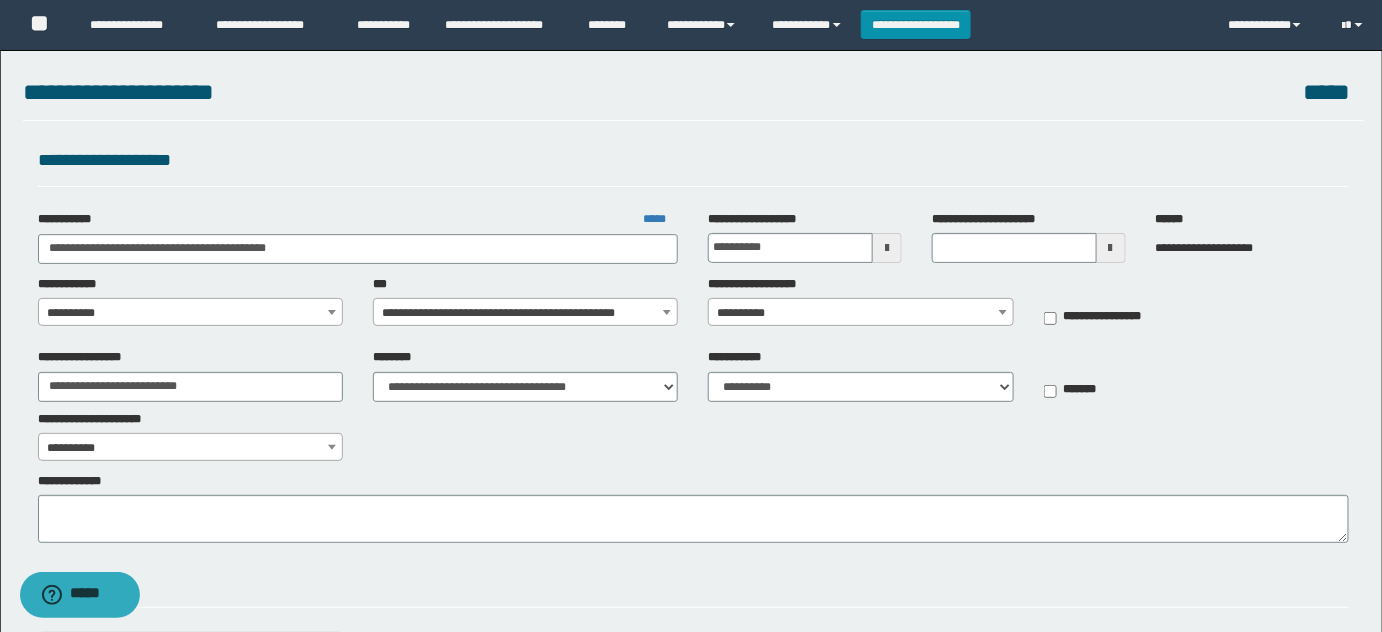 click on "**********" at bounding box center (191, 313) 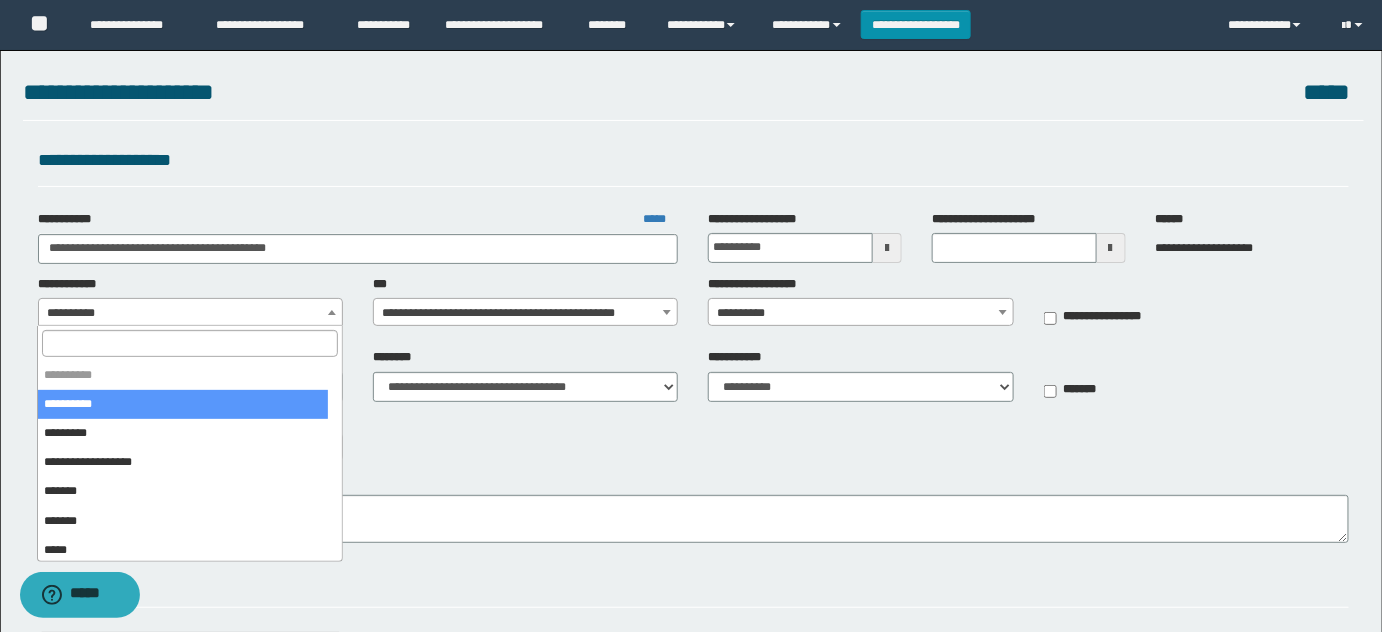 click at bounding box center [189, 343] 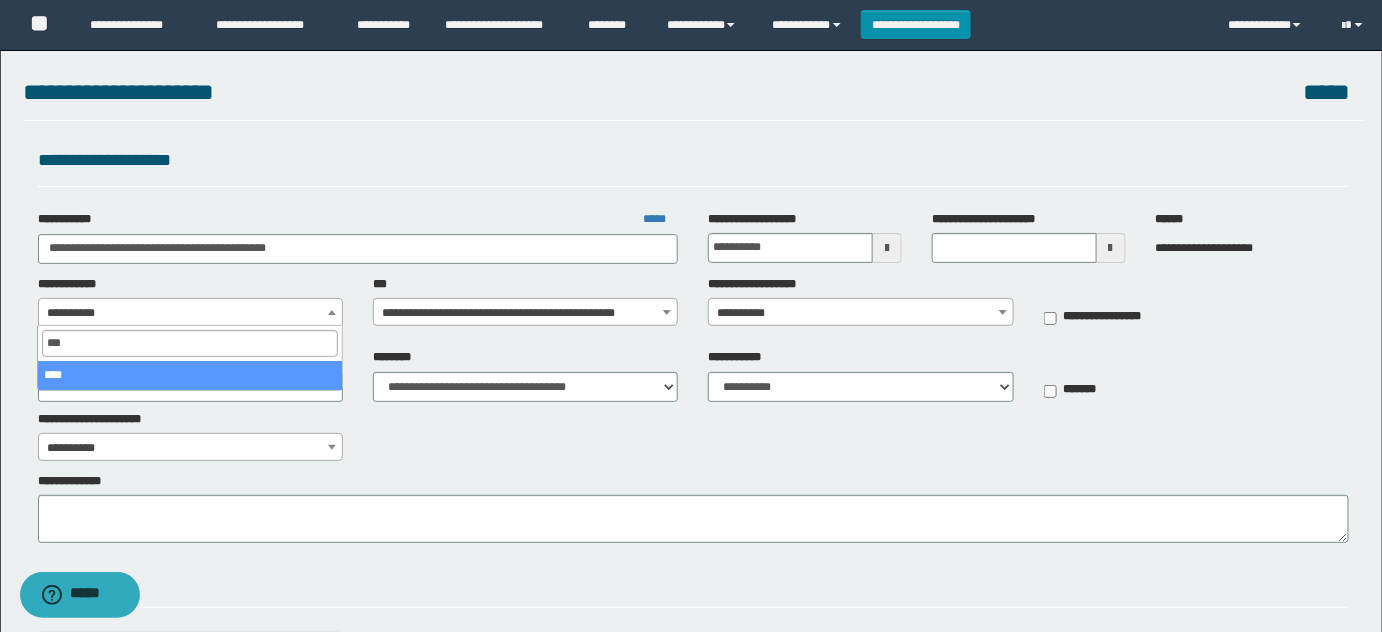 type on "****" 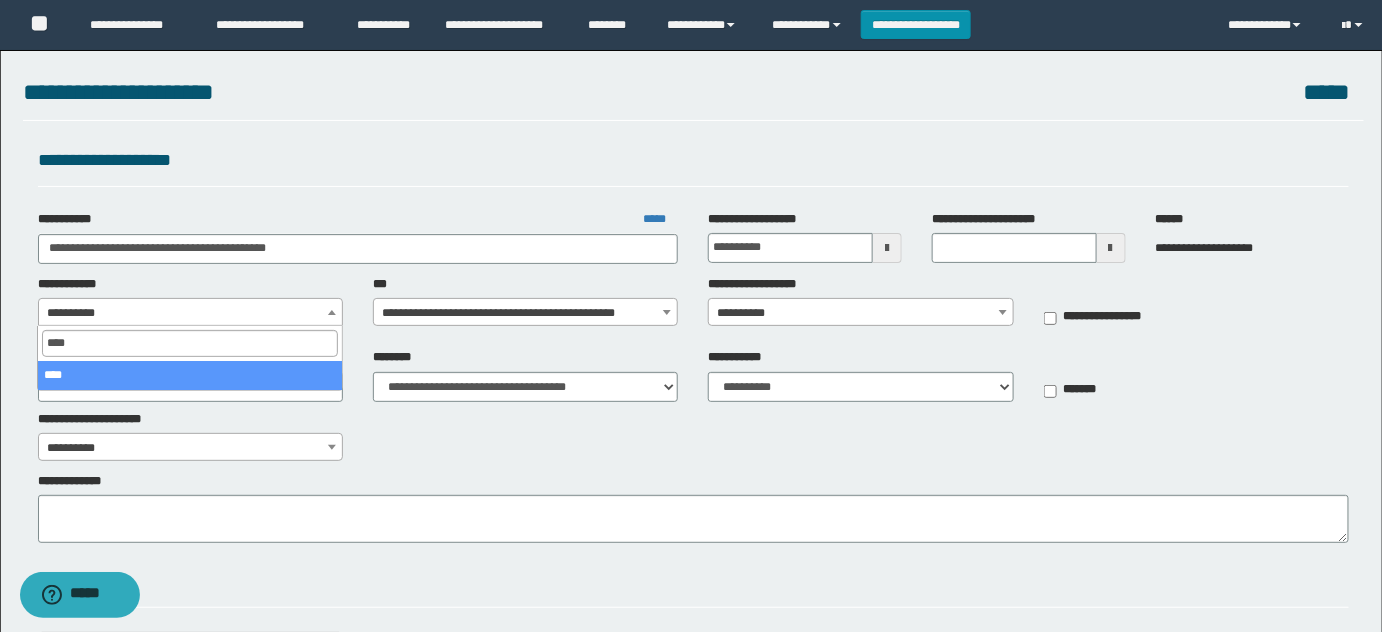 select on "**" 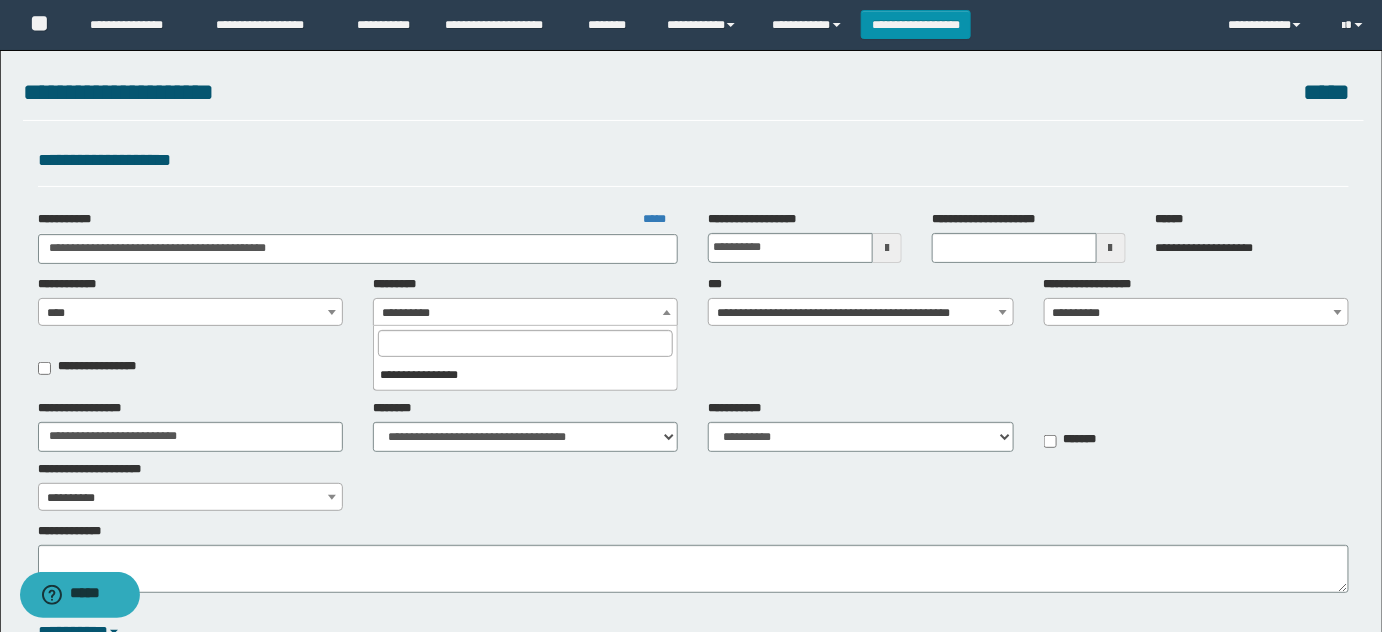 click on "**********" at bounding box center (526, 313) 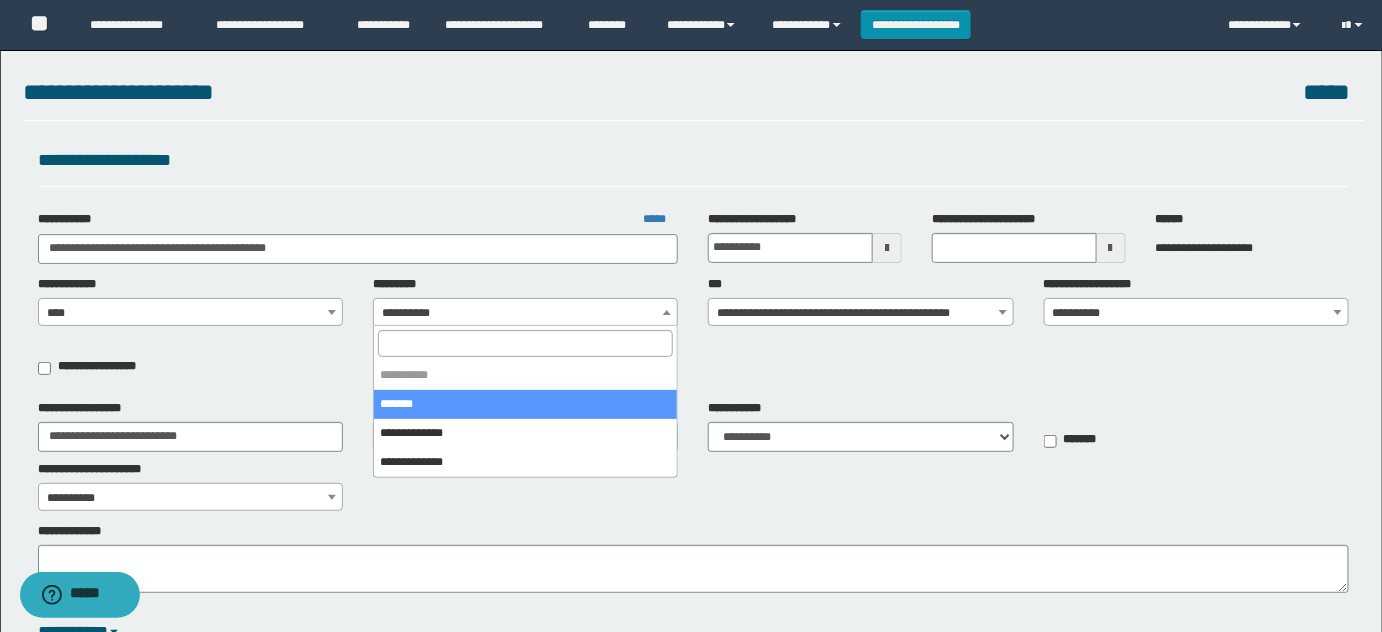 click on "**********" at bounding box center [526, 313] 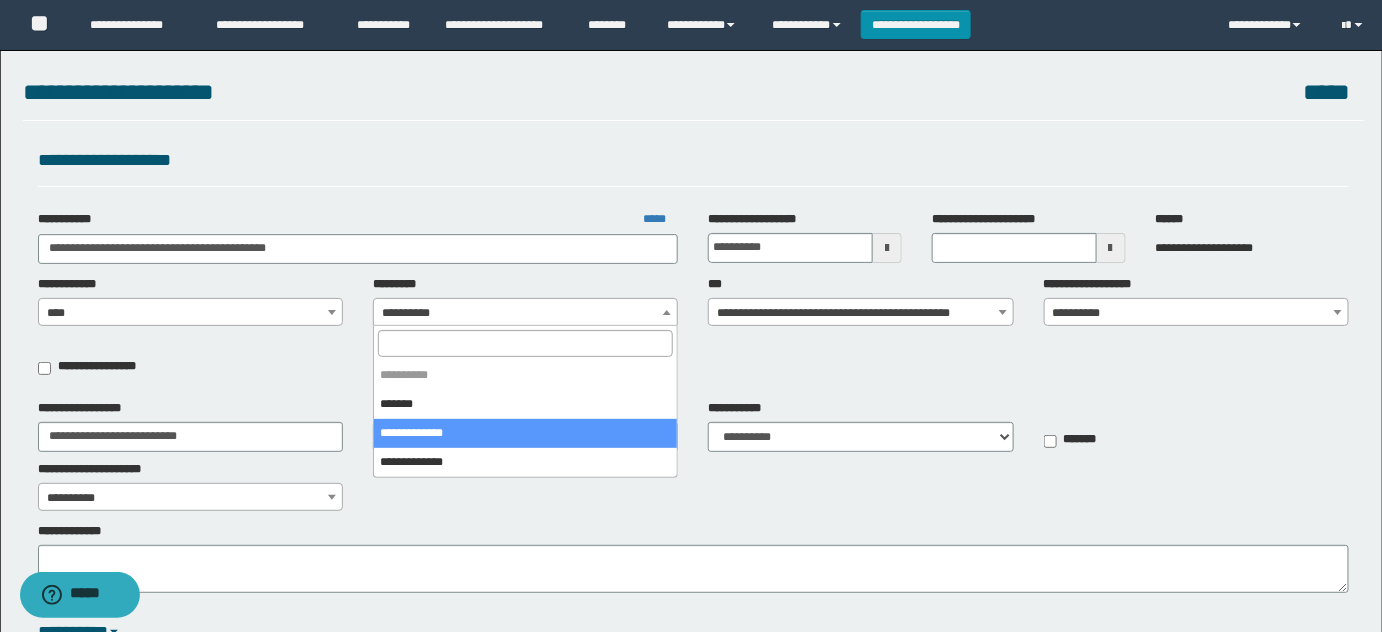 select on "****" 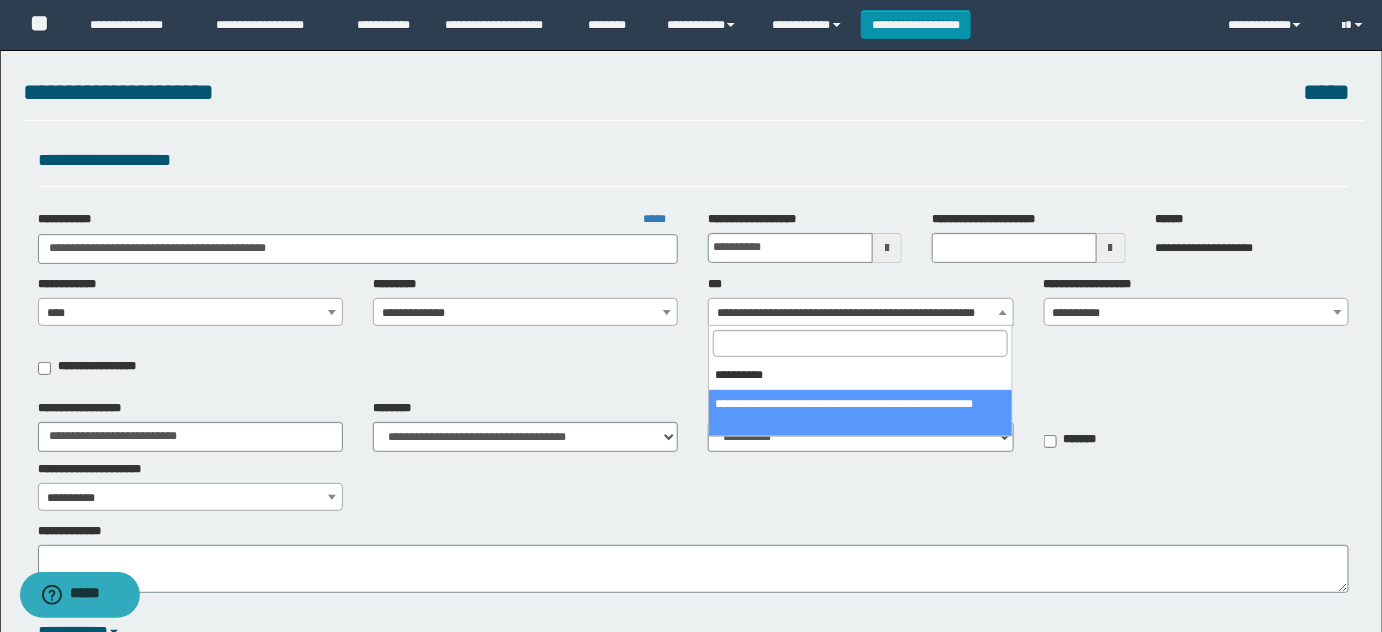 click on "**********" at bounding box center (861, 313) 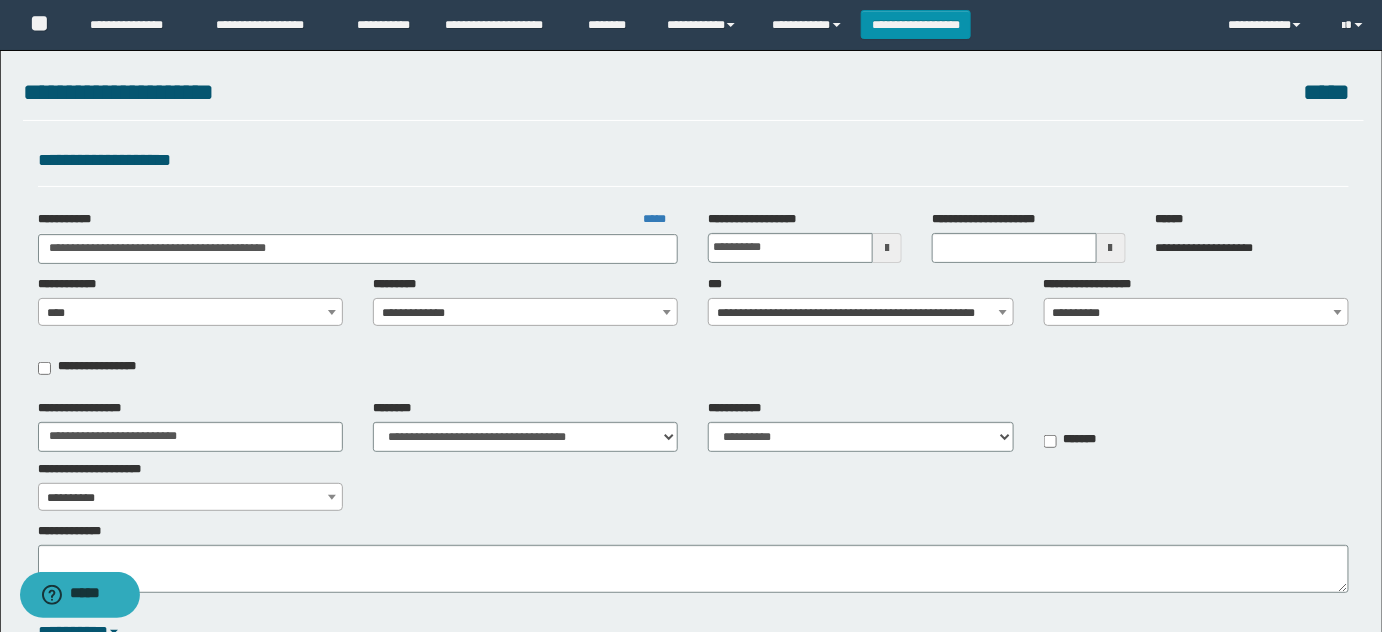click on "**********" at bounding box center [861, 313] 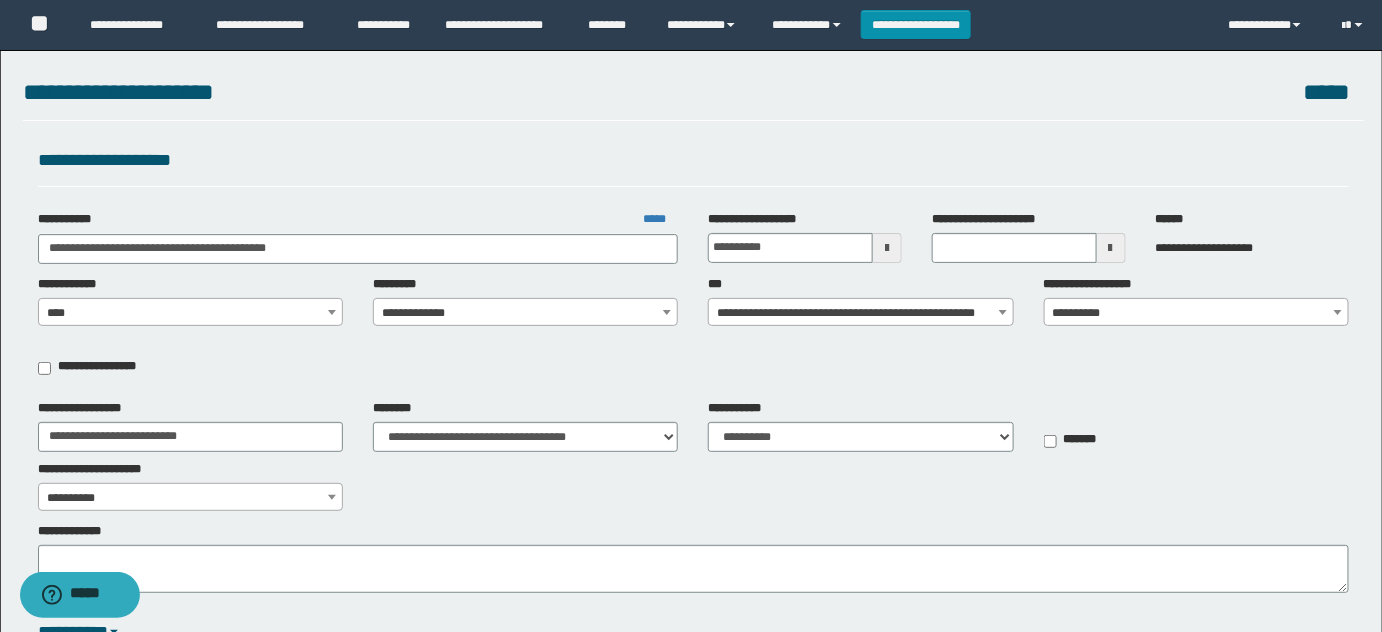 click on "**********" at bounding box center [694, 332] 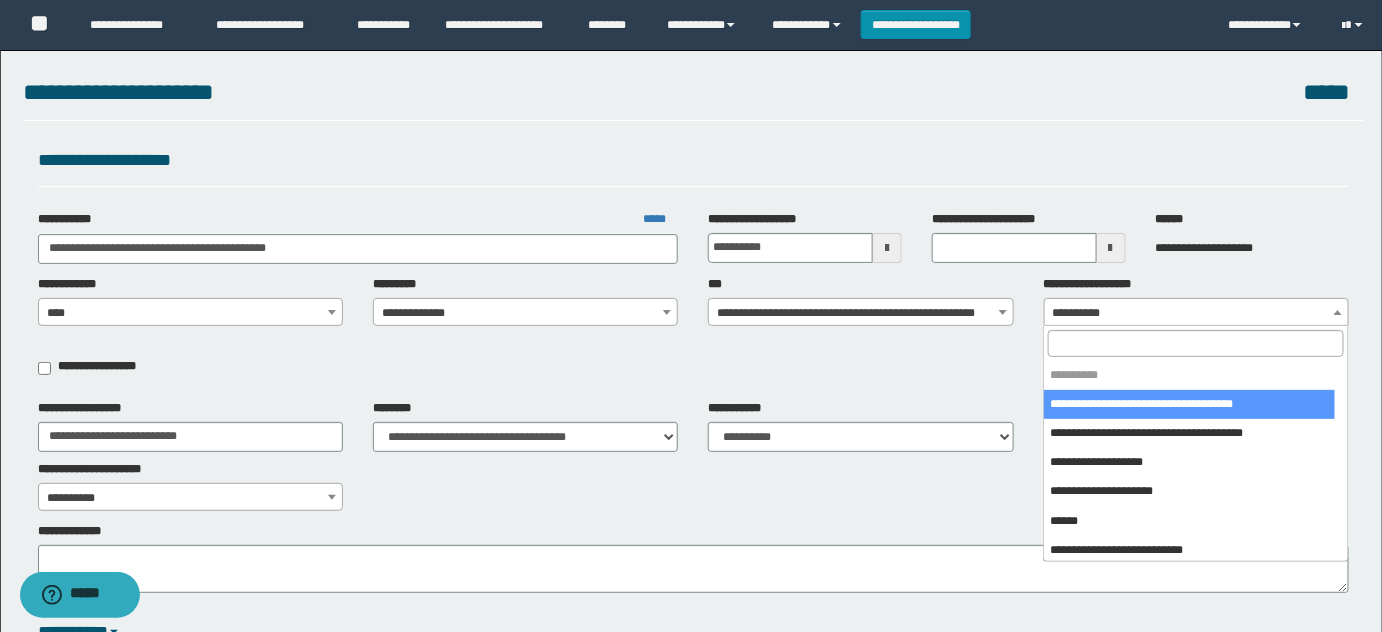 click on "**********" at bounding box center (1197, 313) 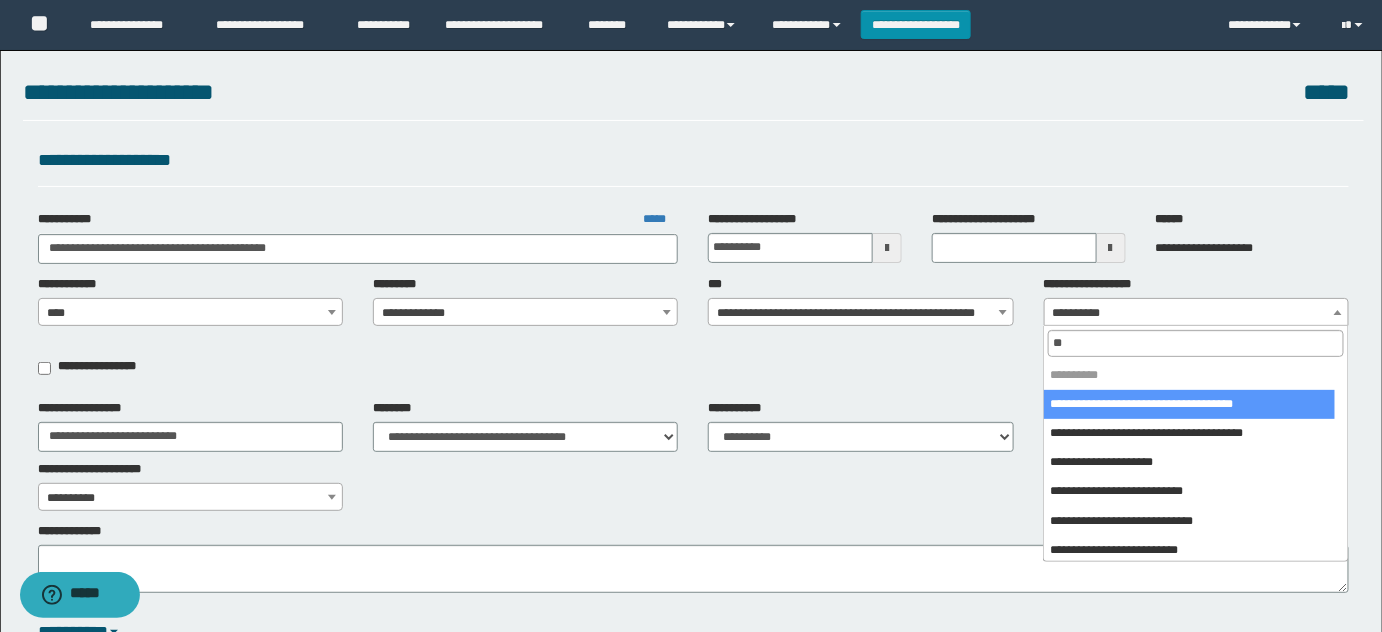 type on "*" 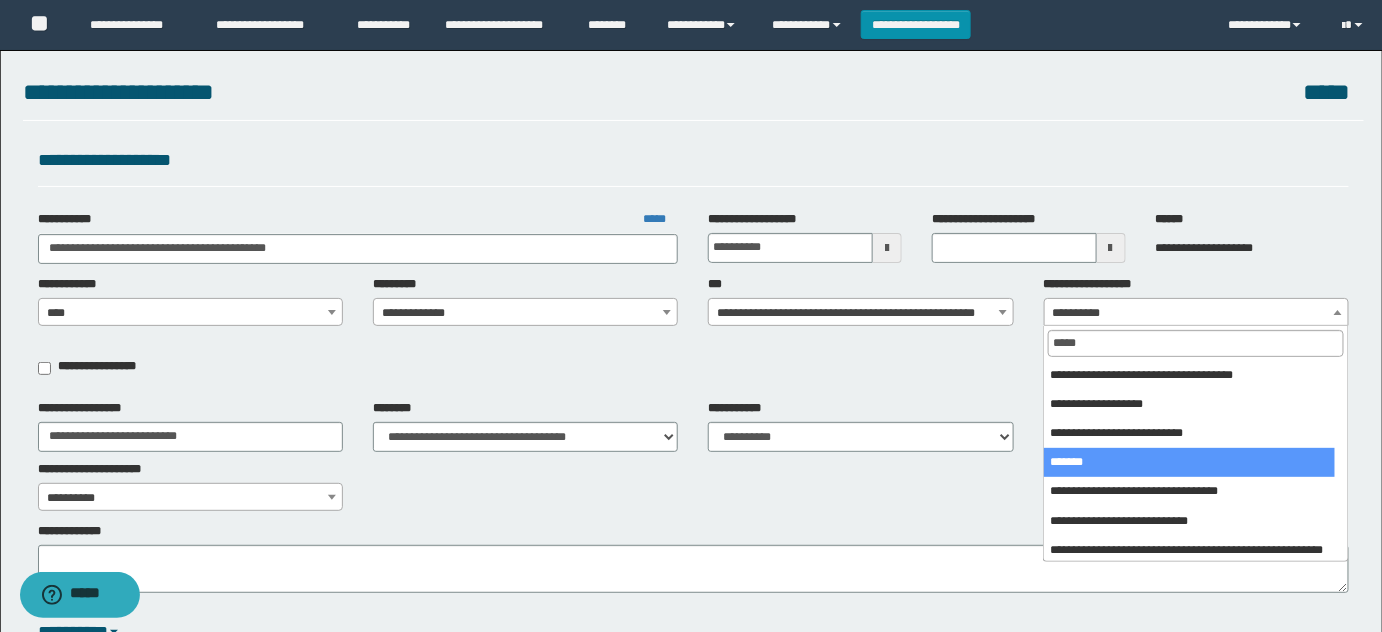 type on "*****" 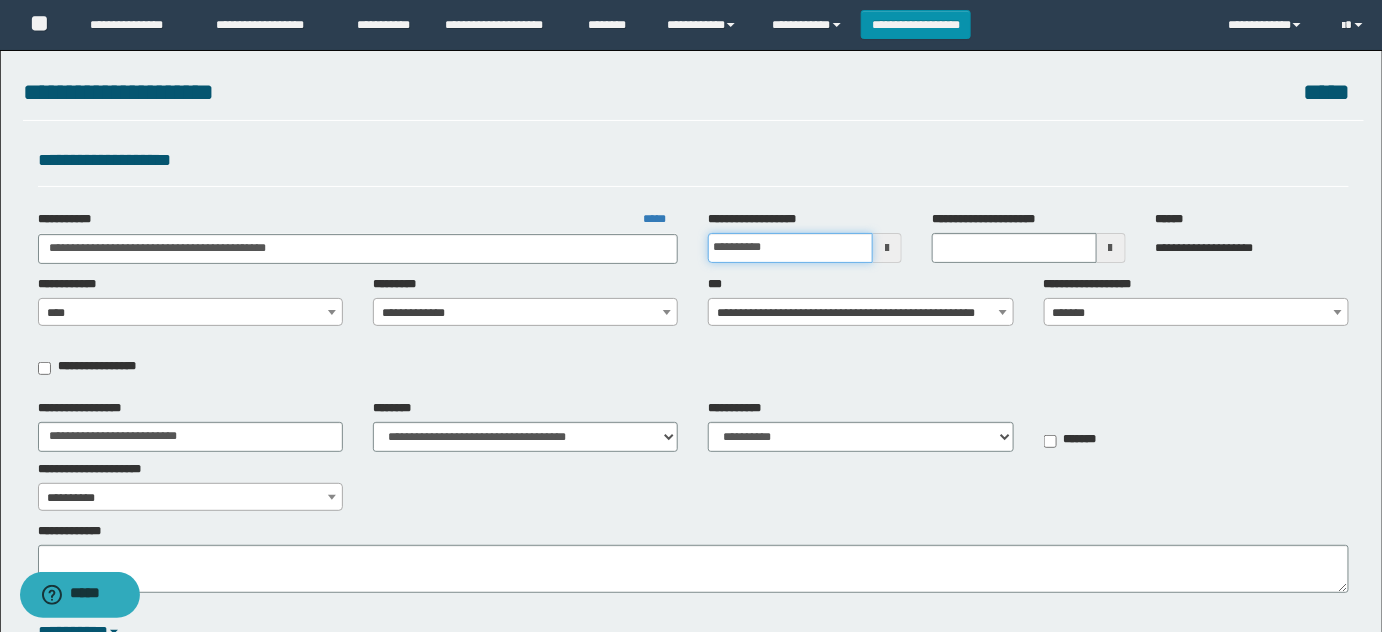 click on "**********" at bounding box center (790, 248) 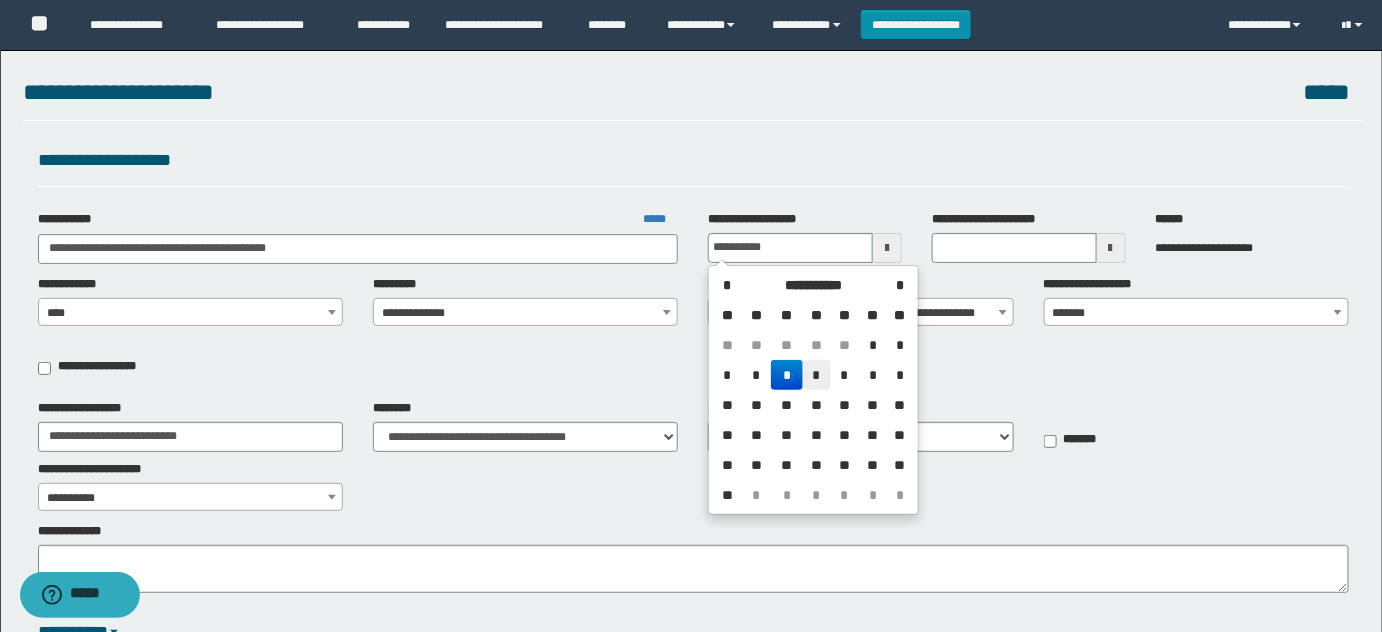 click on "*" at bounding box center [817, 375] 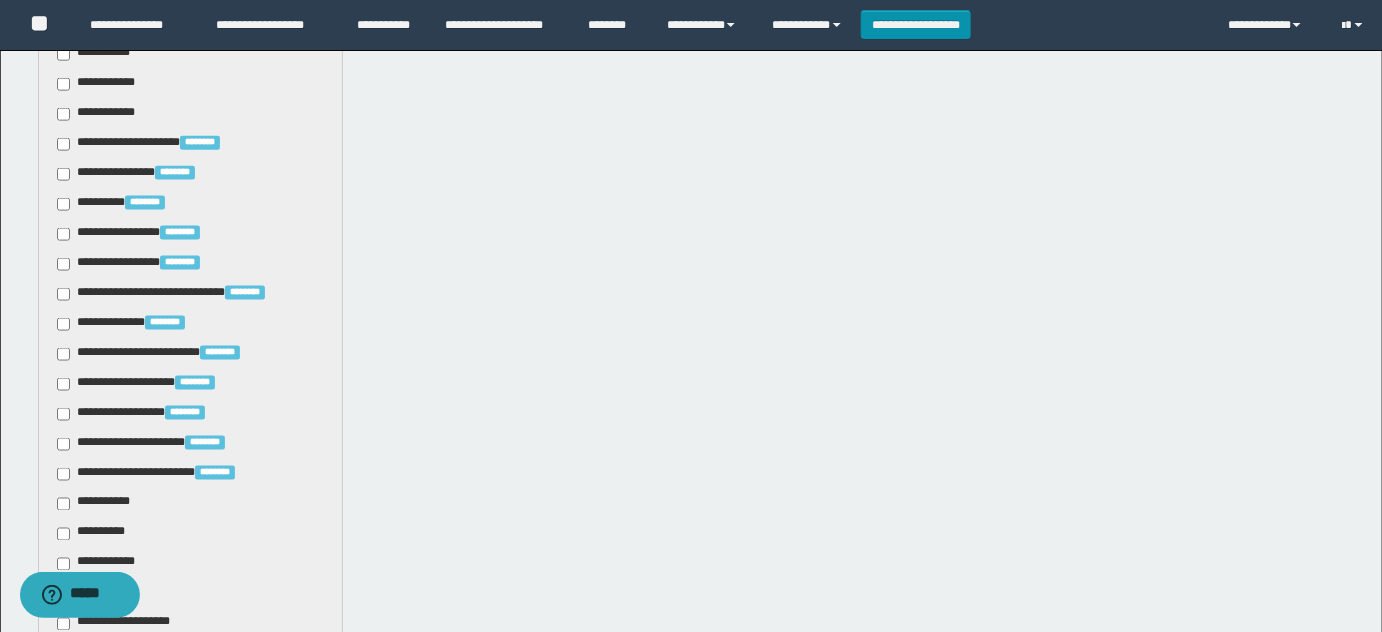 scroll, scrollTop: 909, scrollLeft: 0, axis: vertical 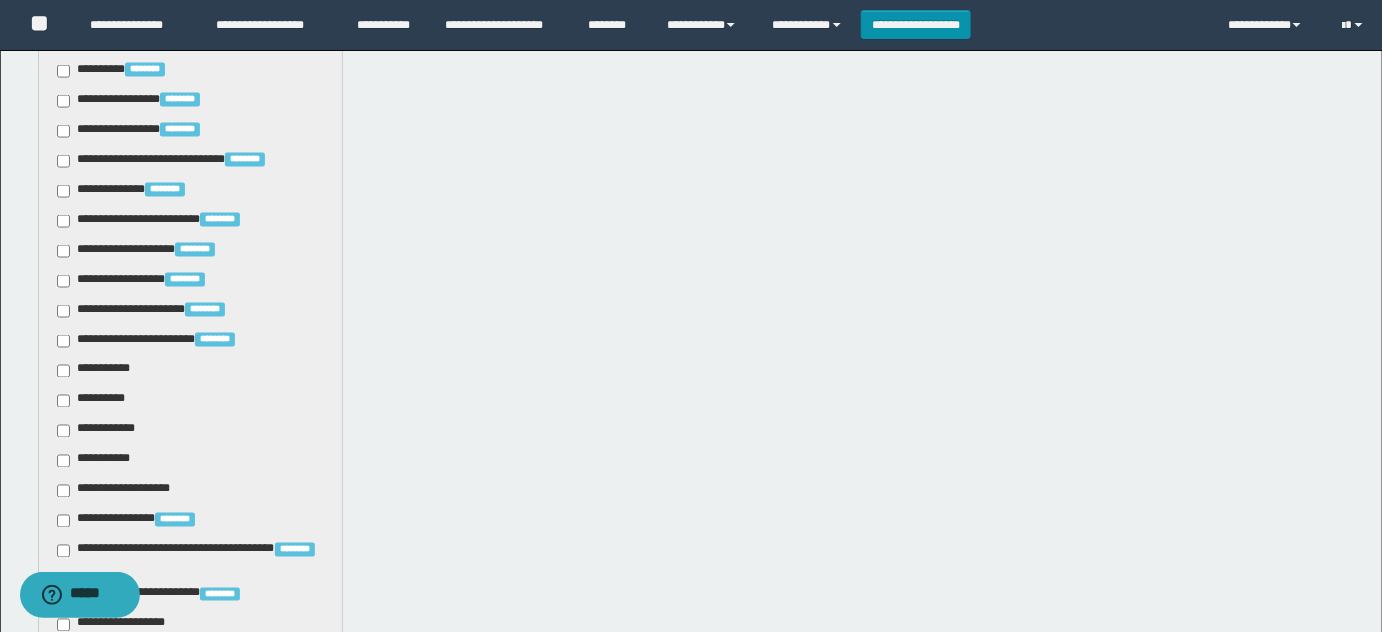 click on "**********" at bounding box center [97, 371] 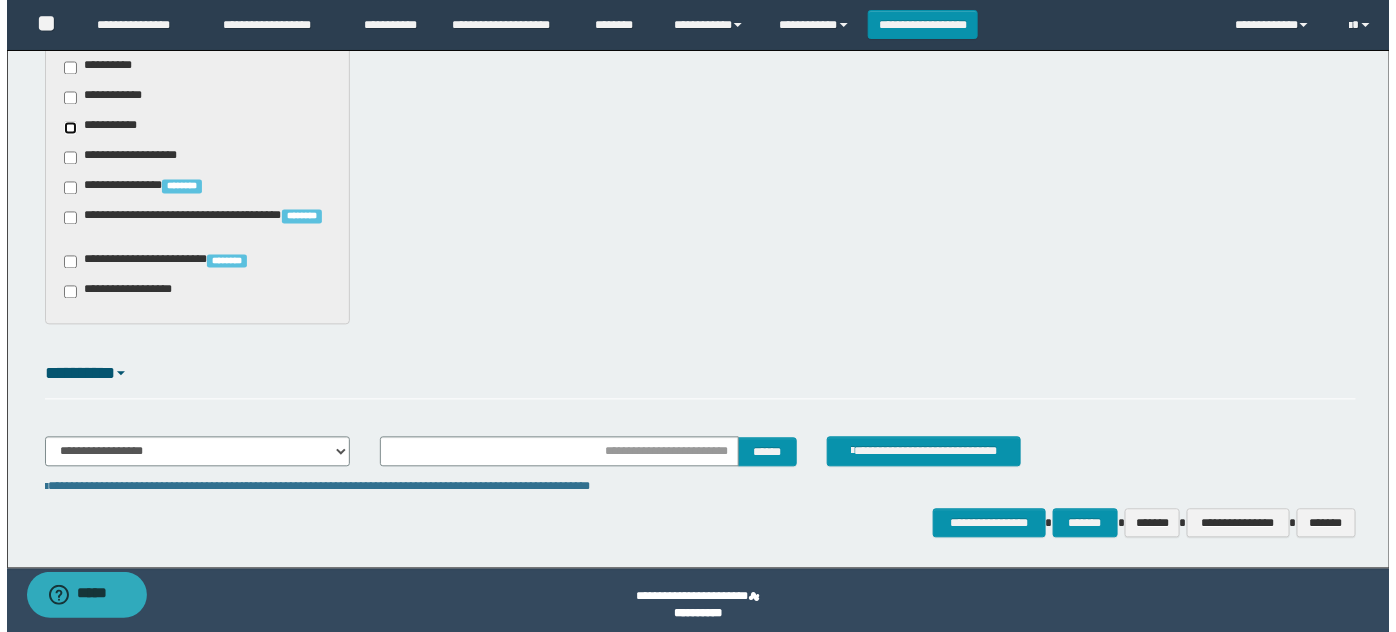 scroll, scrollTop: 1253, scrollLeft: 0, axis: vertical 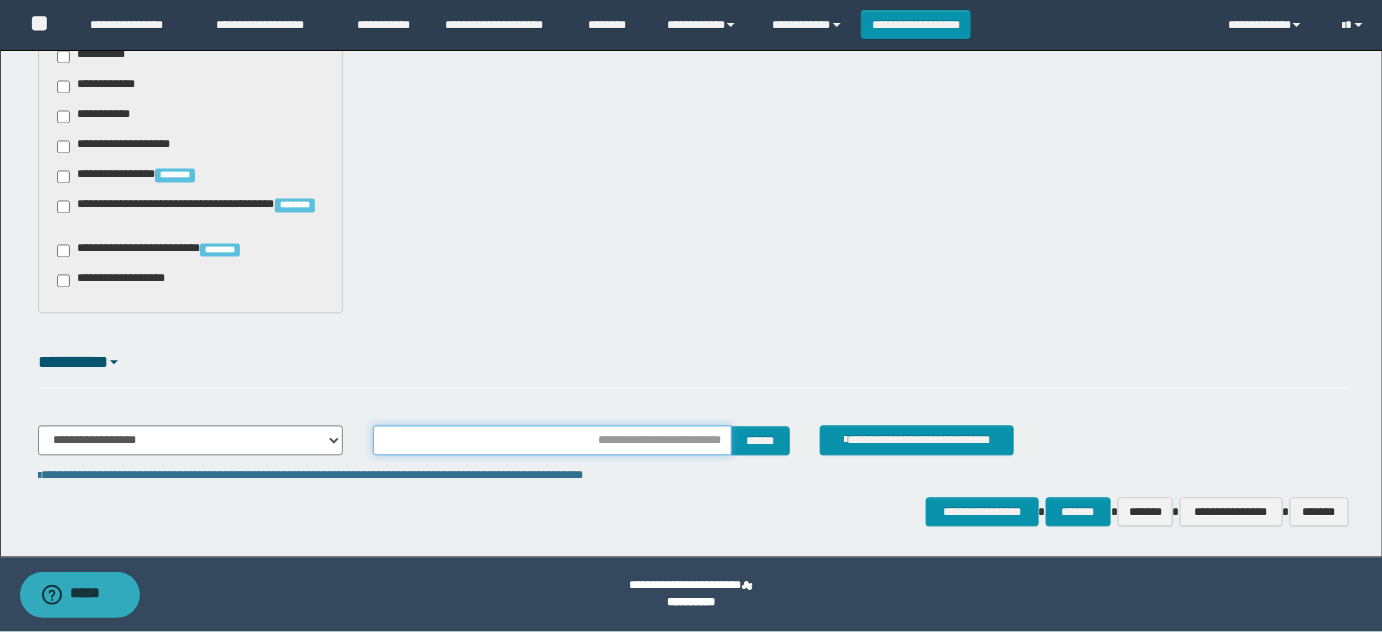 click at bounding box center [552, 441] 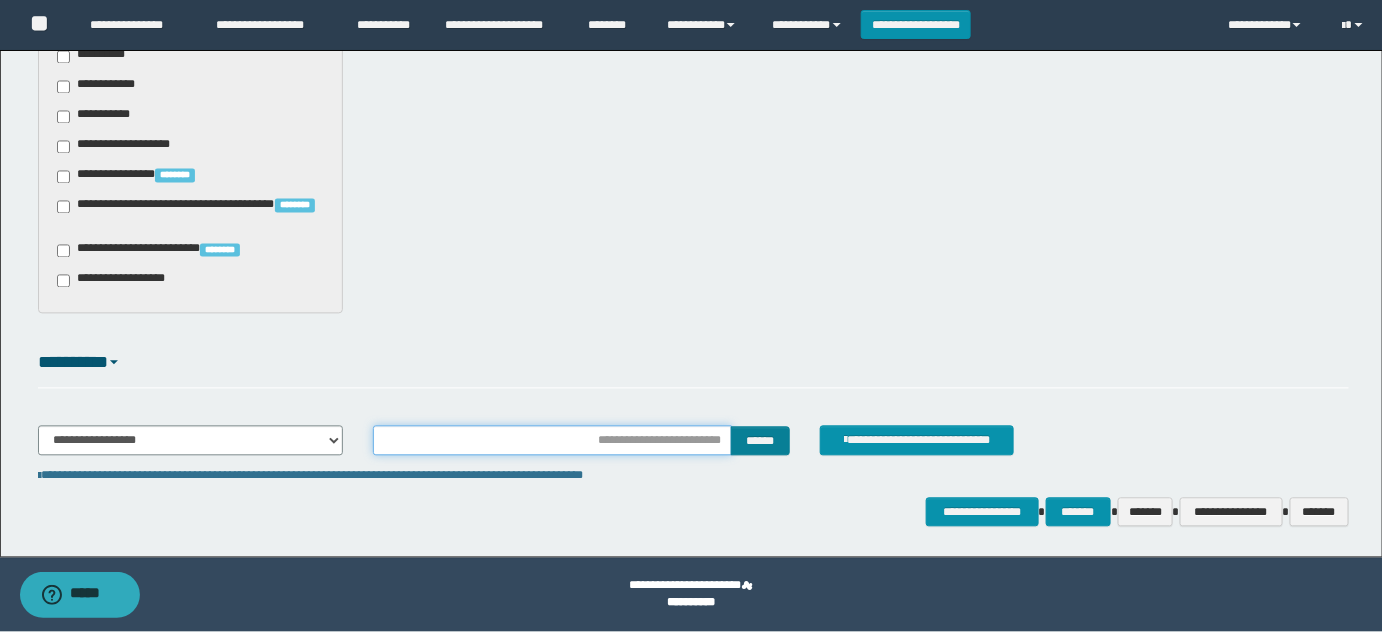type on "**********" 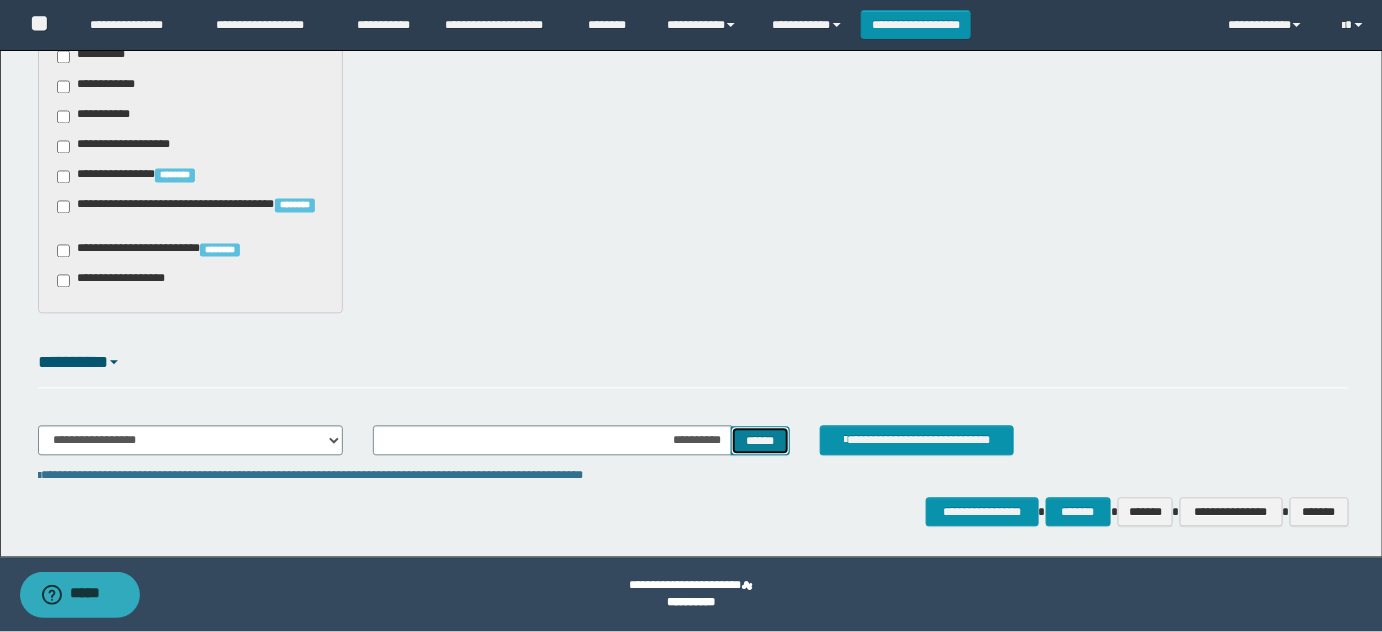 click on "******" at bounding box center [760, 441] 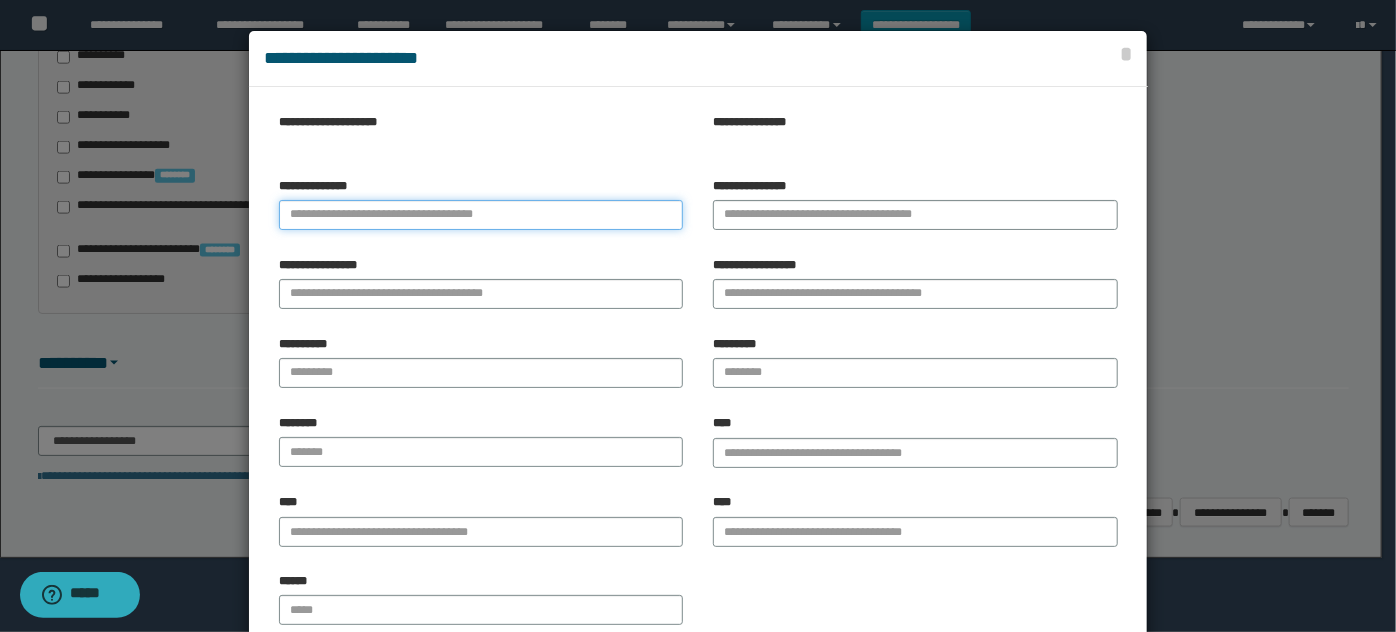 paste on "**********" 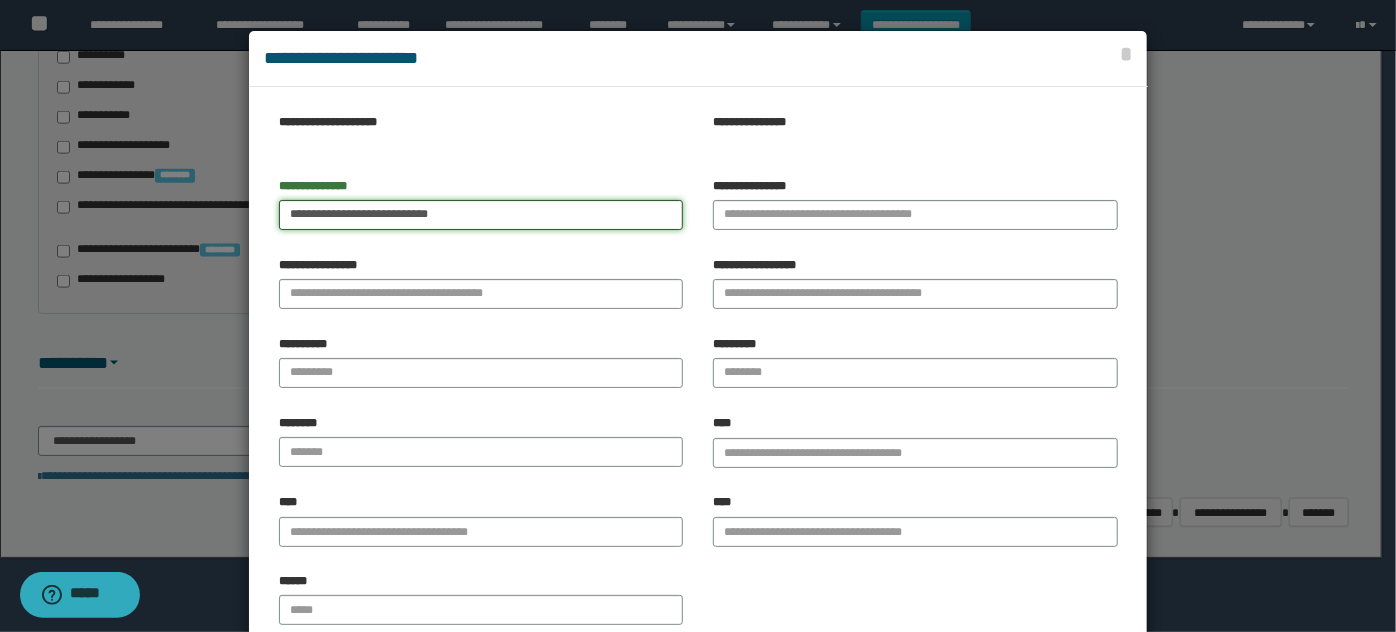 click on "**********" at bounding box center (481, 215) 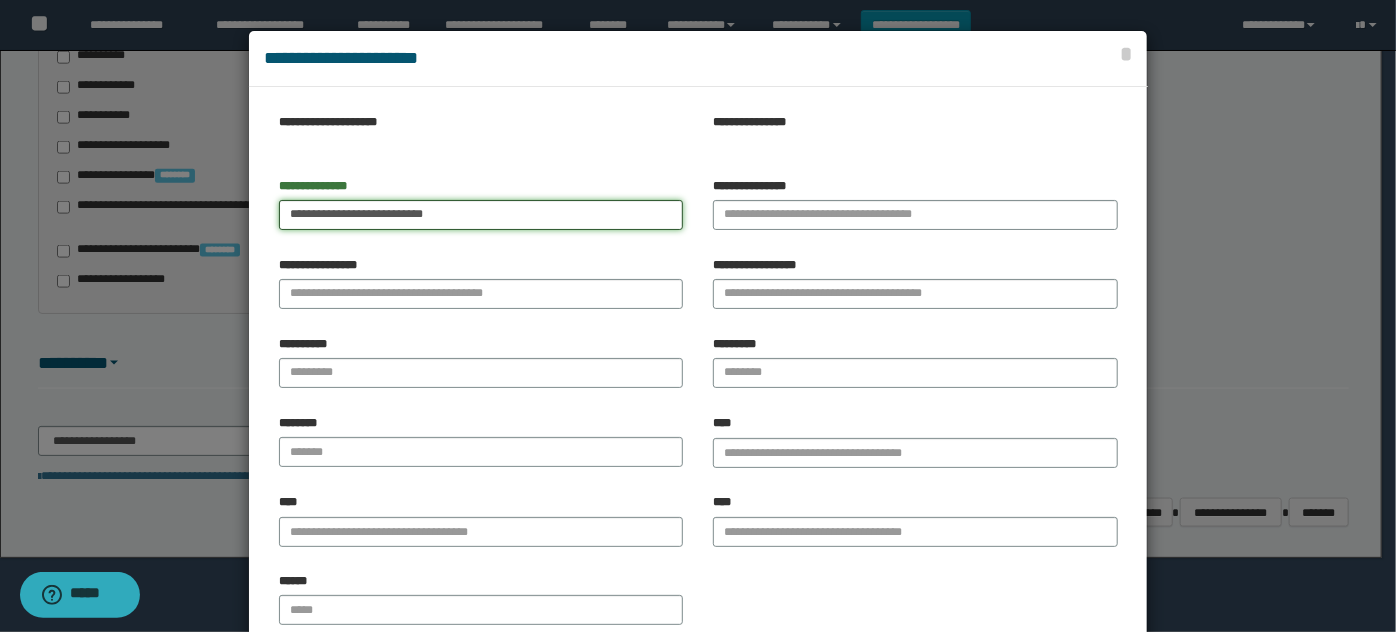 click on "**********" at bounding box center [481, 215] 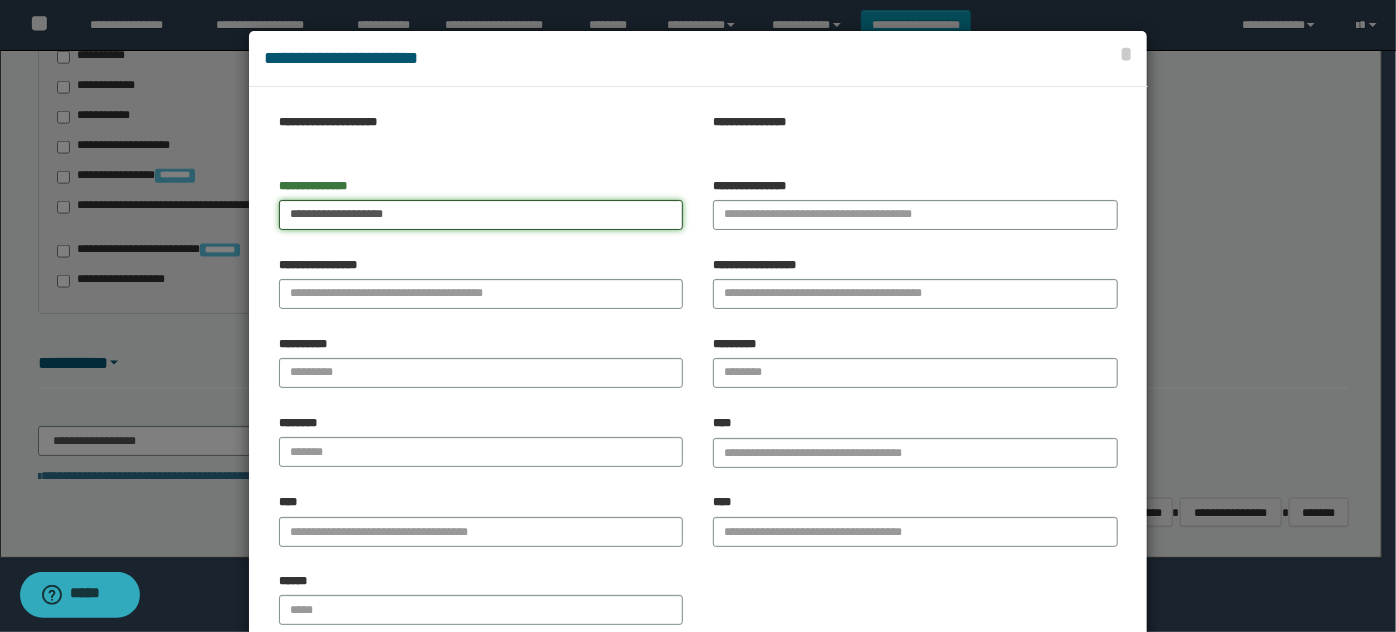 type on "**********" 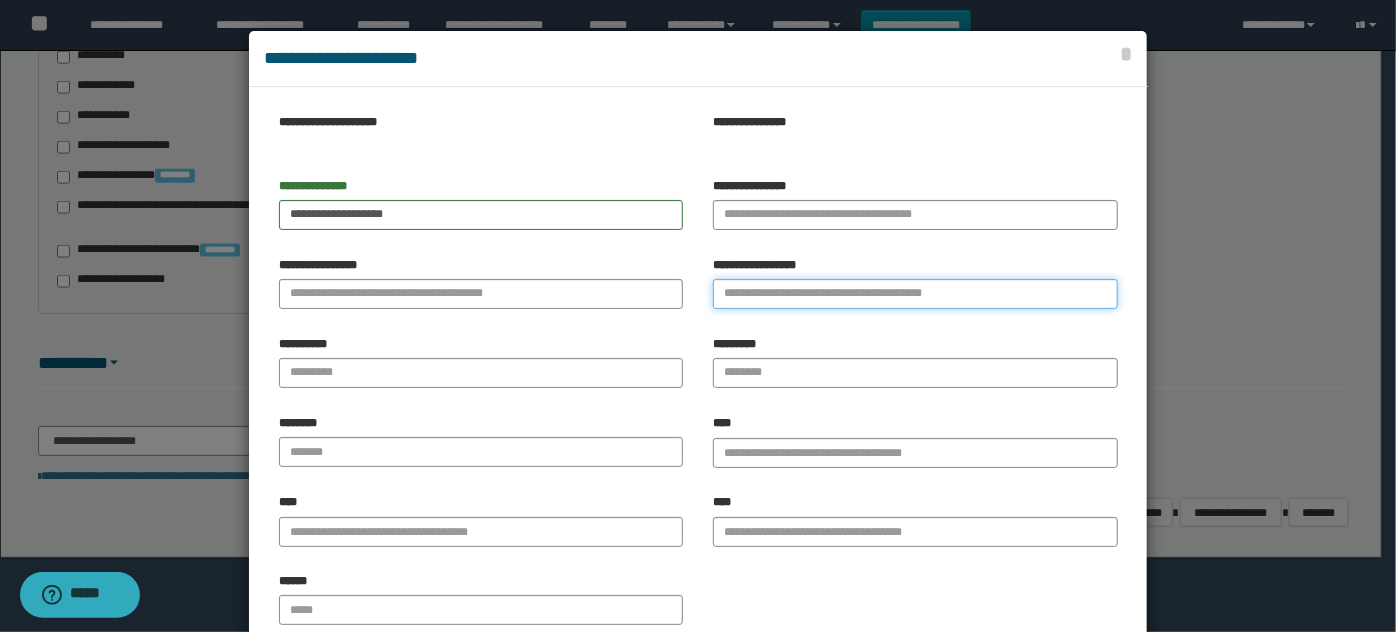 drag, startPoint x: 776, startPoint y: 301, endPoint x: 757, endPoint y: 298, distance: 19.235384 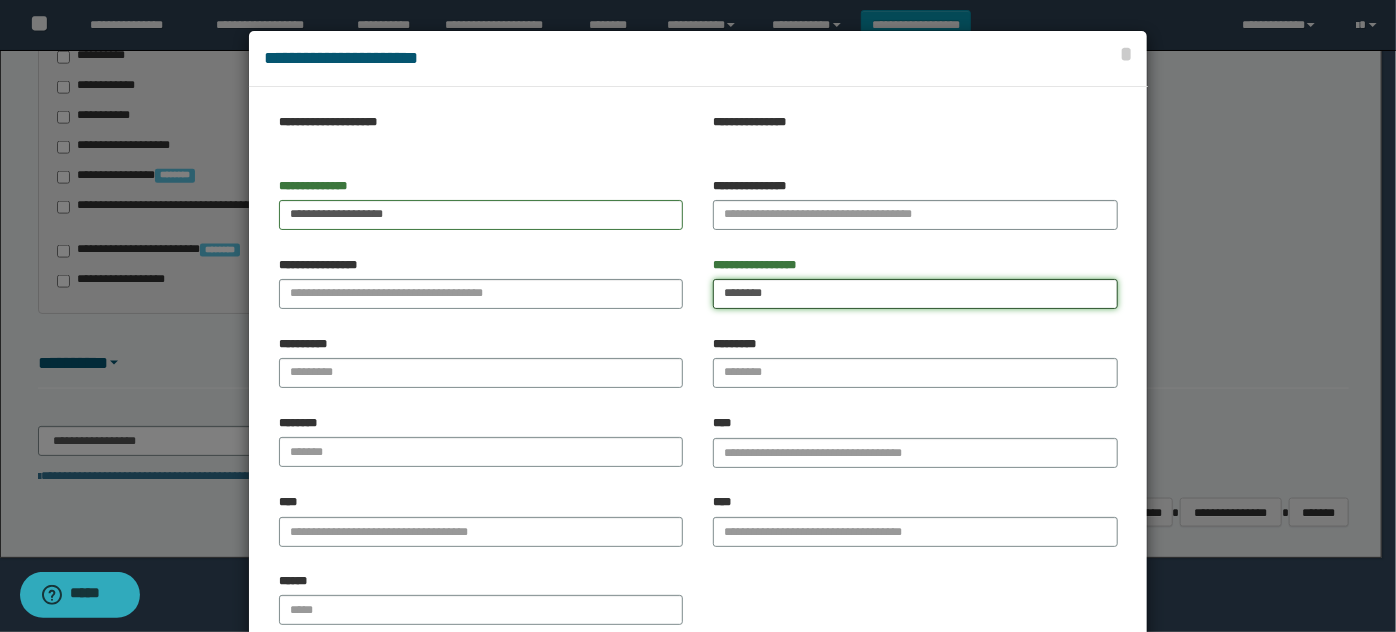 type on "********" 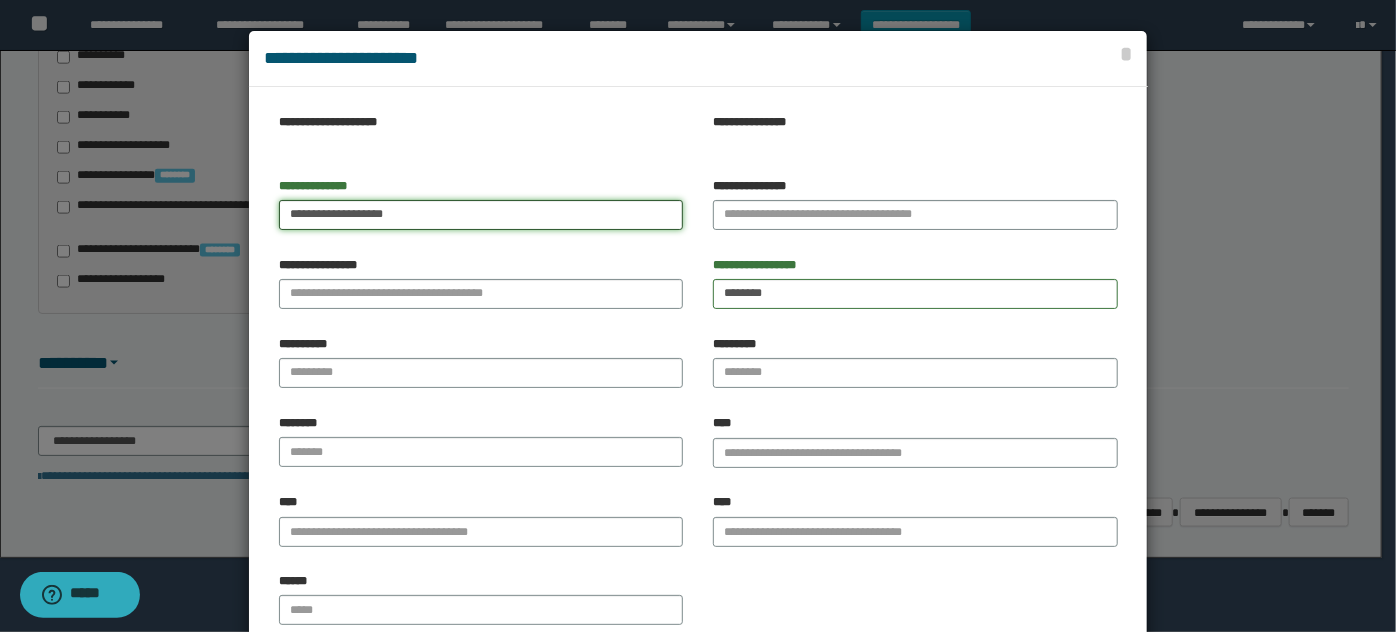 click on "**********" at bounding box center (481, 215) 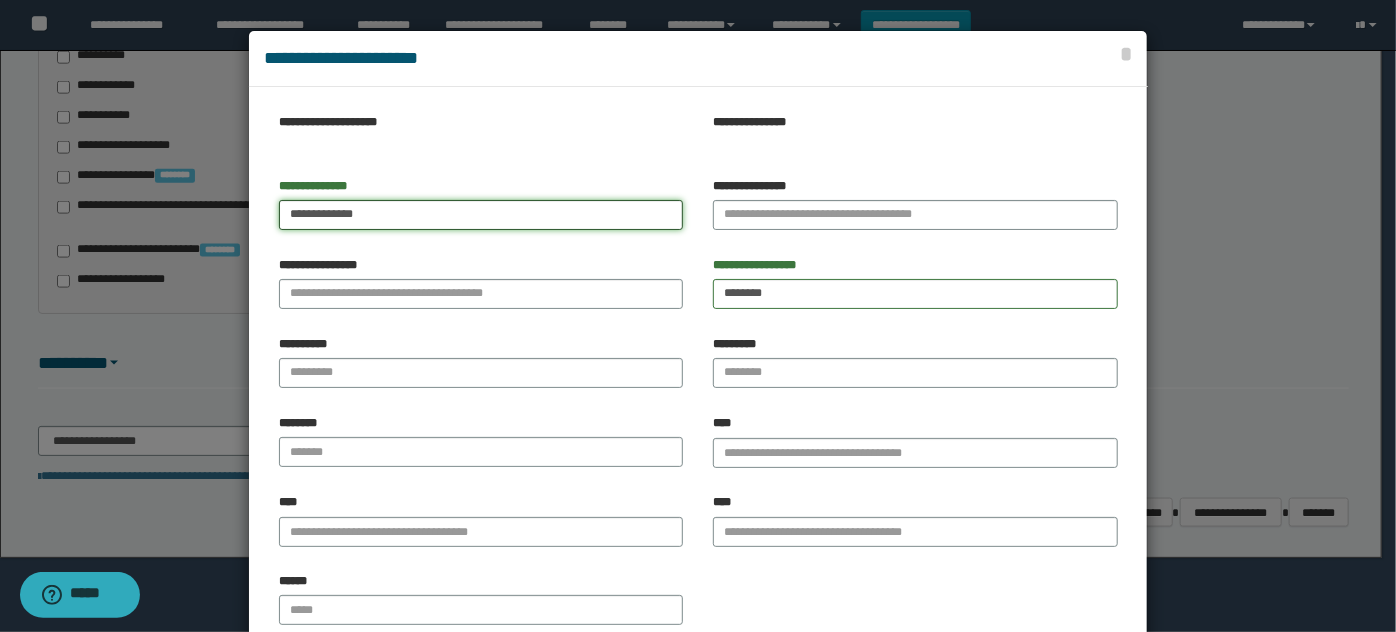 type on "**********" 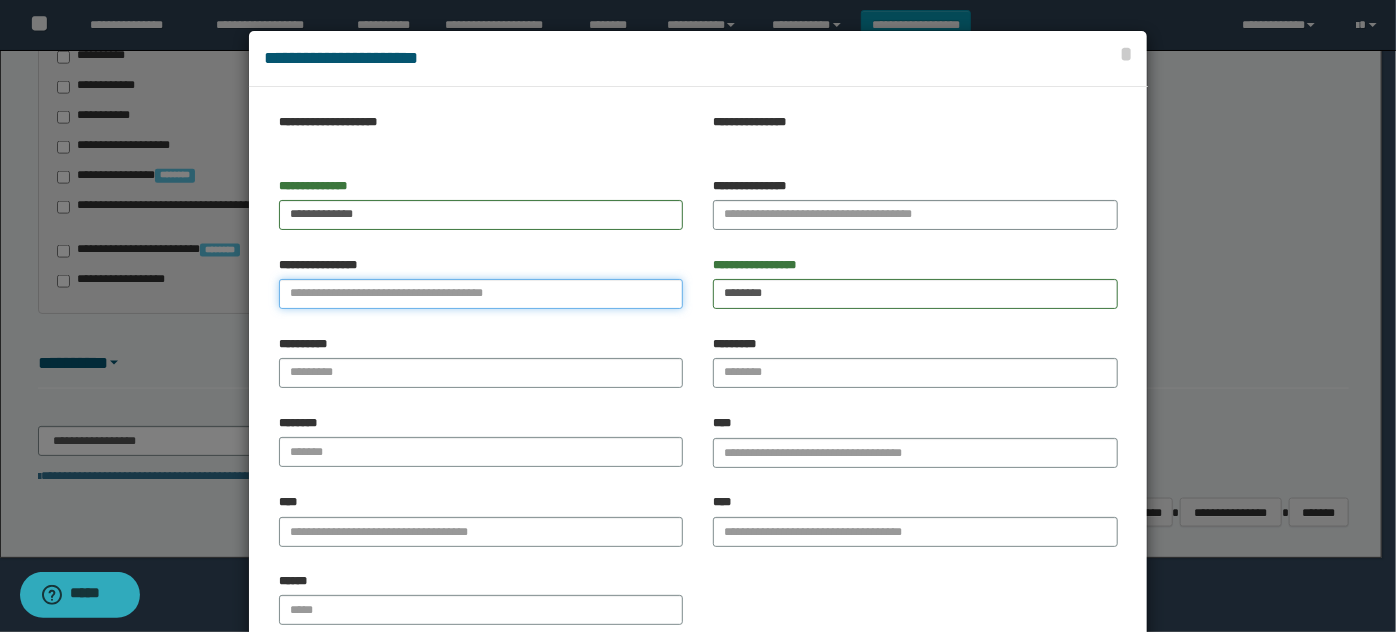 click on "**********" at bounding box center [481, 294] 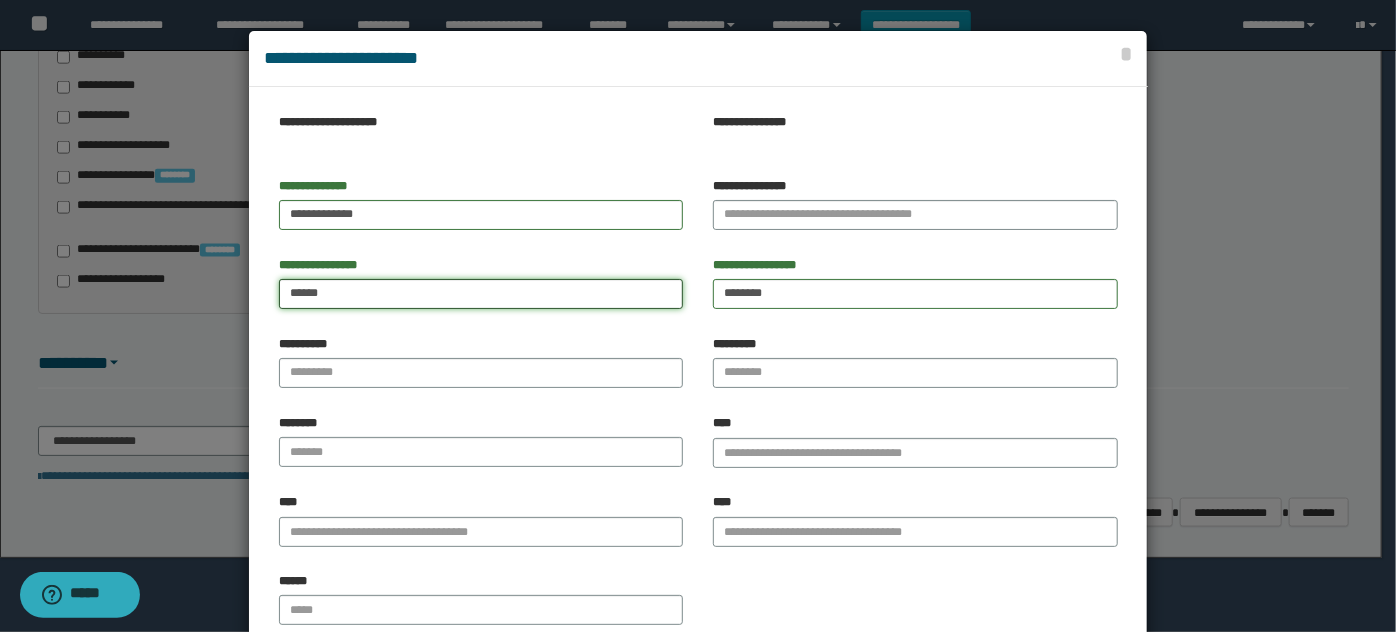 type on "*****" 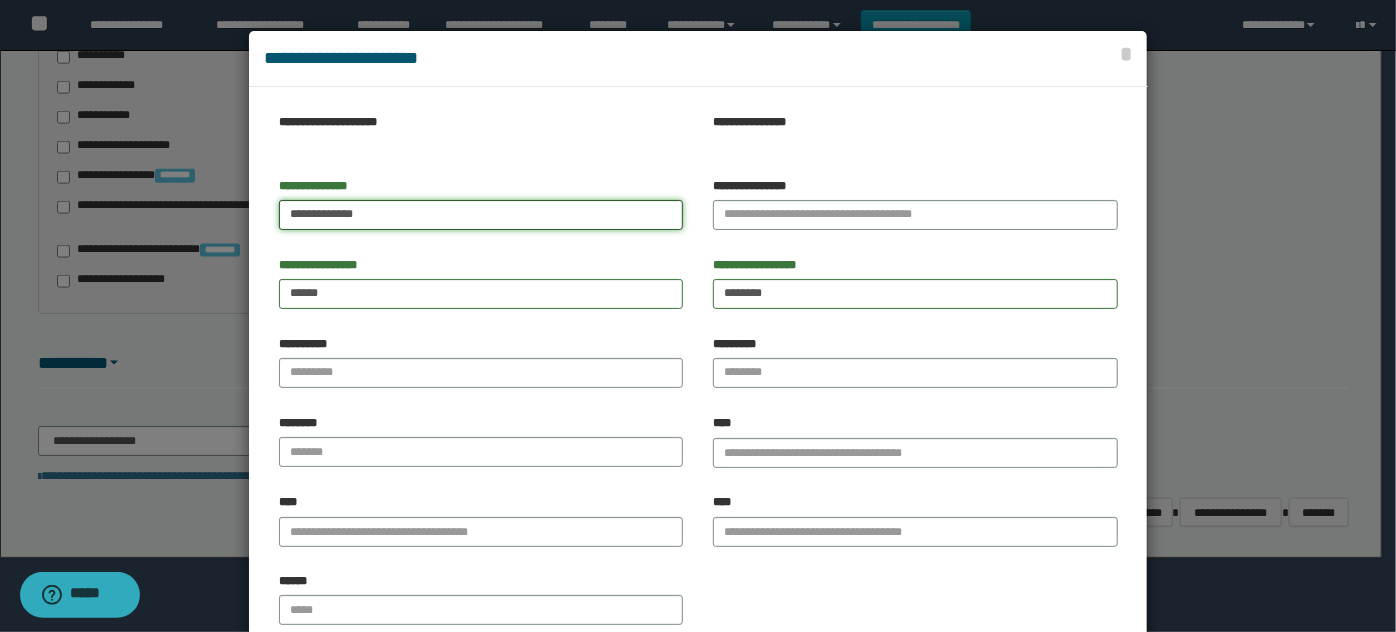 click on "**********" at bounding box center (481, 215) 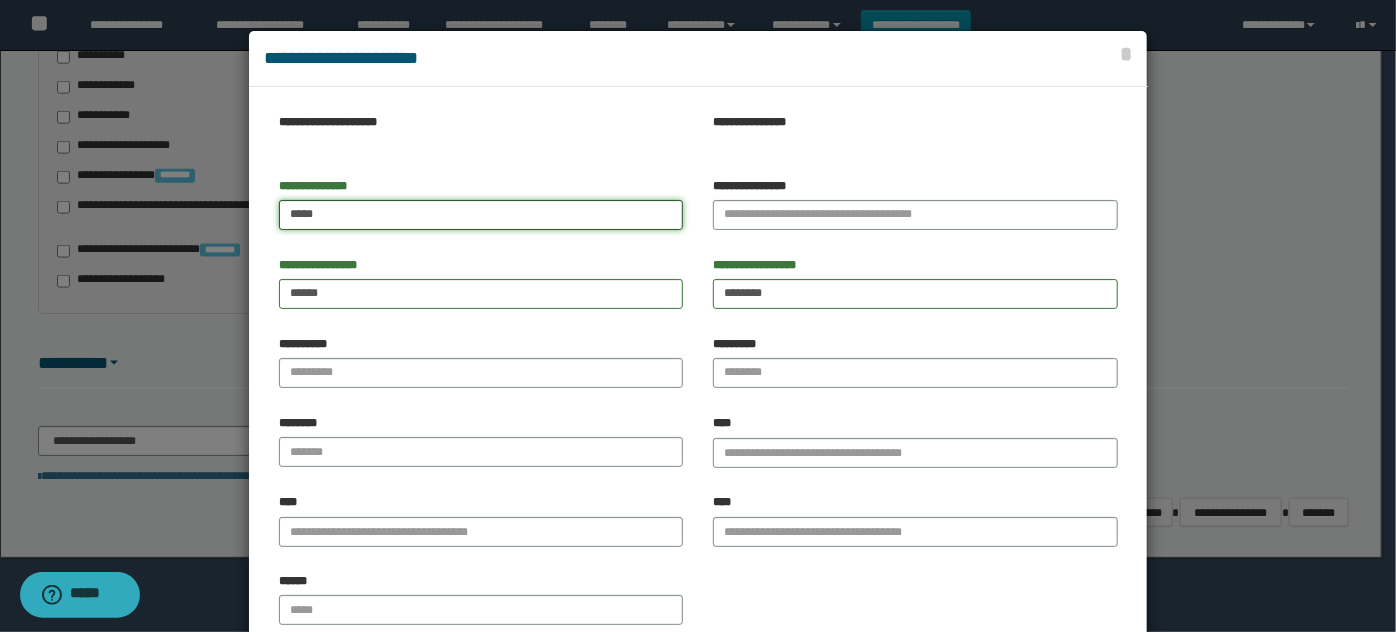 type on "****" 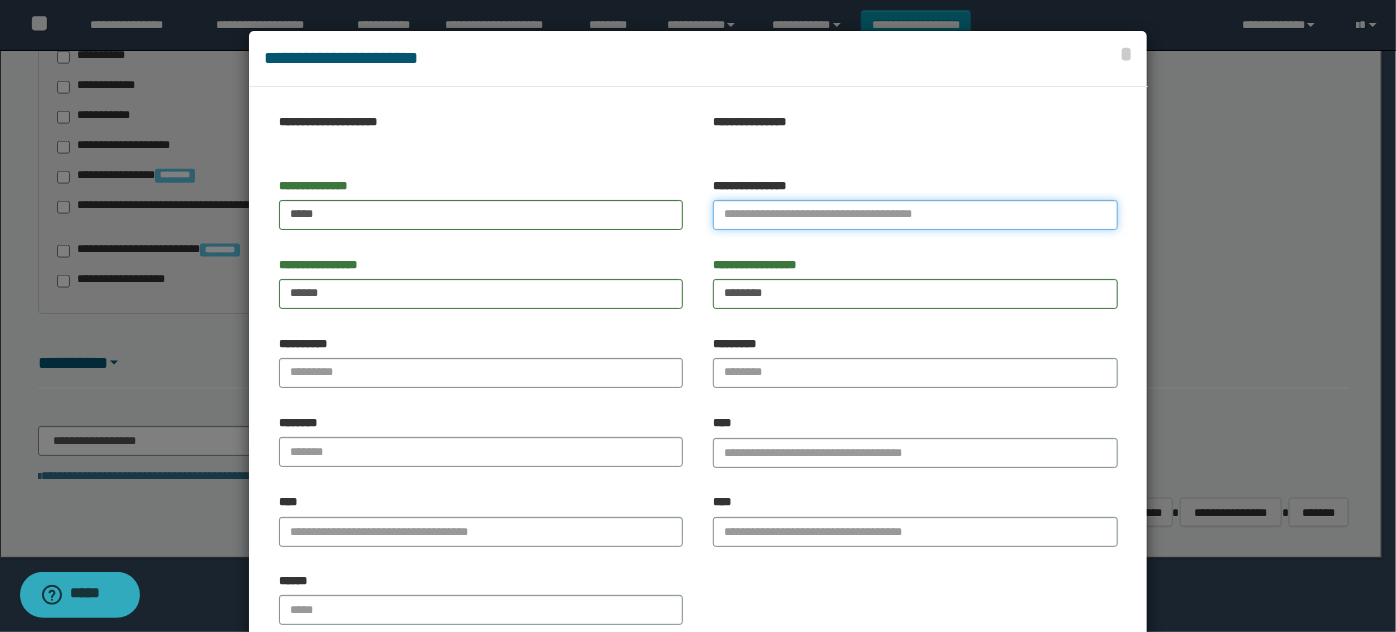 click on "**********" at bounding box center [915, 215] 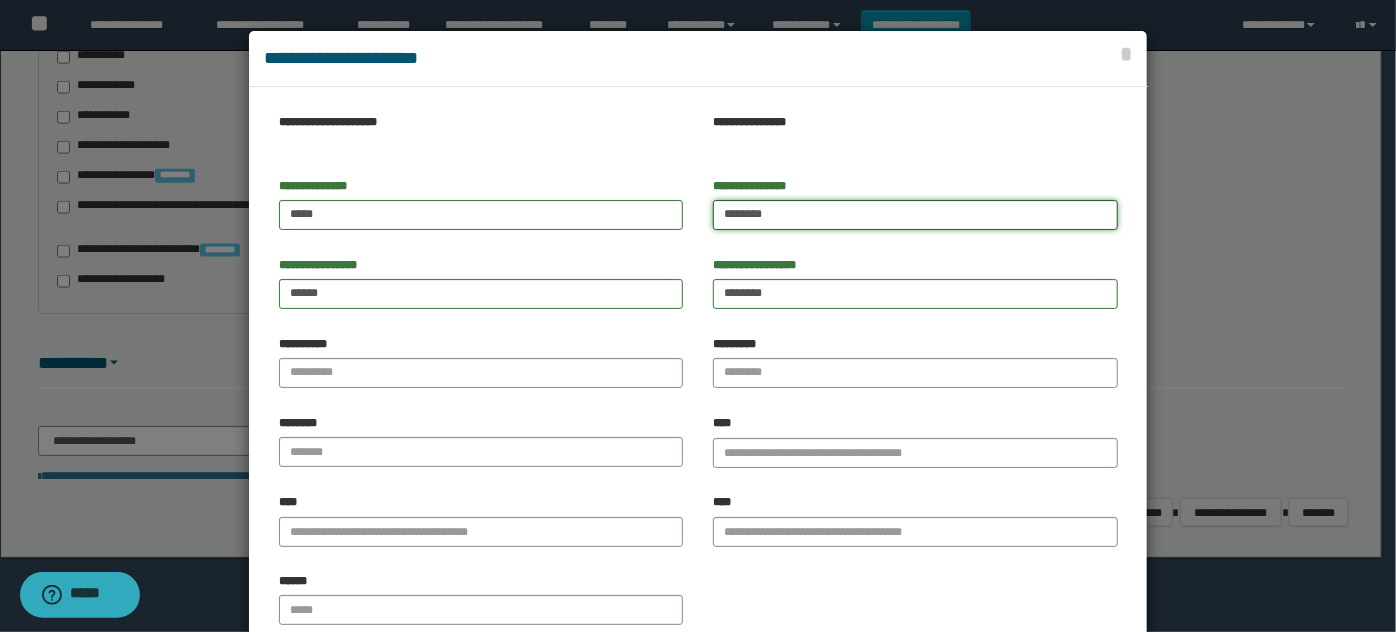 type on "*******" 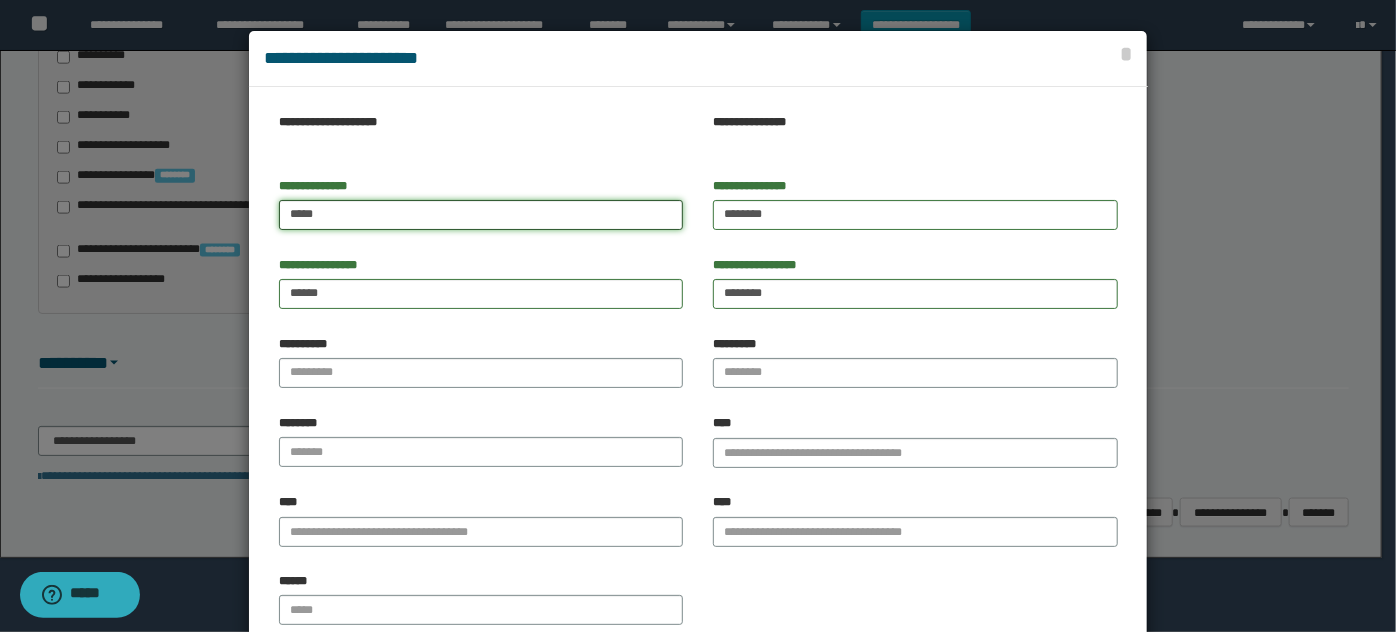 click on "****" at bounding box center (481, 215) 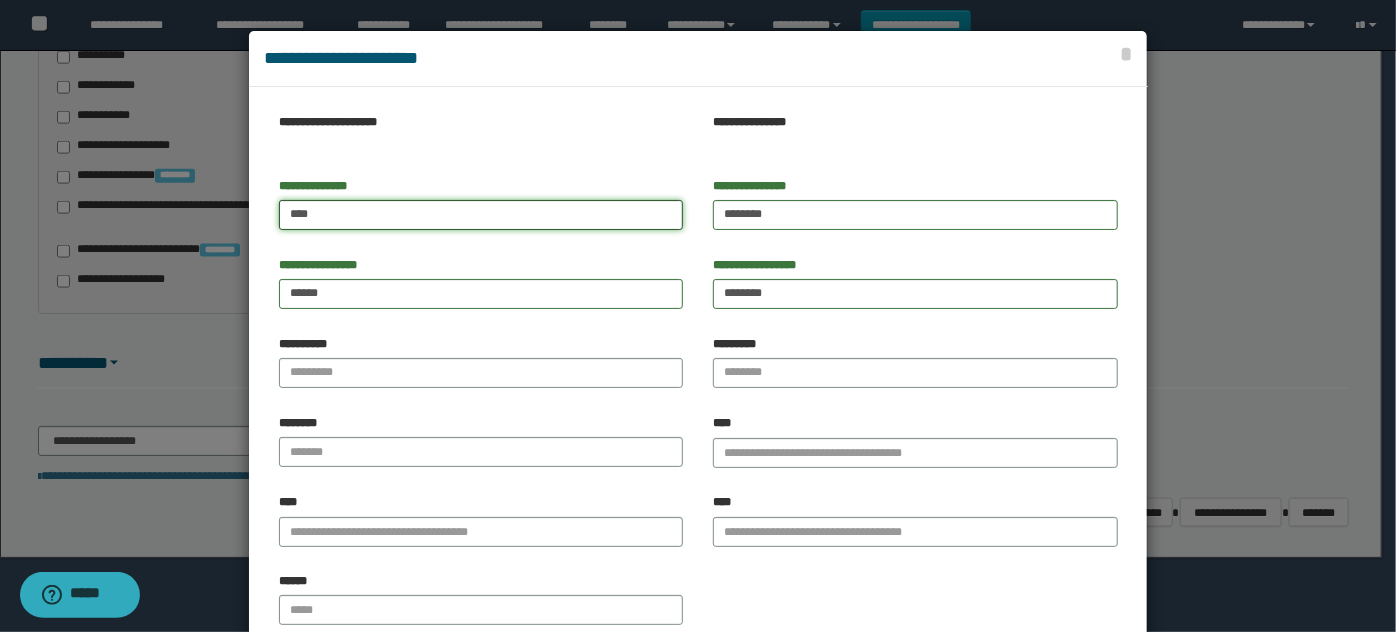 click on "****" at bounding box center [481, 215] 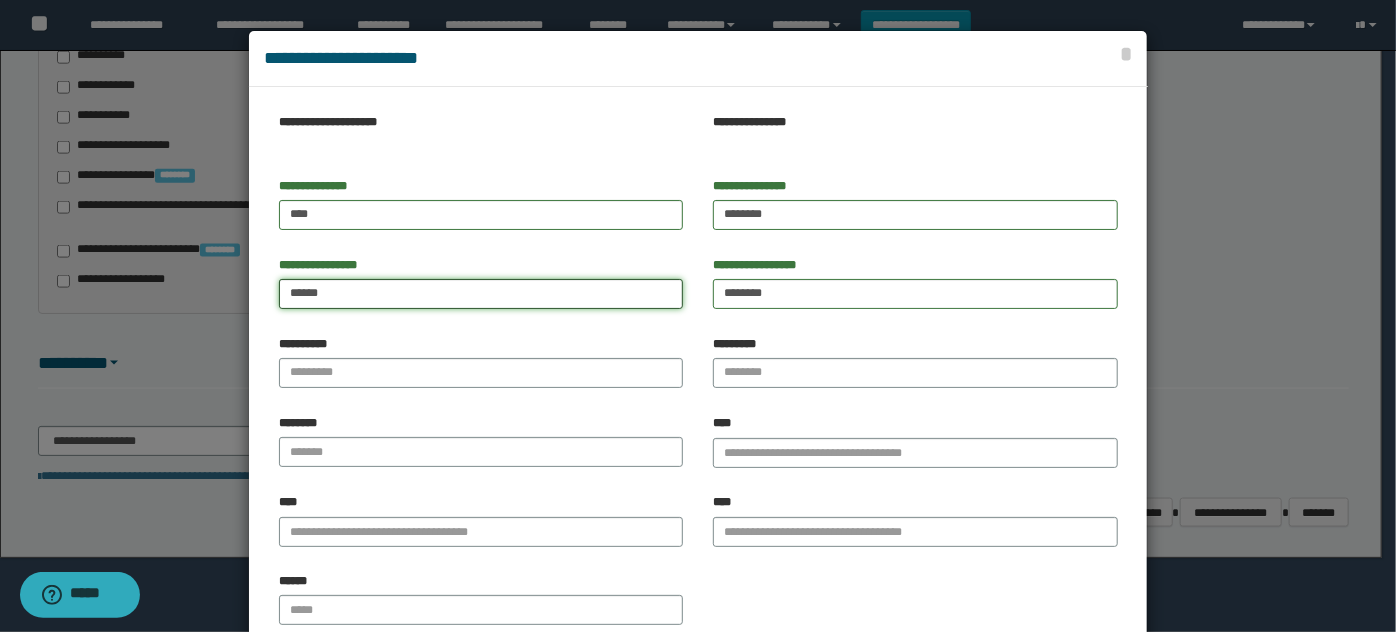 click on "*****" at bounding box center [481, 294] 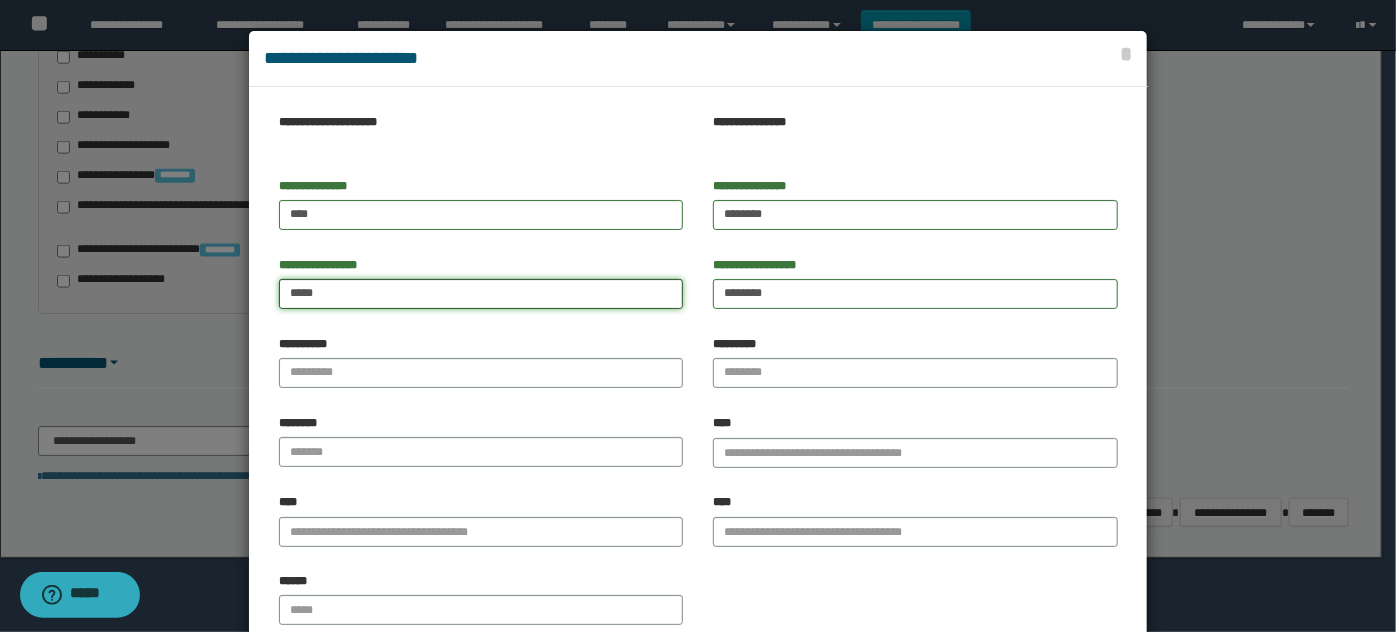 type on "*****" 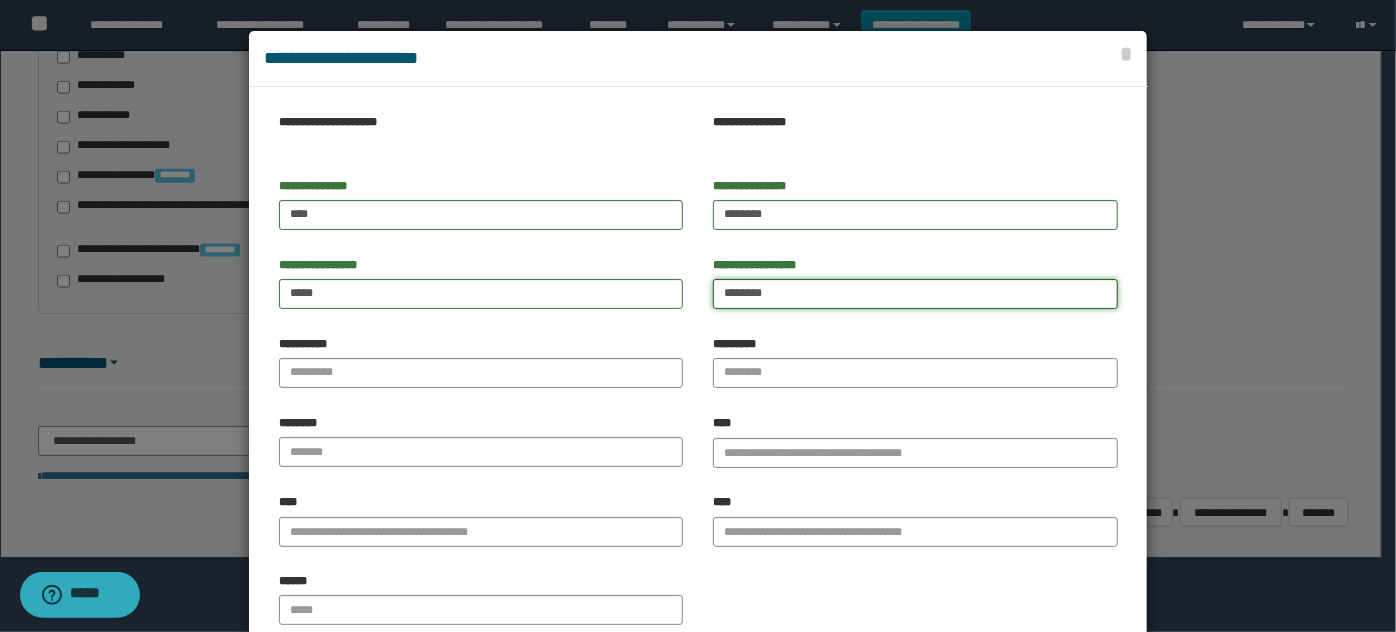 click on "********" at bounding box center [915, 294] 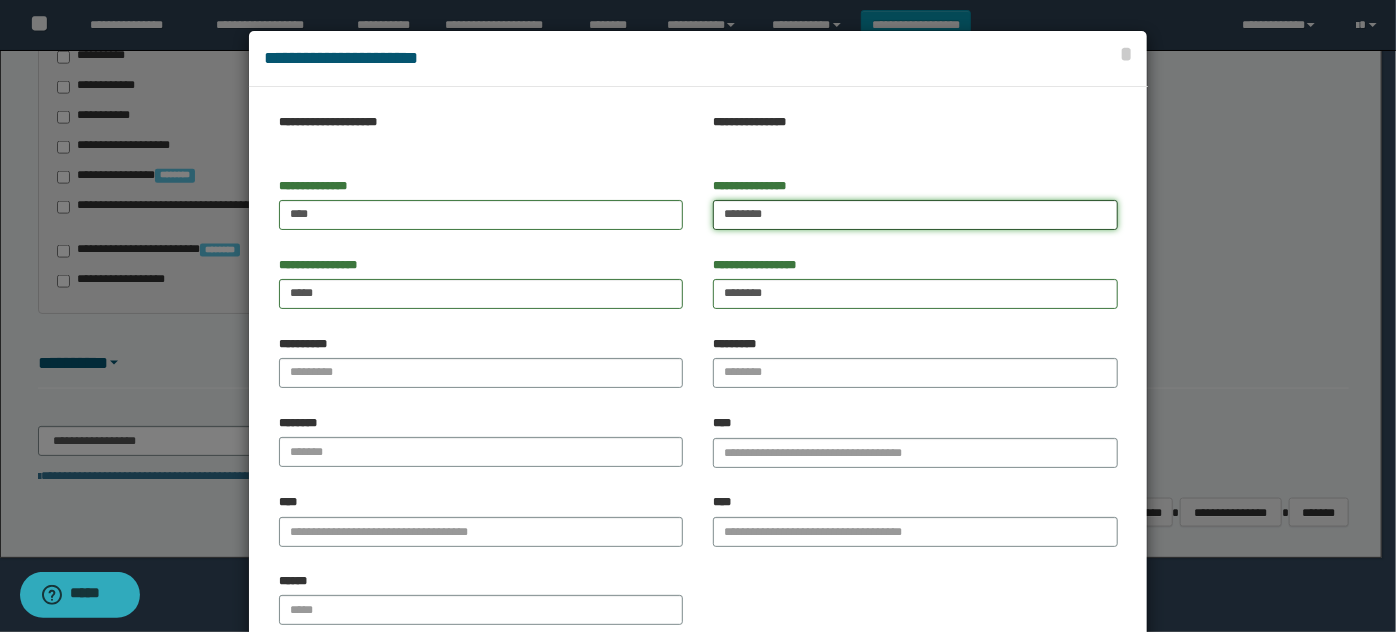 click on "*******" at bounding box center (915, 215) 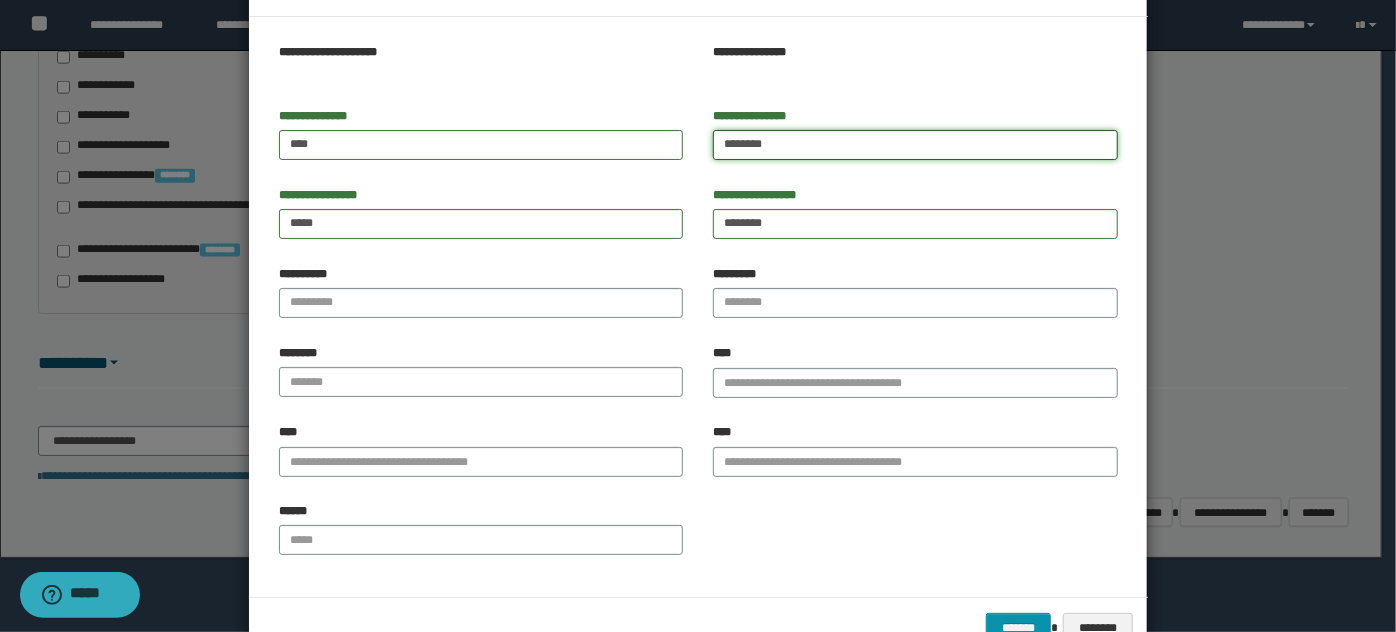 scroll, scrollTop: 125, scrollLeft: 0, axis: vertical 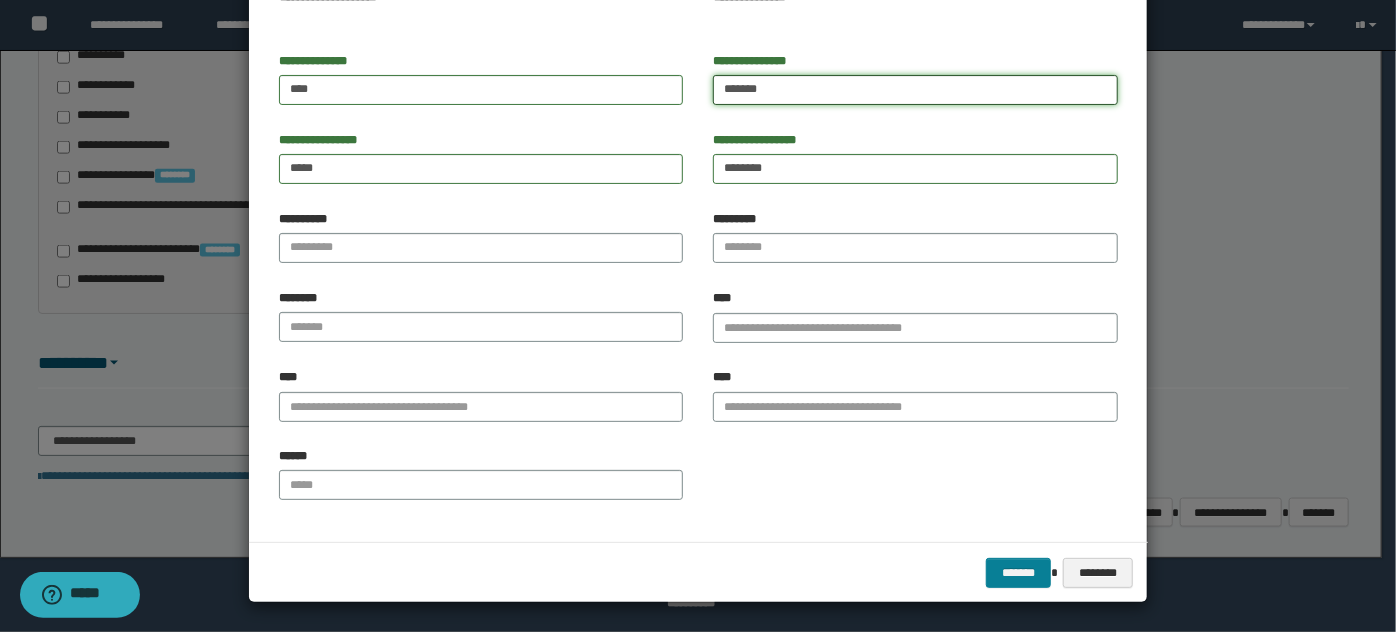 type on "*******" 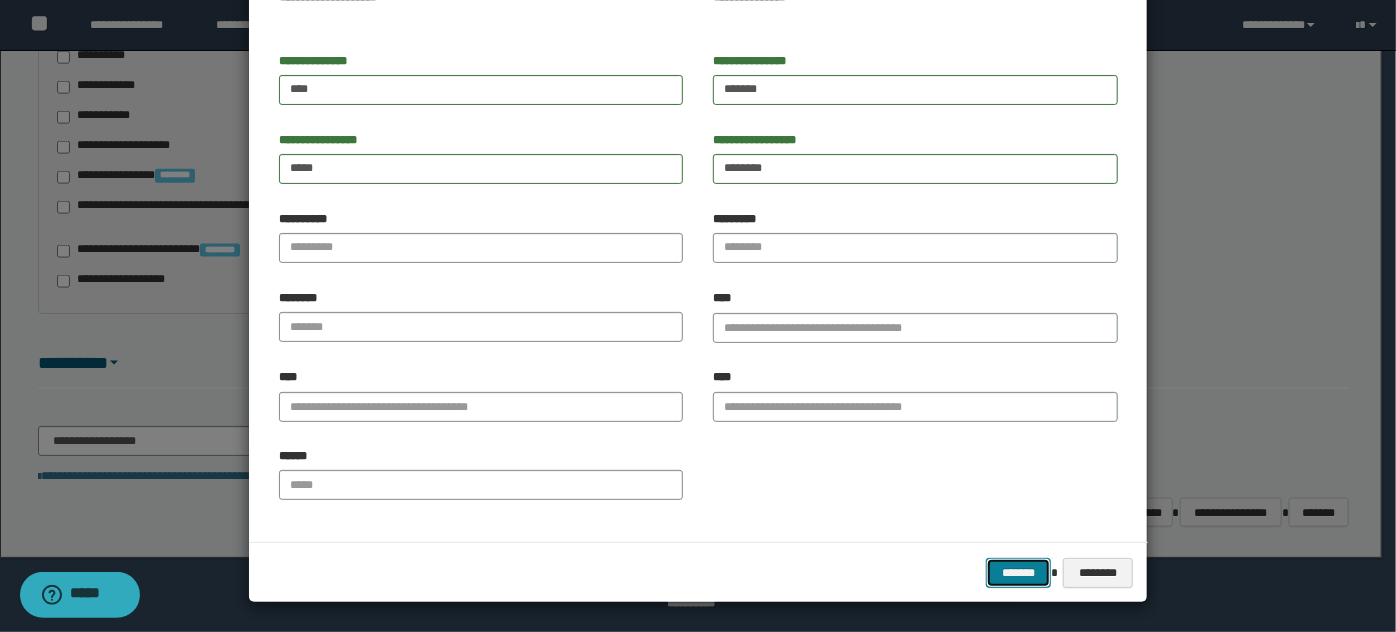 click on "*******" at bounding box center (1018, 572) 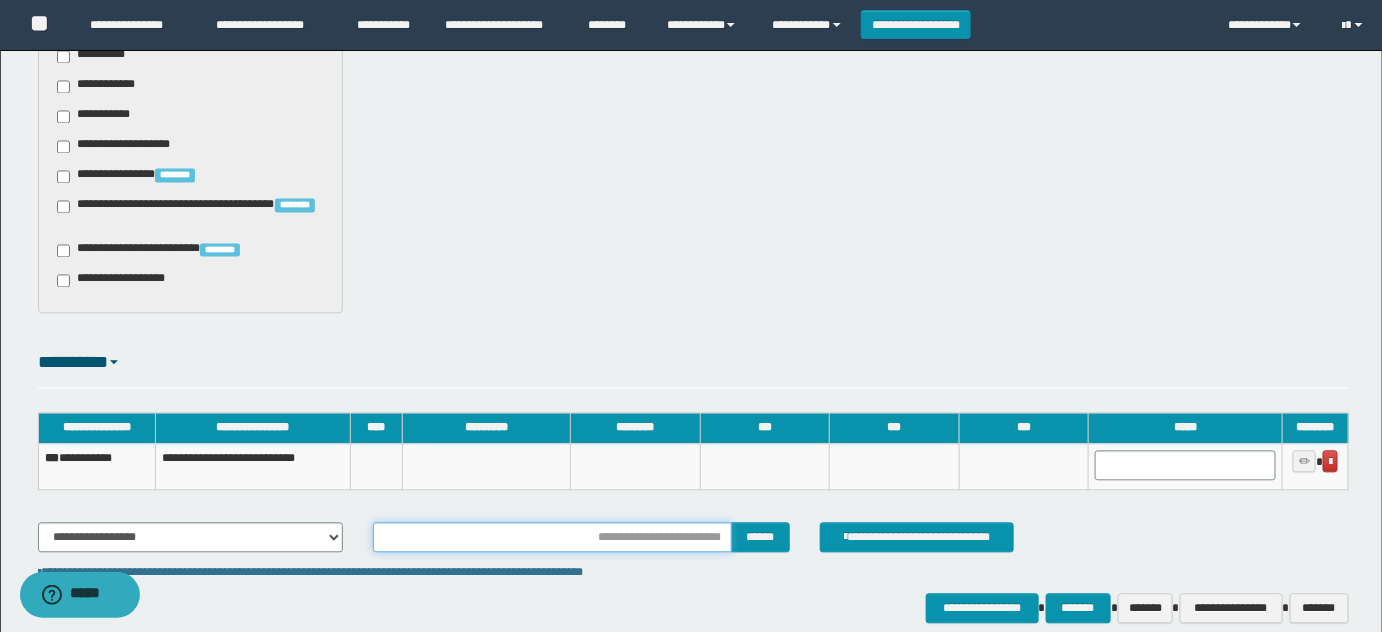 click at bounding box center (552, 538) 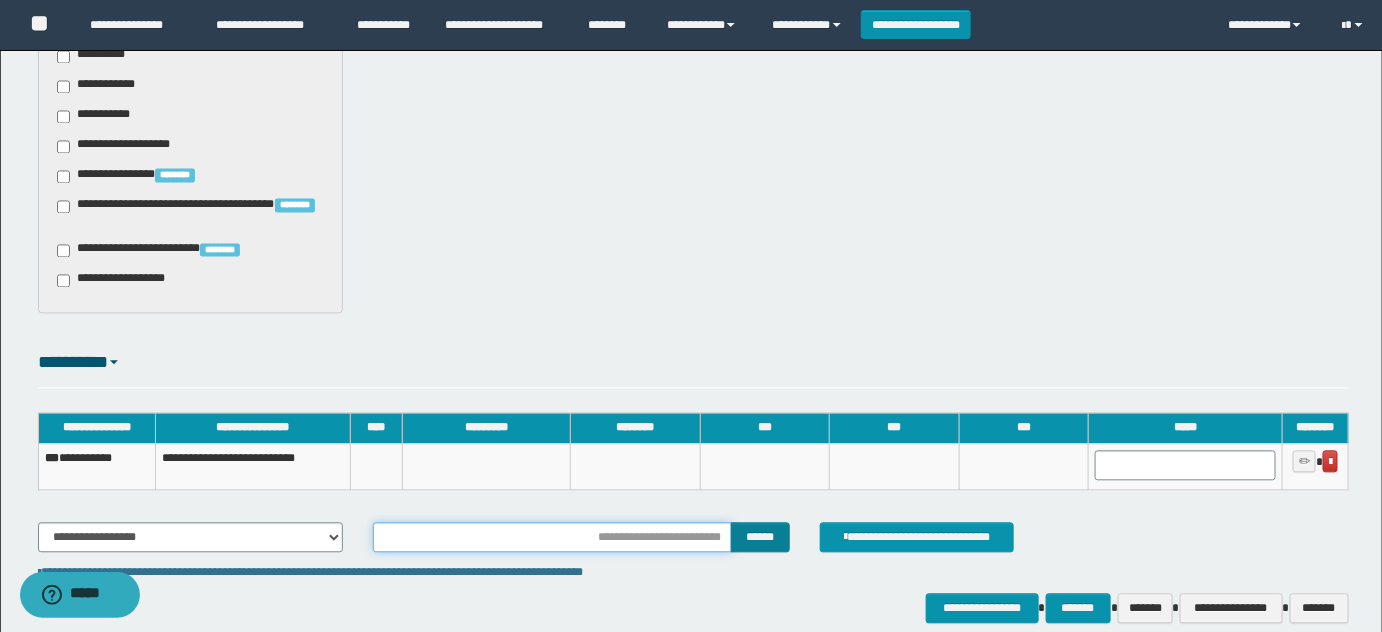 type on "**********" 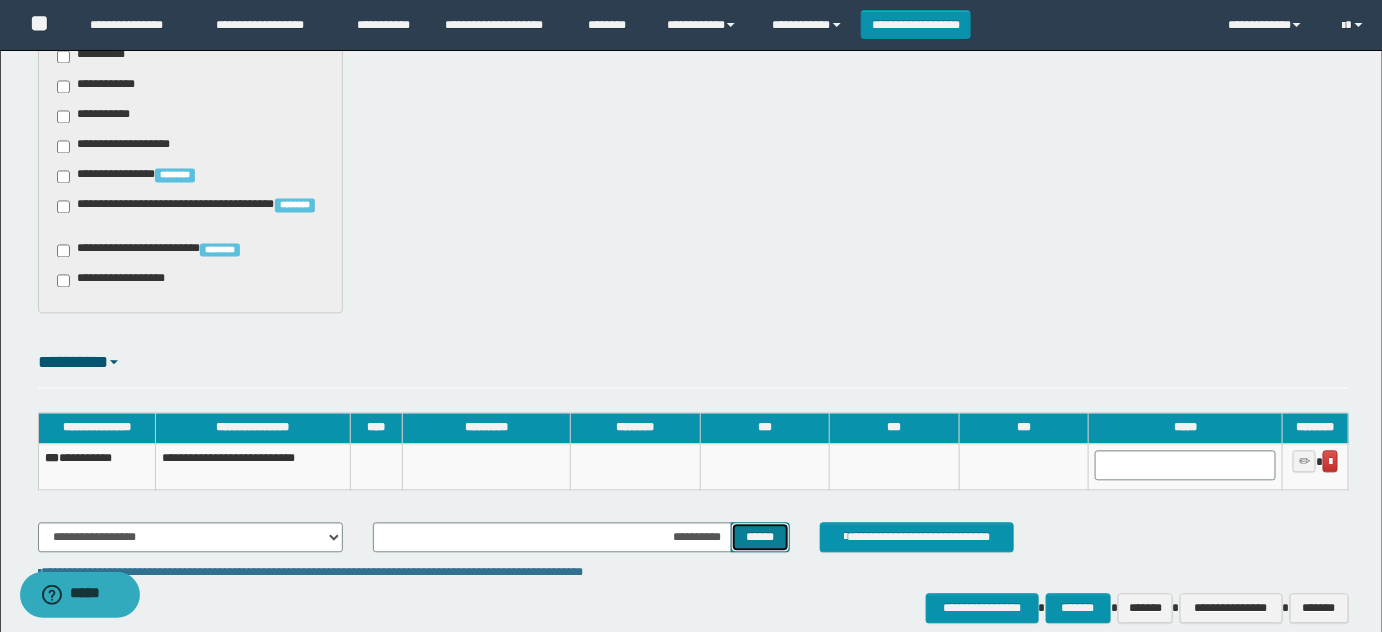 click on "******" at bounding box center [760, 537] 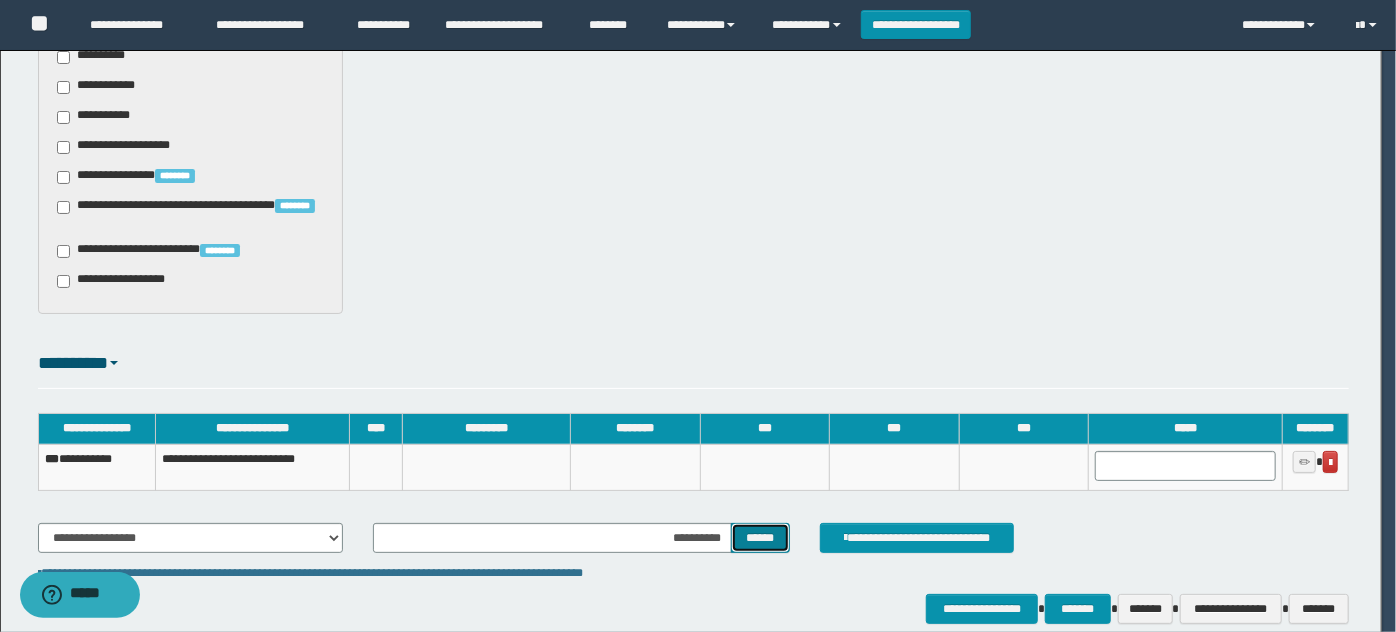 type 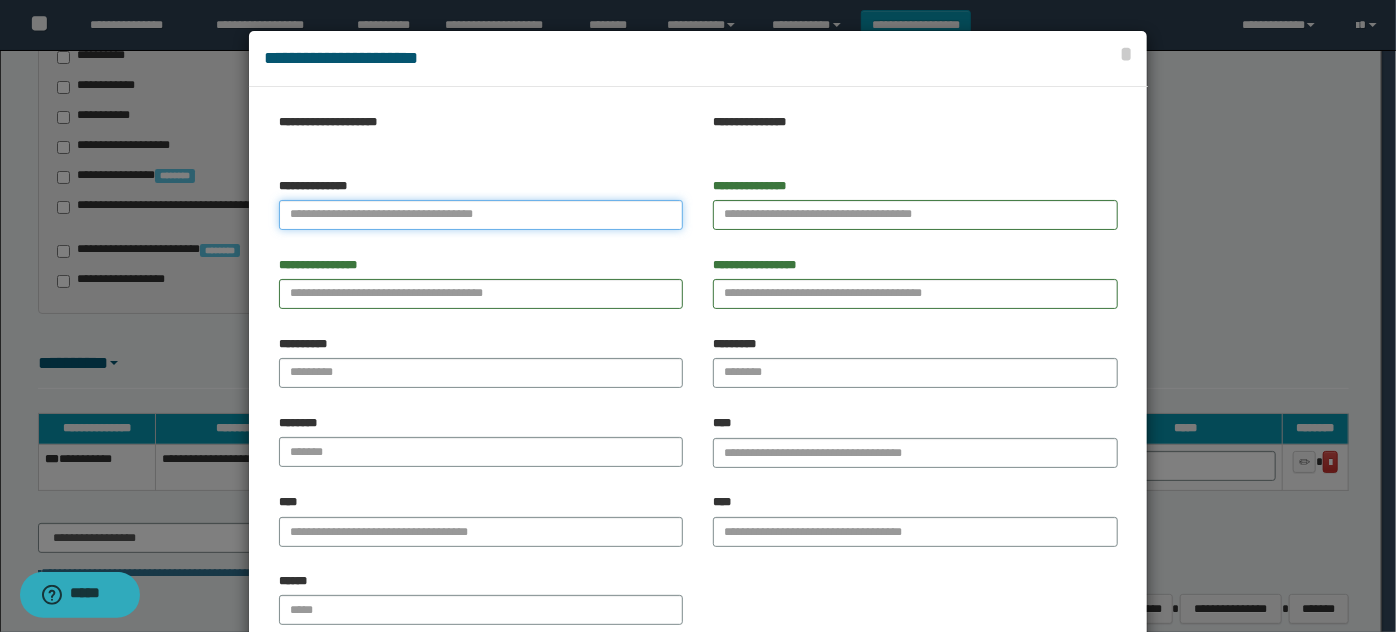 paste on "**********" 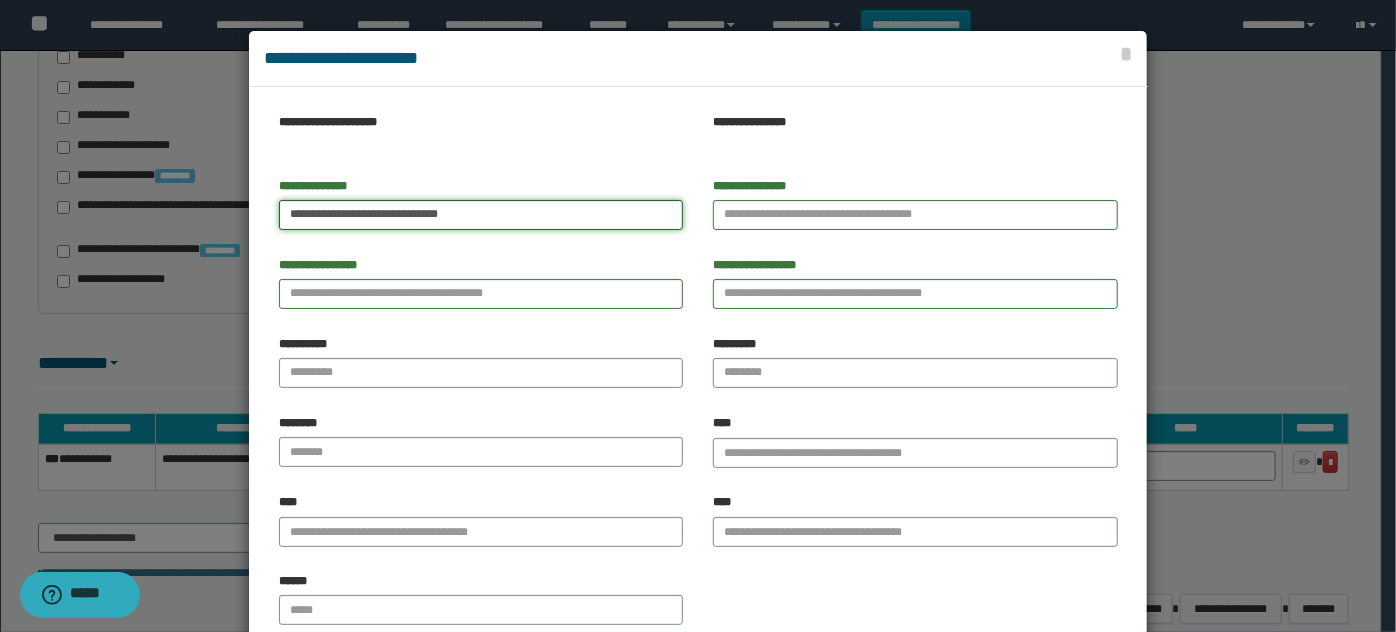 drag, startPoint x: 522, startPoint y: 210, endPoint x: 466, endPoint y: 205, distance: 56.22277 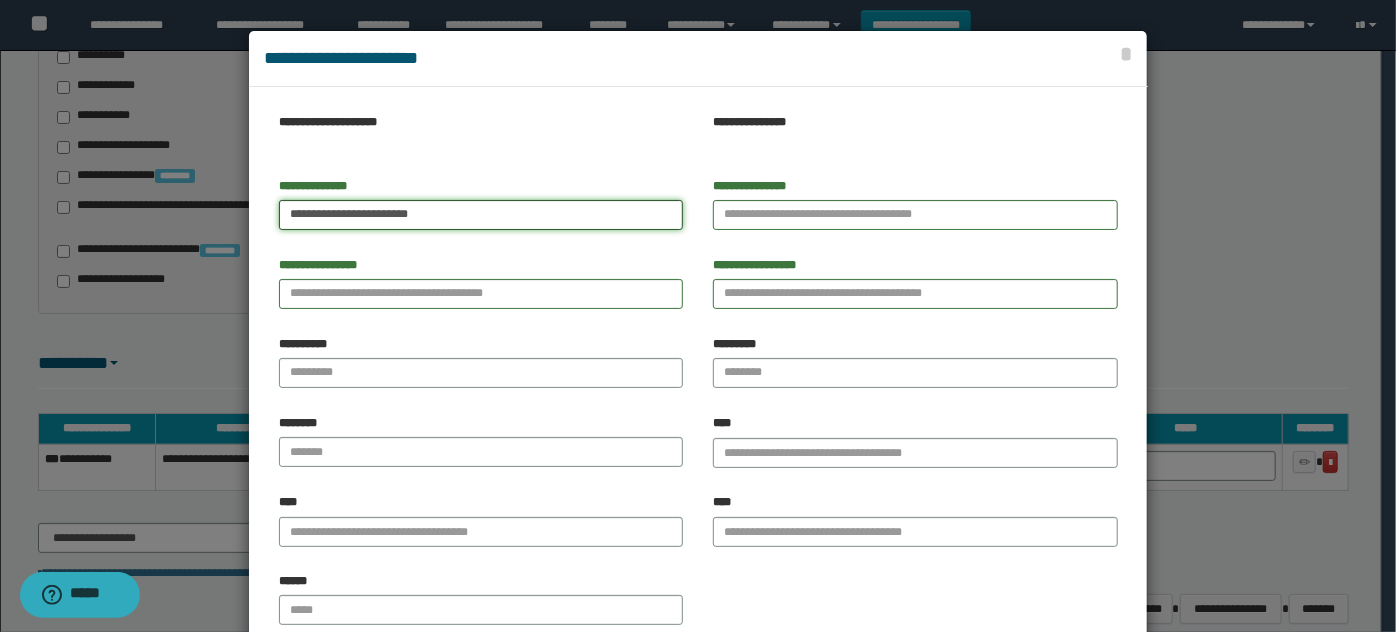 click on "**********" at bounding box center [481, 215] 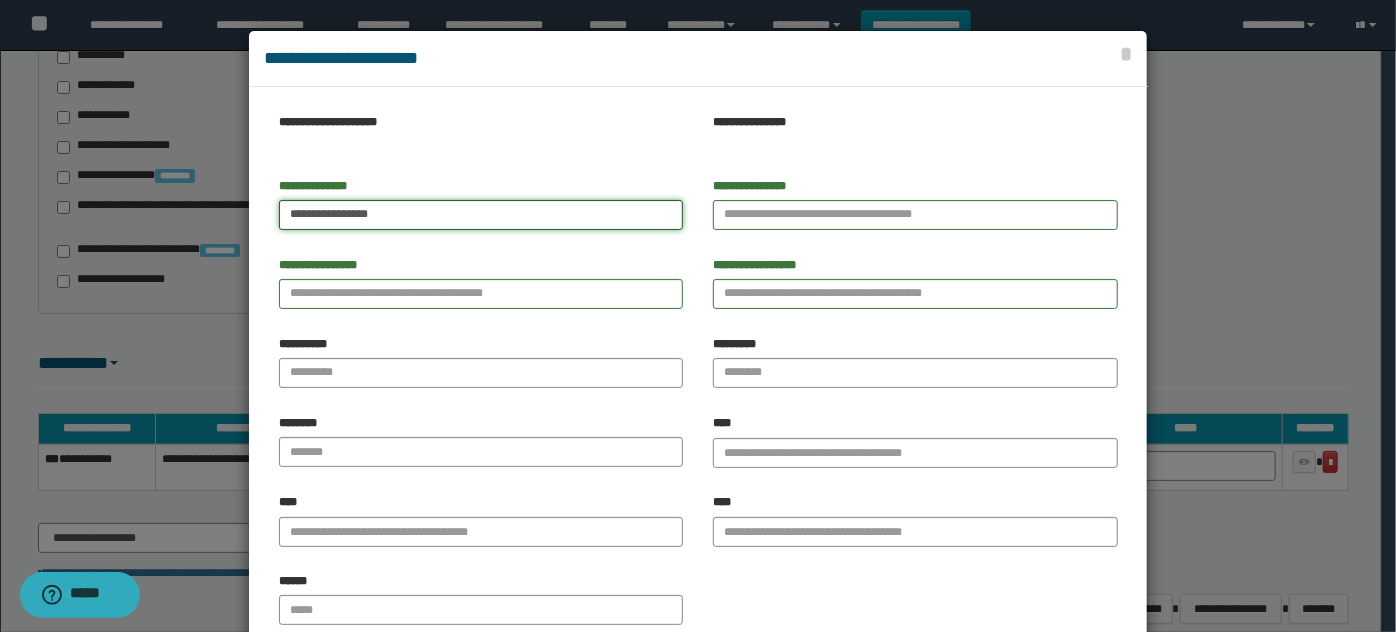 type on "**********" 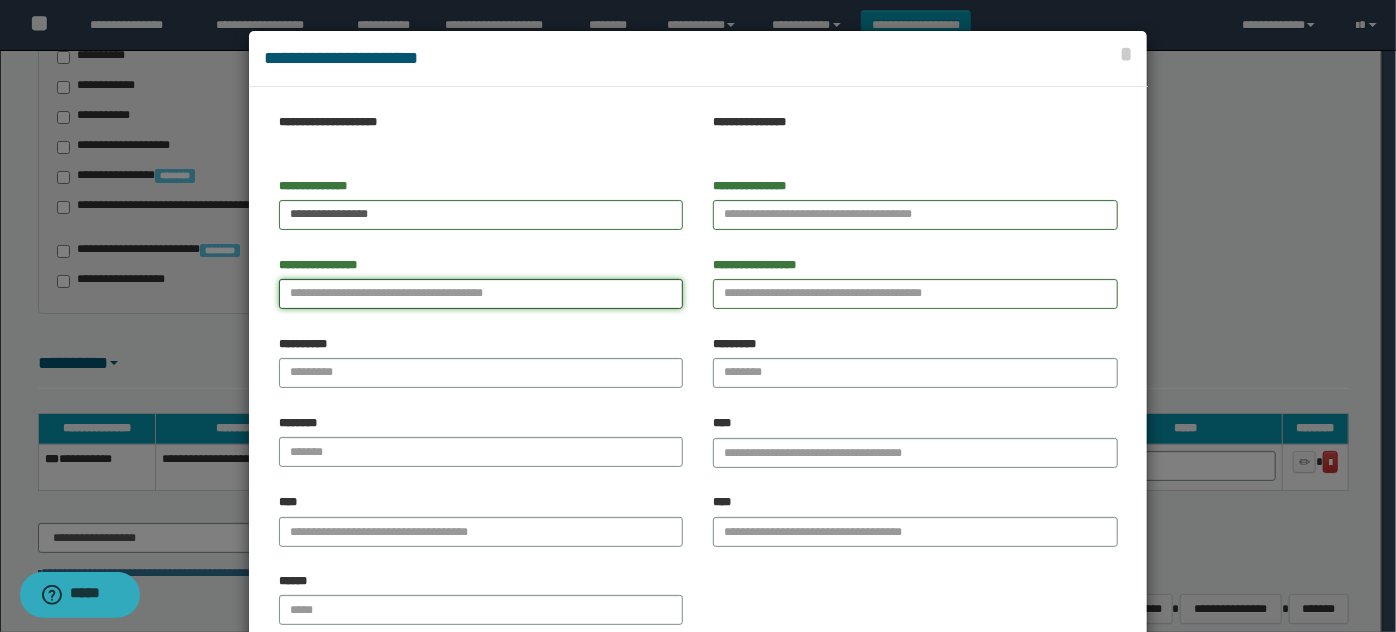 click on "**********" at bounding box center [481, 294] 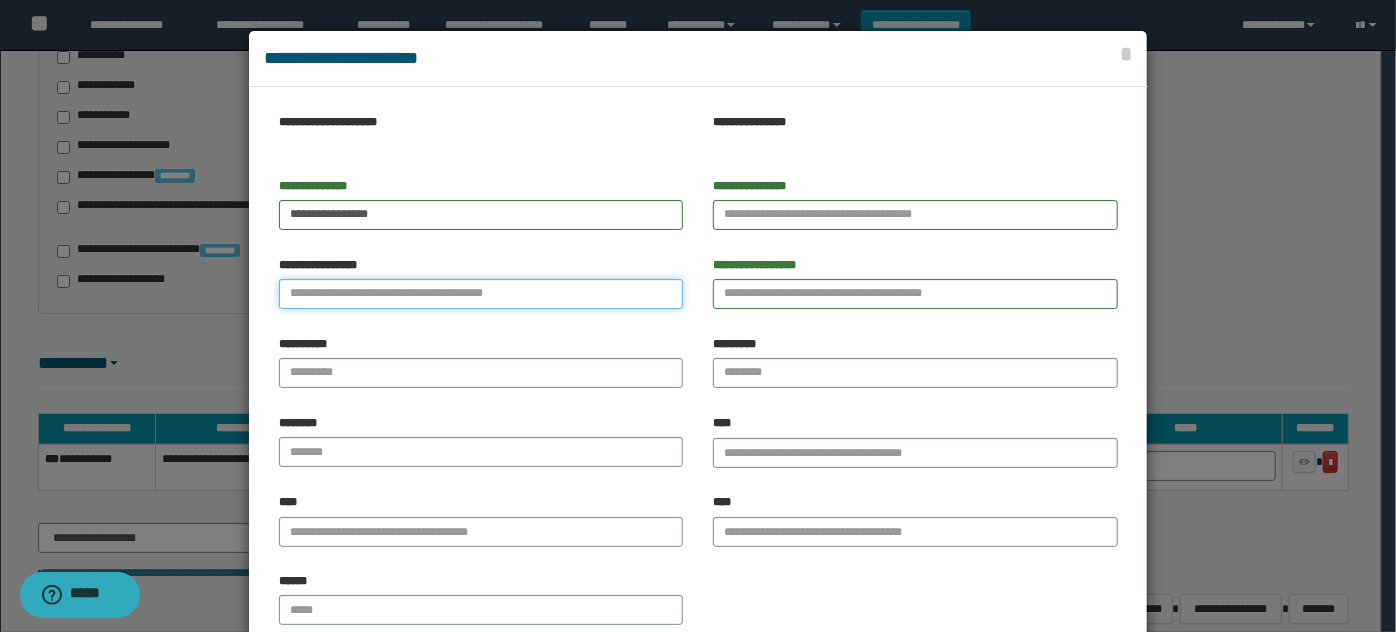 paste on "********" 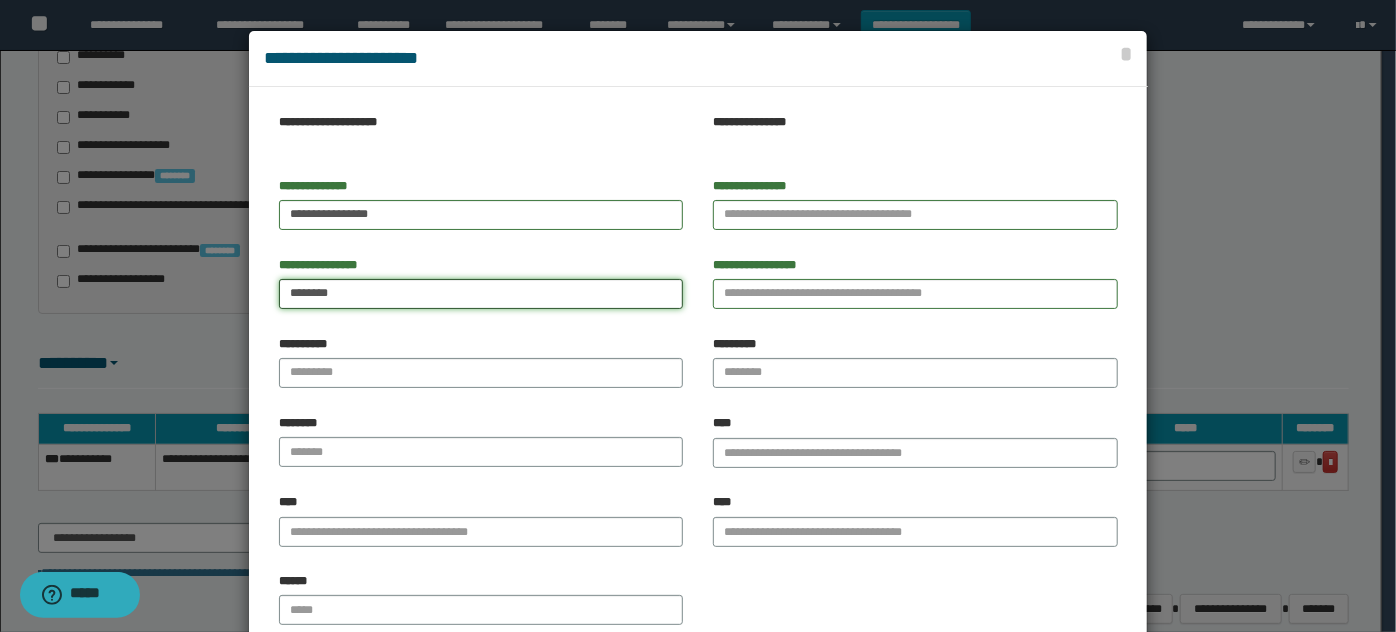 type on "********" 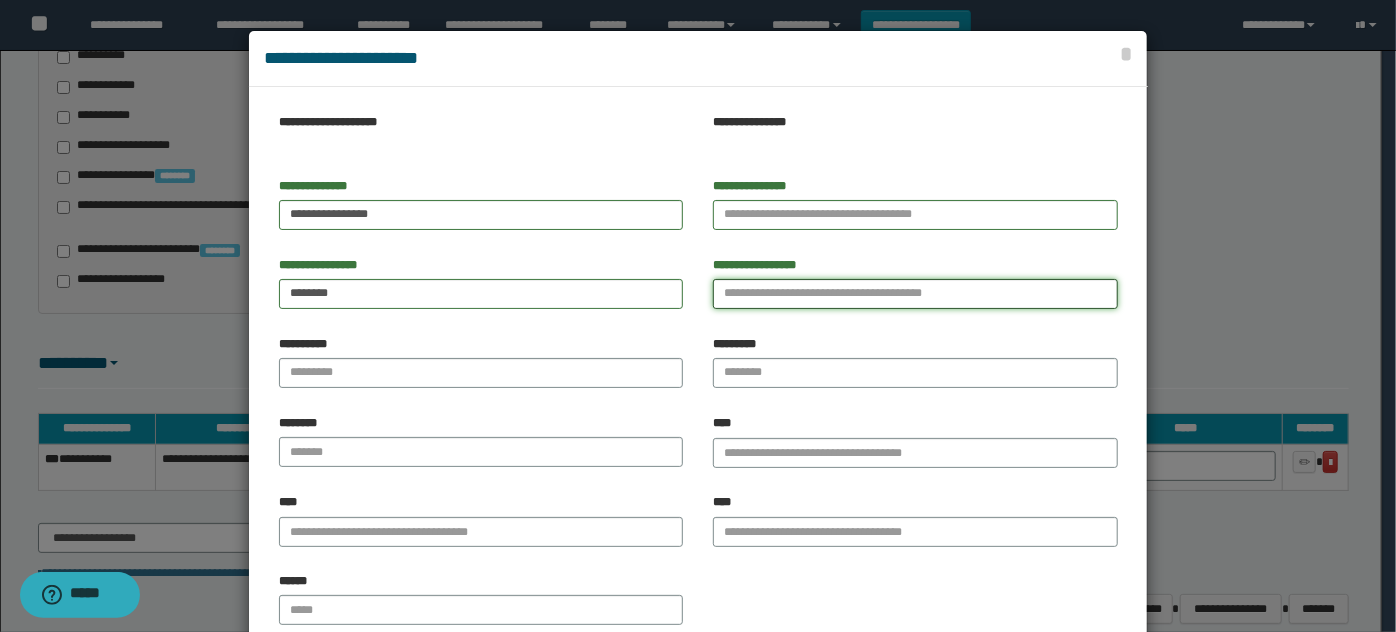 click on "**********" at bounding box center (915, 294) 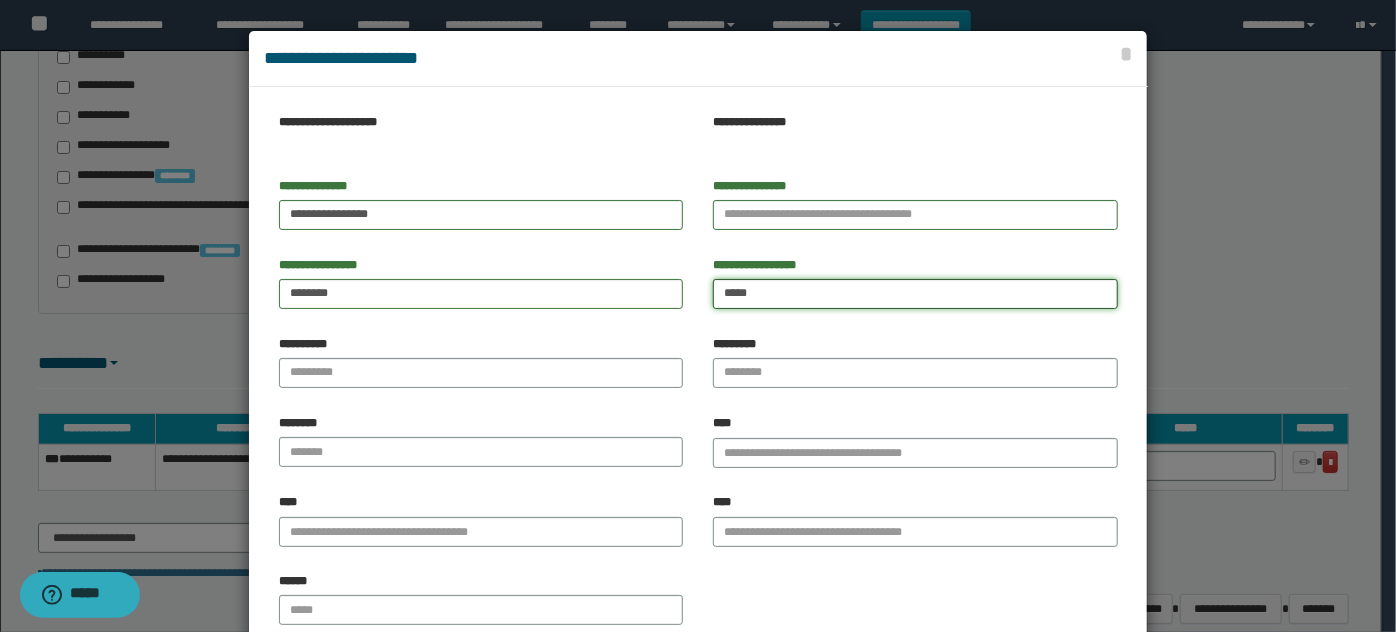 type on "*****" 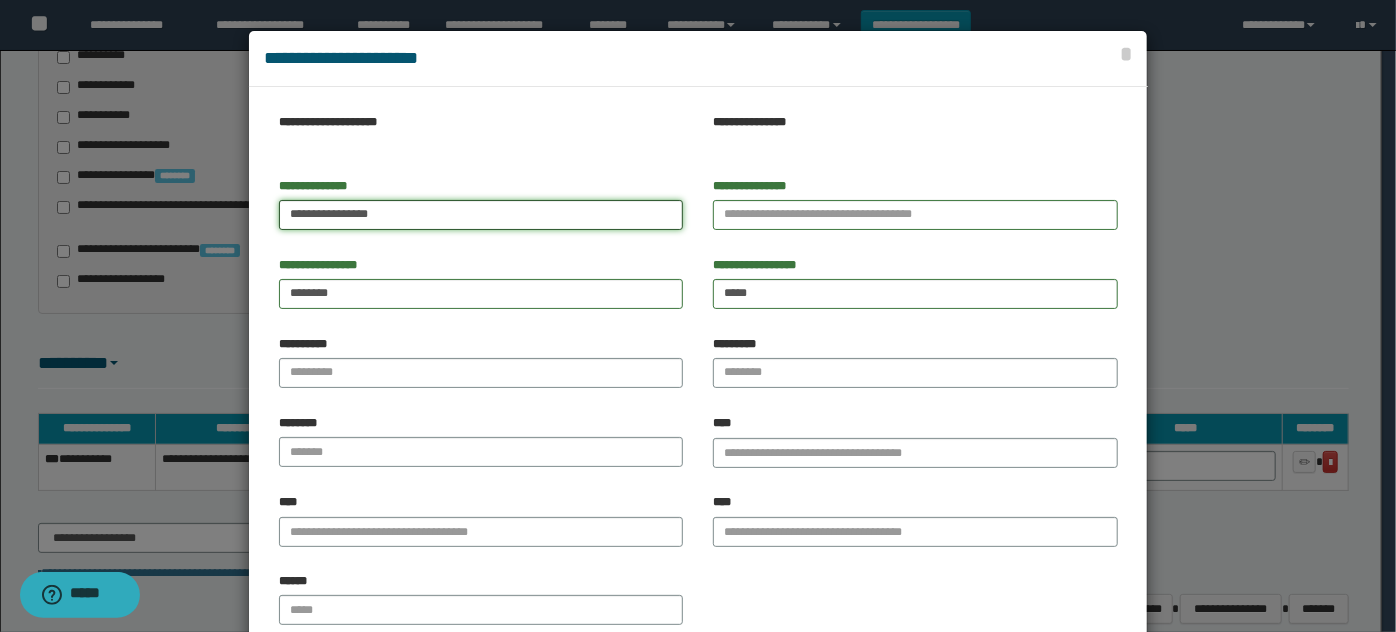 click on "**********" at bounding box center [481, 215] 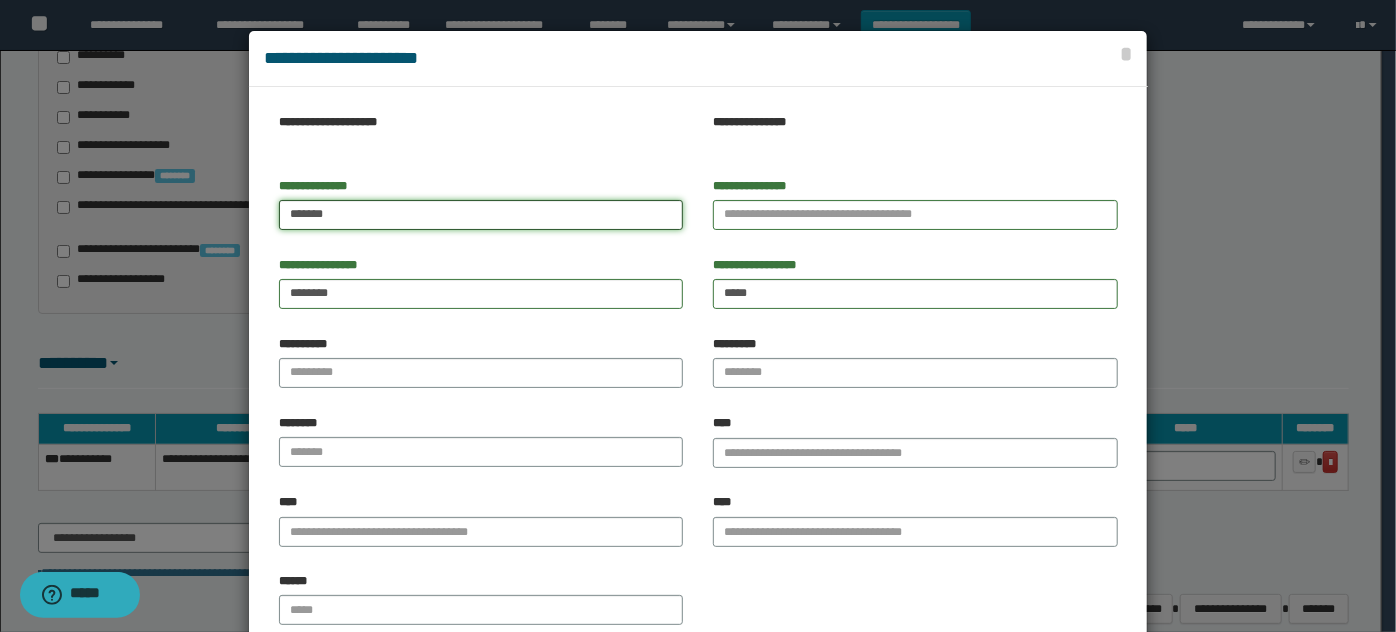 type on "******" 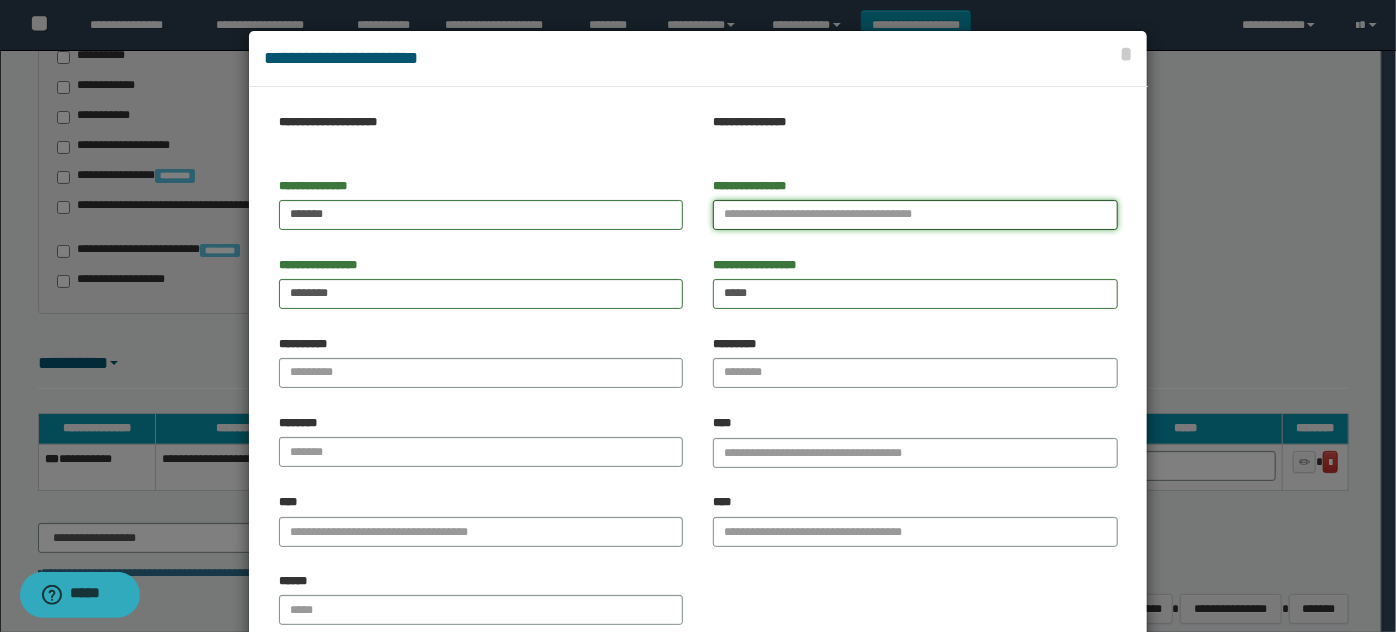 click on "**********" at bounding box center [915, 215] 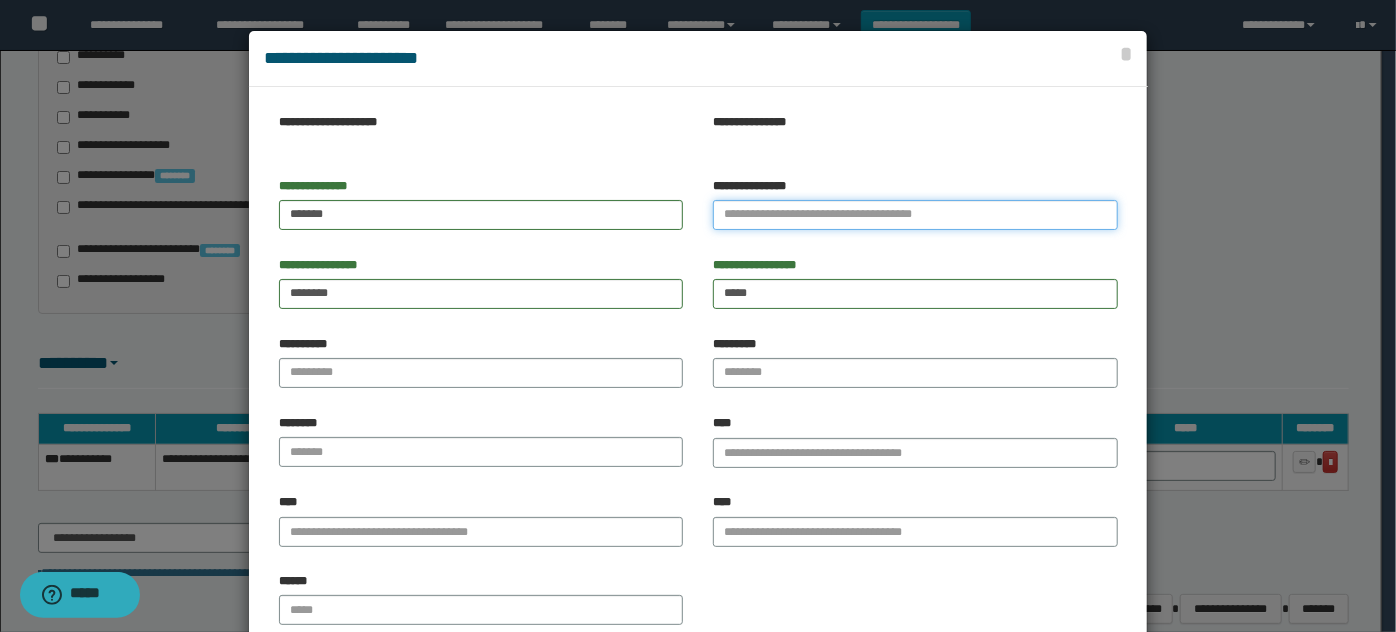 paste on "********" 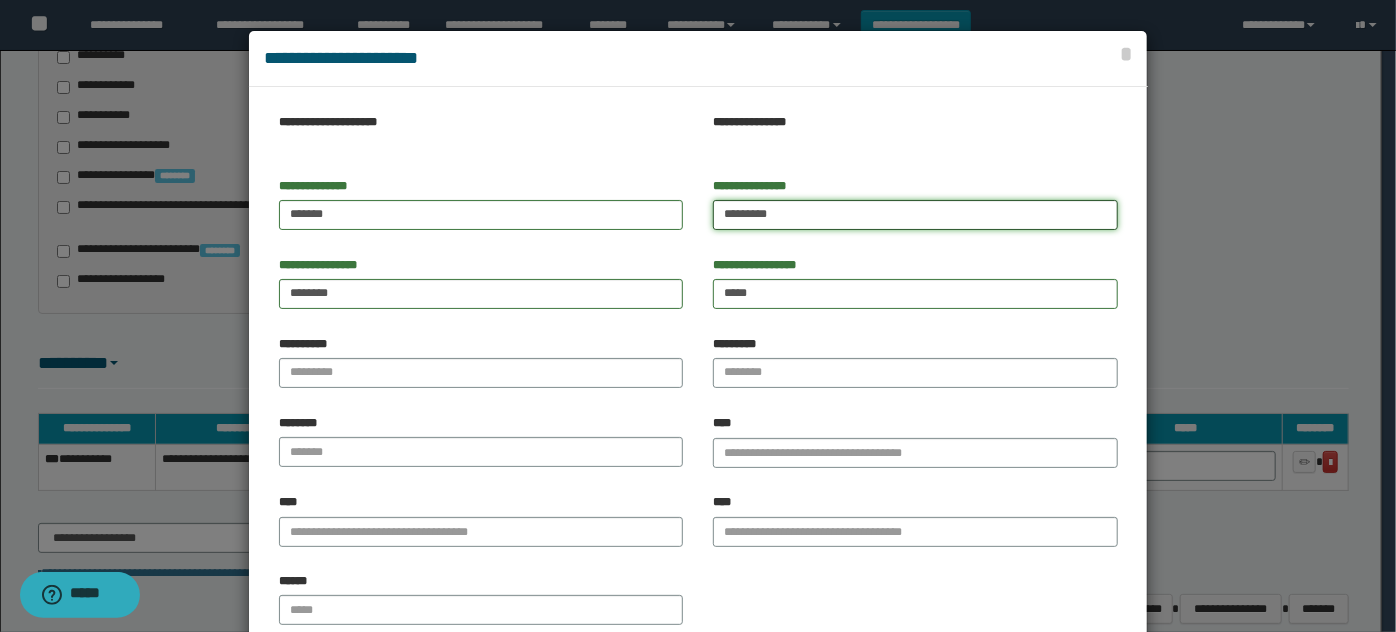 type on "********" 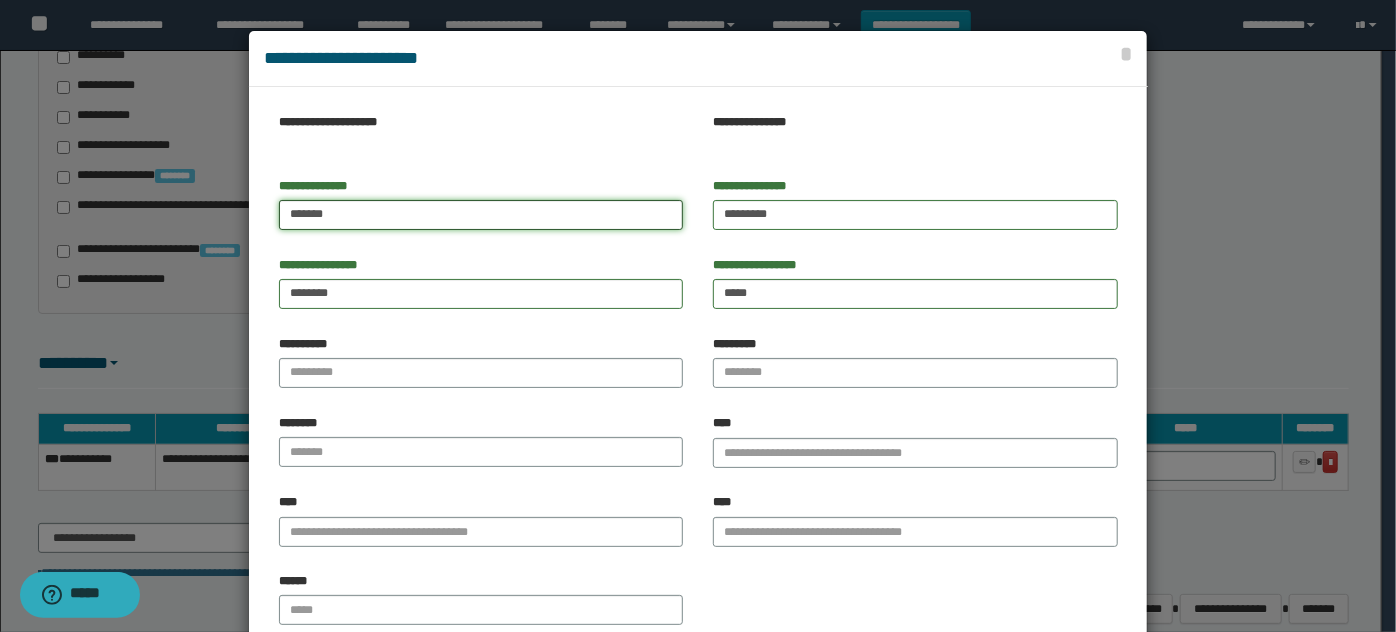 drag, startPoint x: 568, startPoint y: 215, endPoint x: 537, endPoint y: 220, distance: 31.400637 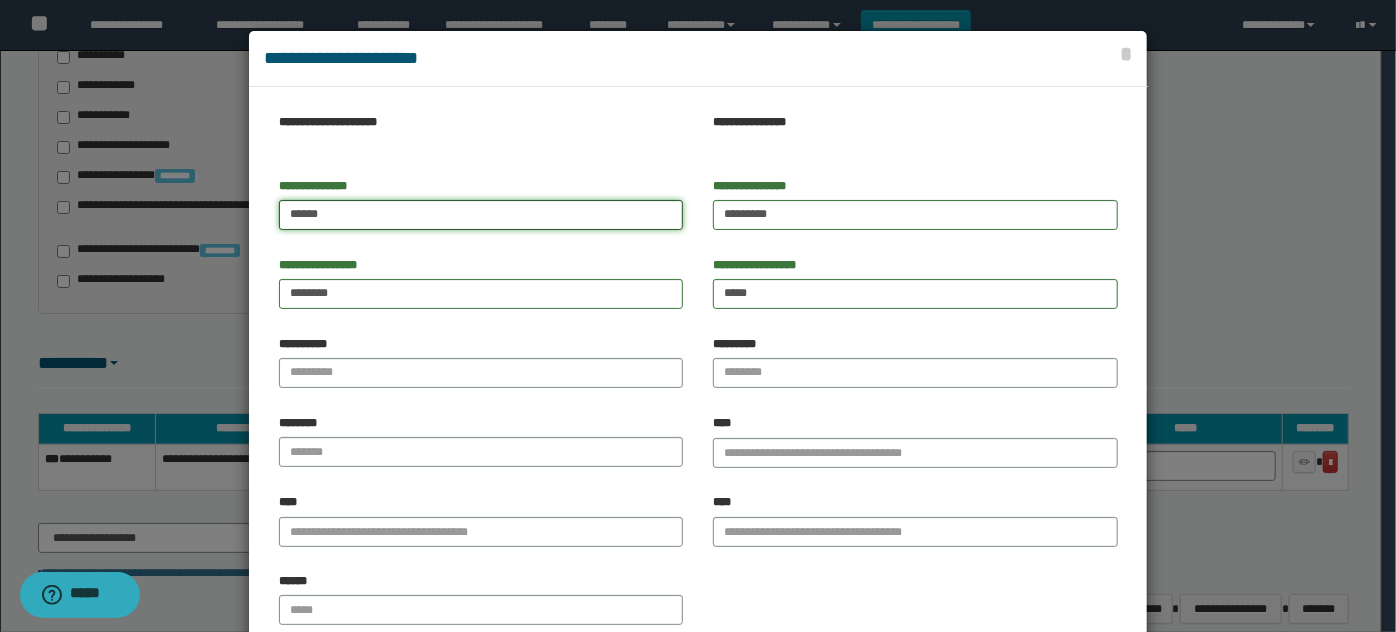type on "******" 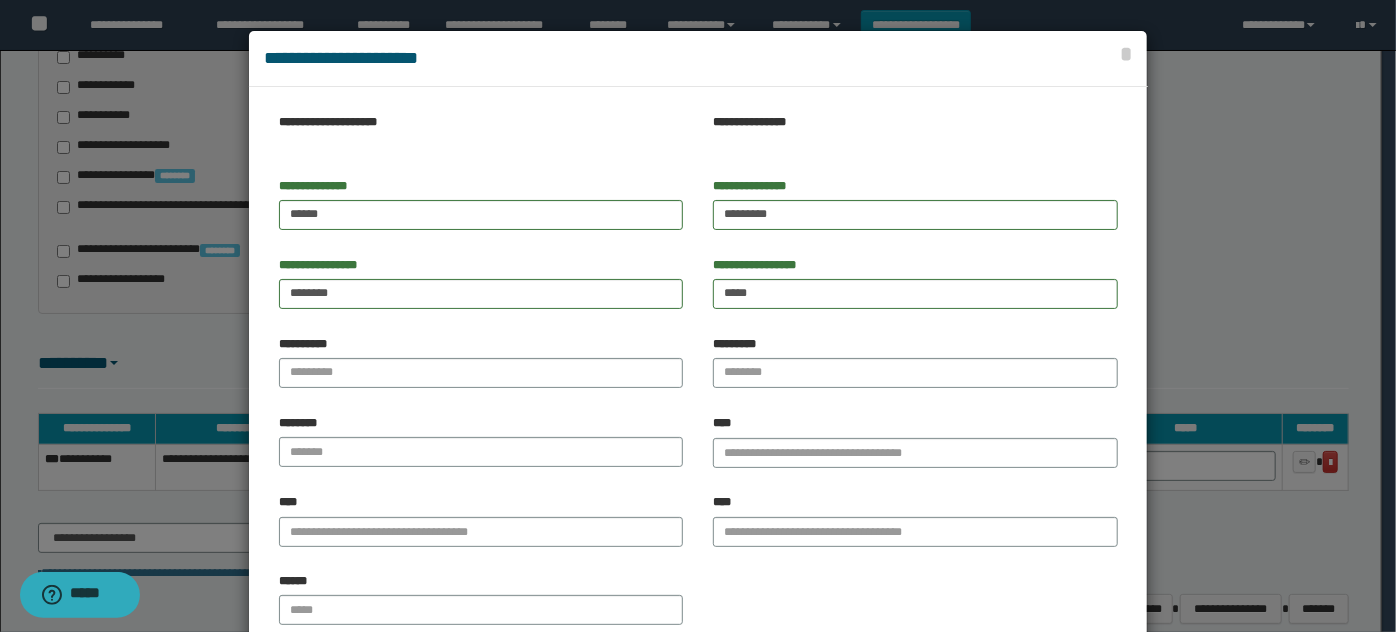 click on "**********" at bounding box center (481, 211) 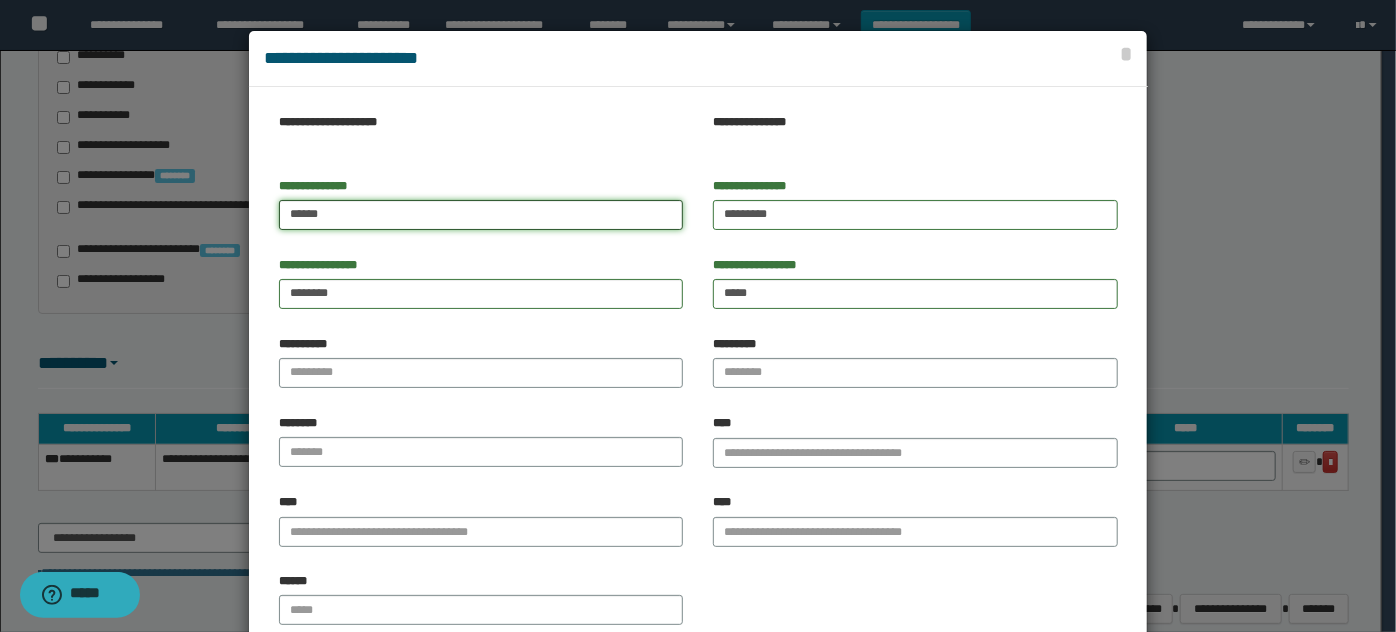 drag, startPoint x: 282, startPoint y: 220, endPoint x: 275, endPoint y: 250, distance: 30.805843 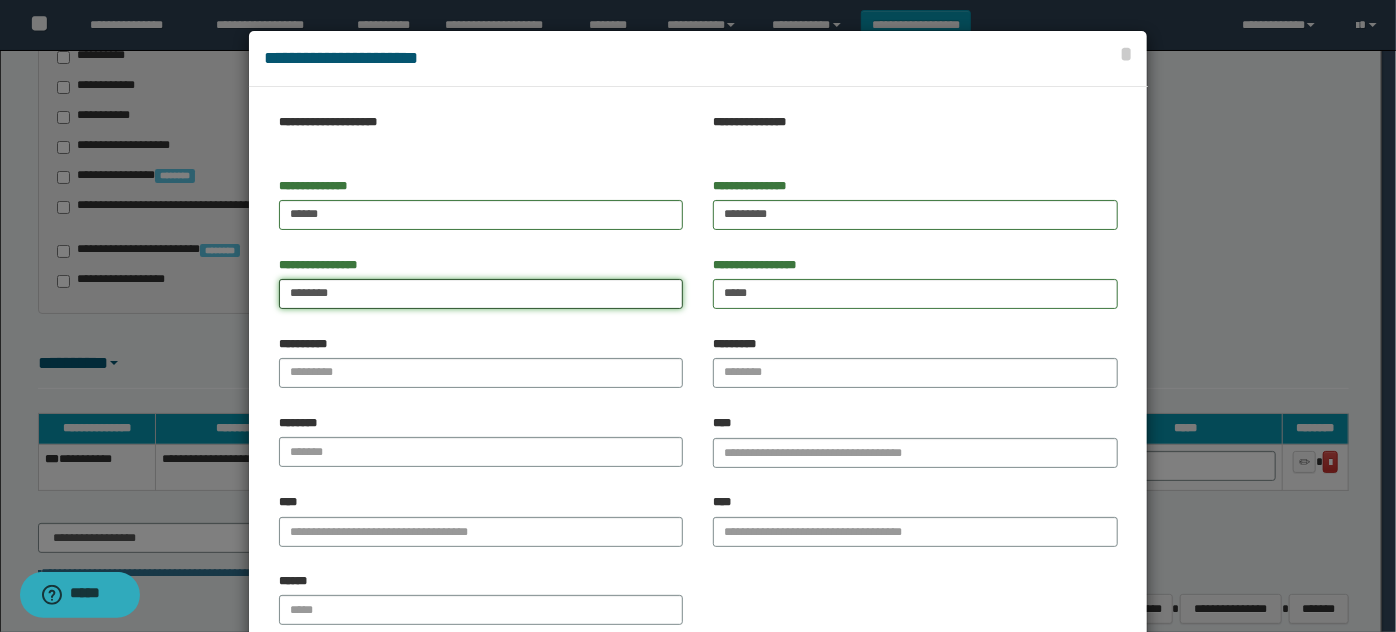 click on "********" at bounding box center [481, 294] 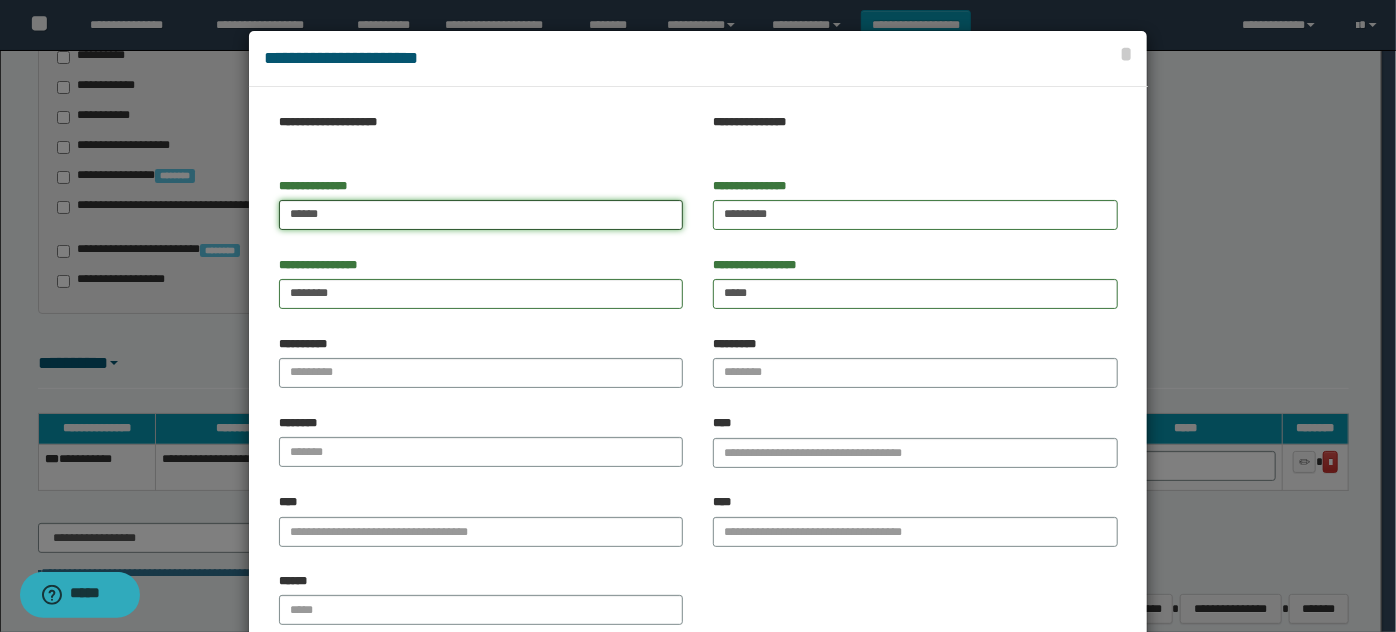 click on "******" at bounding box center (481, 215) 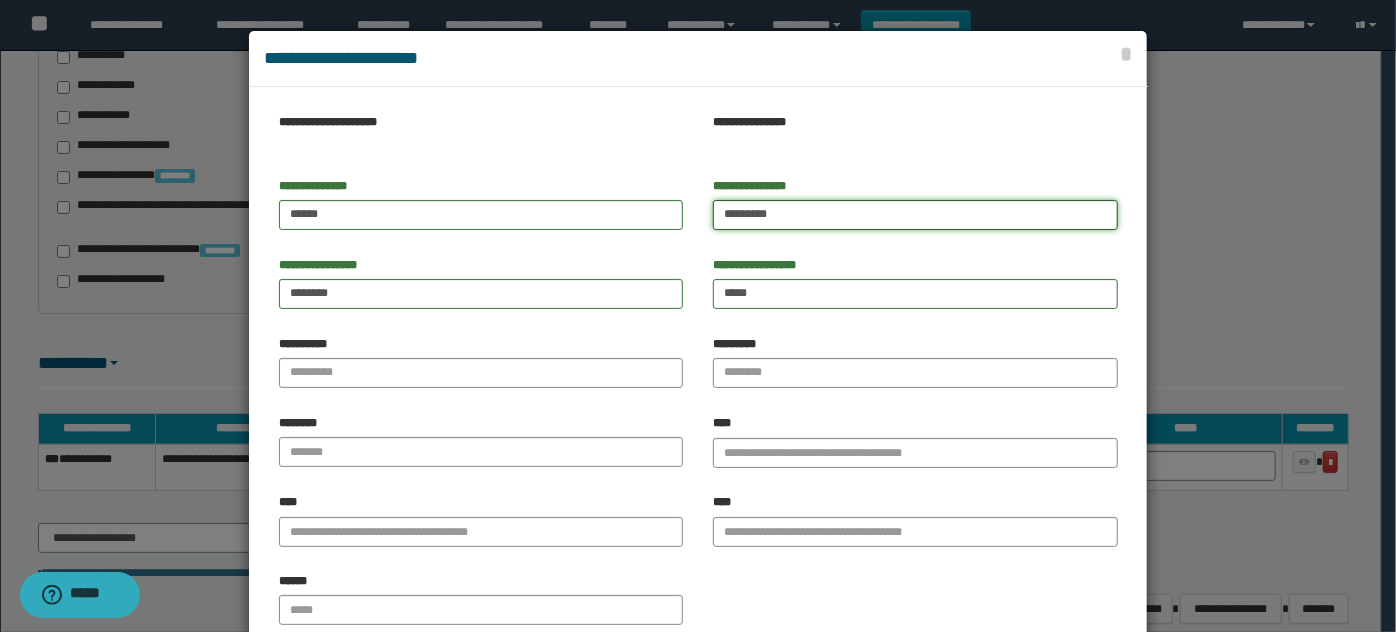 click on "********" at bounding box center (915, 215) 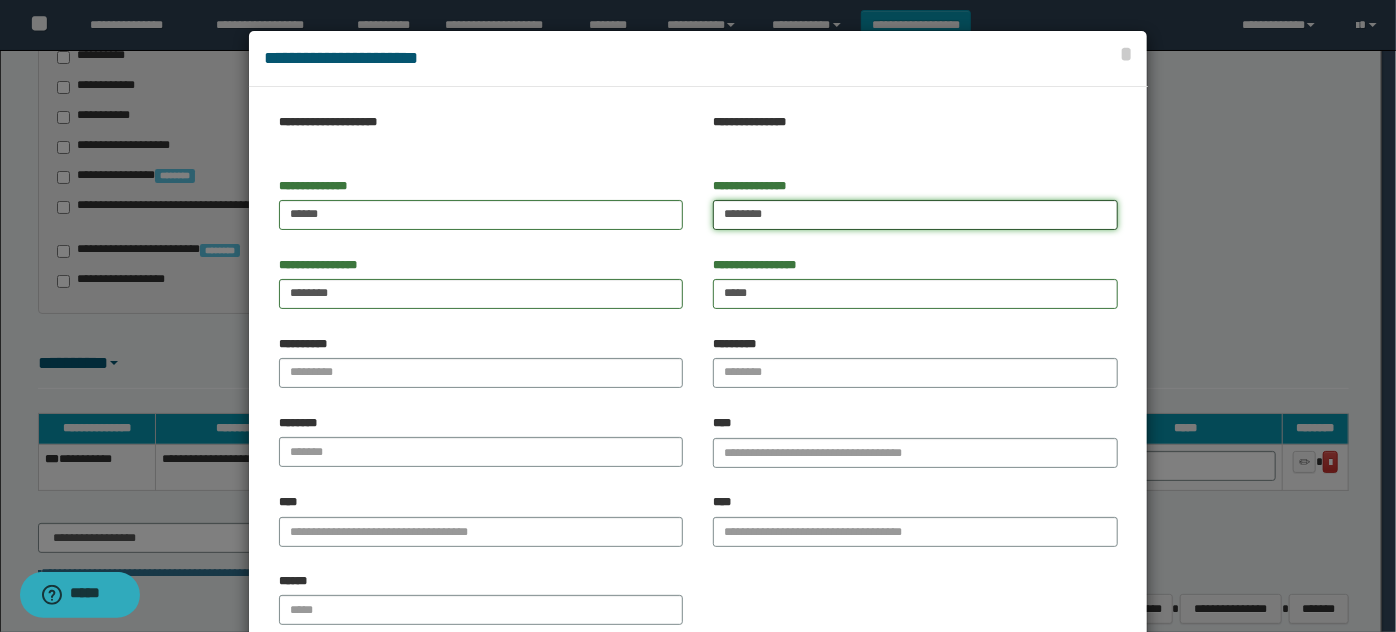 click on "********" at bounding box center (915, 215) 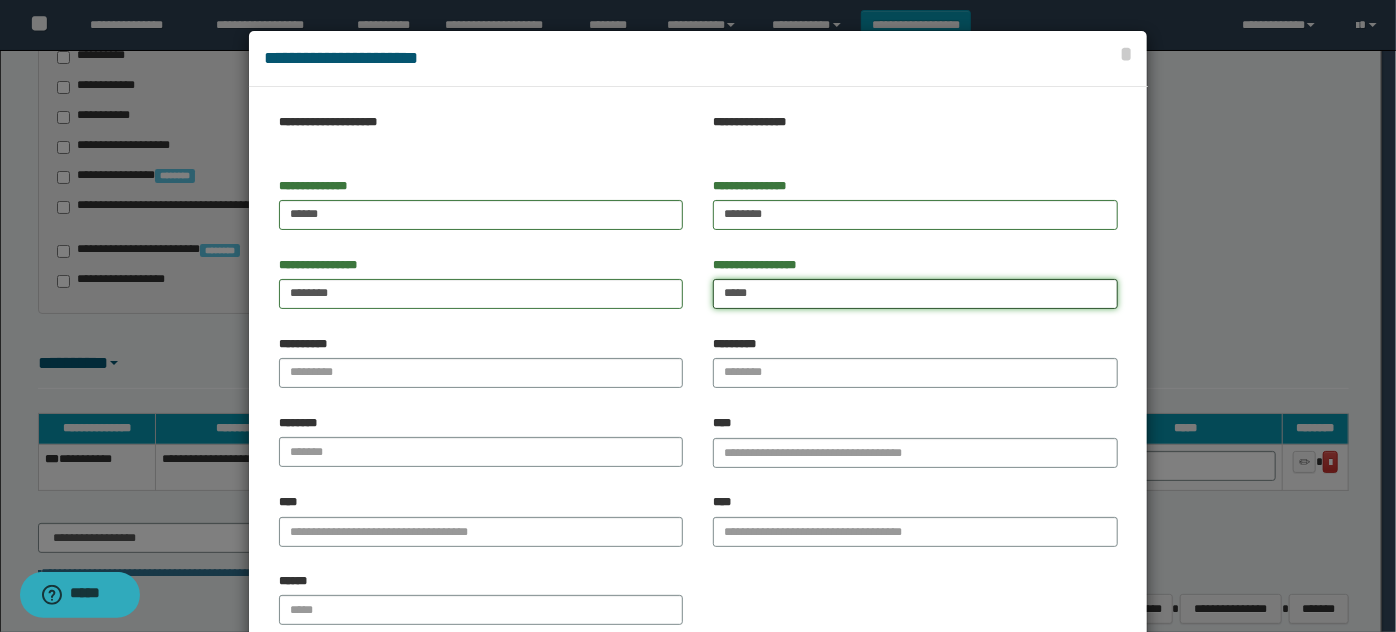 click on "*****" at bounding box center (915, 294) 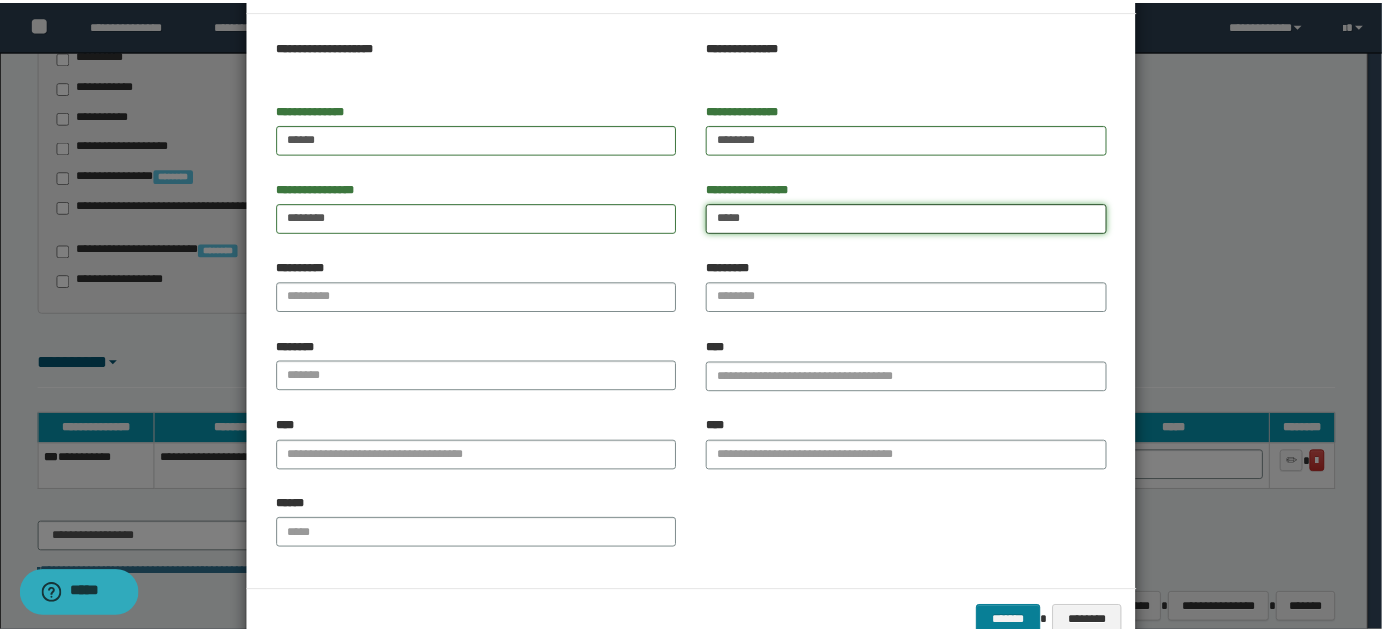 scroll, scrollTop: 125, scrollLeft: 0, axis: vertical 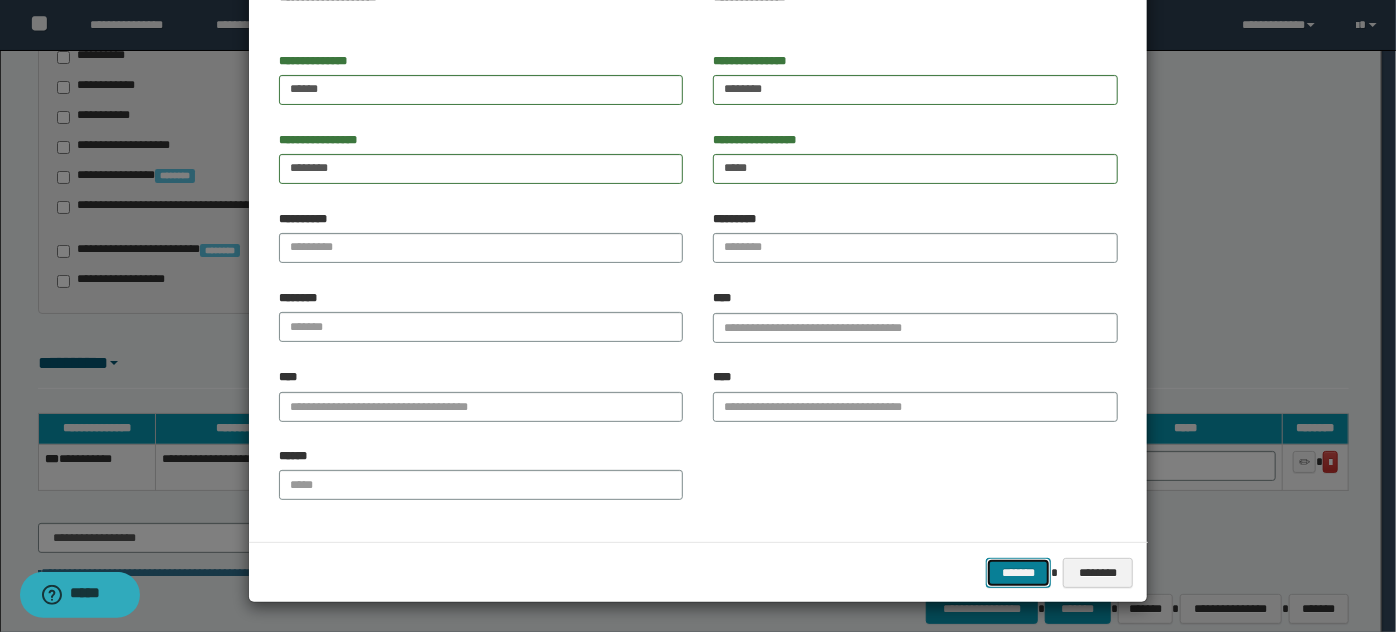 click on "*******" at bounding box center (1018, 572) 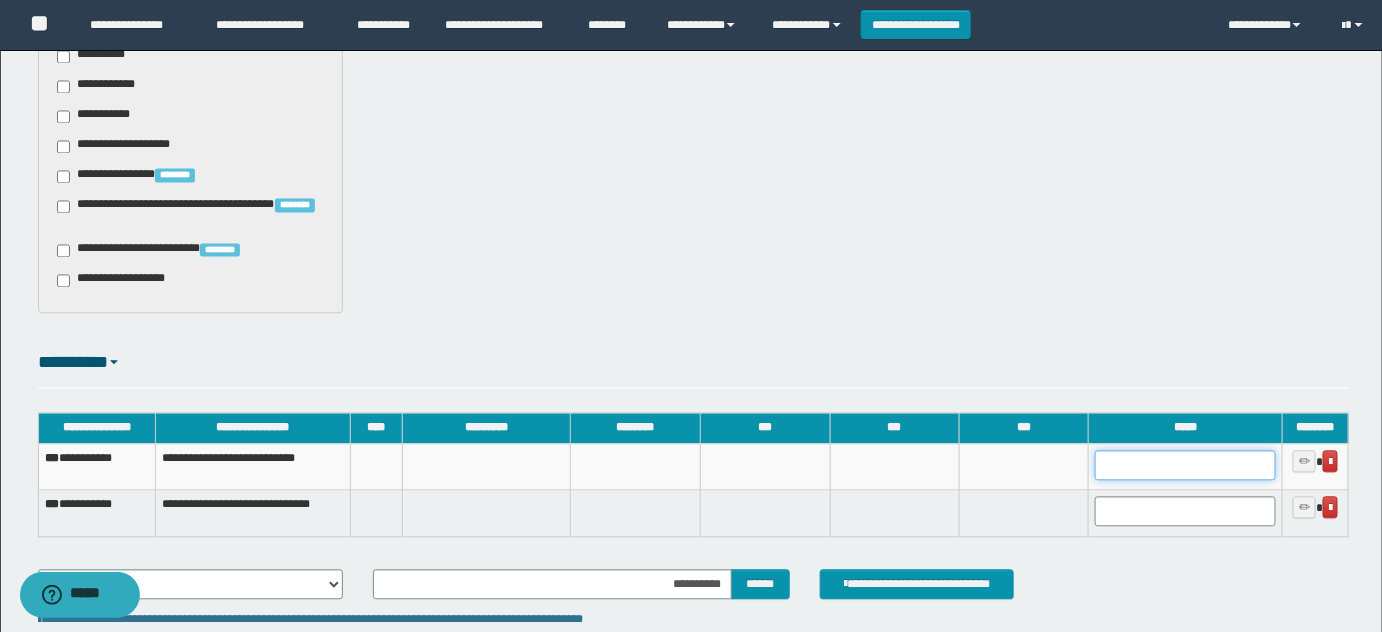 click at bounding box center [1185, 466] 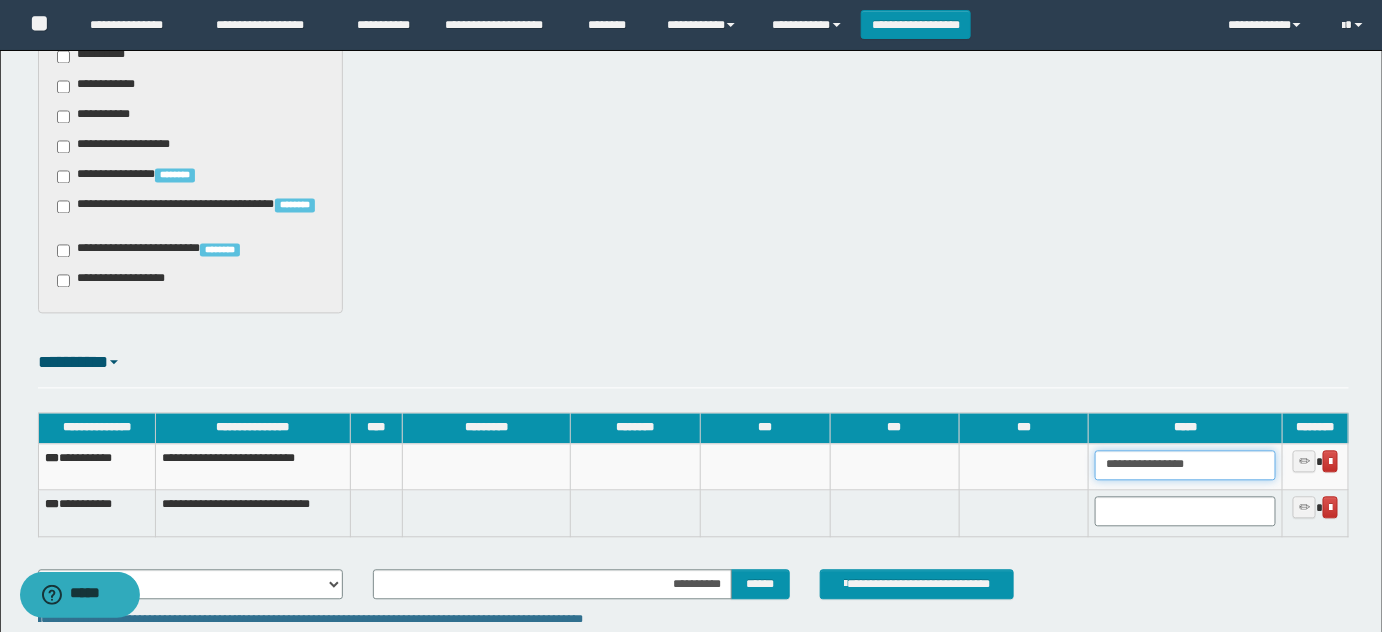type on "**********" 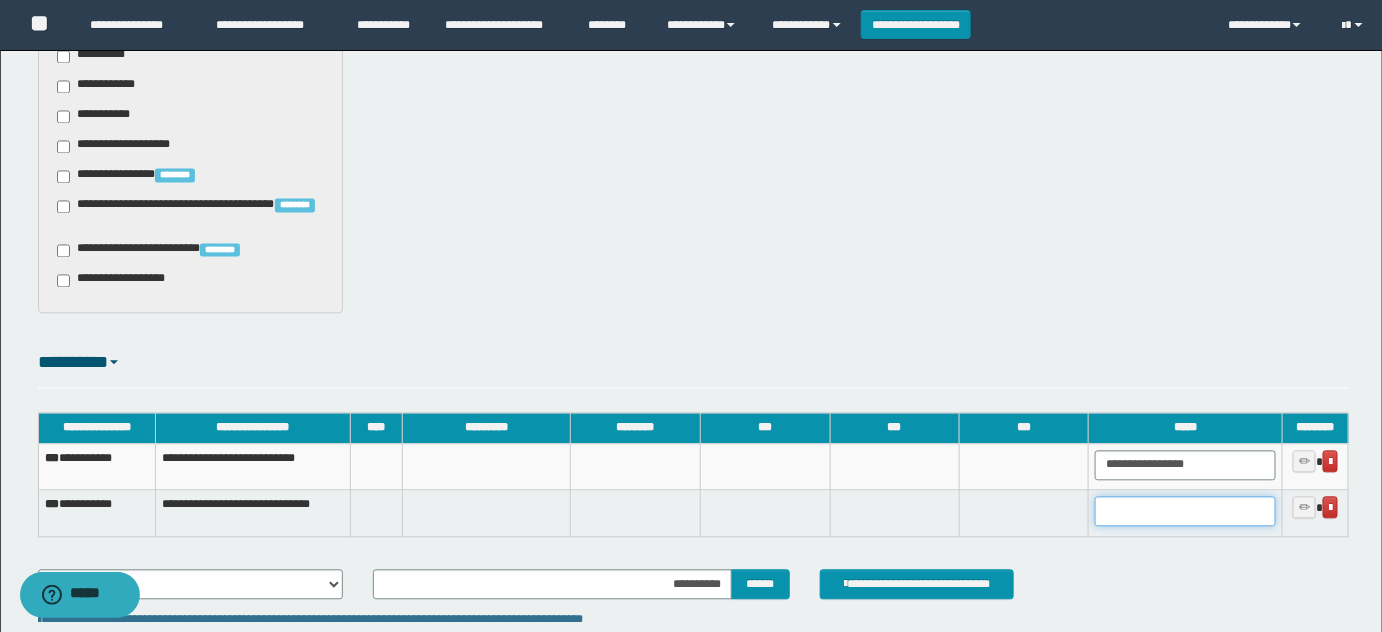 click at bounding box center [1185, 512] 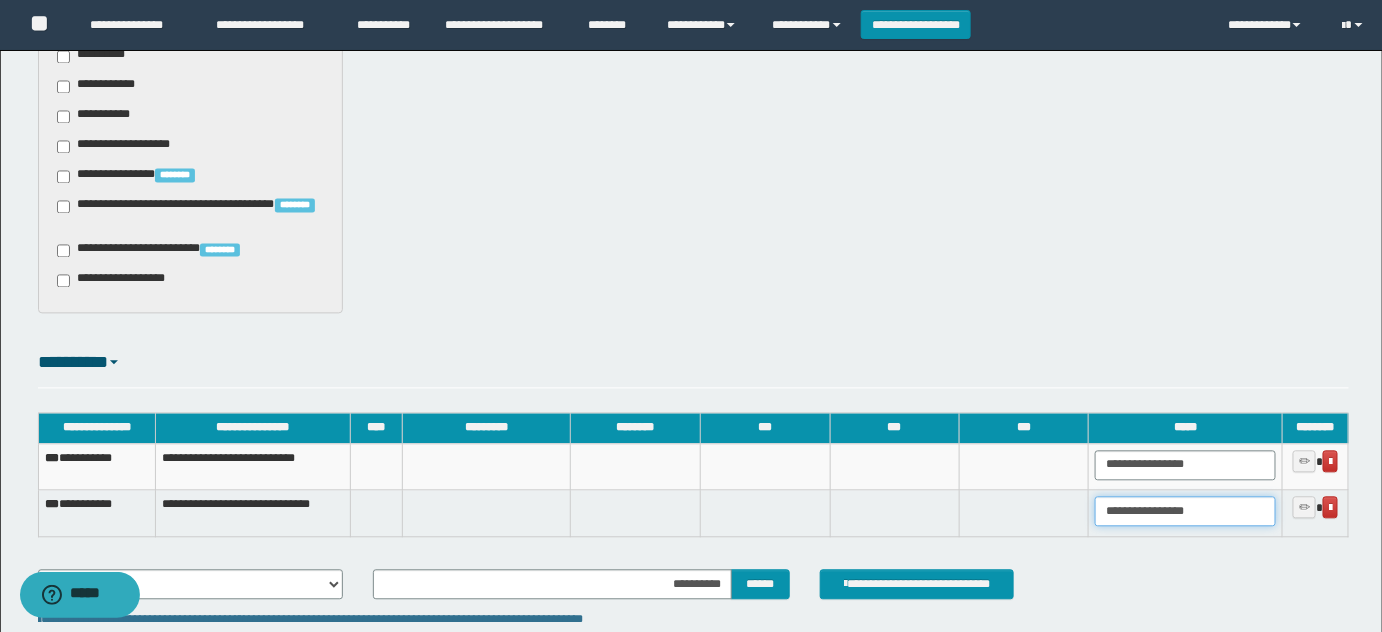 type on "**********" 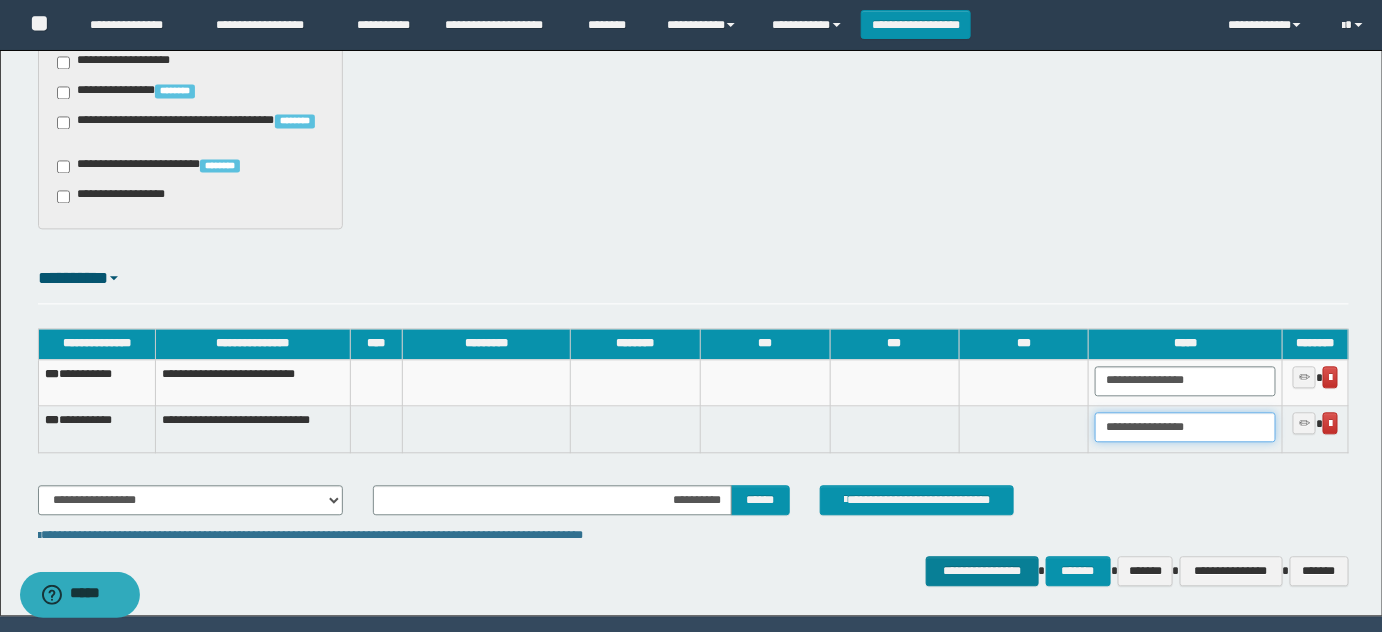 scroll, scrollTop: 1396, scrollLeft: 0, axis: vertical 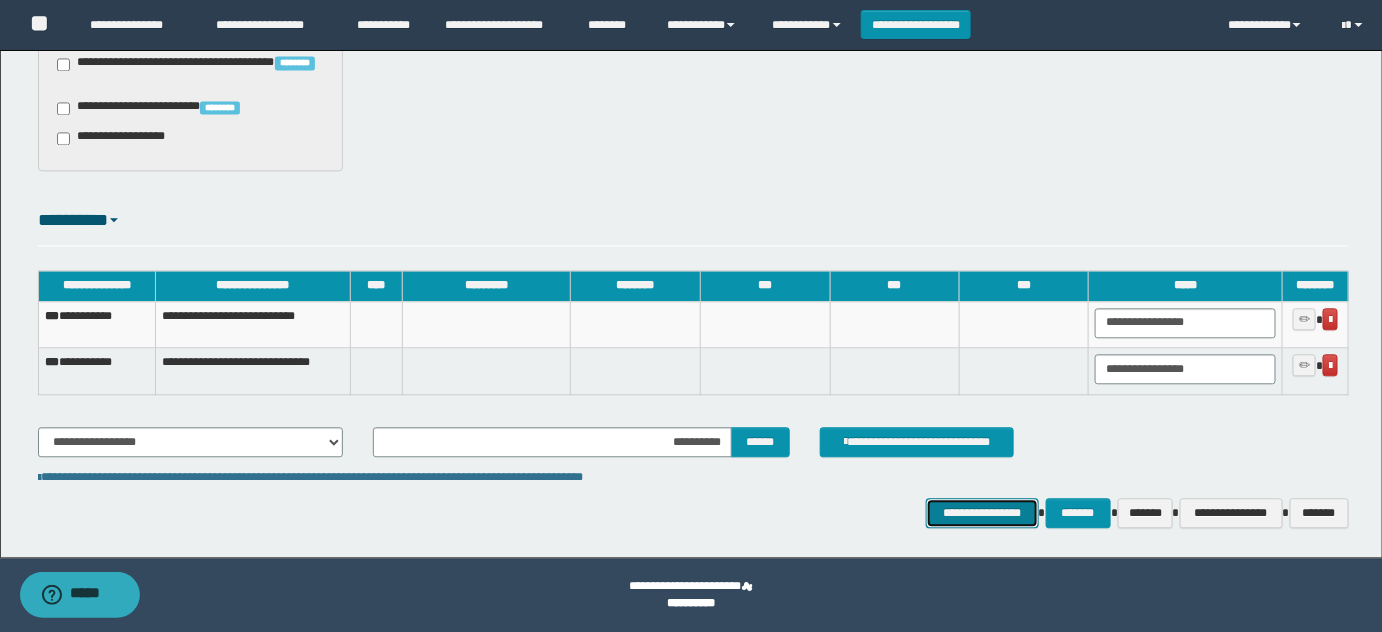 click on "**********" at bounding box center (982, 512) 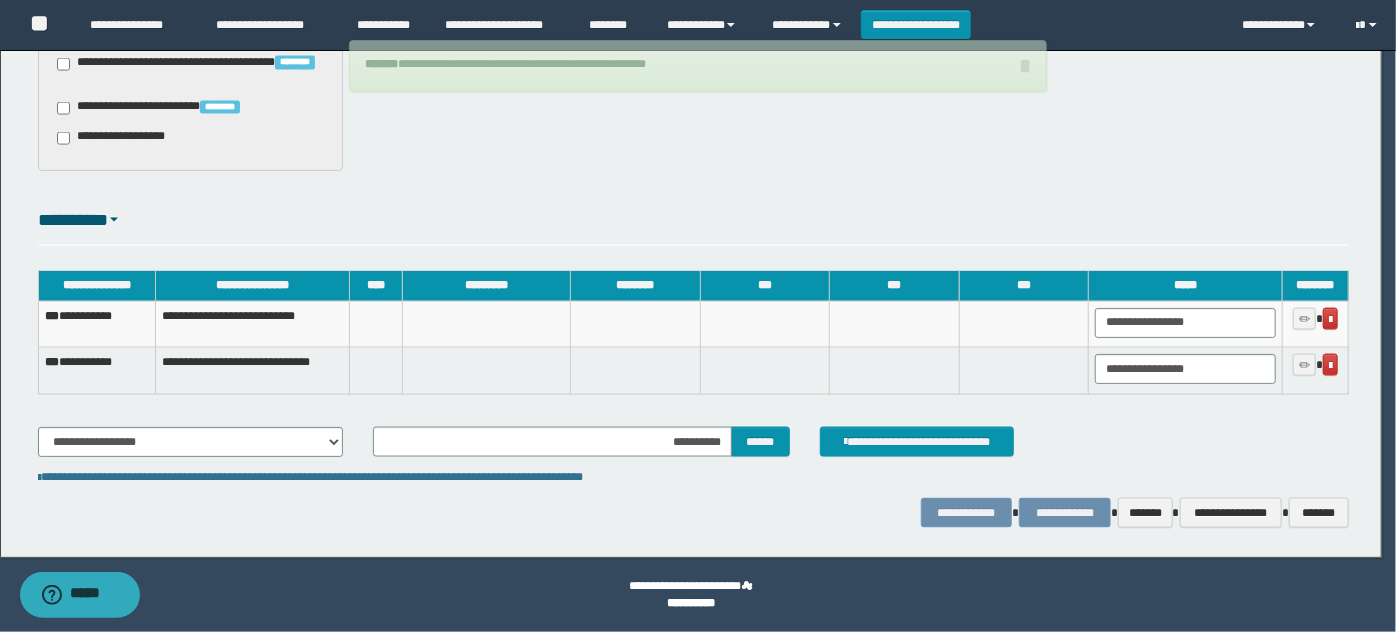 click on "**********" at bounding box center [96, 324] 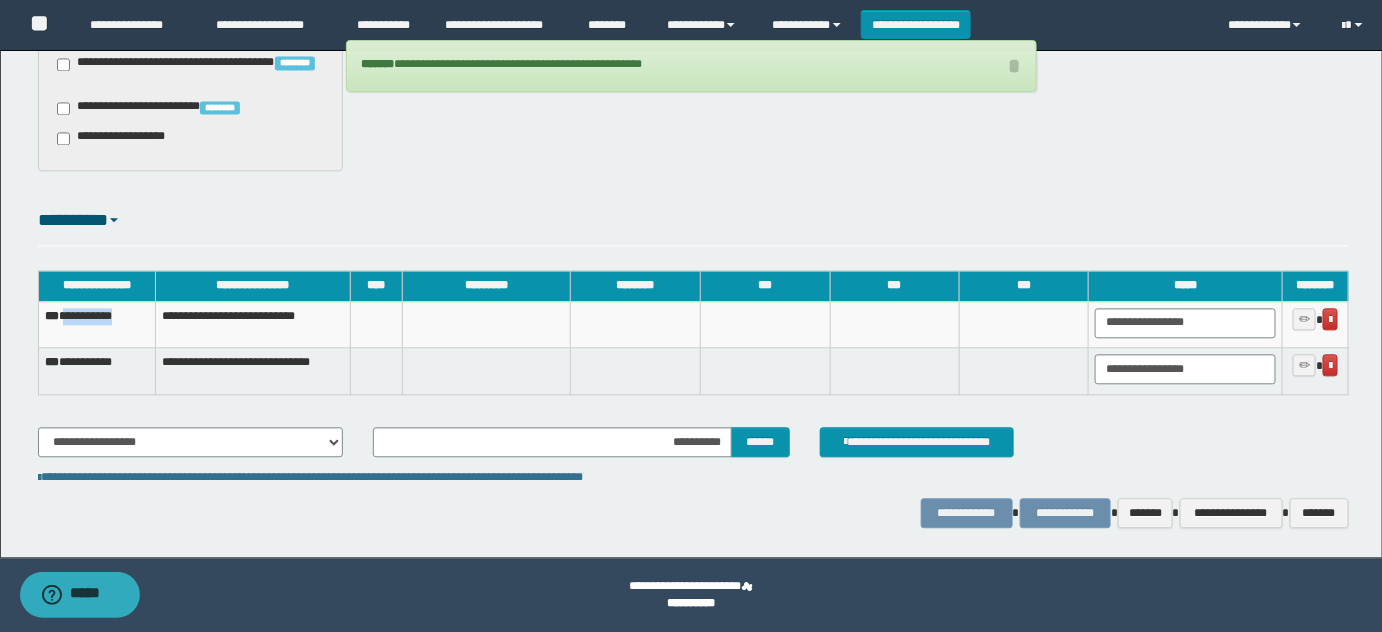 click on "**********" at bounding box center (96, 324) 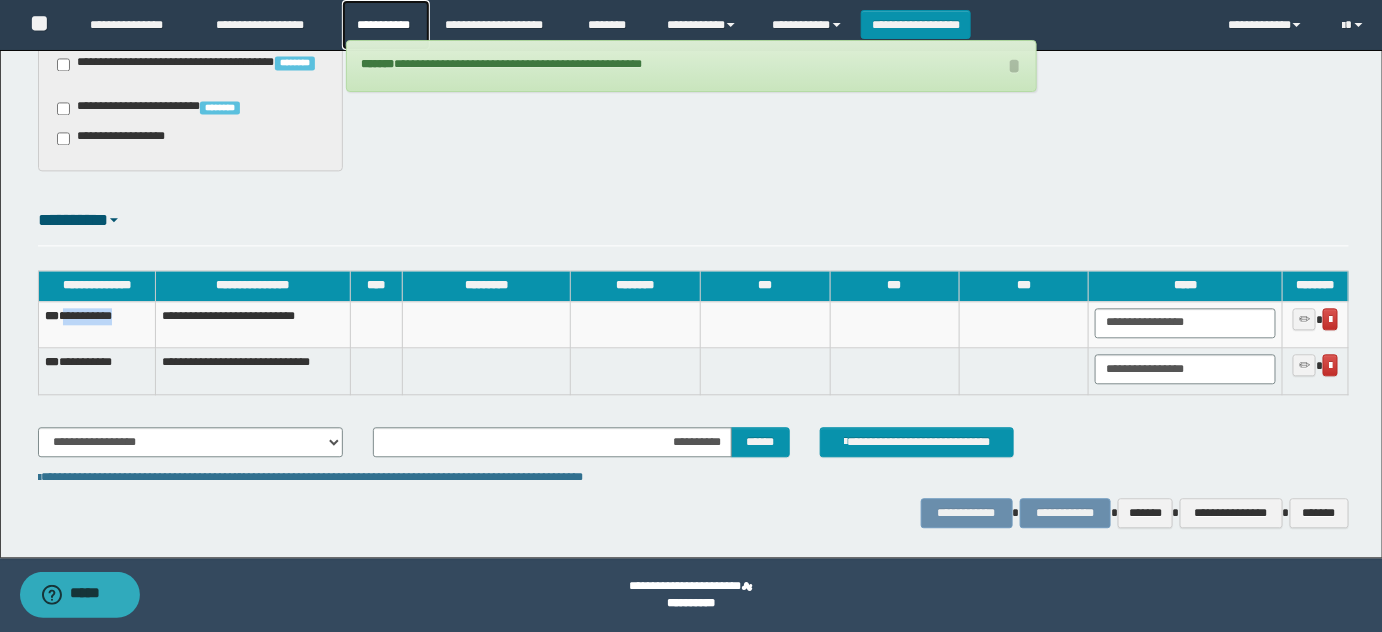 click on "**********" at bounding box center [386, 25] 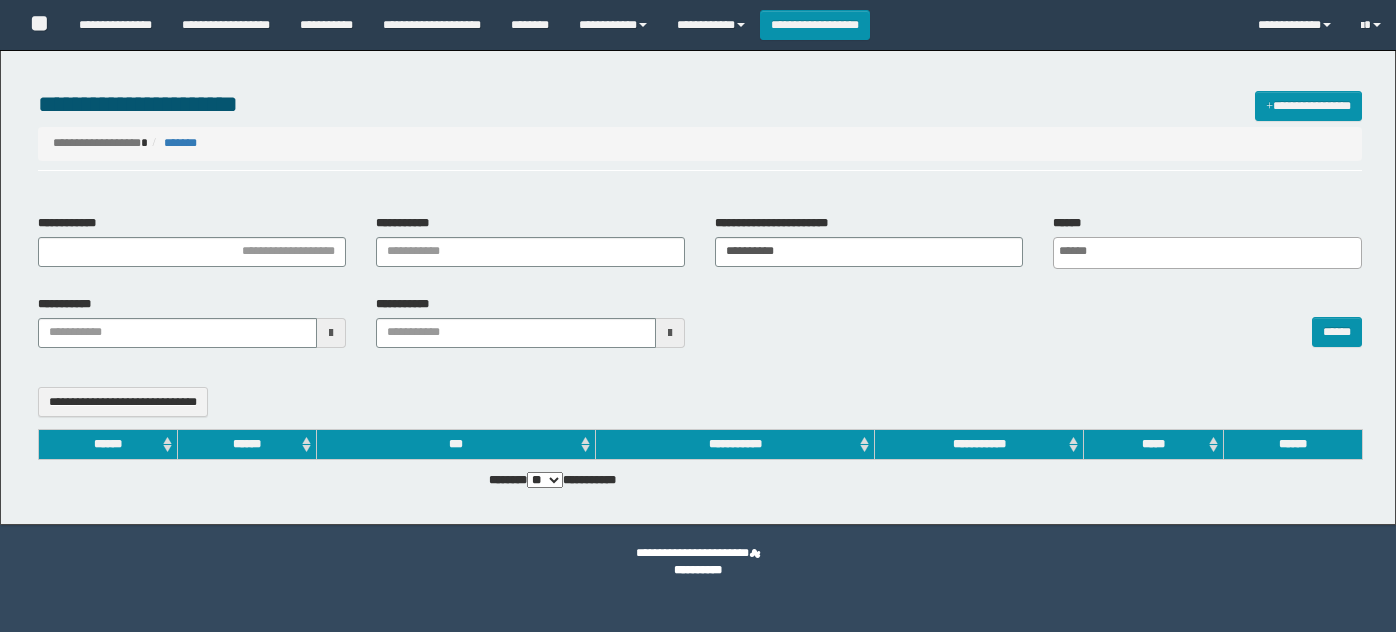 select 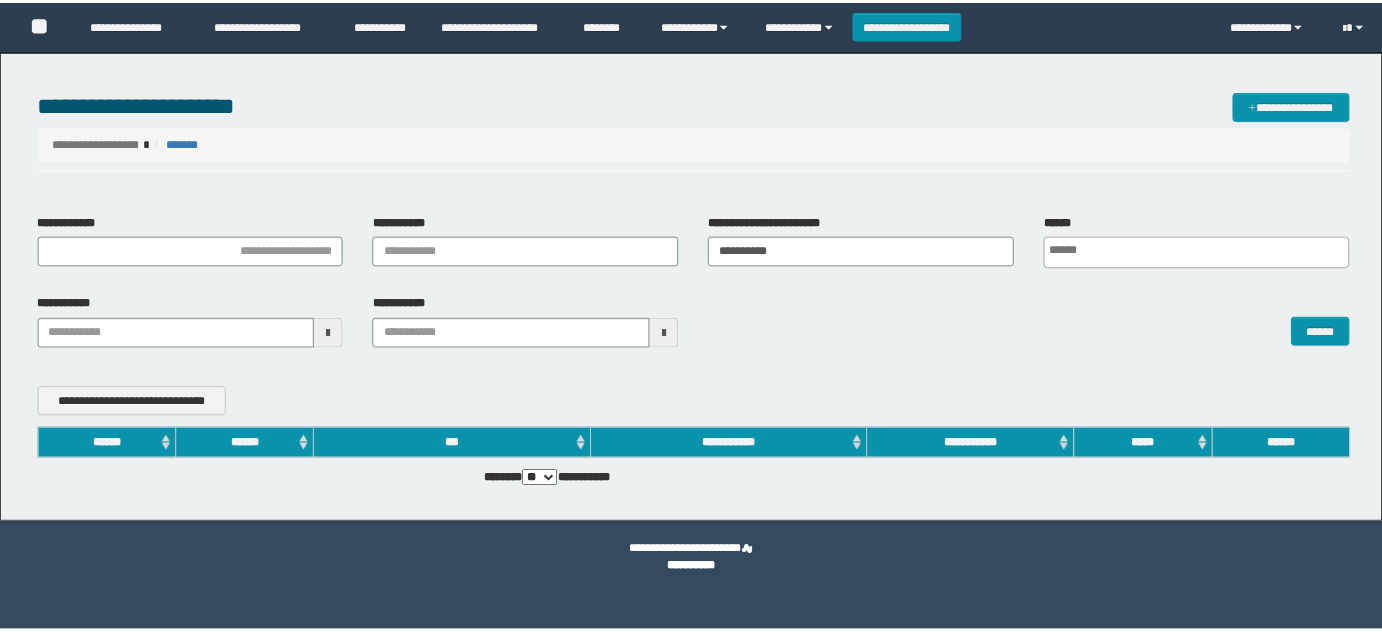 scroll, scrollTop: 0, scrollLeft: 0, axis: both 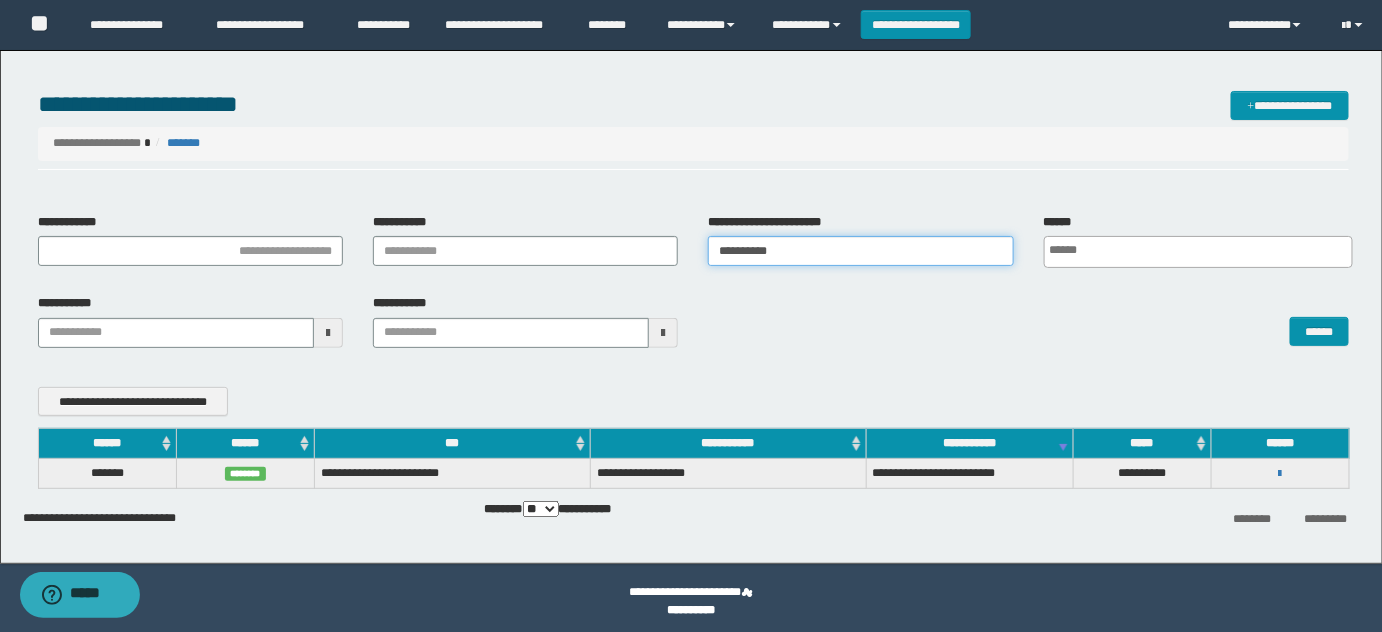 drag, startPoint x: 788, startPoint y: 261, endPoint x: 499, endPoint y: 244, distance: 289.49957 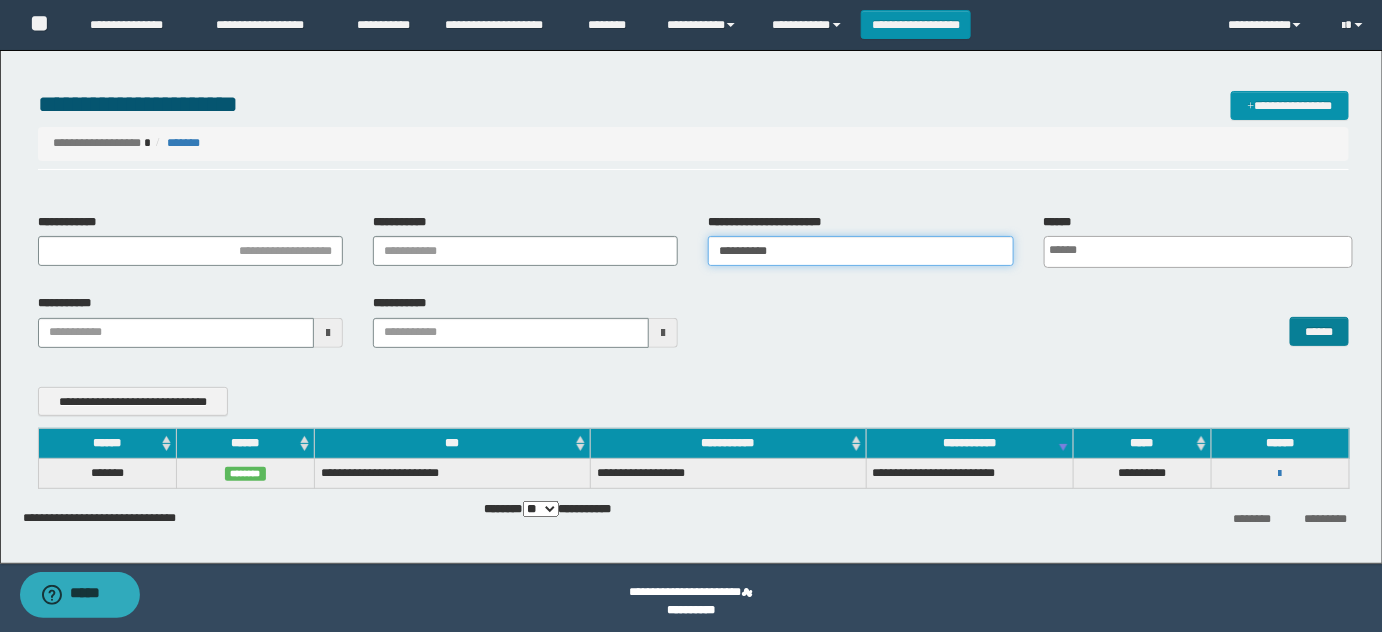 type on "**********" 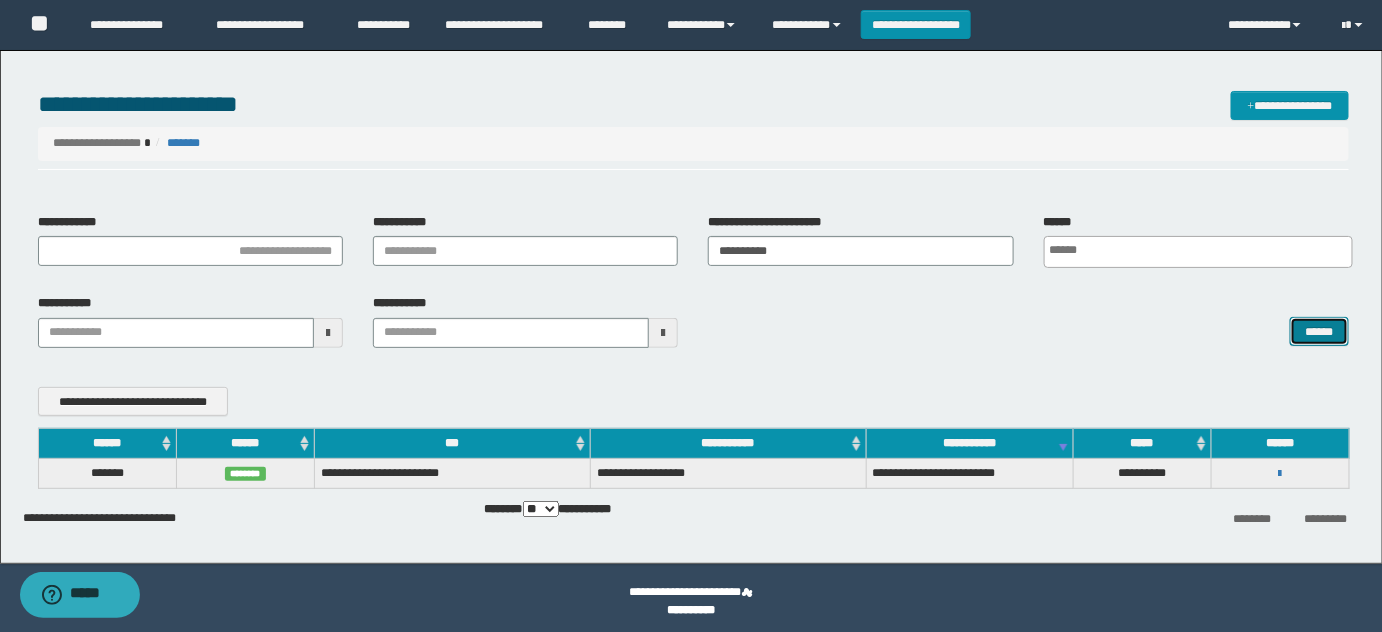 click on "******" at bounding box center [1319, 331] 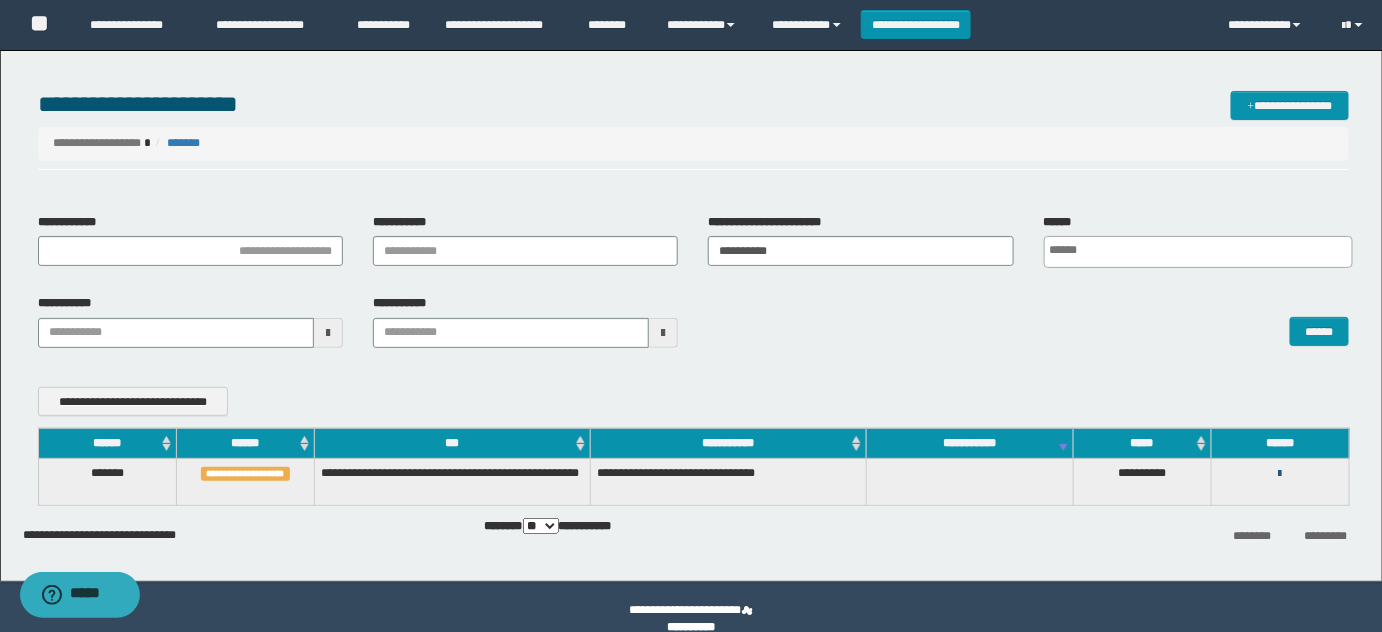 click at bounding box center [1280, 474] 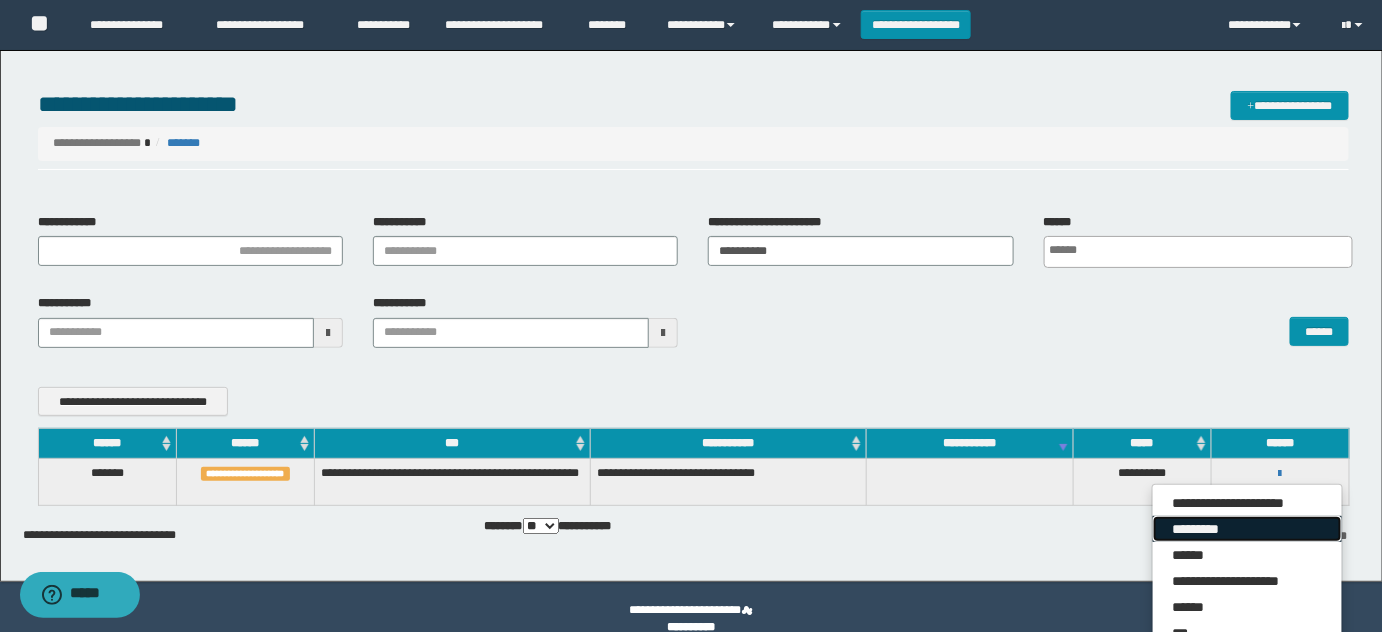 click on "*********" at bounding box center (1247, 529) 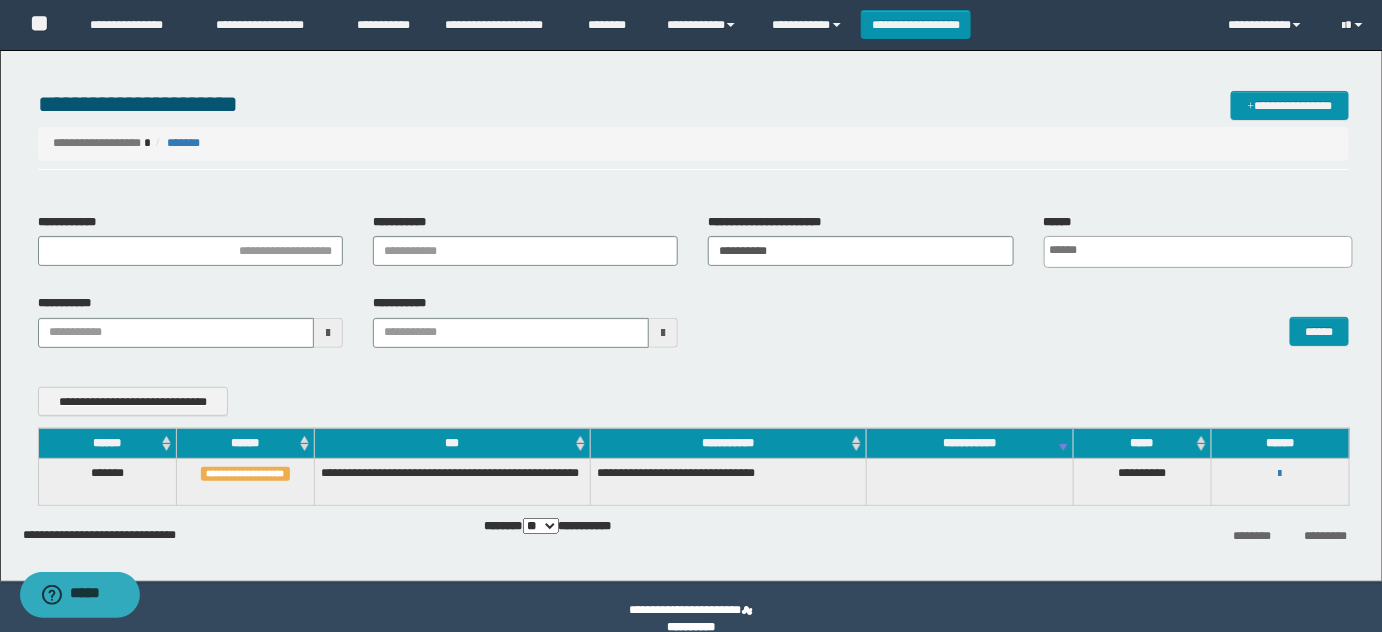 click on "**********" at bounding box center [694, 130] 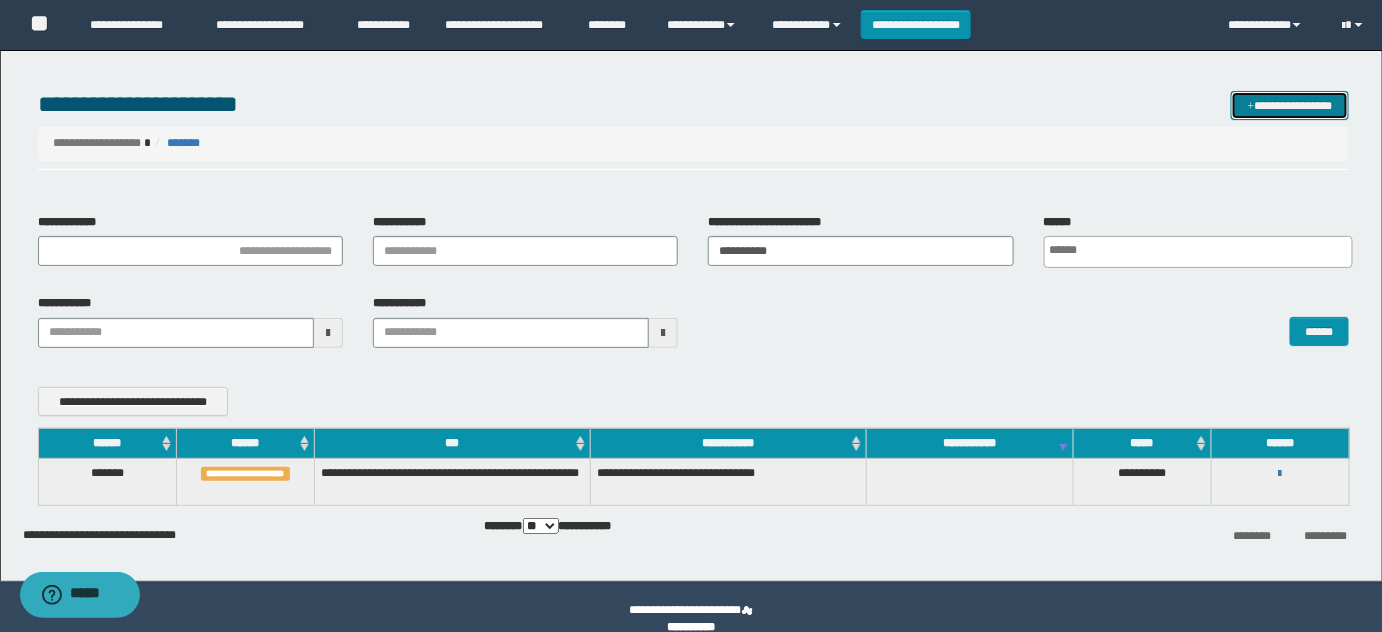 click on "**********" at bounding box center (1290, 105) 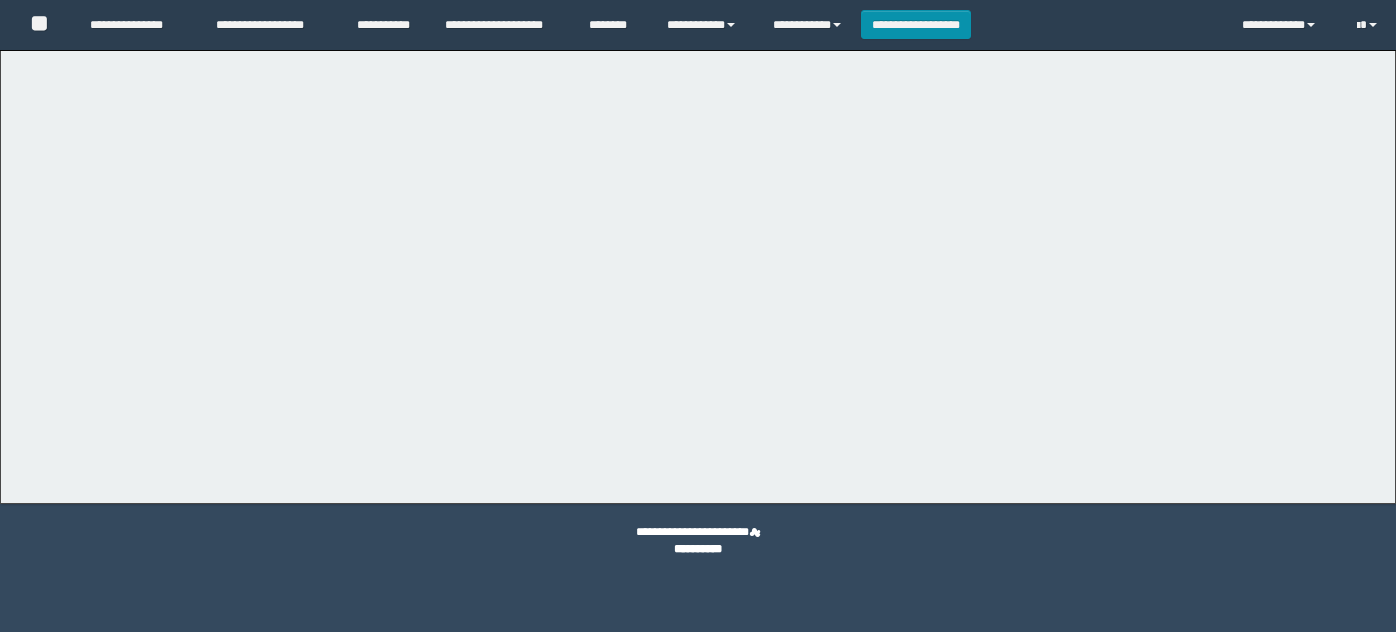 scroll, scrollTop: 0, scrollLeft: 0, axis: both 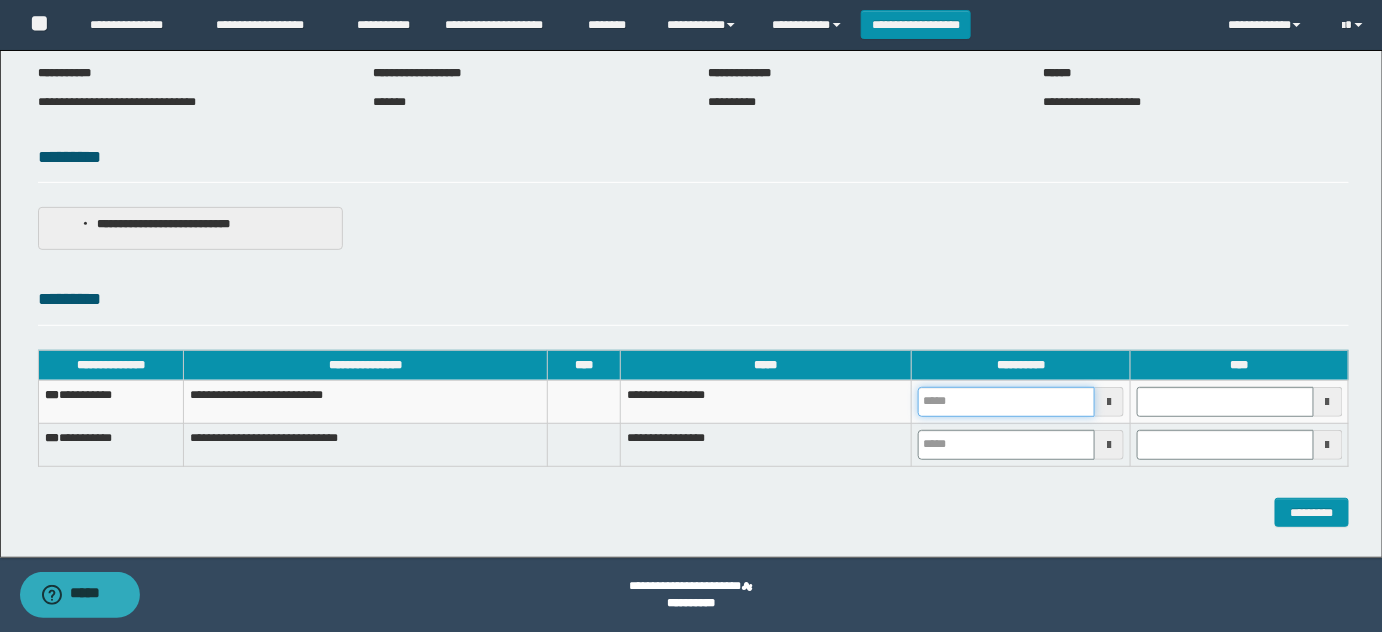 click at bounding box center [1006, 402] 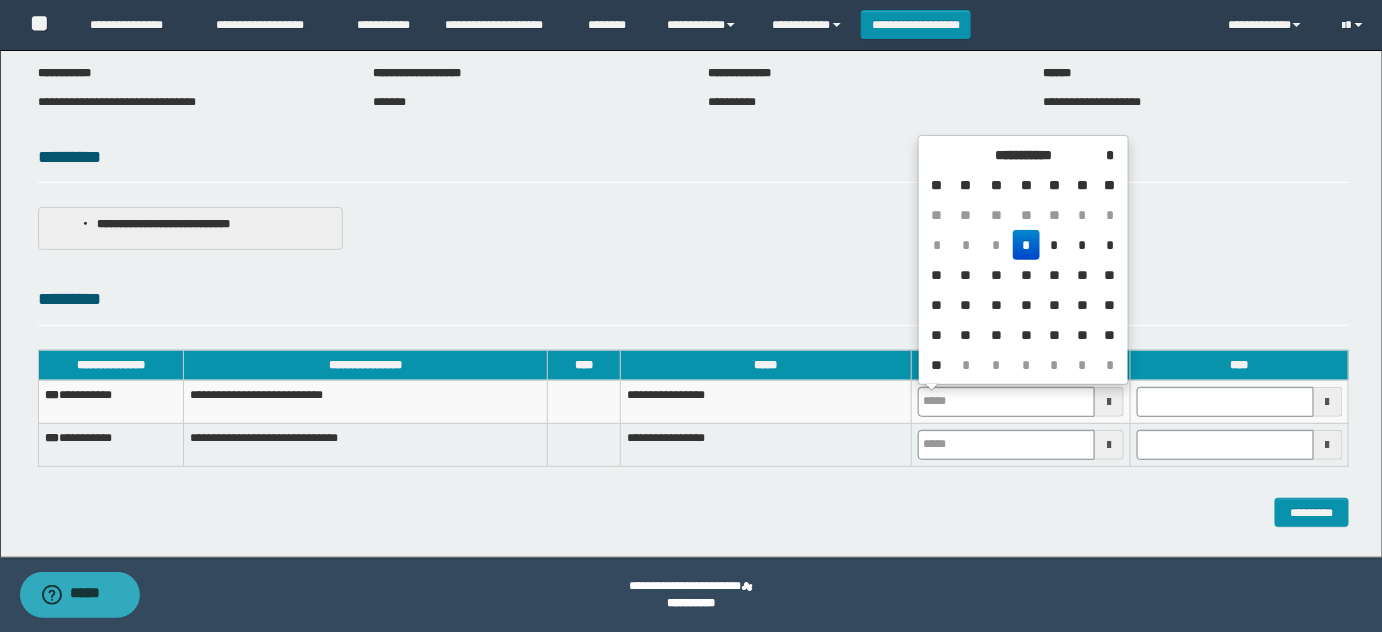 click on "*" at bounding box center (1027, 245) 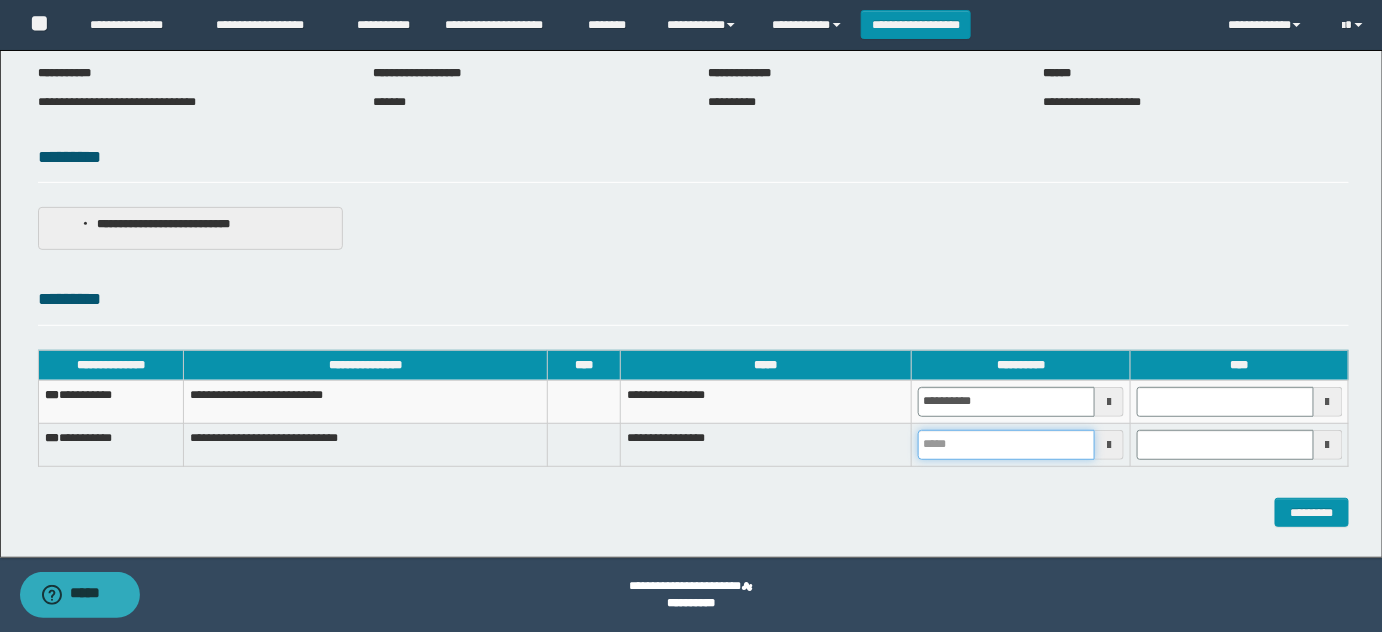click at bounding box center (1006, 445) 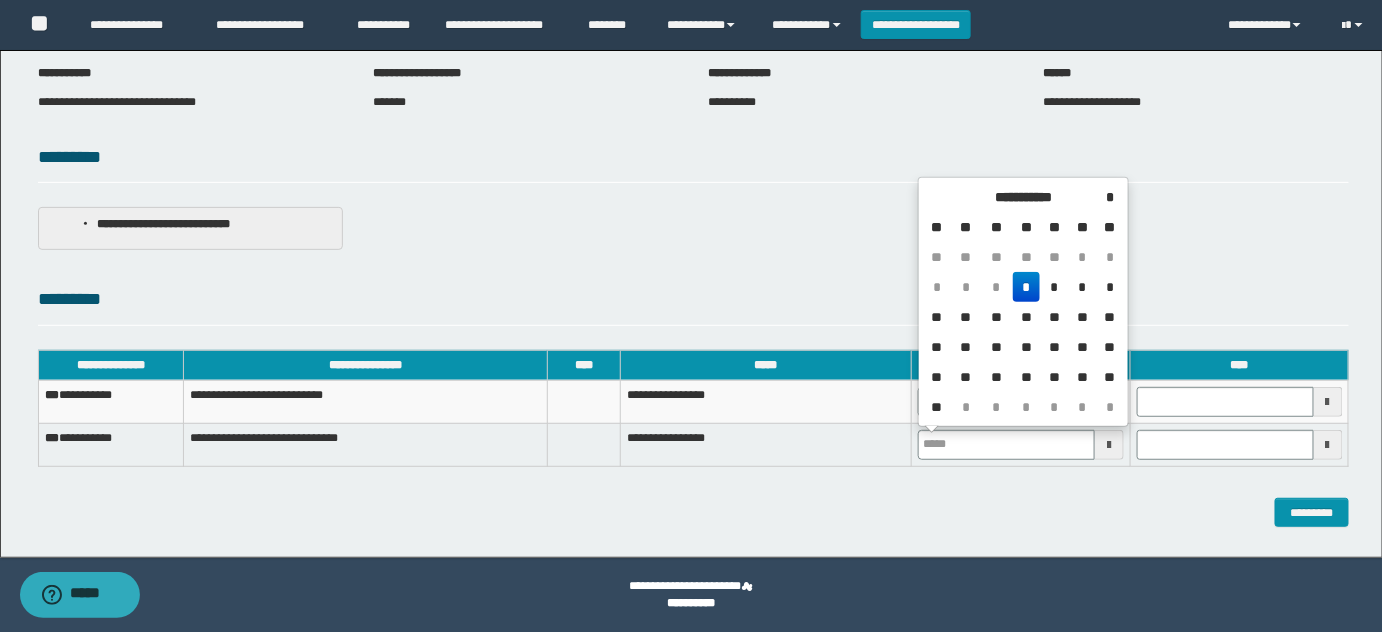 click on "** ** ** ** ** * * * * * * * * * ** ** ** ** ** ** ** ** ** ** ** ** ** ** ** ** ** ** ** ** ** ** * * * * * *" at bounding box center (1023, 332) 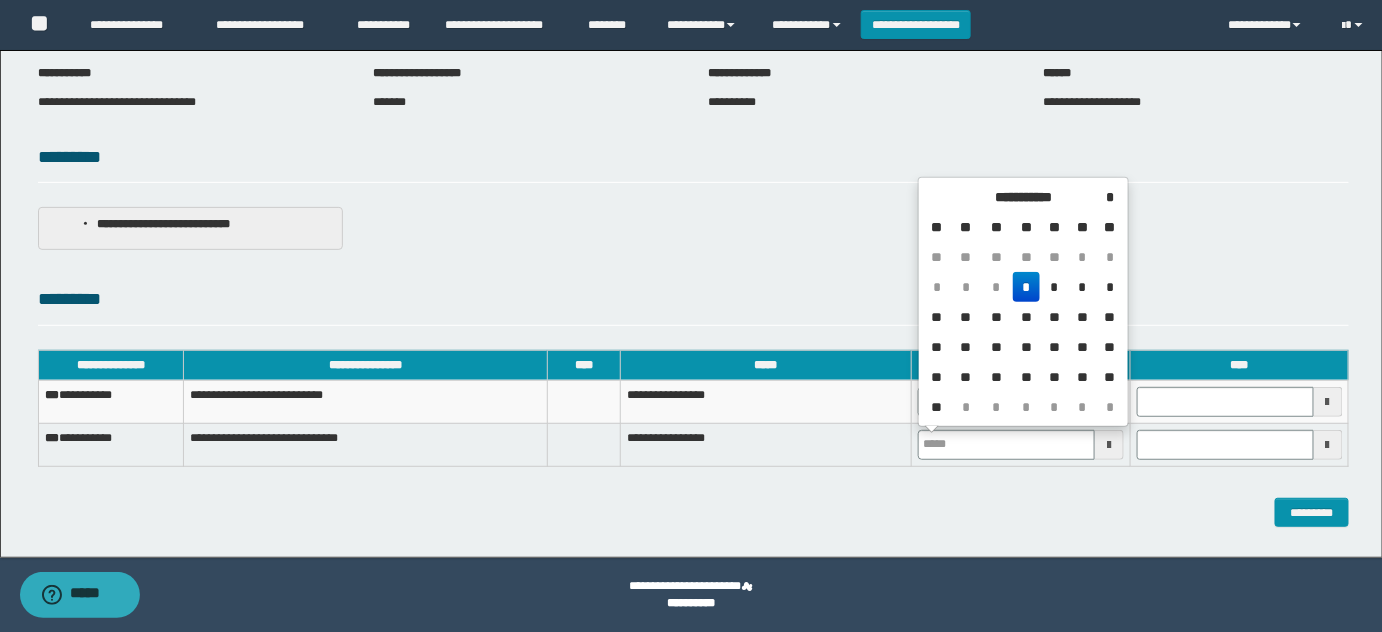 click on "*" at bounding box center (1027, 287) 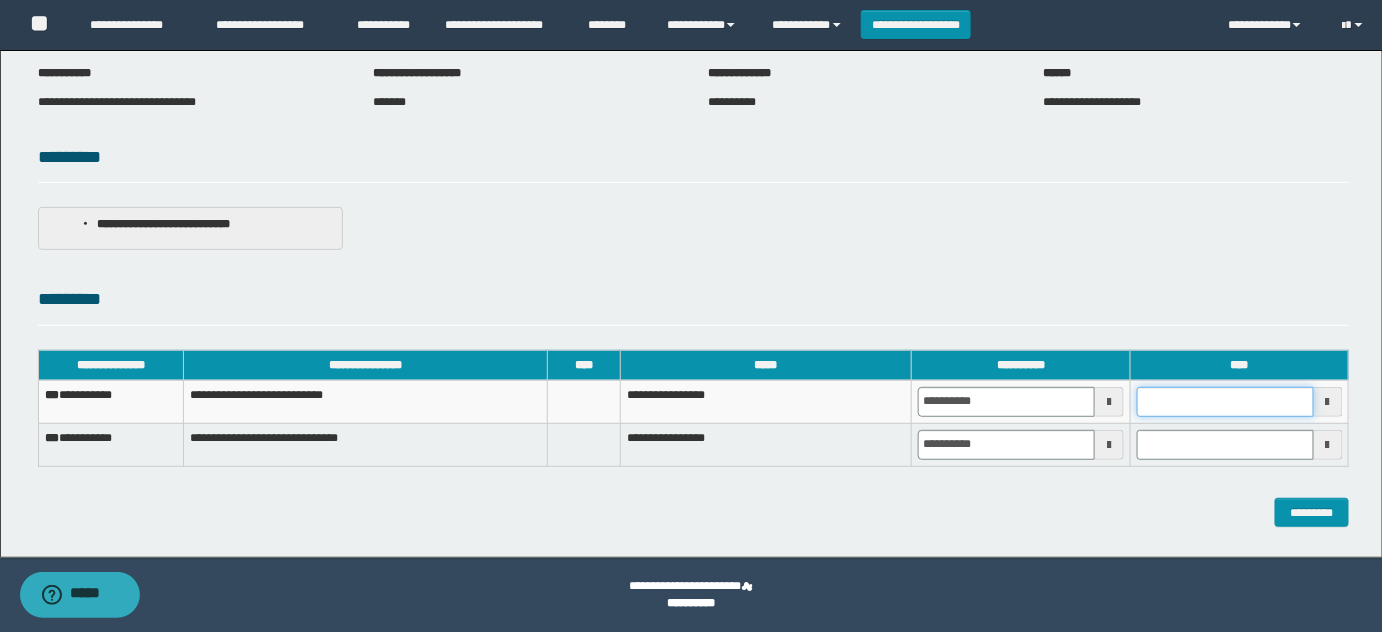 click at bounding box center (1225, 402) 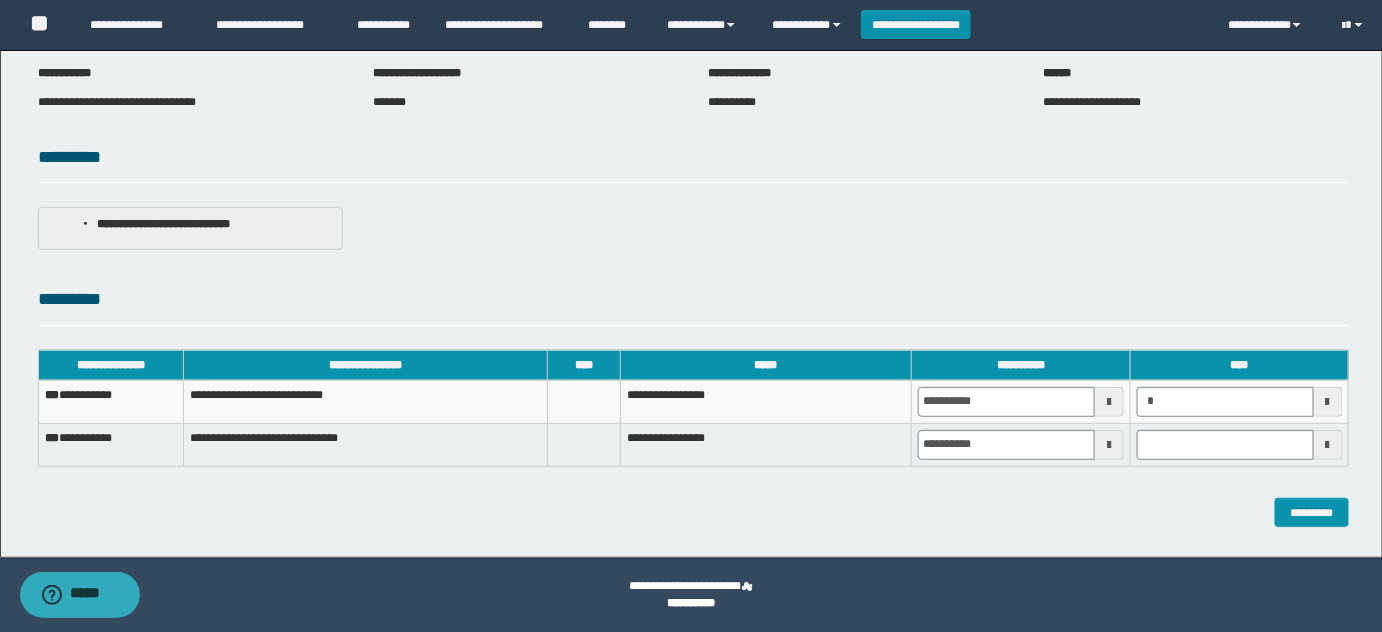 type on "*******" 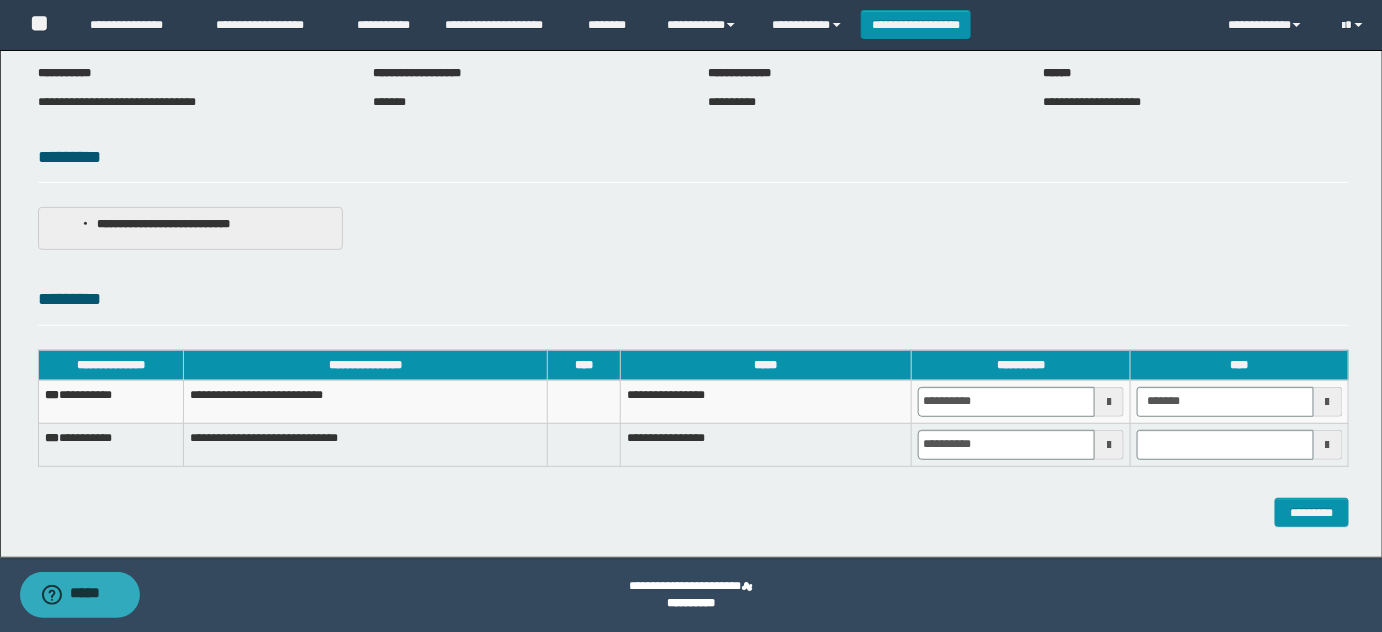 click at bounding box center (1239, 444) 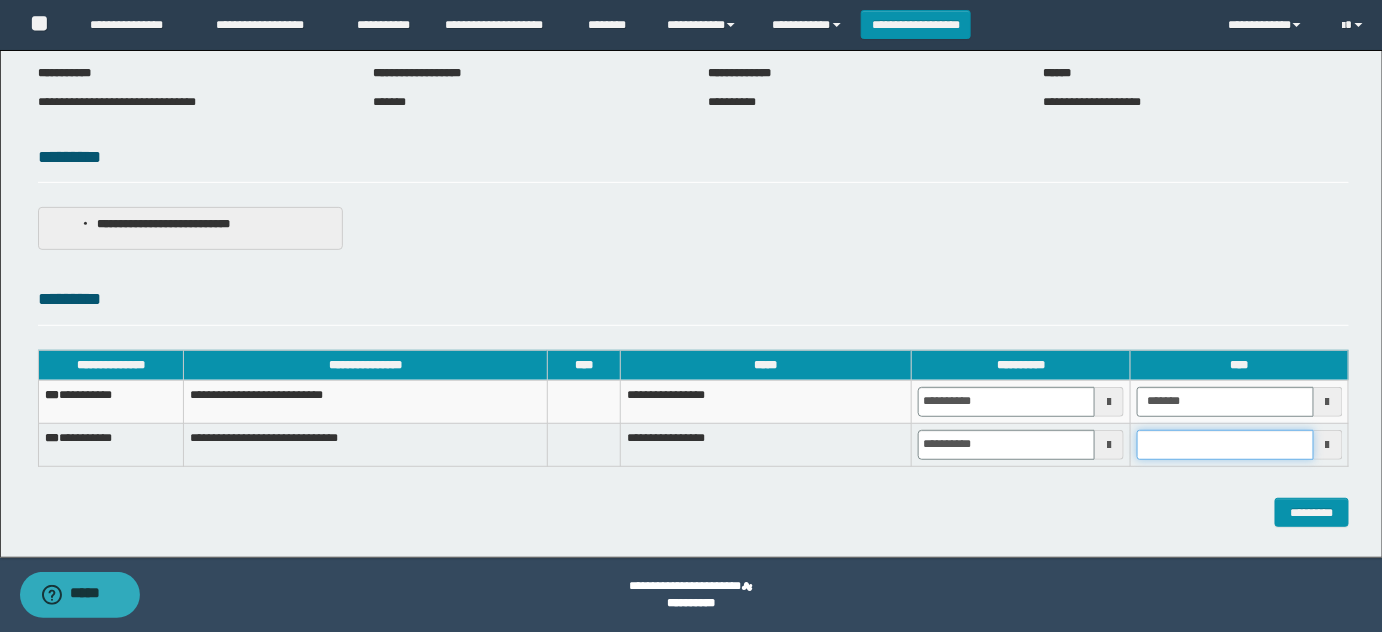 click at bounding box center [1225, 445] 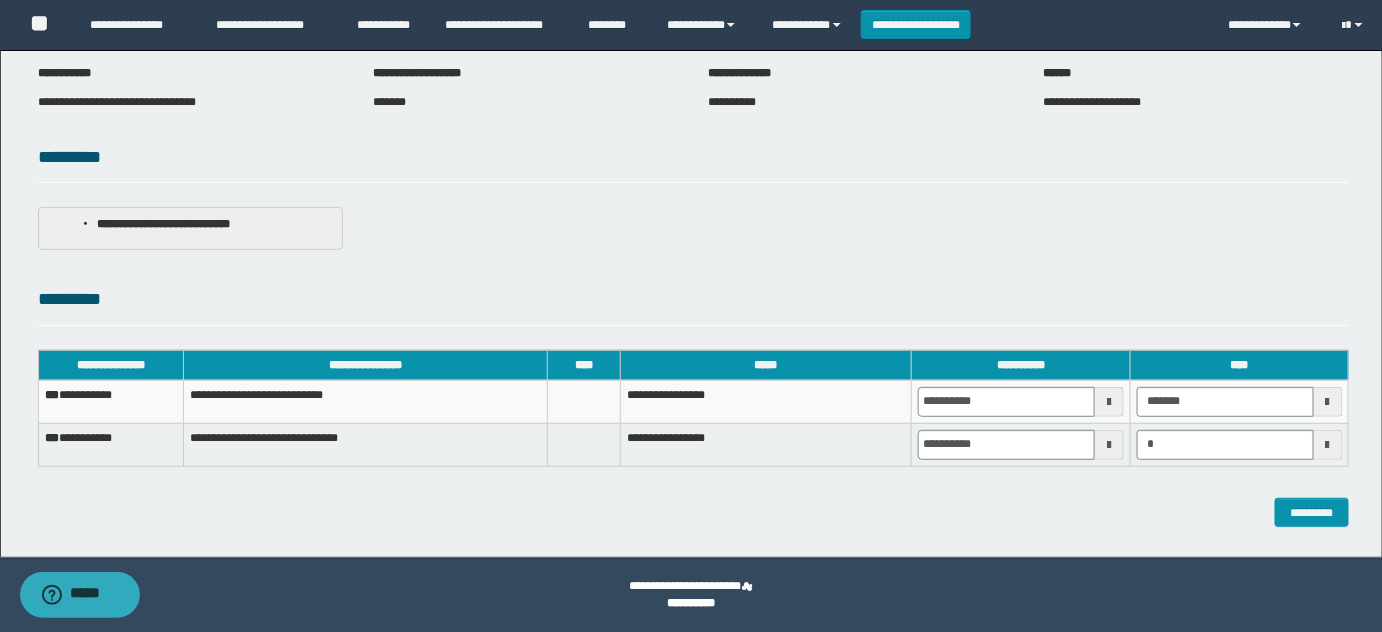 type on "*******" 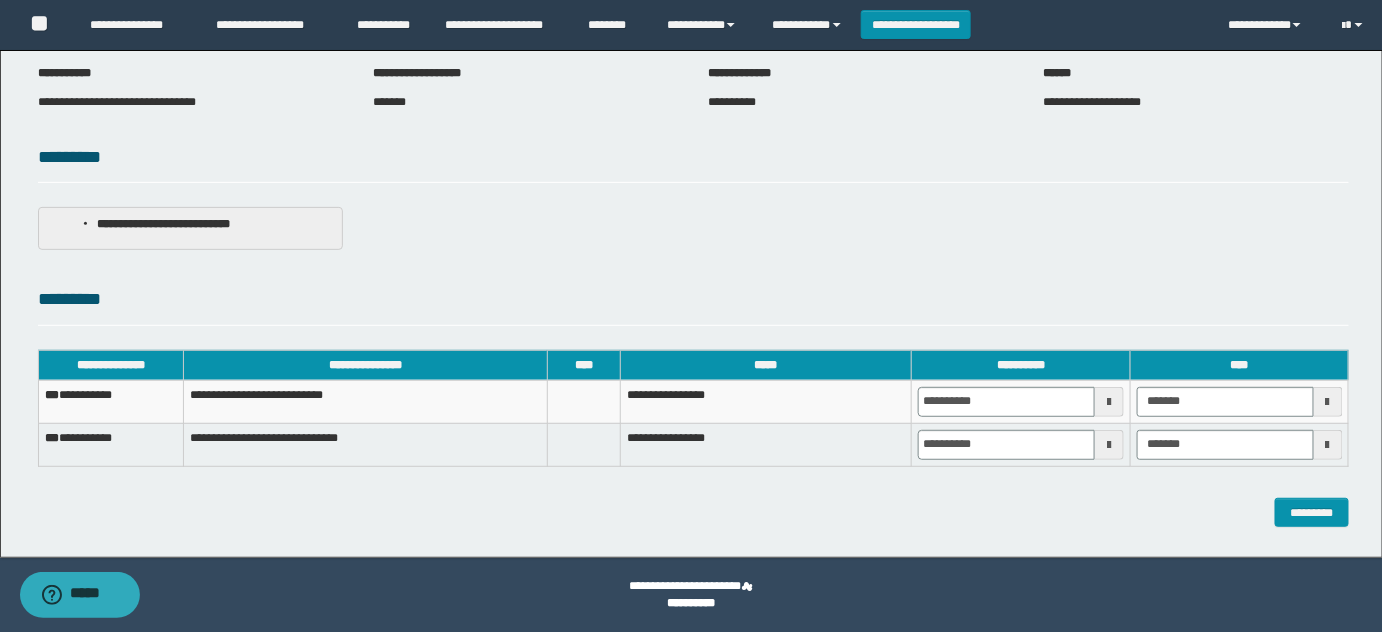 click on "**********" at bounding box center (111, 401) 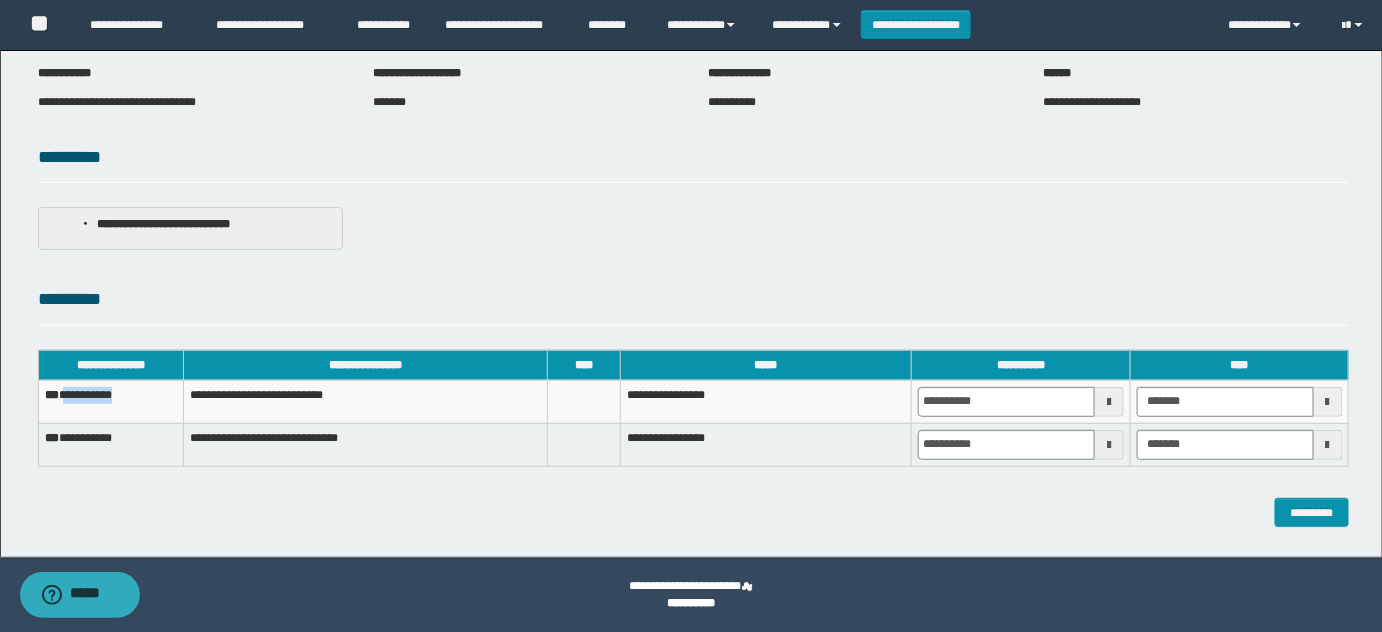 click on "**********" at bounding box center (111, 401) 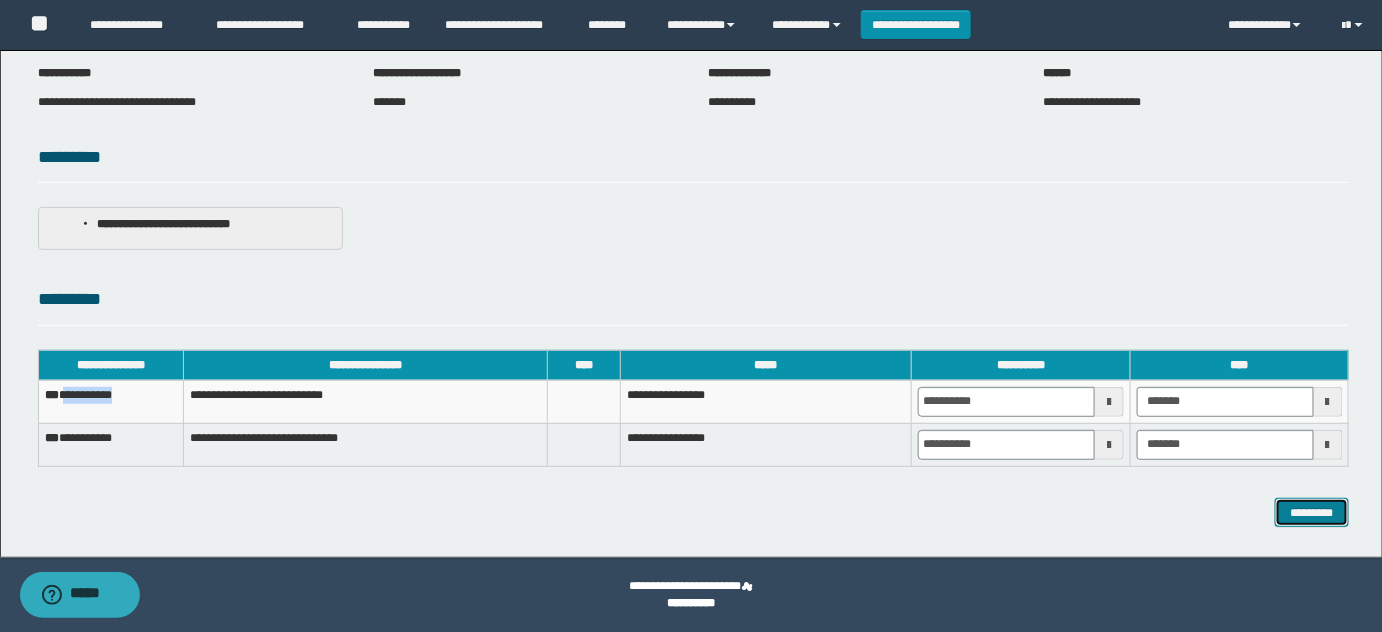 click on "*********" at bounding box center [1312, 512] 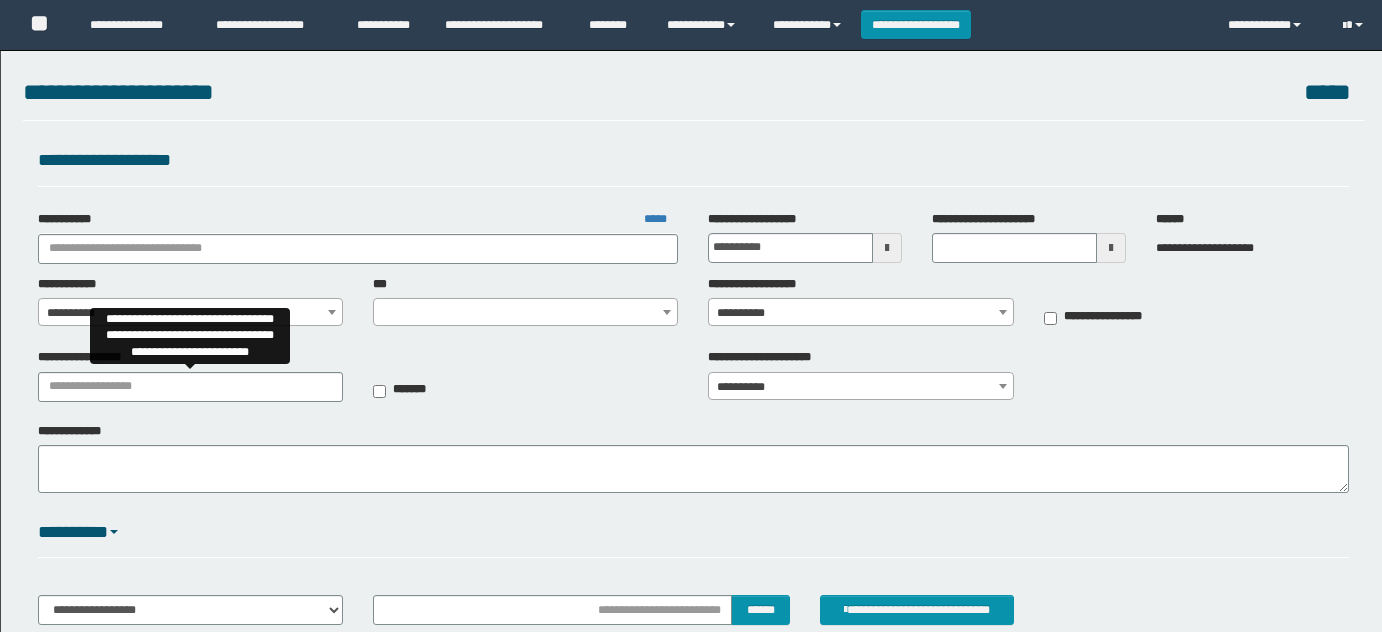 scroll, scrollTop: 0, scrollLeft: 0, axis: both 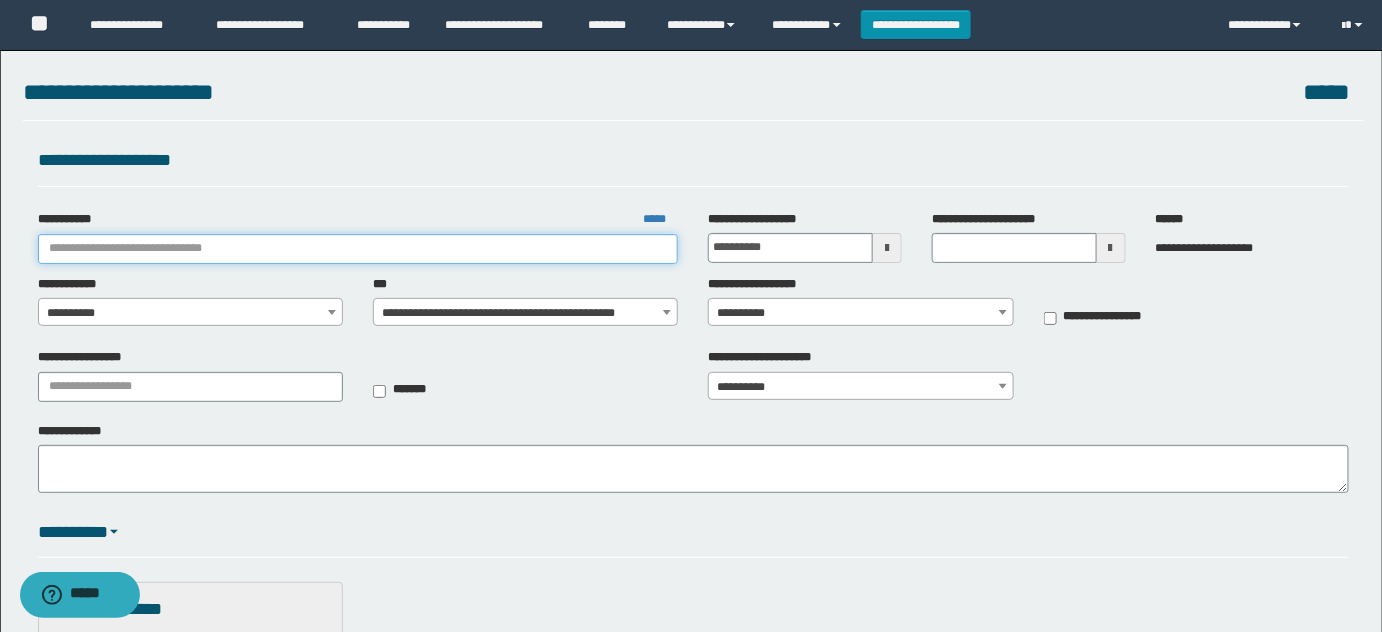 click on "**********" at bounding box center [358, 249] 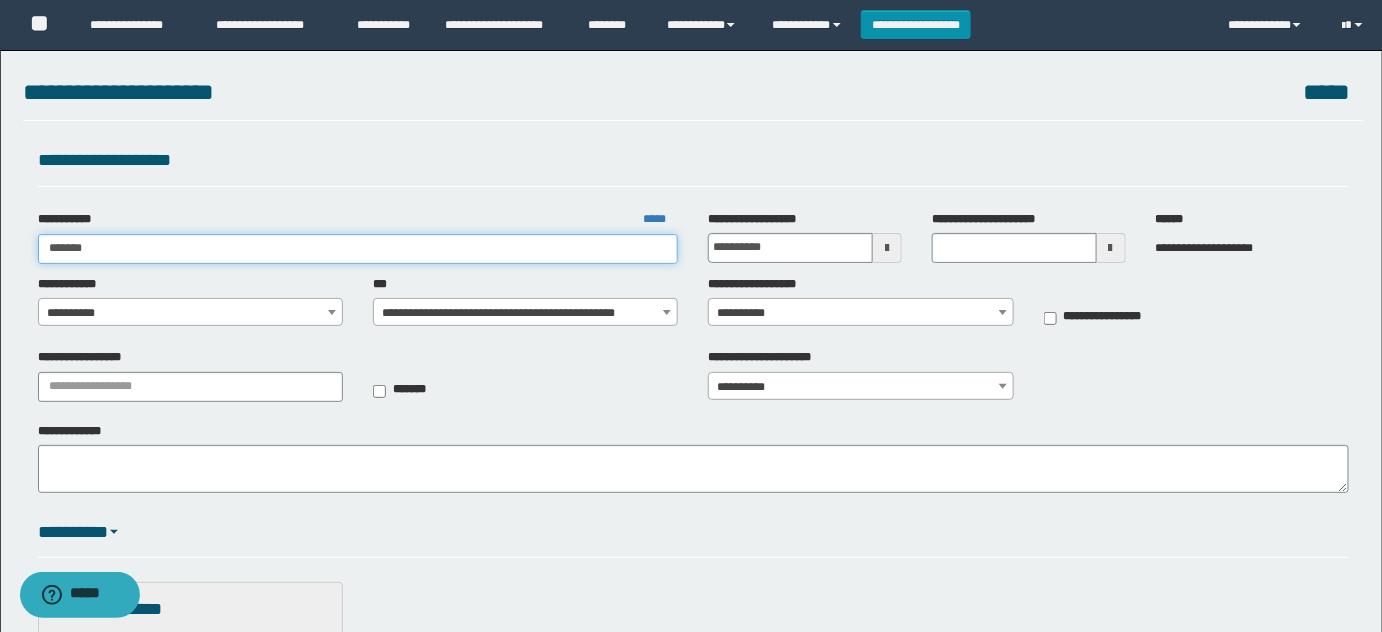 type on "********" 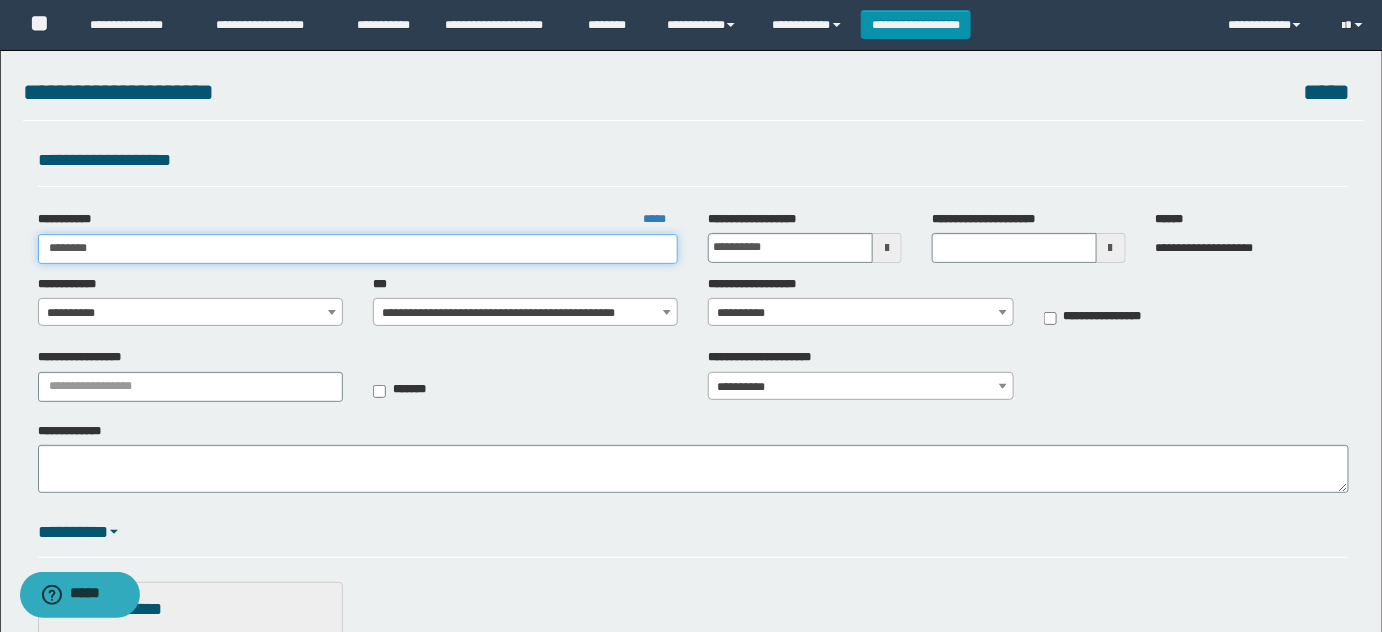 type on "********" 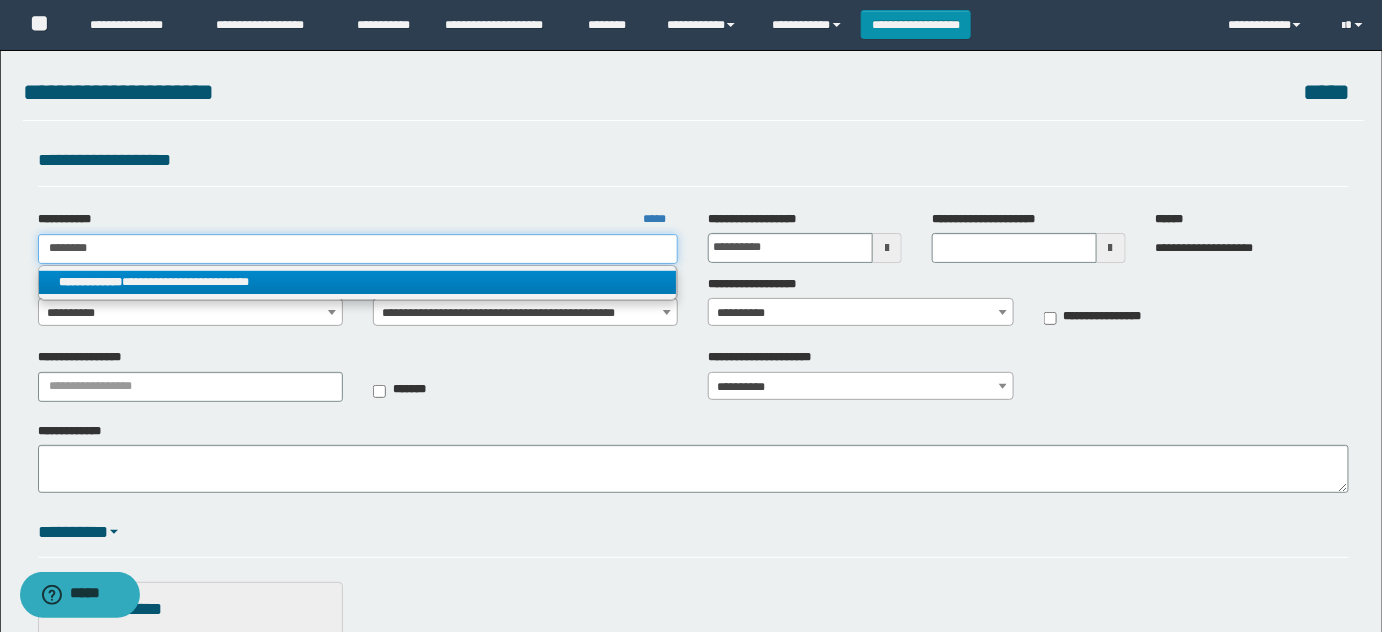 type on "********" 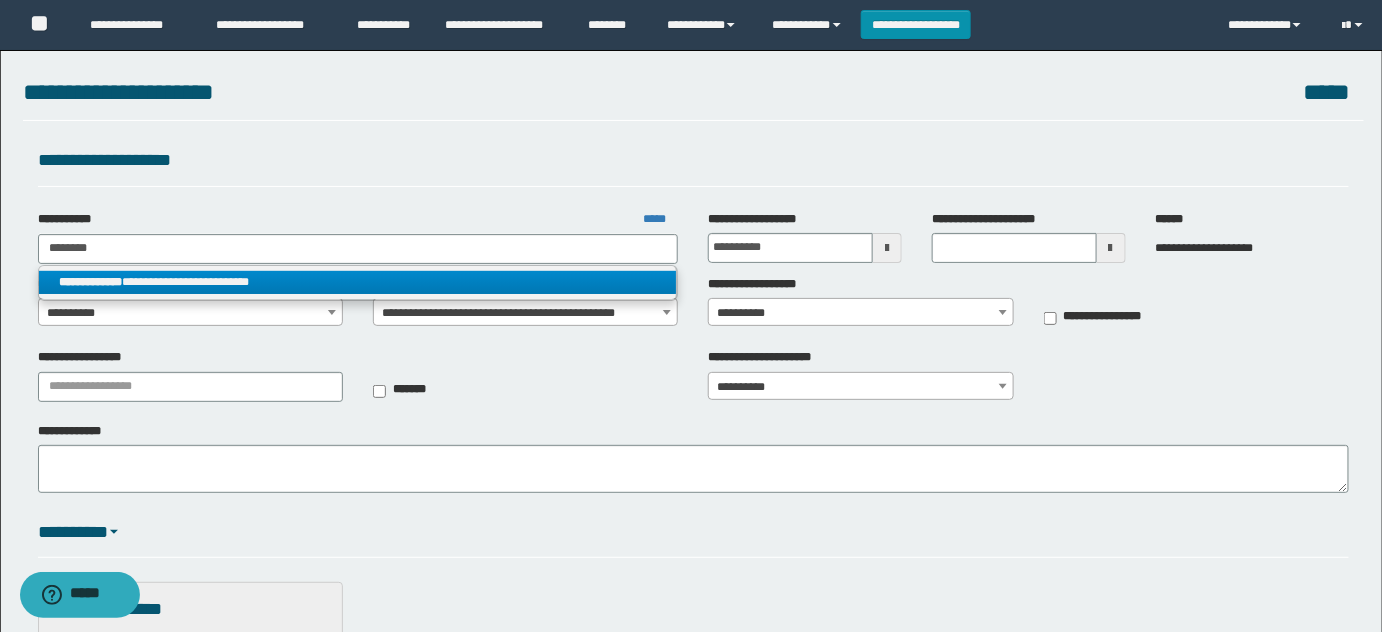 click on "**********" at bounding box center (358, 282) 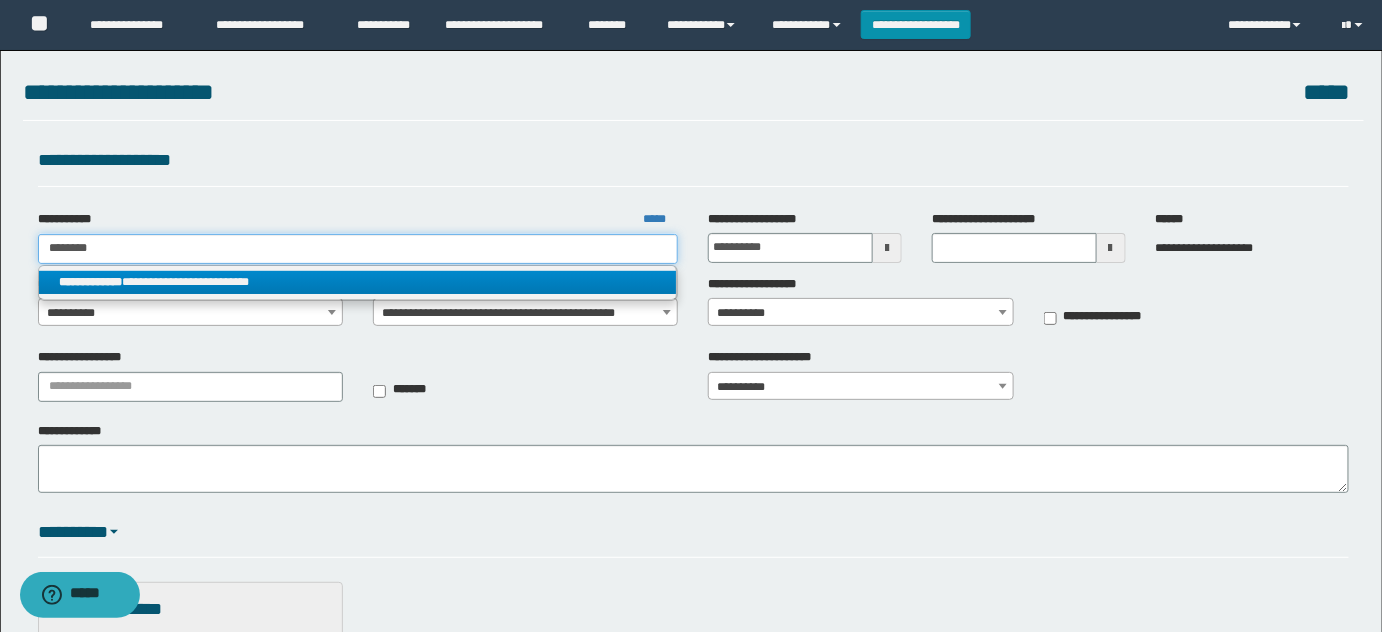 type 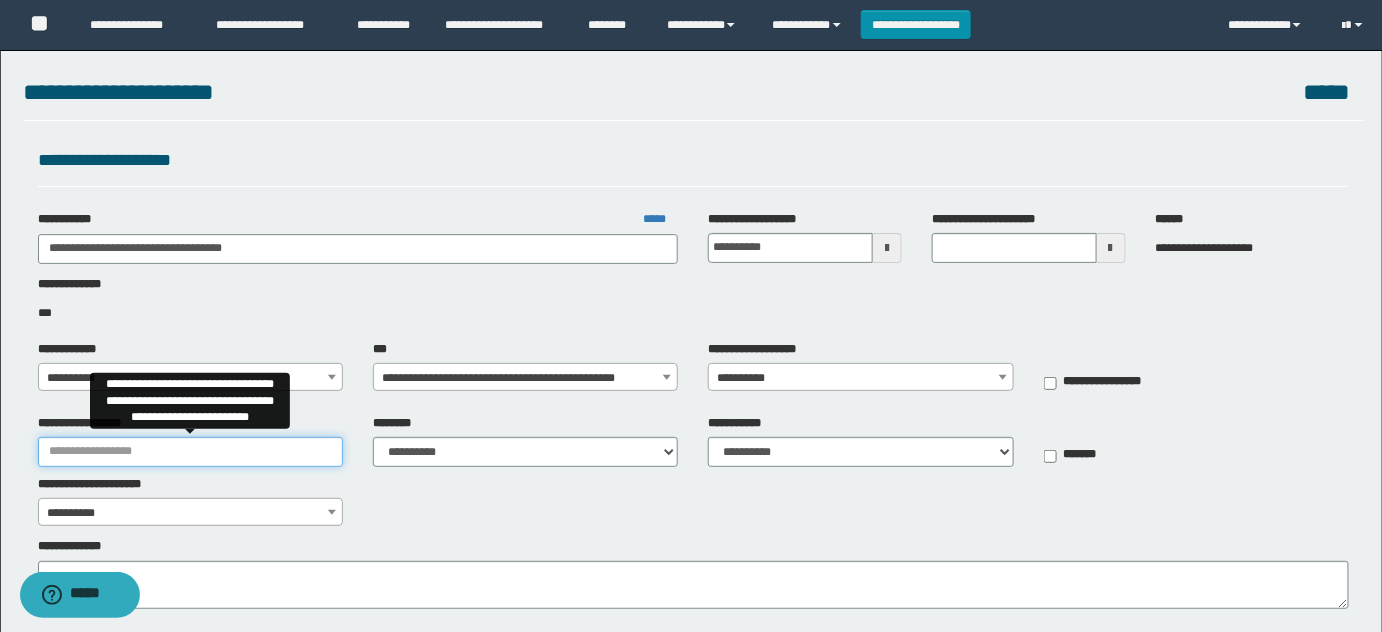 click on "**********" at bounding box center (190, 452) 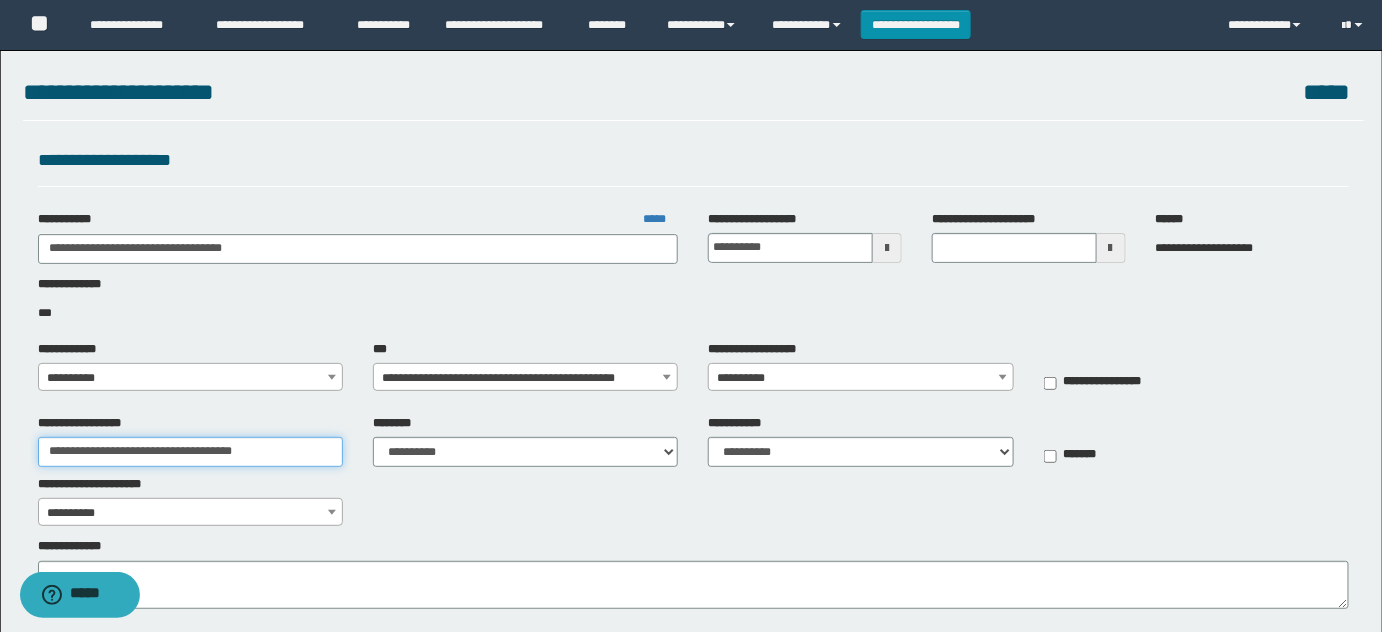 type on "**********" 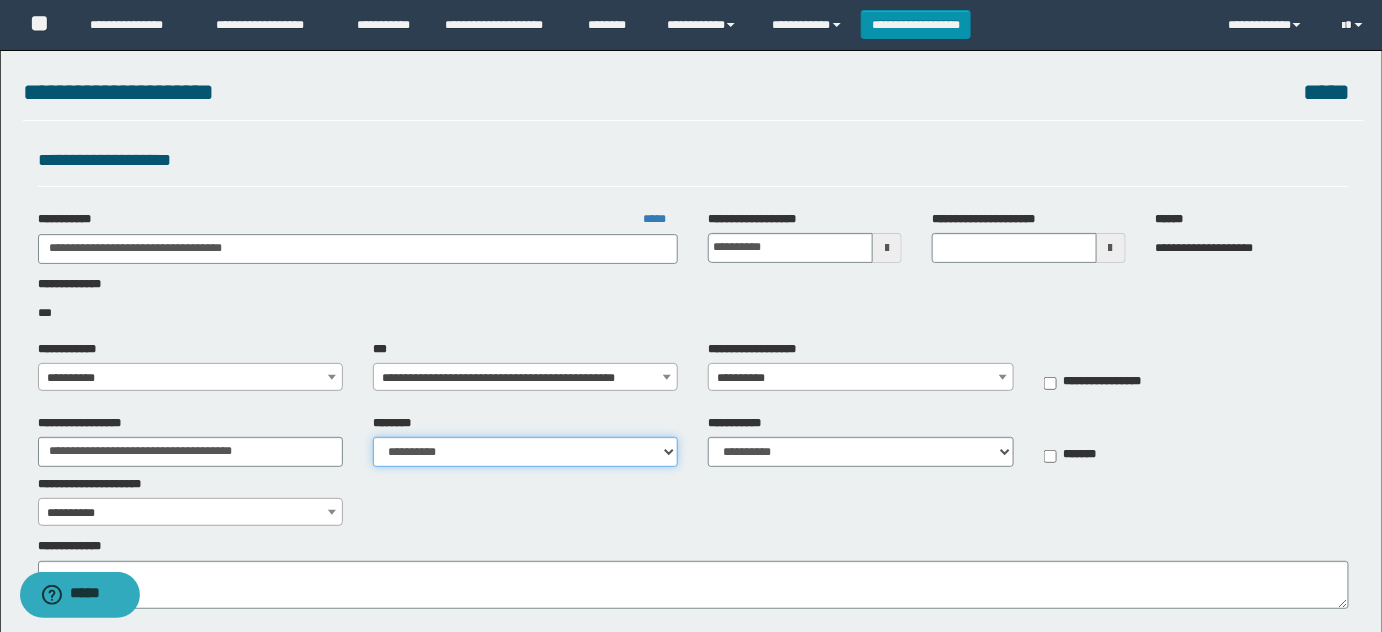 click on "**********" at bounding box center (525, 452) 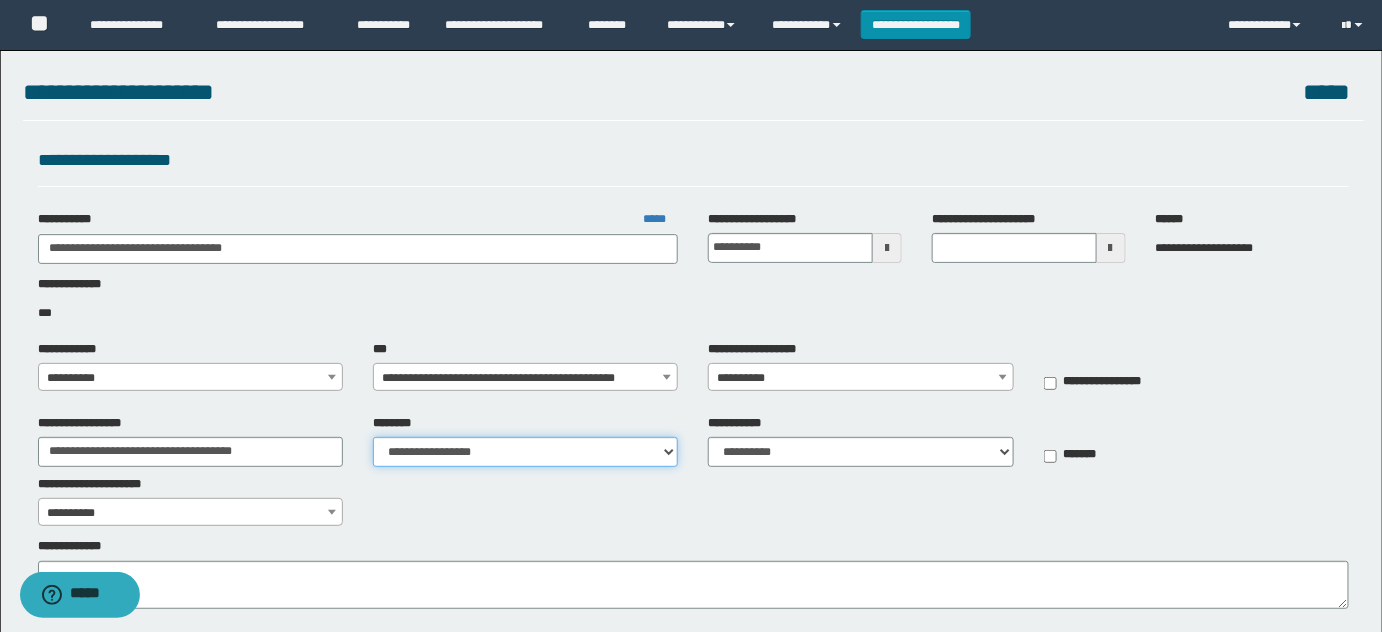 click on "**********" at bounding box center (525, 452) 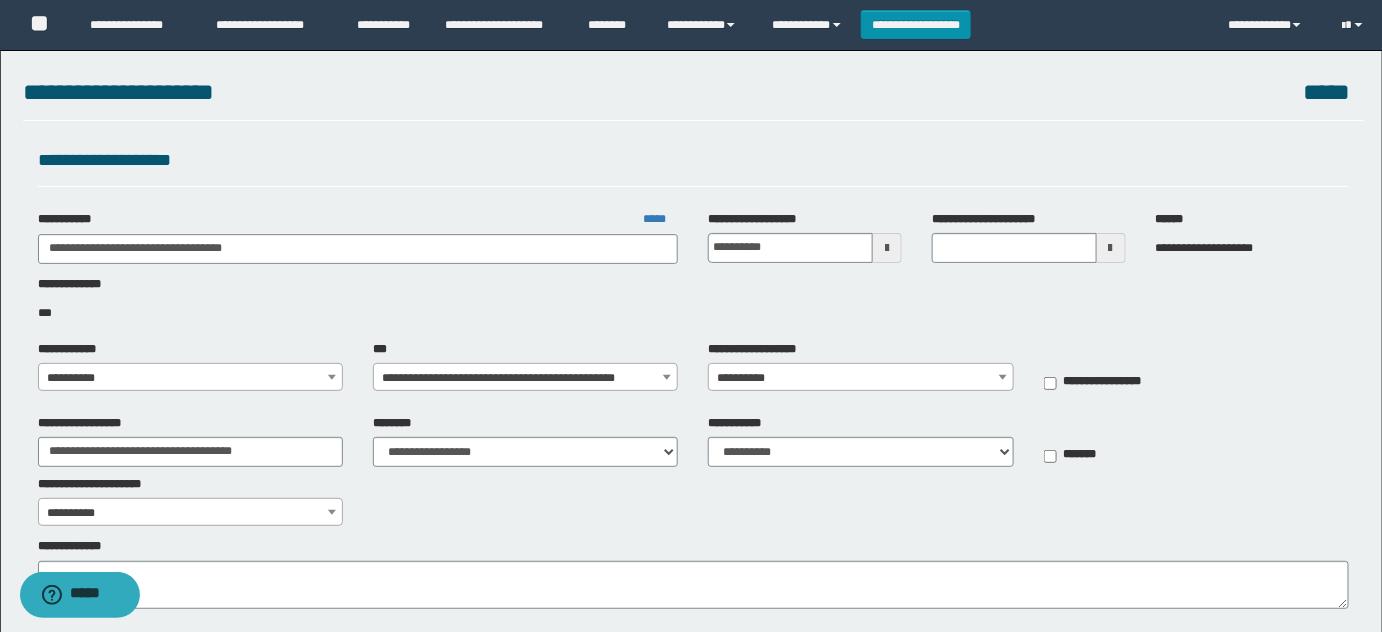 click on "**********" at bounding box center (191, 378) 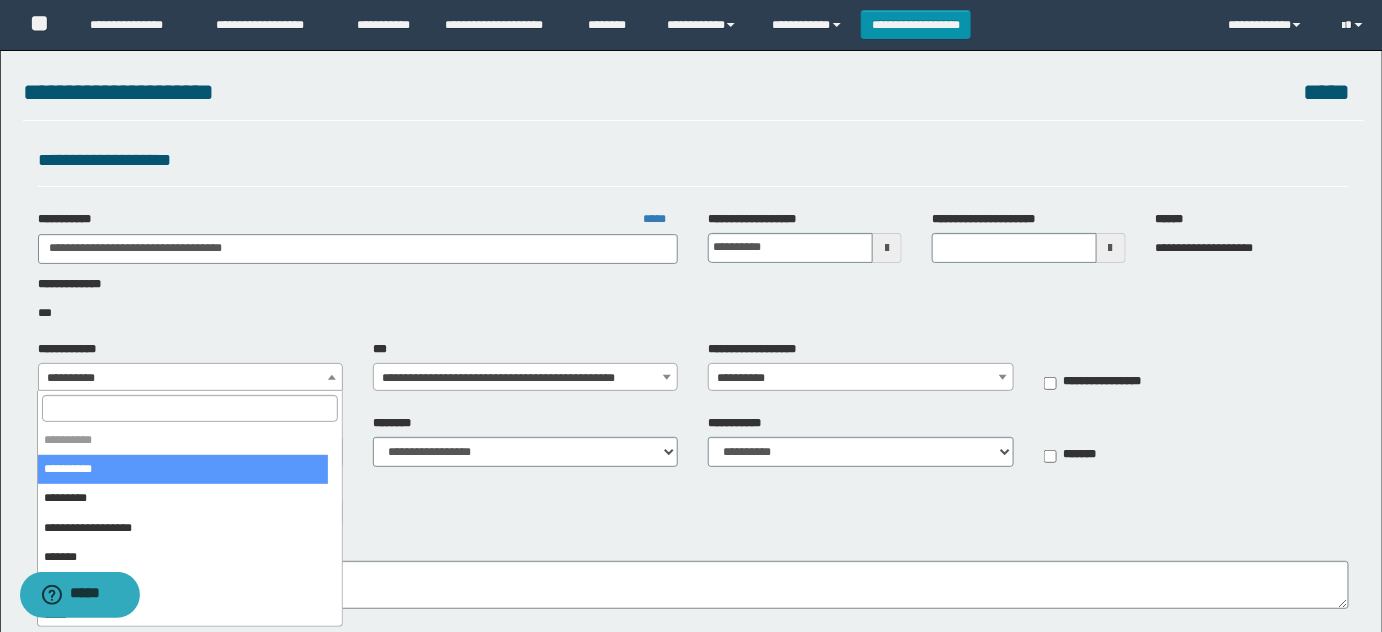 click at bounding box center [189, 408] 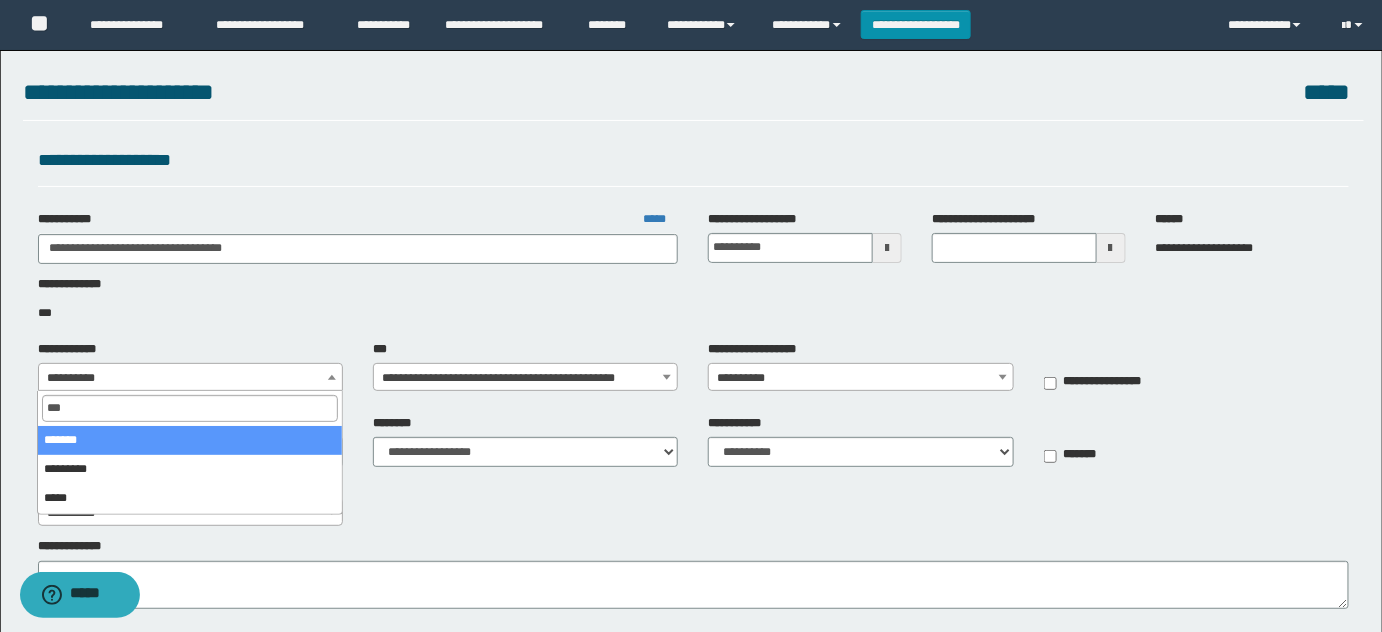 type on "****" 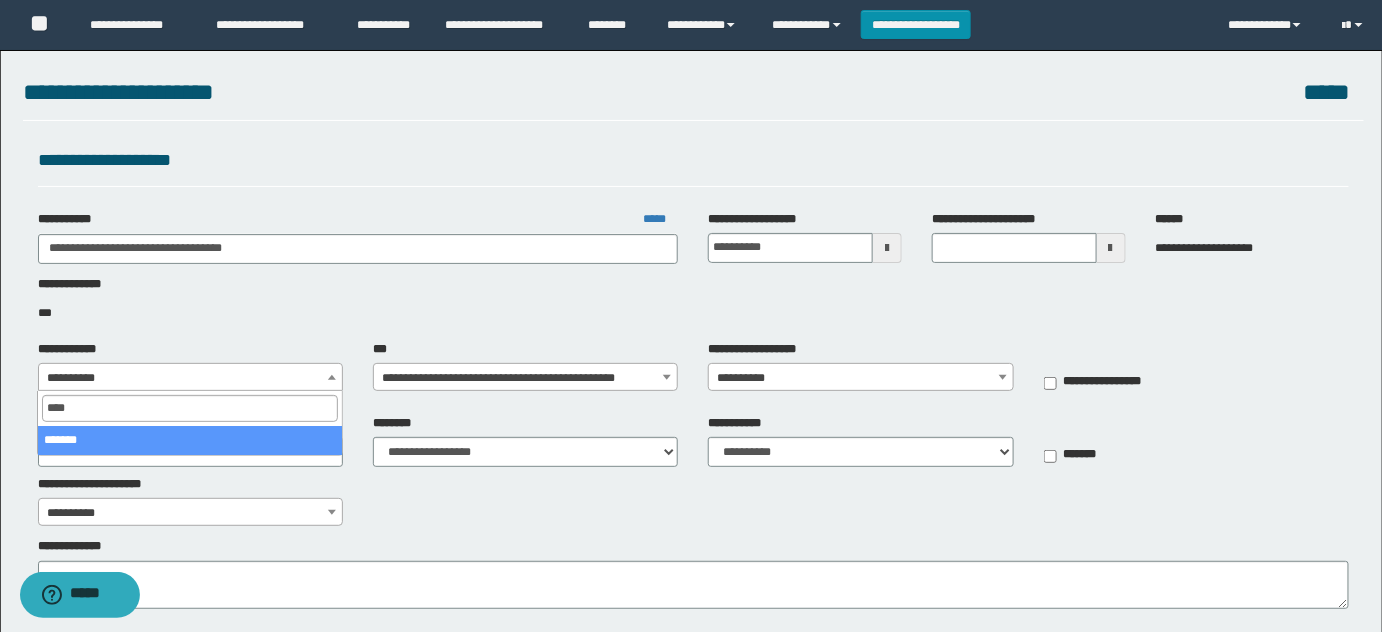 select on "**" 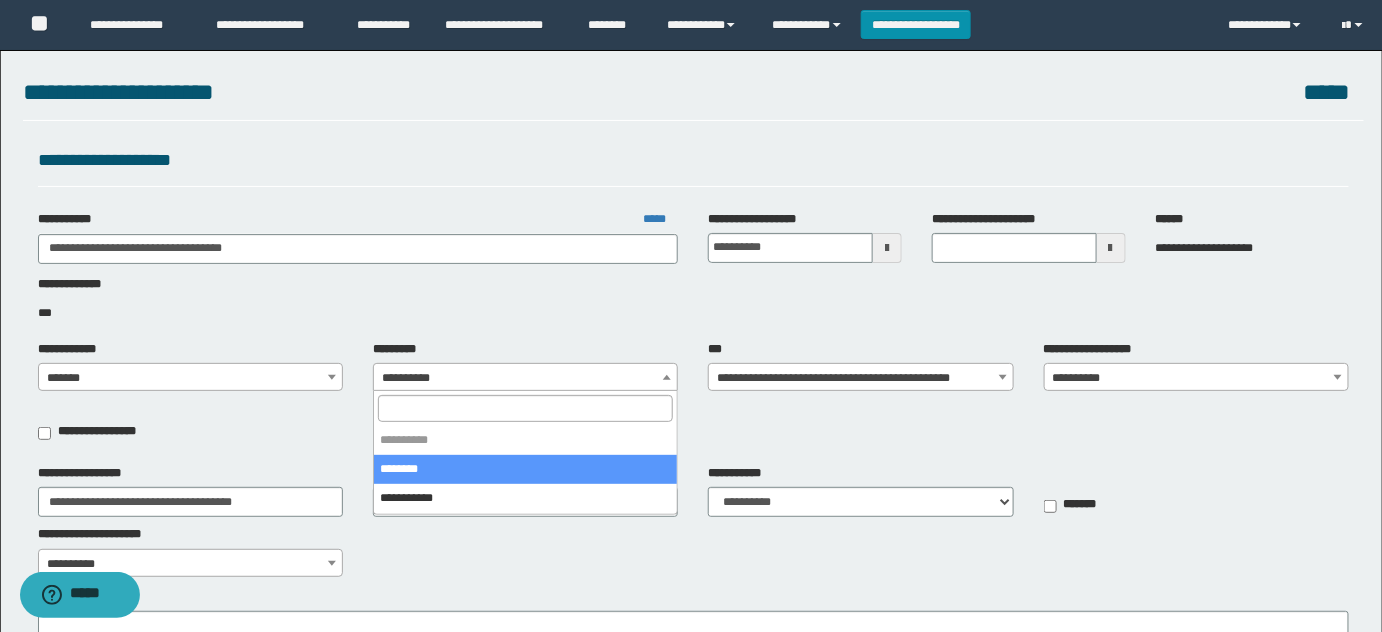 select on "****" 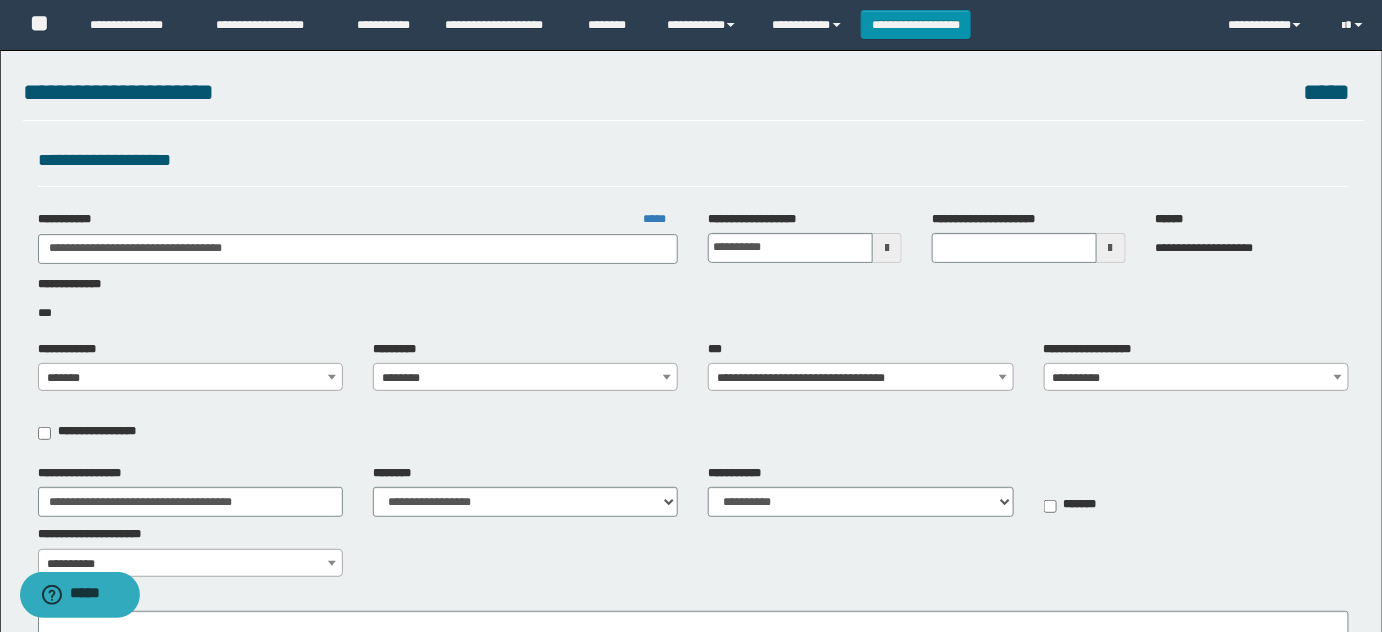 click on "**********" at bounding box center [1098, 349] 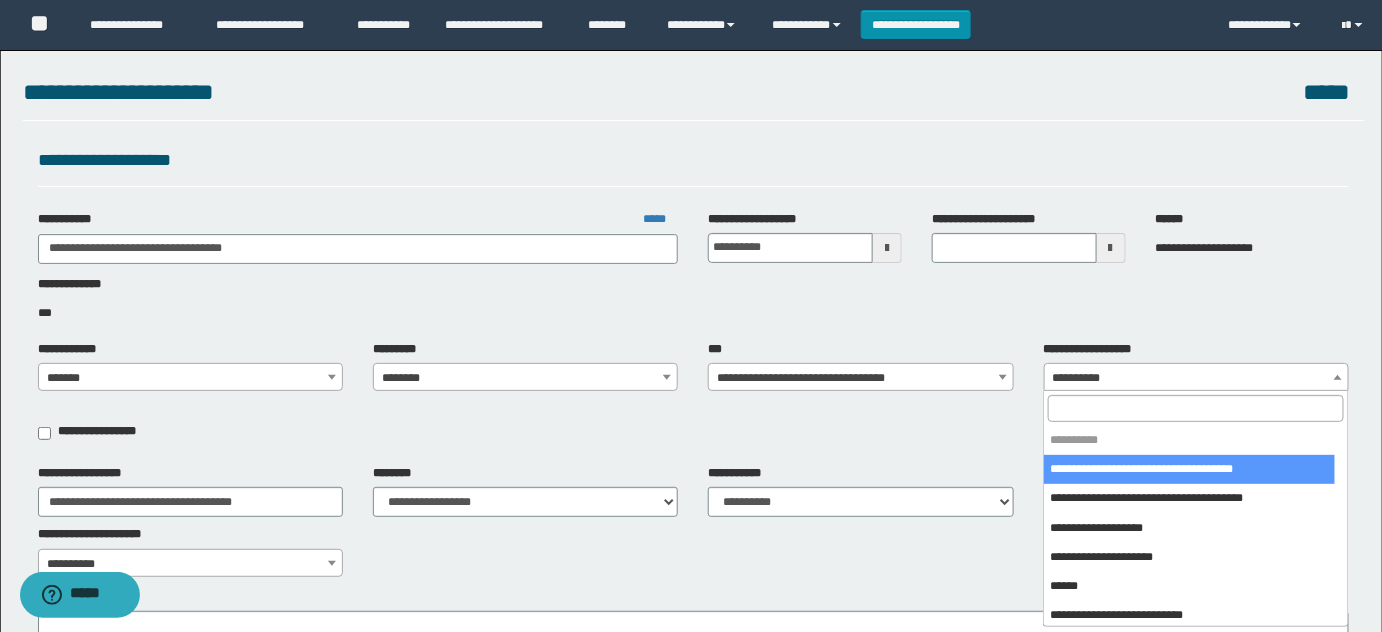 click at bounding box center [1195, 408] 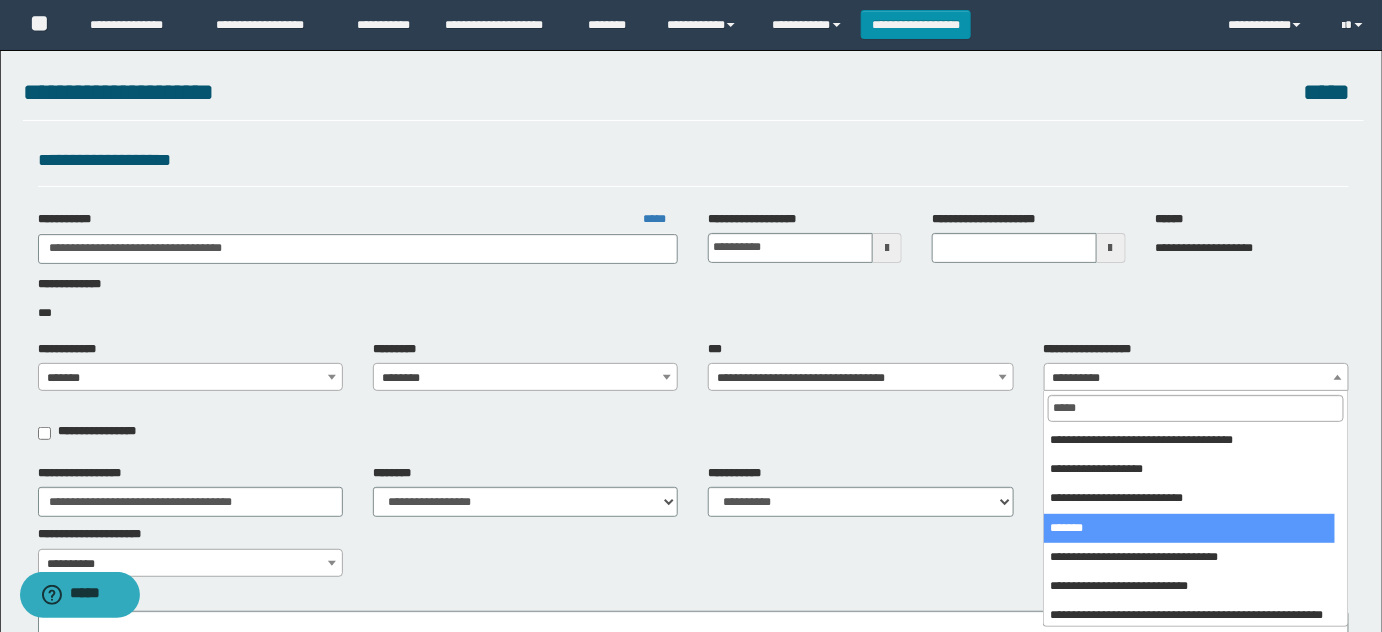 type on "*****" 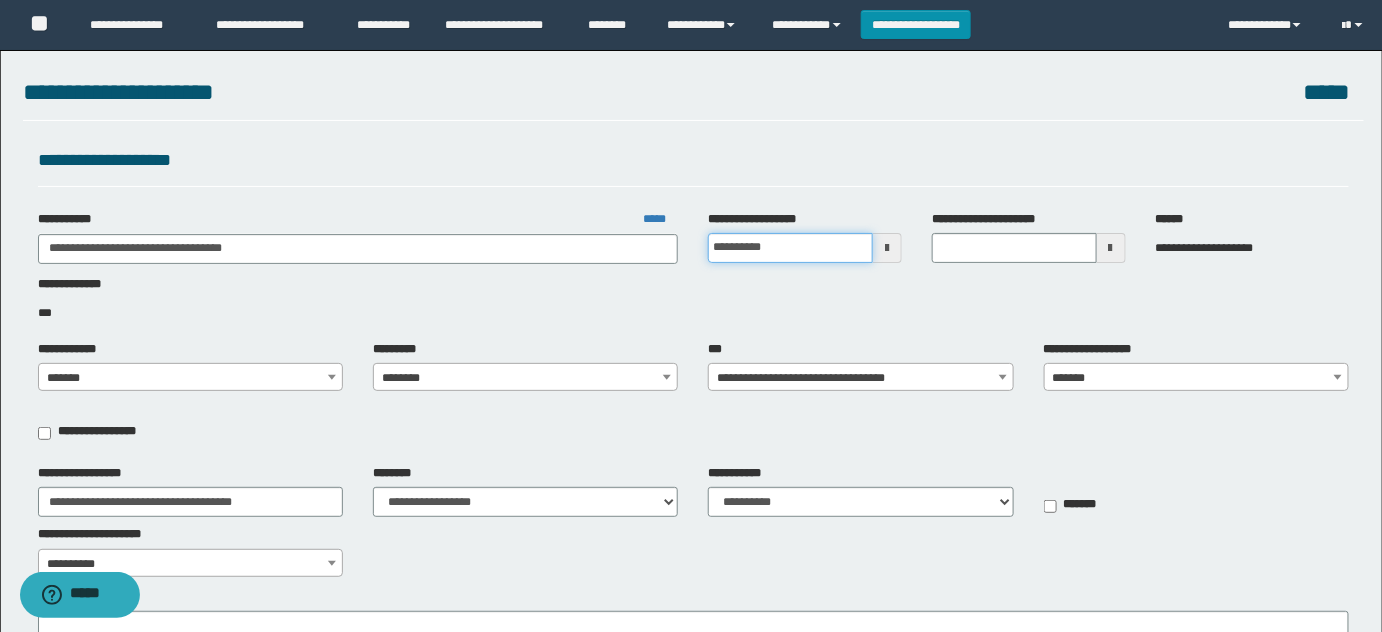 click on "**********" at bounding box center [790, 248] 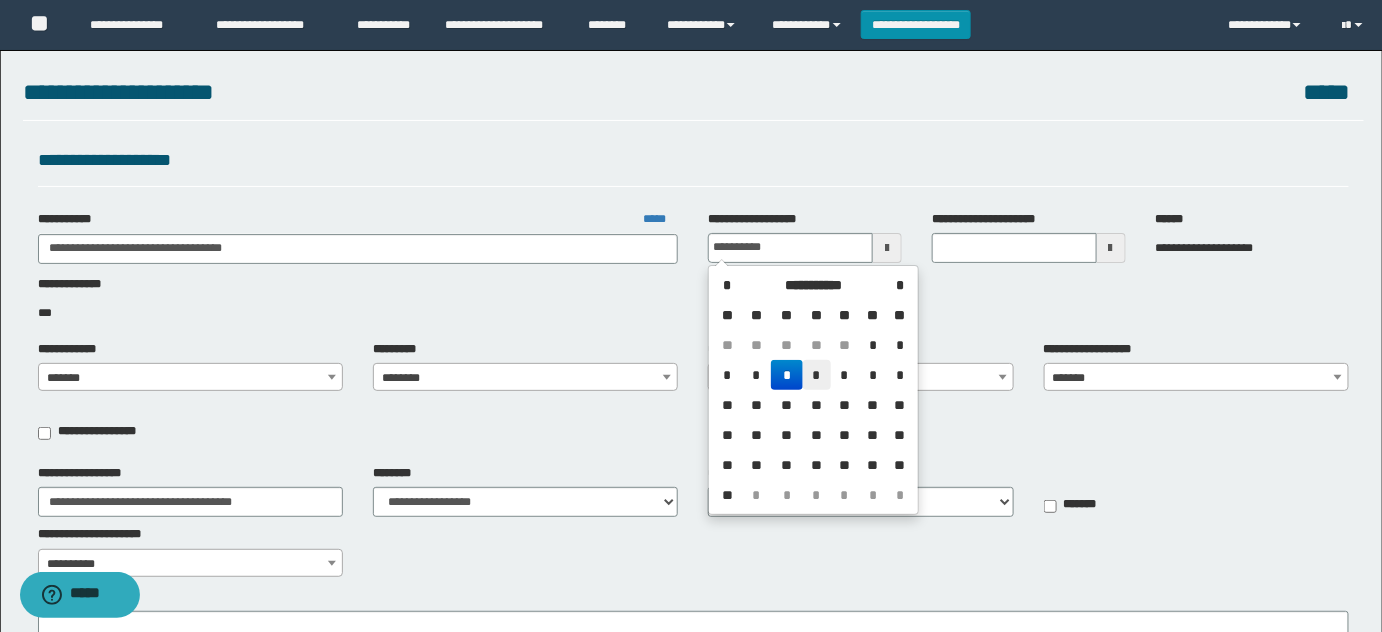 click on "*" at bounding box center [817, 375] 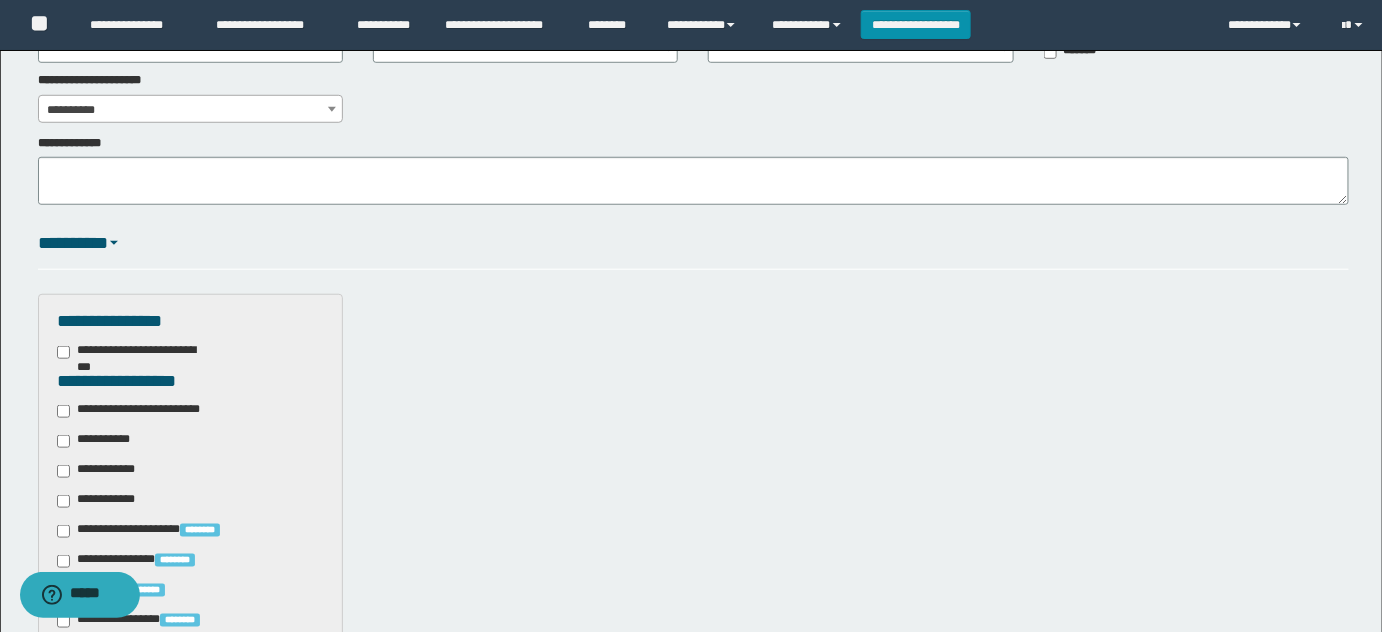 click on "**********" at bounding box center [143, 411] 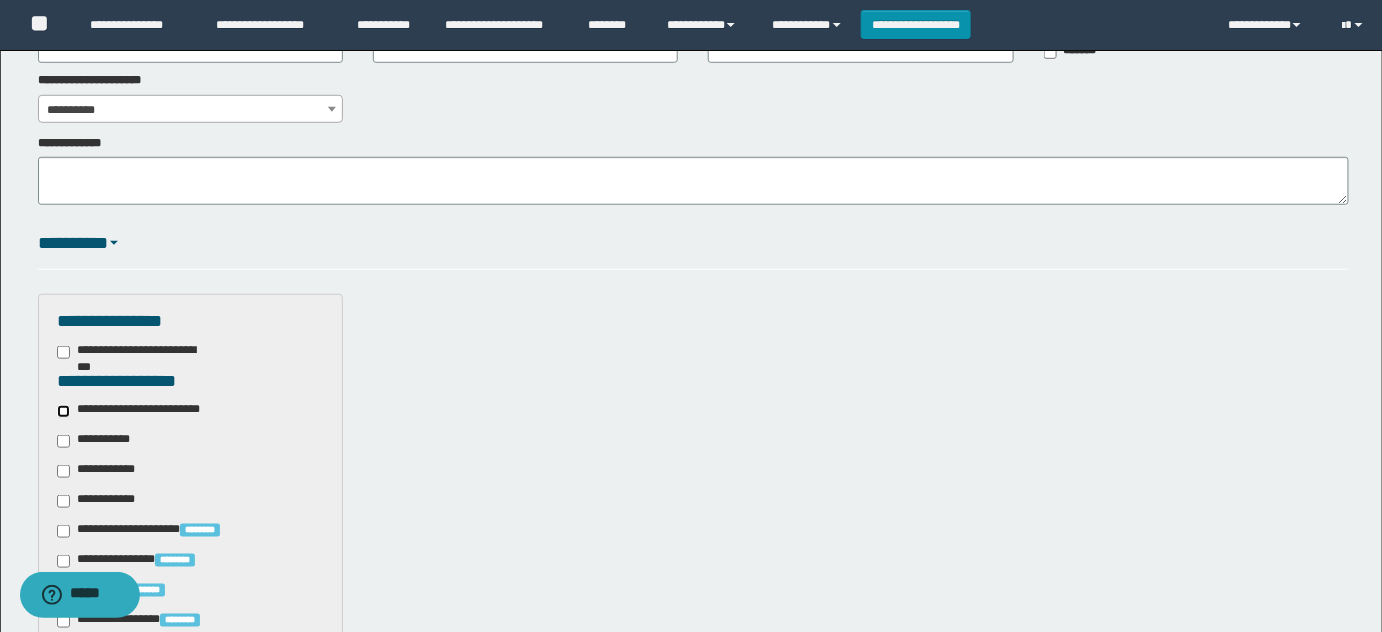 scroll, scrollTop: 909, scrollLeft: 0, axis: vertical 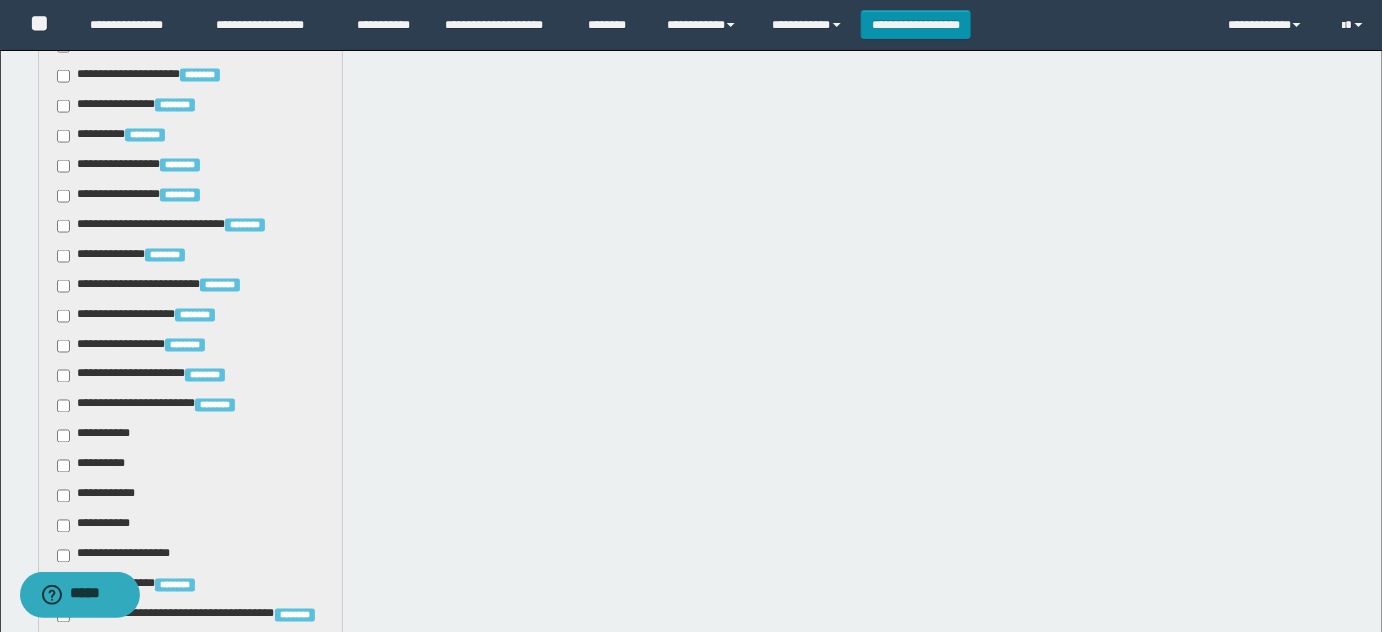 click on "**********" at bounding box center (97, 436) 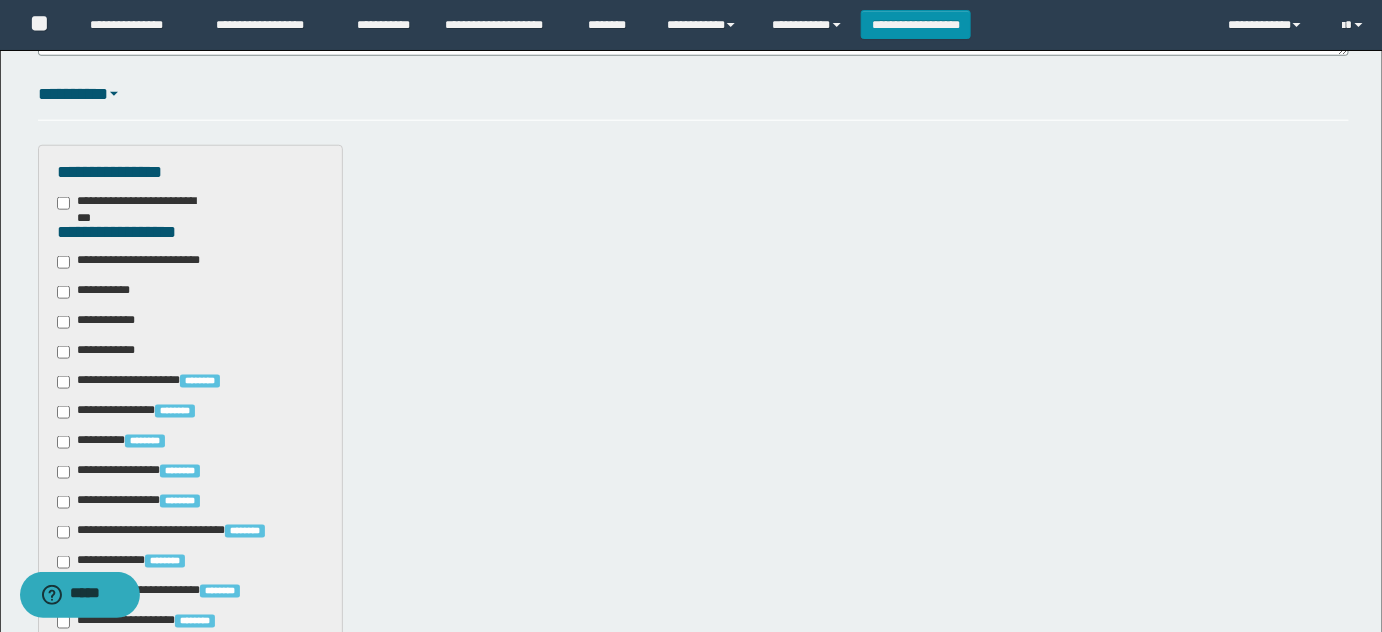 scroll, scrollTop: 545, scrollLeft: 0, axis: vertical 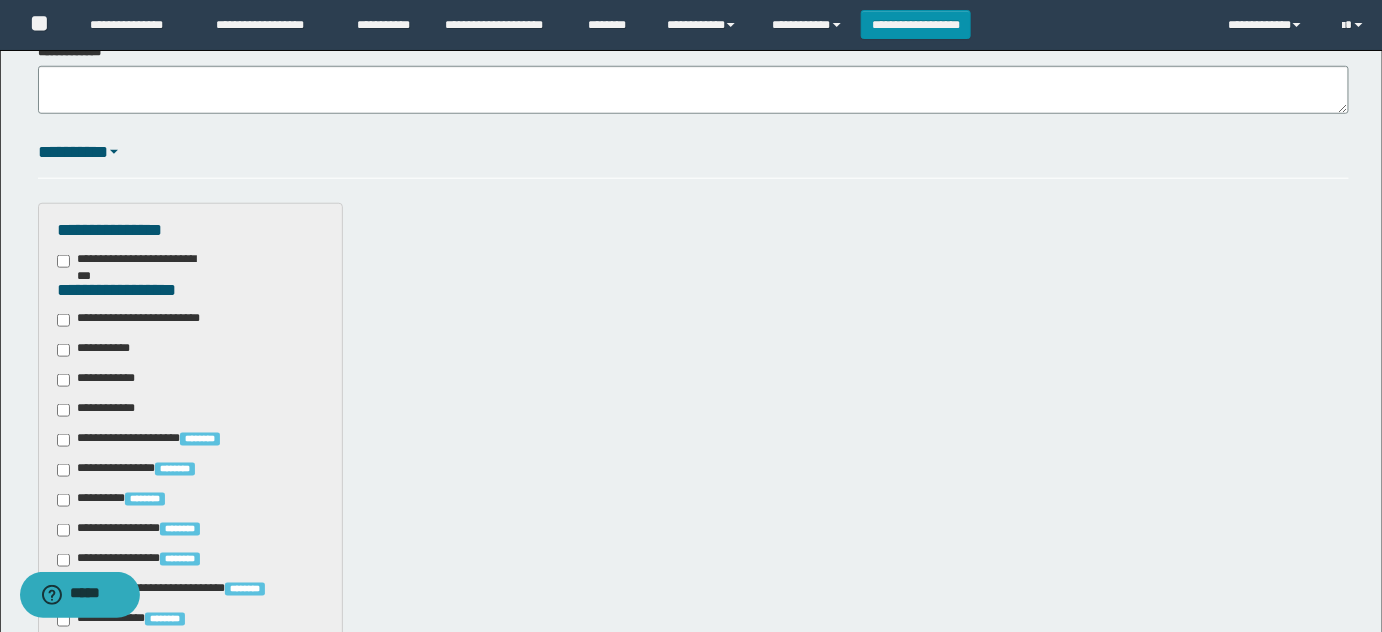 click on "**********" at bounding box center [97, 350] 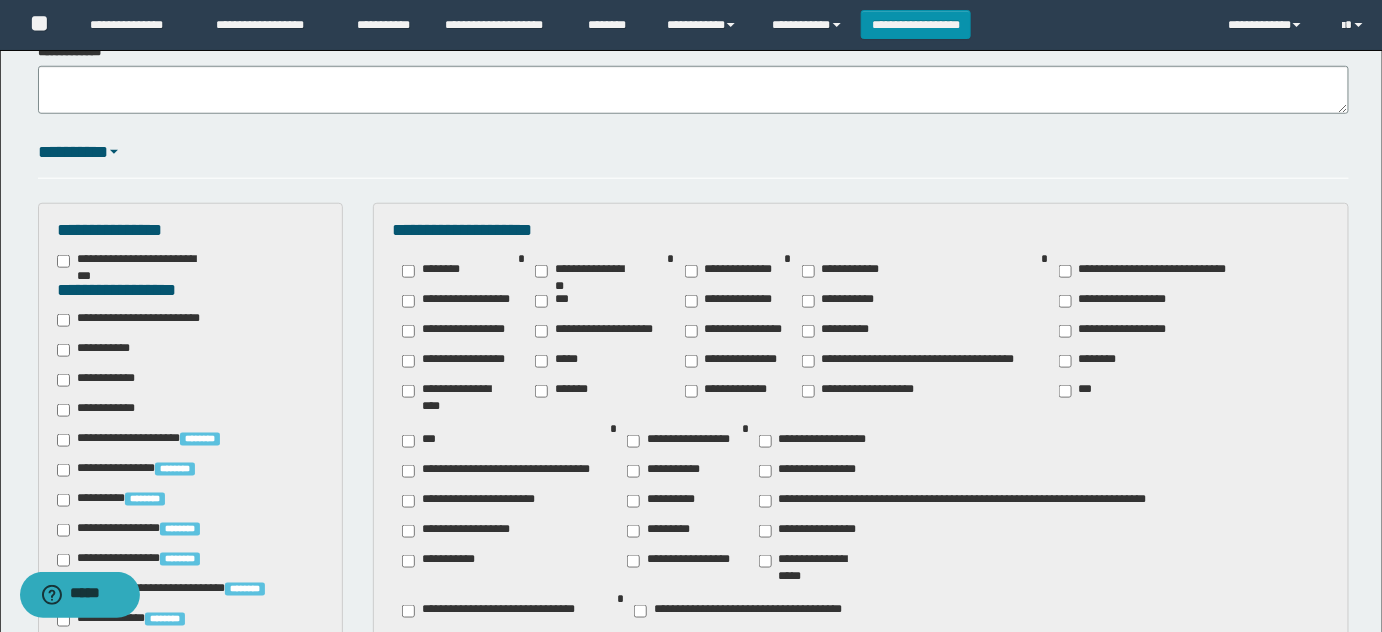 click on "********" at bounding box center [1092, 361] 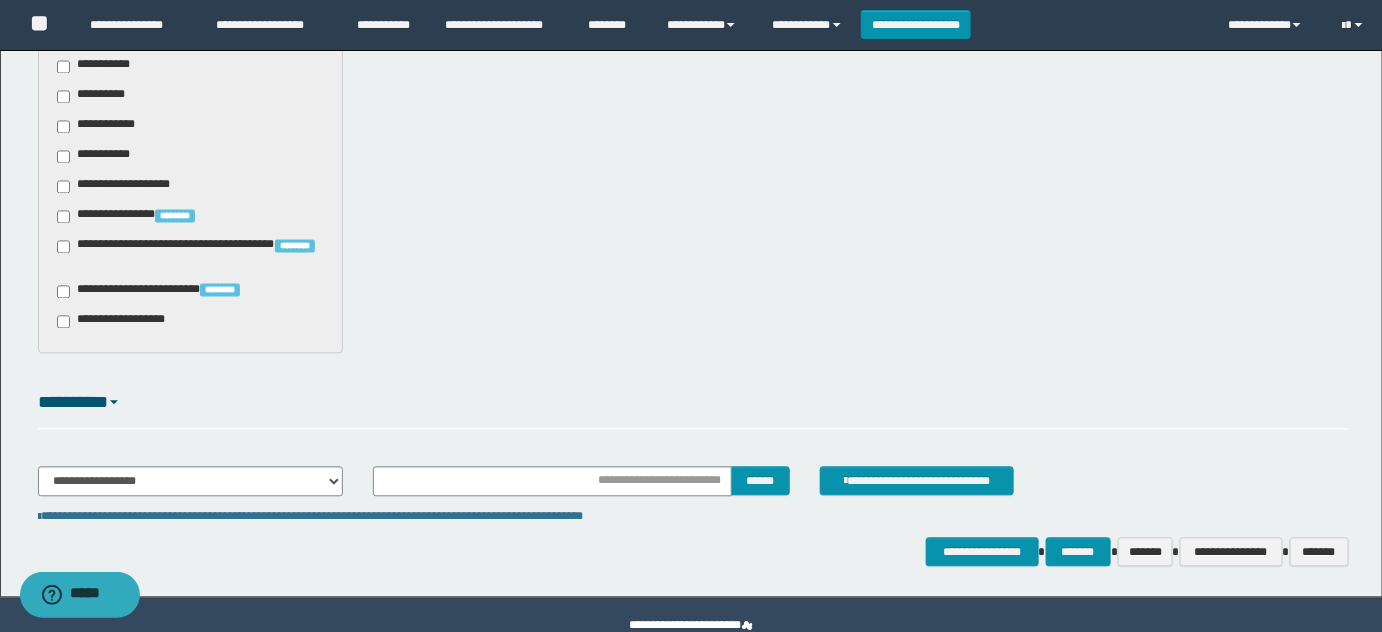 scroll, scrollTop: 1317, scrollLeft: 0, axis: vertical 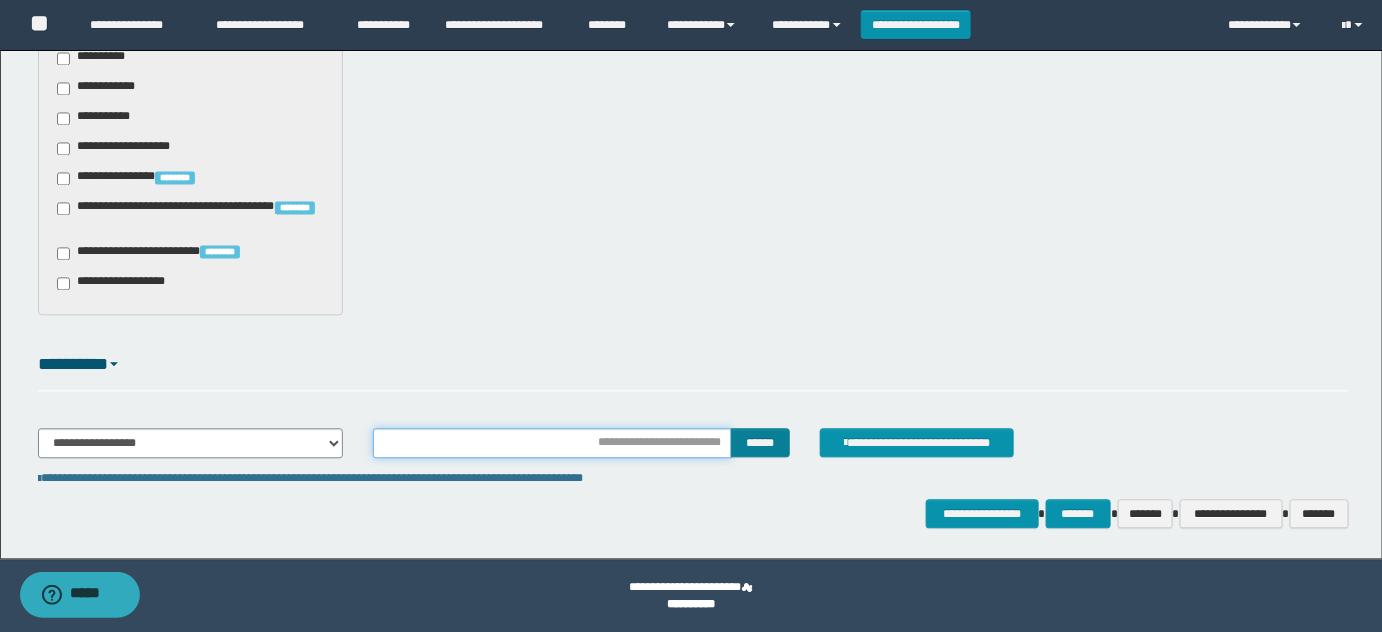 drag, startPoint x: 682, startPoint y: 448, endPoint x: 733, endPoint y: 442, distance: 51.351727 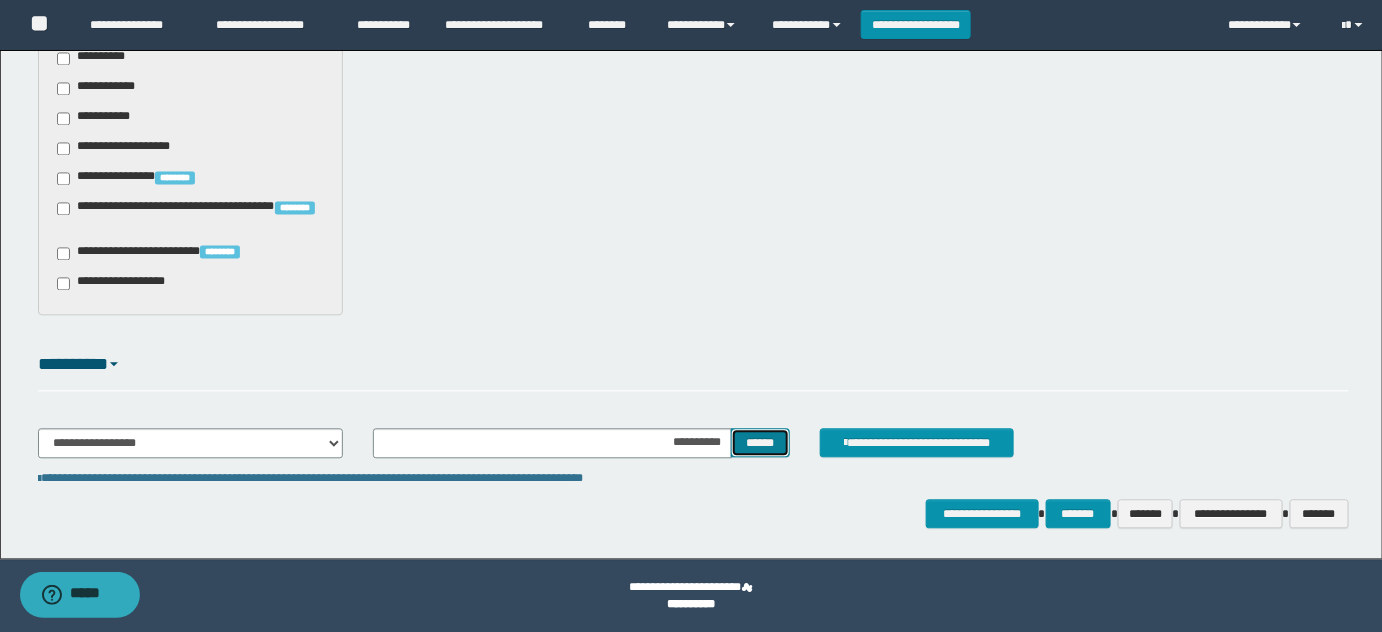 click on "******" at bounding box center (760, 442) 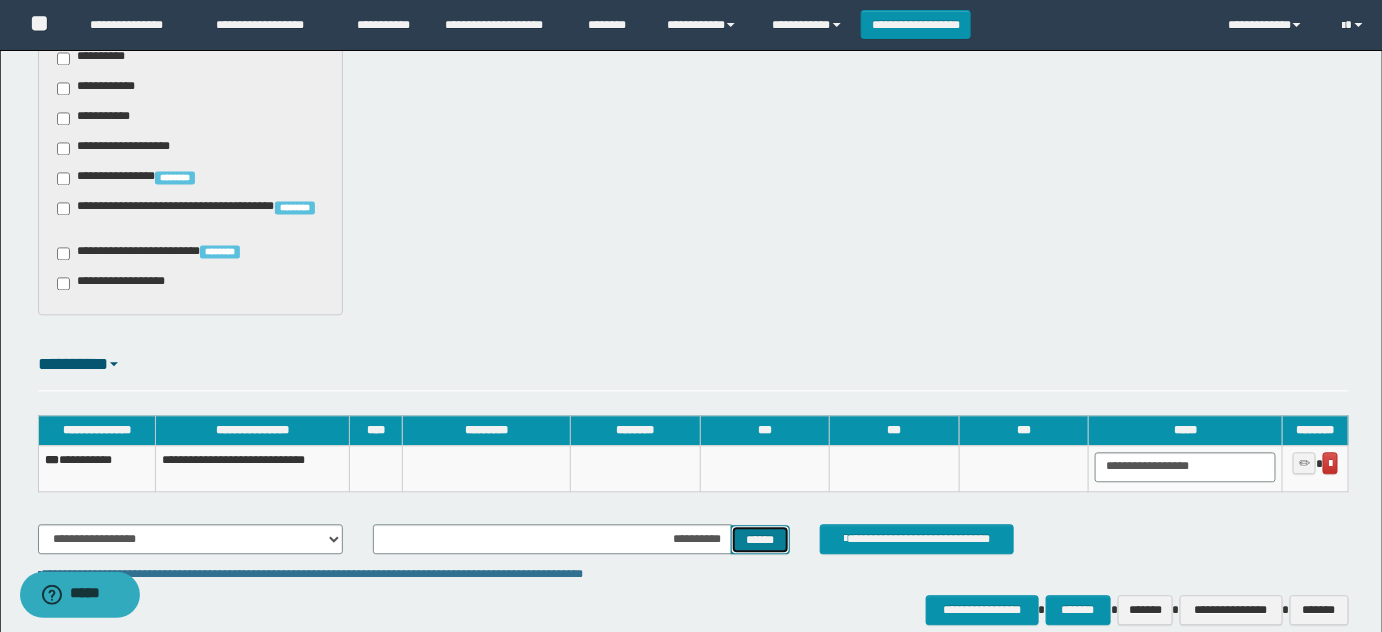 type 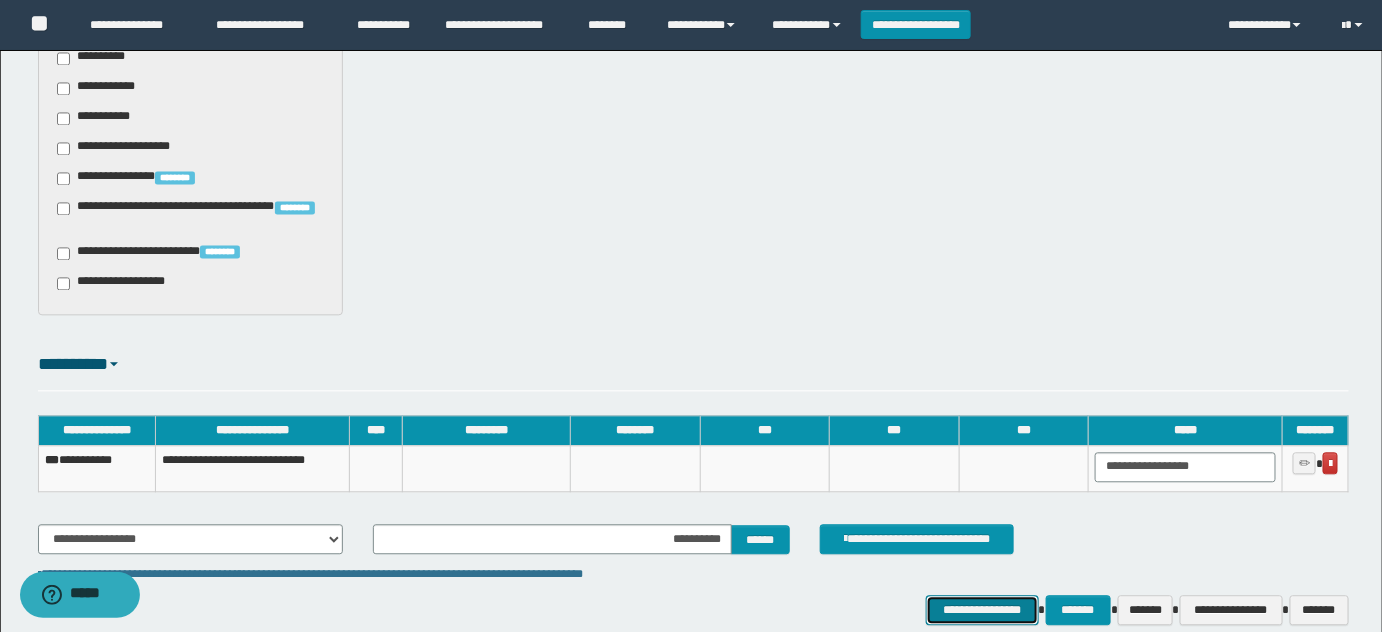 click on "**********" at bounding box center (982, 609) 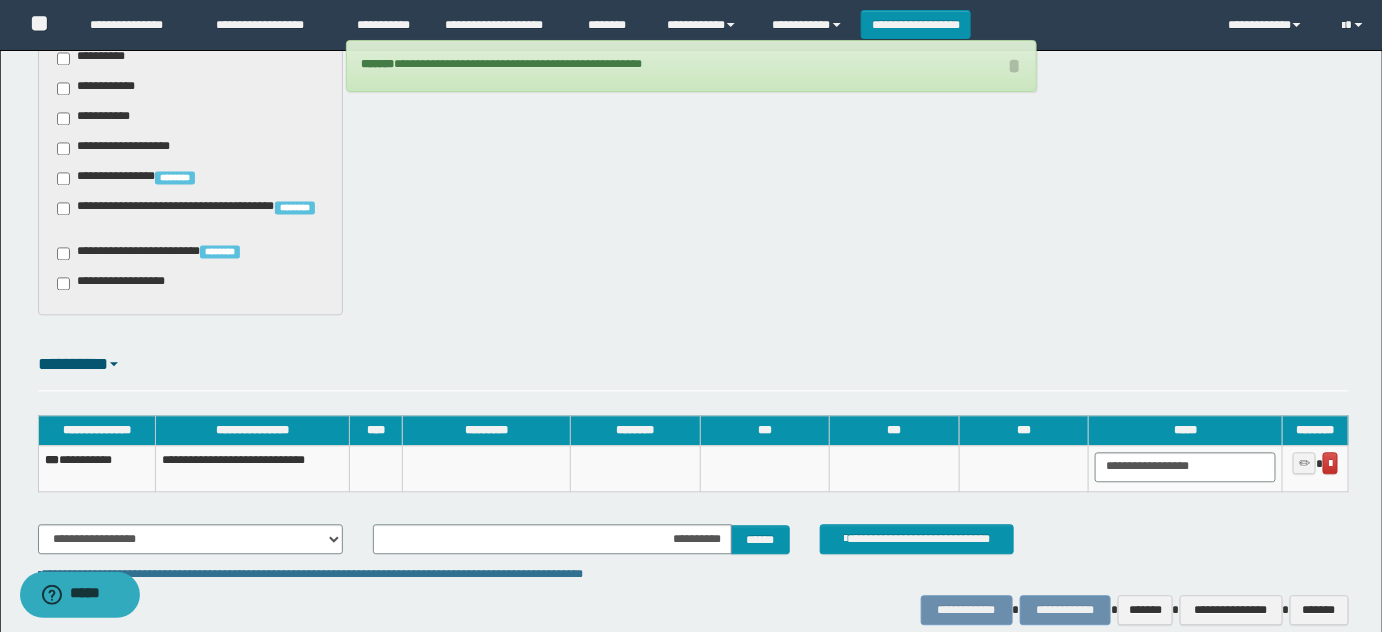 click on "**********" at bounding box center (96, 468) 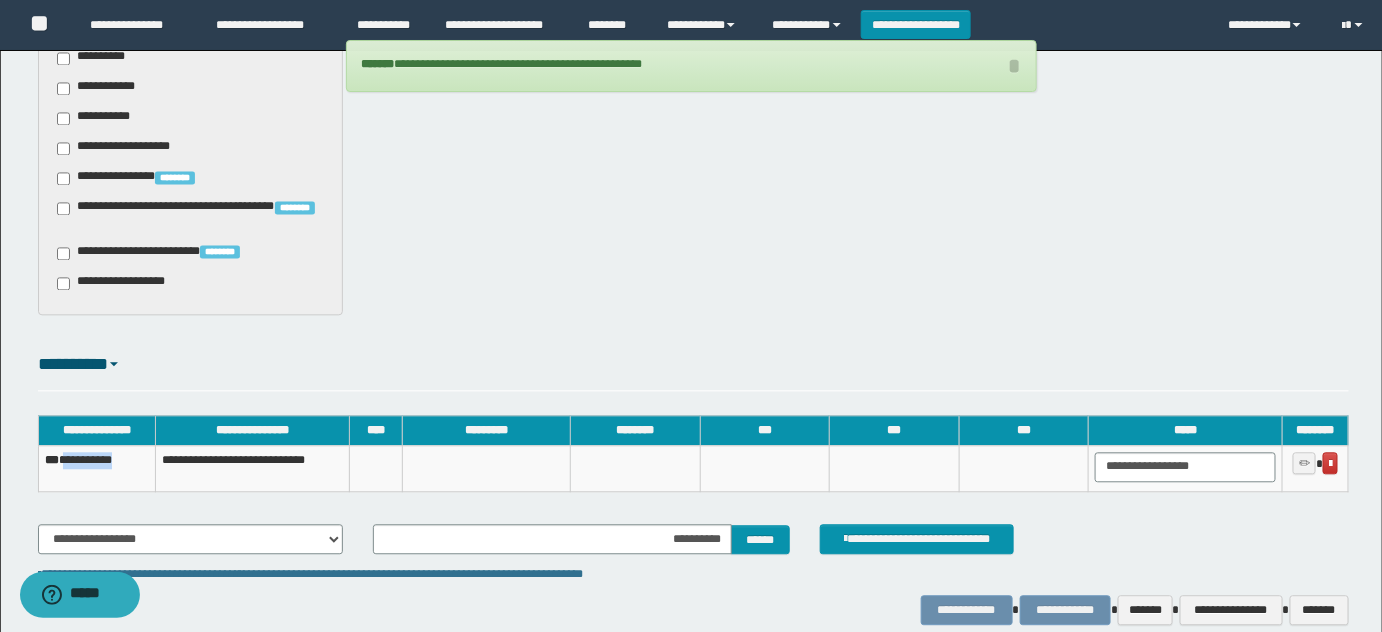 click on "**********" at bounding box center (96, 468) 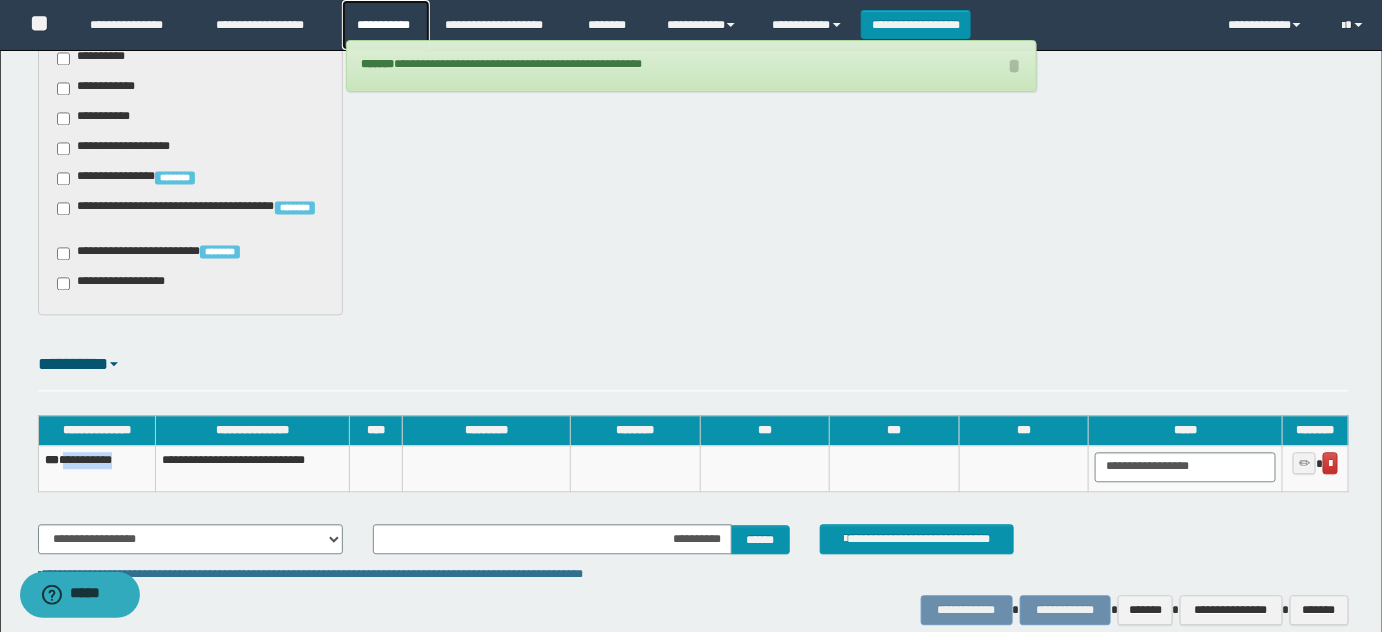 click on "**********" at bounding box center [386, 25] 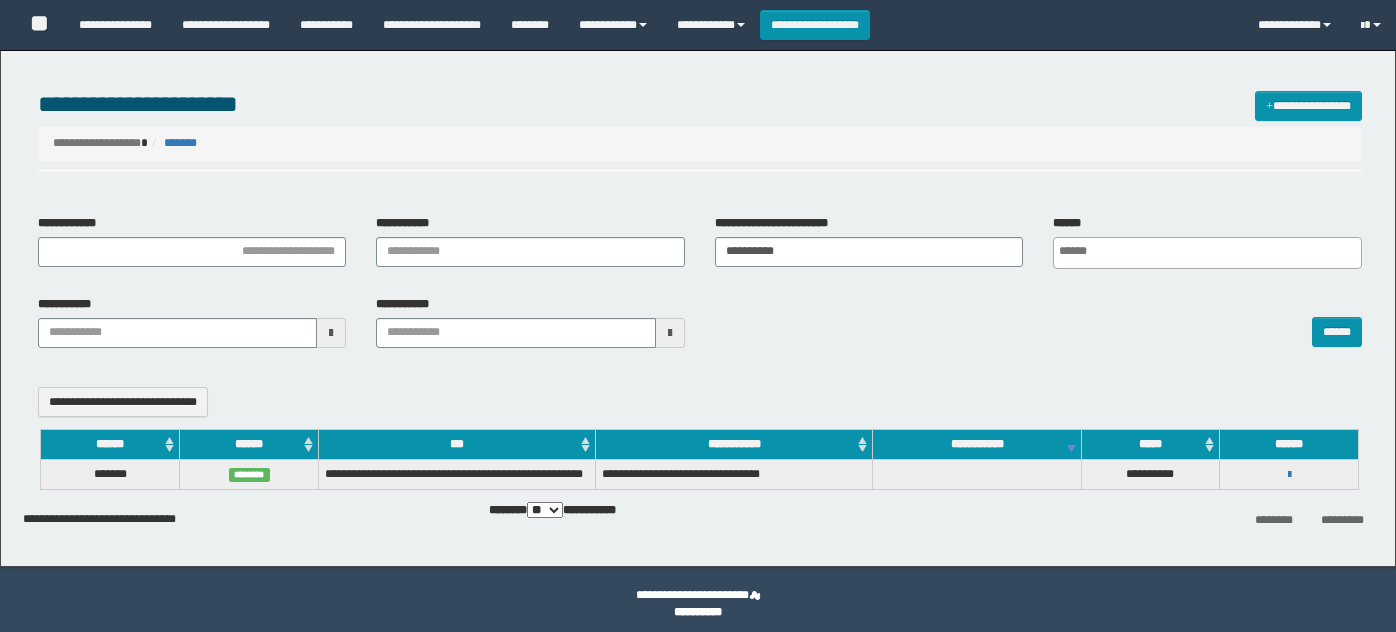 select 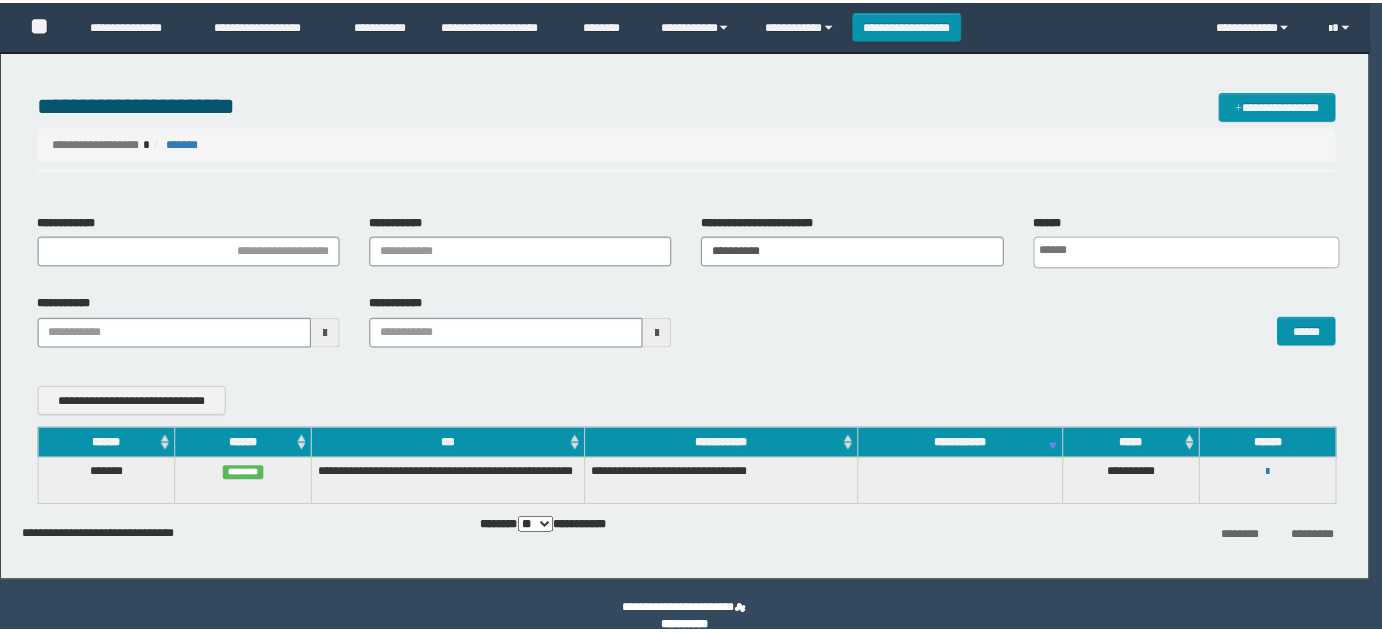 scroll, scrollTop: 0, scrollLeft: 0, axis: both 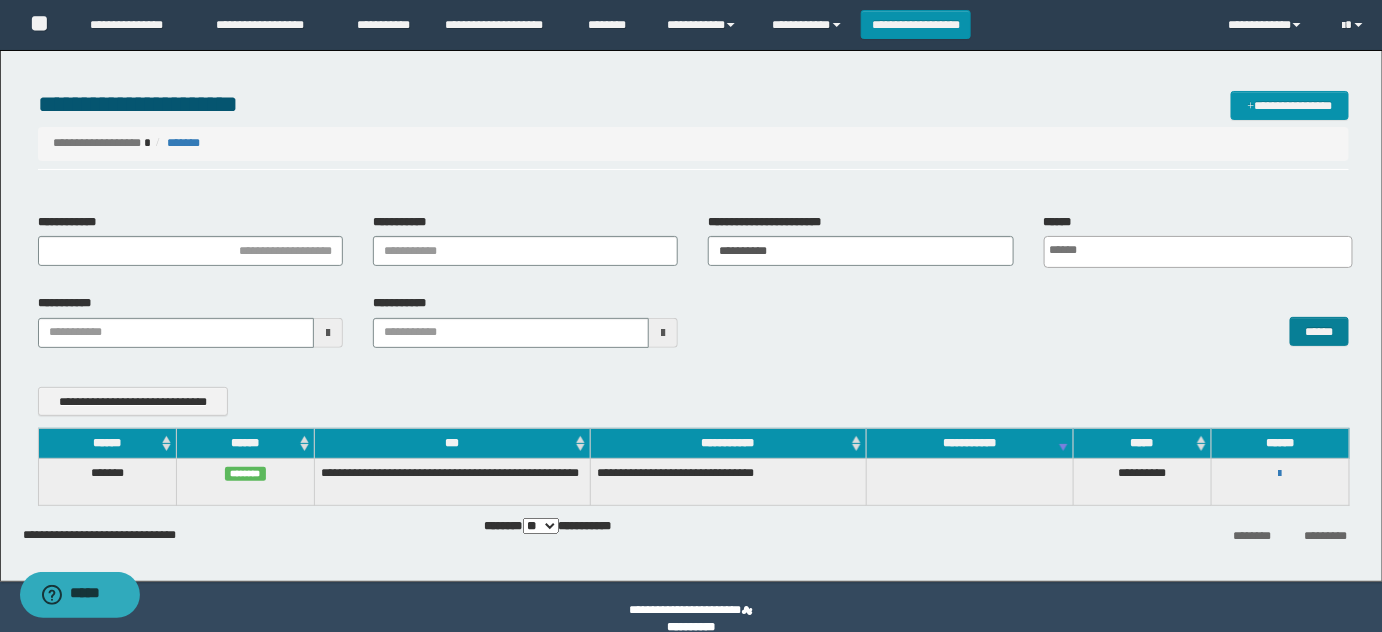 type on "**********" 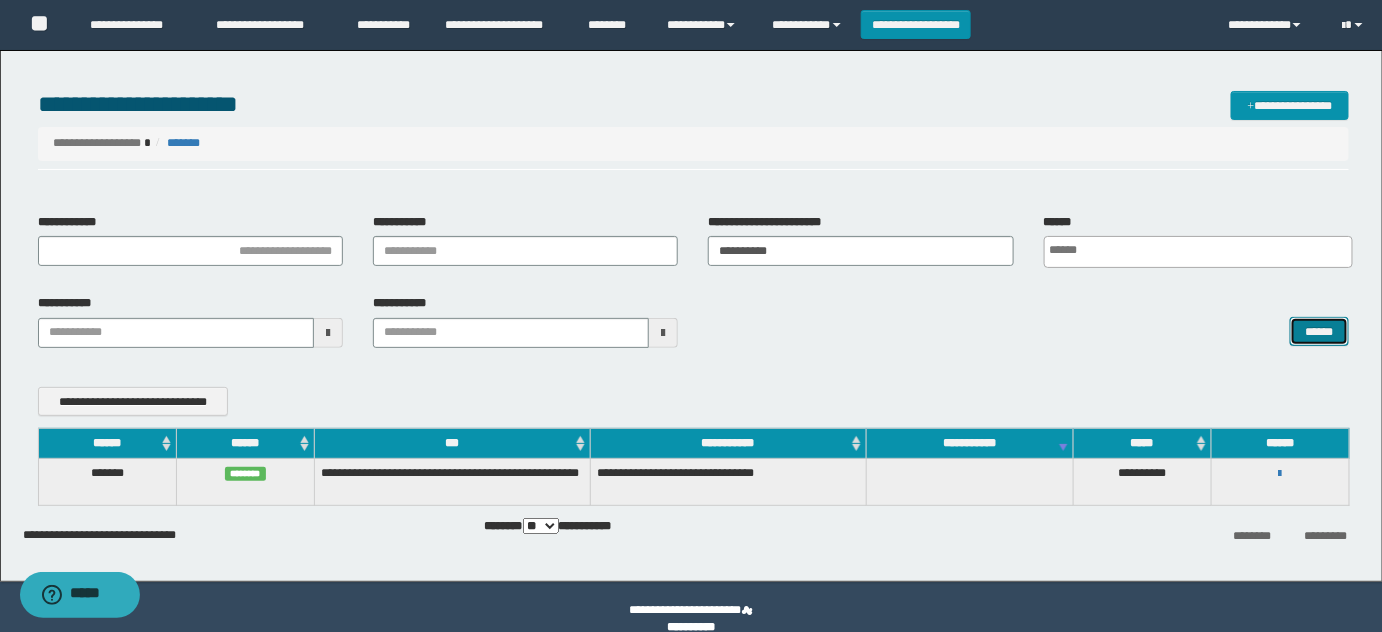 click on "******" at bounding box center [1319, 331] 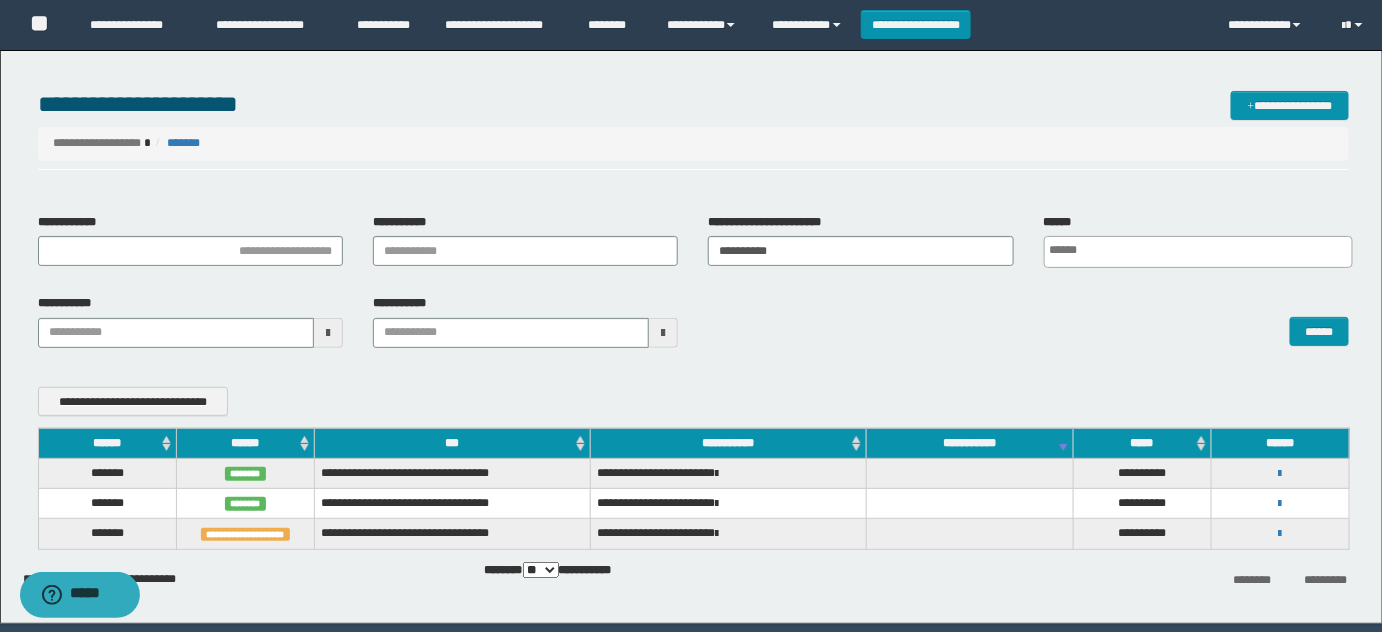 click on "**********" at bounding box center [1280, 534] 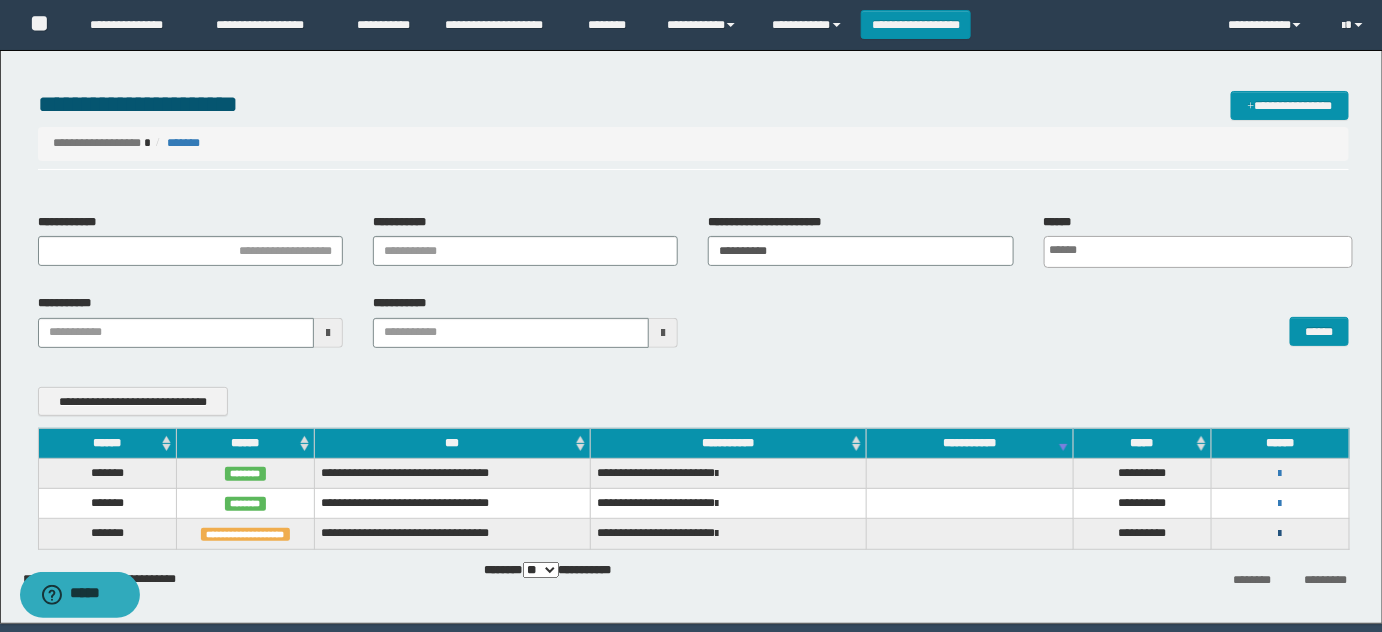 click at bounding box center (1280, 534) 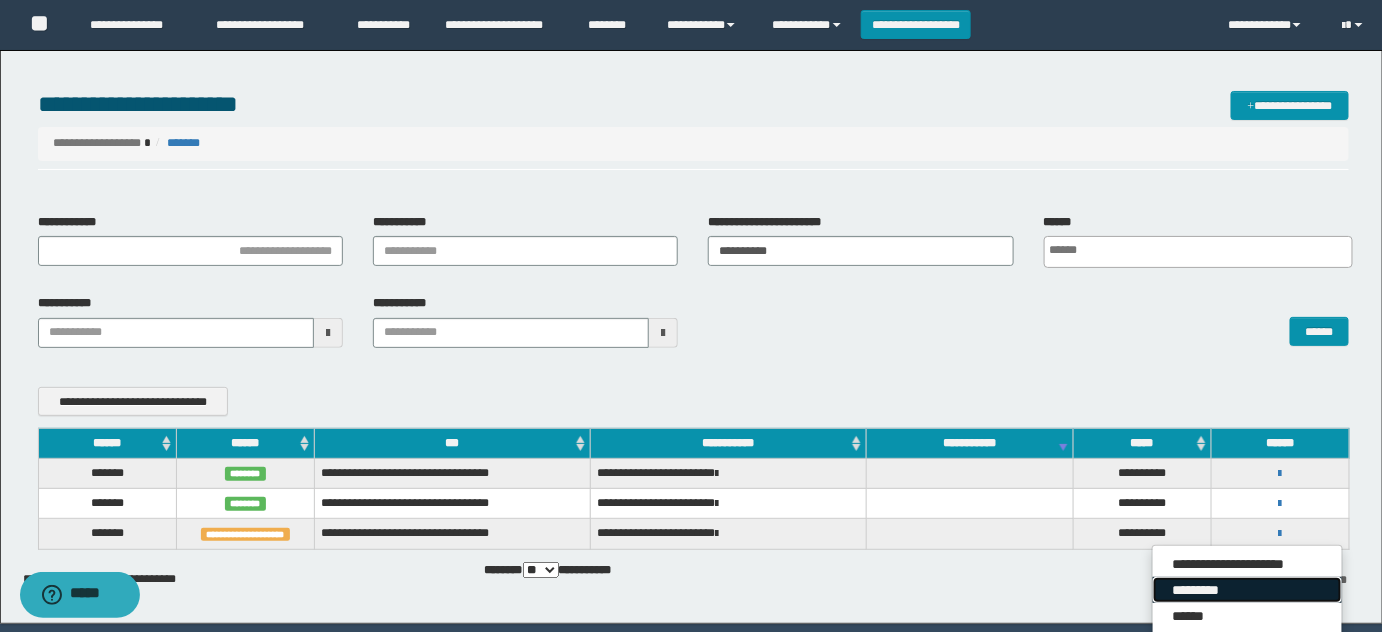 click on "*********" at bounding box center (1247, 590) 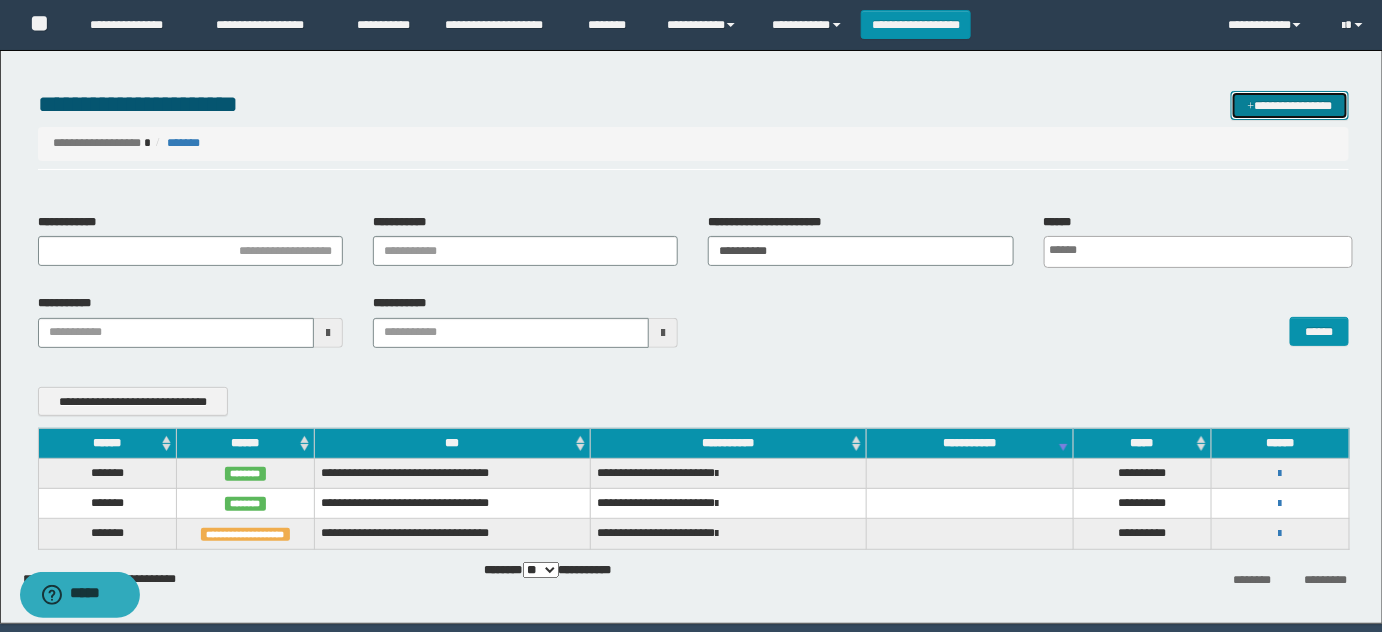click on "**********" at bounding box center (1290, 105) 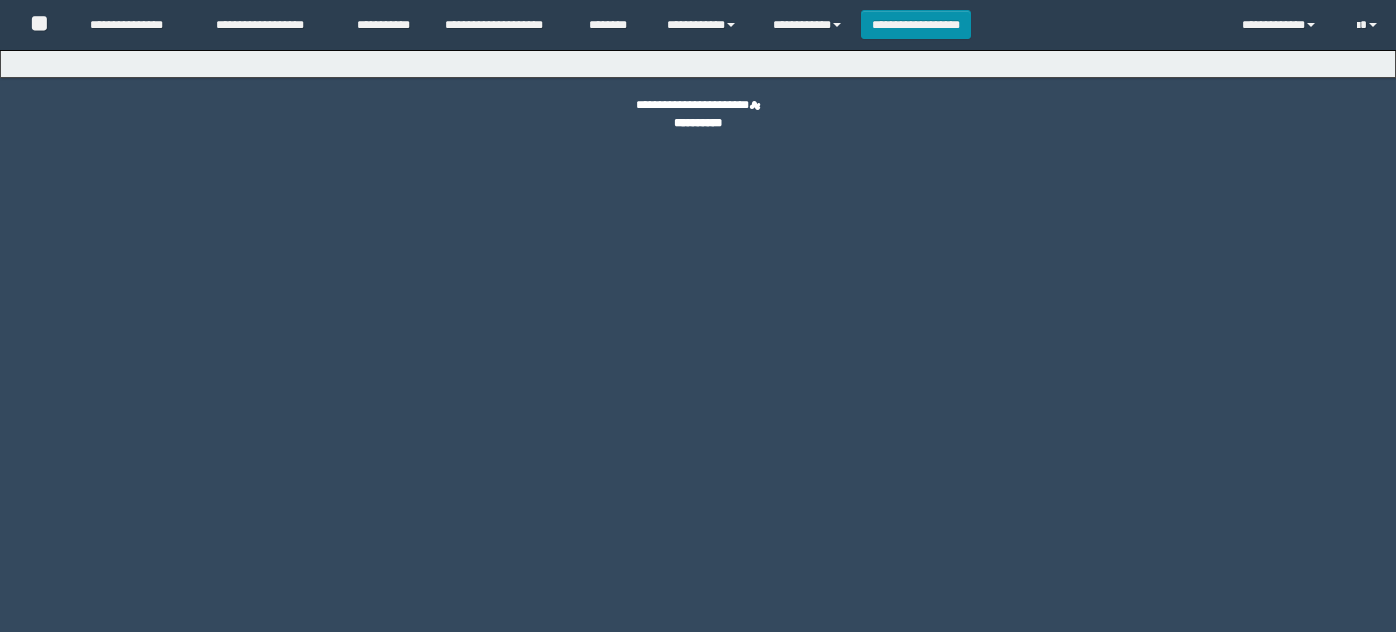 scroll, scrollTop: 0, scrollLeft: 0, axis: both 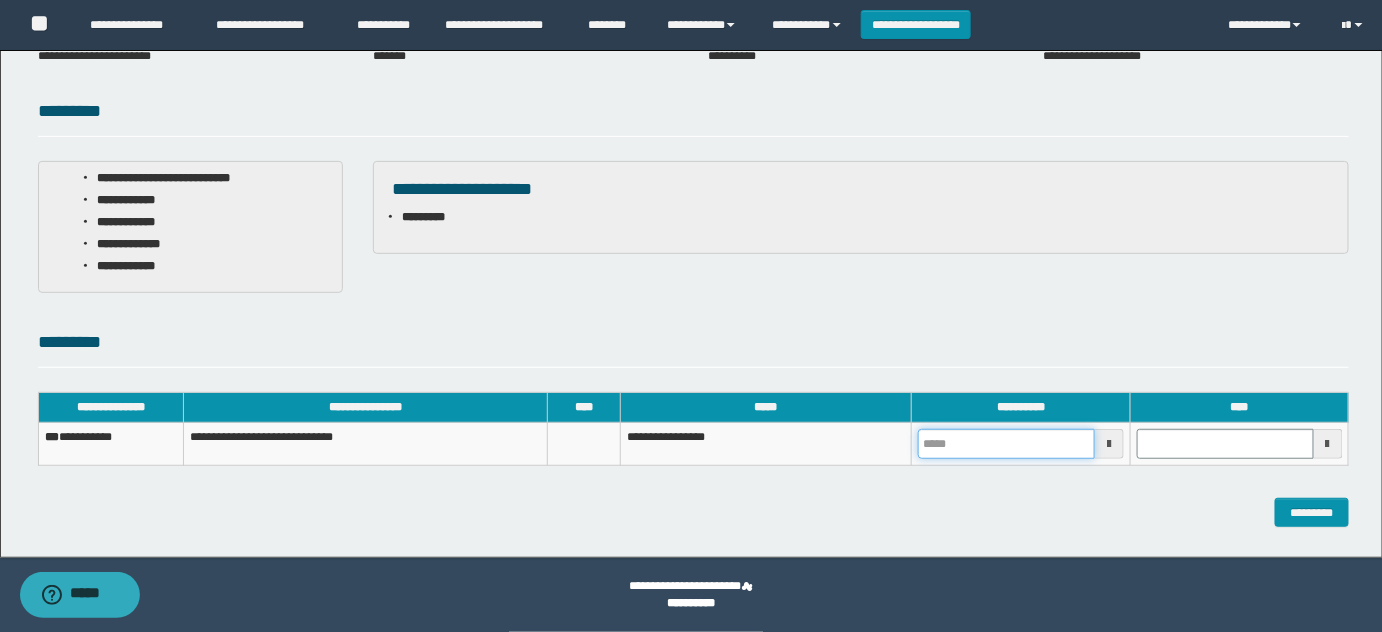 click at bounding box center (1006, 444) 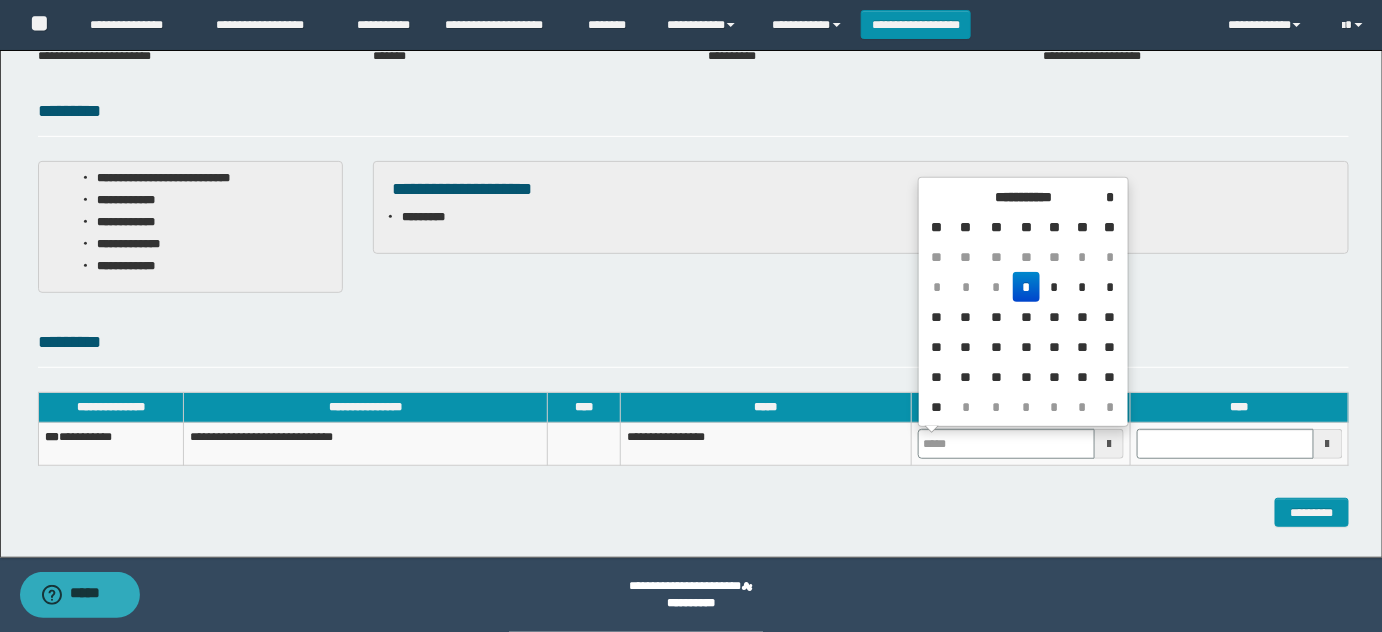 click on "*" at bounding box center (1027, 287) 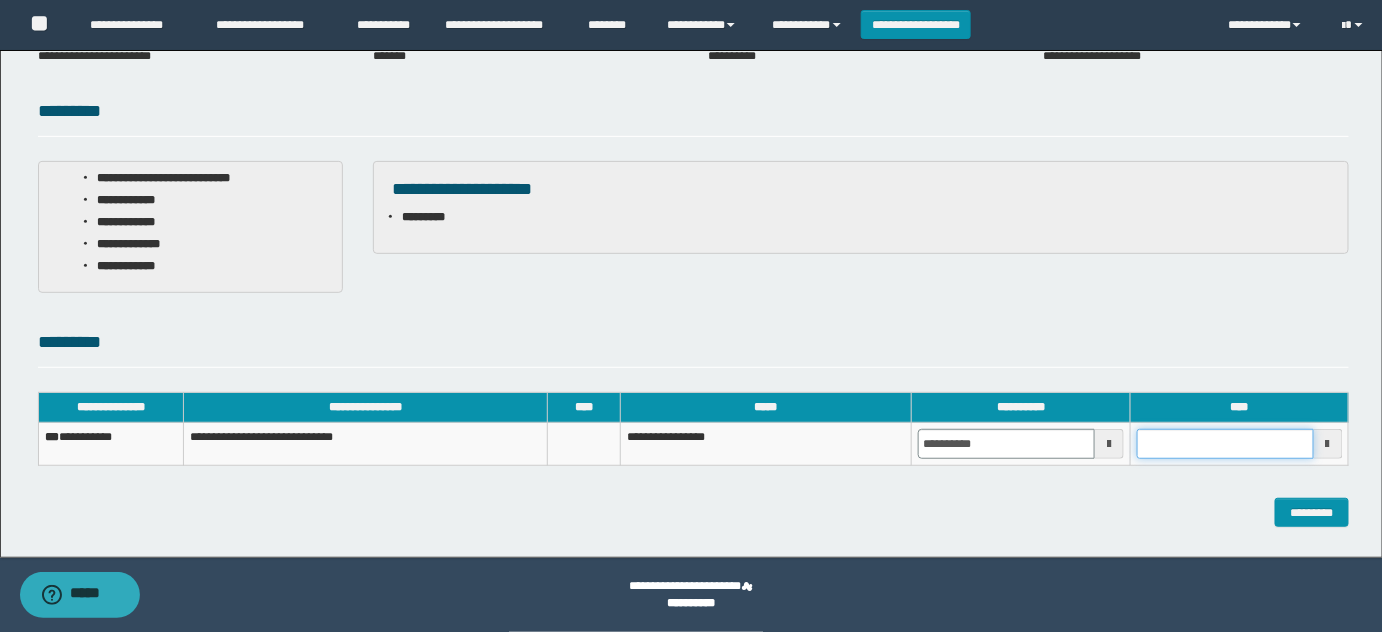 click at bounding box center [1225, 444] 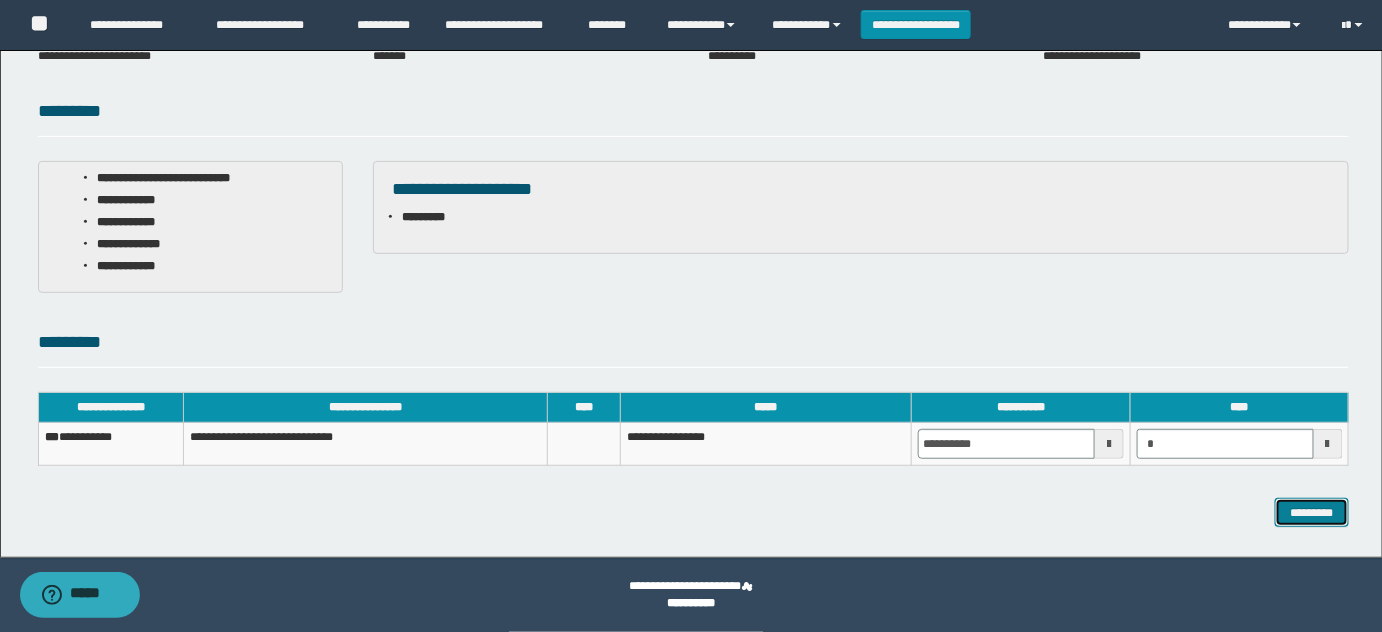 type on "*******" 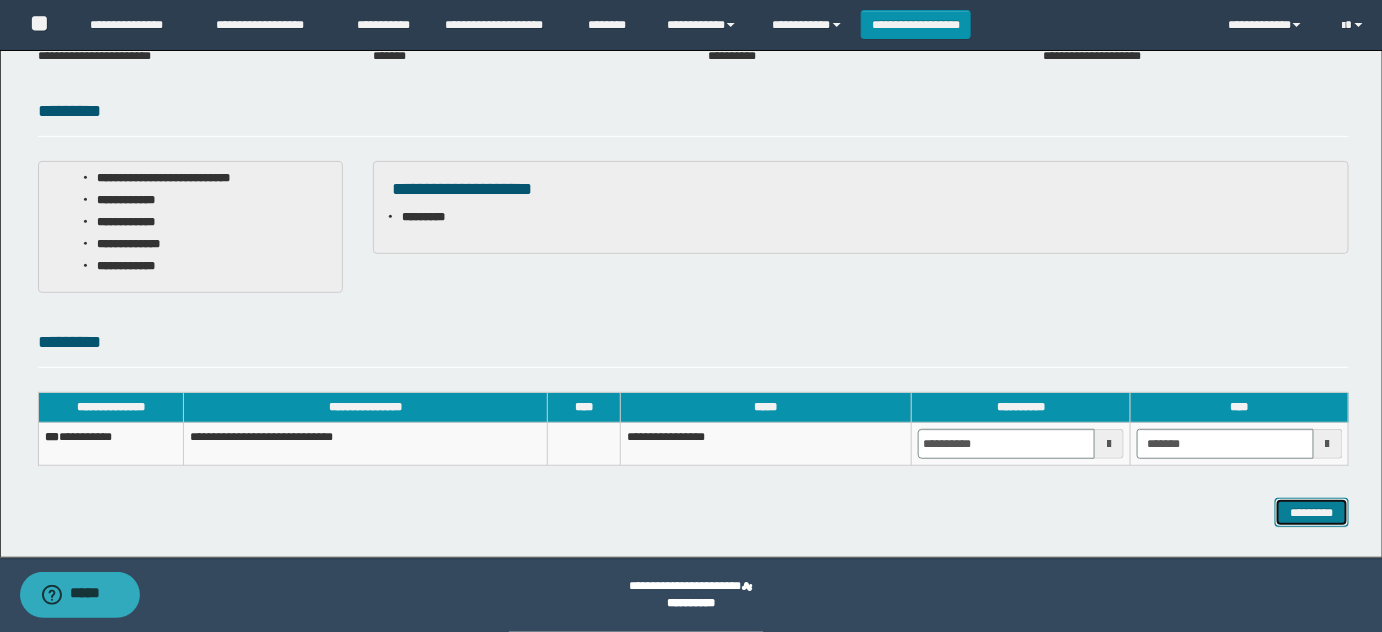 click on "*********" at bounding box center (1312, 512) 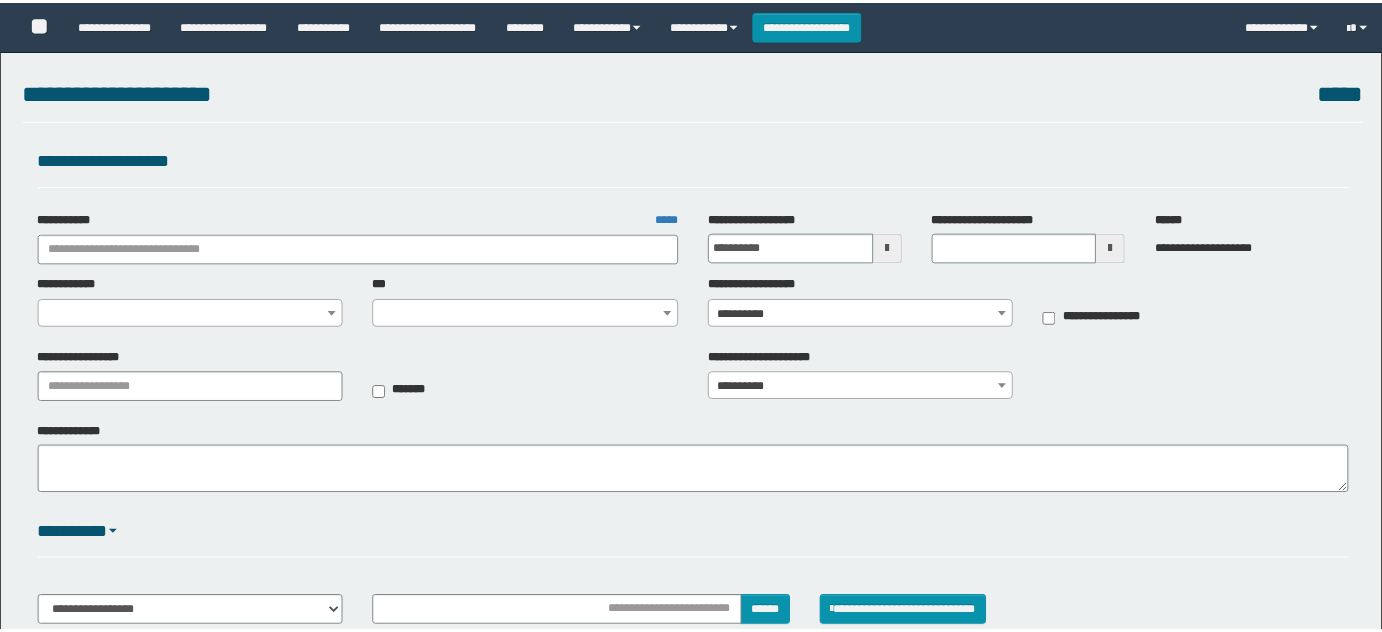 scroll, scrollTop: 0, scrollLeft: 0, axis: both 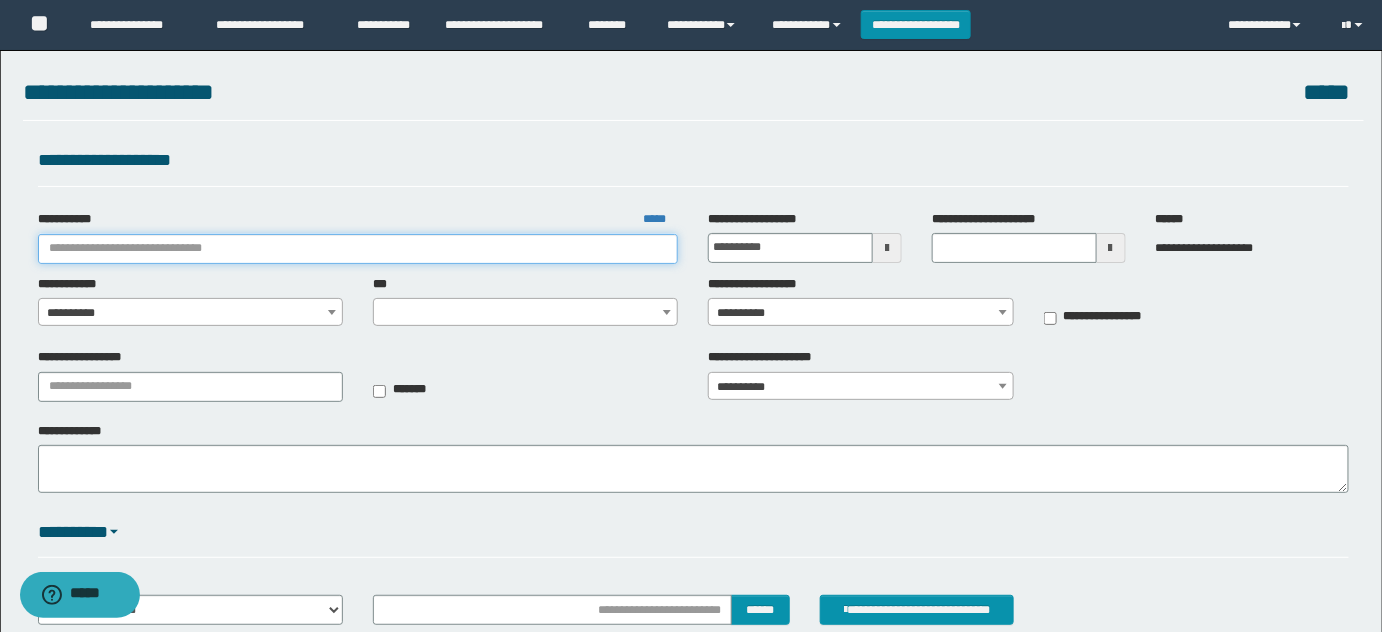 click on "**********" at bounding box center (358, 249) 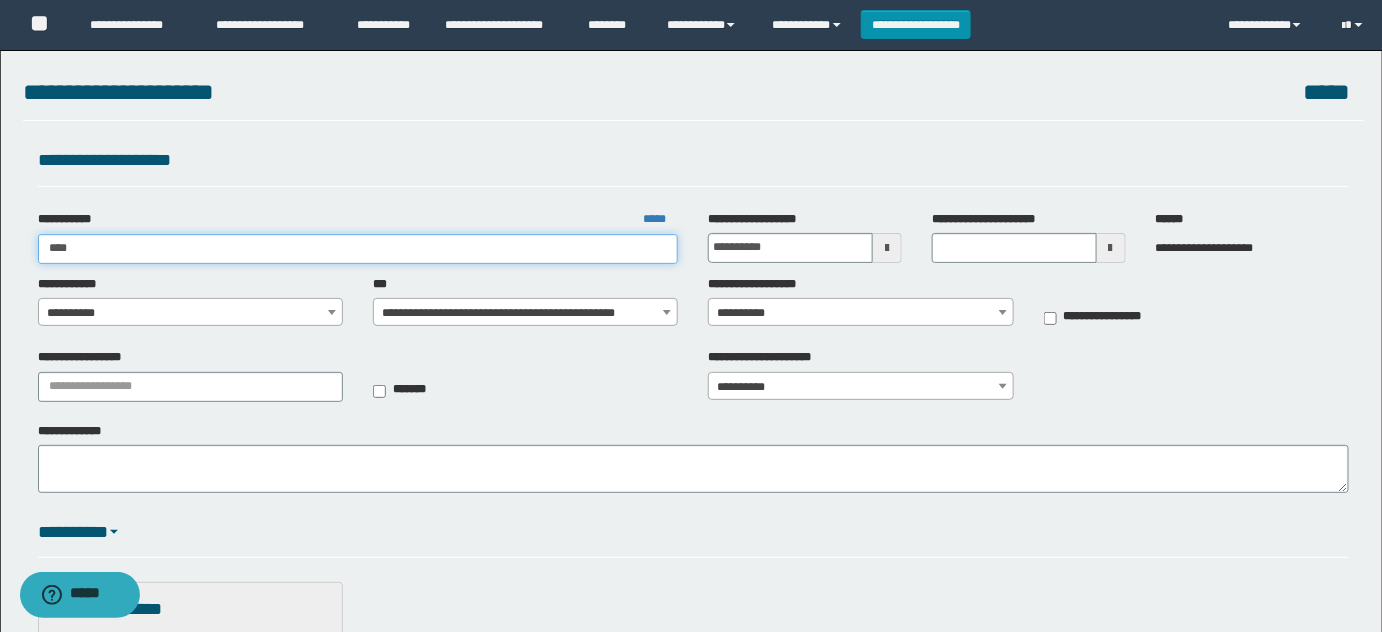 type on "*****" 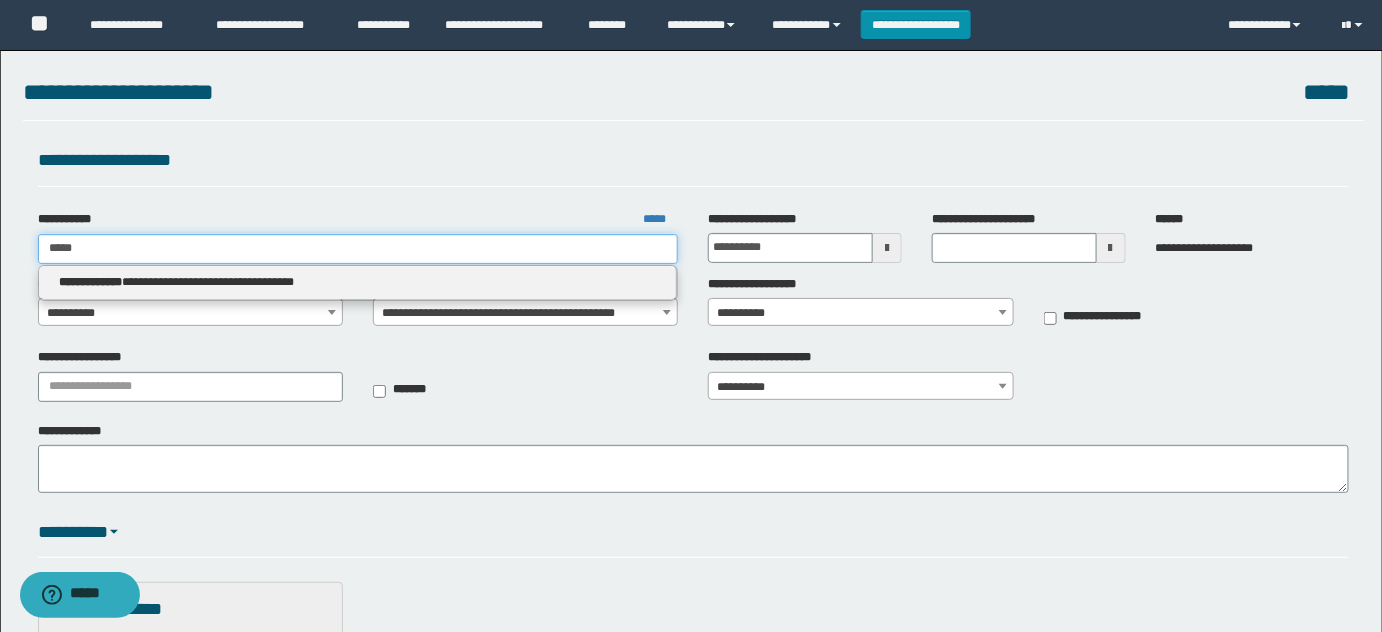type on "*****" 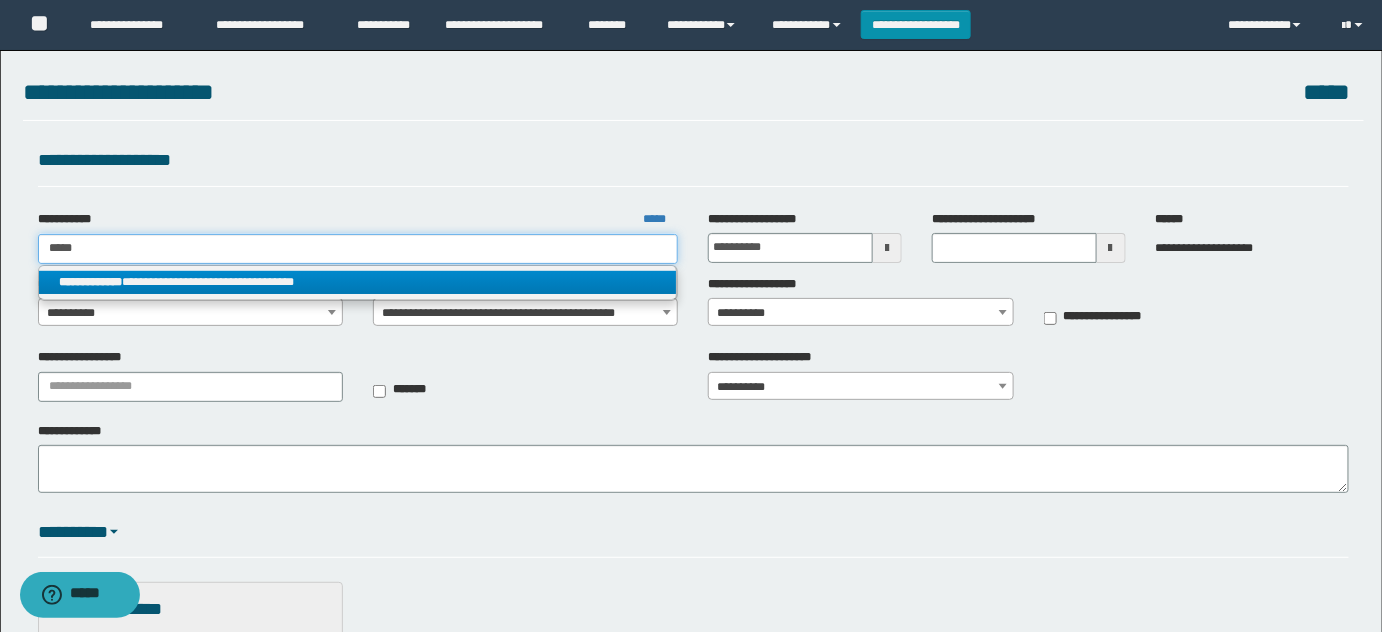 type on "*****" 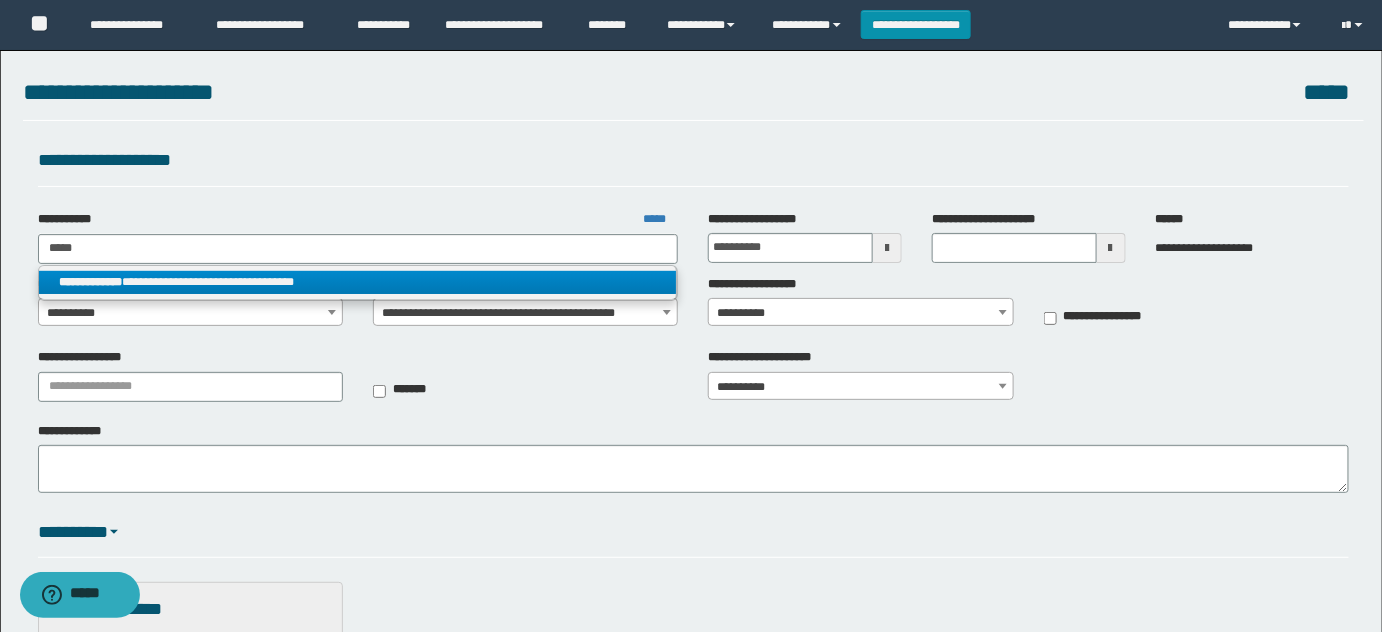 click on "**********" at bounding box center (358, 282) 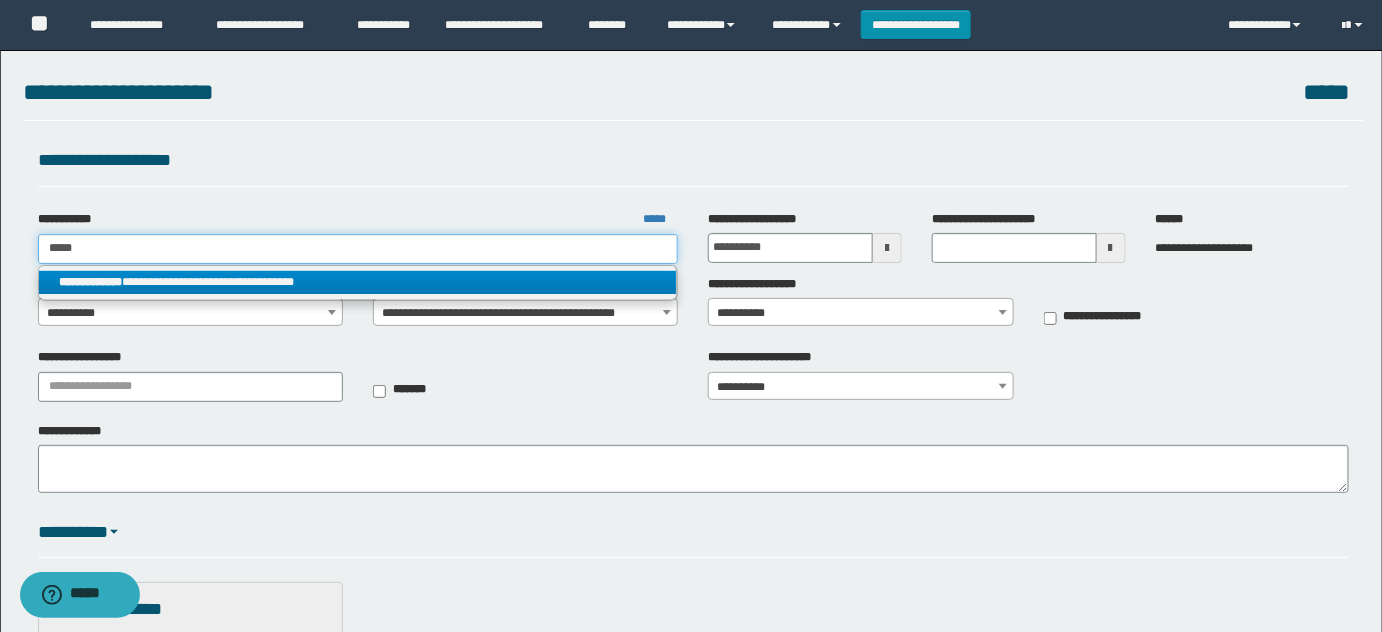 type 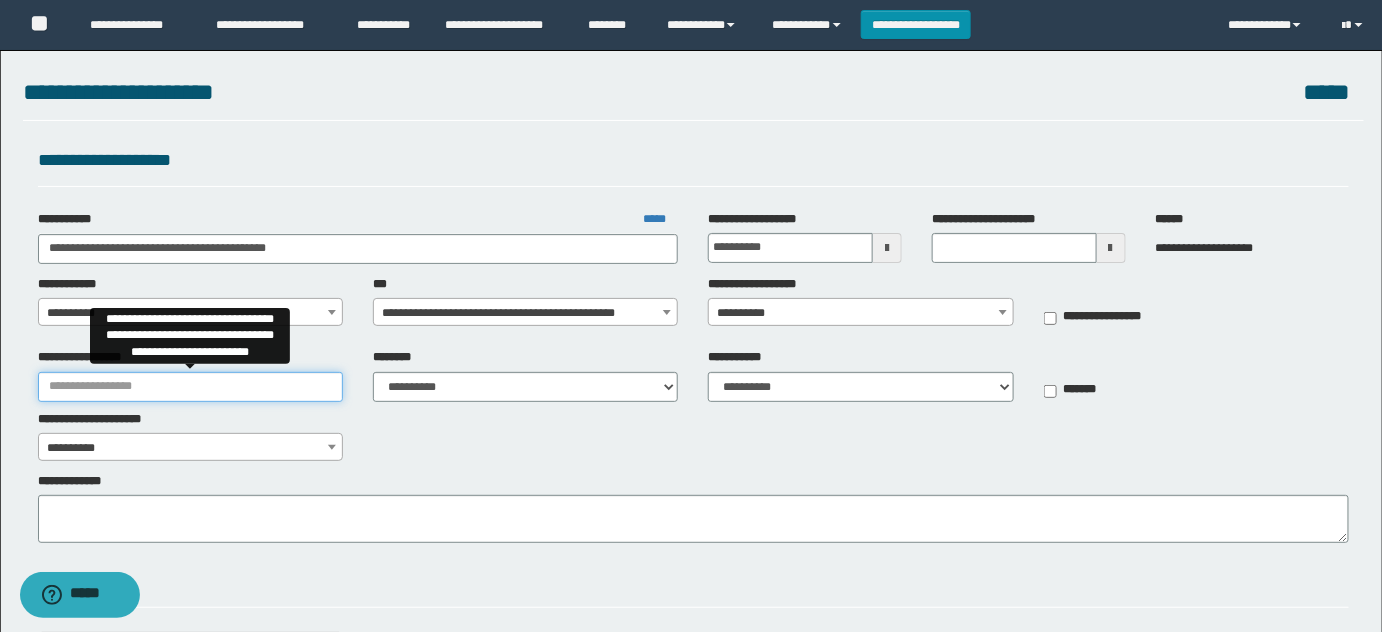 drag, startPoint x: 142, startPoint y: 372, endPoint x: 544, endPoint y: 367, distance: 402.0311 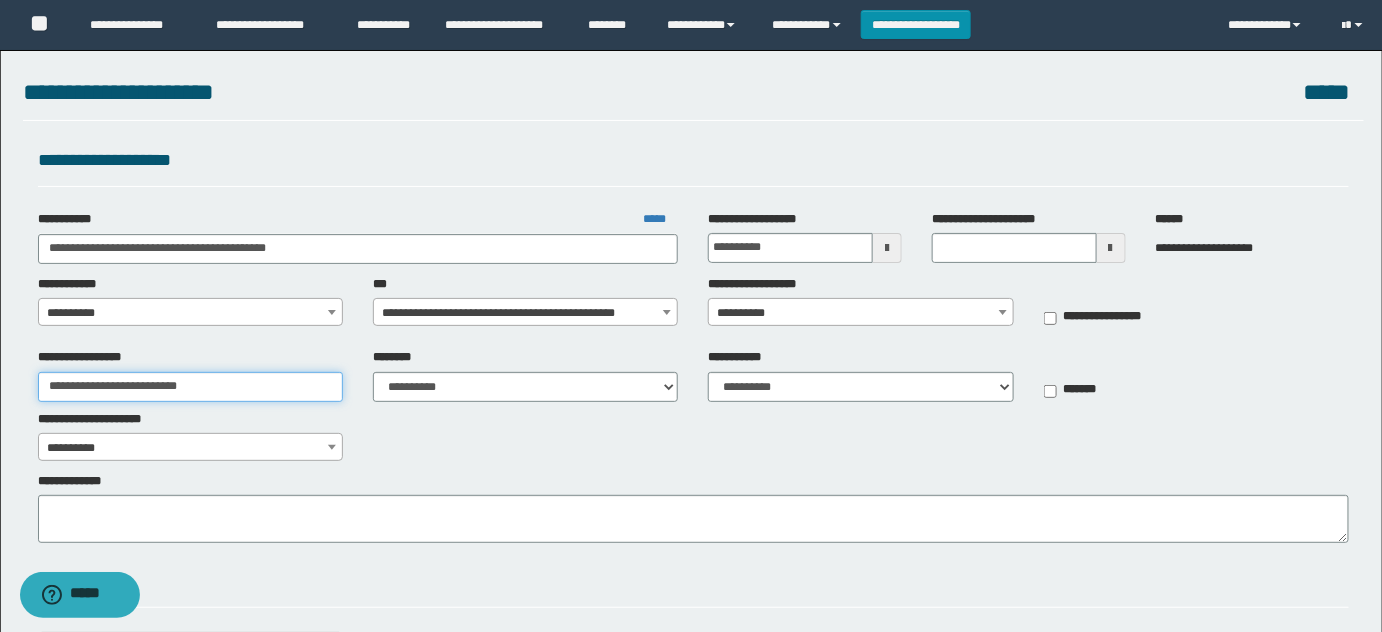 type on "**********" 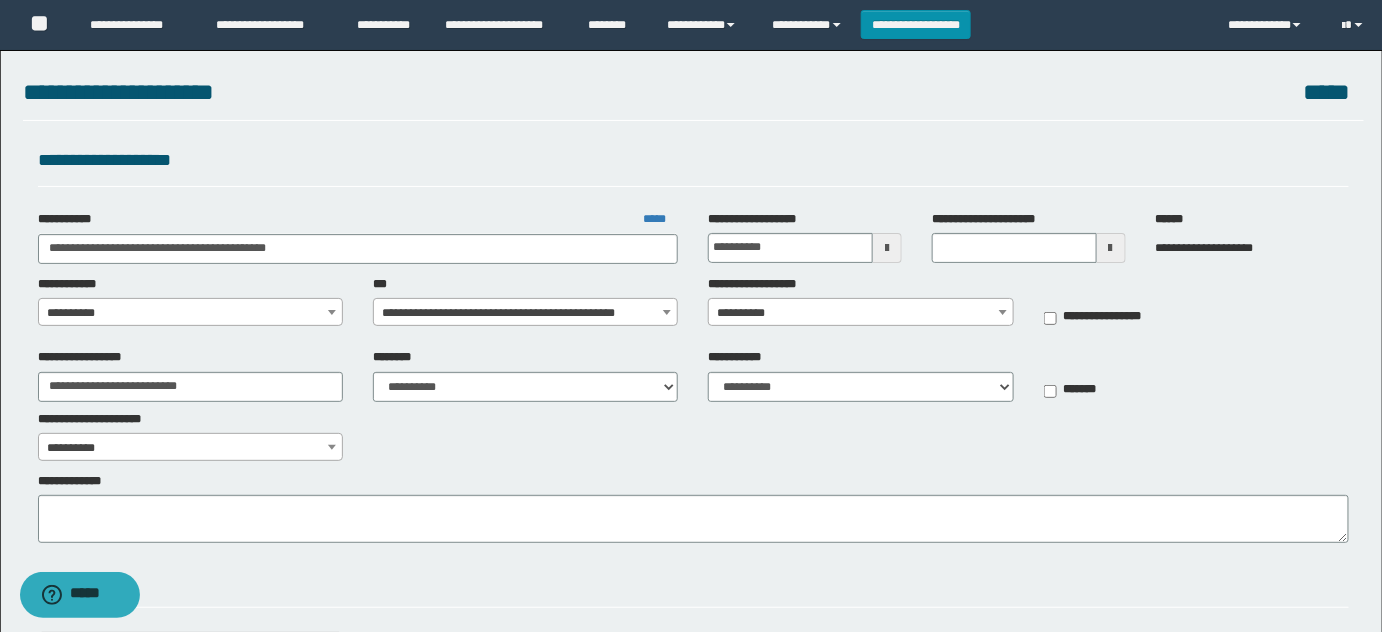 click on "**********" at bounding box center [525, 375] 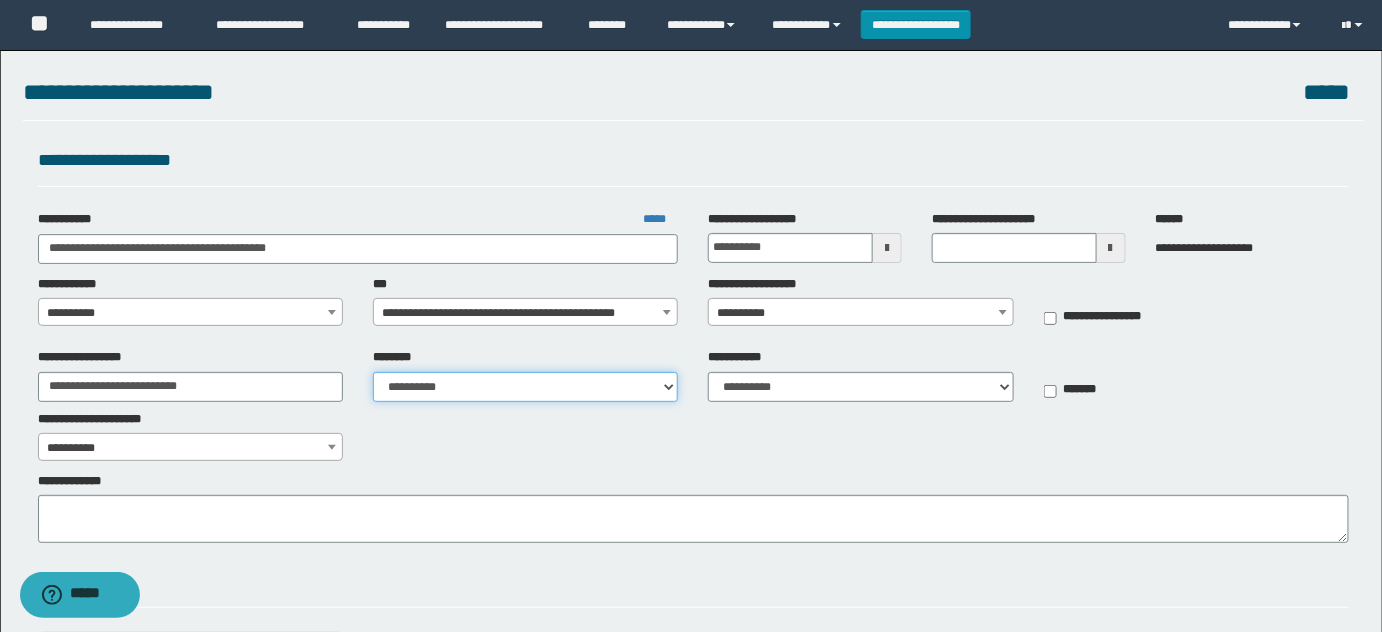 click on "**********" at bounding box center [525, 387] 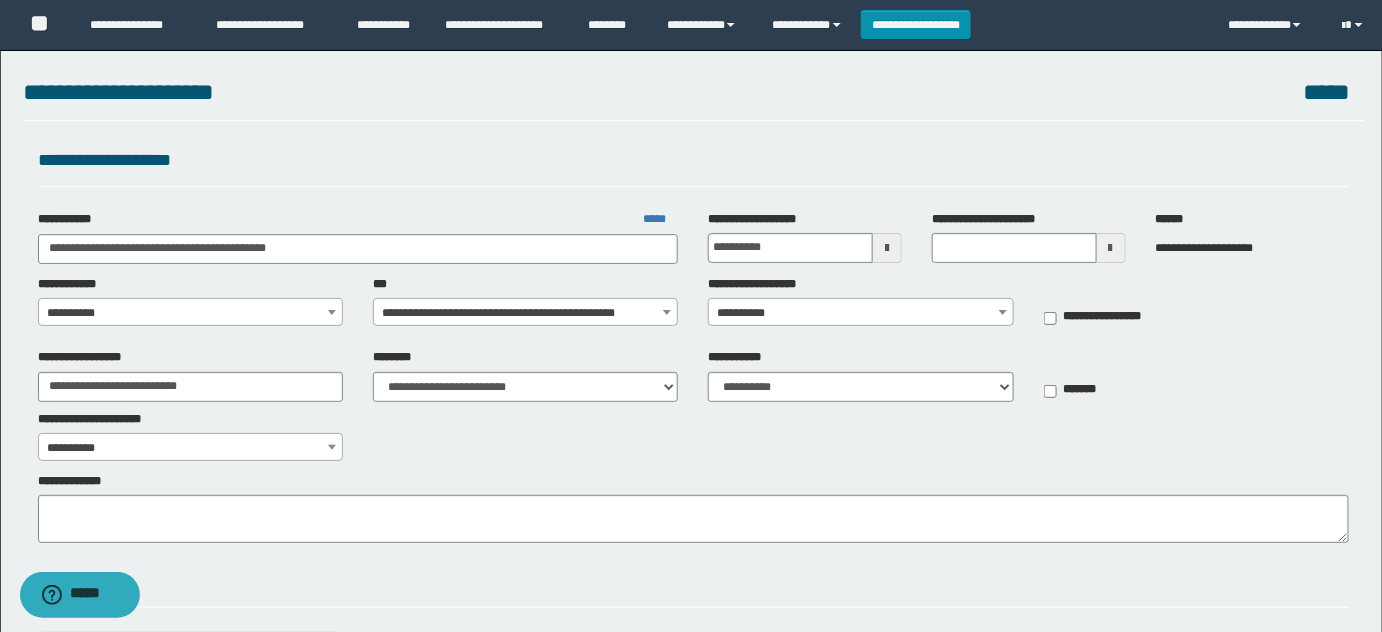 click on "**********" at bounding box center [191, 313] 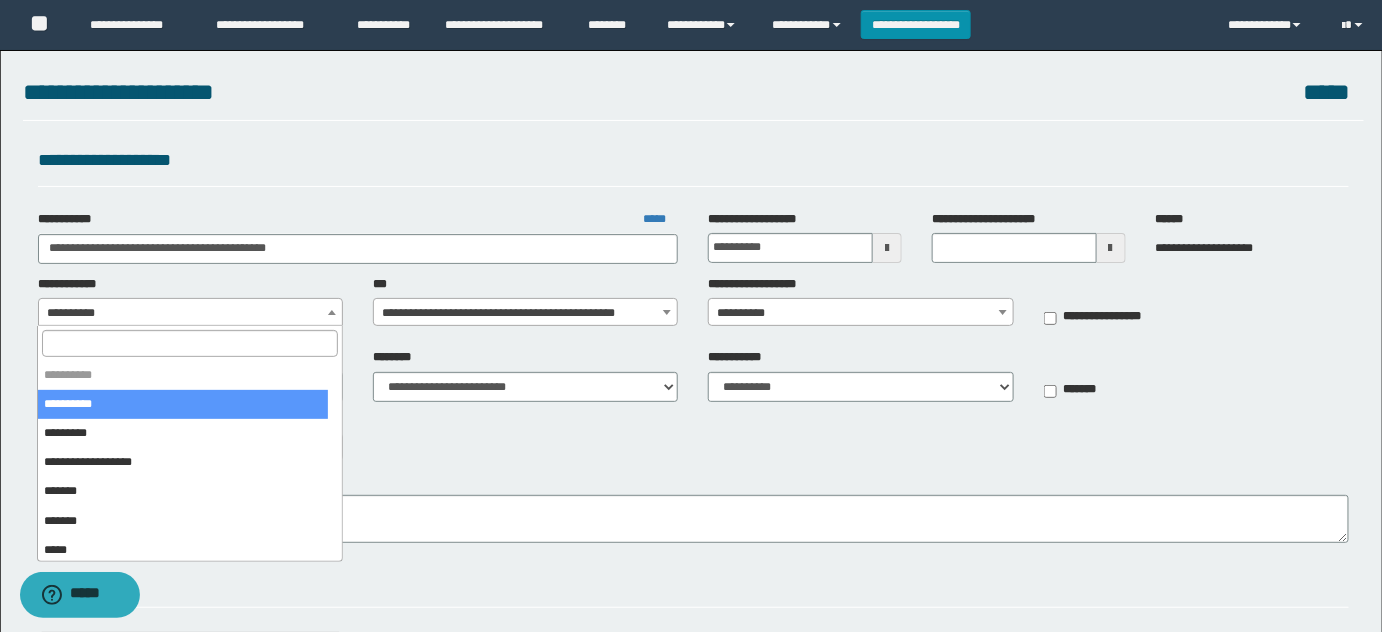 click at bounding box center [189, 343] 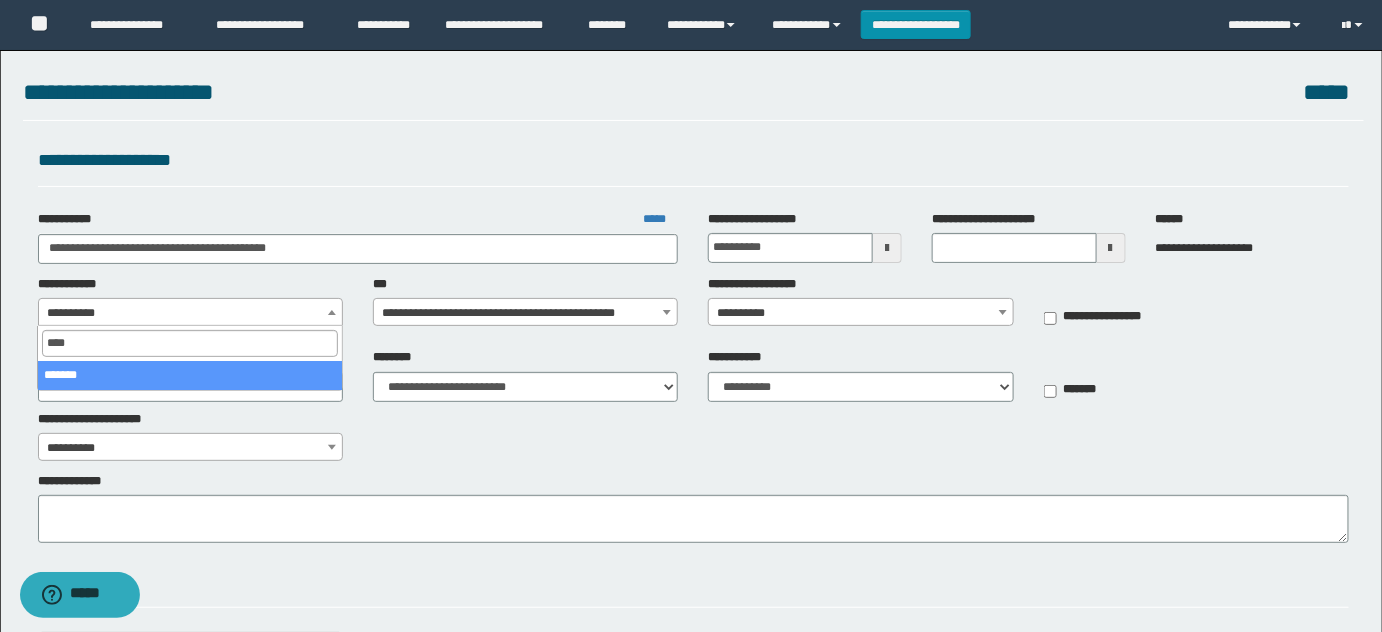 type on "*****" 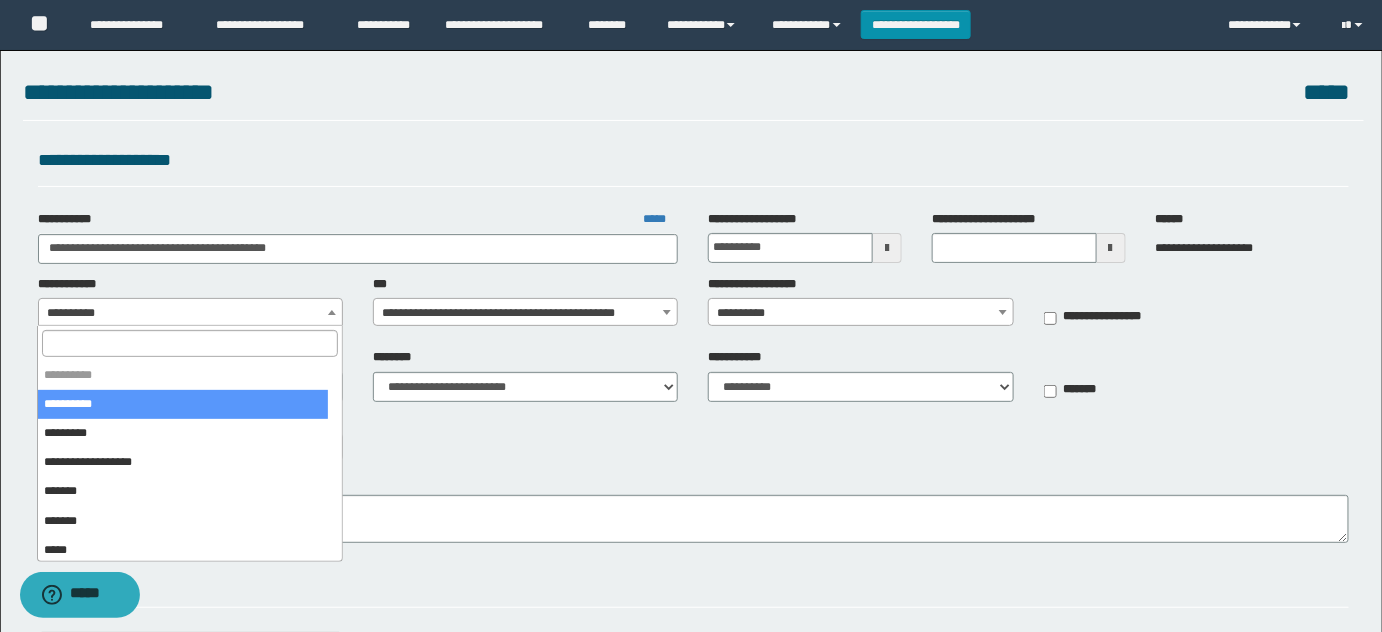 click at bounding box center (189, 343) 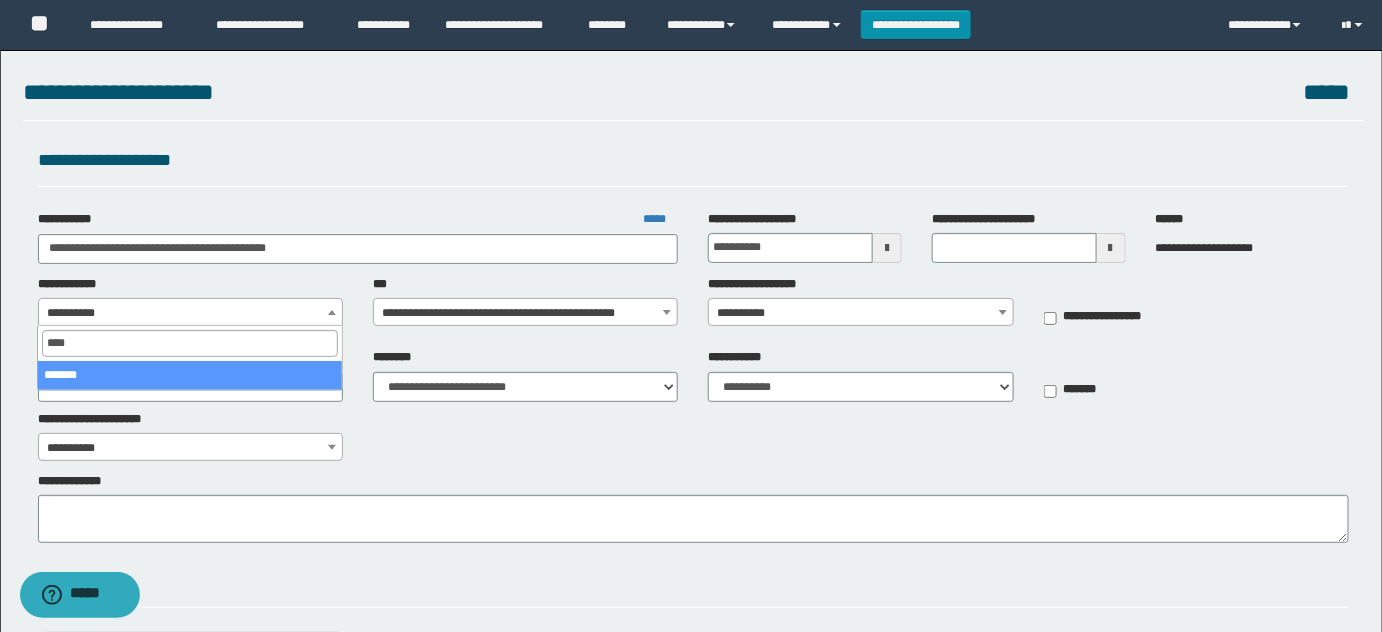 type on "*****" 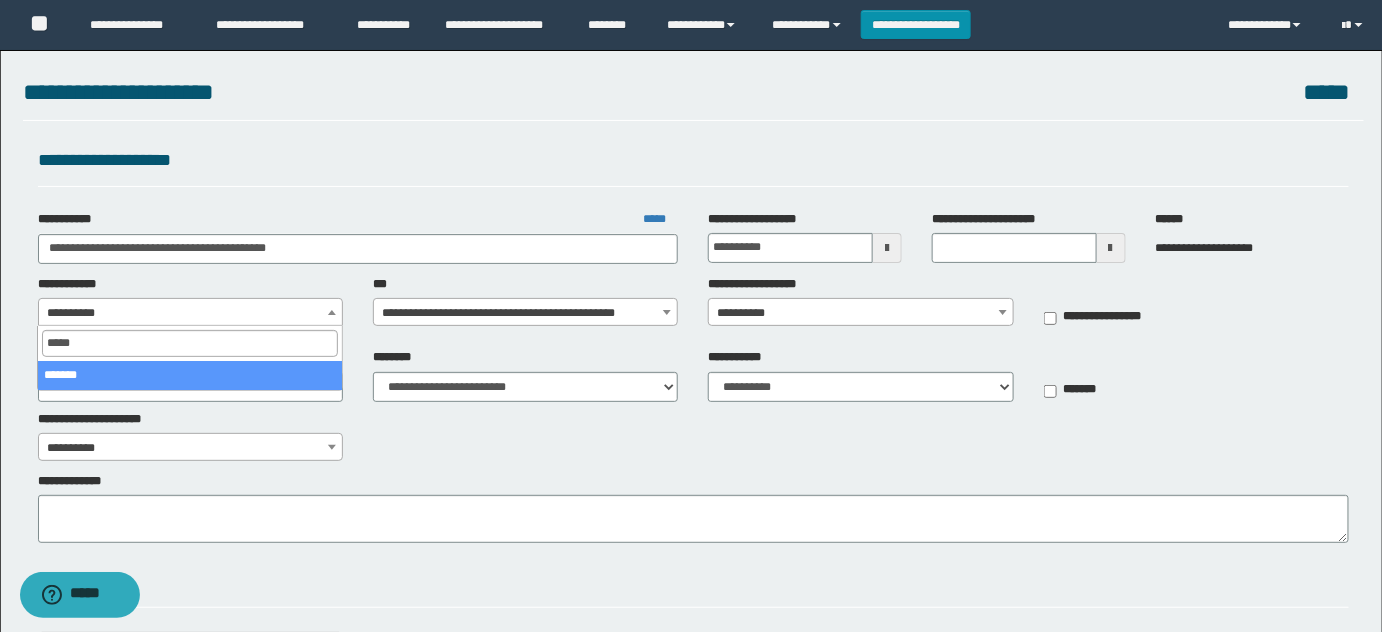 select on "**" 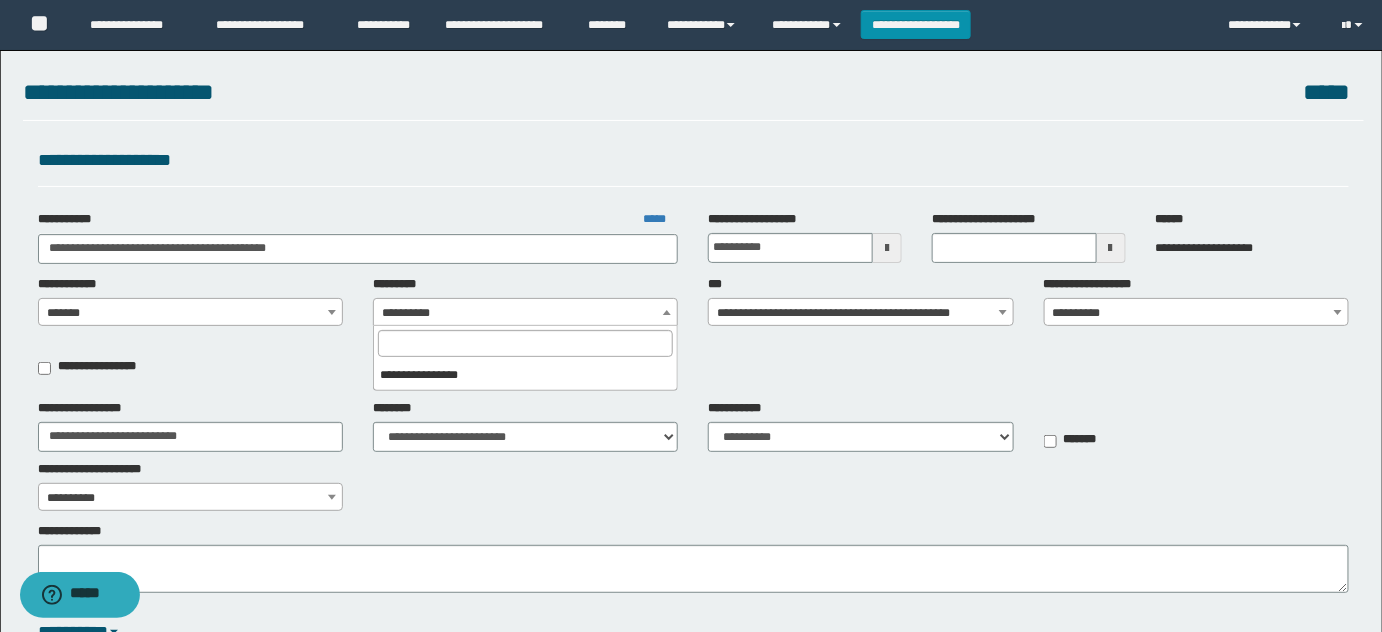 click on "**********" at bounding box center (526, 313) 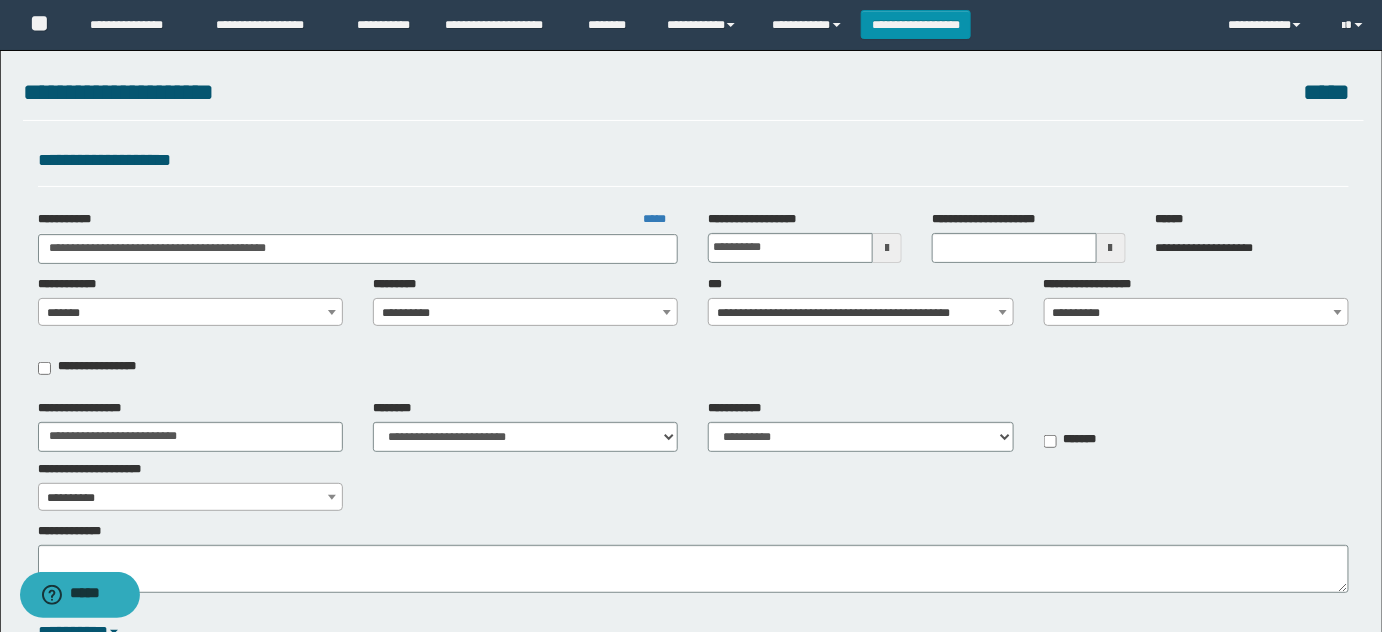click on "**********" at bounding box center [526, 313] 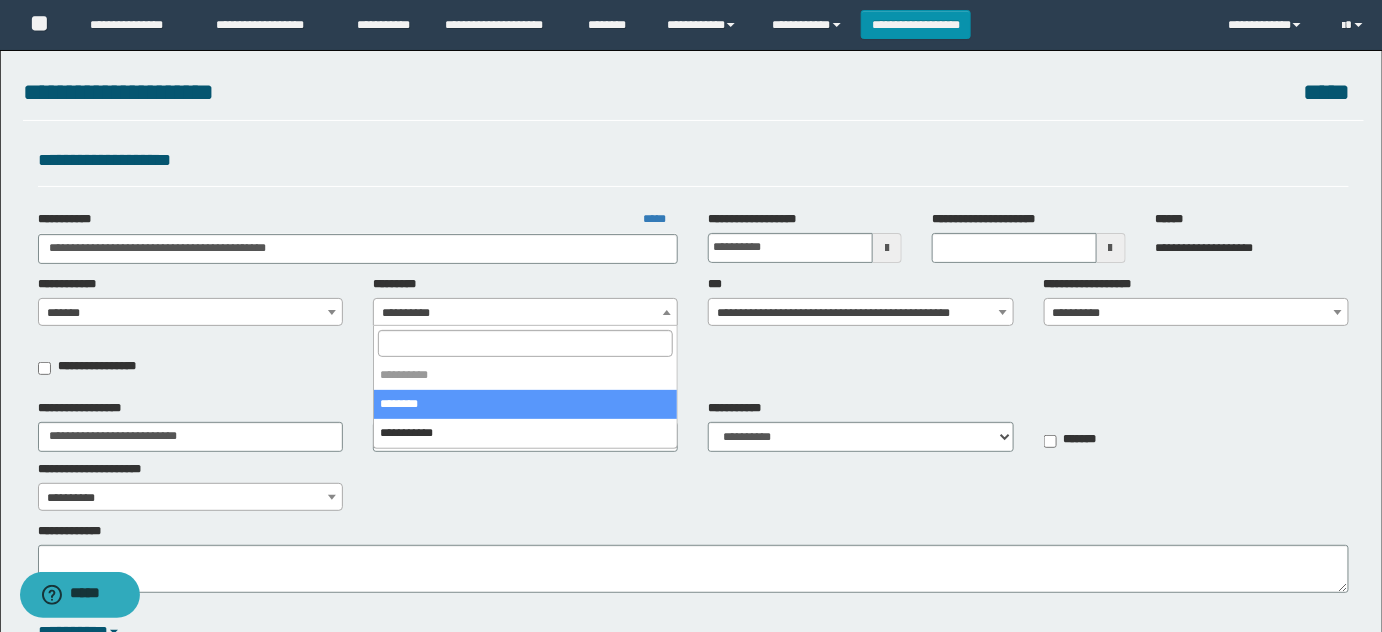 select on "****" 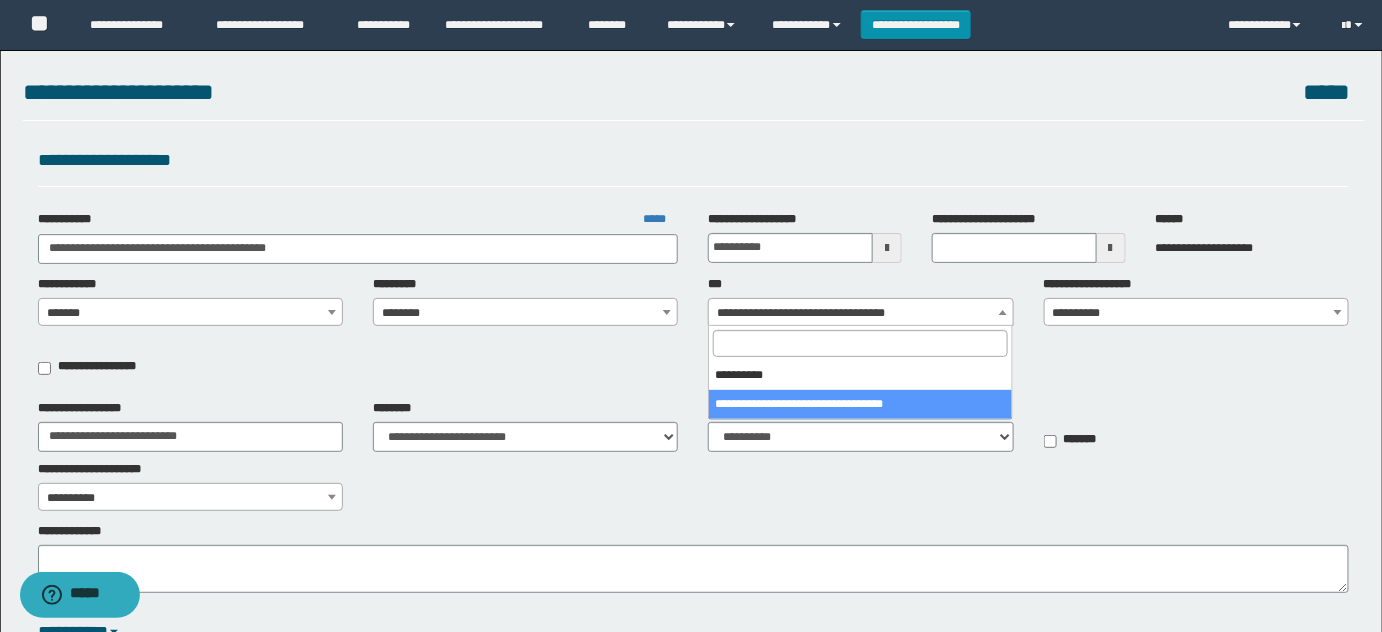 click on "**********" at bounding box center (861, 313) 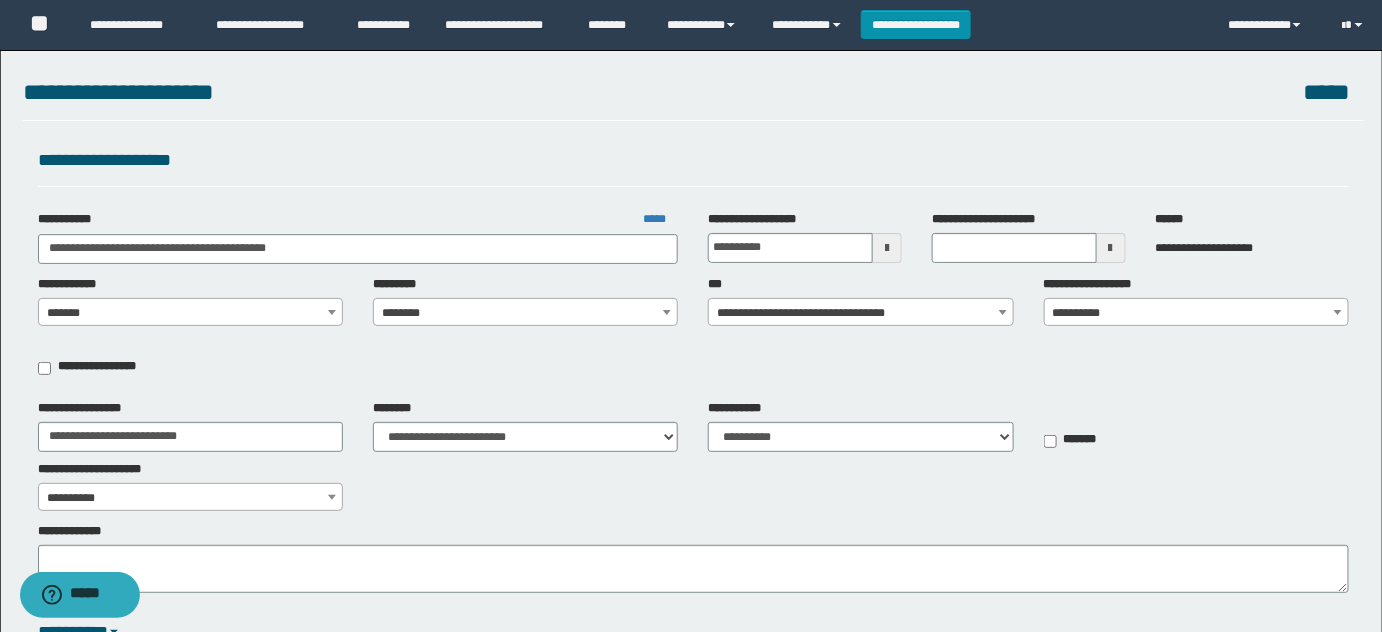 click on "**********" at bounding box center (1253, 248) 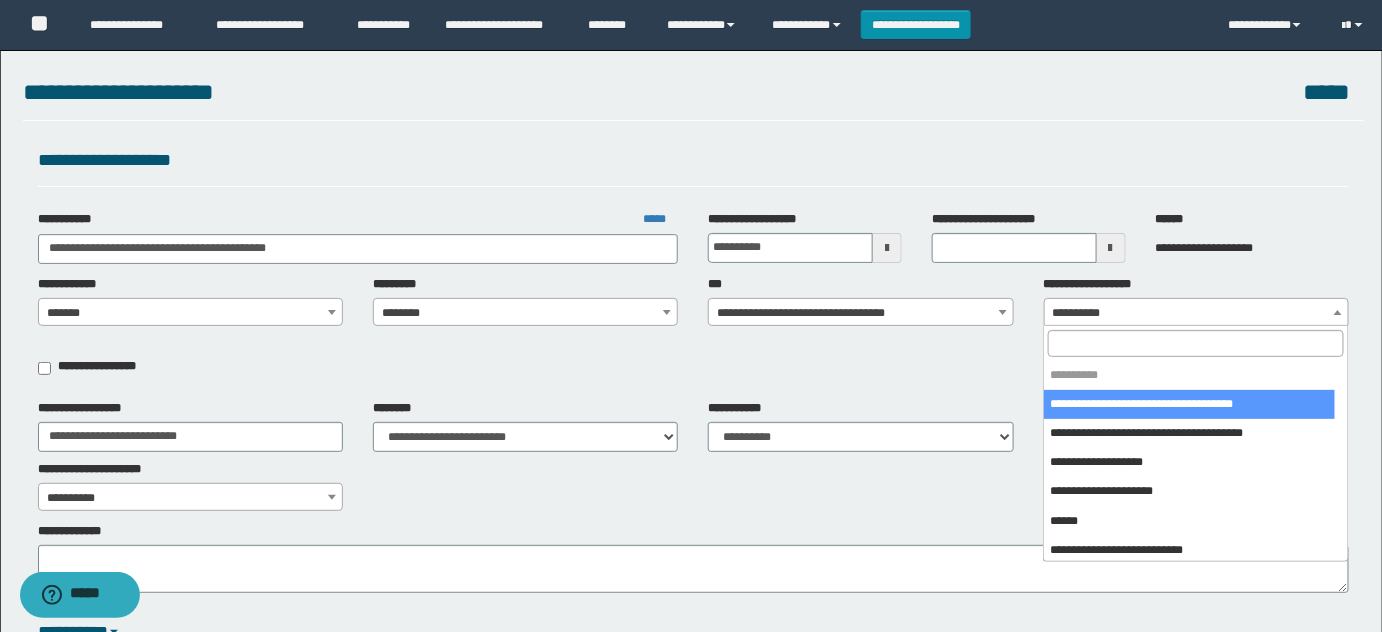 click at bounding box center [1195, 343] 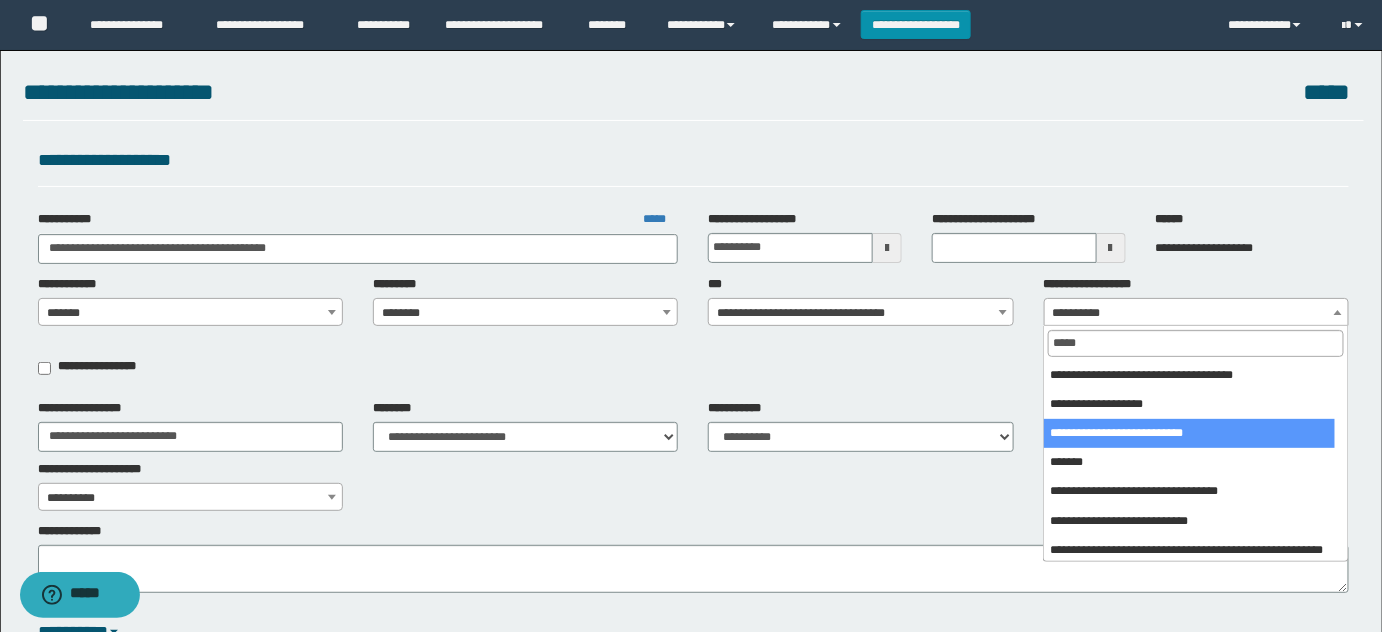 type on "*****" 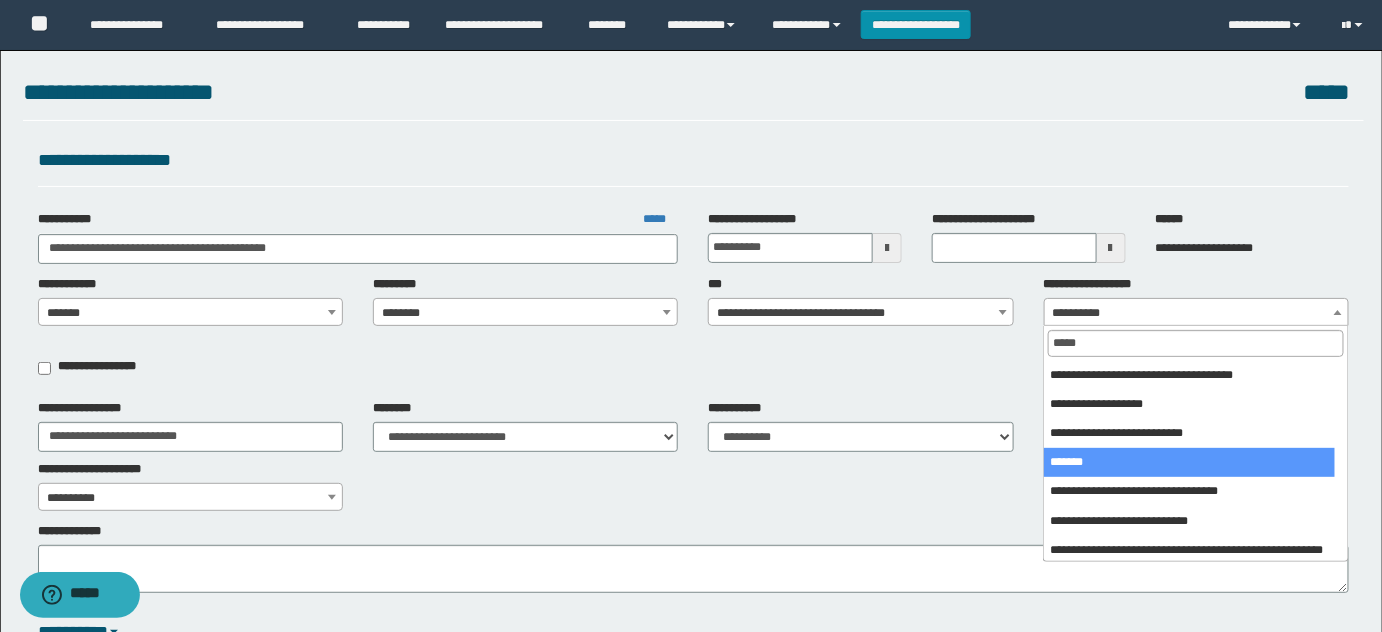 select on "***" 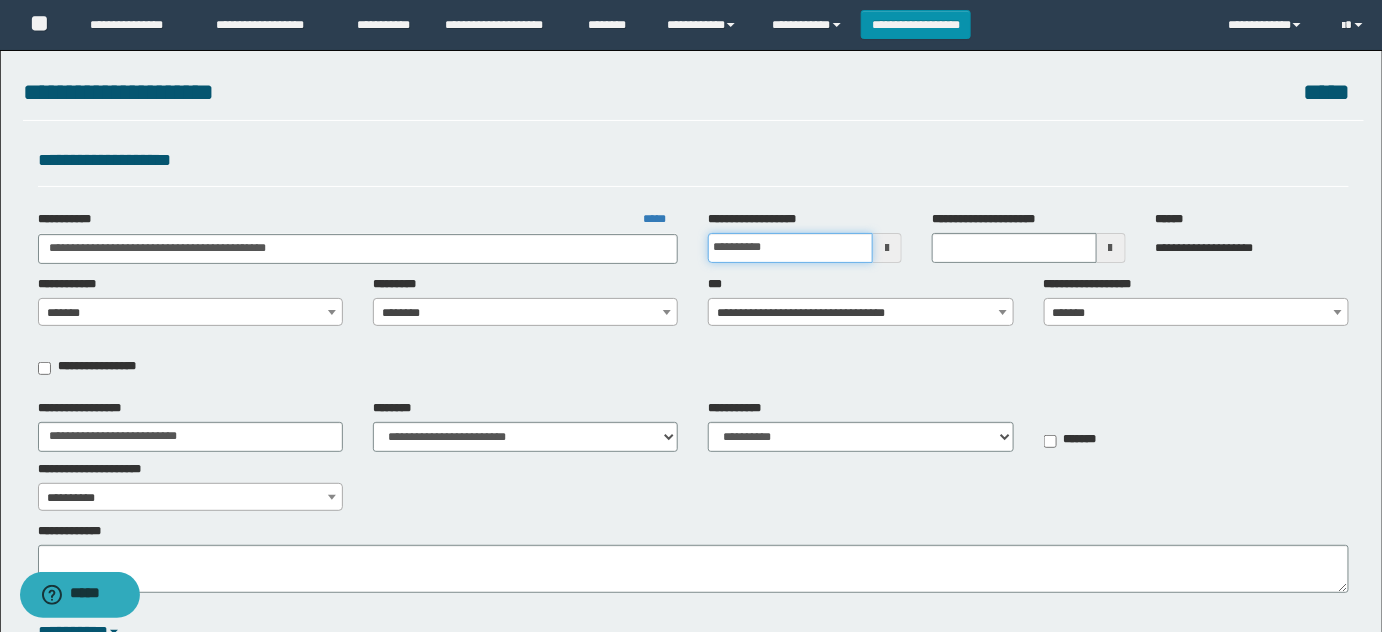 click on "**********" at bounding box center [790, 248] 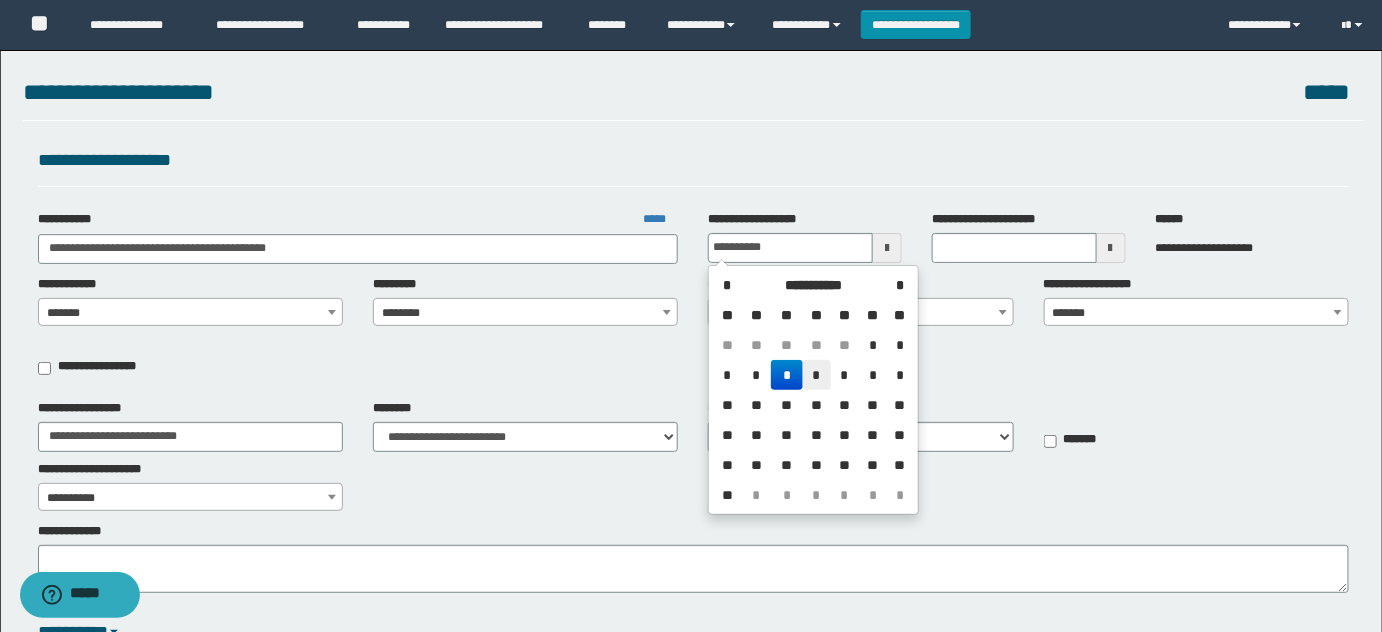 click on "*" at bounding box center [817, 375] 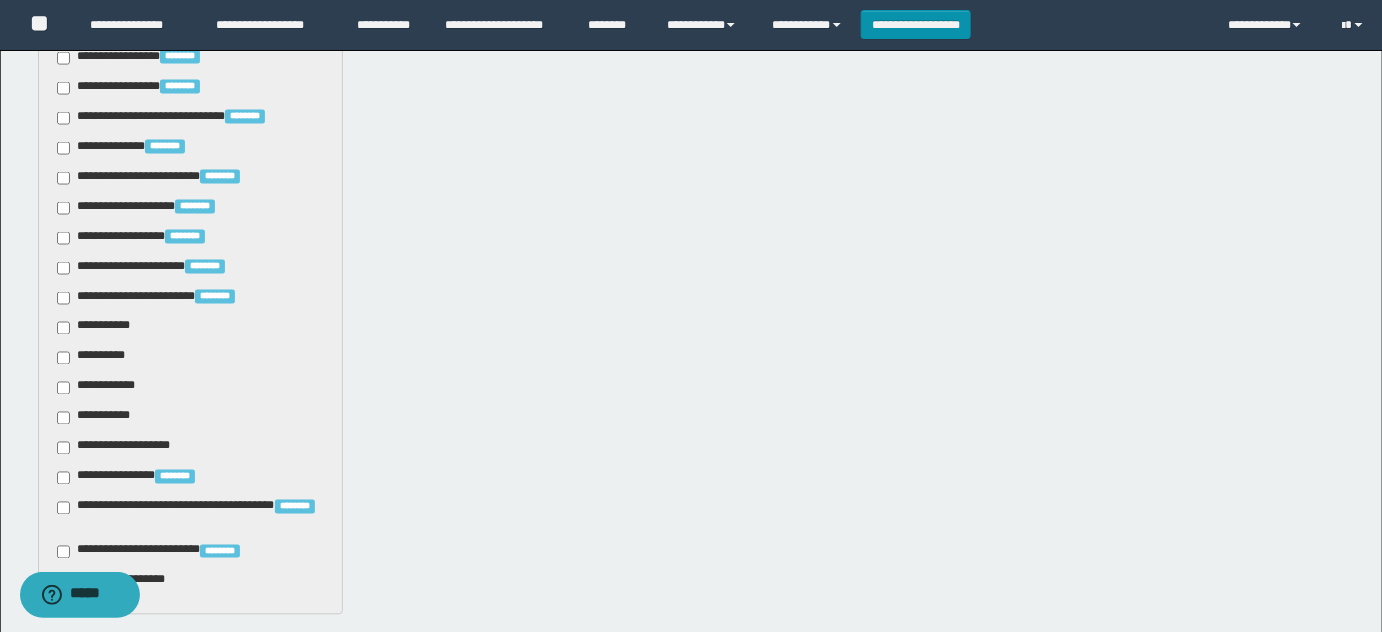 scroll, scrollTop: 1000, scrollLeft: 0, axis: vertical 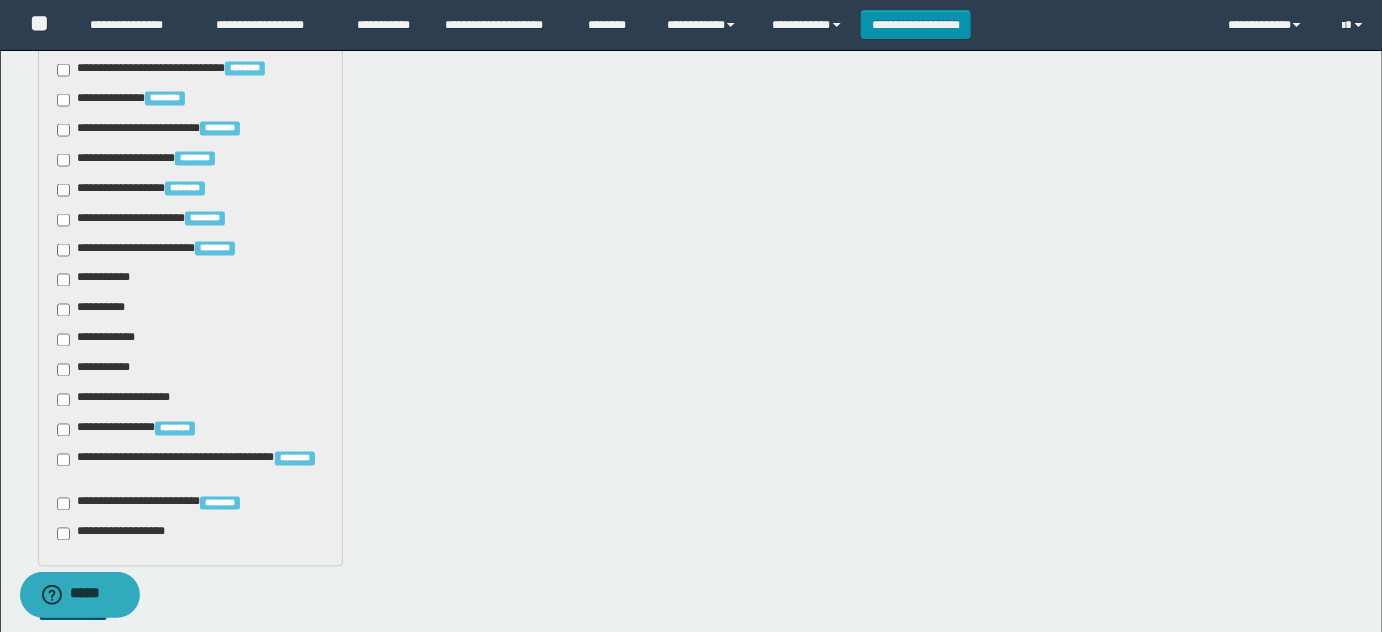 click on "**********" at bounding box center [97, 280] 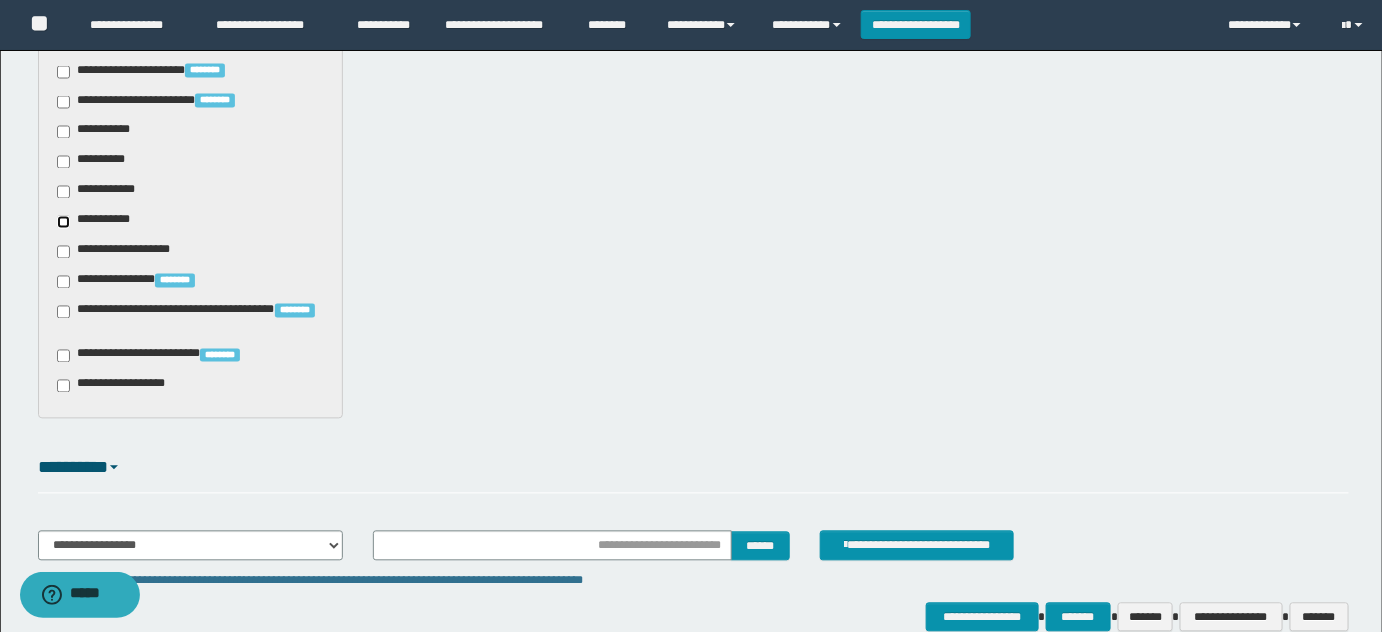 scroll, scrollTop: 1253, scrollLeft: 0, axis: vertical 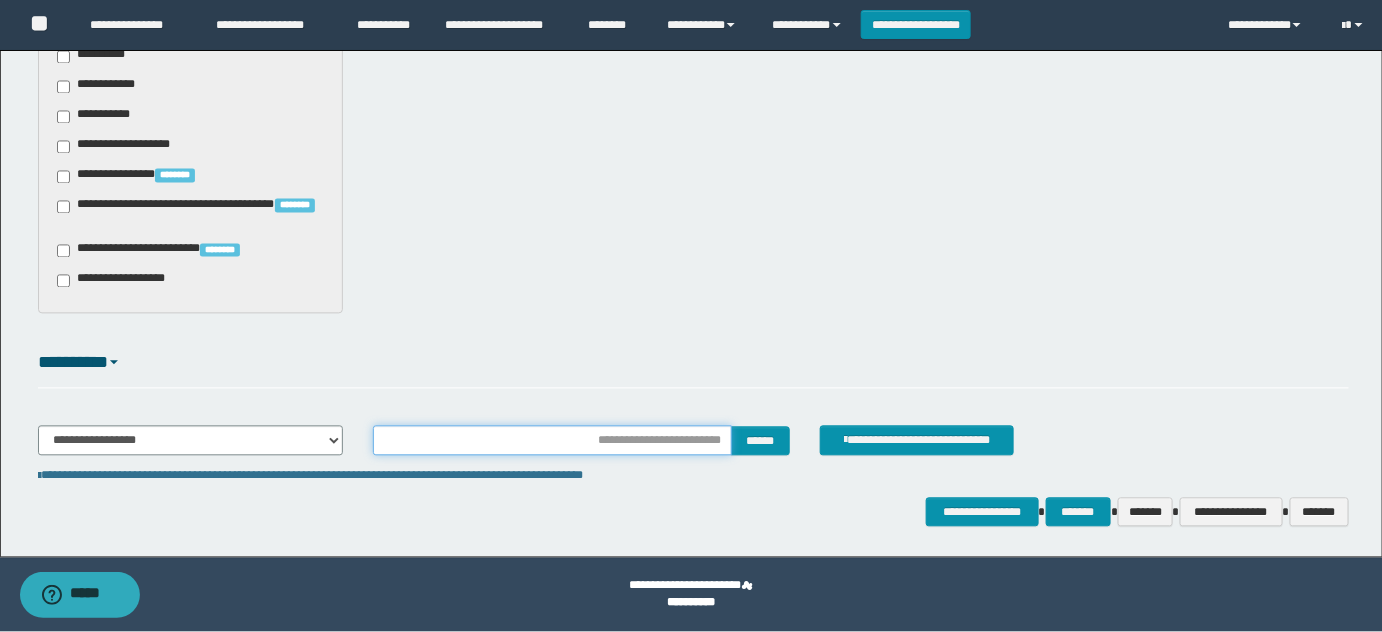 drag, startPoint x: 691, startPoint y: 434, endPoint x: 706, endPoint y: 436, distance: 15.132746 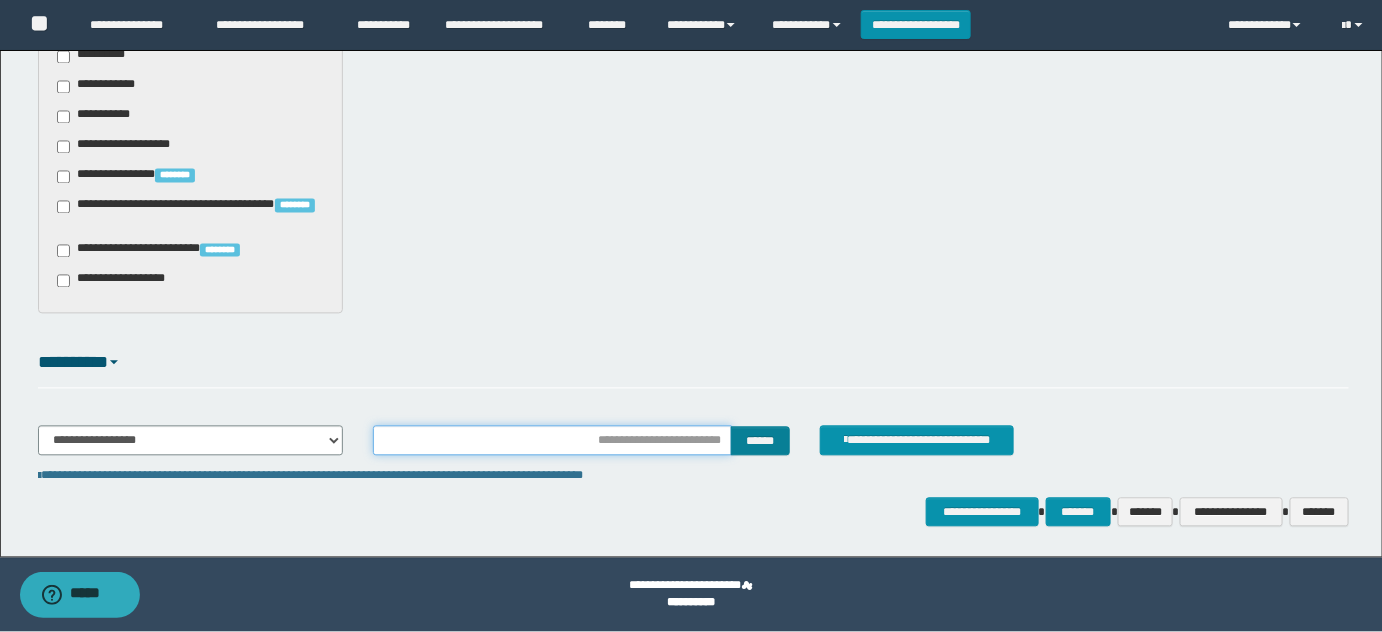 type on "**********" 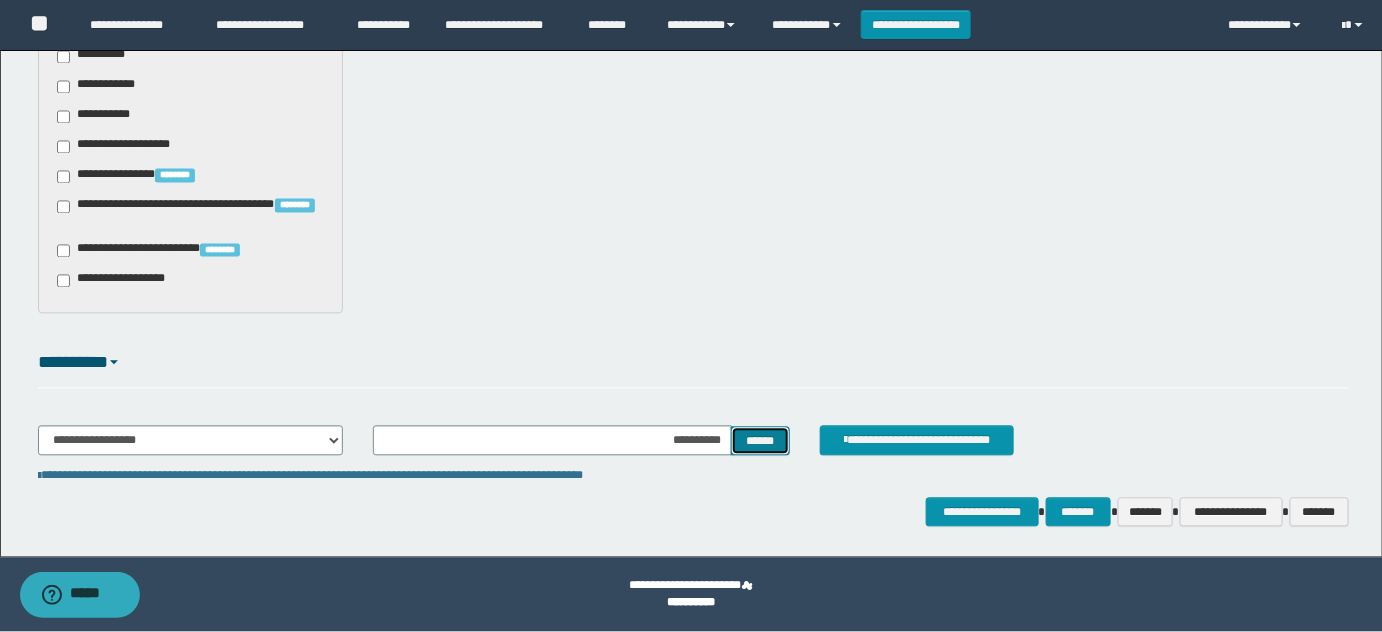 click on "******" at bounding box center (760, 441) 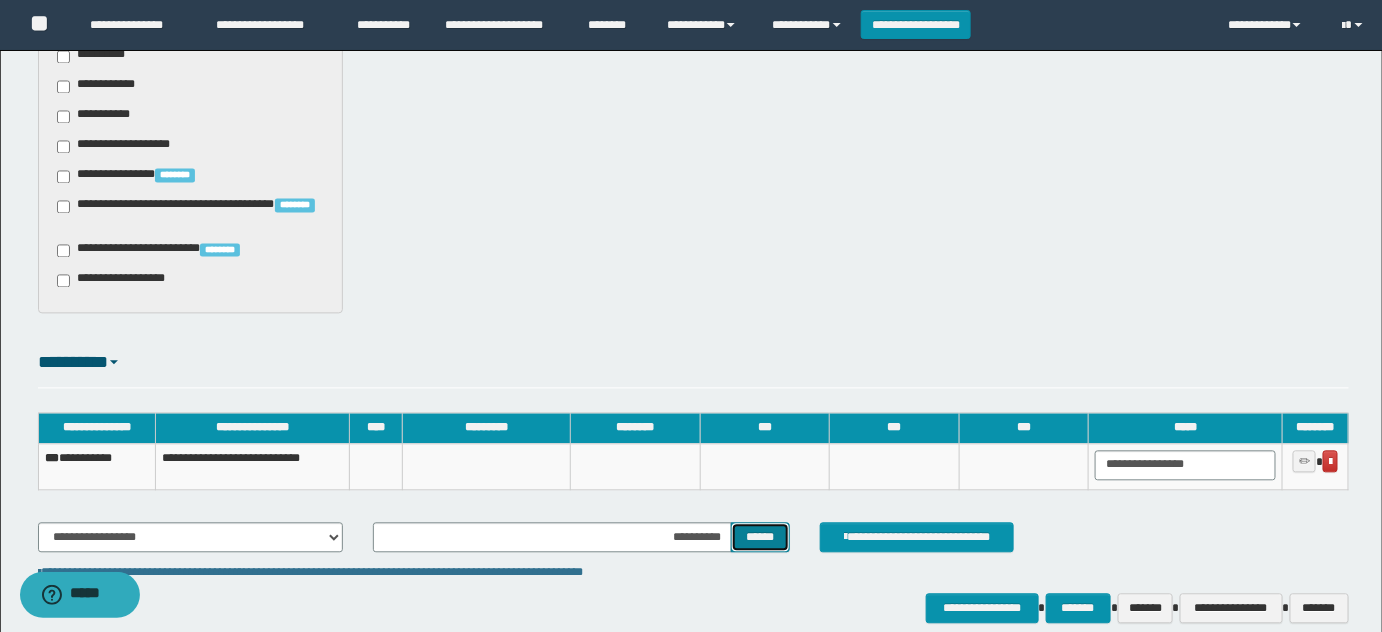 type 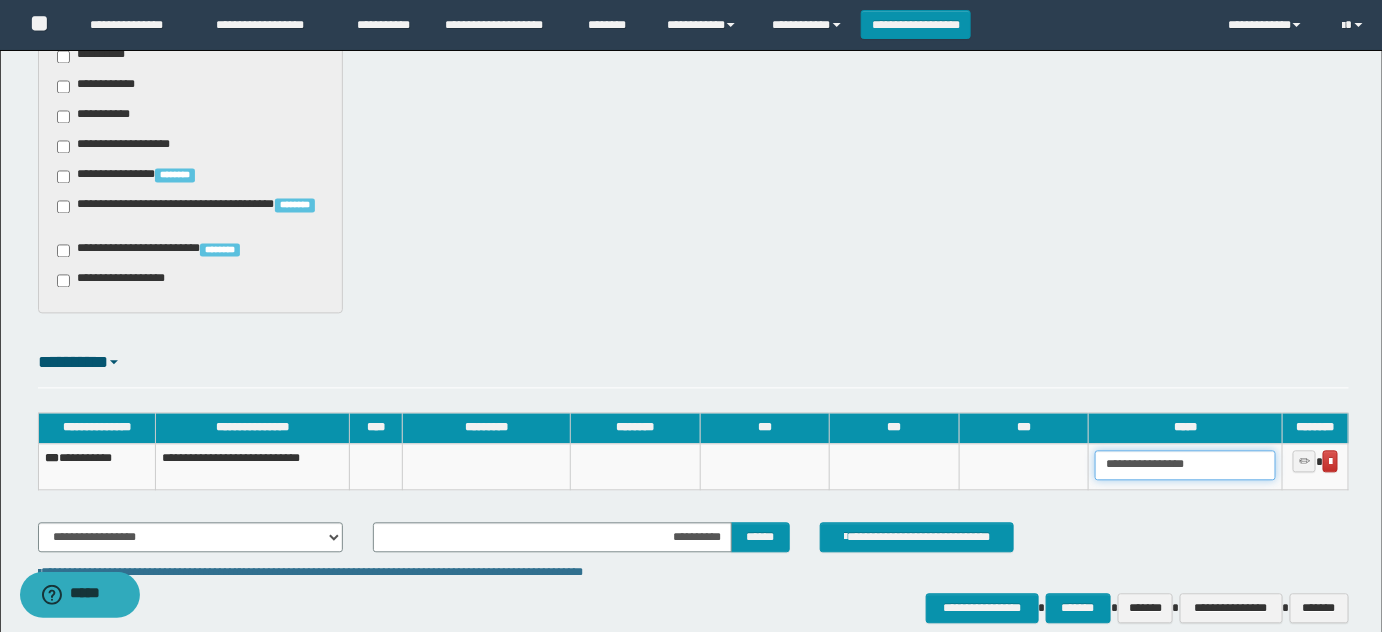 drag, startPoint x: 1245, startPoint y: 472, endPoint x: 831, endPoint y: 456, distance: 414.30905 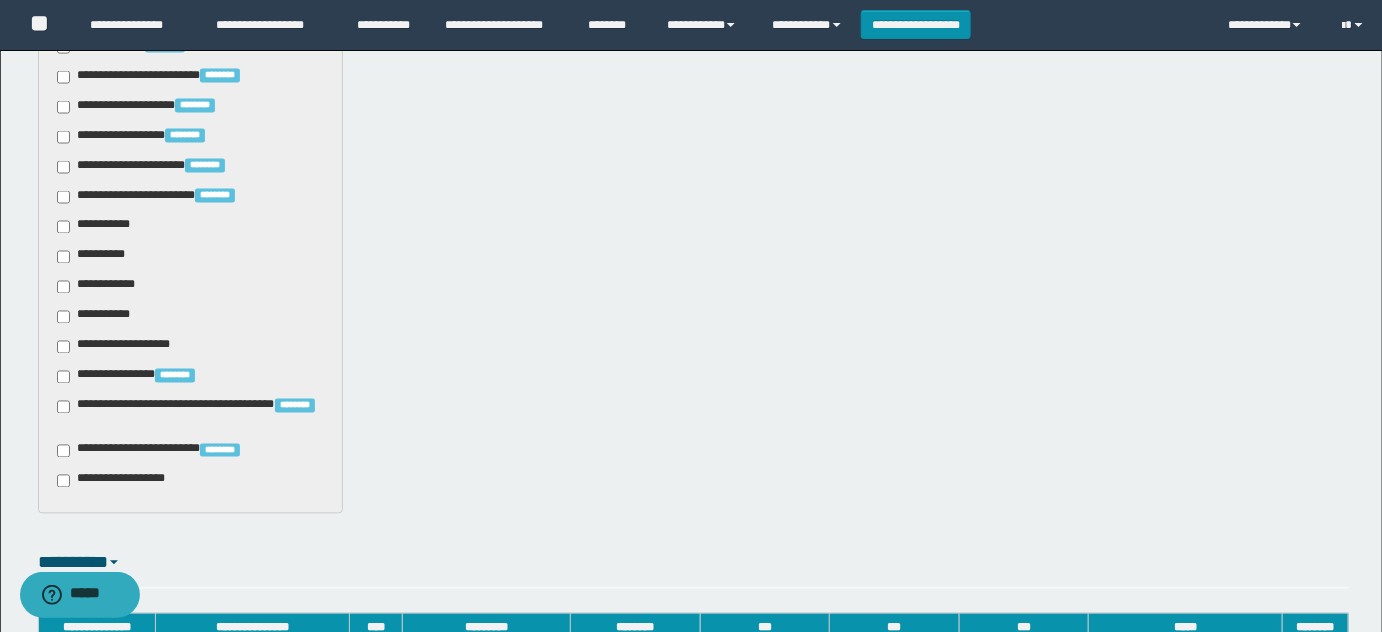 scroll, scrollTop: 1349, scrollLeft: 0, axis: vertical 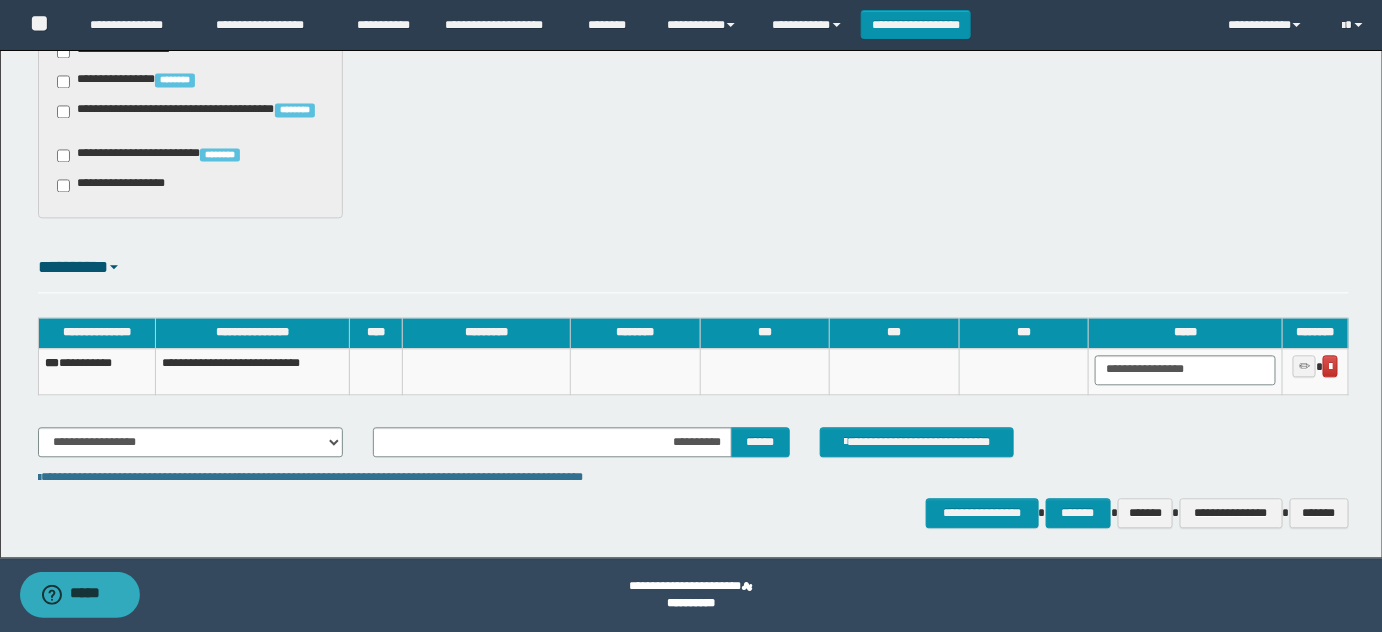 click on "**********" at bounding box center [96, 371] 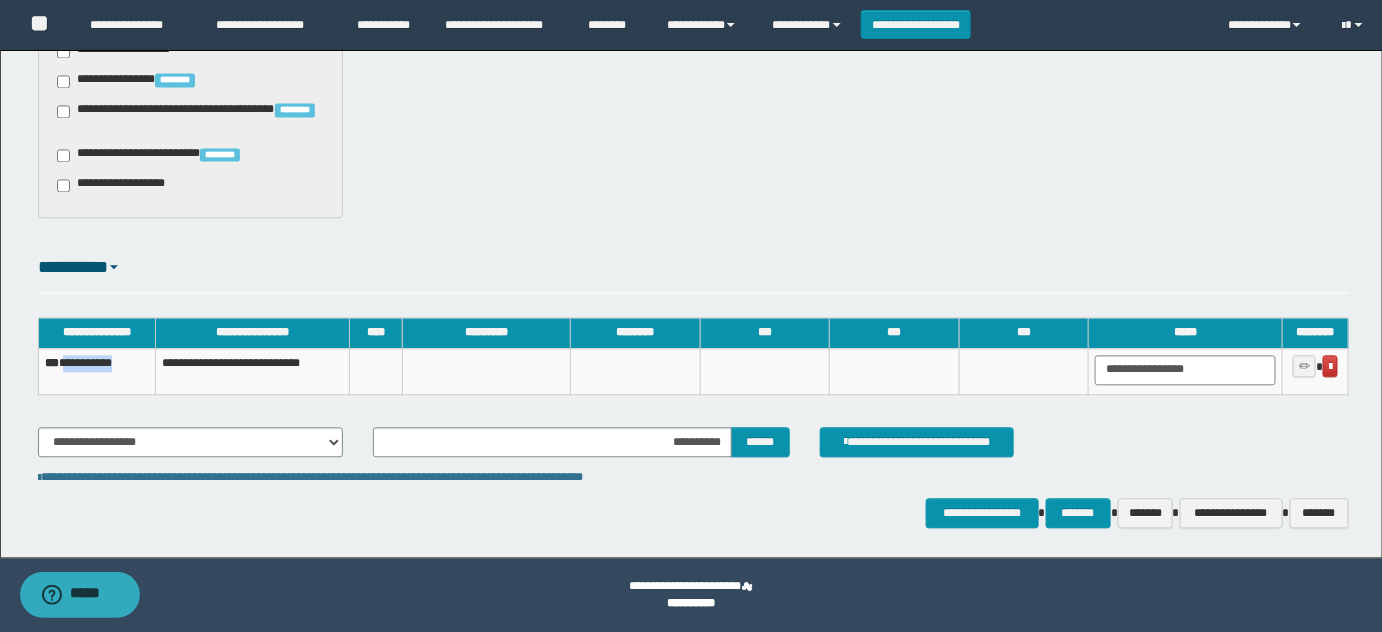 click on "**********" at bounding box center (96, 371) 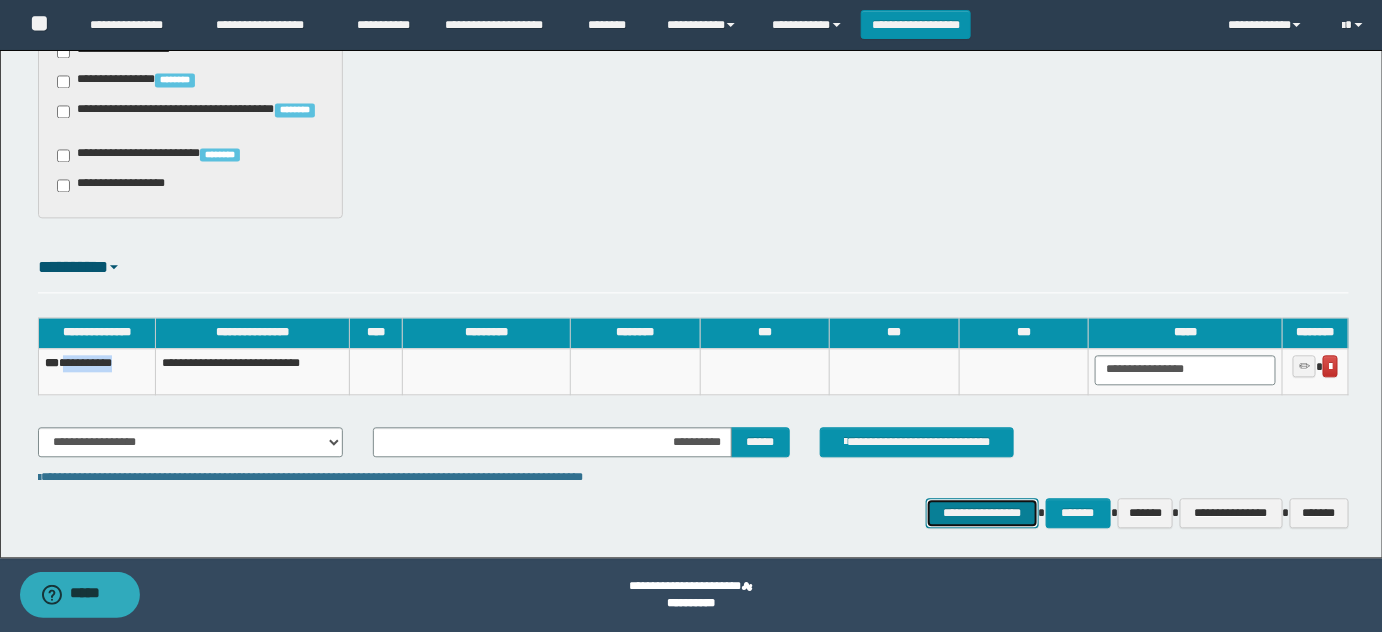 click on "**********" at bounding box center [982, 512] 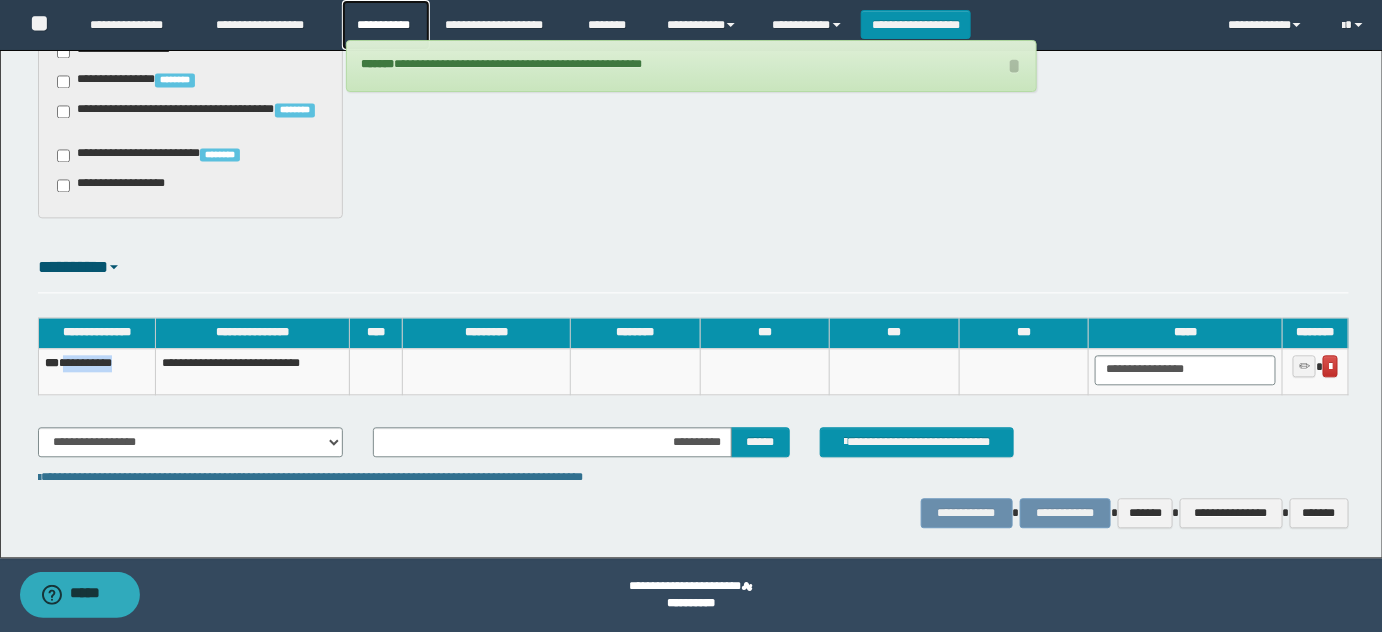 click on "**********" at bounding box center (386, 25) 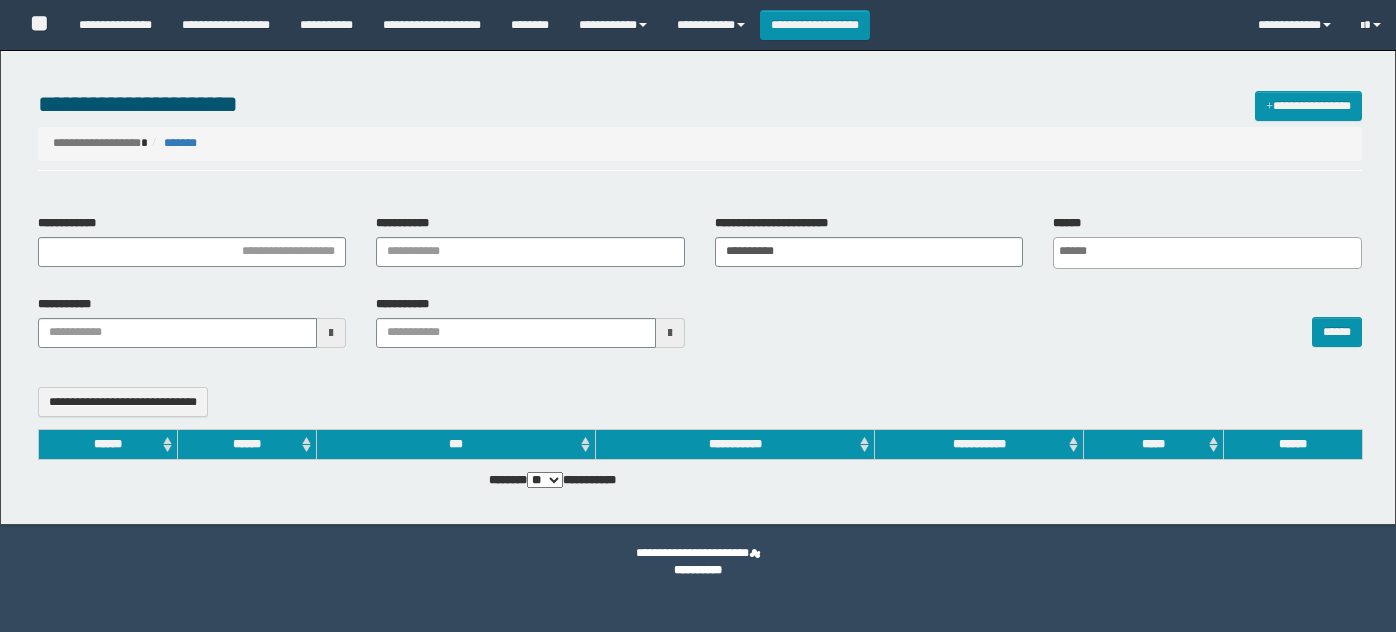 select 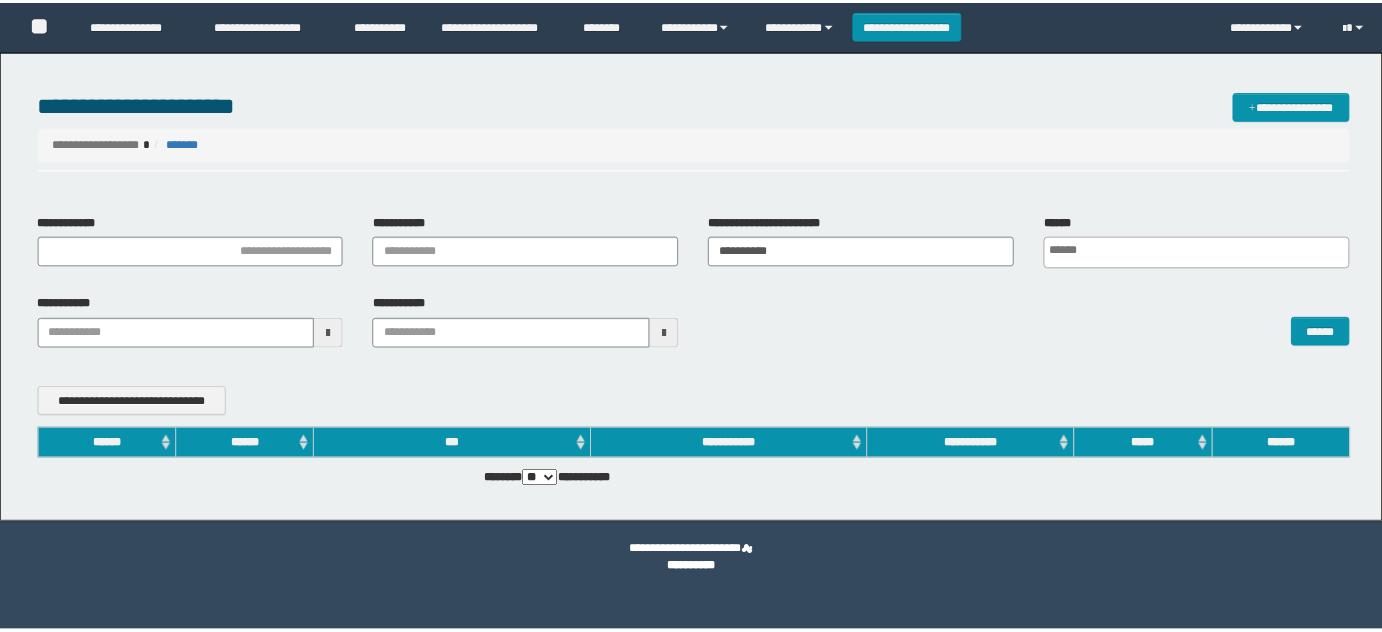 scroll, scrollTop: 0, scrollLeft: 0, axis: both 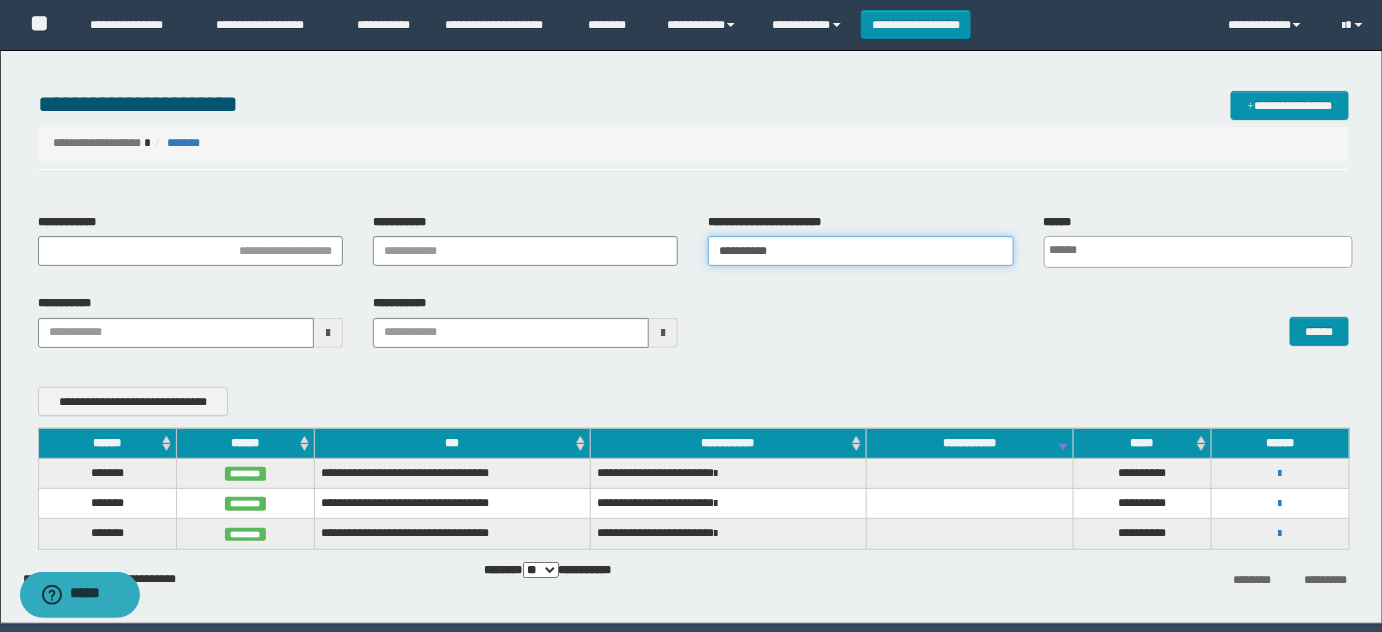 drag, startPoint x: 837, startPoint y: 239, endPoint x: 607, endPoint y: 224, distance: 230.48862 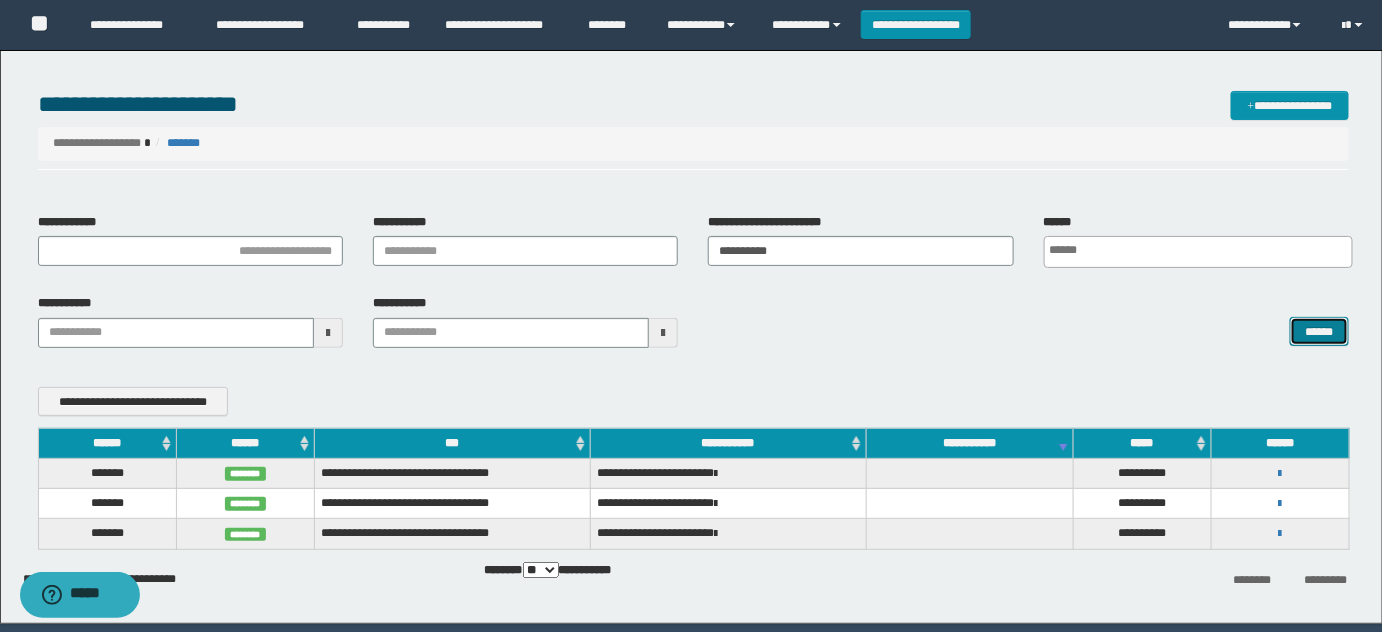 click on "******" at bounding box center [1319, 331] 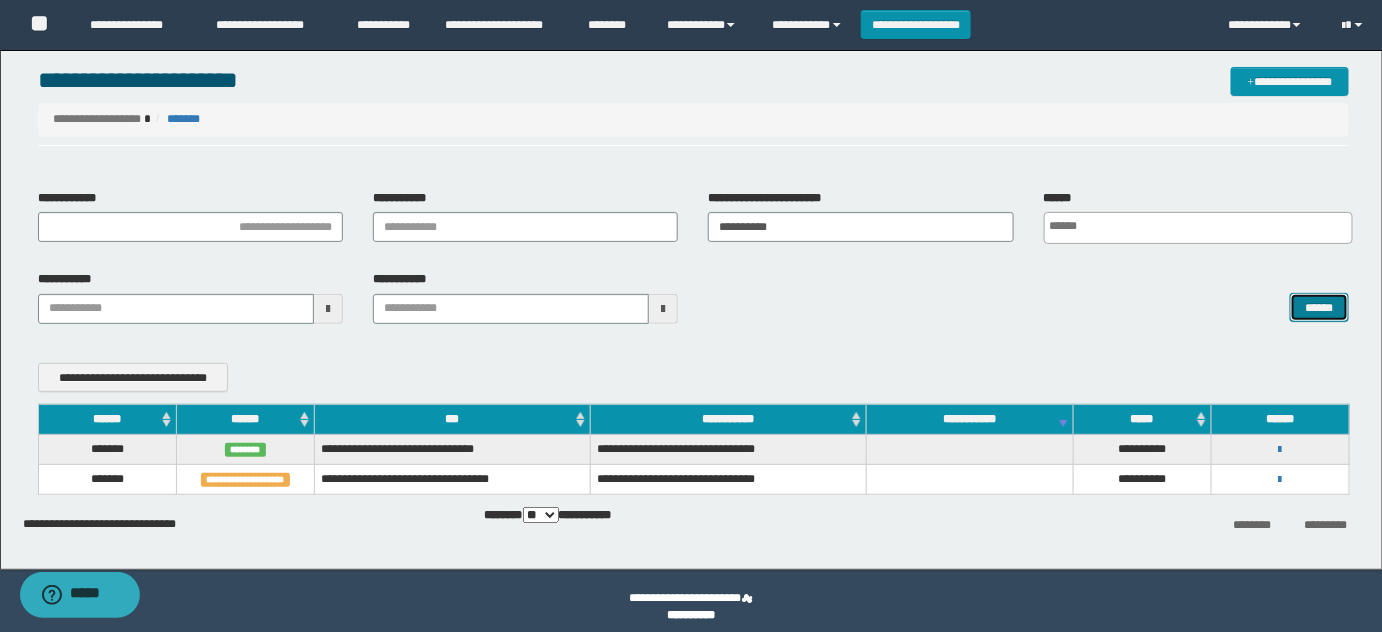 scroll, scrollTop: 36, scrollLeft: 0, axis: vertical 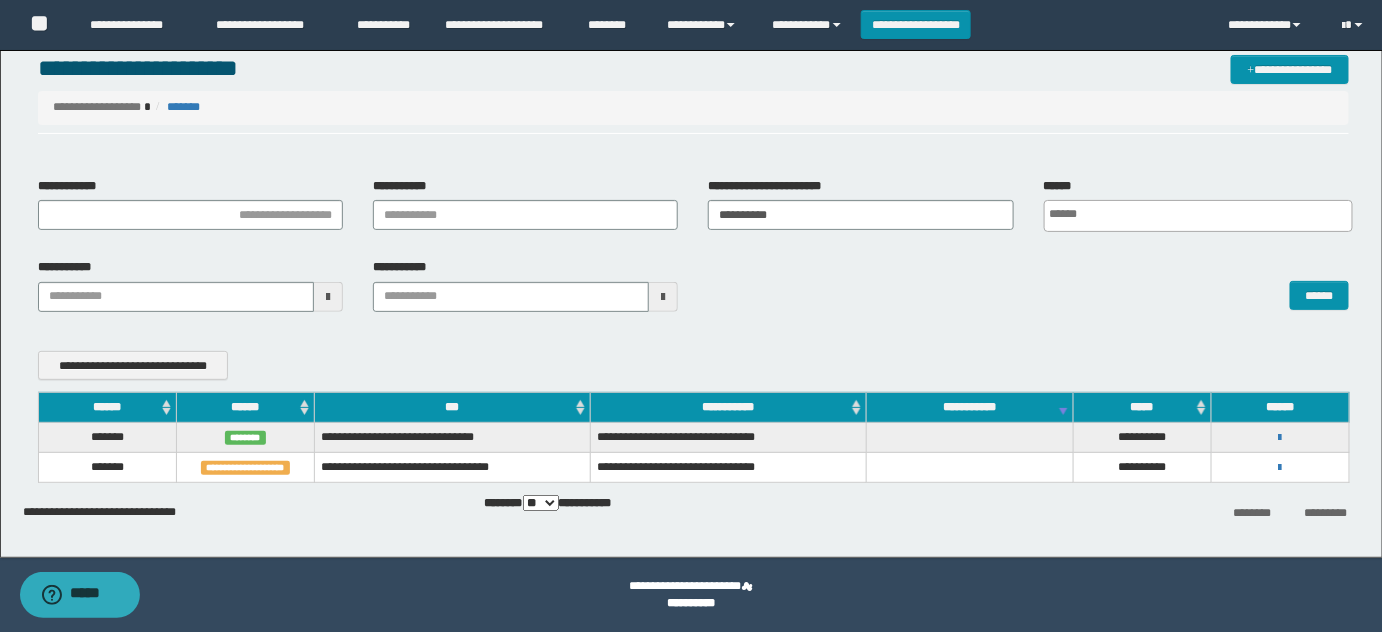 click on "**********" at bounding box center (1280, 468) 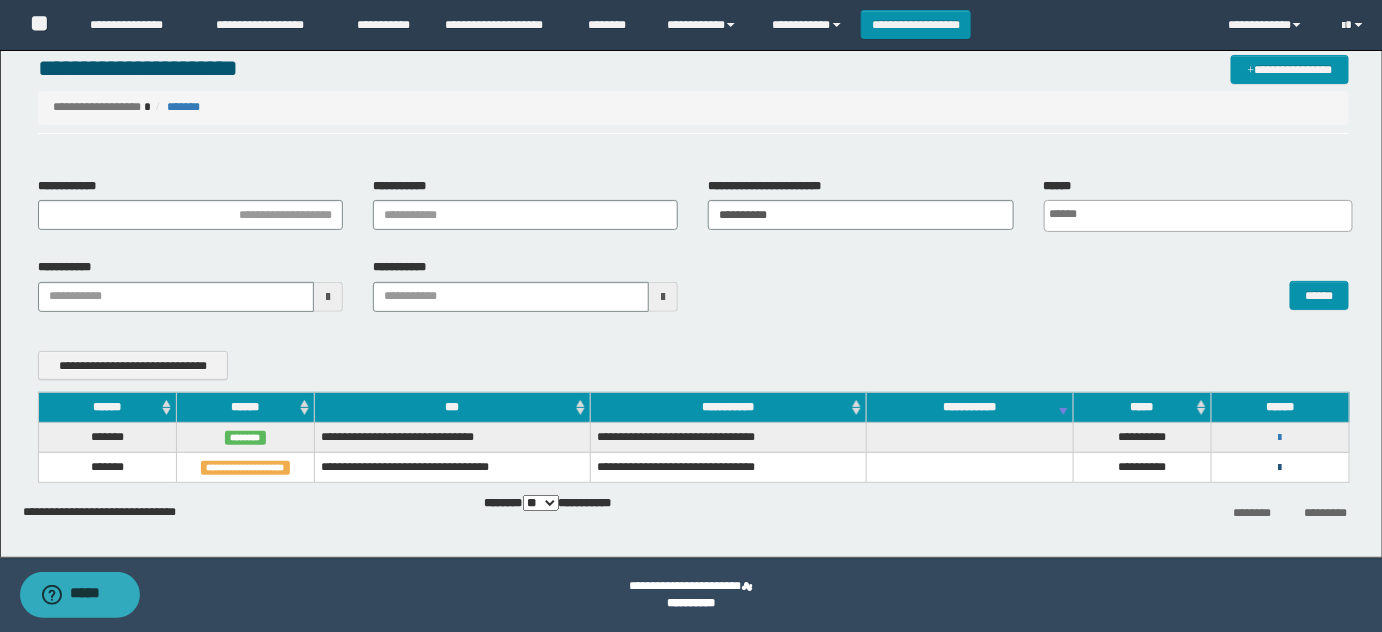 click at bounding box center [1280, 468] 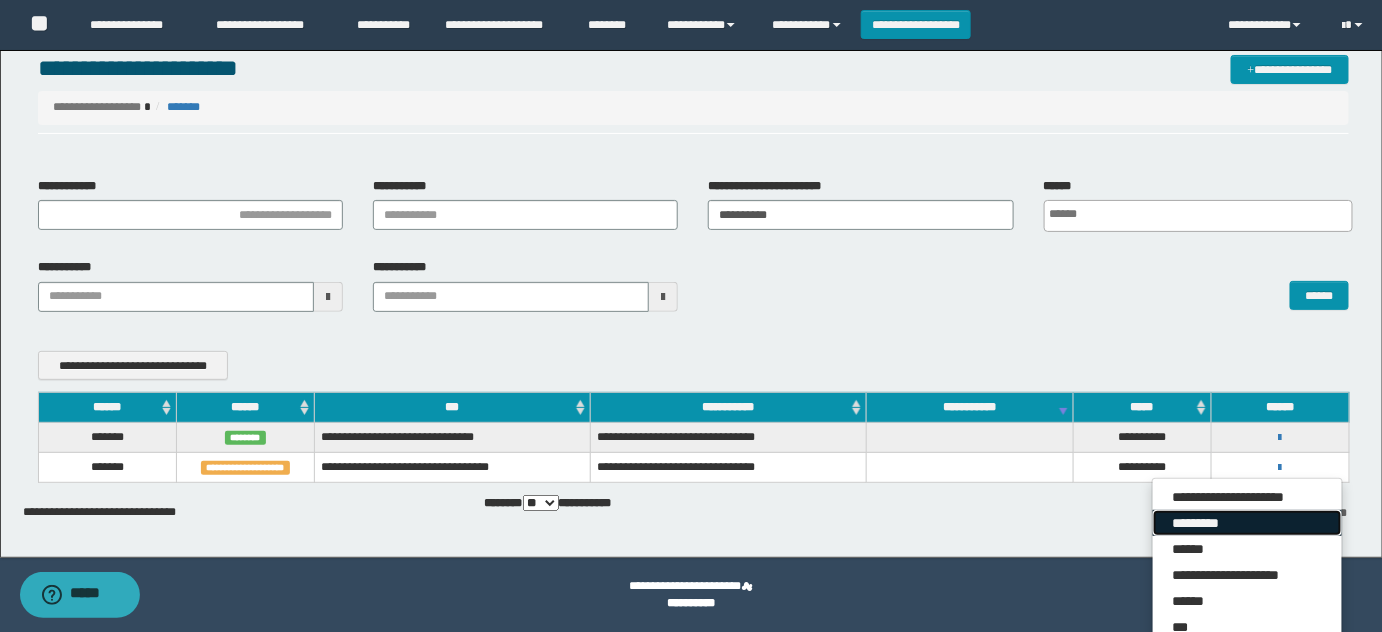 click on "*********" at bounding box center [1247, 523] 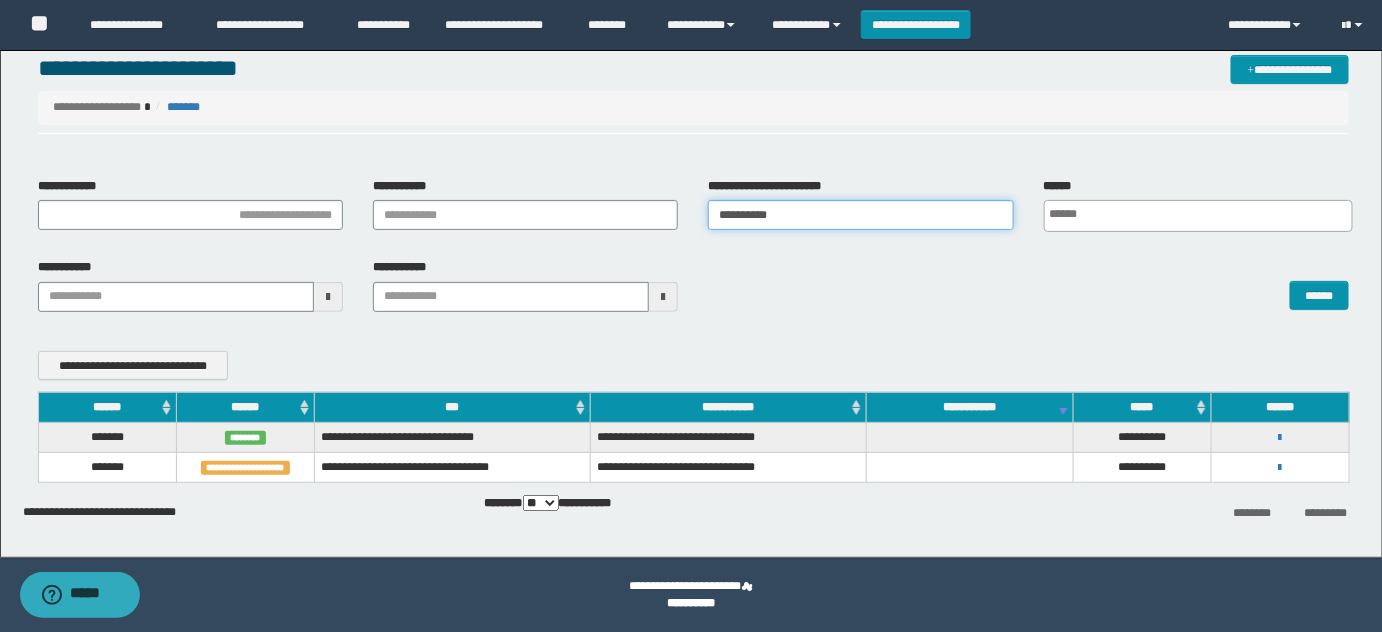 drag, startPoint x: 806, startPoint y: 223, endPoint x: 549, endPoint y: 223, distance: 257 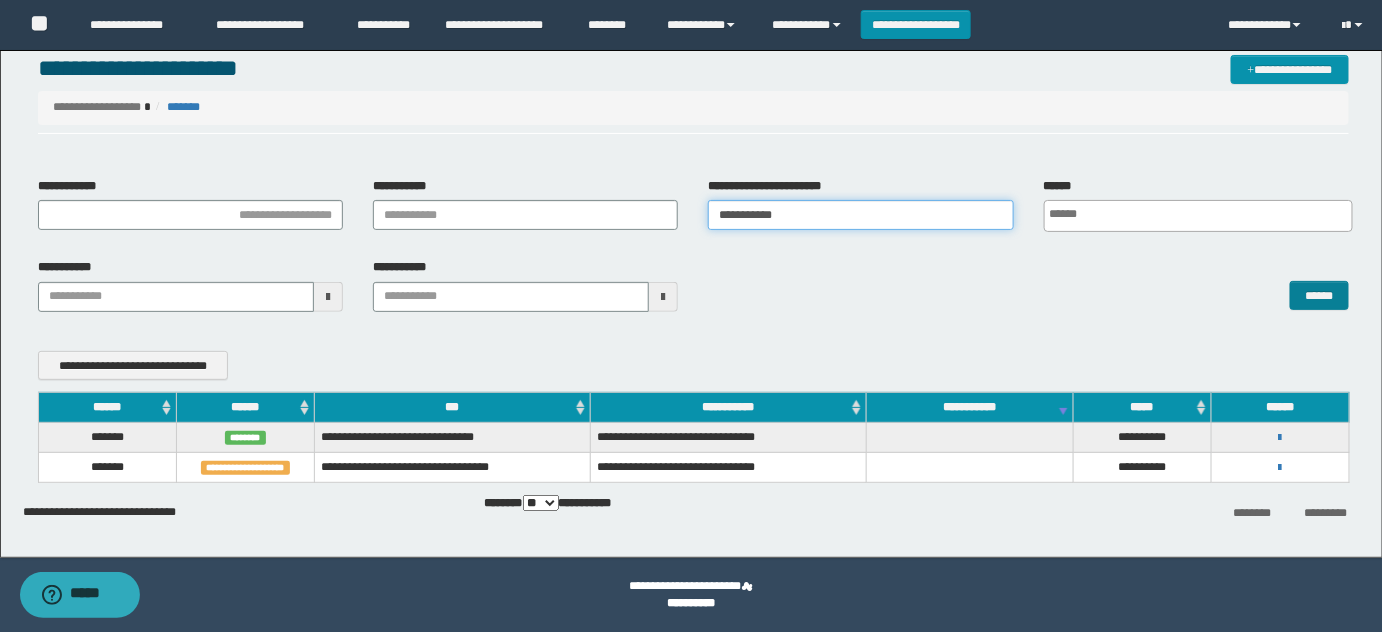 type on "**********" 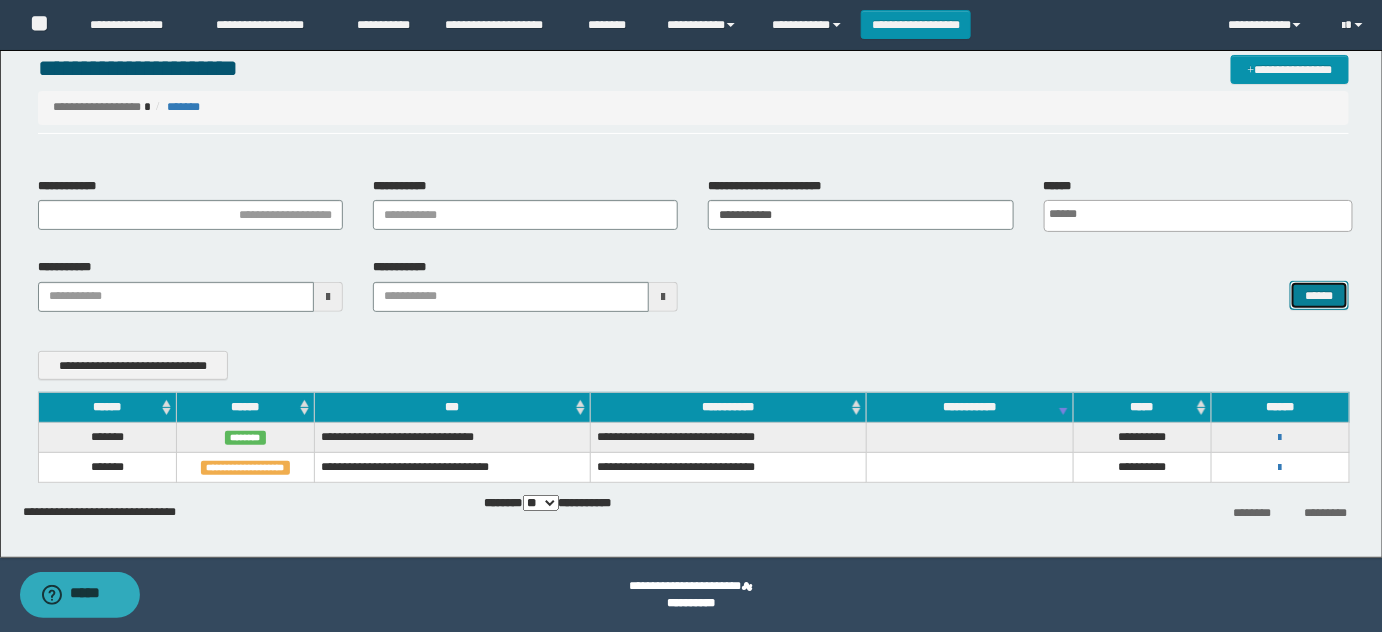 click on "******" at bounding box center [1319, 295] 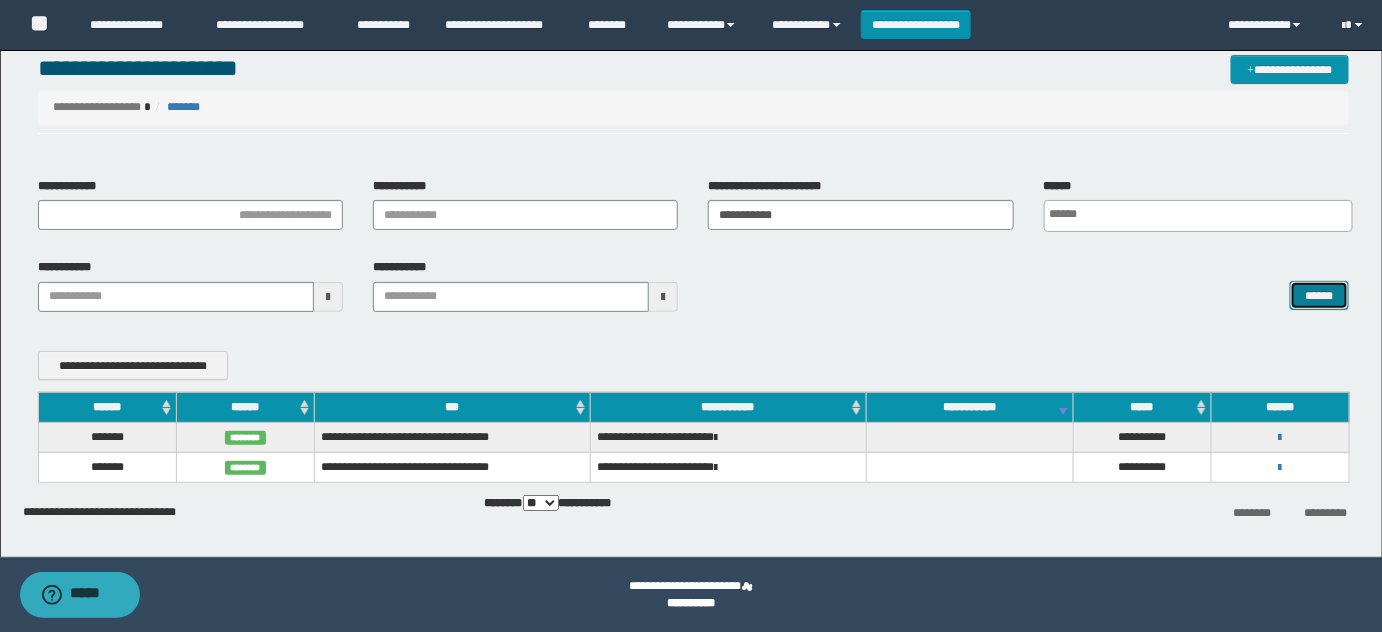 type 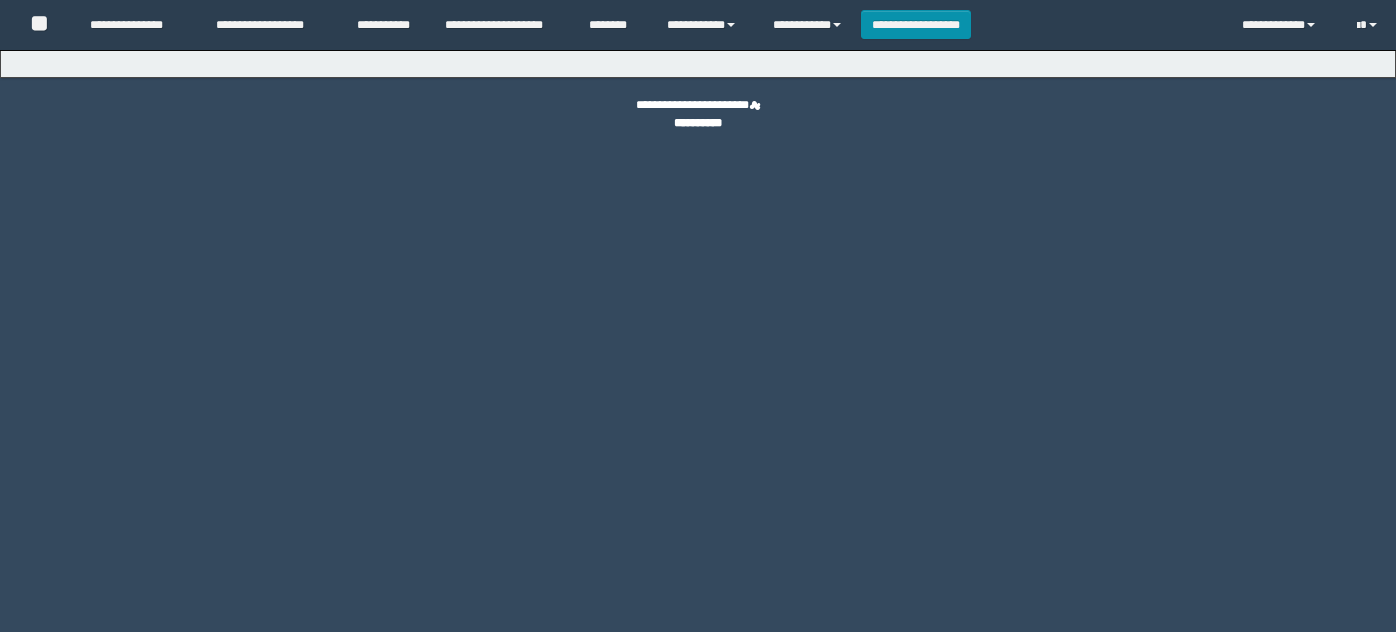 scroll, scrollTop: 0, scrollLeft: 0, axis: both 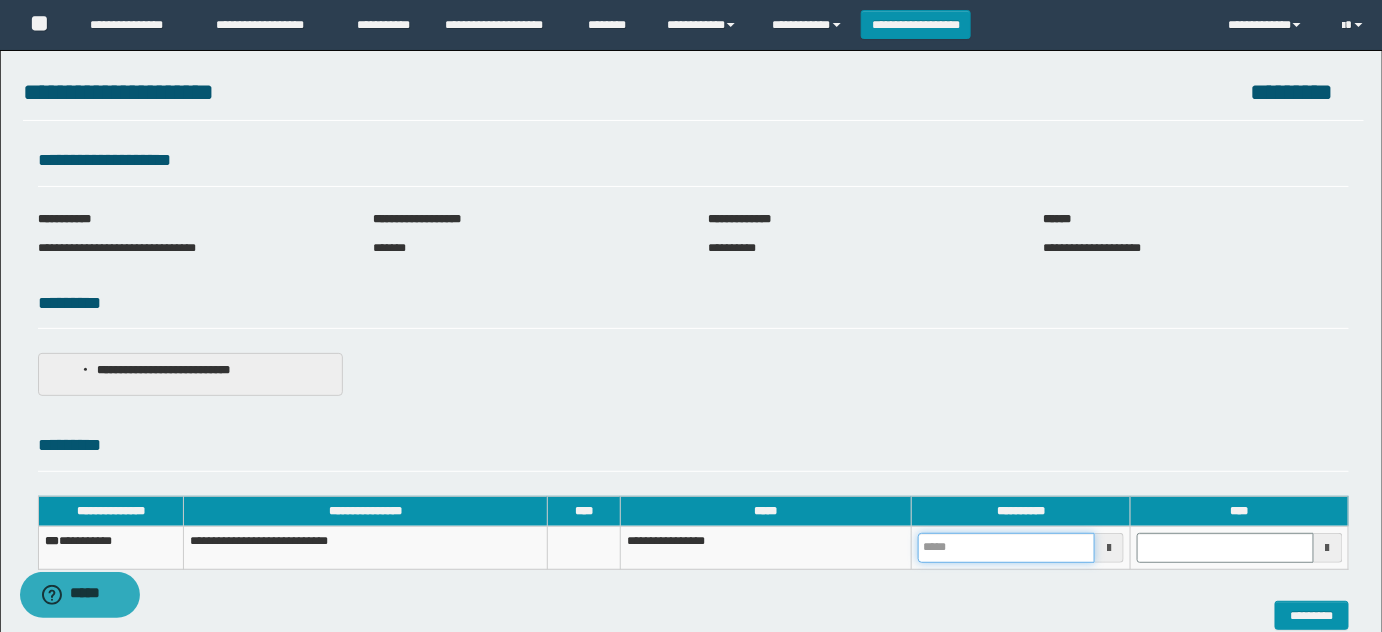 click at bounding box center [1006, 548] 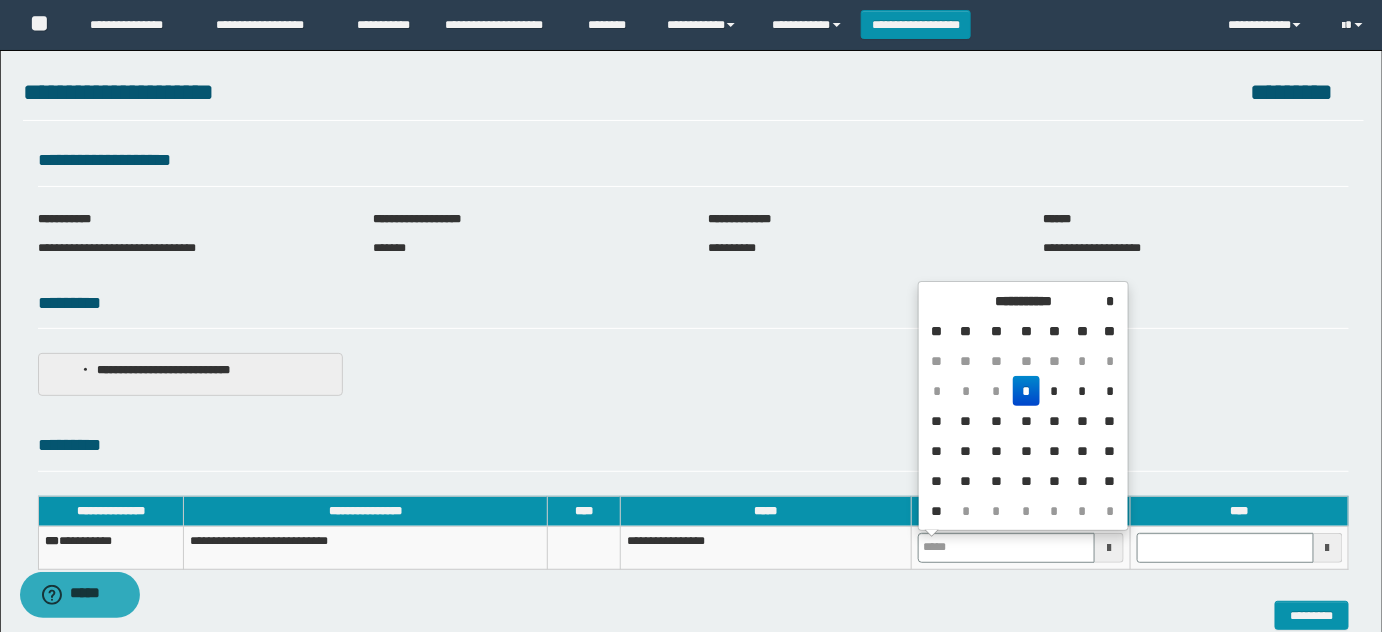 click on "*" at bounding box center (1027, 391) 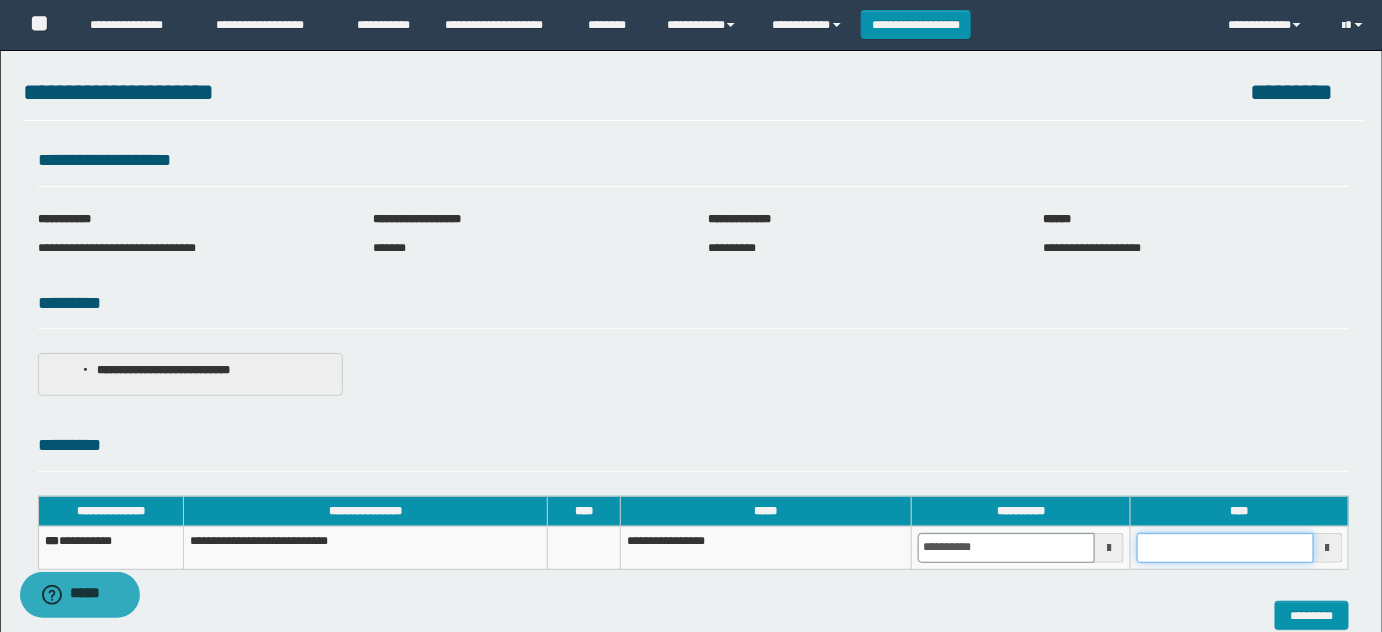 click at bounding box center (1225, 548) 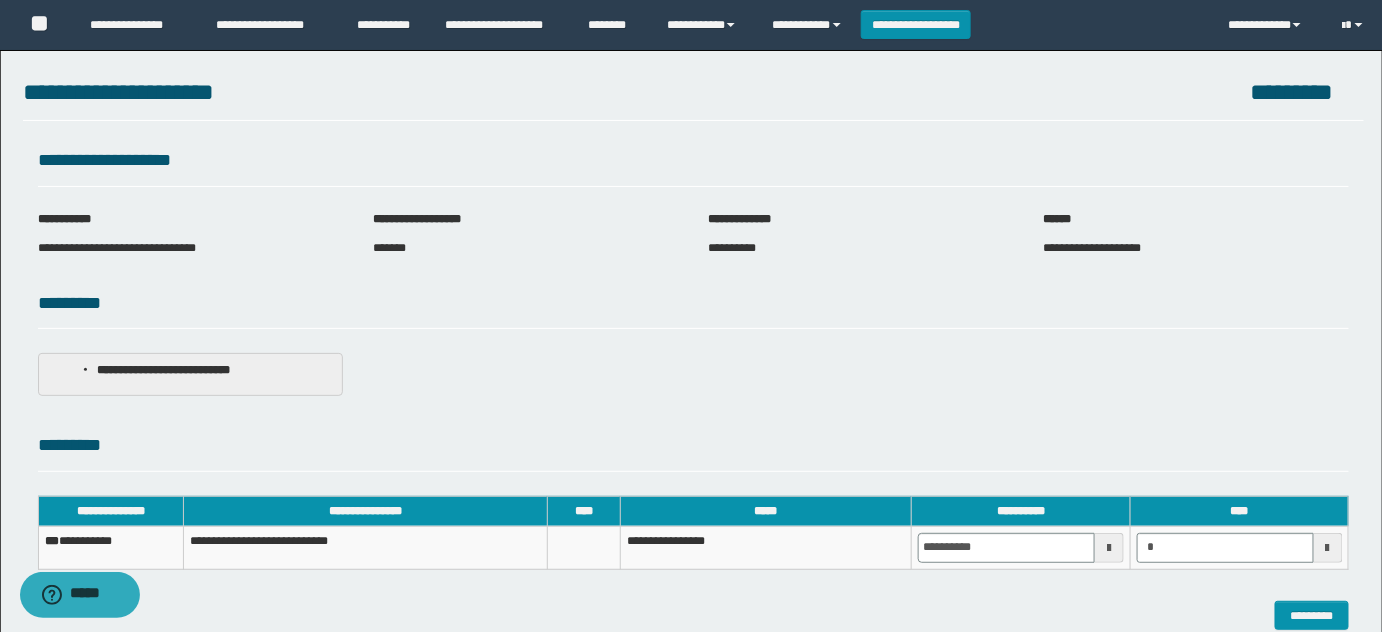 type on "*******" 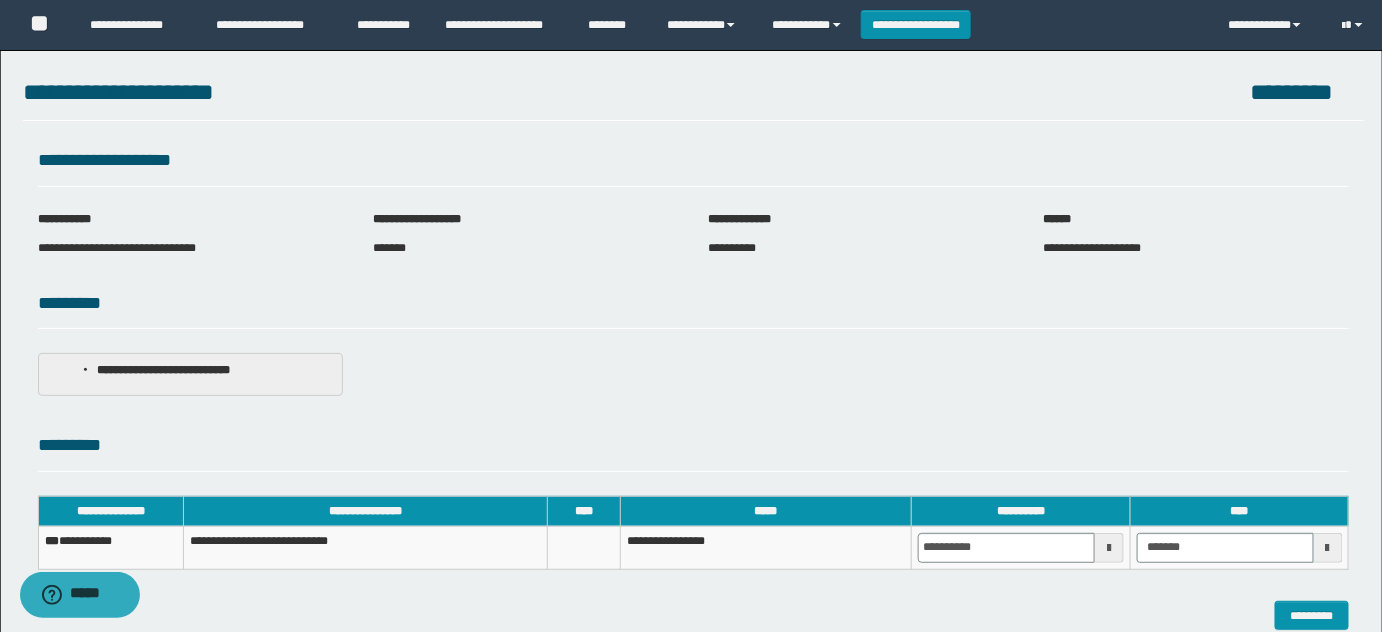 click on "**********" at bounding box center (691, 350) 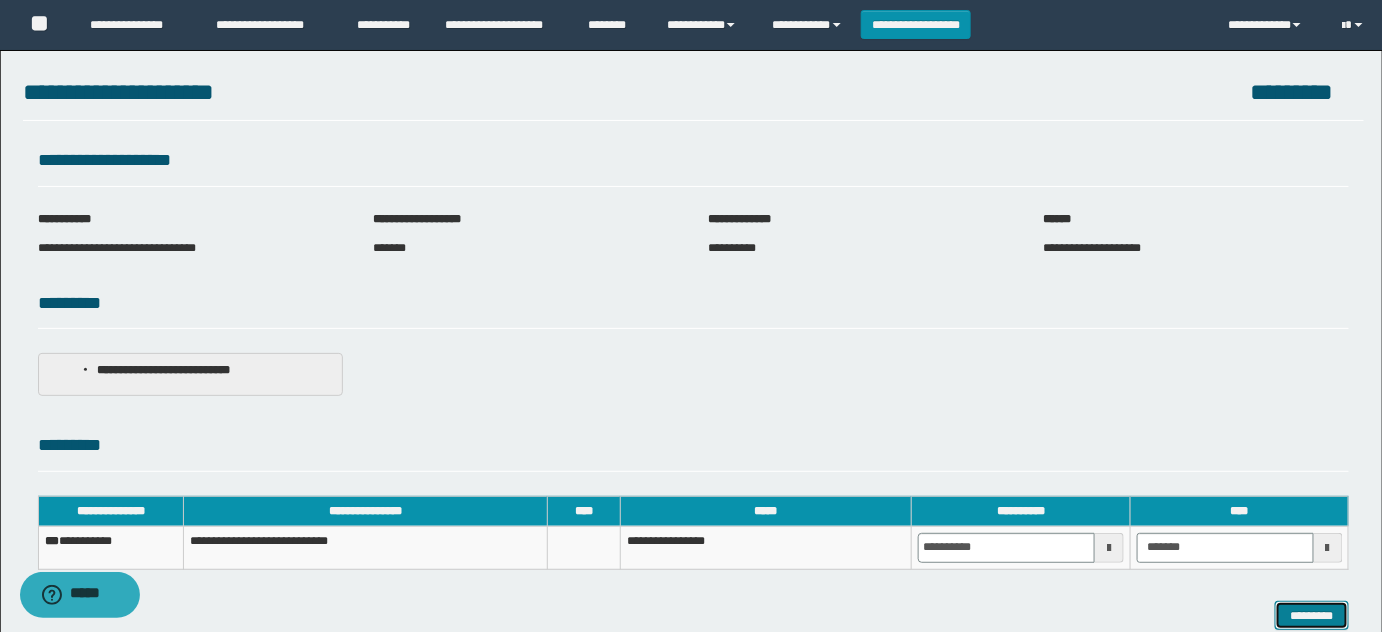 click on "*********" at bounding box center [1312, 615] 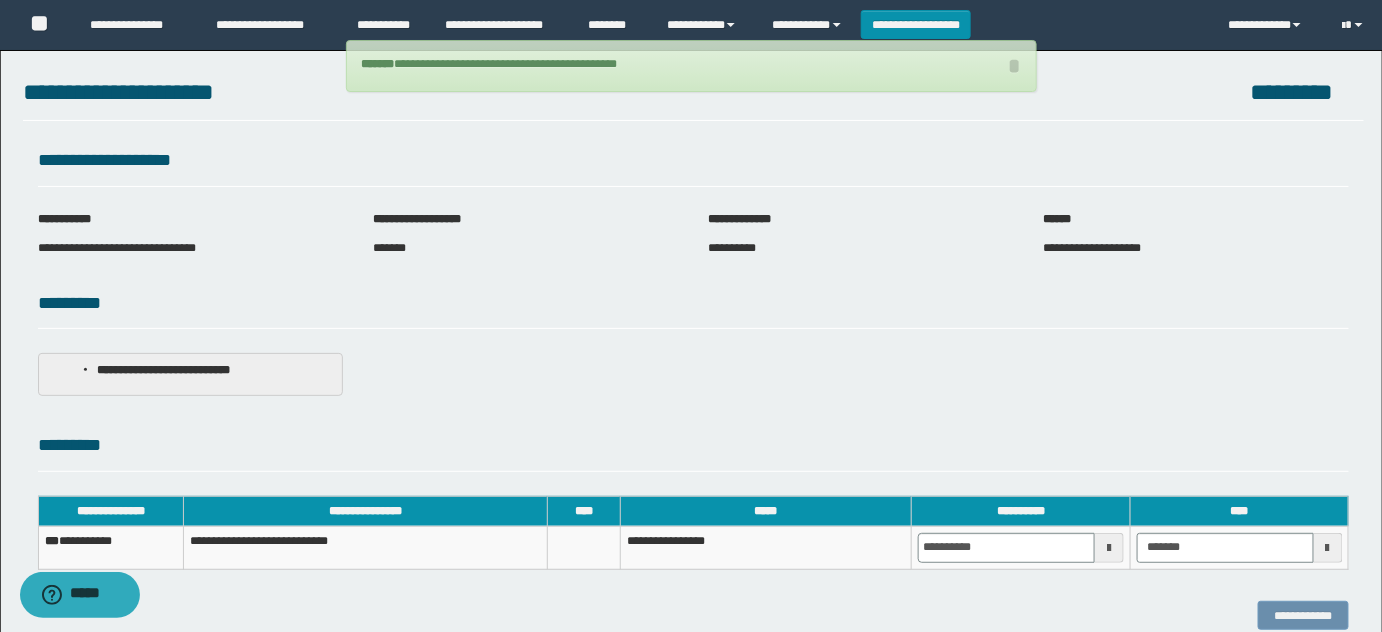 click on "**********" at bounding box center [111, 547] 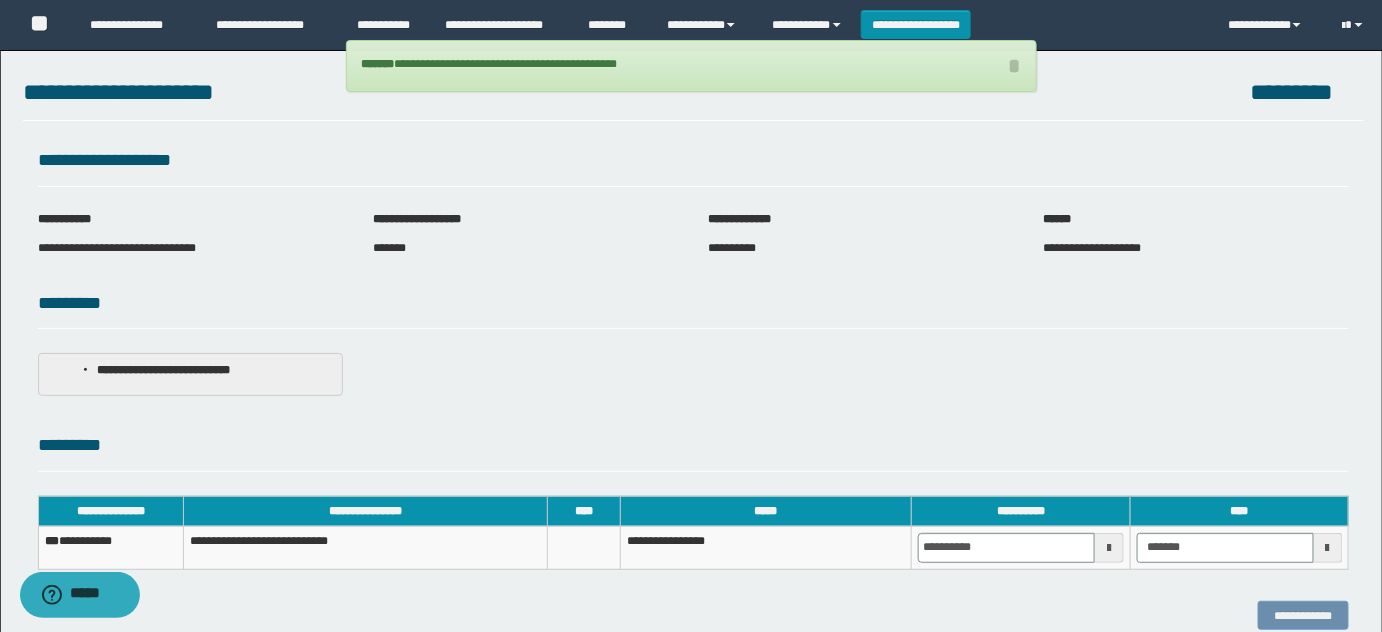 click on "**********" at bounding box center (111, 547) 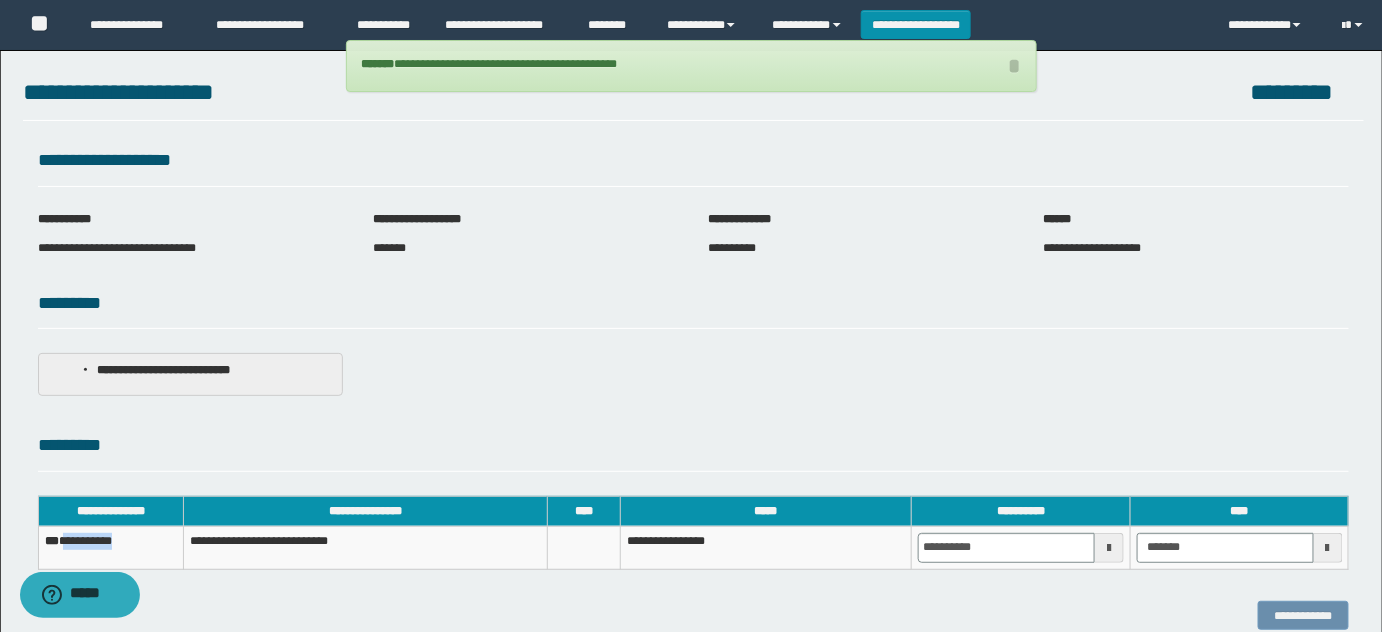 click on "**********" at bounding box center [111, 547] 